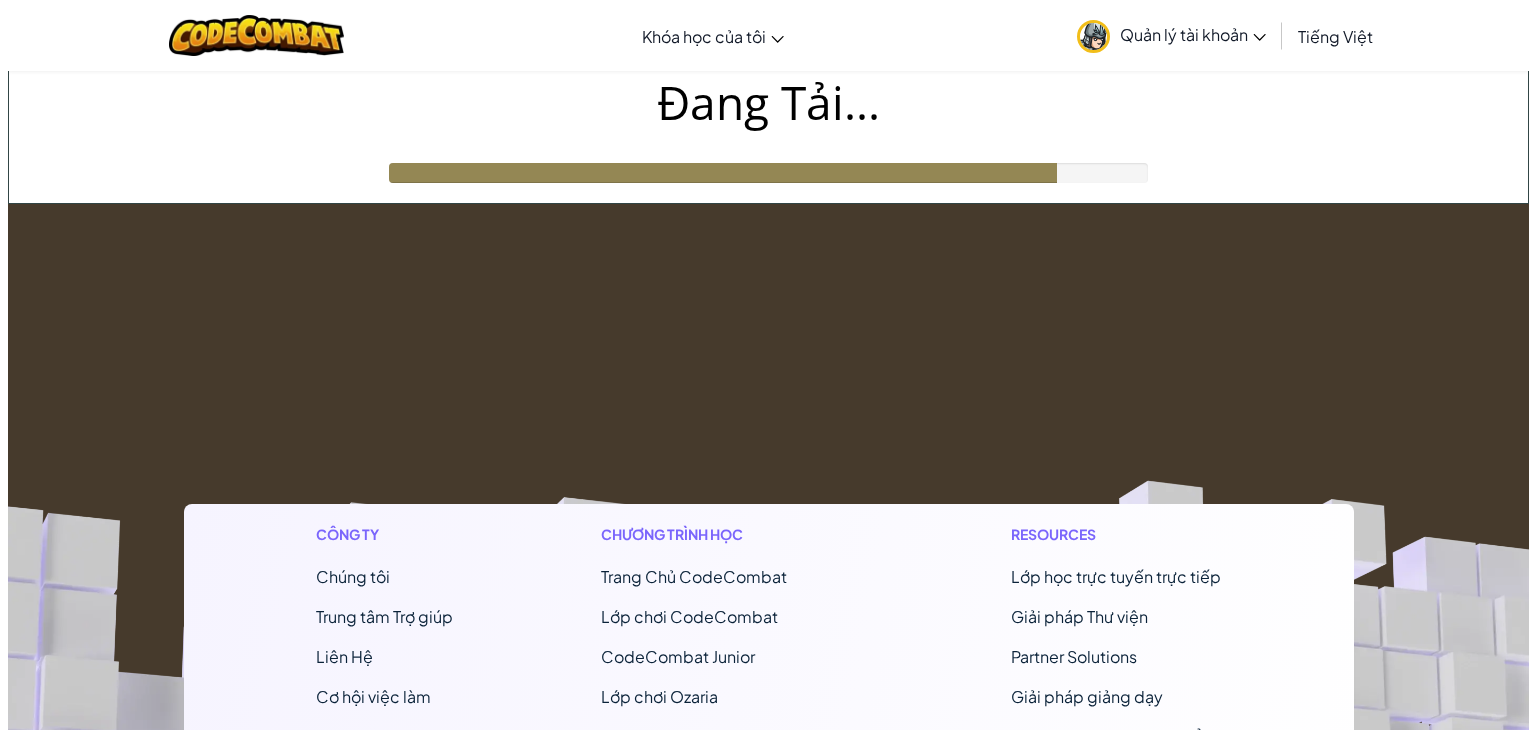 scroll, scrollTop: 0, scrollLeft: 0, axis: both 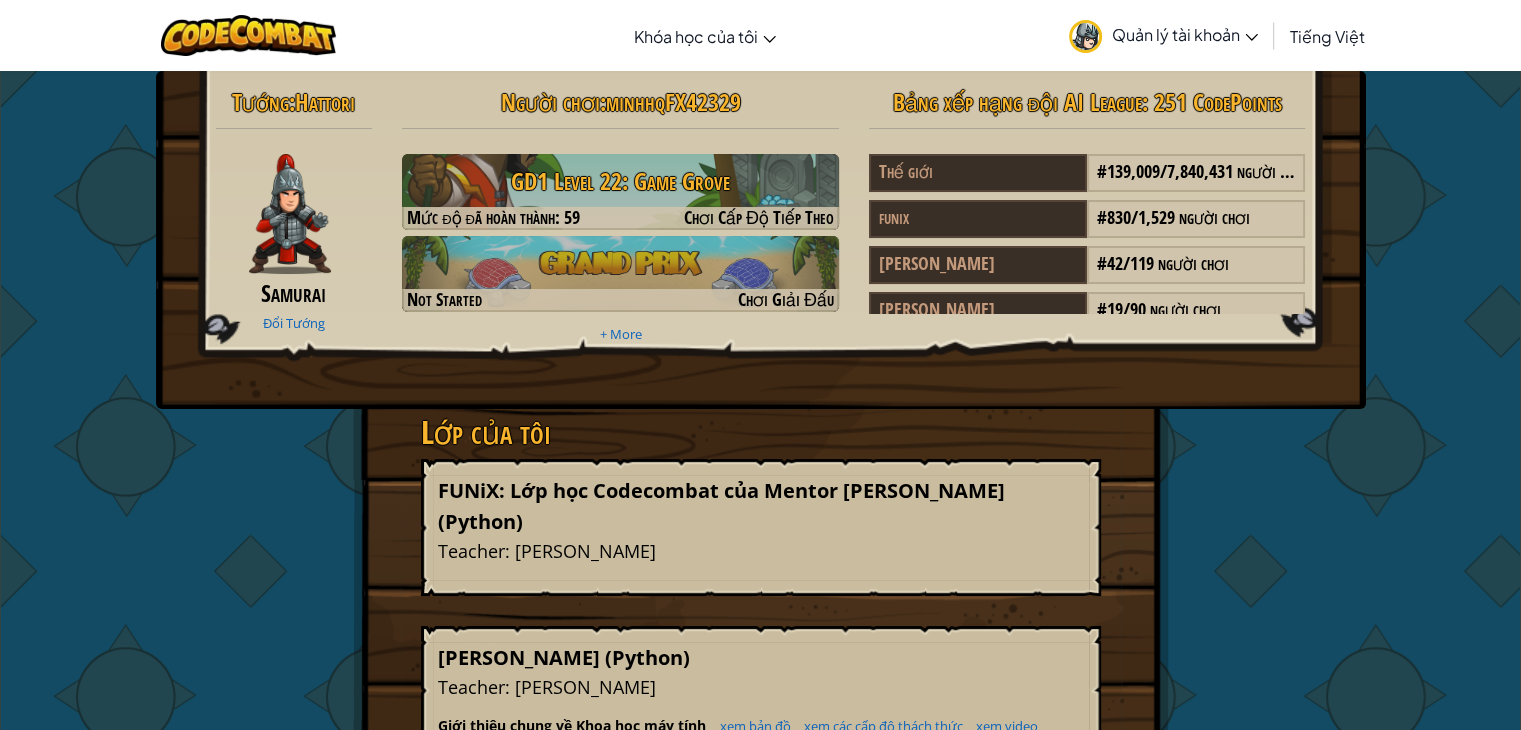 click on "GD1 Level 22: Game Grove" at bounding box center (620, 181) 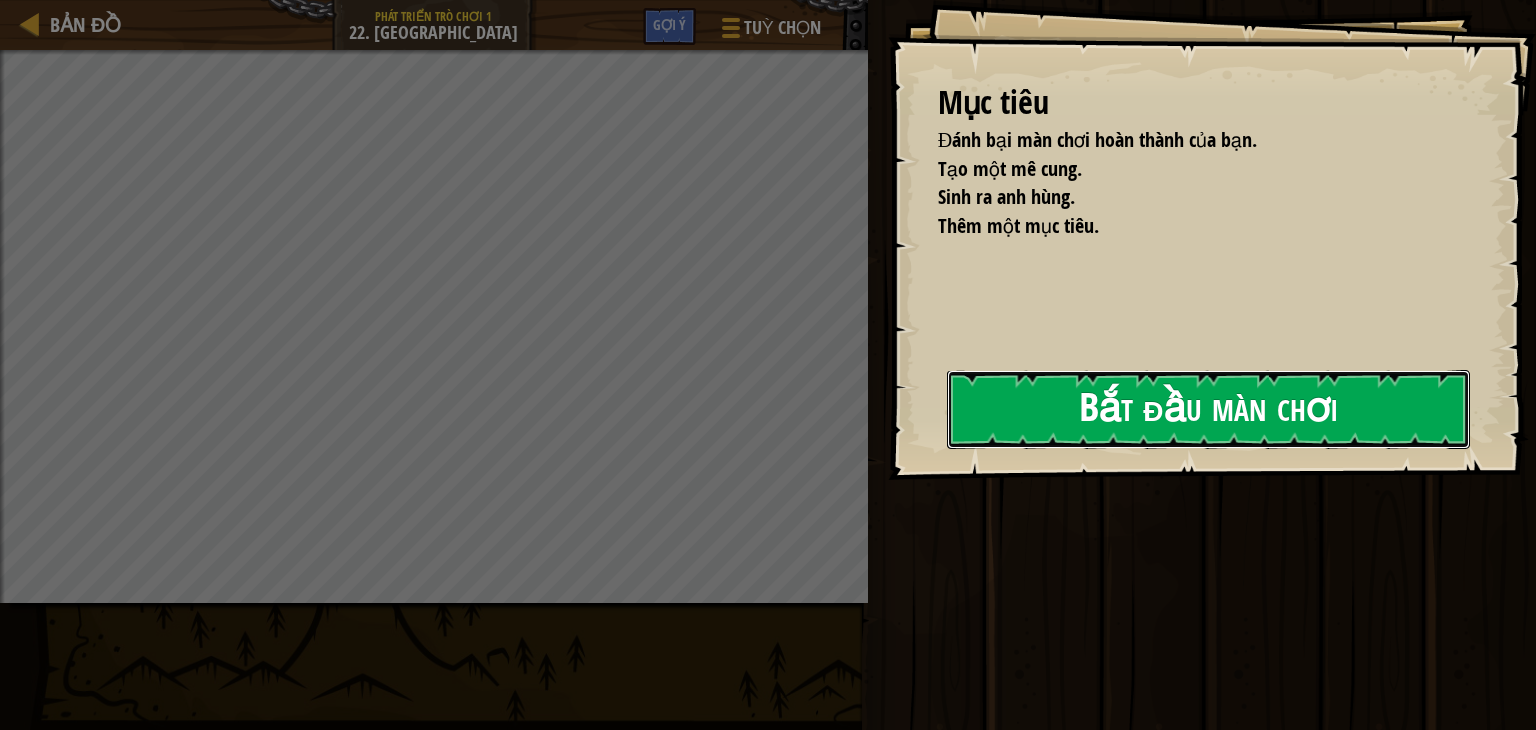 click on "Bắt đầu màn chơi" at bounding box center [1208, 409] 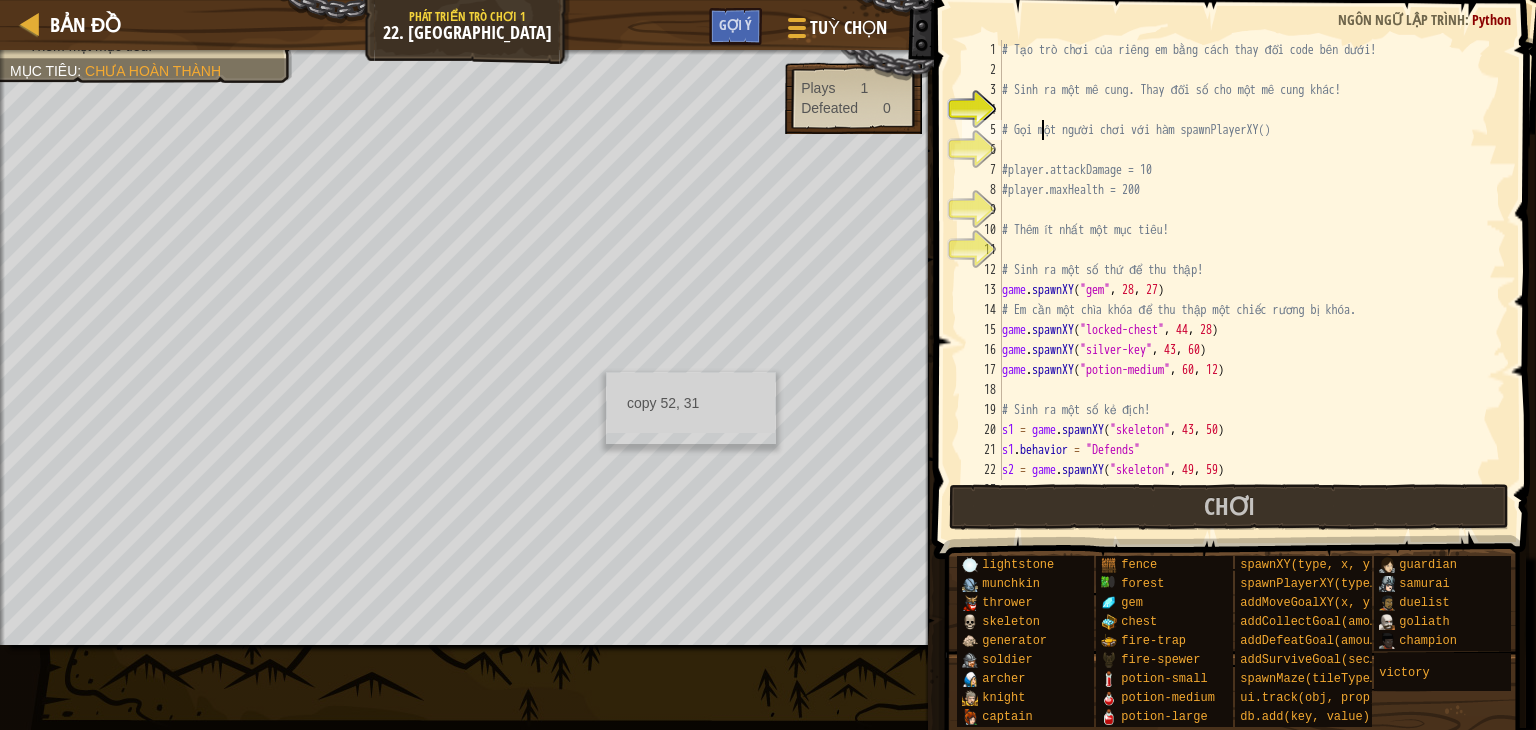 click on "# Tạo trò chơi của riêng em bằng cách thay đổi code bên dưới! # Sinh ra một mê cung. Thay đổi số cho một mê cung khác! # Gọi một người chơi với hàm spawnPlayerXY() #player.attackDamage = 10 #player.maxHealth = 200 # Thêm ít nhất một mục tiêu! # Sinh ra một số thứ để thu thập! game . spawnXY ( "gem" ,   28 ,   27 ) # Em cần một chìa khóa để thu thập một chiếc rương bị khóa. game . spawnXY ( "locked-chest" ,   44 ,   28 ) game . spawnXY ( "silver-key" ,   43 ,   60 ) game . spawnXY ( "potion-medium" ,   60 ,   12 ) # Sinh ra một số kẻ địch! s1   =   game . spawnXY ( "skeleton" ,   43 ,   50 ) s1 . behavior   =   "Defends" s2   =   game . spawnXY ( "skeleton" ,   49 ,   59 ) s2 . behavior   =   "Defends"" at bounding box center [1244, 280] 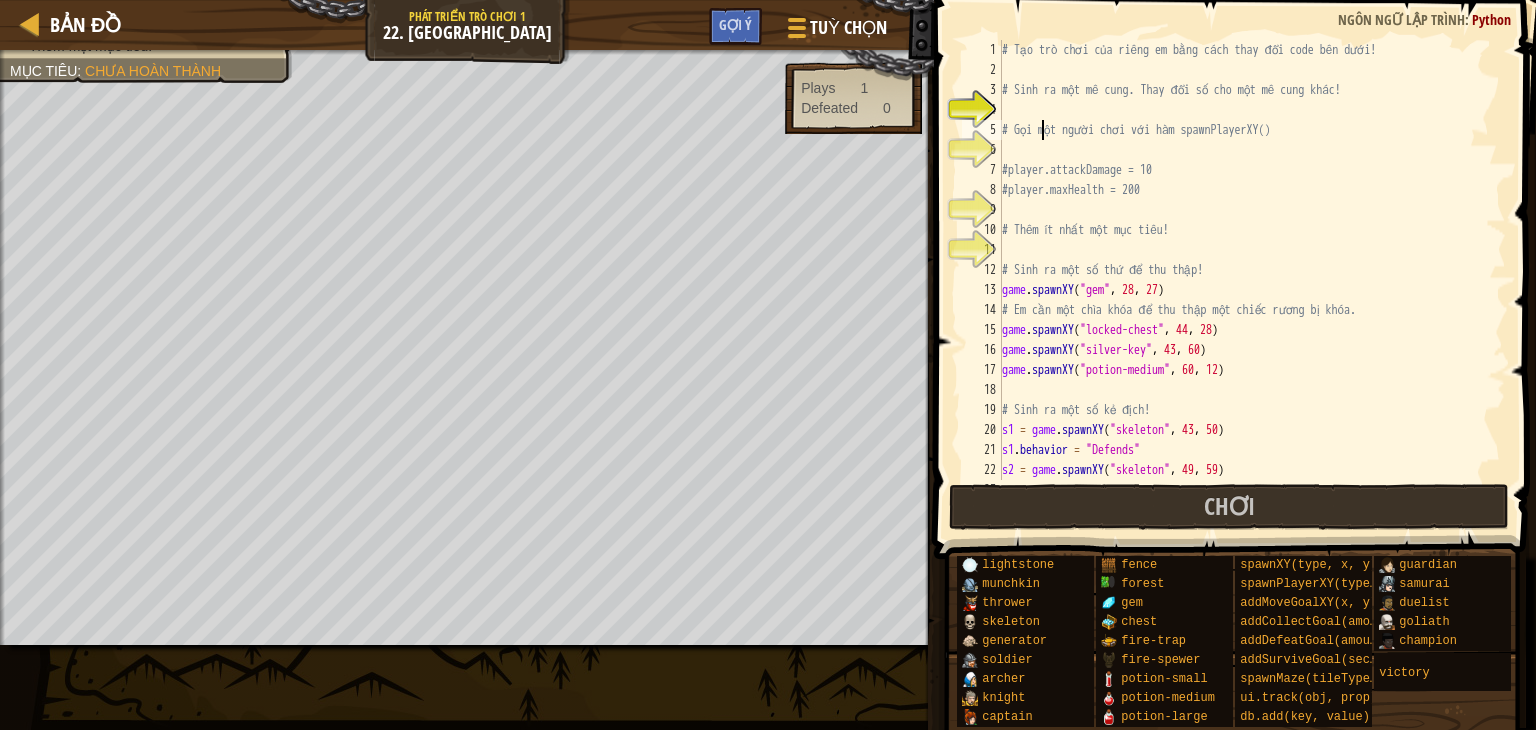 click on "# Tạo trò chơi của riêng em bằng cách thay đổi code bên dưới! # Sinh ra một mê cung. Thay đổi số cho một mê cung khác! # Gọi một người chơi với hàm spawnPlayerXY() #player.attackDamage = 10 #player.maxHealth = 200 # Thêm ít nhất một mục tiêu! # Sinh ra một số thứ để thu thập! game . spawnXY ( "gem" ,   28 ,   27 ) # Em cần một chìa khóa để thu thập một chiếc rương bị khóa. game . spawnXY ( "locked-chest" ,   44 ,   28 ) game . spawnXY ( "silver-key" ,   43 ,   60 ) game . spawnXY ( "potion-medium" ,   60 ,   12 ) # Sinh ra một số kẻ địch! s1   =   game . spawnXY ( "skeleton" ,   43 ,   50 ) s1 . behavior   =   "Defends" s2   =   game . spawnXY ( "skeleton" ,   49 ,   59 ) s2 . behavior   =   "Defends"" at bounding box center [1244, 280] 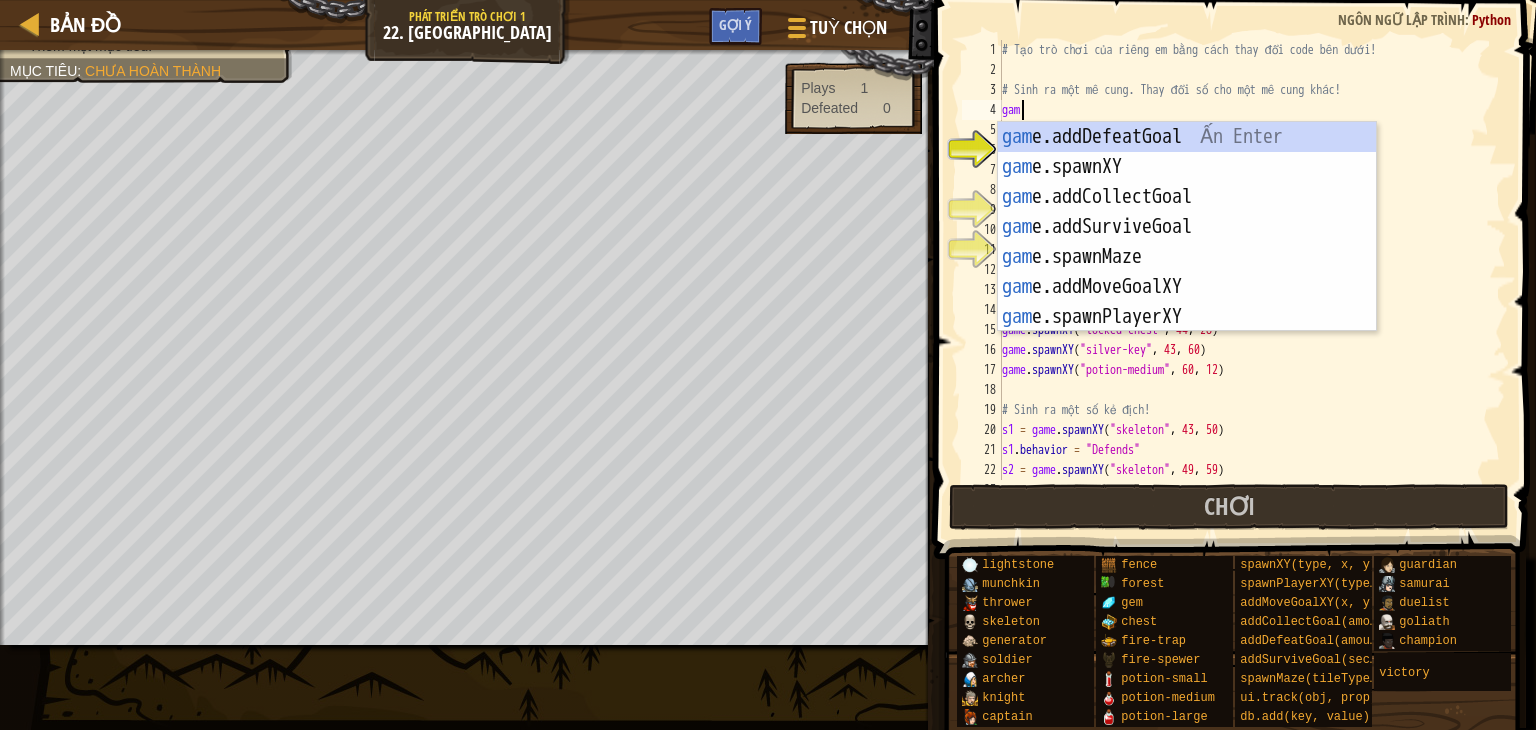 scroll, scrollTop: 9, scrollLeft: 0, axis: vertical 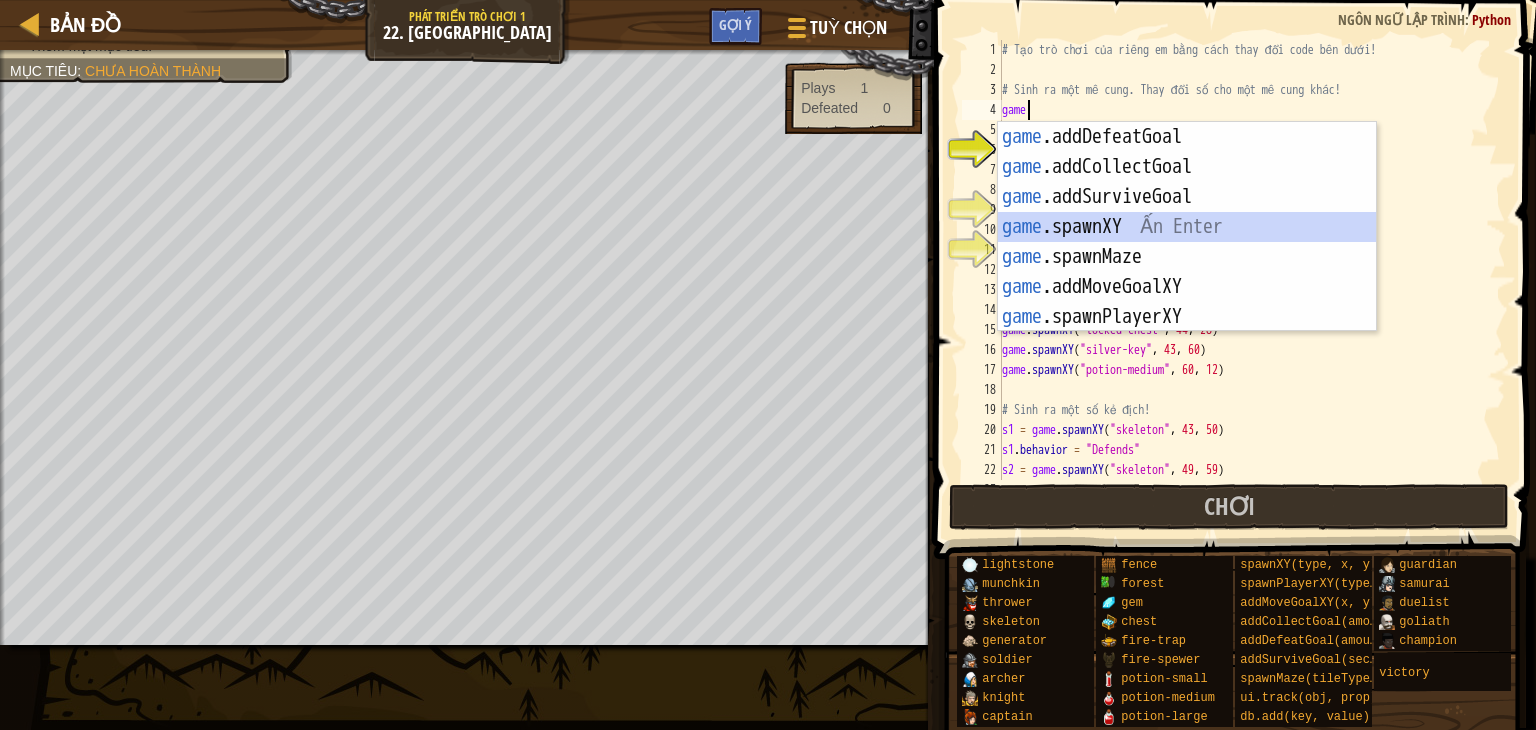 click on "game .addDefeatGoal Ấn Enter game .addCollectGoal Ấn Enter game .addSurviveGoal Ấn Enter game .spawnXY Ấn Enter game .spawnMaze Ấn Enter game .addMoveGoalXY Ấn Enter game .spawnPlayerXY Ấn Enter" at bounding box center [1187, 257] 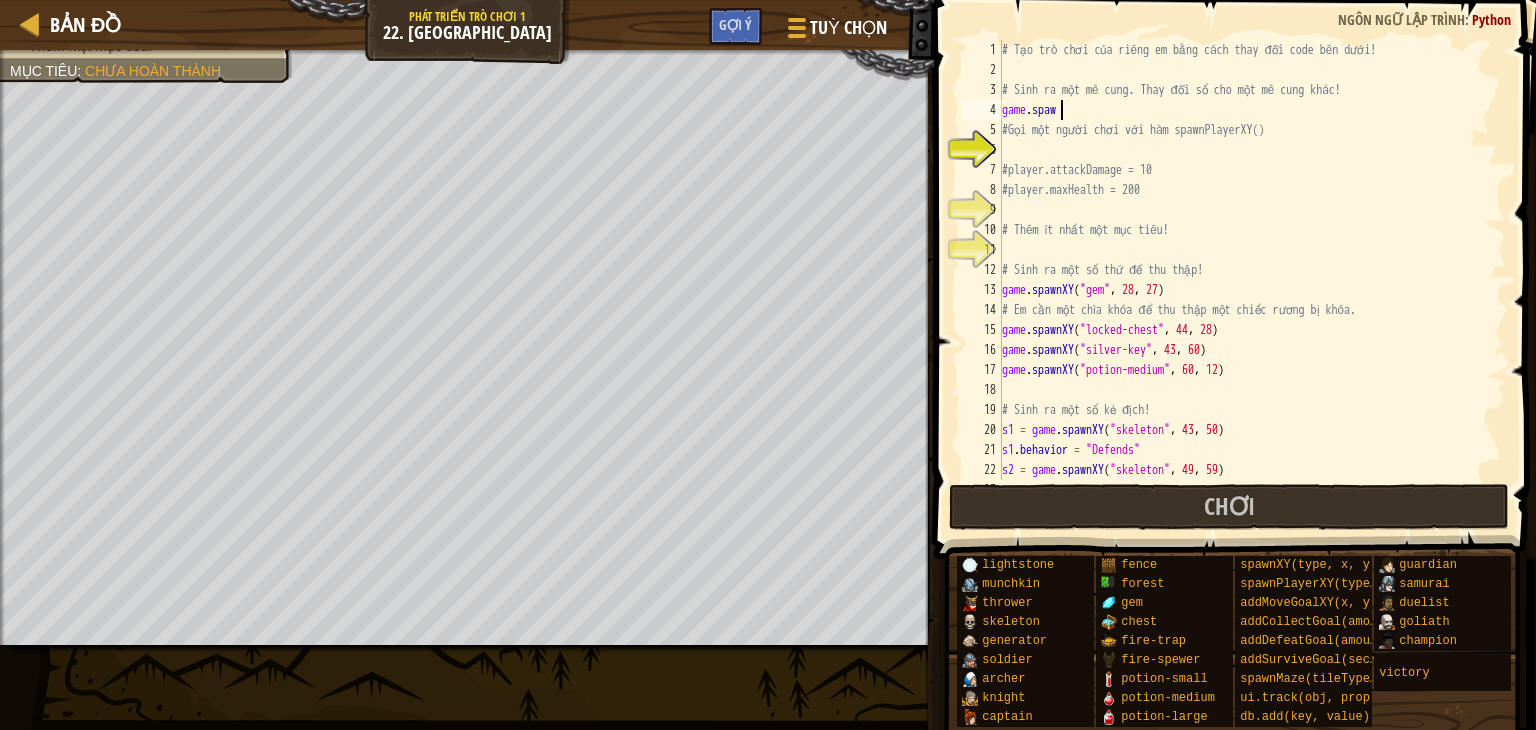 scroll, scrollTop: 9, scrollLeft: 3, axis: both 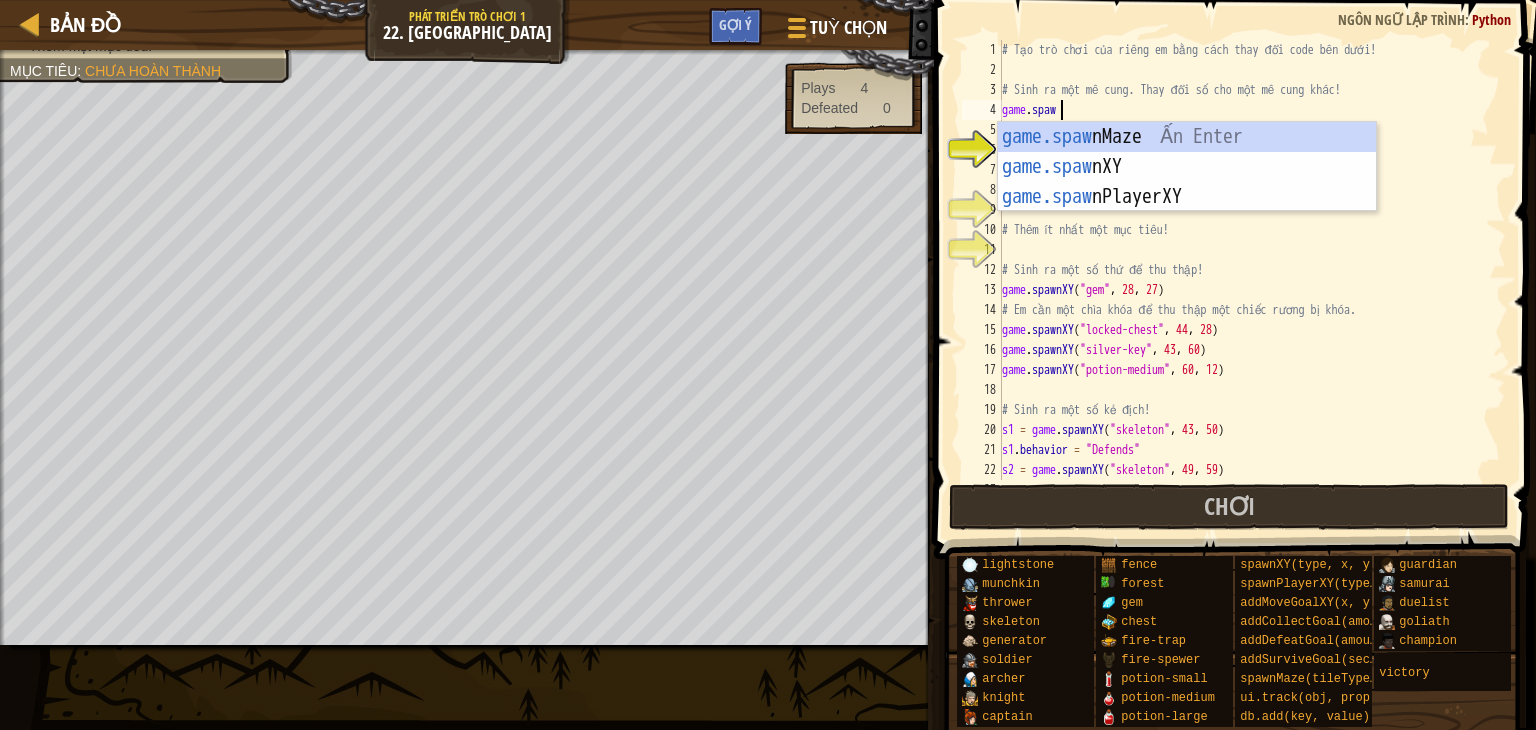 click on "game.spaw nMaze Ấn Enter game.spaw nXY Ấn Enter game.spaw nPlayerXY Ấn Enter" at bounding box center (1187, 197) 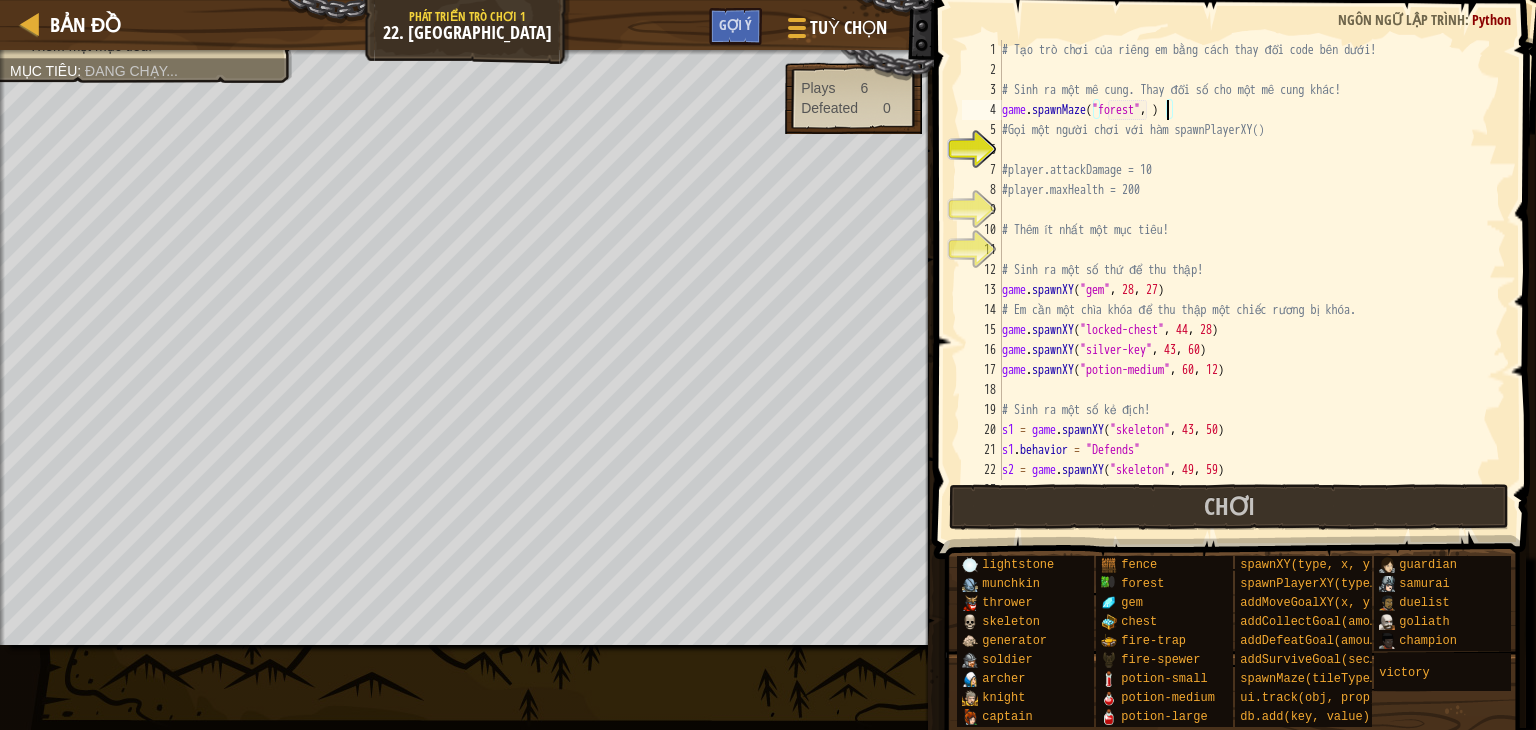 scroll, scrollTop: 9, scrollLeft: 13, axis: both 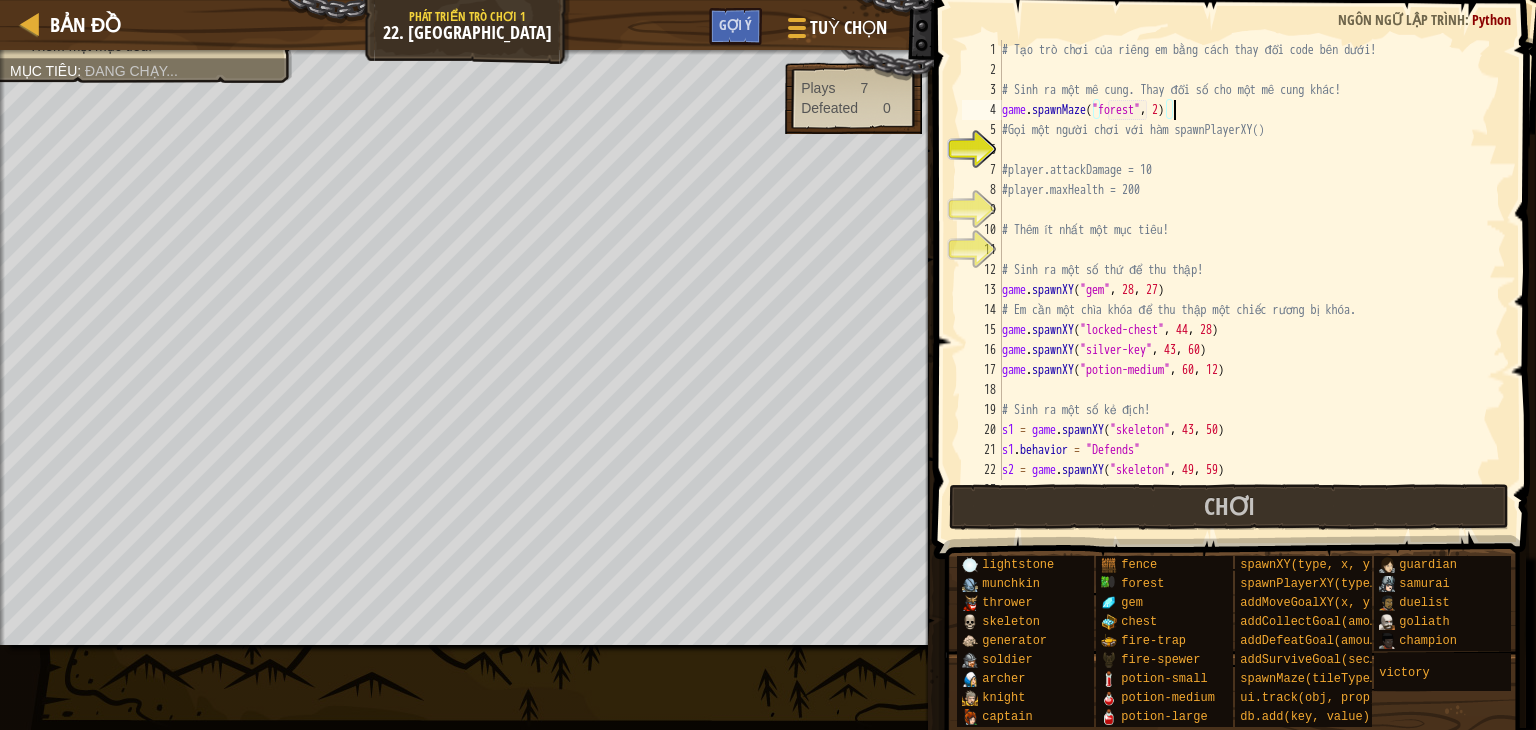 type on "game.spawnMaze("forest", 2)" 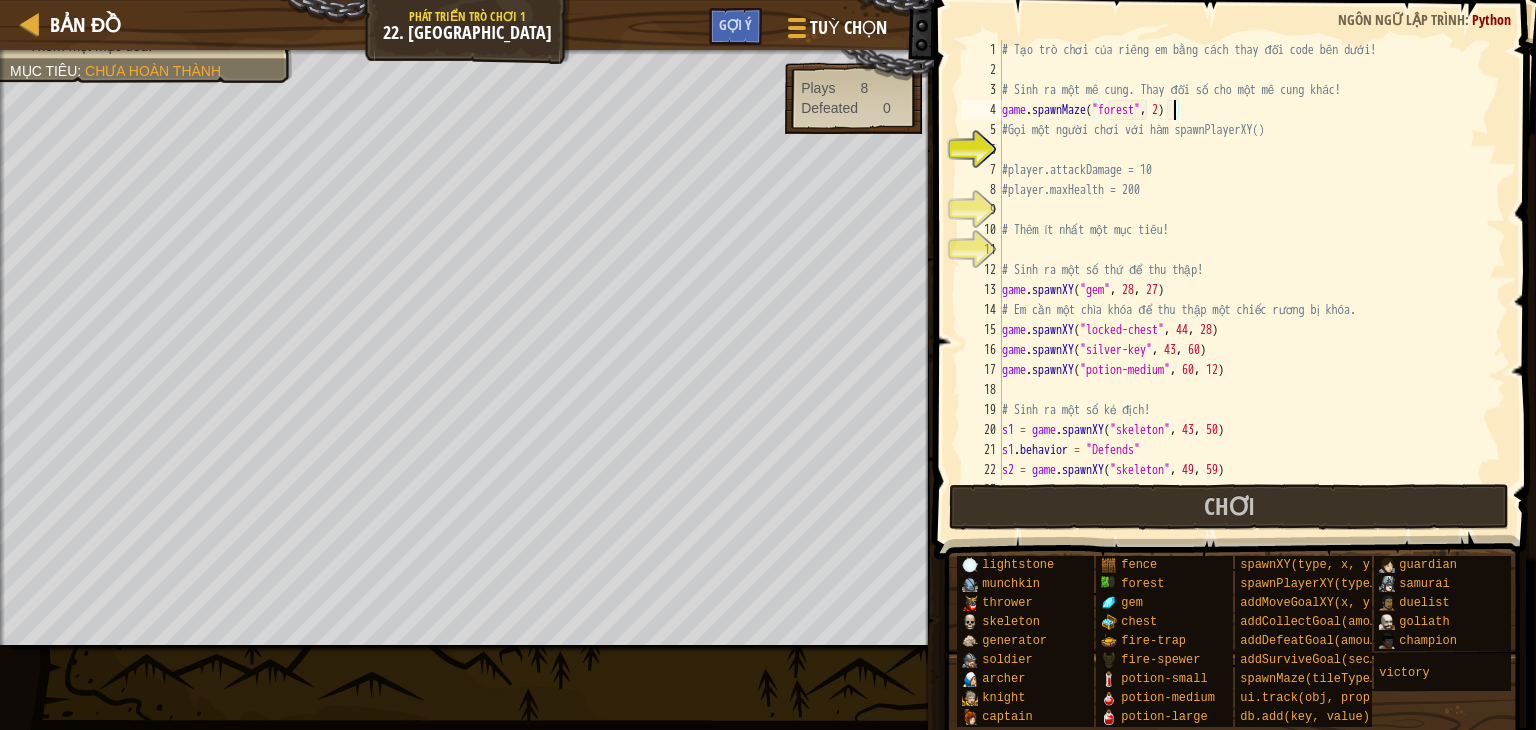 drag, startPoint x: 1151, startPoint y: 151, endPoint x: 1167, endPoint y: 180, distance: 33.12099 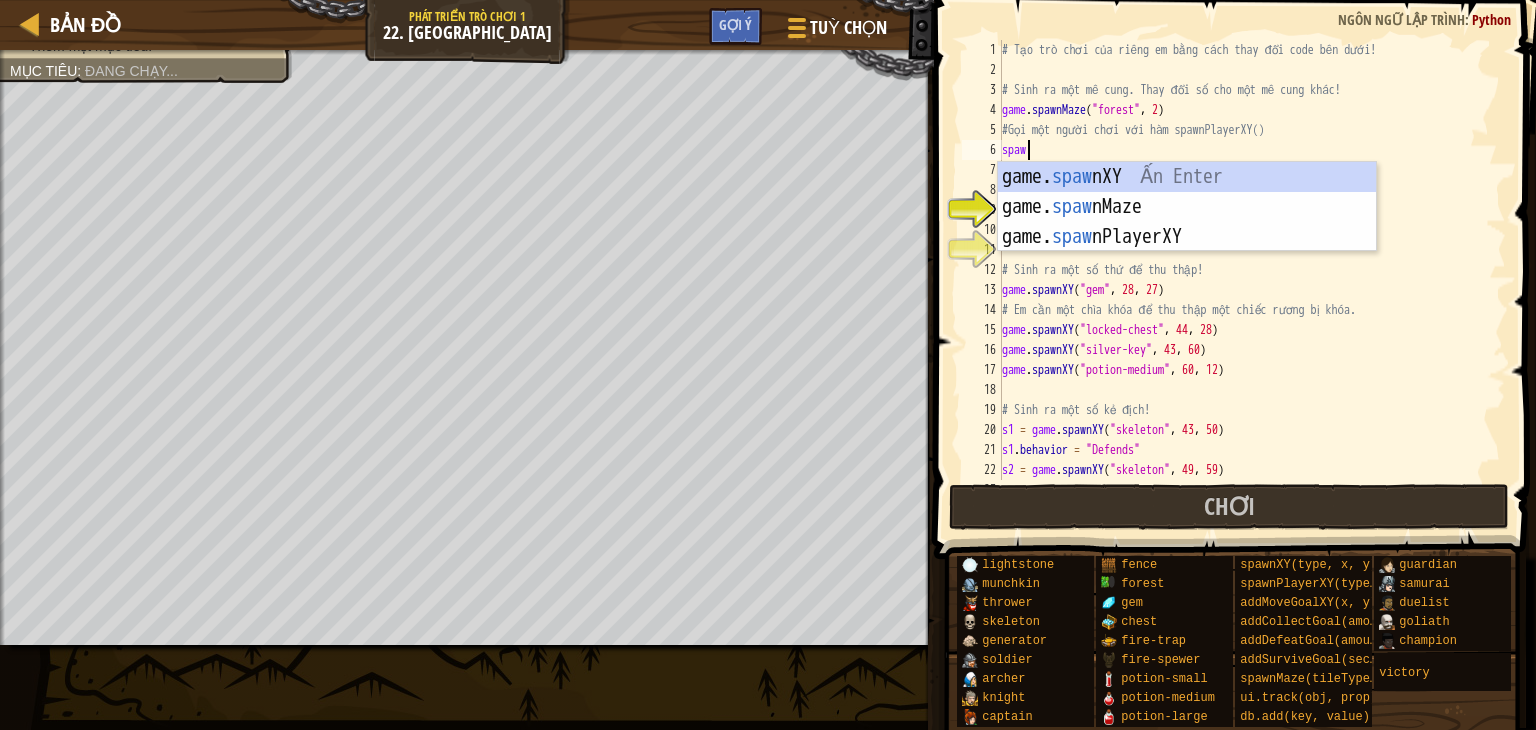 scroll, scrollTop: 9, scrollLeft: 0, axis: vertical 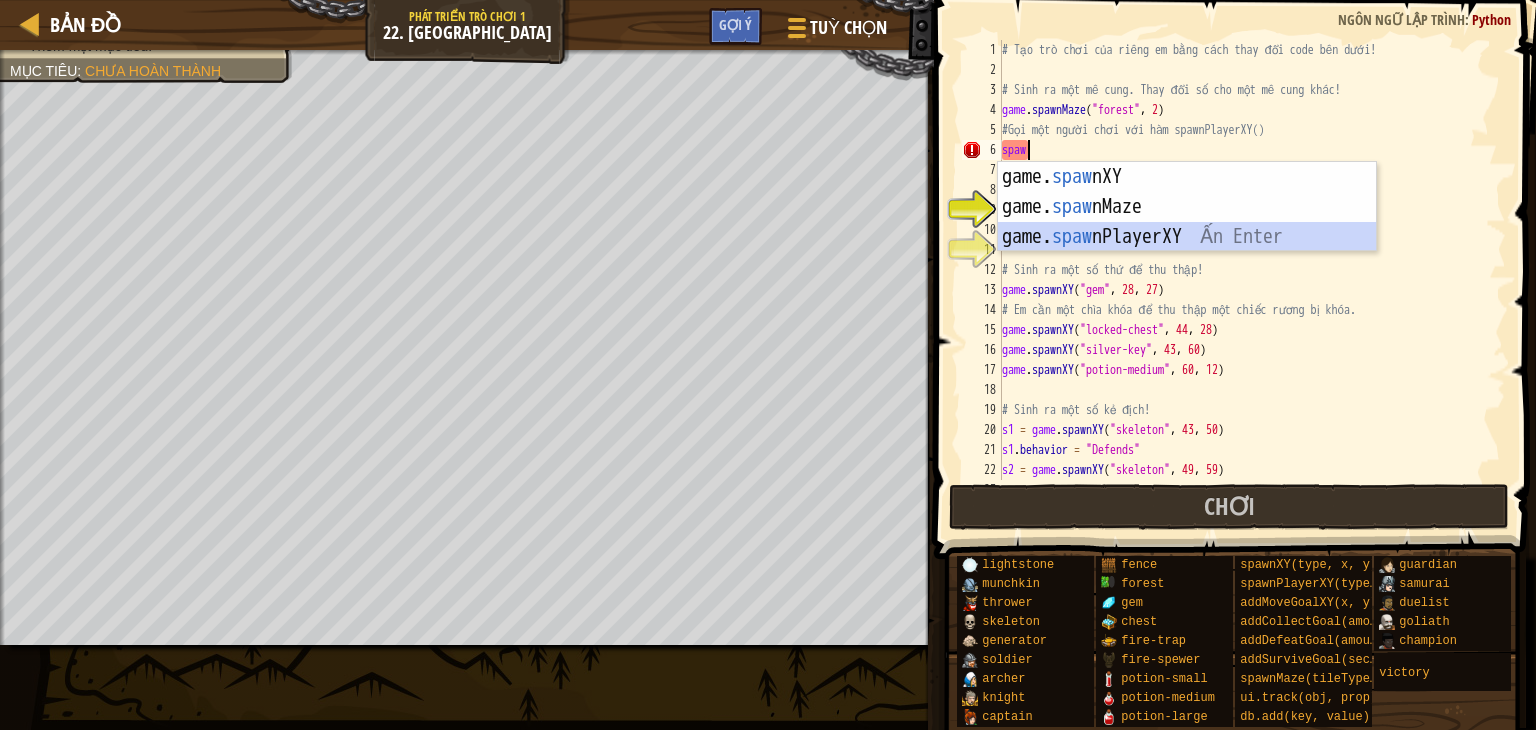 click on "game. spaw nXY Ấn Enter game. spaw nMaze Ấn Enter game. spaw nPlayerXY Ấn Enter" at bounding box center (1187, 237) 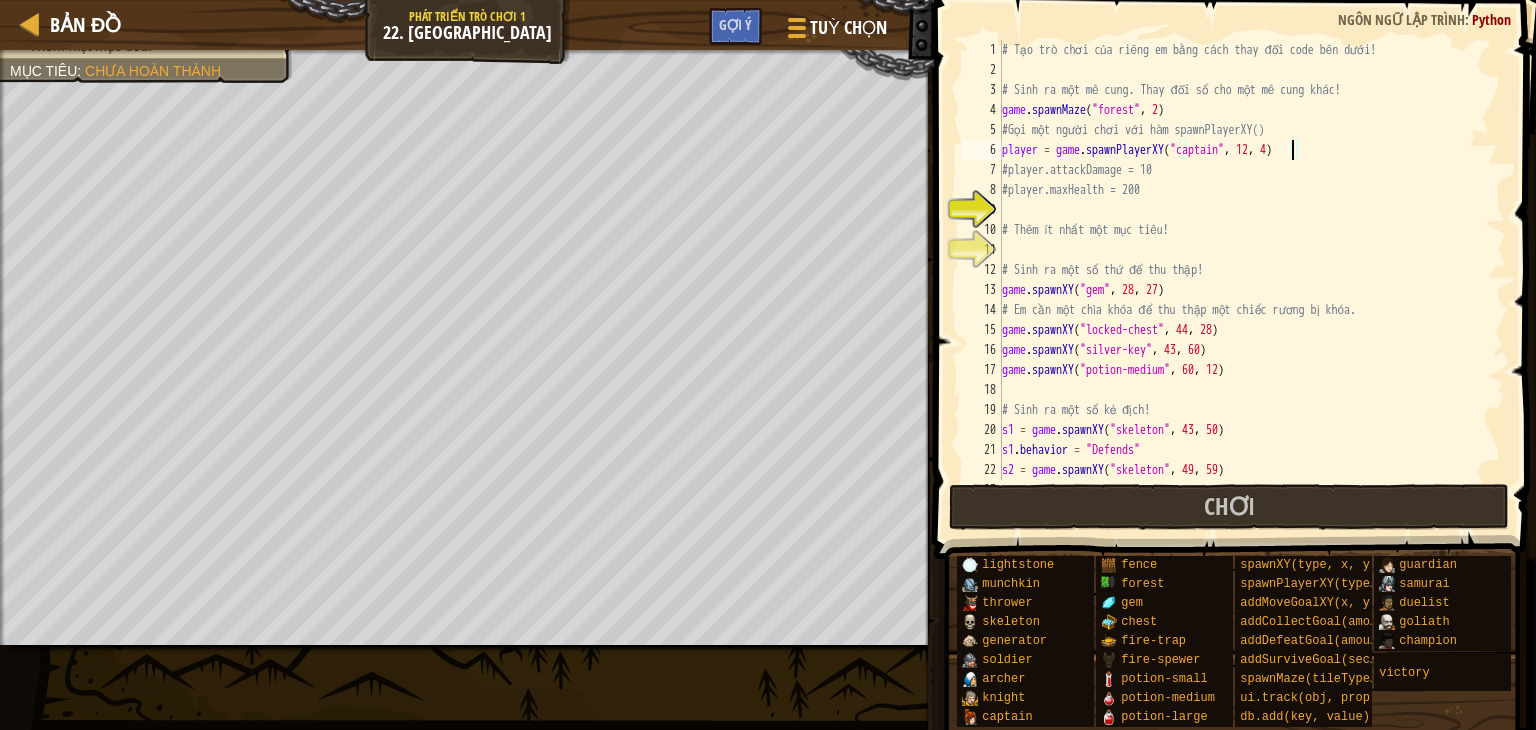 scroll, scrollTop: 9, scrollLeft: 24, axis: both 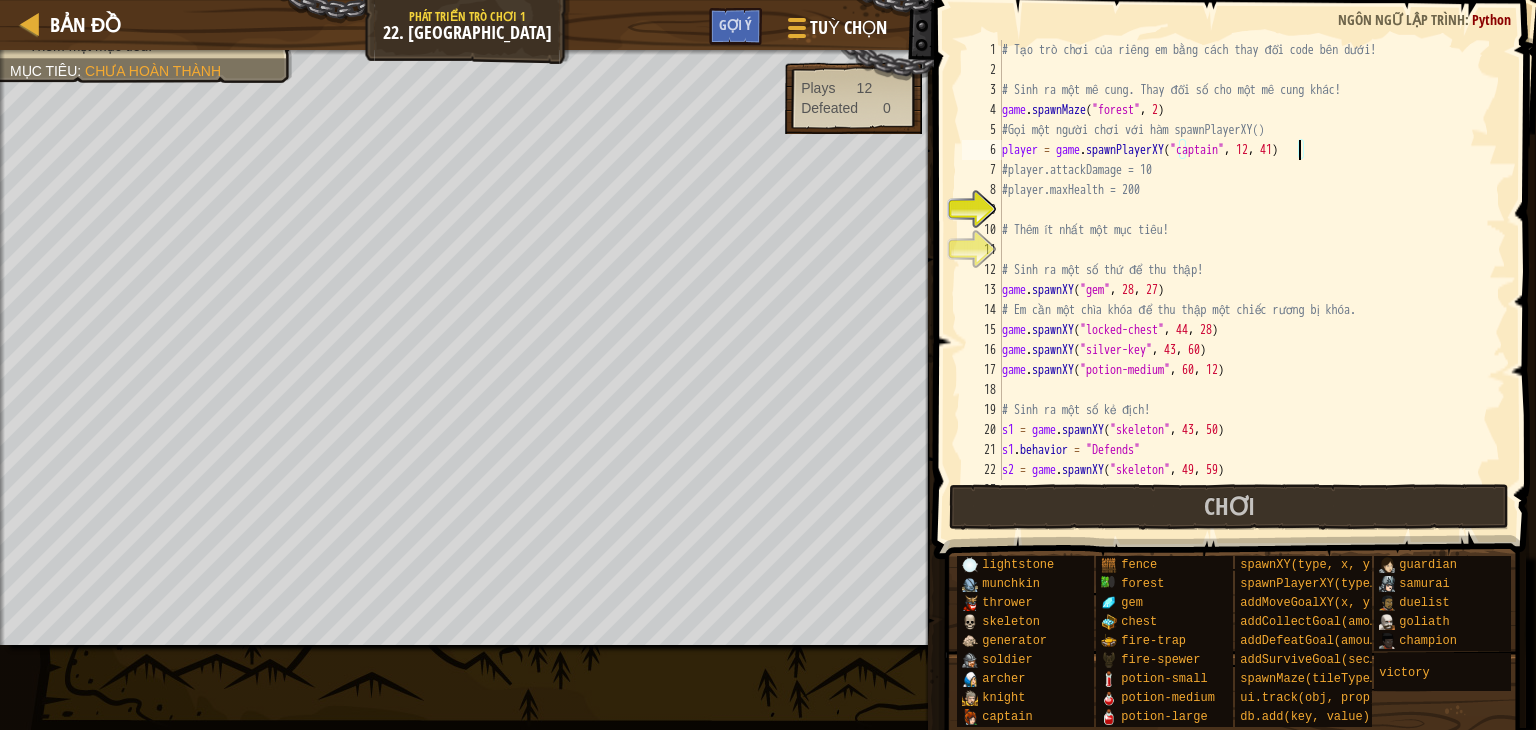 click on "# Tạo trò chơi của riêng em bằng cách thay đổi code bên dưới! # Sinh ra một mê cung. Thay đổi số cho một mê cung khác! game . spawnMaze ( "forest" ,   2 ) #Gọi một người chơi với hàm spawnPlayerXY() player   =   game . spawnPlayerXY ( "captain" ,   12 ,   41 ) #player.attackDamage = 10 #player.maxHealth = 200 # Thêm ít nhất một mục tiêu! # Sinh ra một số thứ để thu thập! game . spawnXY ( "gem" ,   28 ,   27 ) # Em cần một chìa khóa để thu thập một chiếc rương bị khóa. game . spawnXY ( "locked-chest" ,   44 ,   28 ) game . spawnXY ( "silver-key" ,   43 ,   60 ) game . spawnXY ( "potion-medium" ,   60 ,   12 ) # Sinh ra một số kẻ địch! s1   =   game . spawnXY ( "skeleton" ,   43 ,   50 ) s1 . behavior   =   "Defends" s2   =   game . spawnXY ( "skeleton" ,   49 ,   59 ) s2 . behavior   =   "Defends"" at bounding box center (1244, 280) 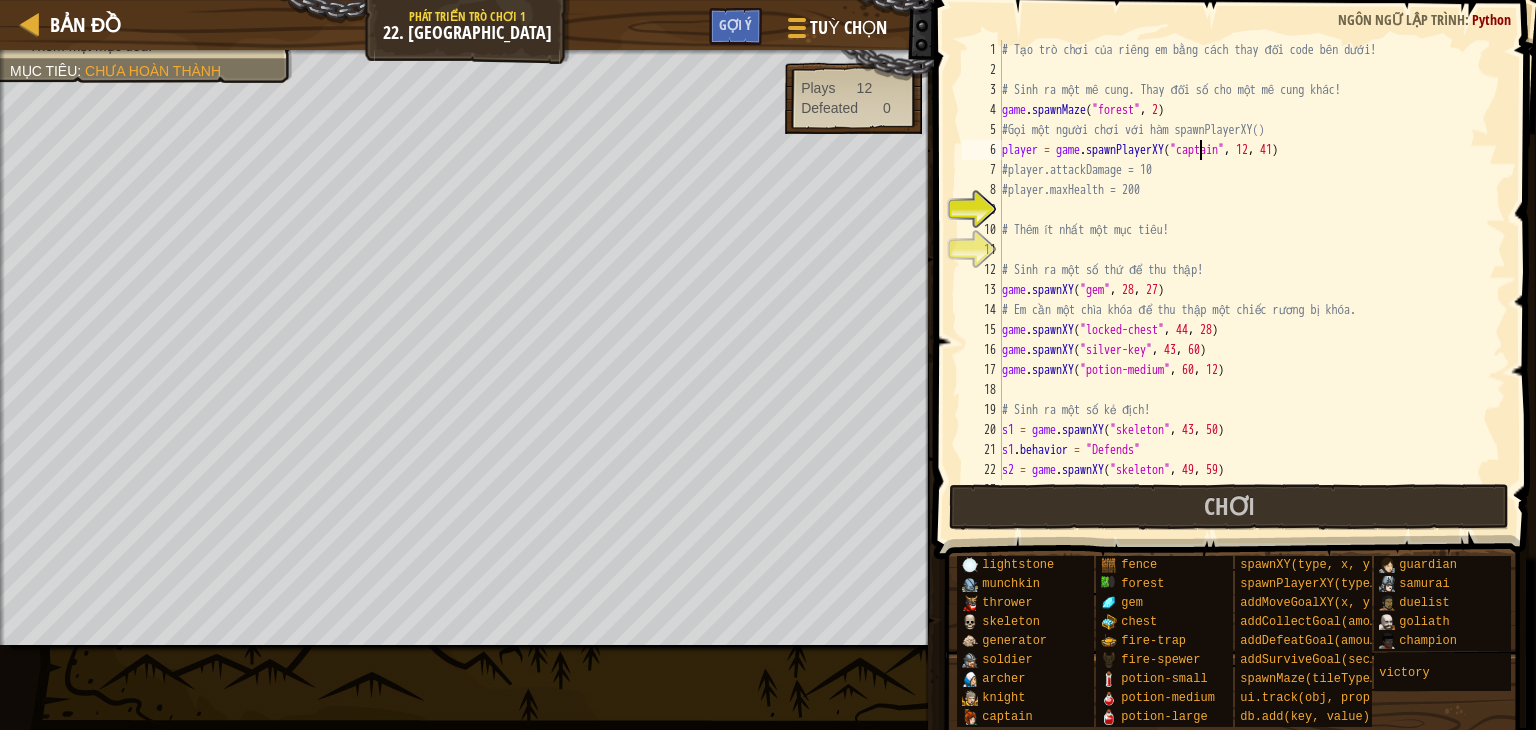 click on "# Tạo trò chơi của riêng em bằng cách thay đổi code bên dưới! # Sinh ra một mê cung. Thay đổi số cho một mê cung khác! game . spawnMaze ( "forest" ,   2 ) #Gọi một người chơi với hàm spawnPlayerXY() player   =   game . spawnPlayerXY ( "captain" ,   12 ,   41 ) #player.attackDamage = 10 #player.maxHealth = 200 # Thêm ít nhất một mục tiêu! # Sinh ra một số thứ để thu thập! game . spawnXY ( "gem" ,   28 ,   27 ) # Em cần một chìa khóa để thu thập một chiếc rương bị khóa. game . spawnXY ( "locked-chest" ,   44 ,   28 ) game . spawnXY ( "silver-key" ,   43 ,   60 ) game . spawnXY ( "potion-medium" ,   60 ,   12 ) # Sinh ra một số kẻ địch! s1   =   game . spawnXY ( "skeleton" ,   43 ,   50 ) s1 . behavior   =   "Defends" s2   =   game . spawnXY ( "skeleton" ,   49 ,   59 ) s2 . behavior   =   "Defends"" at bounding box center [1244, 280] 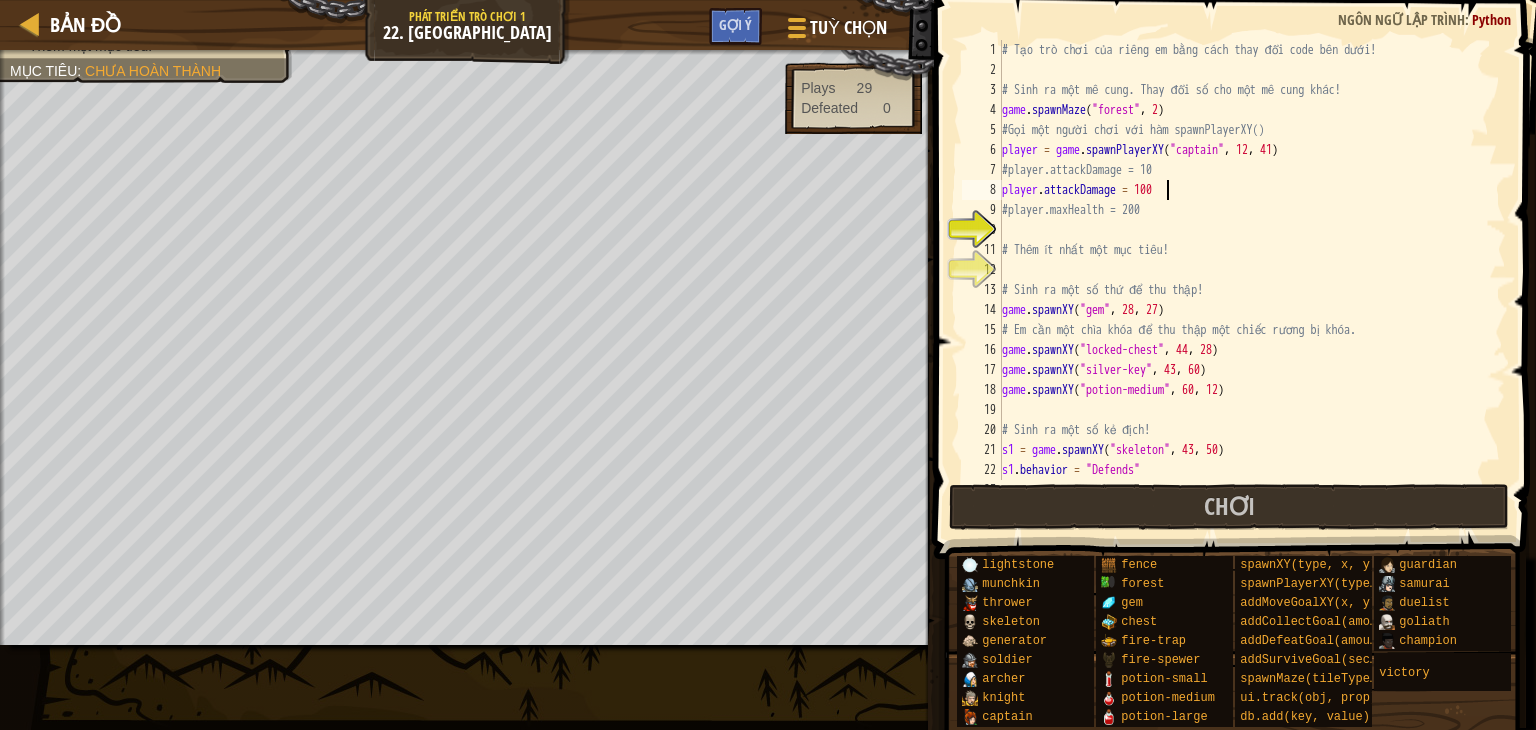 scroll, scrollTop: 9, scrollLeft: 12, axis: both 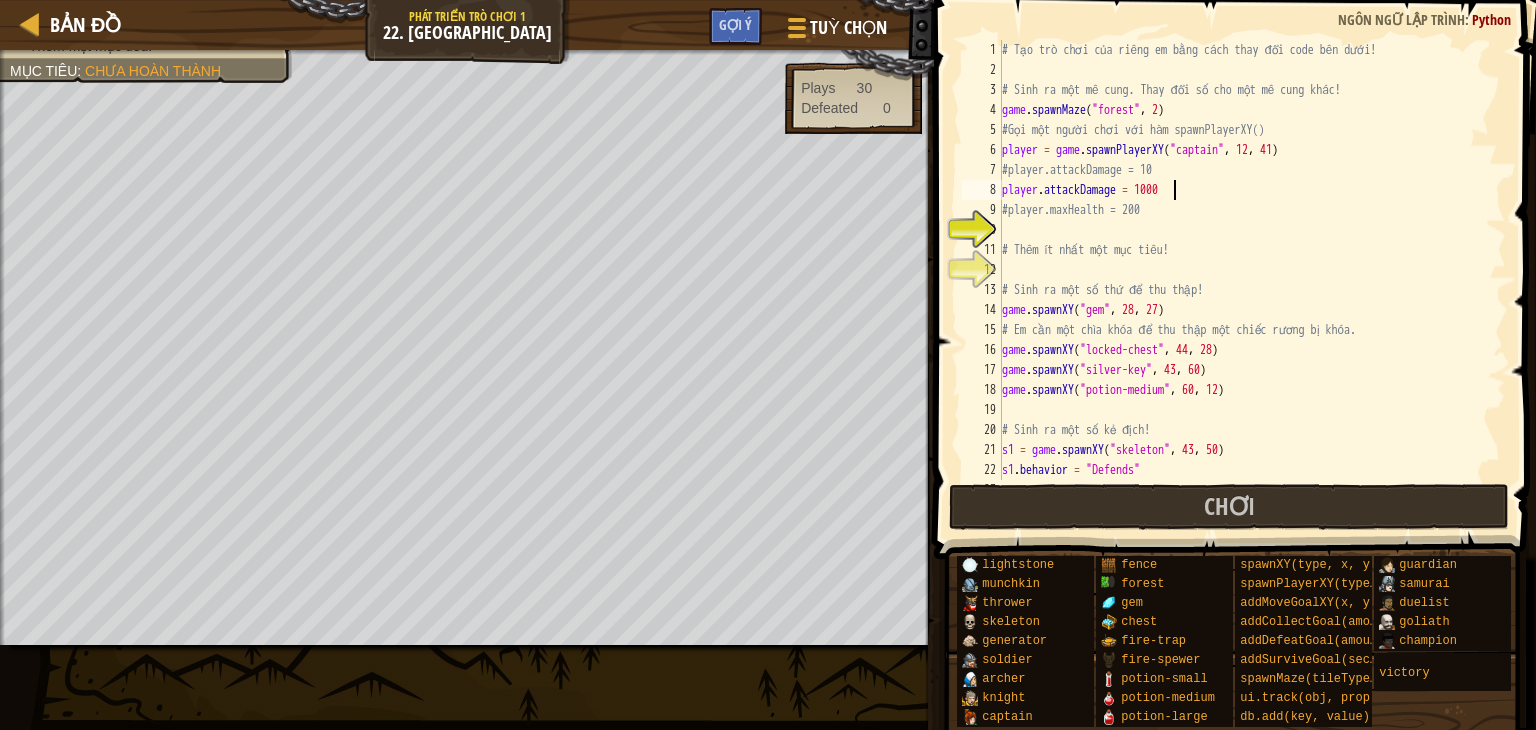 click on "# Tạo trò chơi của riêng em bằng cách thay đổi code bên dưới! # Sinh ra một mê cung. Thay đổi số cho một mê cung khác! game . spawnMaze ( "forest" ,   2 ) #Gọi một người chơi với hàm spawnPlayerXY() player   =   game . spawnPlayerXY ( "captain" ,   12 ,   41 ) #player.attackDamage = 10 player . attackDamage   =   1000 #player.maxHealth = 200 # Thêm ít nhất một mục tiêu! # Sinh ra một số thứ để thu thập! game . spawnXY ( "gem" ,   28 ,   27 ) # Em cần một chìa khóa để thu thập một chiếc rương bị khóa. game . spawnXY ( "locked-chest" ,   44 ,   28 ) game . spawnXY ( "silver-key" ,   43 ,   60 ) game . spawnXY ( "potion-medium" ,   60 ,   12 ) # Sinh ra một số kẻ địch! s1   =   game . spawnXY ( "skeleton" ,   43 ,   50 ) s1 . behavior   =   "Defends" s2   =   game . spawnXY ( "skeleton" ,   49 ,   59 )" at bounding box center (1244, 280) 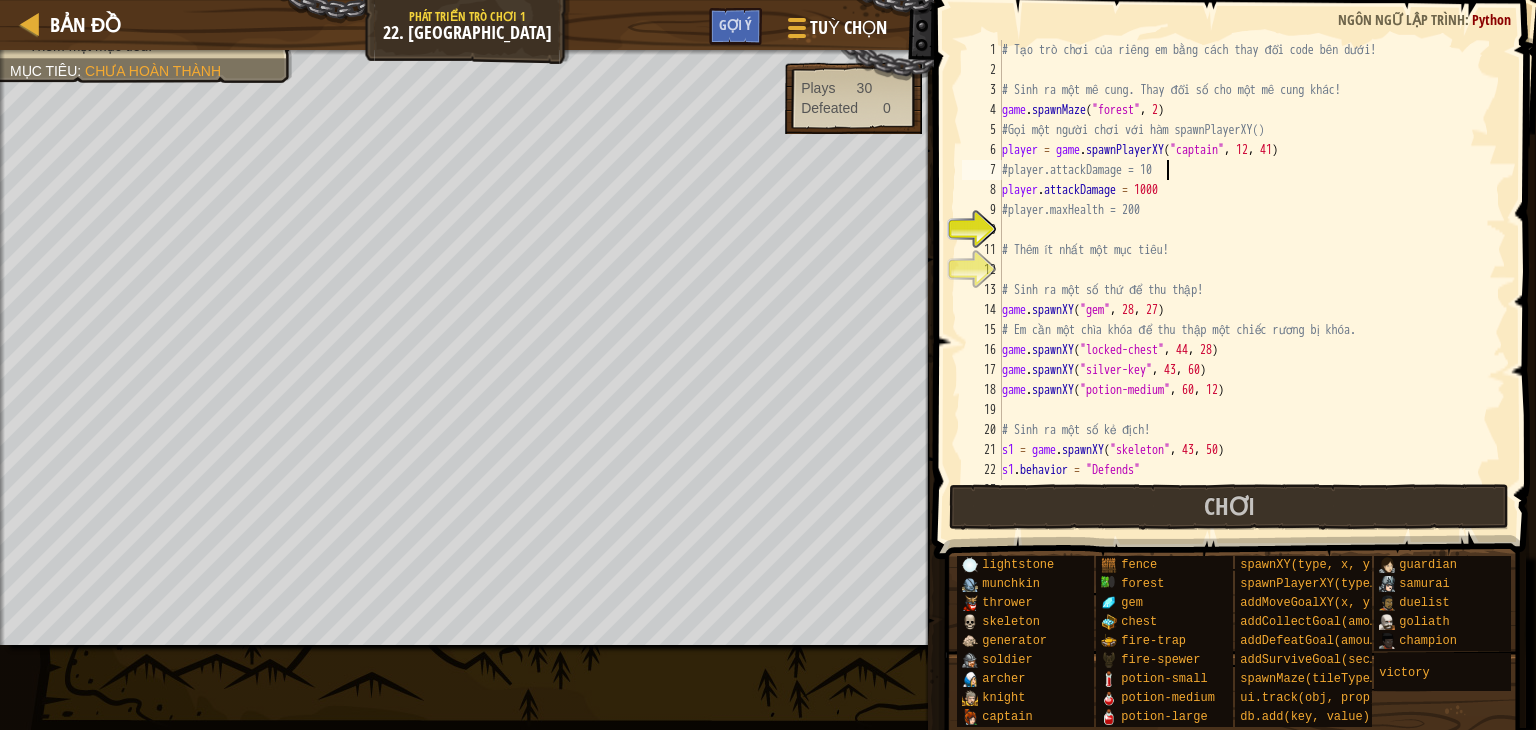 scroll, scrollTop: 9, scrollLeft: 12, axis: both 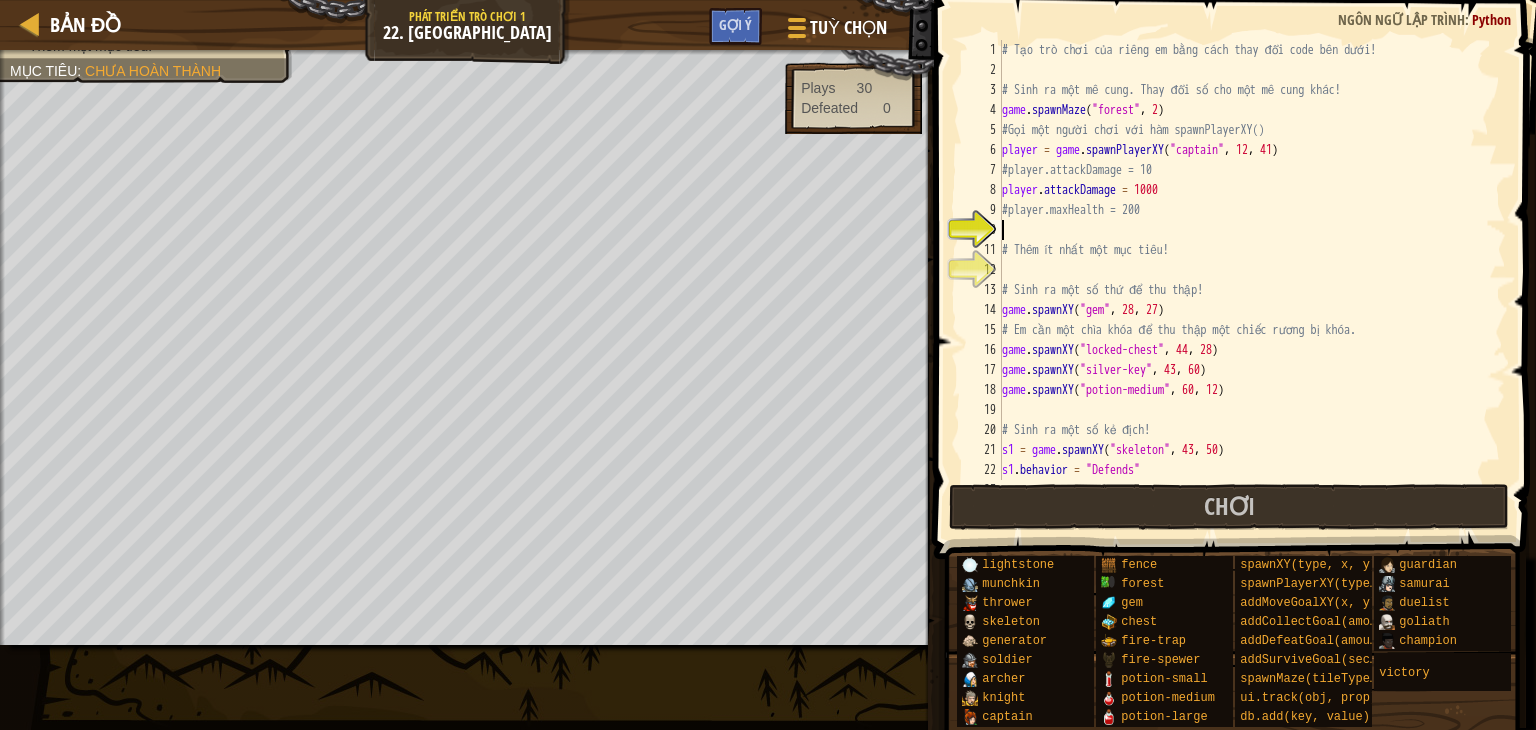 drag, startPoint x: 1173, startPoint y: 232, endPoint x: 1171, endPoint y: 217, distance: 15.132746 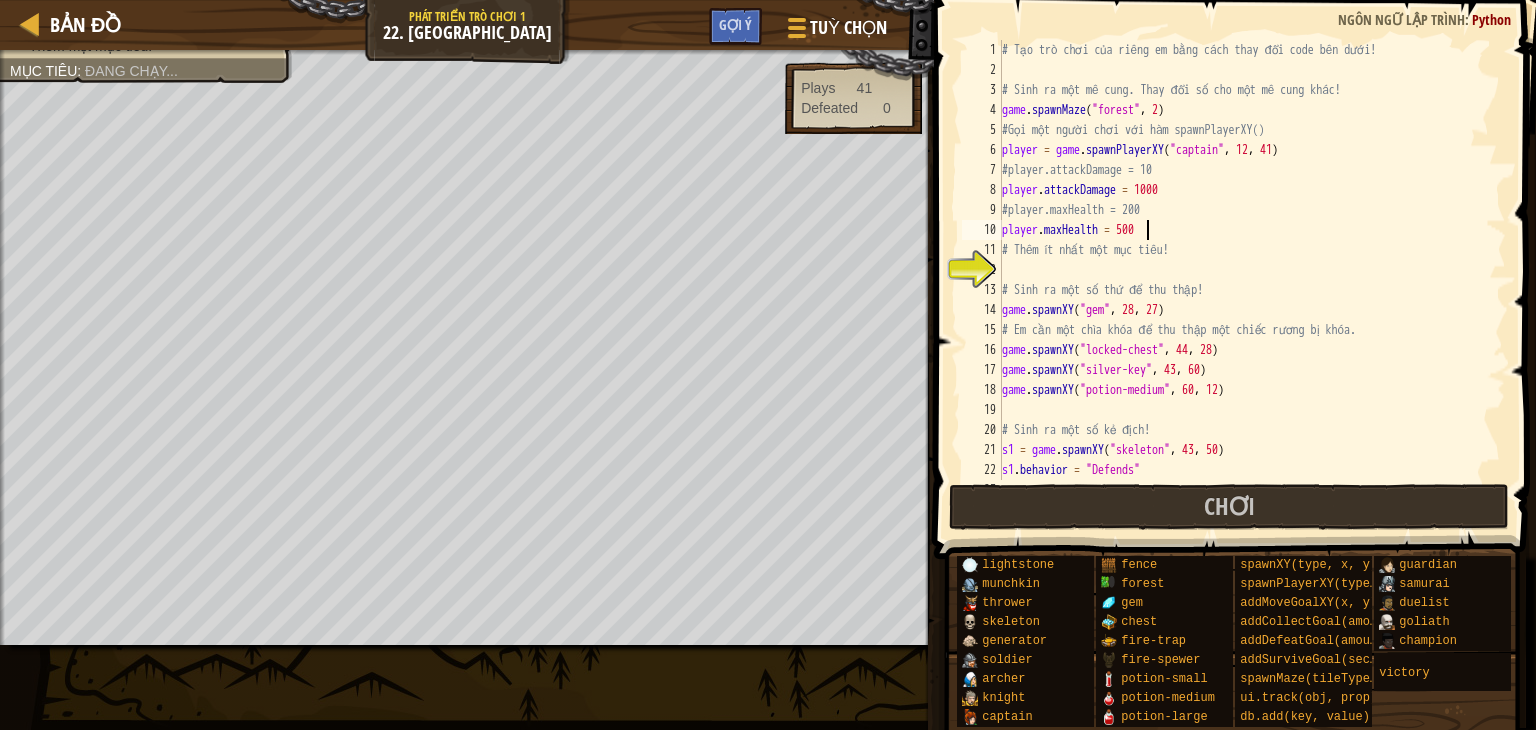 scroll, scrollTop: 9, scrollLeft: 11, axis: both 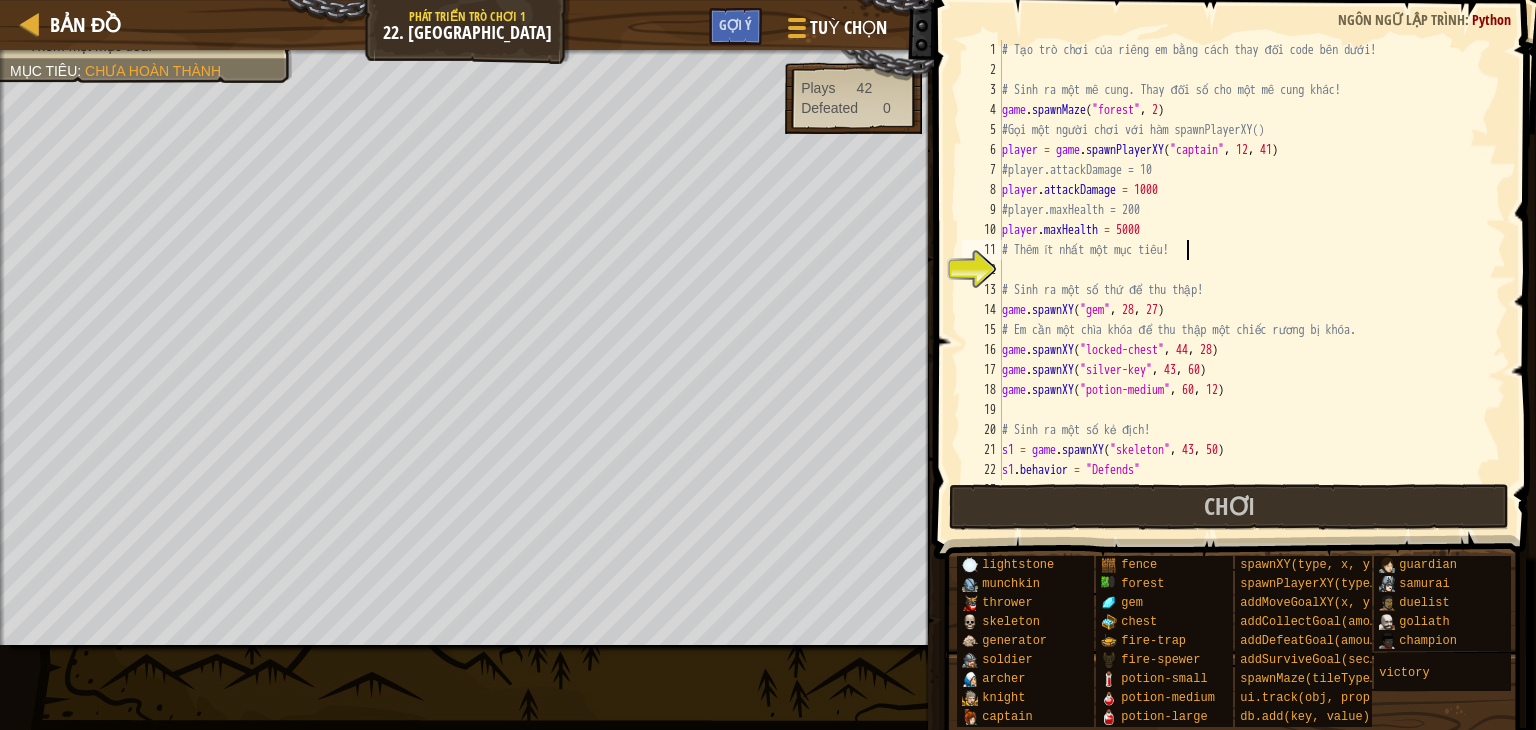 click on "# Tạo trò chơi của riêng em bằng cách thay đổi code bên dưới! # Sinh ra một mê cung. Thay đổi số cho một mê cung khác! game . spawnMaze ( "forest" ,   2 ) #Gọi một người chơi với hàm spawnPlayerXY() player   =   game . spawnPlayerXY ( "captain" ,   12 ,   41 ) #player.attackDamage = 10 player . attackDamage   =   1000 #player.maxHealth = 200 player . maxHealth   =   5000 # Thêm ít nhất một mục tiêu! # Sinh ra một số thứ để thu thập! game . spawnXY ( "gem" ,   28 ,   27 ) # Em cần một chìa khóa để thu thập một chiếc rương bị khóa. game . spawnXY ( "locked-chest" ,   44 ,   28 ) game . spawnXY ( "silver-key" ,   43 ,   60 ) game . spawnXY ( "potion-medium" ,   60 ,   12 ) # Sinh ra một số kẻ địch! s1   =   game . spawnXY ( "skeleton" ,   43 ,   50 ) s1 . behavior   =   "Defends" s2   =   game . spawnXY ( "skeleton" ,   49 ,   59 )" at bounding box center (1244, 280) 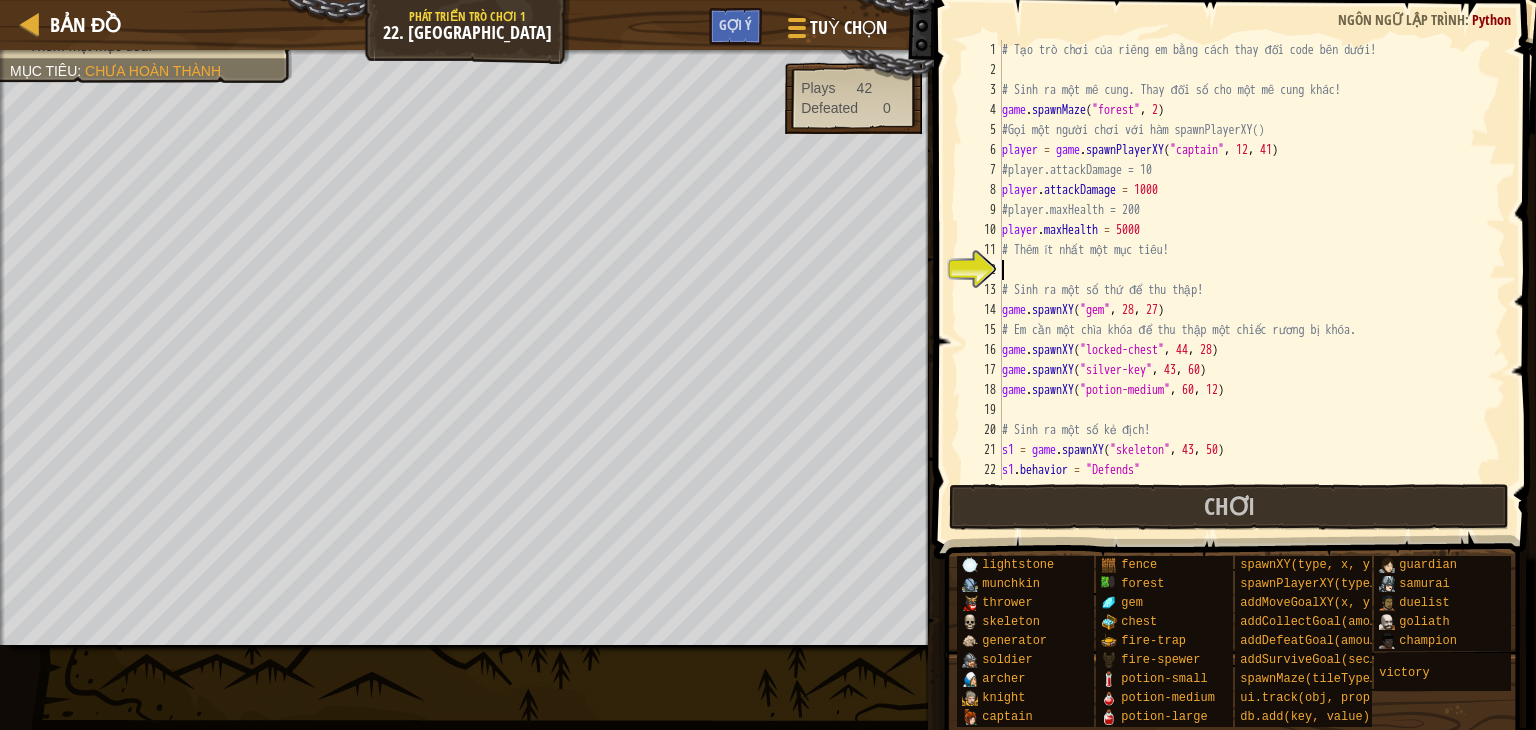 click on "# Tạo trò chơi của riêng em bằng cách thay đổi code bên dưới! # Sinh ra một mê cung. Thay đổi số cho một mê cung khác! game . spawnMaze ( "forest" ,   2 ) #Gọi một người chơi với hàm spawnPlayerXY() player   =   game . spawnPlayerXY ( "captain" ,   12 ,   41 ) #player.attackDamage = 10 player . attackDamage   =   1000 #player.maxHealth = 200 player . maxHealth   =   5000 # Thêm ít nhất một mục tiêu! # Sinh ra một số thứ để thu thập! game . spawnXY ( "gem" ,   28 ,   27 ) # Em cần một chìa khóa để thu thập một chiếc rương bị khóa. game . spawnXY ( "locked-chest" ,   44 ,   28 ) game . spawnXY ( "silver-key" ,   43 ,   60 ) game . spawnXY ( "potion-medium" ,   60 ,   12 ) # Sinh ra một số kẻ địch! s1   =   game . spawnXY ( "skeleton" ,   43 ,   50 ) s1 . behavior   =   "Defends" s2   =   game . spawnXY ( "skeleton" ,   49 ,   59 )" at bounding box center [1244, 280] 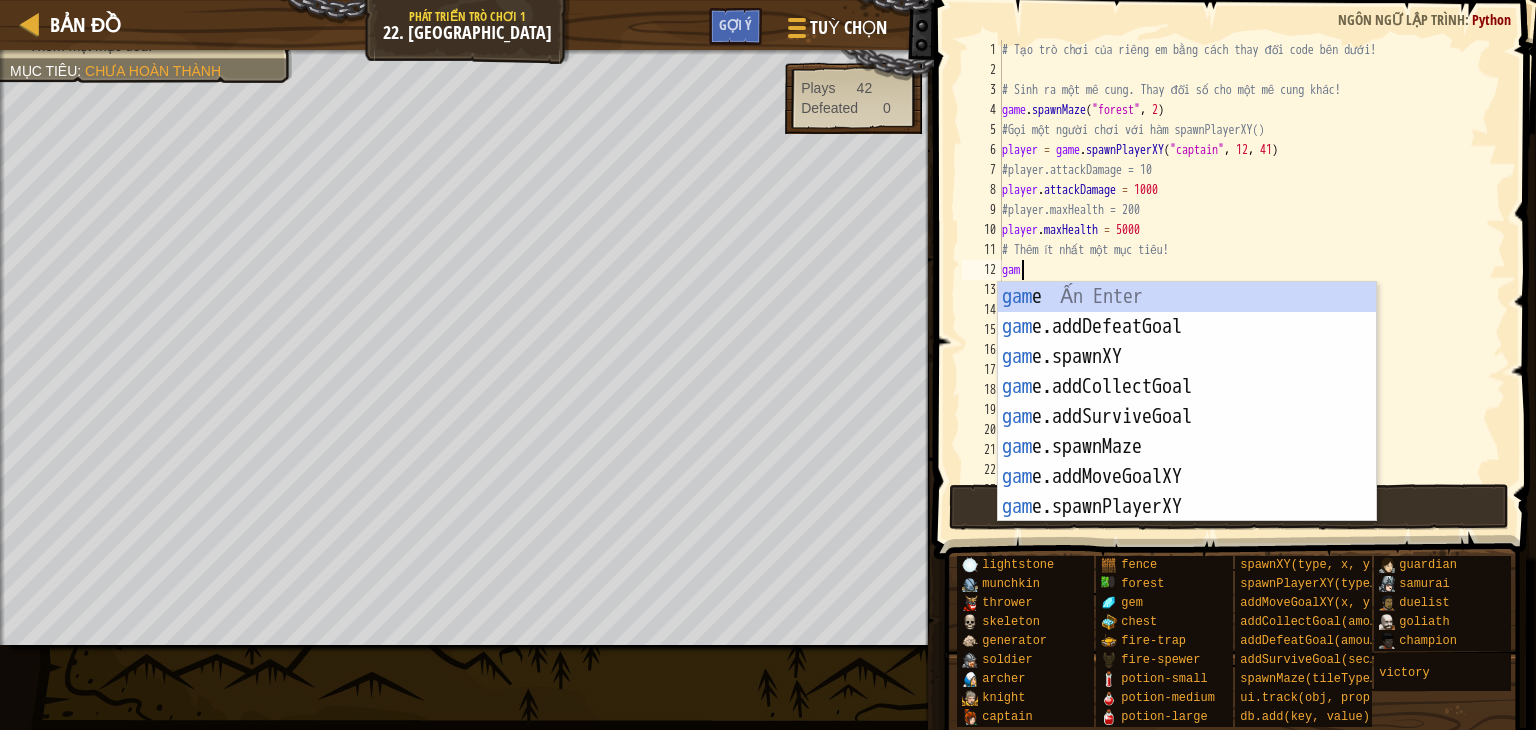 type on "game" 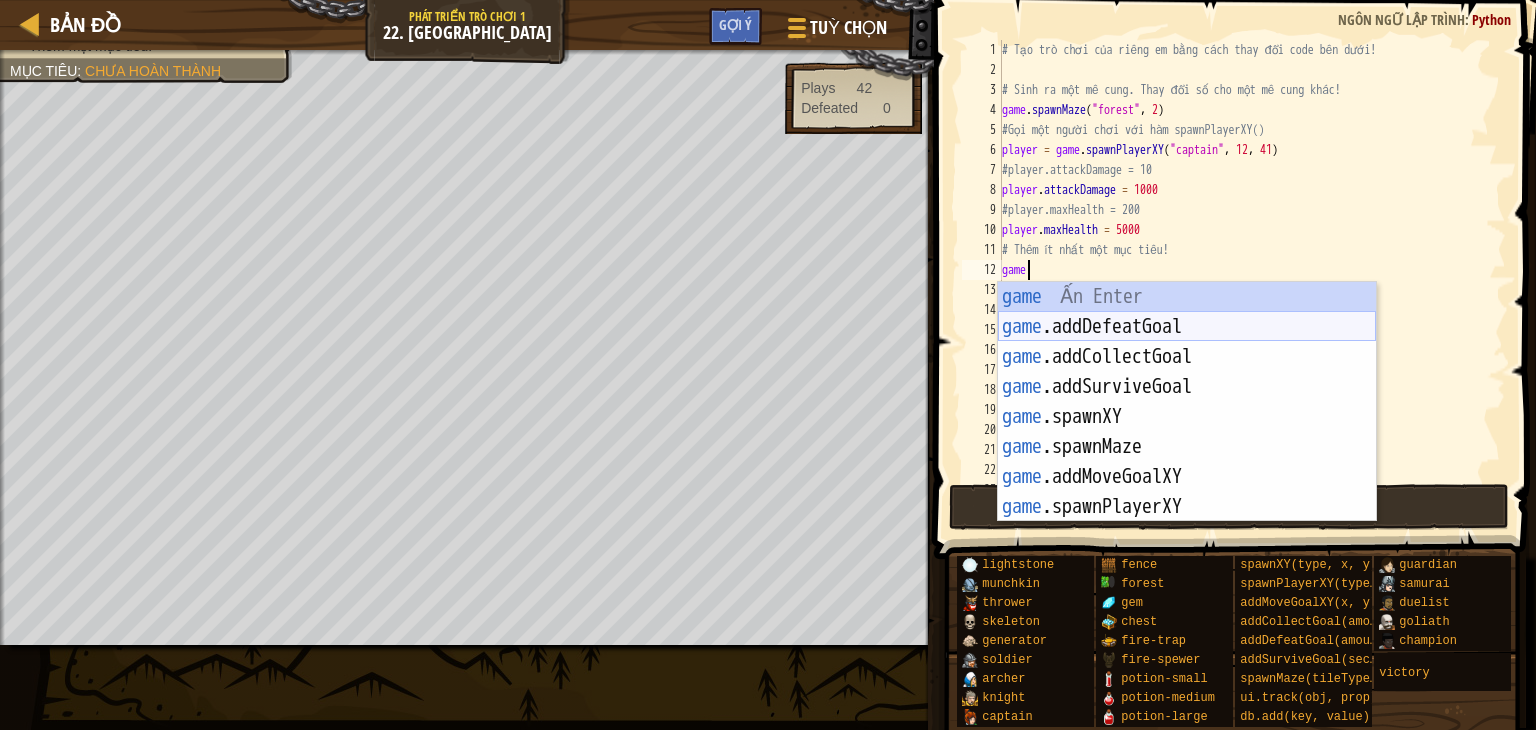 click on "game Ấn Enter game .addDefeatGoal Ấn Enter game .addCollectGoal Ấn Enter game .addSurviveGoal Ấn Enter game .spawnXY Ấn Enter game .spawnMaze Ấn Enter game .addMoveGoalXY Ấn Enter game .spawnPlayerXY Ấn Enter" at bounding box center [1187, 432] 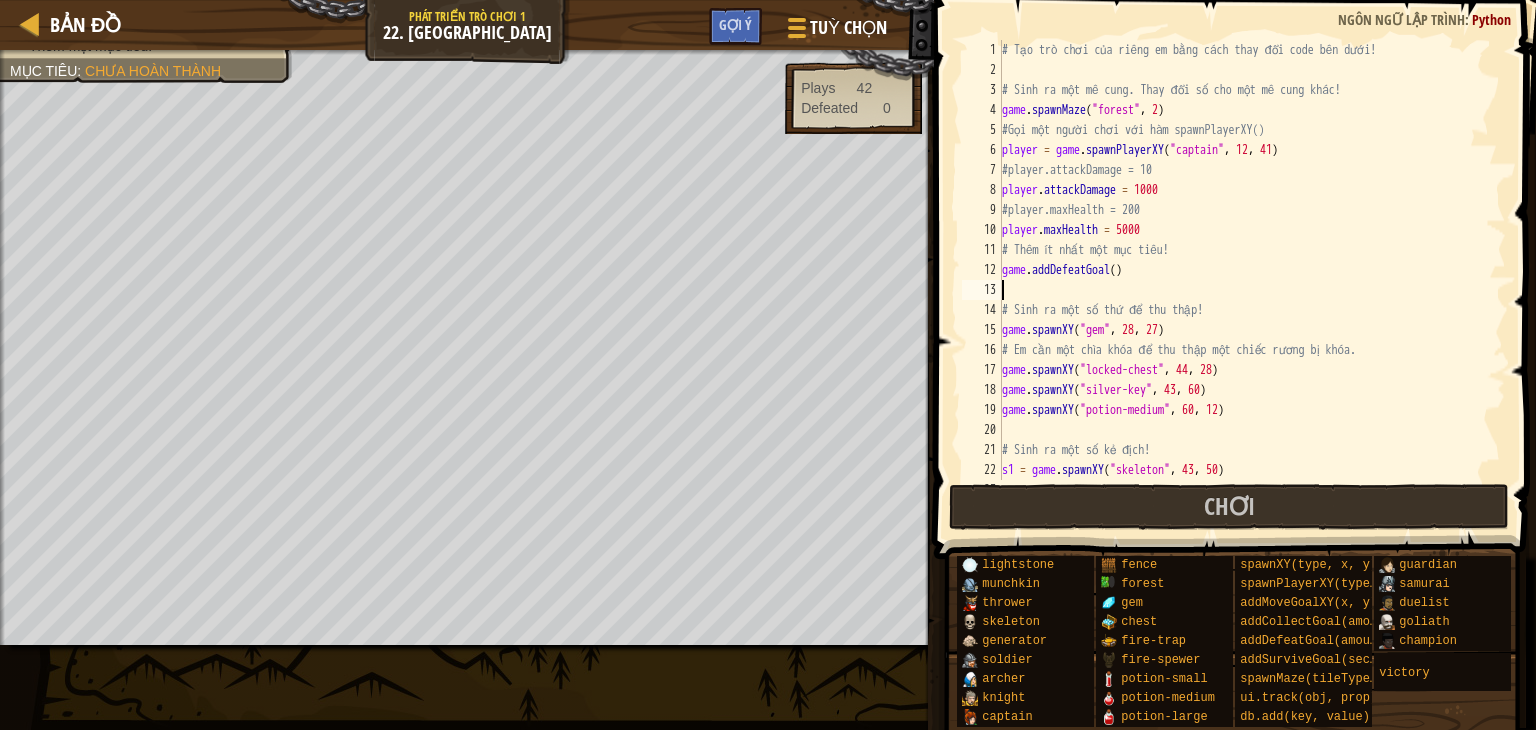 scroll, scrollTop: 9, scrollLeft: 0, axis: vertical 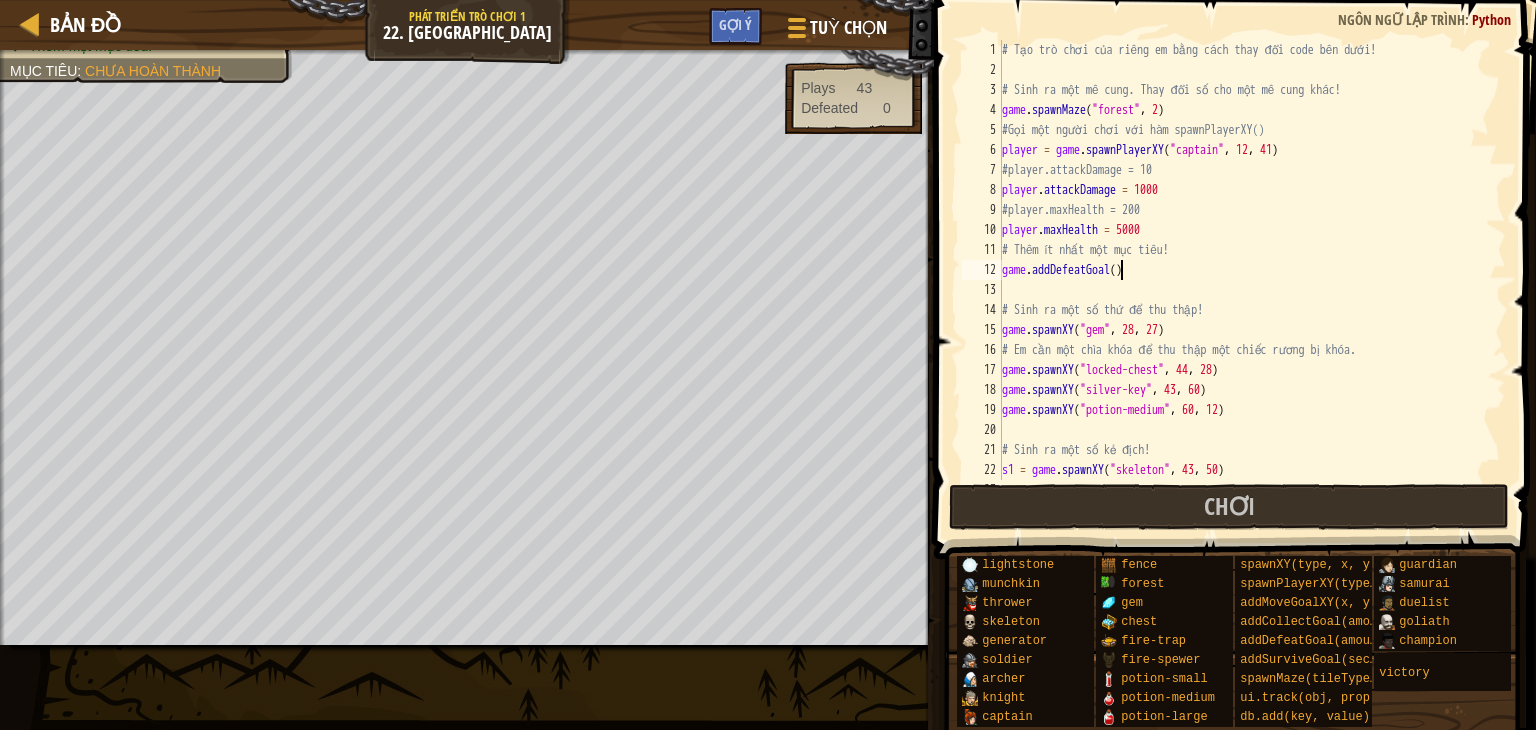 click on "# Tạo trò chơi của riêng em bằng cách thay đổi code bên dưới! # Sinh ra một mê cung. Thay đổi số cho một mê cung khác! game . spawnMaze ( "forest" ,   2 ) #Gọi một người chơi với hàm spawnPlayerXY() player   =   game . spawnPlayerXY ( "captain" ,   12 ,   41 ) #player.attackDamage = 10 player . attackDamage   =   1000 #player.maxHealth = 200 player . maxHealth   =   5000 # Thêm ít nhất một mục tiêu! game . addDefeatGoal ( ) # Sinh ra một số thứ để thu thập! game . spawnXY ( "gem" ,   28 ,   27 ) # Em cần một chìa khóa để thu thập một chiếc rương bị khóa. game . spawnXY ( "locked-chest" ,   44 ,   28 ) game . spawnXY ( "silver-key" ,   43 ,   60 ) game . spawnXY ( "potion-medium" ,   60 ,   12 ) # Sinh ra một số kẻ địch! s1   =   game . spawnXY ( "skeleton" ,   43 ,   50 ) s1 . behavior   =   "Defends"" at bounding box center (1244, 280) 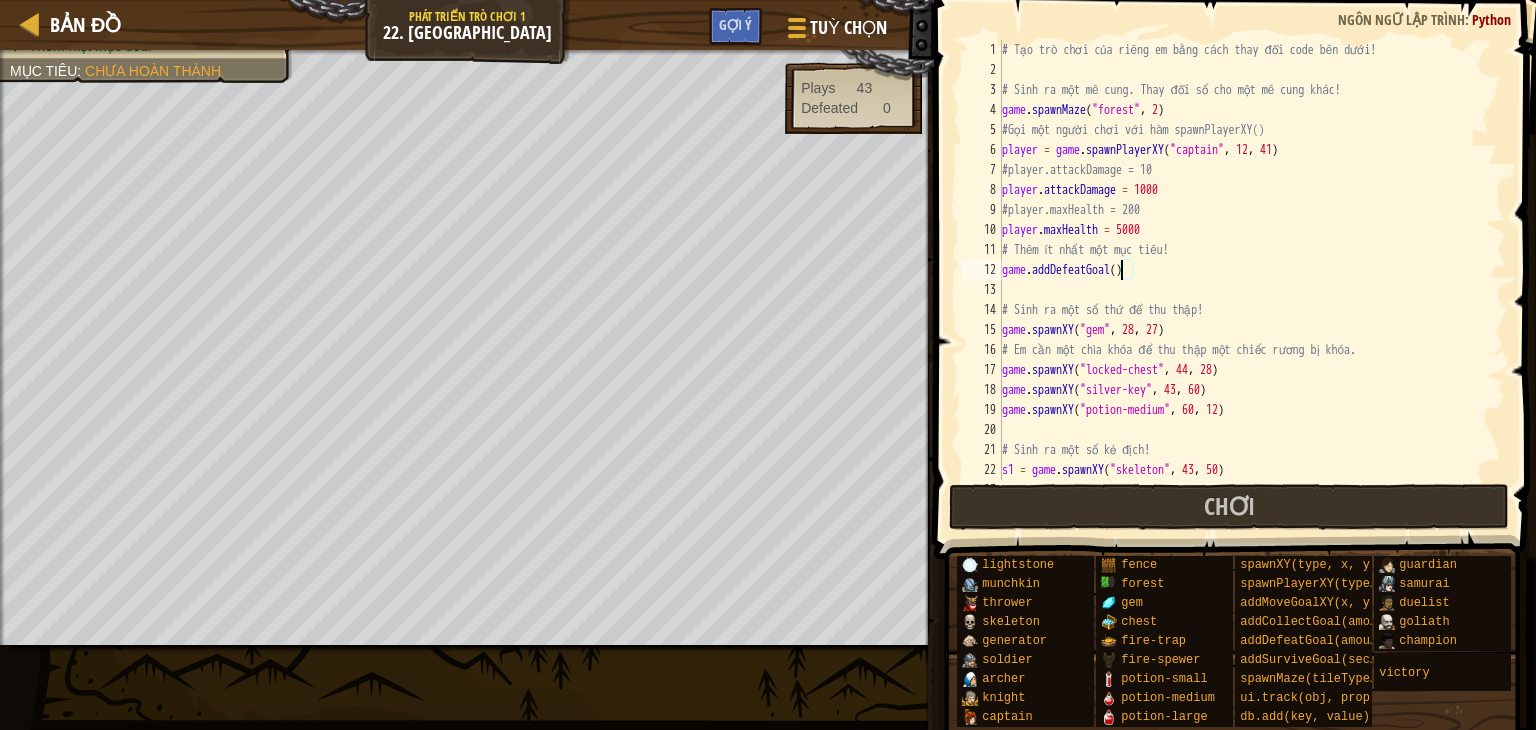 click on "# Tạo trò chơi của riêng em bằng cách thay đổi code bên dưới! # Sinh ra một mê cung. Thay đổi số cho một mê cung khác! game . spawnMaze ( "forest" ,   2 ) #Gọi một người chơi với hàm spawnPlayerXY() player   =   game . spawnPlayerXY ( "captain" ,   12 ,   41 ) #player.attackDamage = 10 player . attackDamage   =   1000 #player.maxHealth = 200 player . maxHealth   =   5000 # Thêm ít nhất một mục tiêu! game . addDefeatGoal ( ) # Sinh ra một số thứ để thu thập! game . spawnXY ( "gem" ,   28 ,   27 ) # Em cần một chìa khóa để thu thập một chiếc rương bị khóa. game . spawnXY ( "locked-chest" ,   44 ,   28 ) game . spawnXY ( "silver-key" ,   43 ,   60 ) game . spawnXY ( "potion-medium" ,   60 ,   12 ) # Sinh ra một số kẻ địch! s1   =   game . spawnXY ( "skeleton" ,   43 ,   50 ) s1 . behavior   =   "Defends"" at bounding box center (1244, 280) 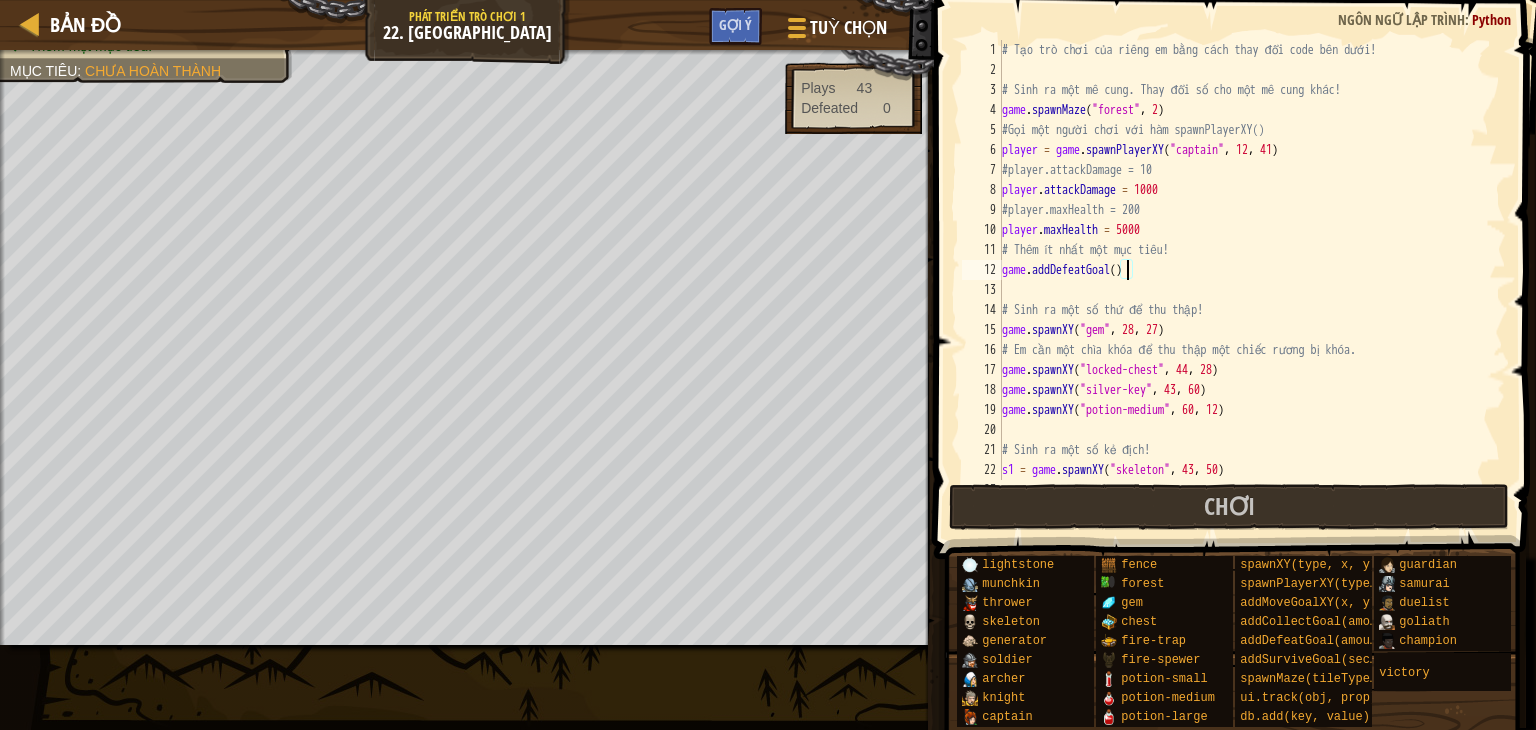 scroll, scrollTop: 9, scrollLeft: 10, axis: both 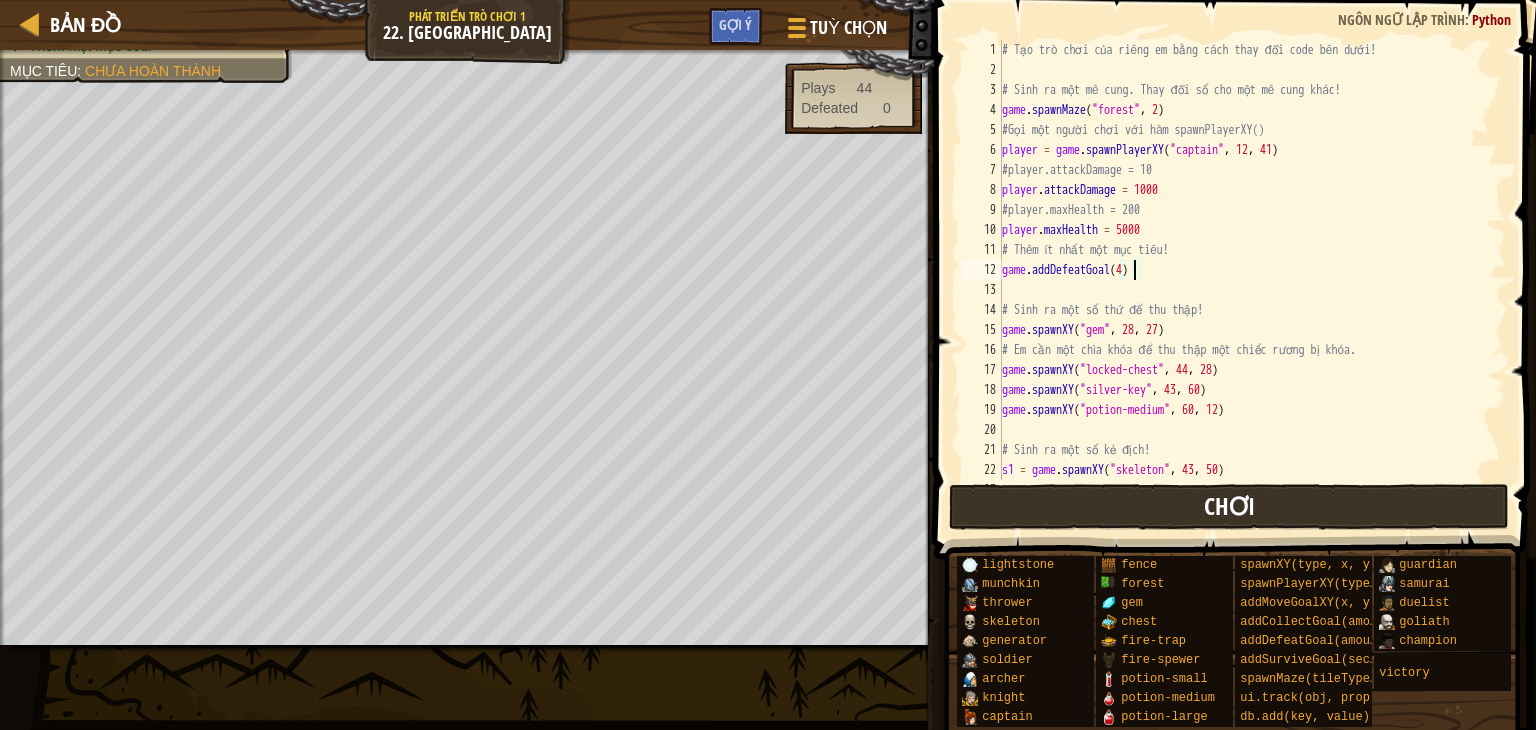 type on "game.addDefeatGoal(4)" 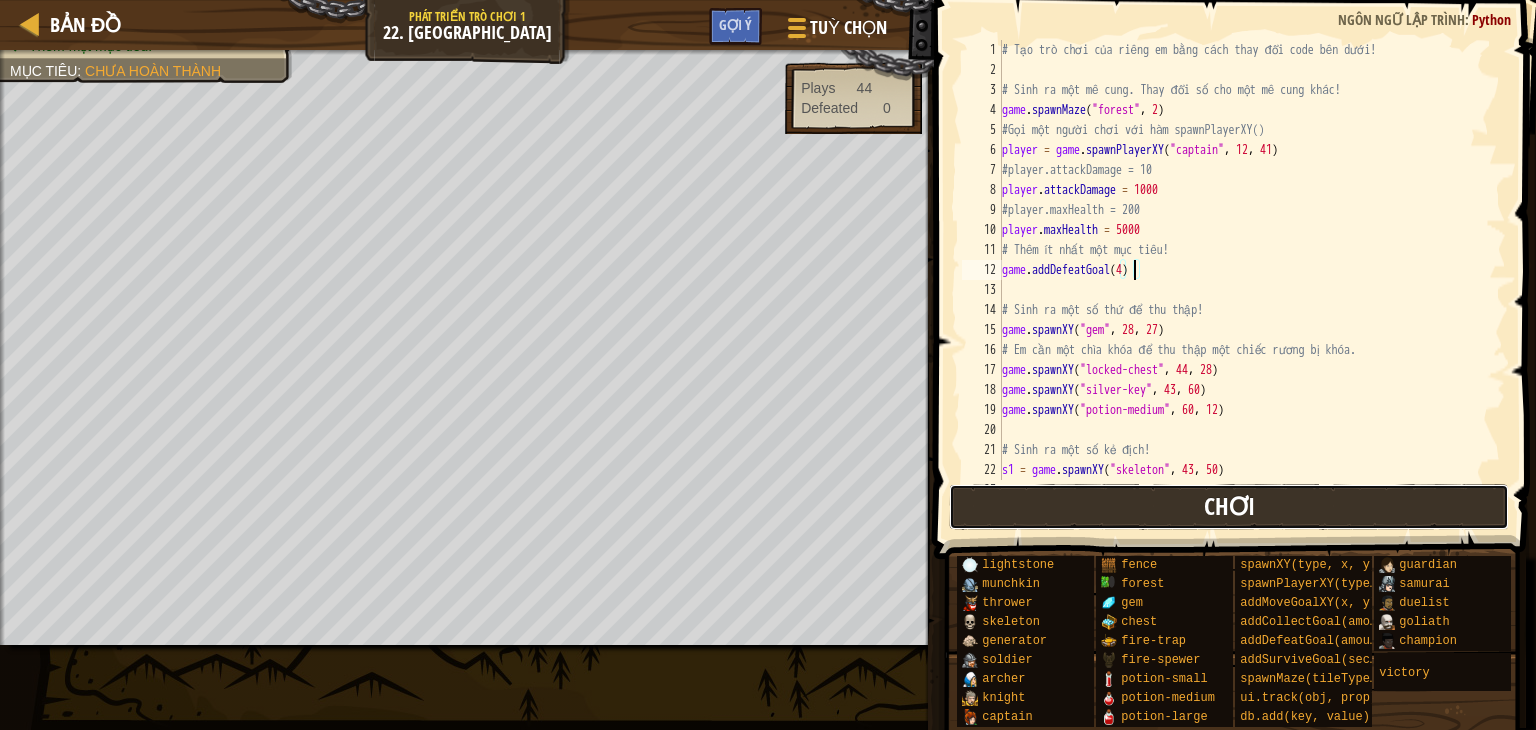 click on "Chơi" at bounding box center (1229, 507) 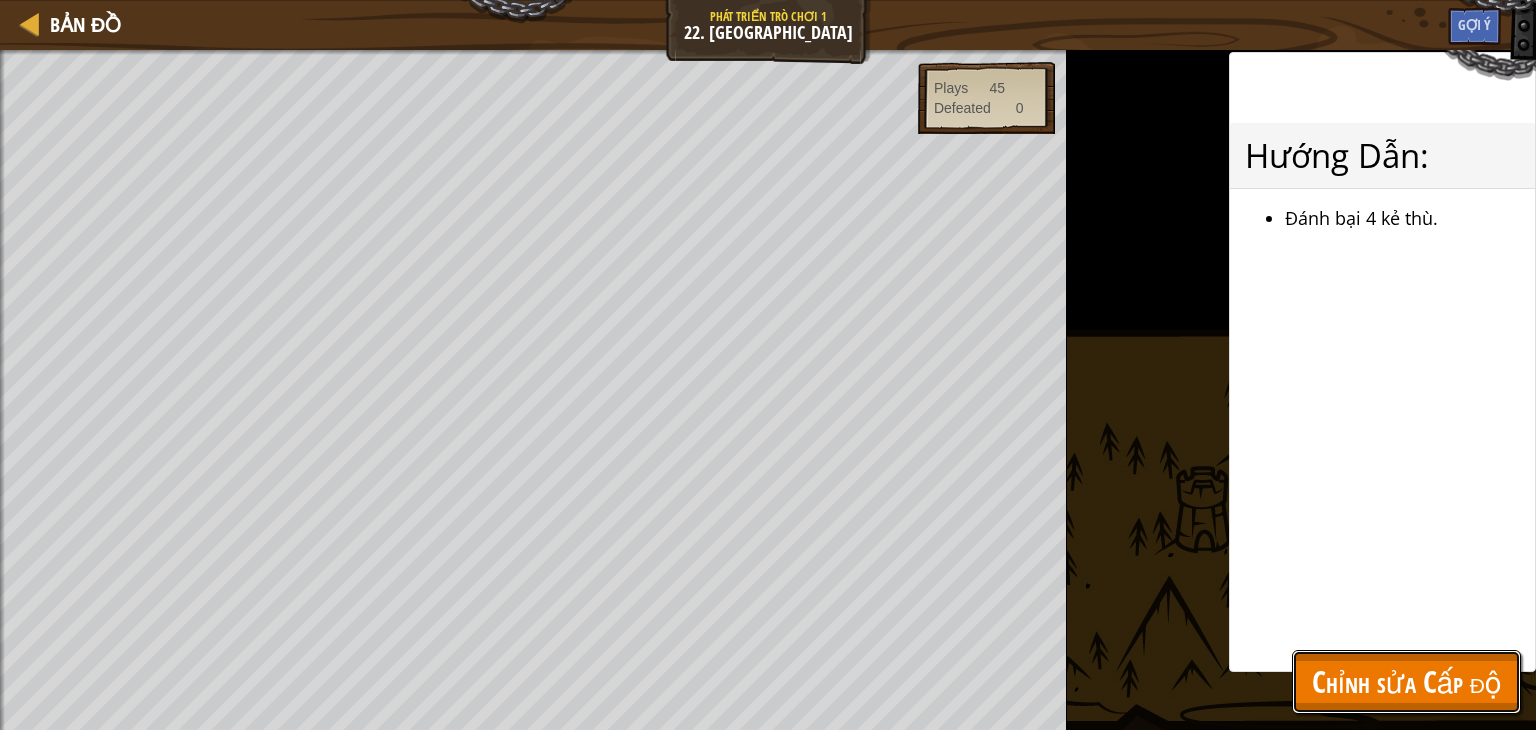 click on "Chỉnh sửa Cấp độ" at bounding box center (1406, 681) 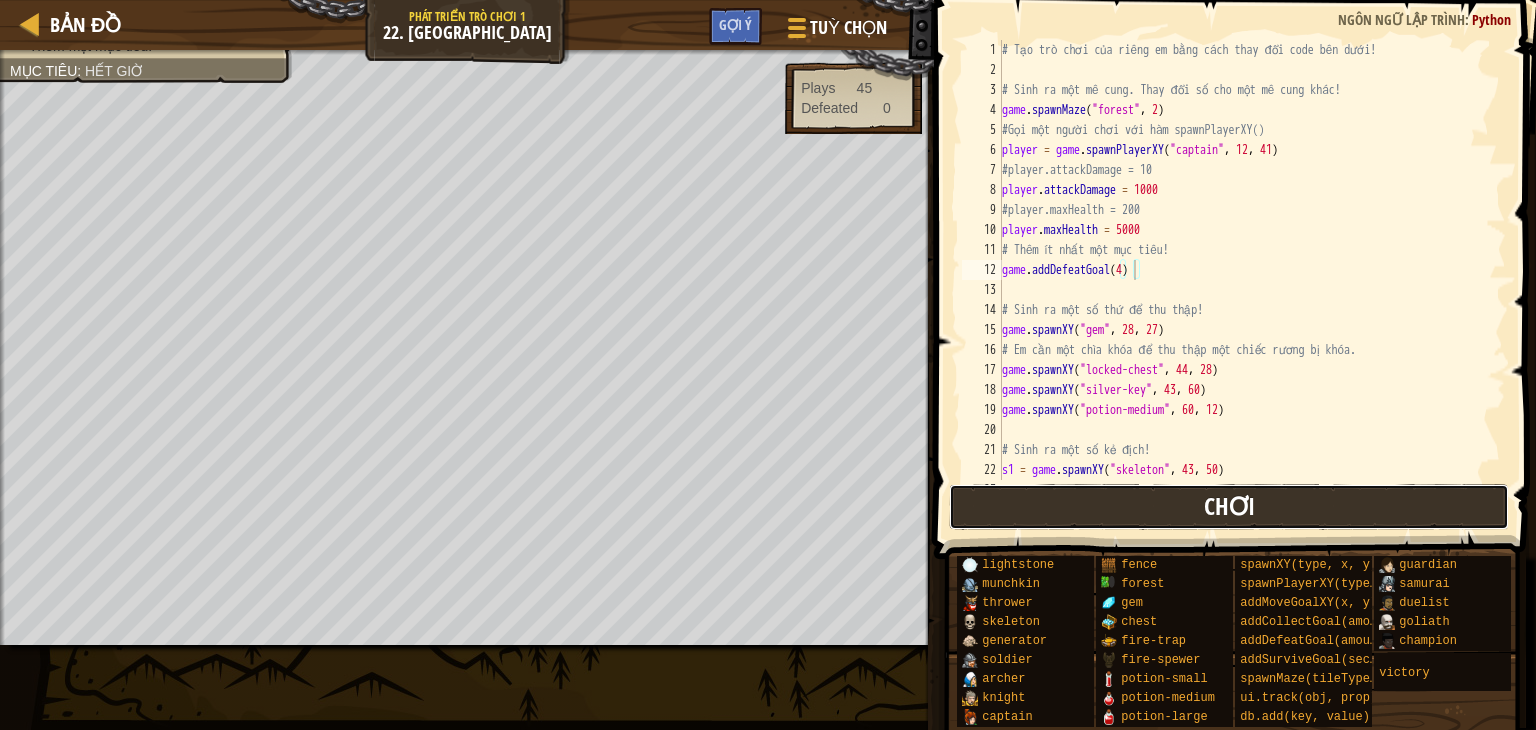 click on "Chơi" at bounding box center [1229, 507] 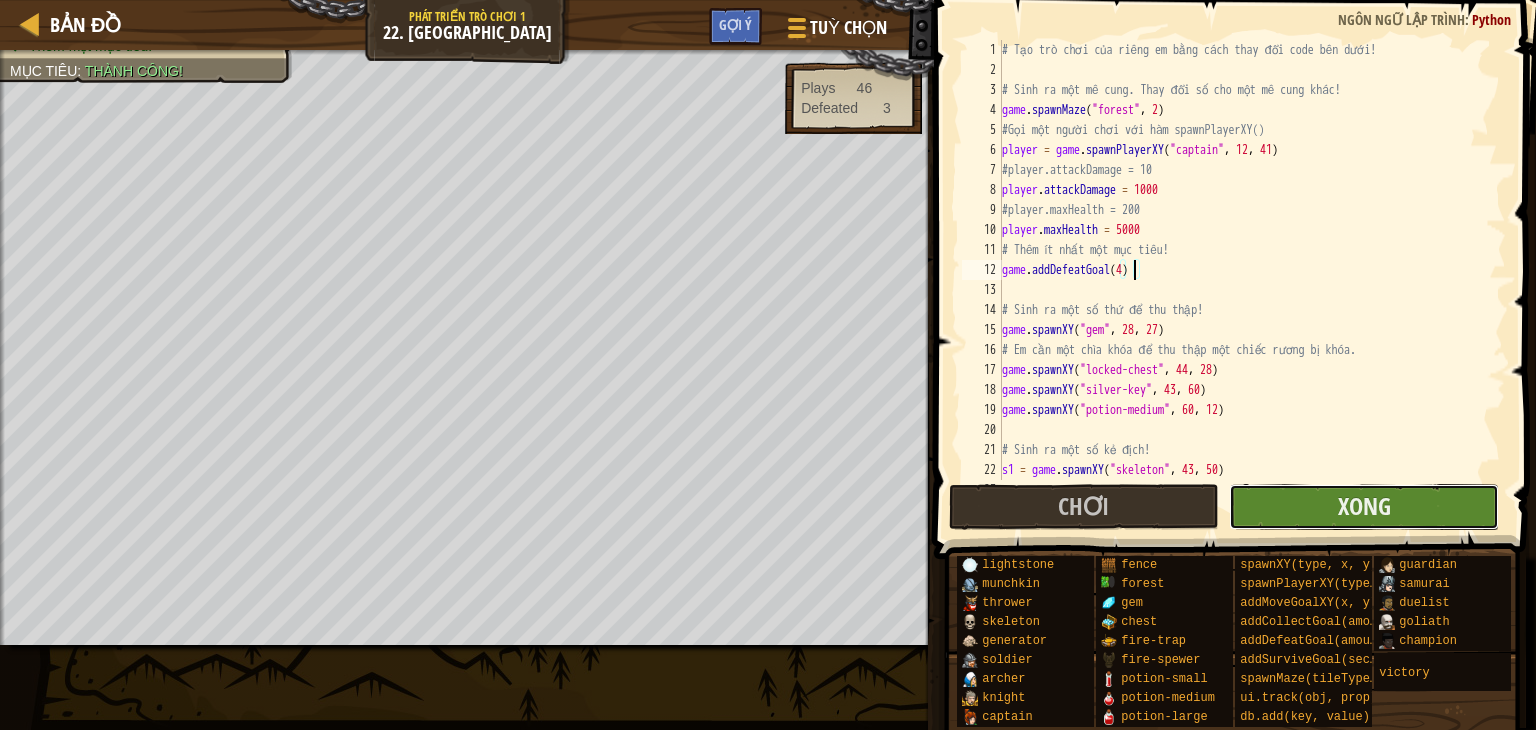click on "Xong" at bounding box center (1364, 507) 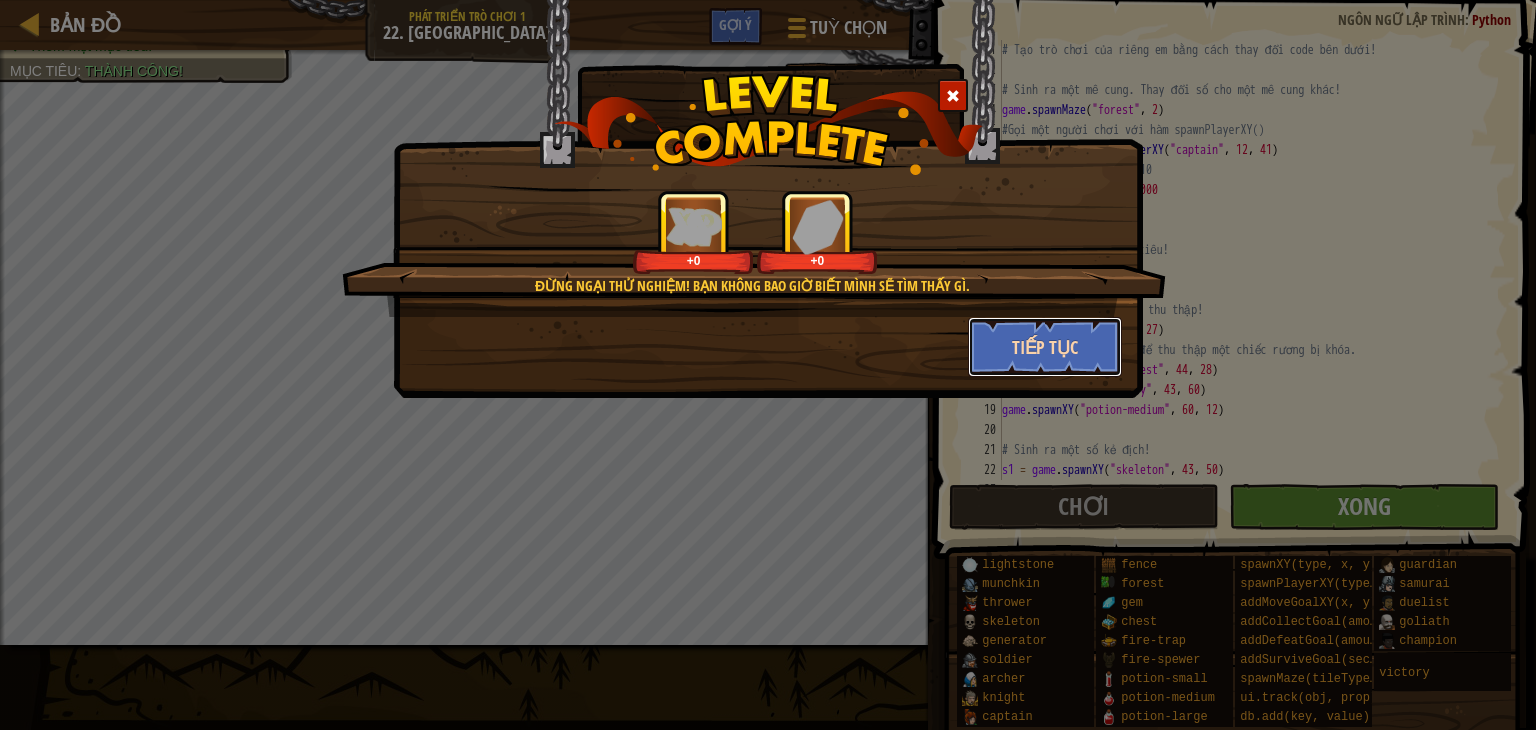 click on "Tiếp tục" at bounding box center (1045, 347) 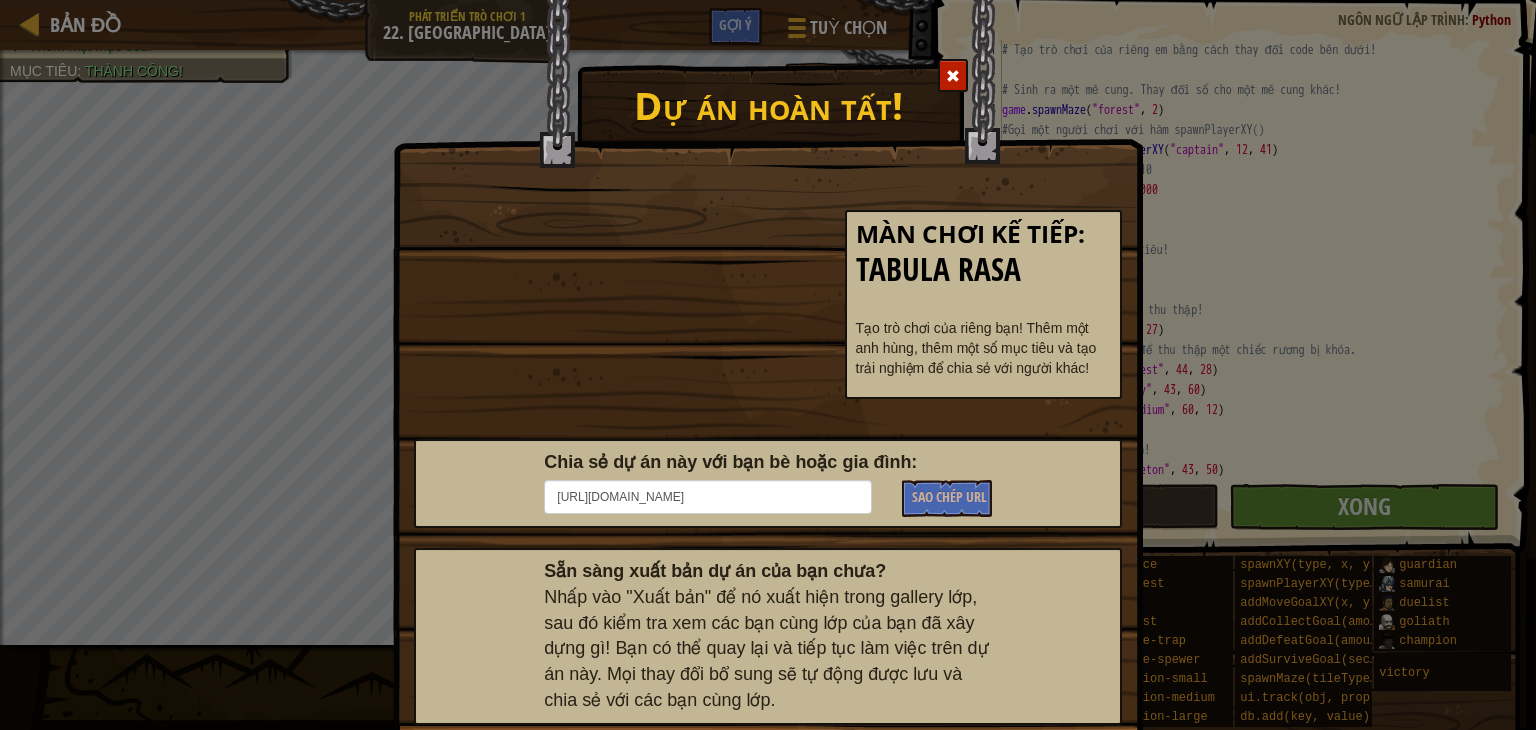 click at bounding box center [953, 75] 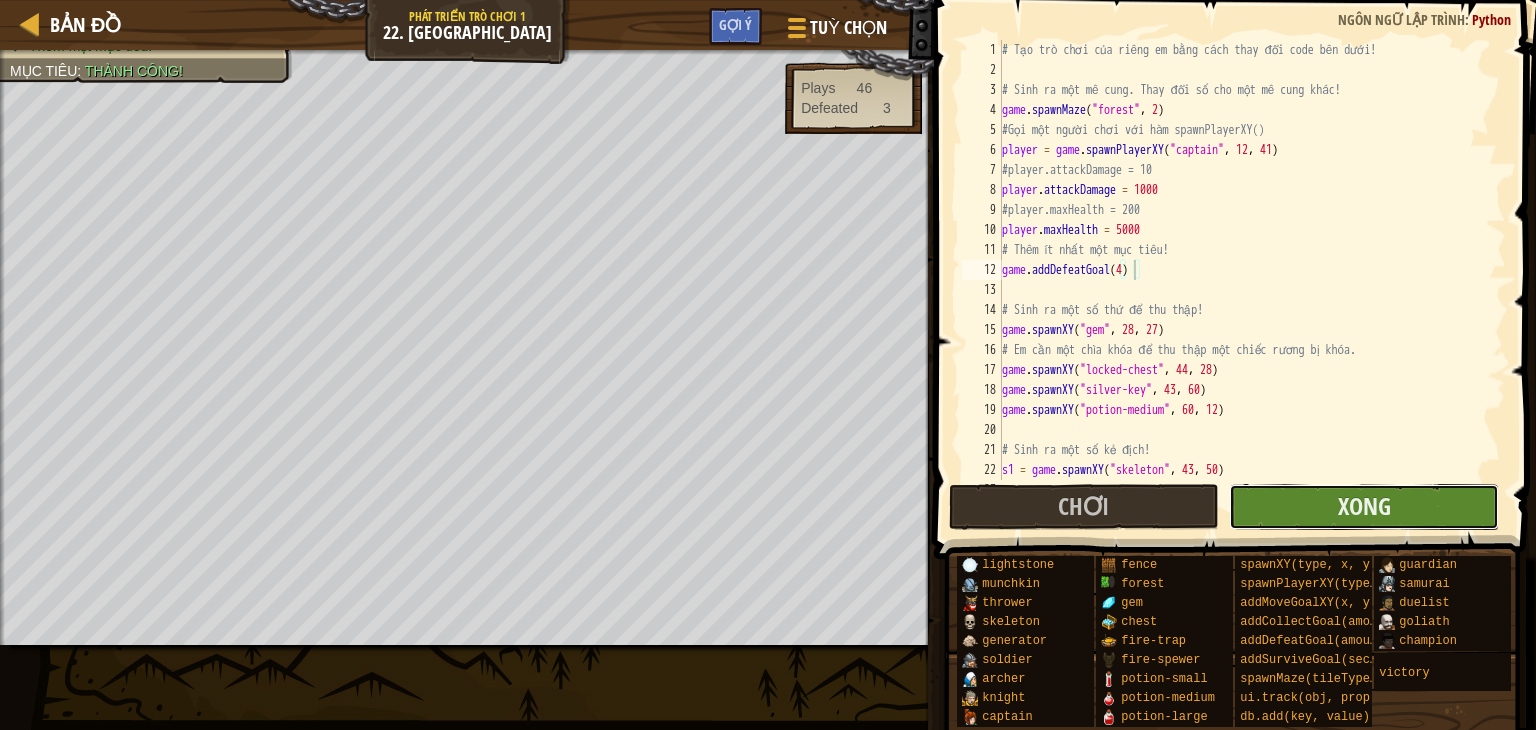 click on "Xong" at bounding box center (1364, 507) 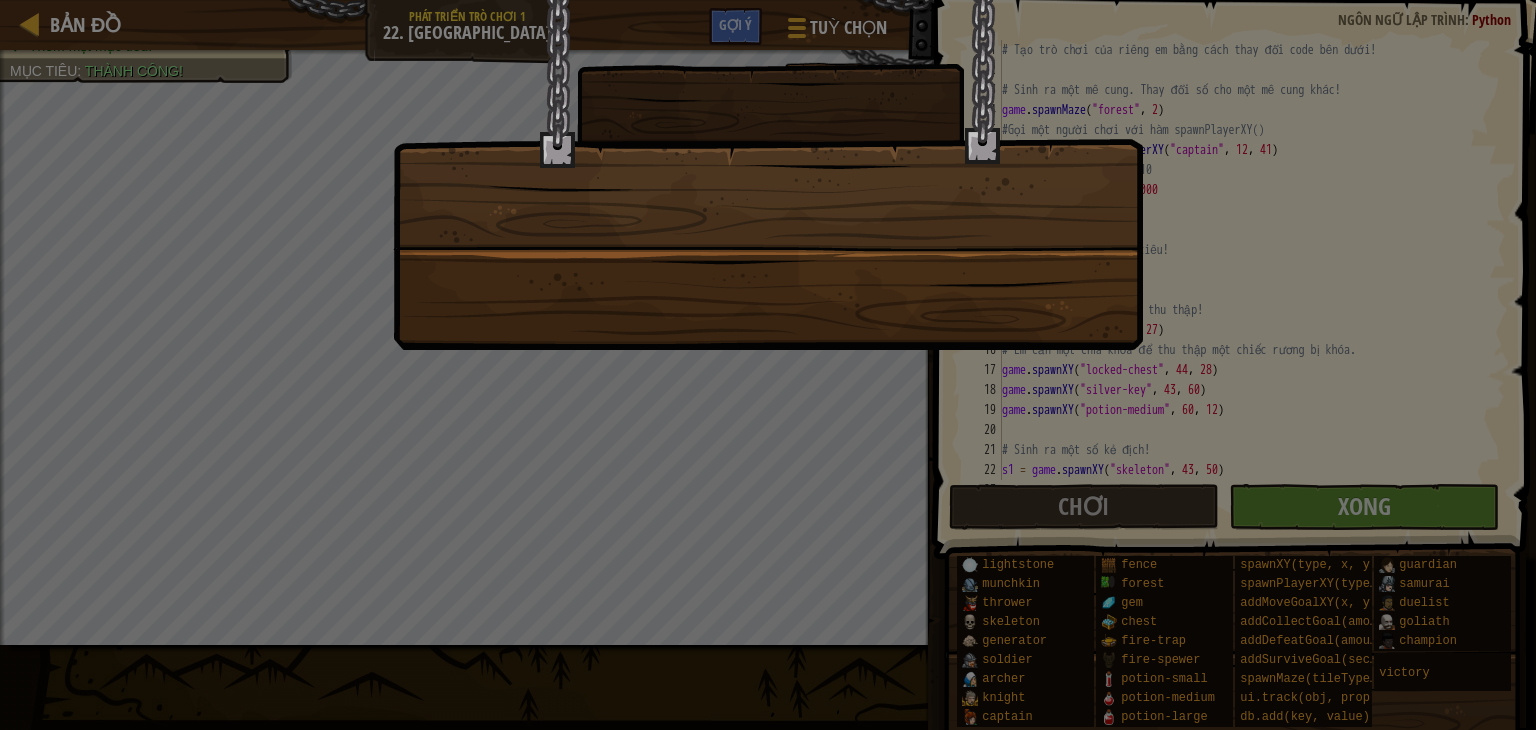 click at bounding box center (768, 365) 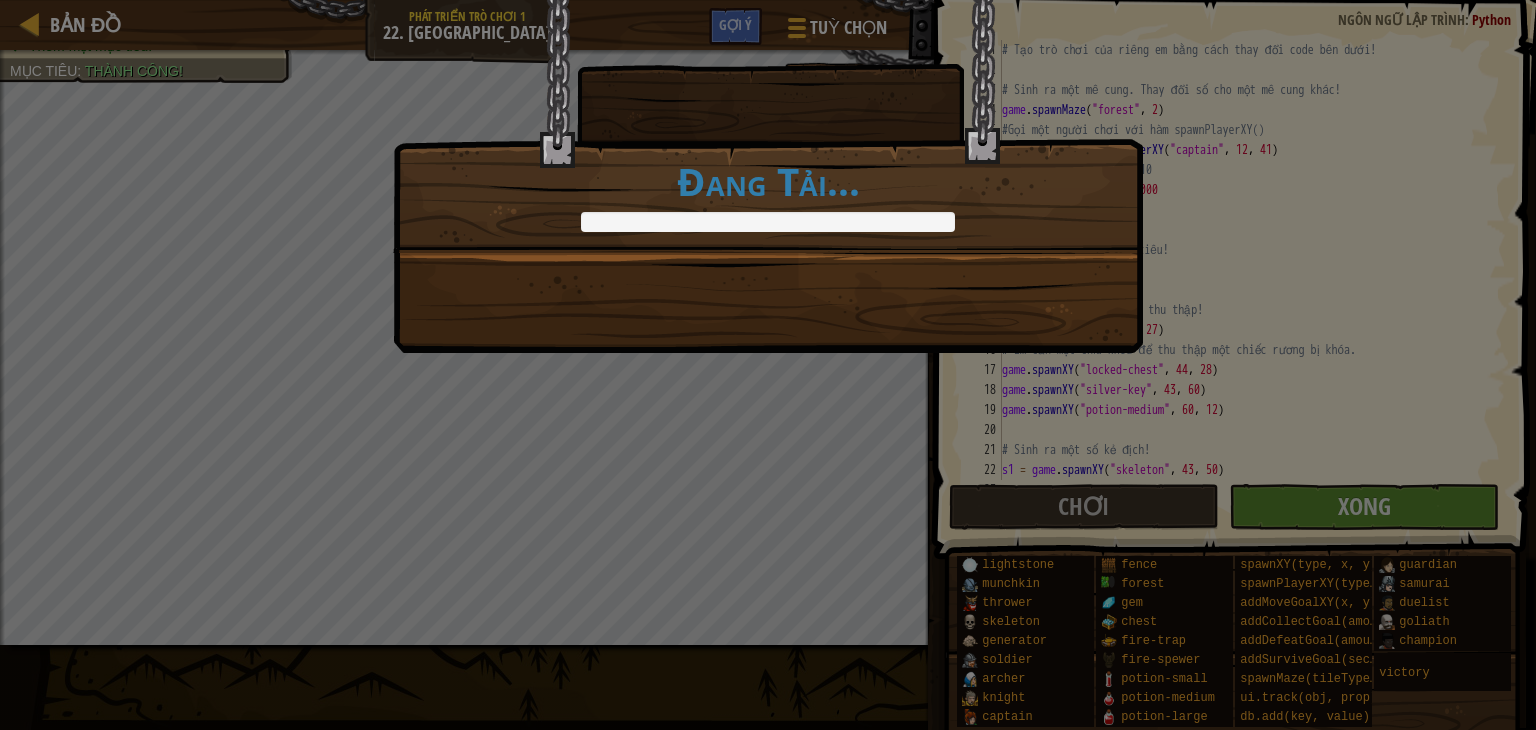 click on "Đừng ngại thử nghiệm! Bạn không bao giờ biết mình sẽ tìm thấy gì. +0 +0 Tiếp tục Đang Tải..." at bounding box center [768, 365] 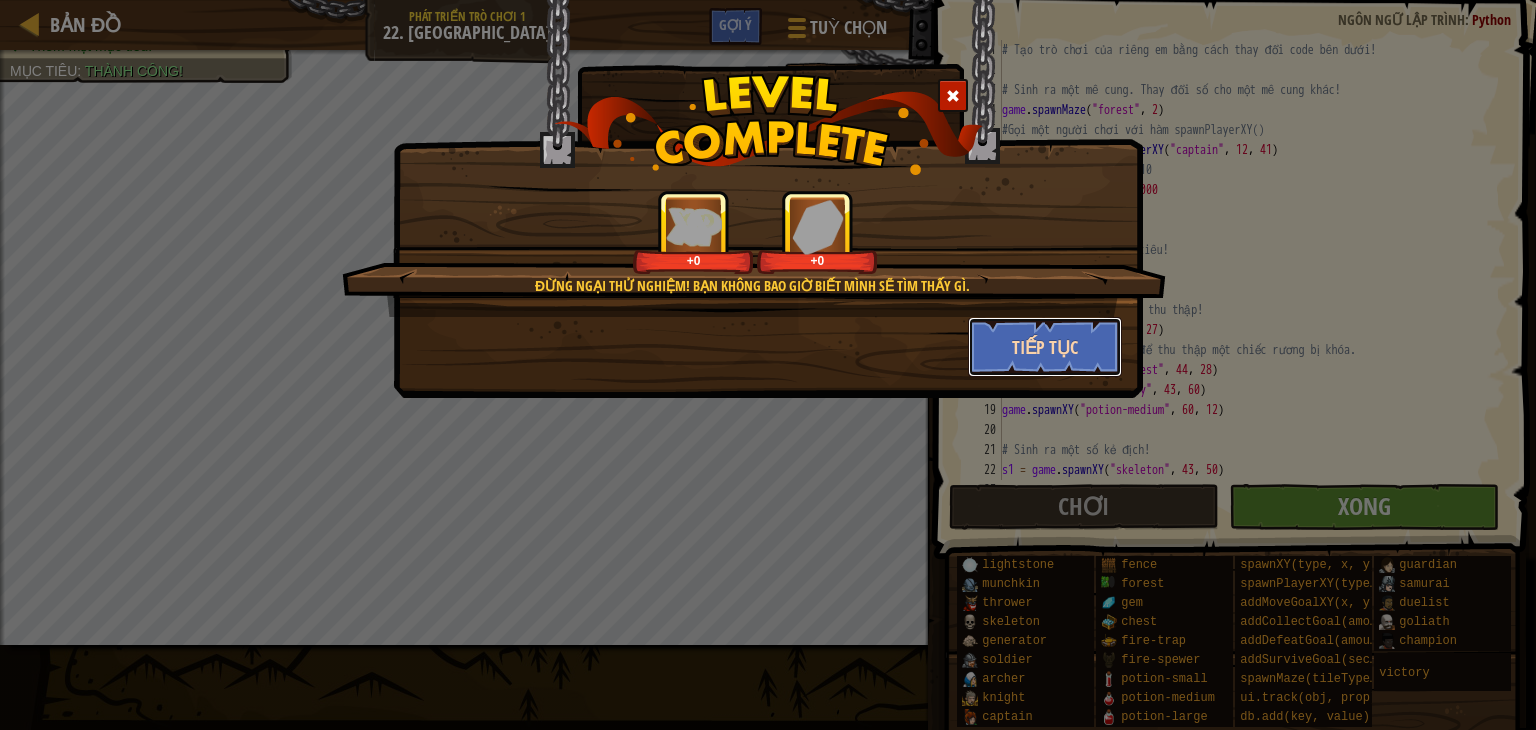 click on "Tiếp tục" at bounding box center [1045, 347] 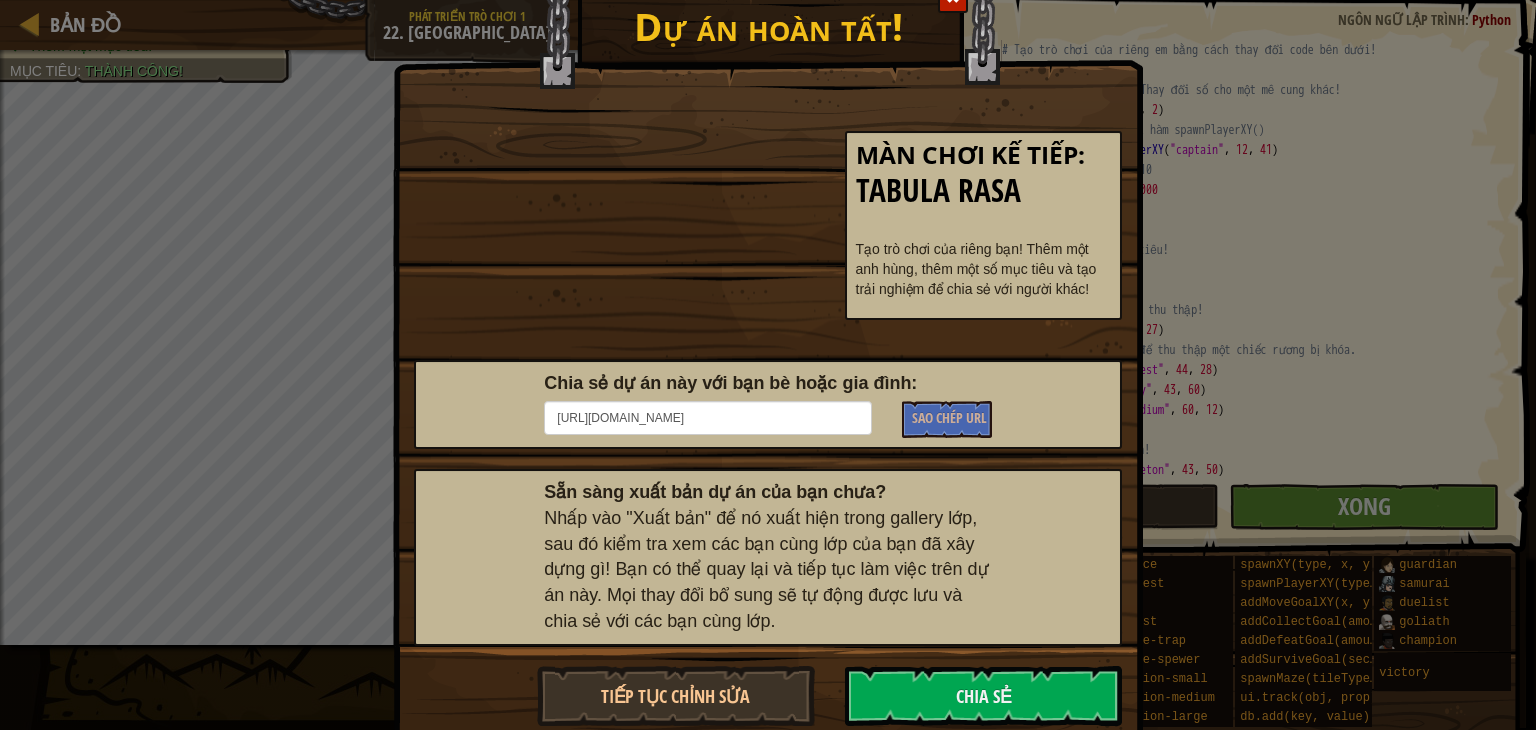 scroll, scrollTop: 0, scrollLeft: 0, axis: both 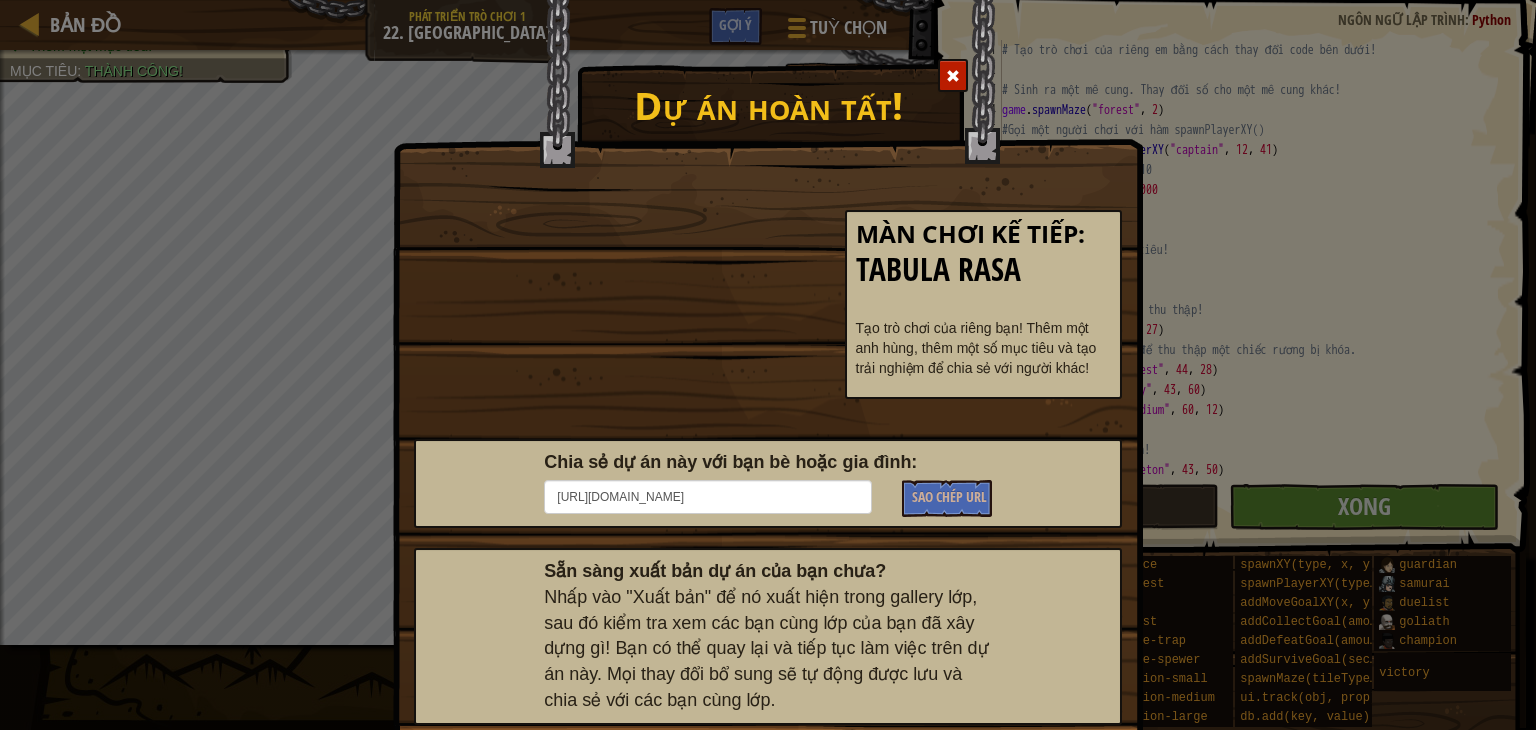 click at bounding box center [953, 75] 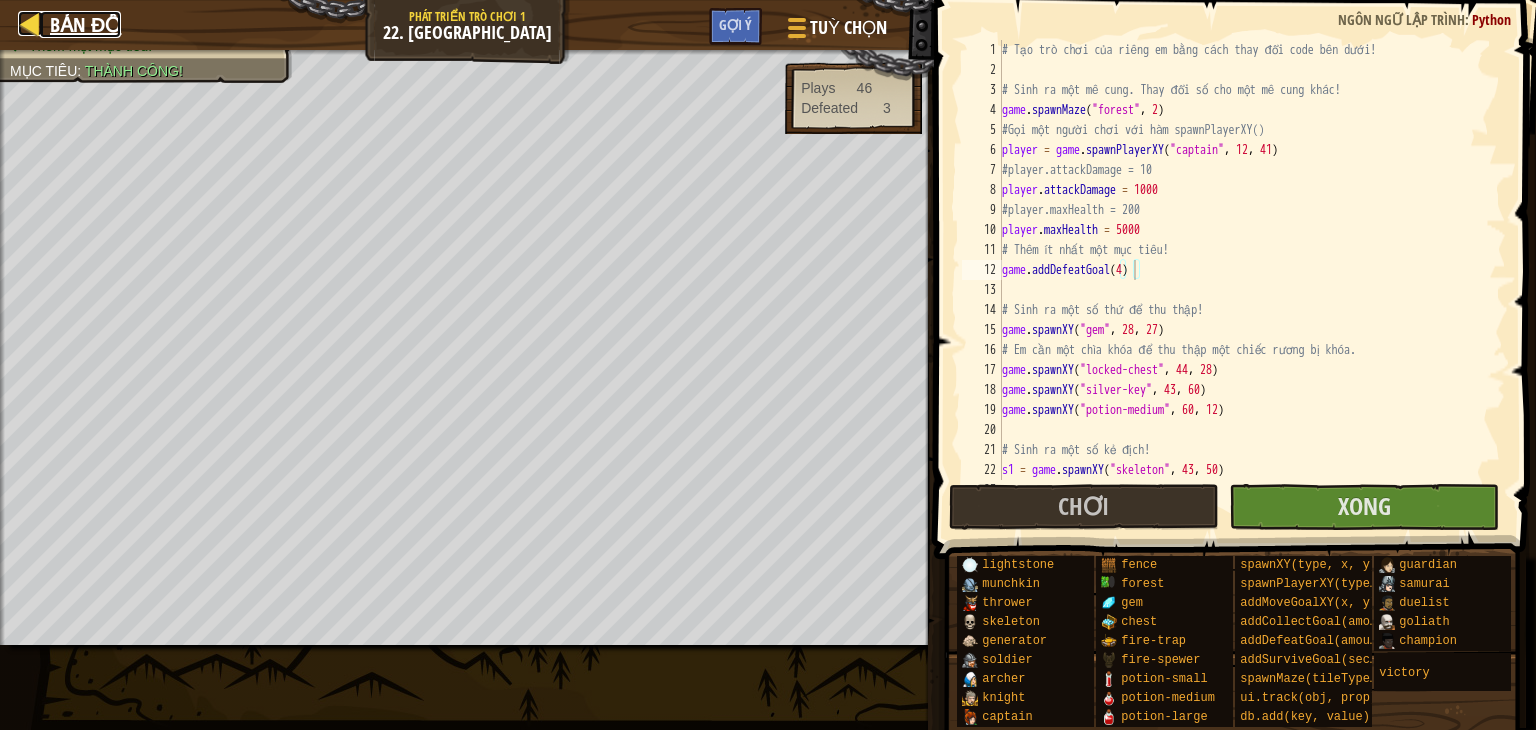 click at bounding box center [30, 23] 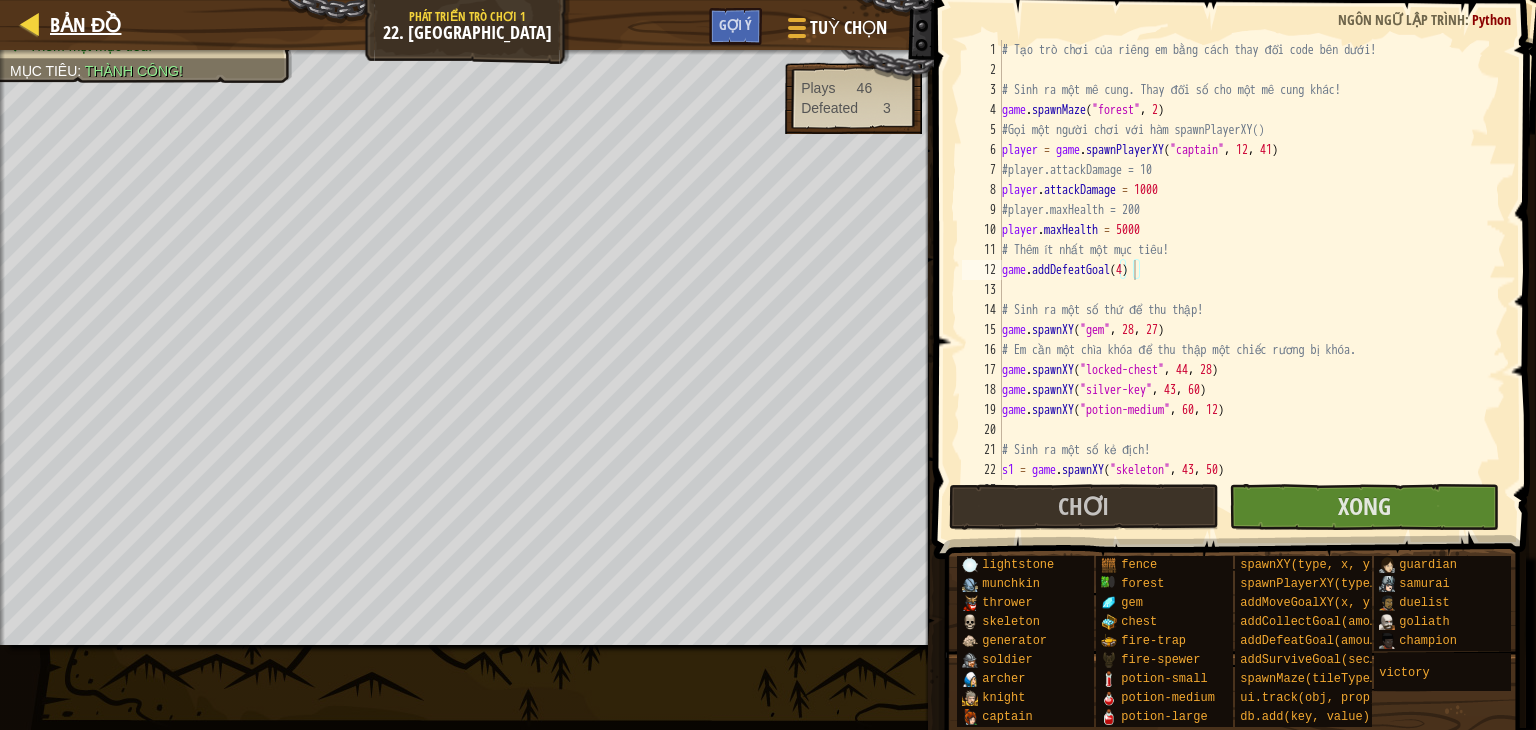 select on "vi" 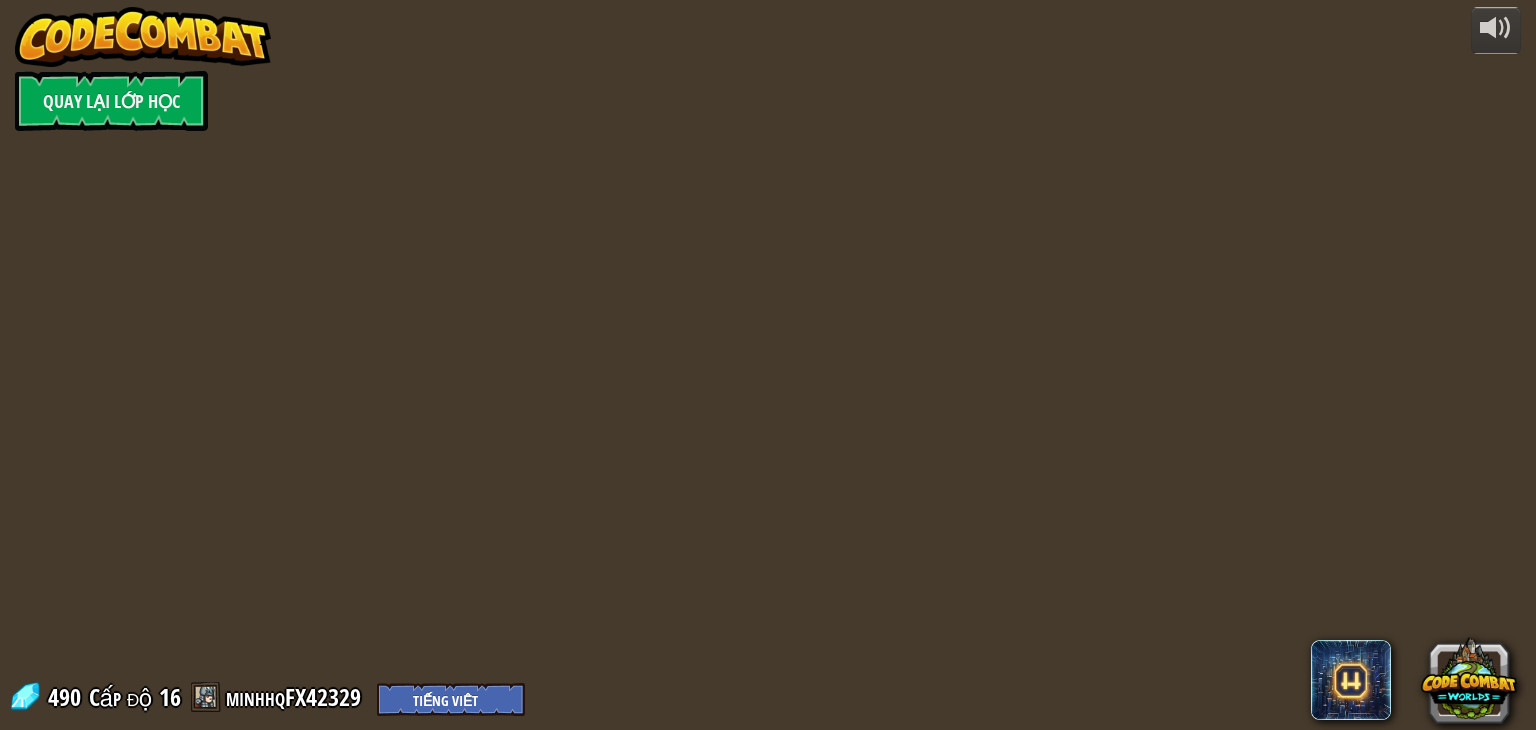 select on "vi" 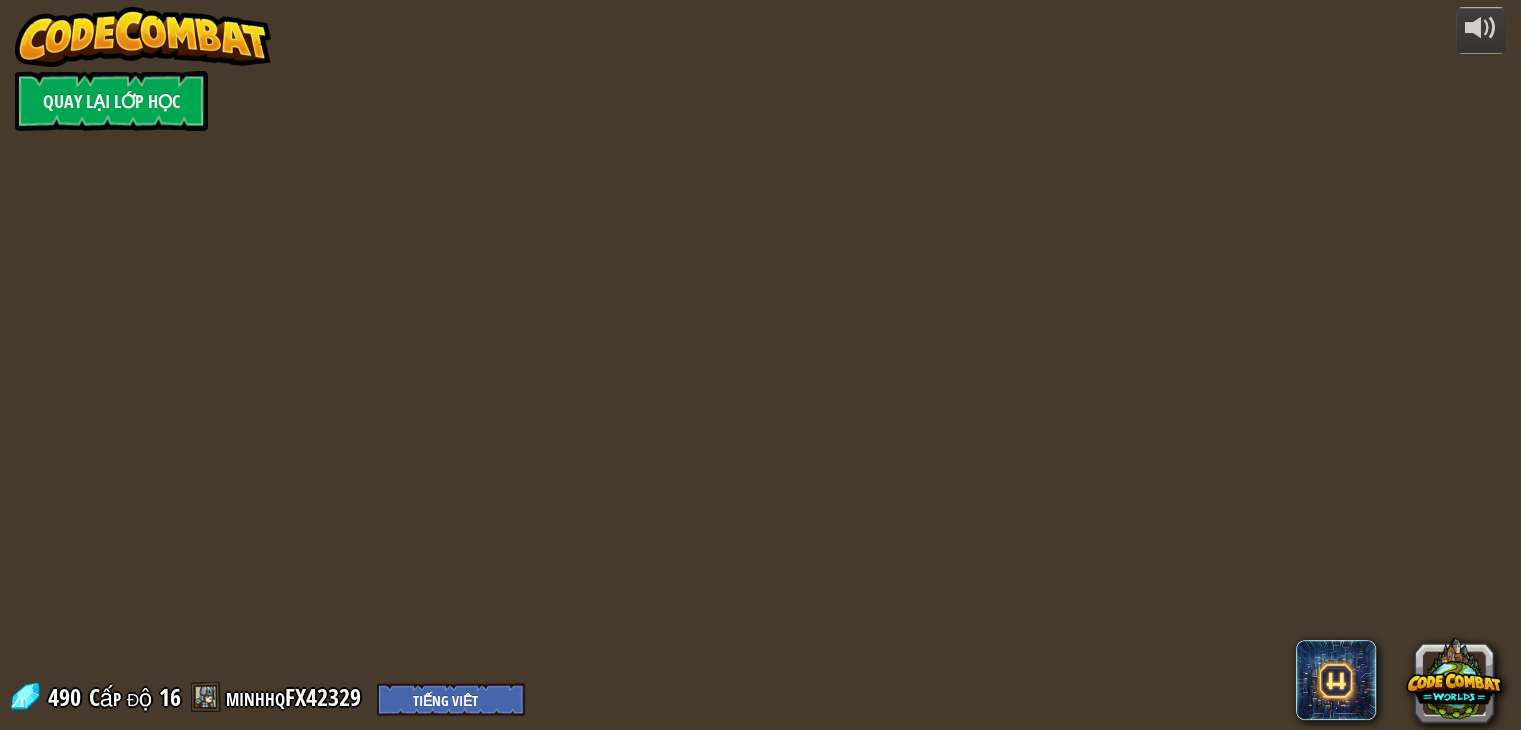select on "vi" 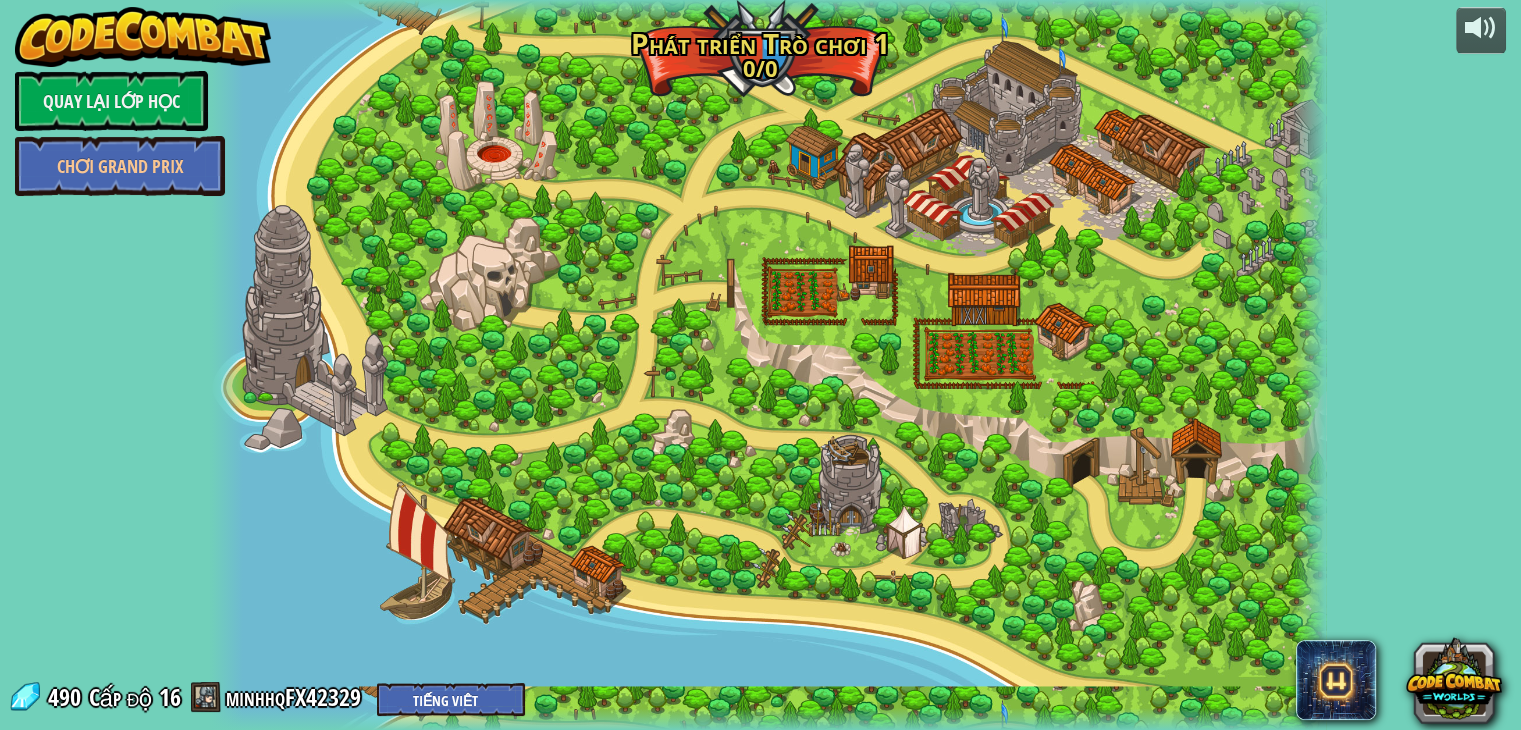 select on "vi" 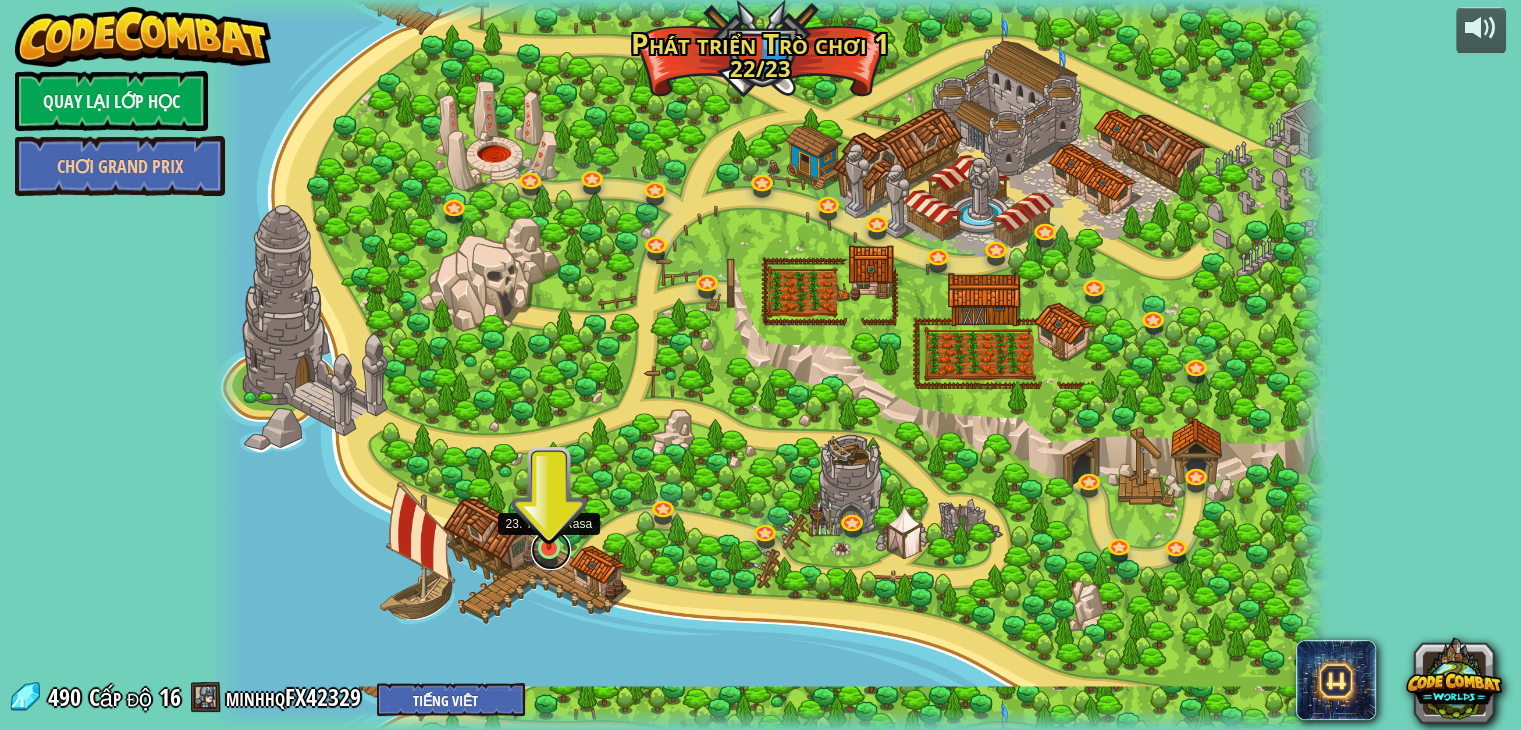 click at bounding box center [551, 550] 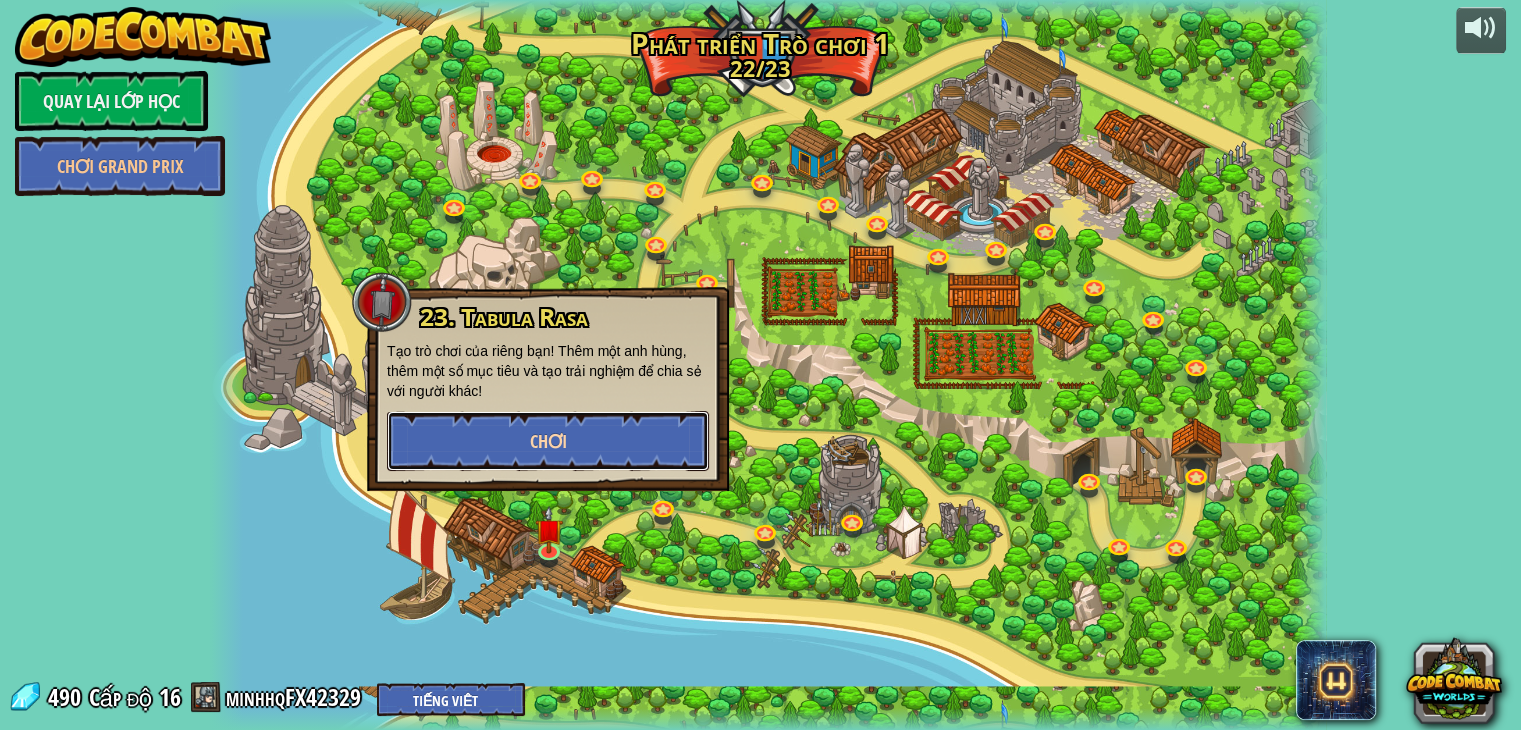 click on "Chơi" at bounding box center (548, 441) 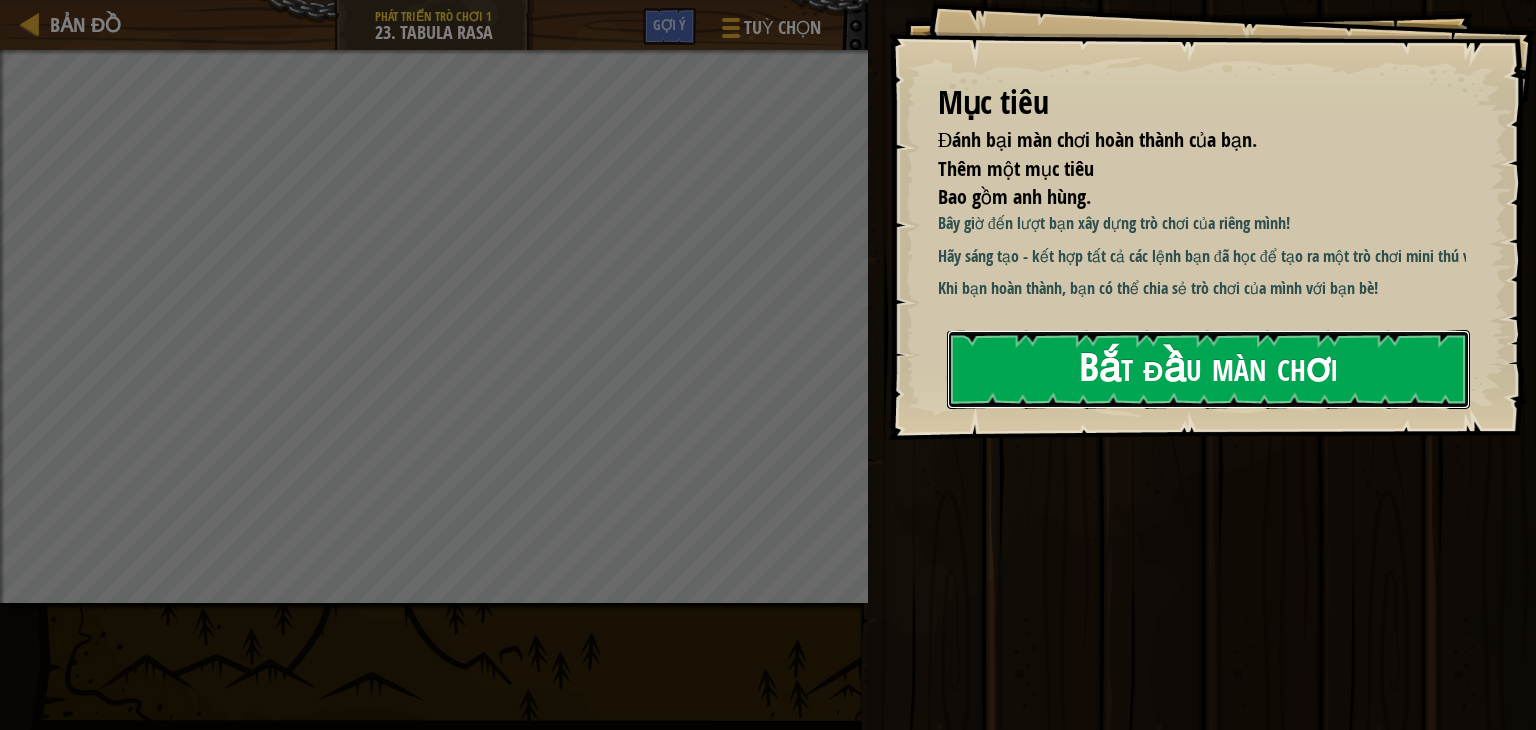 click on "Bắt đầu màn chơi" at bounding box center (1208, 369) 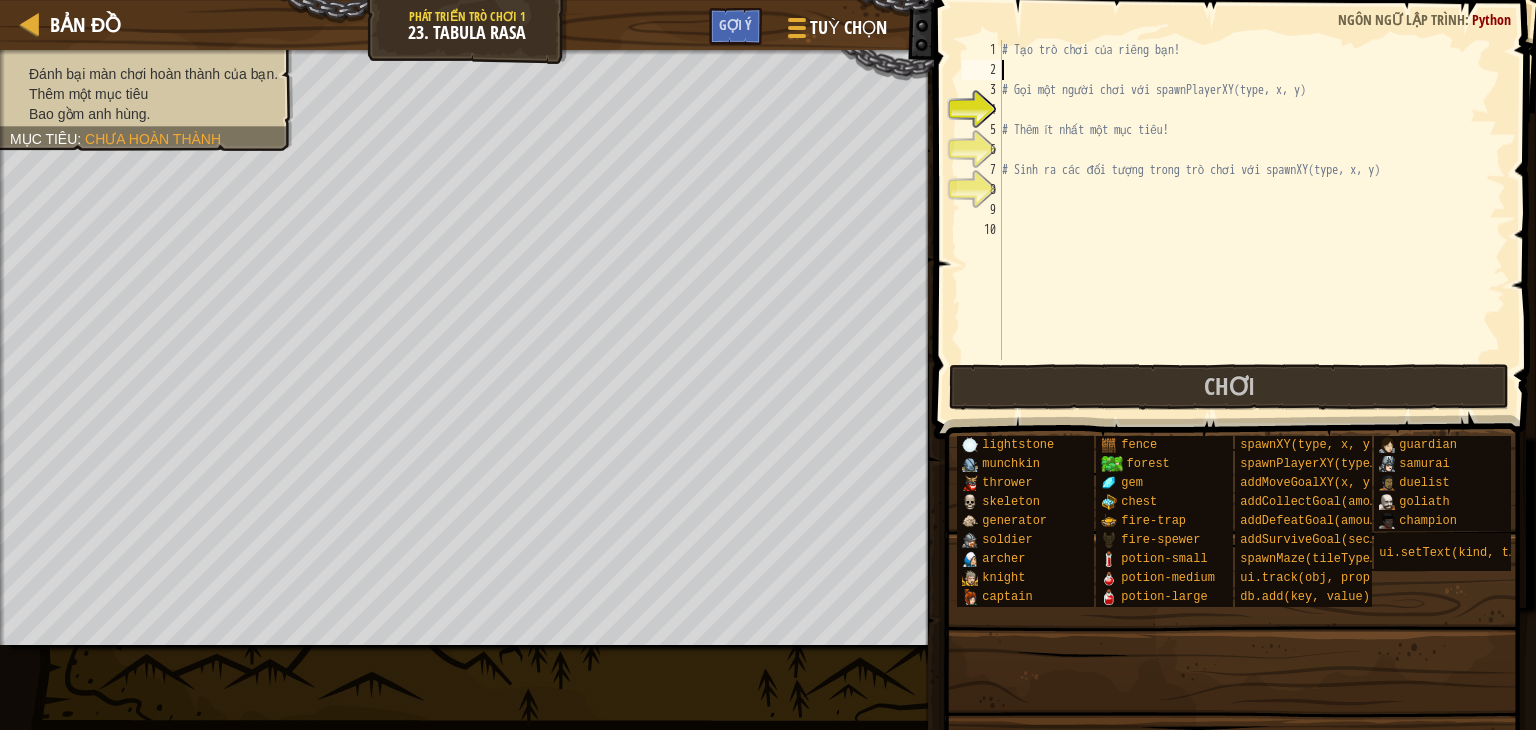 click on "# Tạo trò chơi của riêng bạn! # Gọi một người chơi với spawnPlayerXY(type, x, y) # Thêm ít nhất một mục tiêu! # Sinh ra các đối tượng trong trò chơi với spawnXY(type, x, y)" at bounding box center [1252, 220] 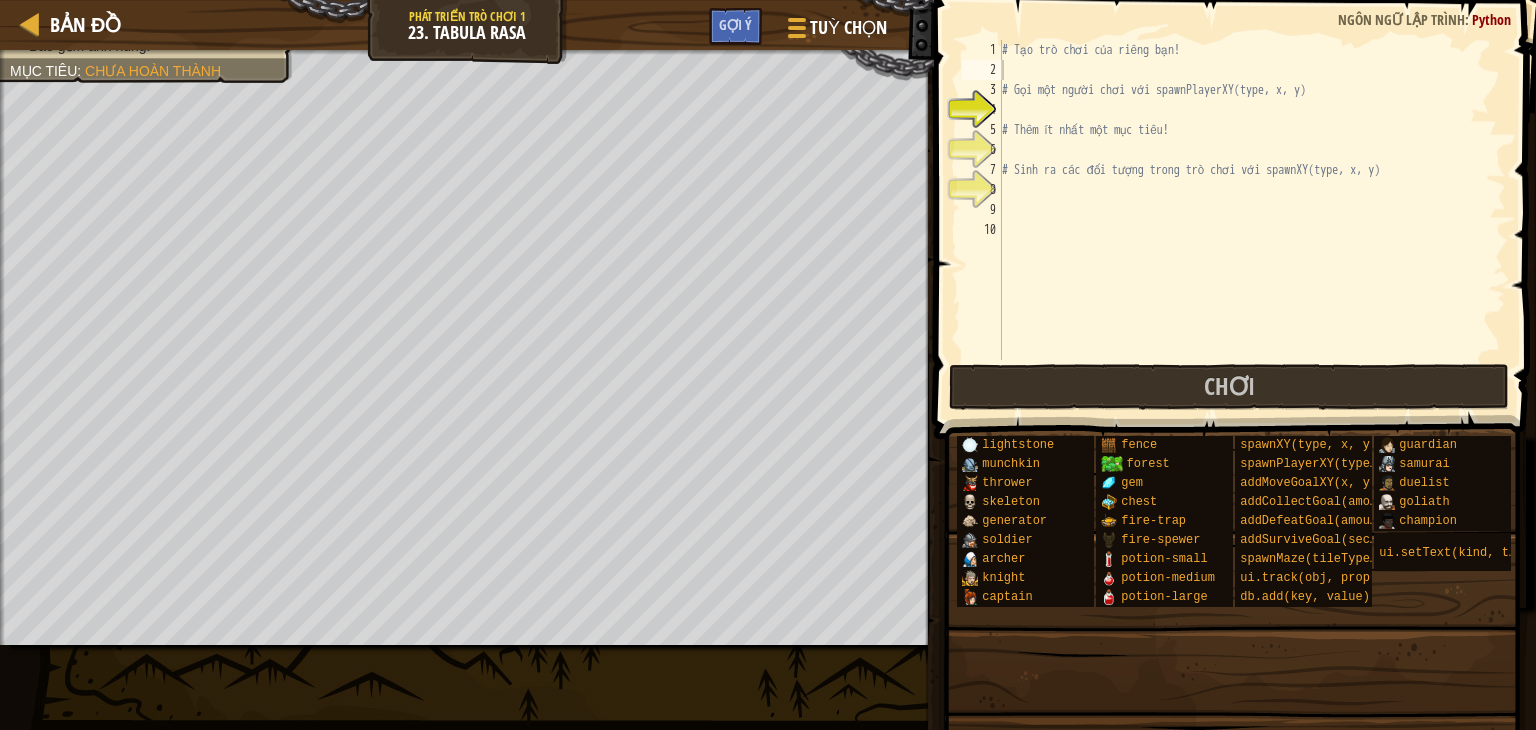 click on "# Tạo trò chơi của riêng bạn! # Gọi một người chơi với spawnPlayerXY(type, x, y) # Thêm ít nhất một mục tiêu! # Sinh ra các đối tượng trong trò chơi với spawnXY(type, x, y)" at bounding box center (1252, 220) 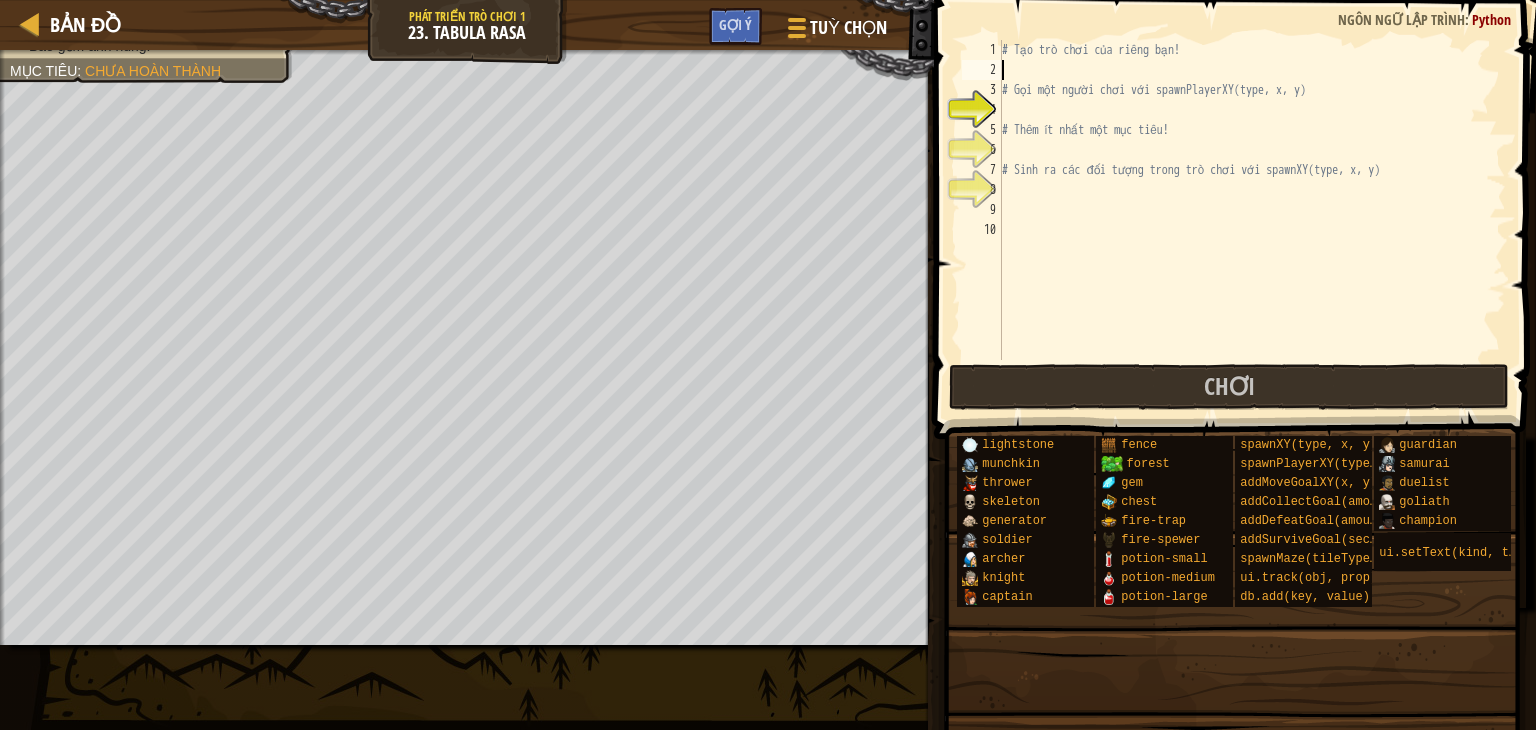 click on "# Tạo trò chơi của riêng bạn! # Gọi một người chơi với spawnPlayerXY(type, x, y) # Thêm ít nhất một mục tiêu! # Sinh ra các đối tượng trong trò chơi với spawnXY(type, x, y)" at bounding box center [1252, 220] 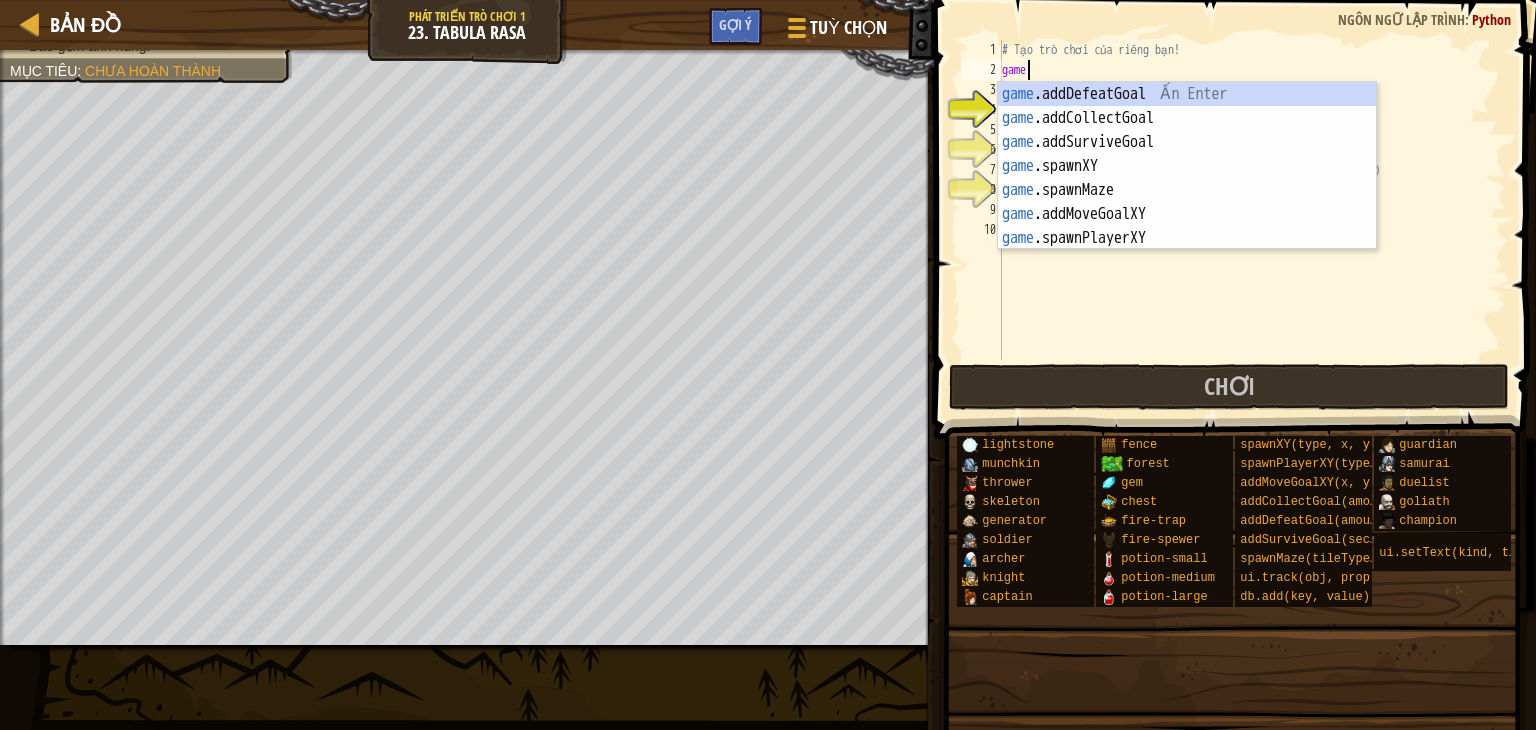 scroll, scrollTop: 9, scrollLeft: 0, axis: vertical 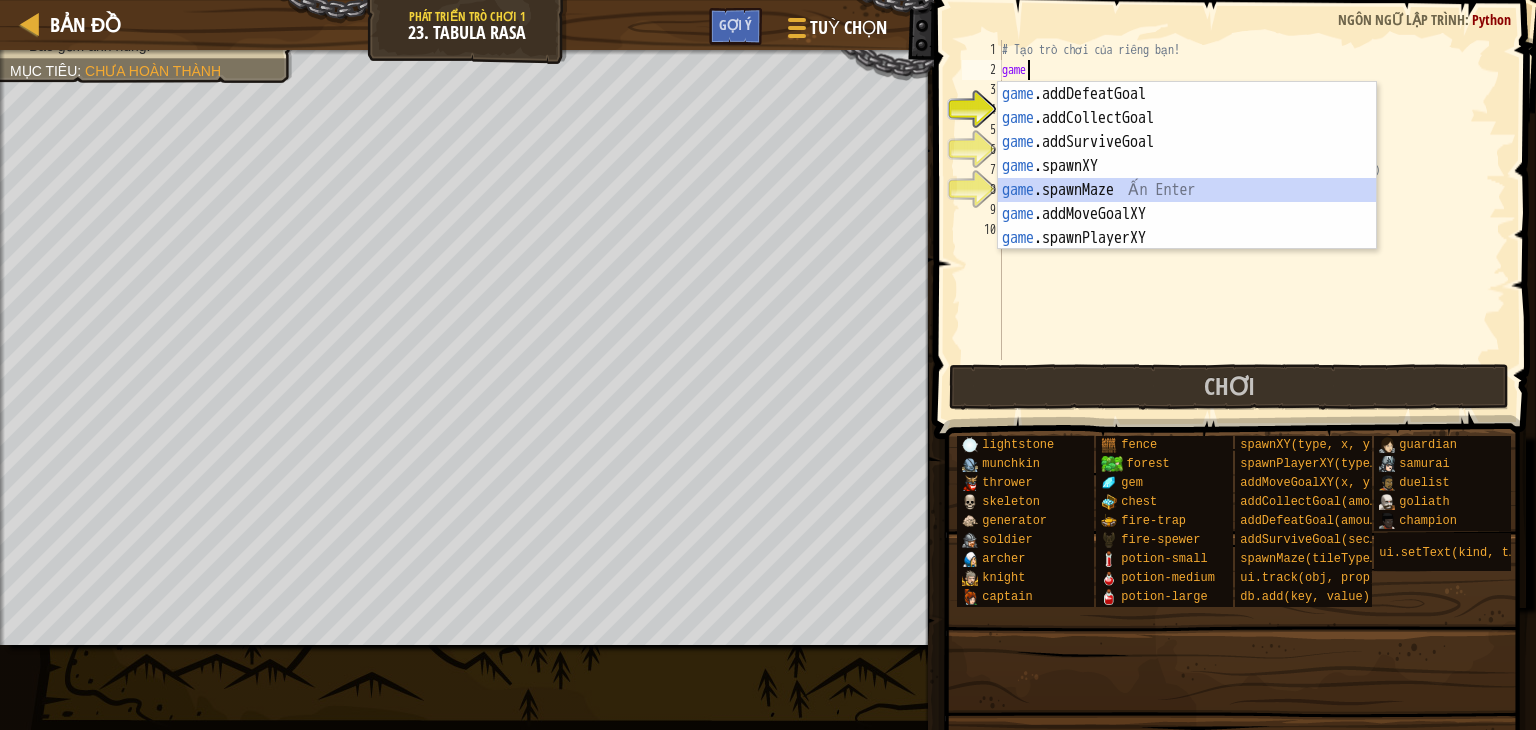 click on "game .addDefeatGoal Ấn Enter game .addCollectGoal Ấn Enter game .addSurviveGoal Ấn Enter game .spawnXY Ấn Enter game .spawnMaze Ấn Enter game .addMoveGoalXY Ấn Enter game .spawnPlayerXY Ấn Enter" at bounding box center (1187, 190) 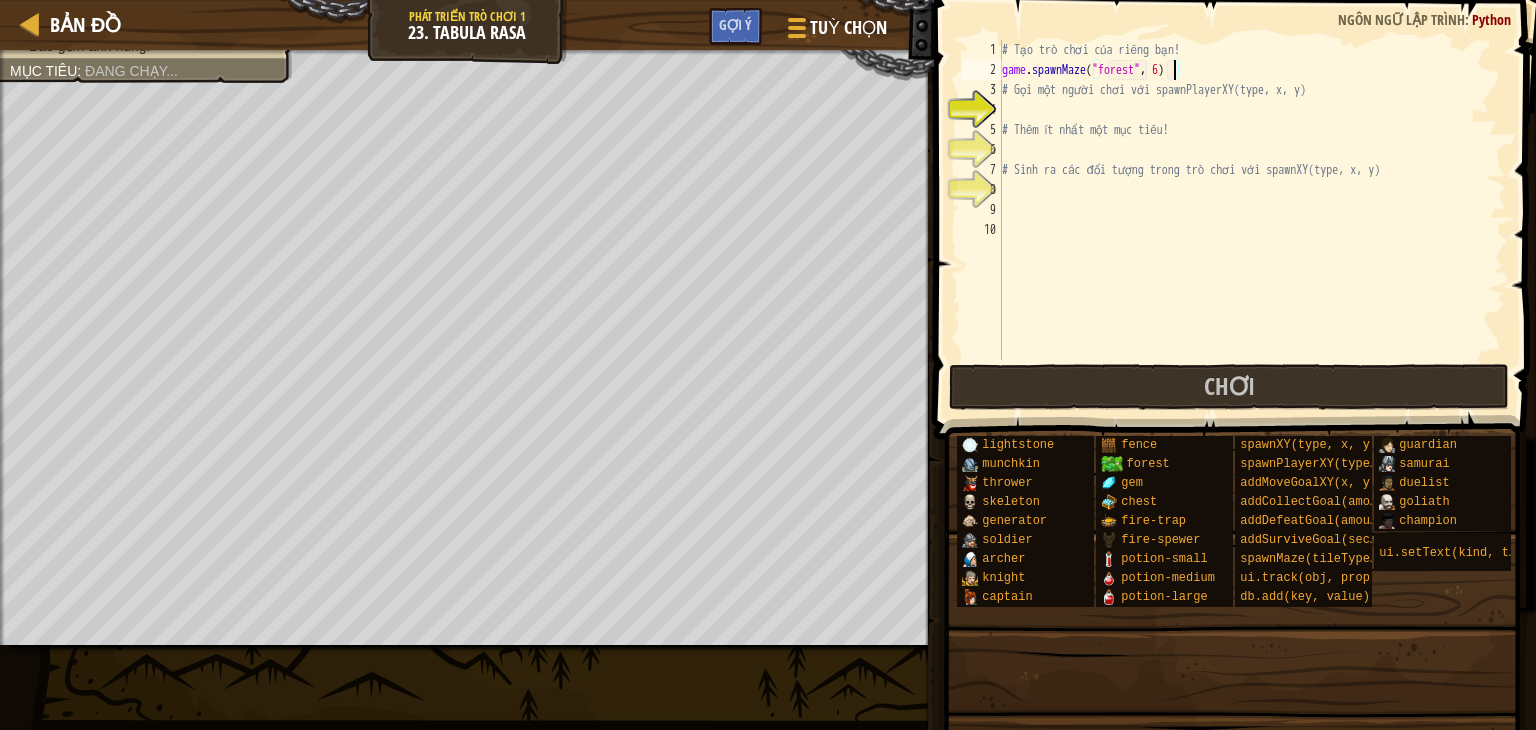scroll, scrollTop: 9, scrollLeft: 13, axis: both 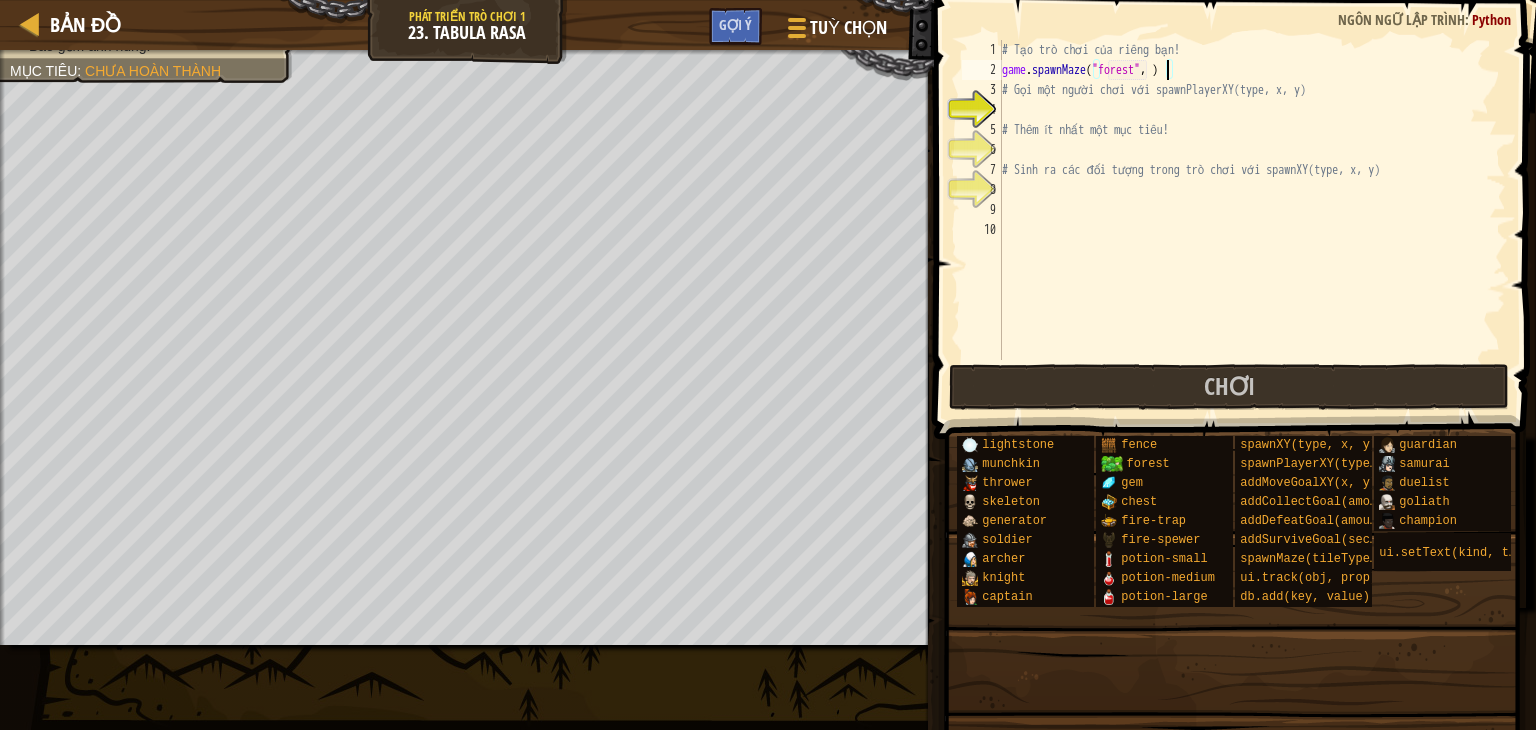 type on "game.spawnMaze("forest", 3)" 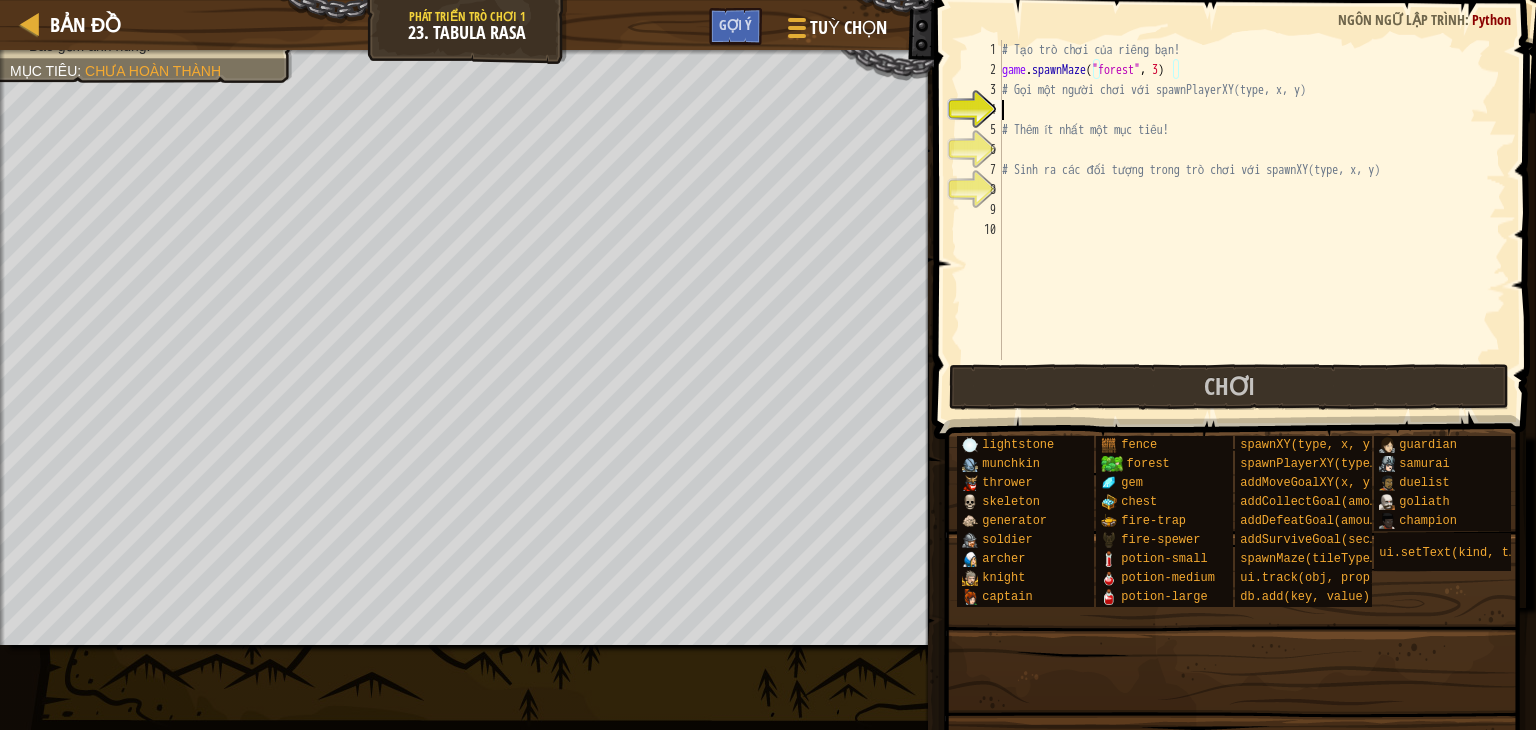 click on "# Tạo trò chơi của riêng bạn! game . spawnMaze ( "forest" ,   3 ) # Gọi một người chơi với spawnPlayerXY(type, x, y) # Thêm ít nhất một mục tiêu! # Sinh ra các đối tượng trong trò chơi với spawnXY(type, x, y)" at bounding box center [1252, 220] 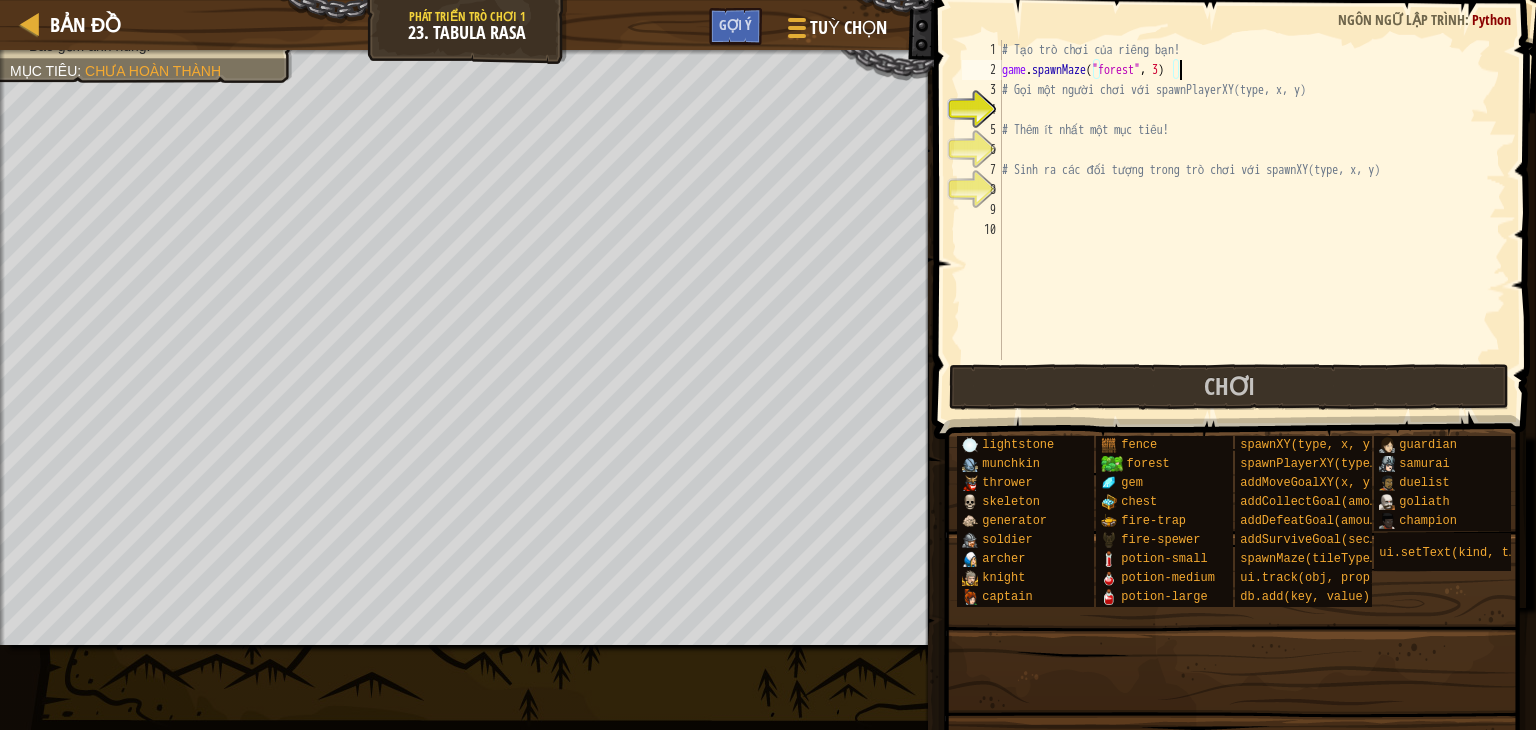click on "# Tạo trò chơi của riêng bạn! game . spawnMaze ( "forest" ,   3 ) # Gọi một người chơi với spawnPlayerXY(type, x, y) # Thêm ít nhất một mục tiêu! # Sinh ra các đối tượng trong trò chơi với spawnXY(type, x, y)" at bounding box center (1252, 220) 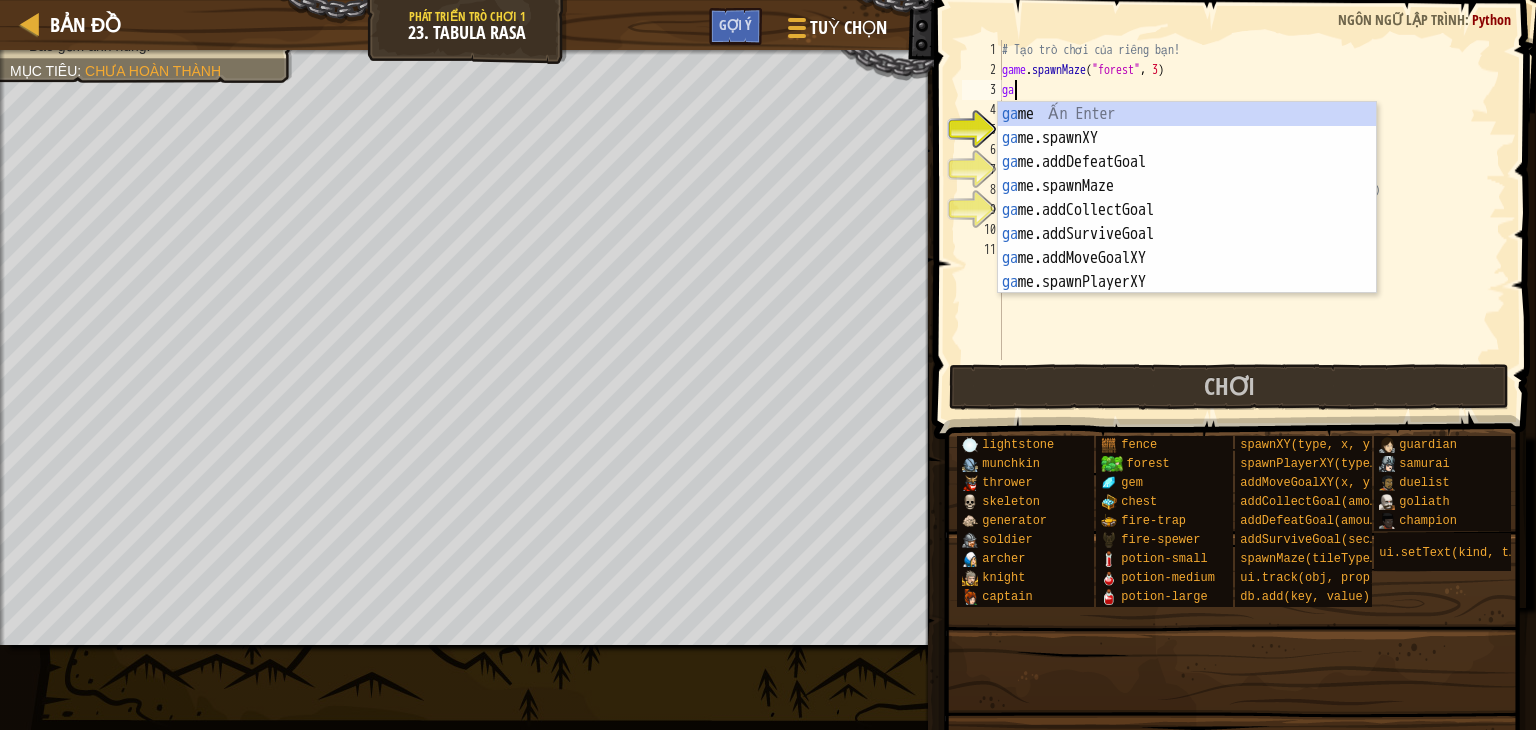 type on "gam" 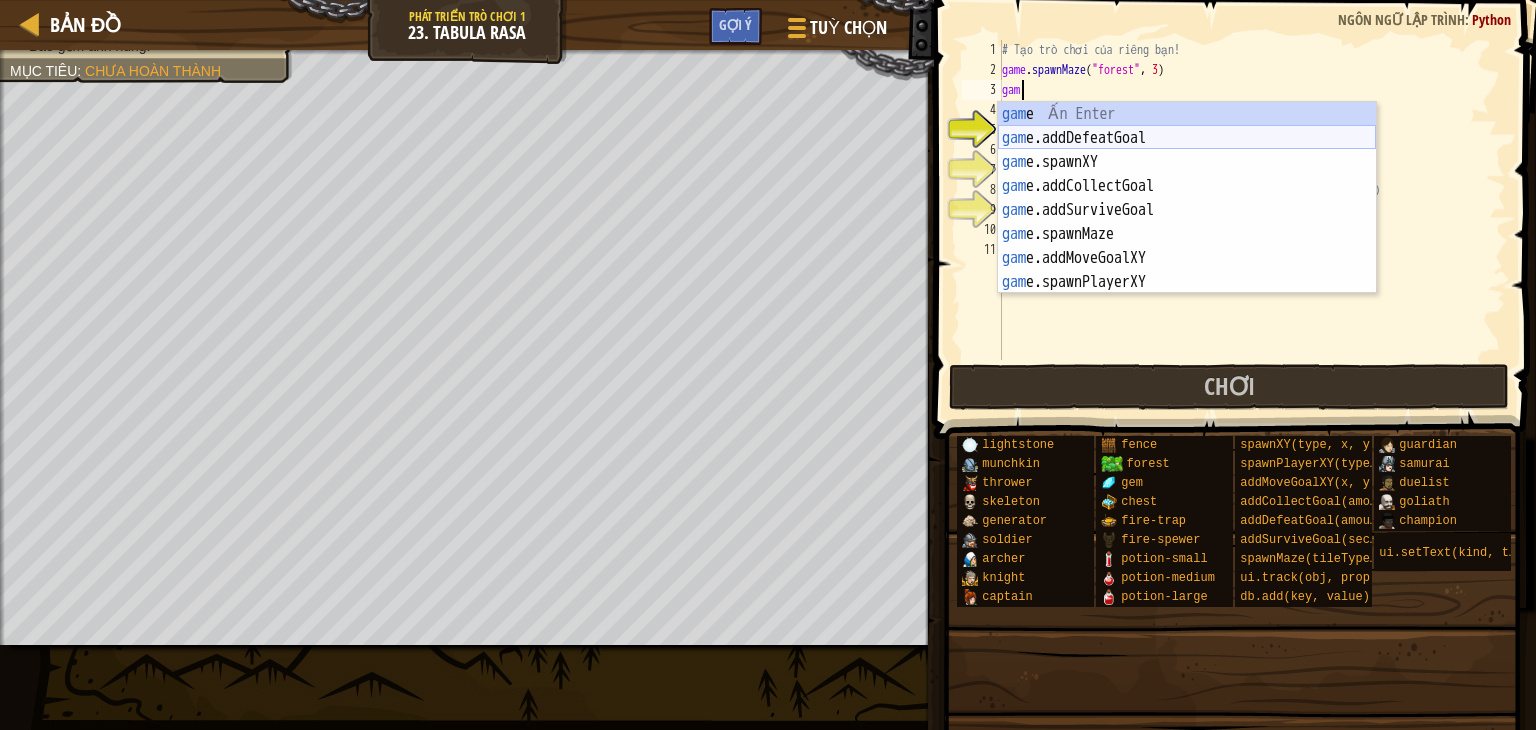 click on "gam e Ấn Enter gam e.addDefeatGoal Ấn Enter gam e.spawnXY Ấn Enter gam e.addCollectGoal Ấn Enter gam e.addSurviveGoal Ấn Enter gam e.spawnMaze Ấn Enter gam e.addMoveGoalXY Ấn Enter gam e.spawnPlayerXY Ấn Enter" at bounding box center [1187, 222] 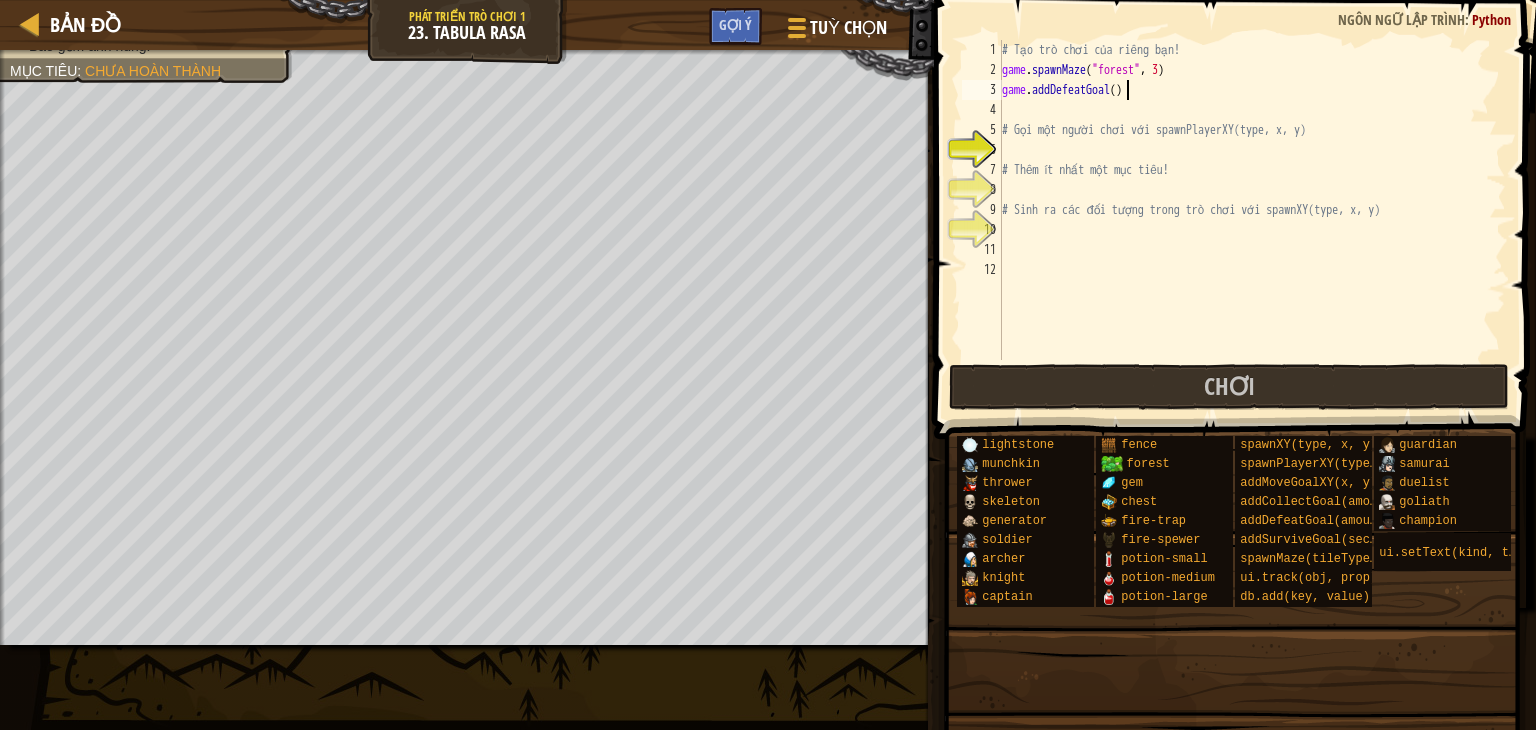 click on "# Tạo trò chơi của riêng bạn! game . spawnMaze ( "forest" ,   3 ) game . addDefeatGoal ( ) # Gọi một người chơi với spawnPlayerXY(type, x, y) # Thêm ít nhất một mục tiêu! # Sinh ra các đối tượng trong trò chơi với spawnXY(type, x, y)" at bounding box center [1252, 220] 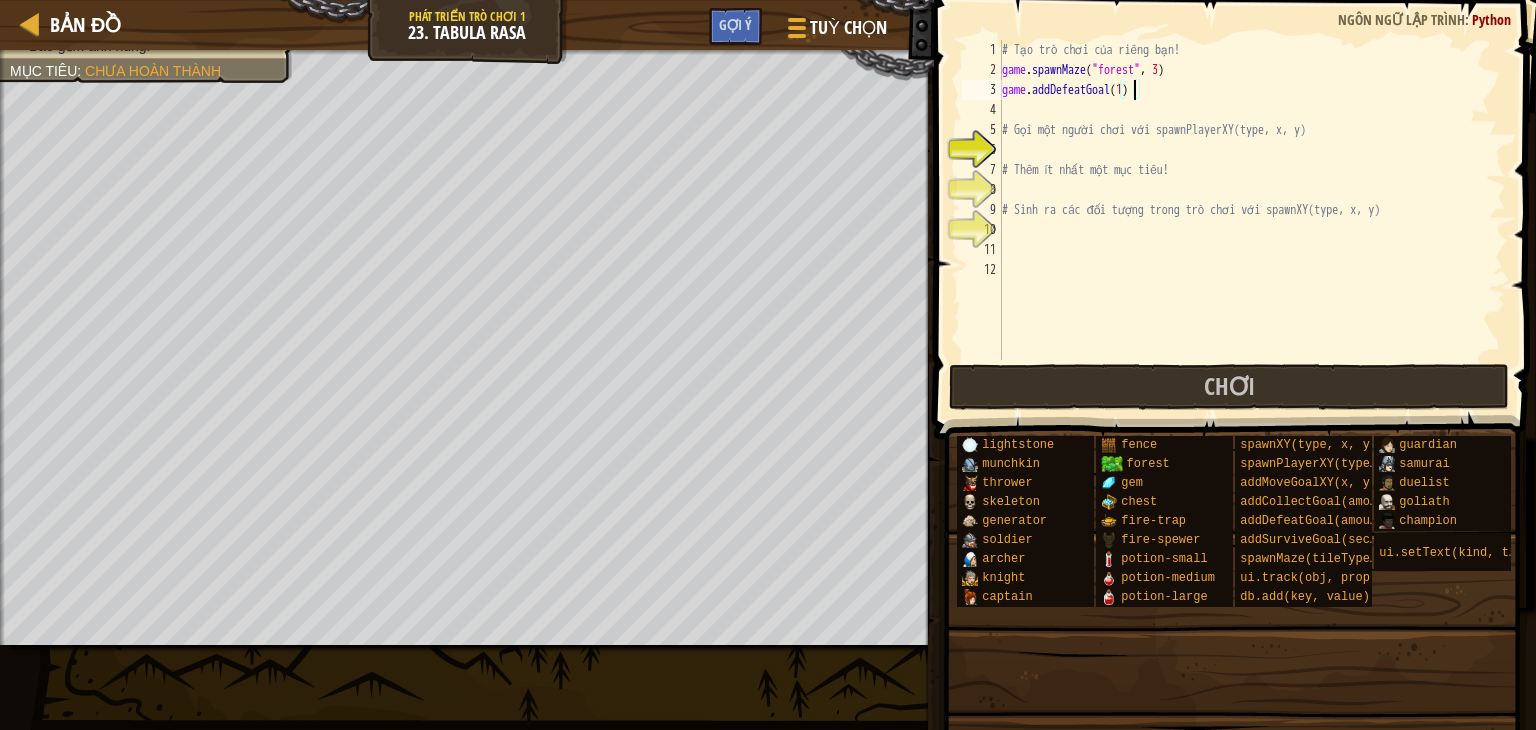 scroll, scrollTop: 9, scrollLeft: 9, axis: both 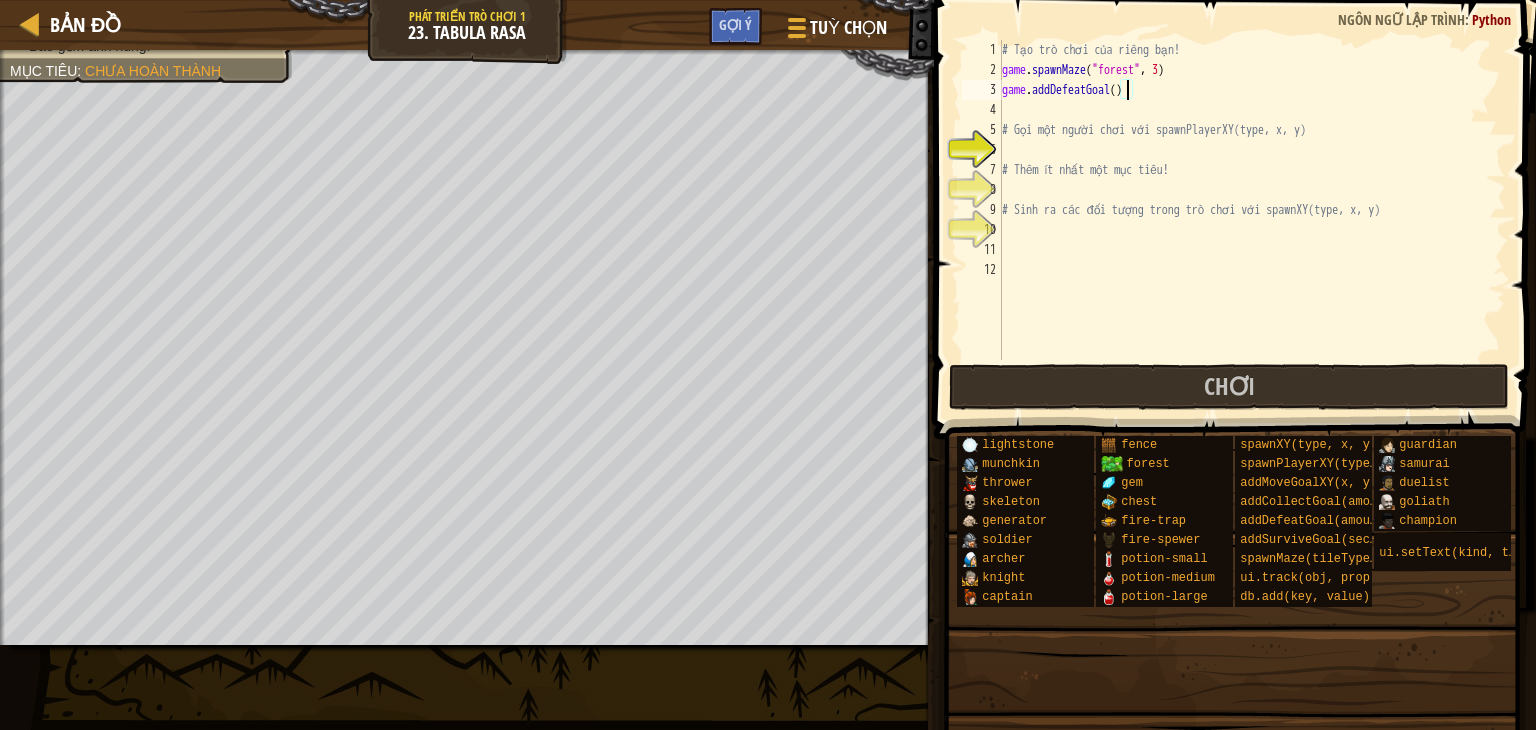 type on "game.addDefeatGoal(5)" 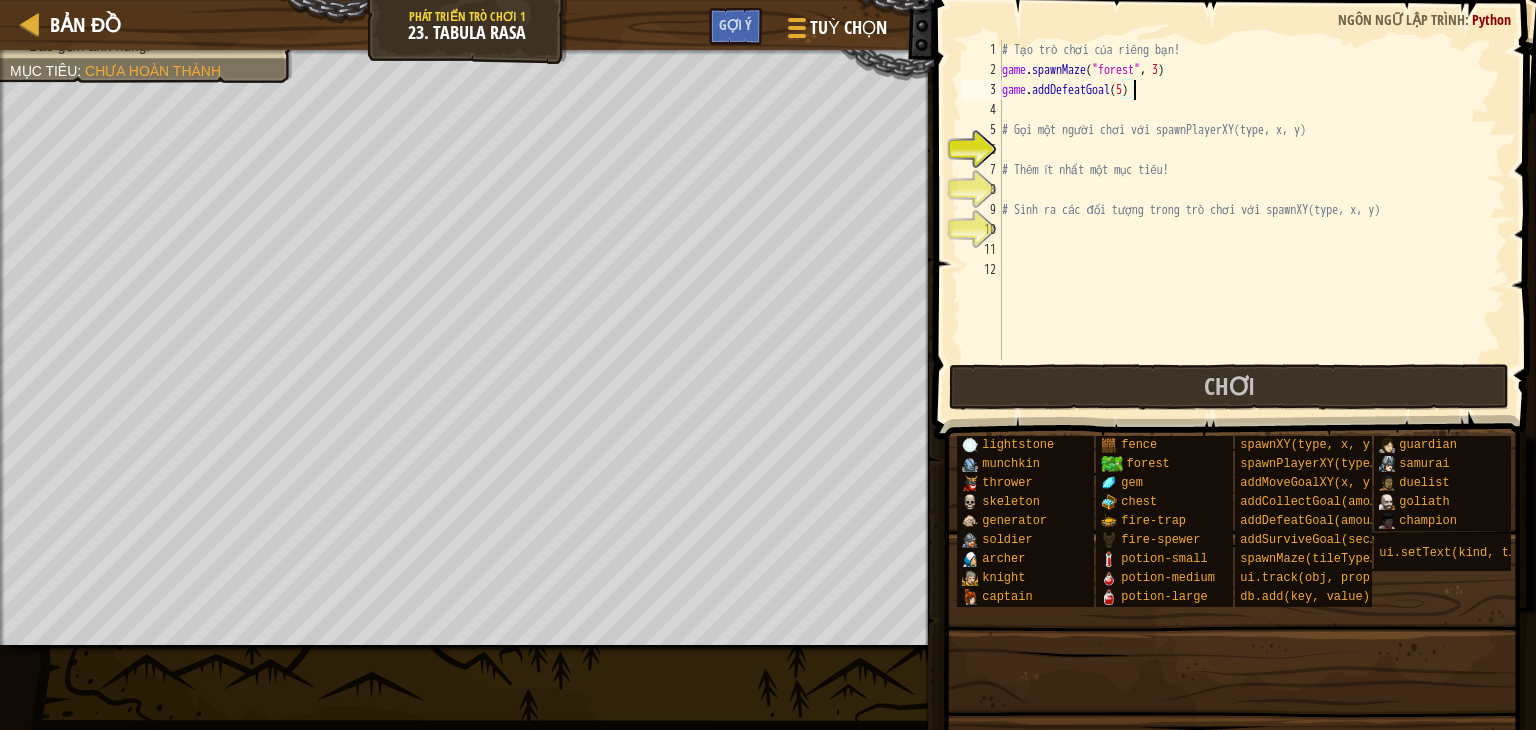 scroll, scrollTop: 9, scrollLeft: 10, axis: both 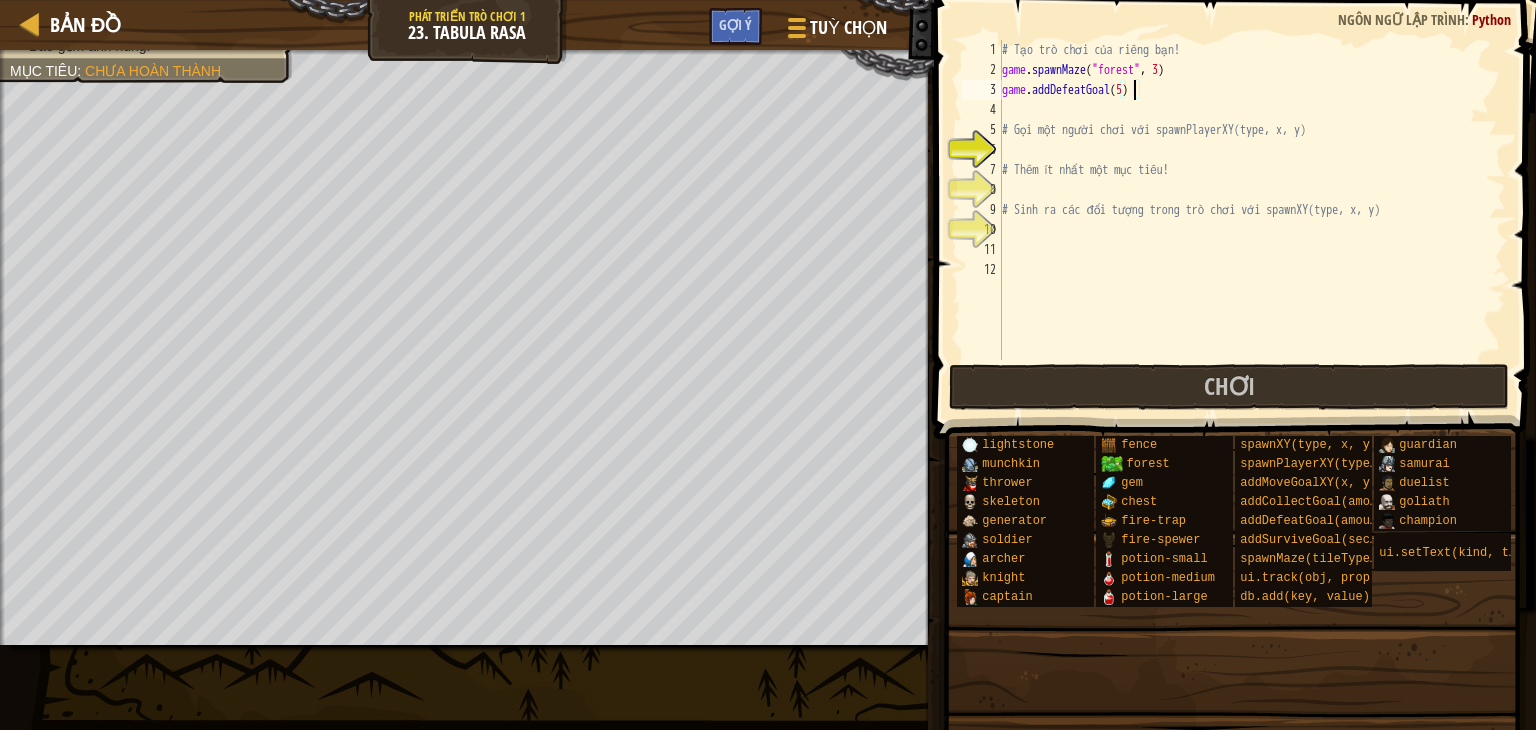 click on "# Tạo trò chơi của riêng bạn! game . spawnMaze ( "forest" ,   3 ) game . addDefeatGoal ( 5 ) # Gọi một người chơi với spawnPlayerXY(type, x, y) # Thêm ít nhất một mục tiêu! # Sinh ra các đối tượng trong trò chơi với spawnXY(type, x, y)" at bounding box center (1252, 220) 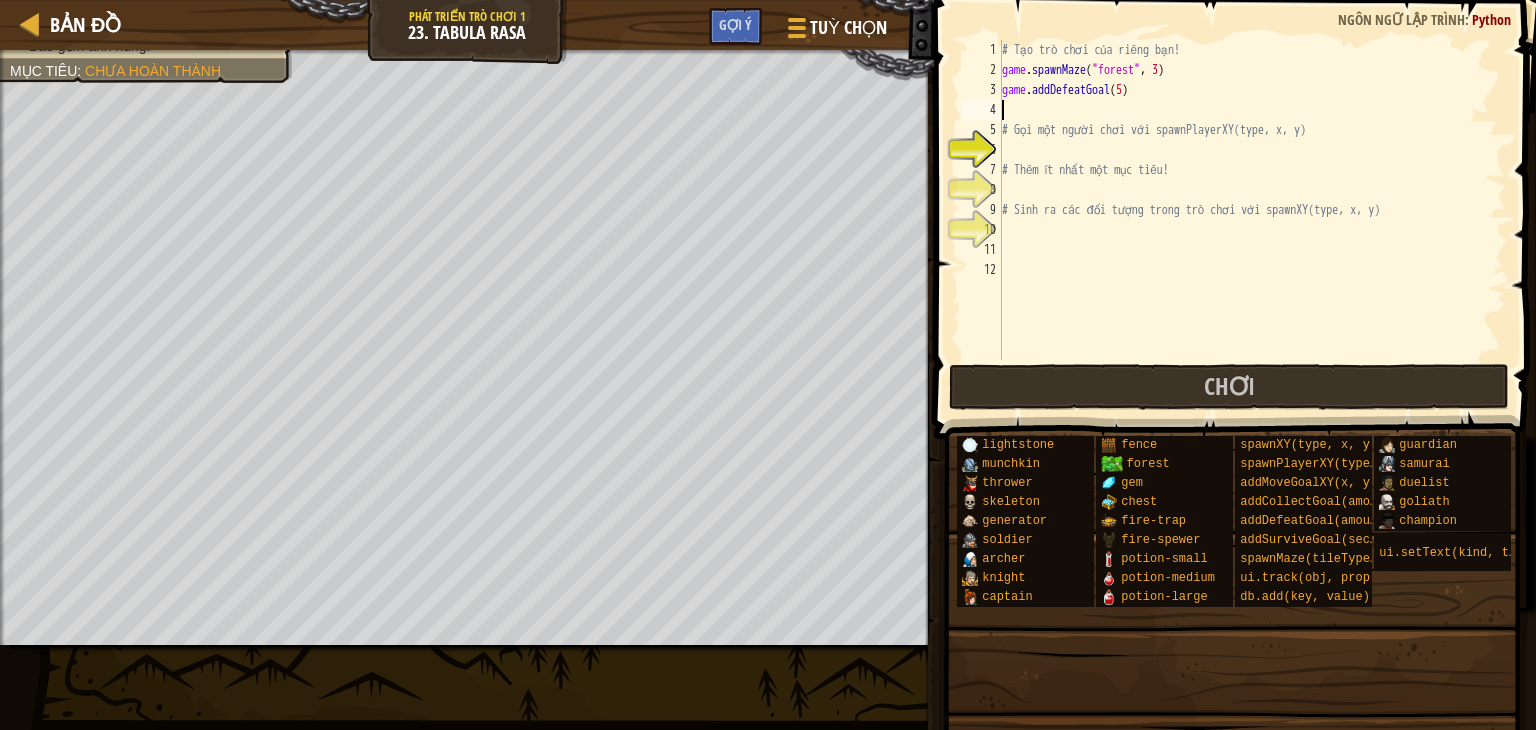 scroll, scrollTop: 9, scrollLeft: 0, axis: vertical 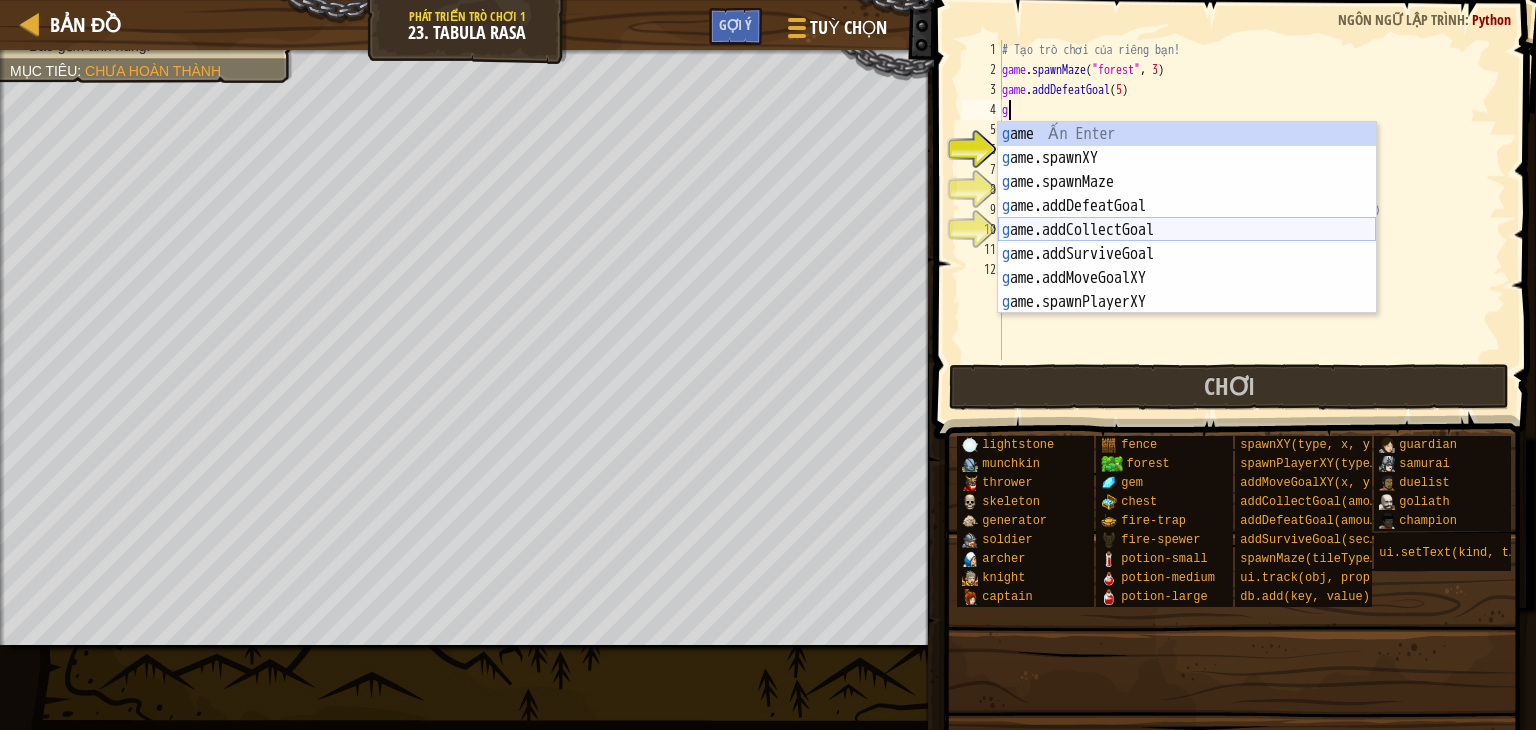 drag, startPoint x: 1192, startPoint y: 227, endPoint x: 1192, endPoint y: 216, distance: 11 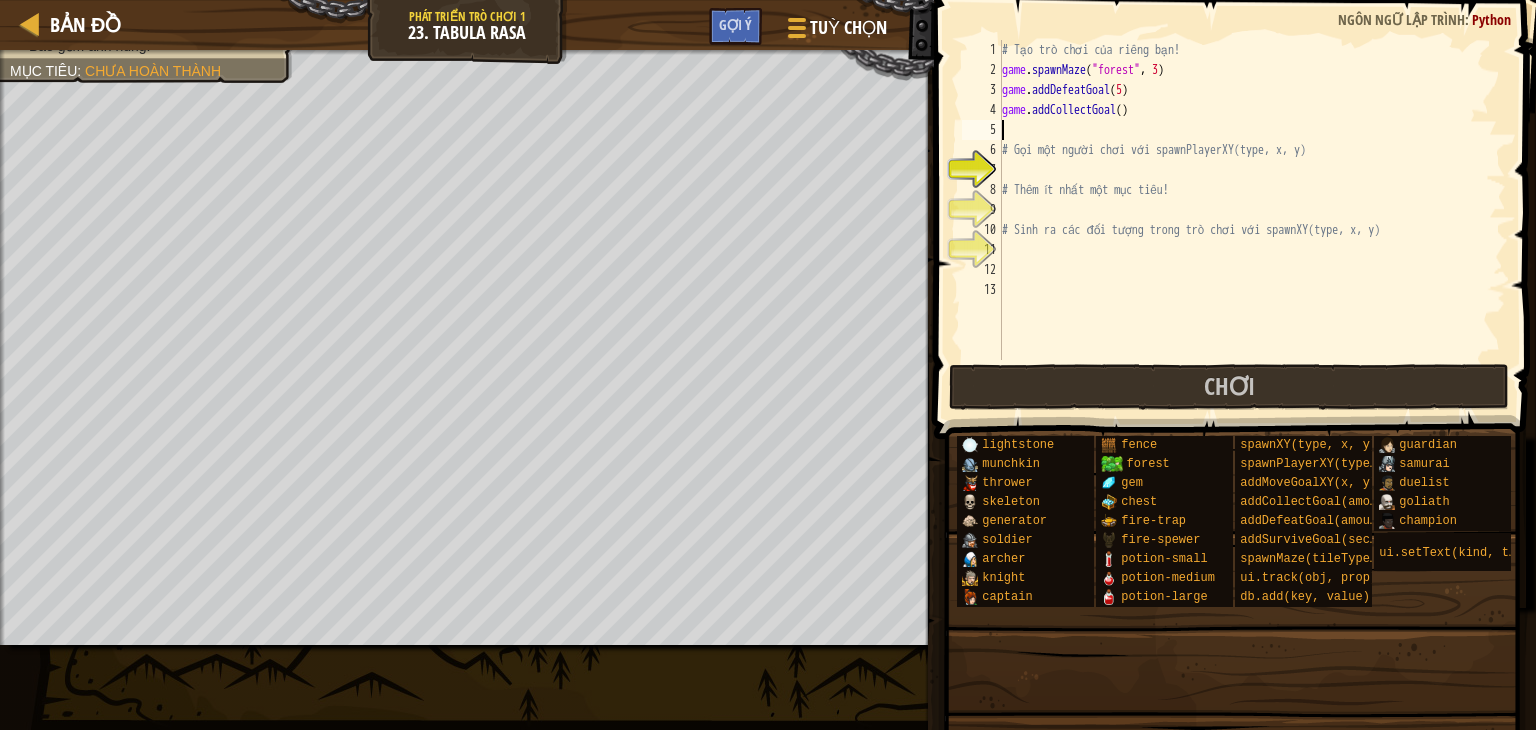 click on "# Tạo trò chơi của riêng bạn! game . spawnMaze ( "forest" ,   3 ) game . addDefeatGoal ( 5 ) game . addCollectGoal ( ) # Gọi một người chơi với spawnPlayerXY(type, x, y) # Thêm ít nhất một mục tiêu! # Sinh ra các đối tượng trong trò chơi với spawnXY(type, x, y)" at bounding box center (1252, 220) 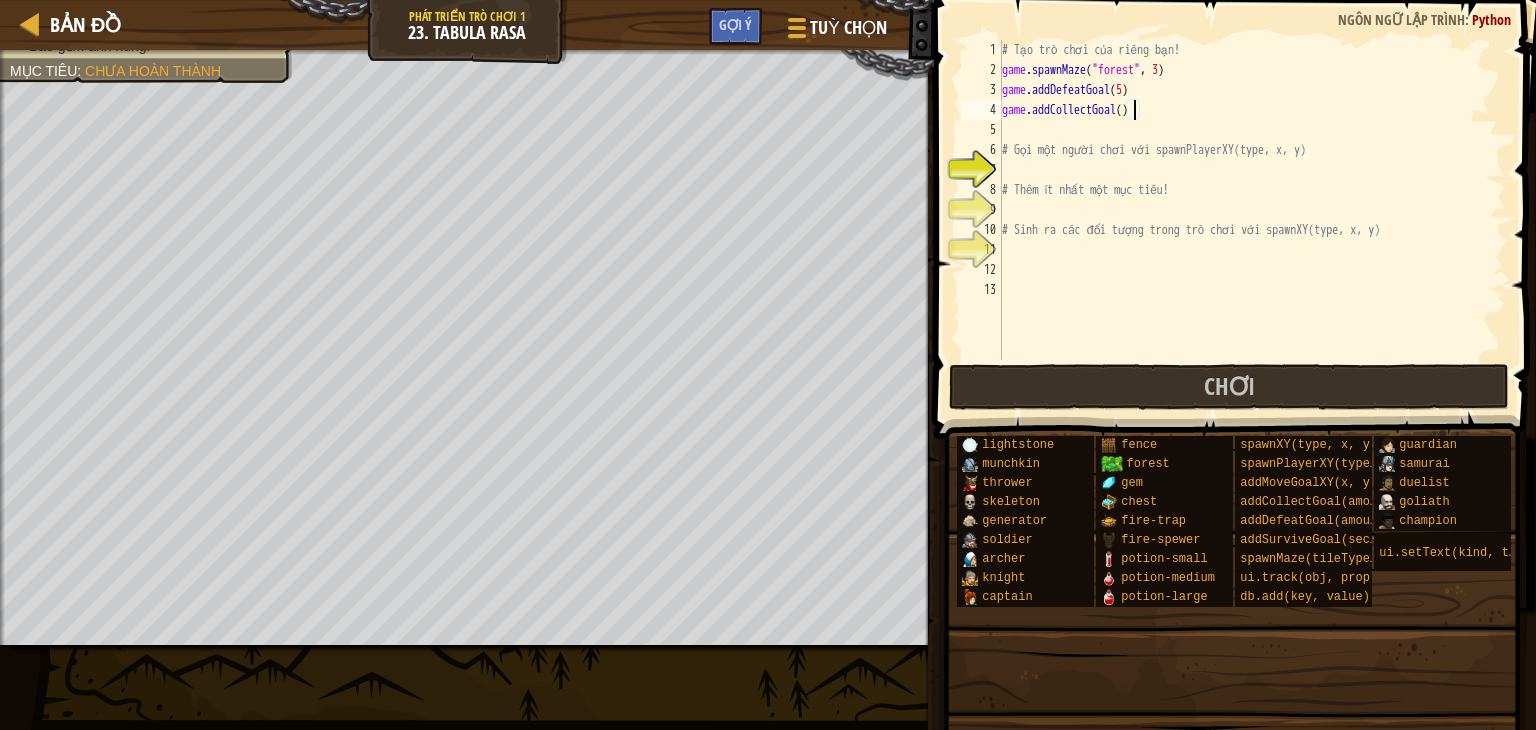 type on "game.addCollectGoal(6)" 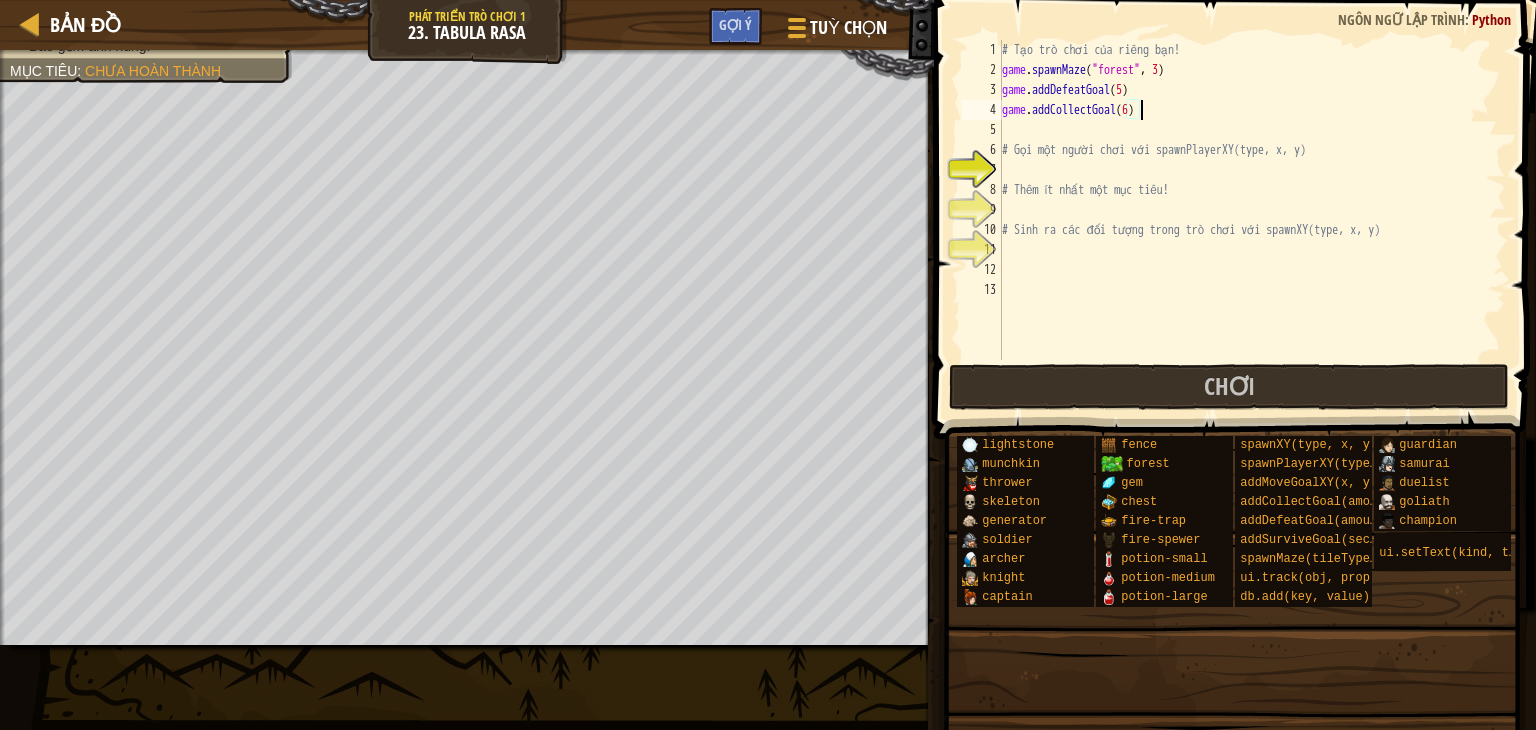 scroll, scrollTop: 9, scrollLeft: 10, axis: both 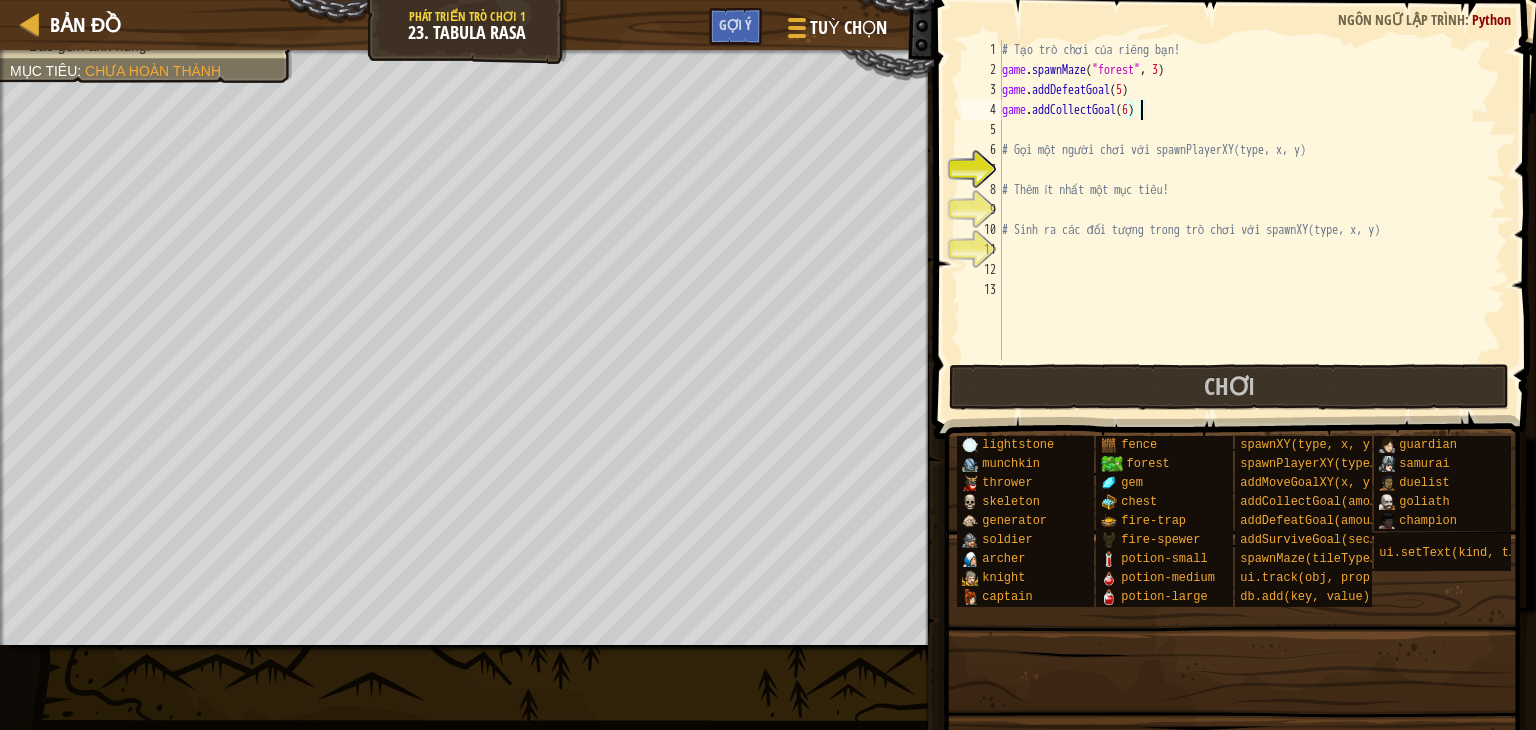 click on "# Tạo trò chơi của riêng bạn! game . spawnMaze ( "forest" ,   3 ) game . addDefeatGoal ( 5 ) game . addCollectGoal ( 6 ) # Gọi một người chơi với spawnPlayerXY(type, x, y) # Thêm ít nhất một mục tiêu! # Sinh ra các đối tượng trong trò chơi với spawnXY(type, x, y)" at bounding box center (1252, 220) 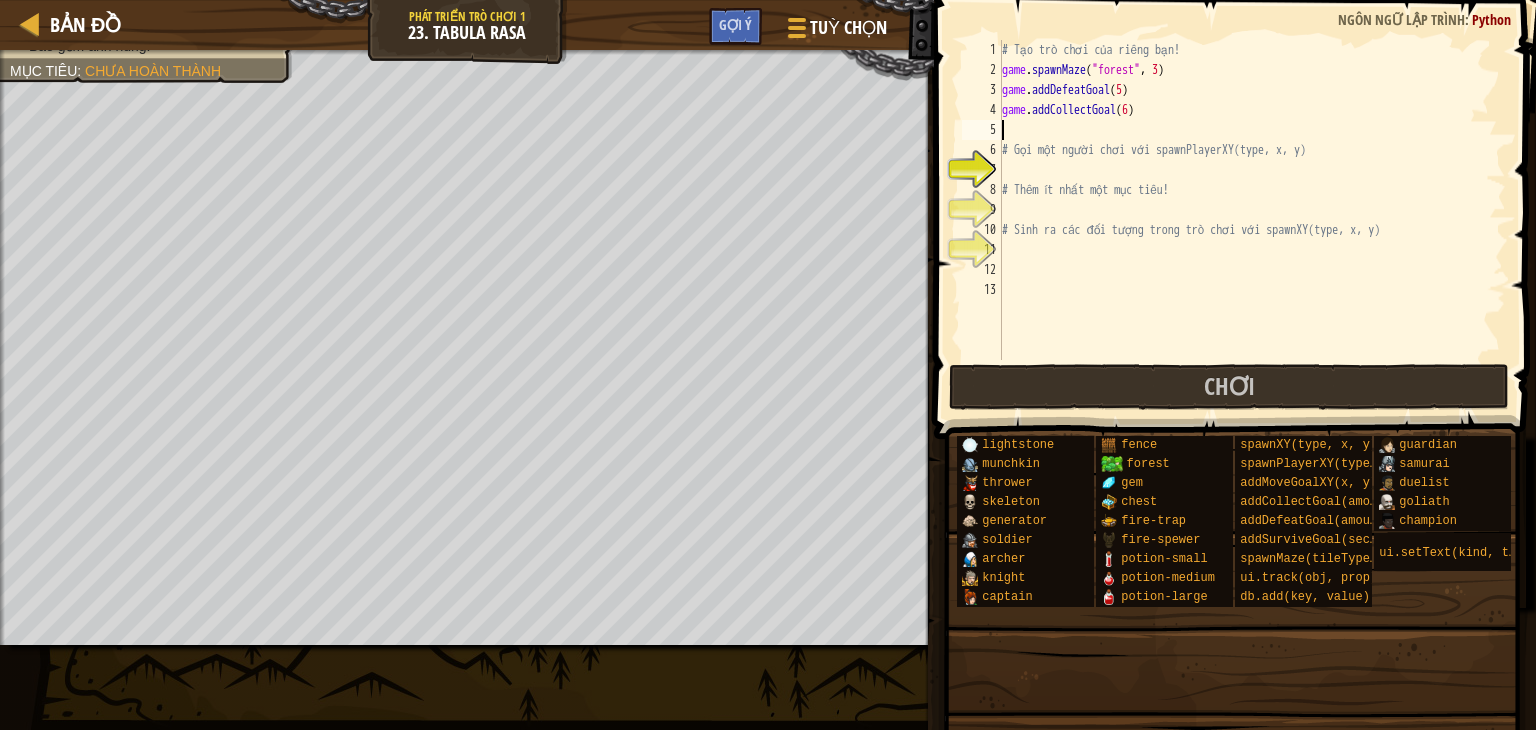 scroll, scrollTop: 9, scrollLeft: 0, axis: vertical 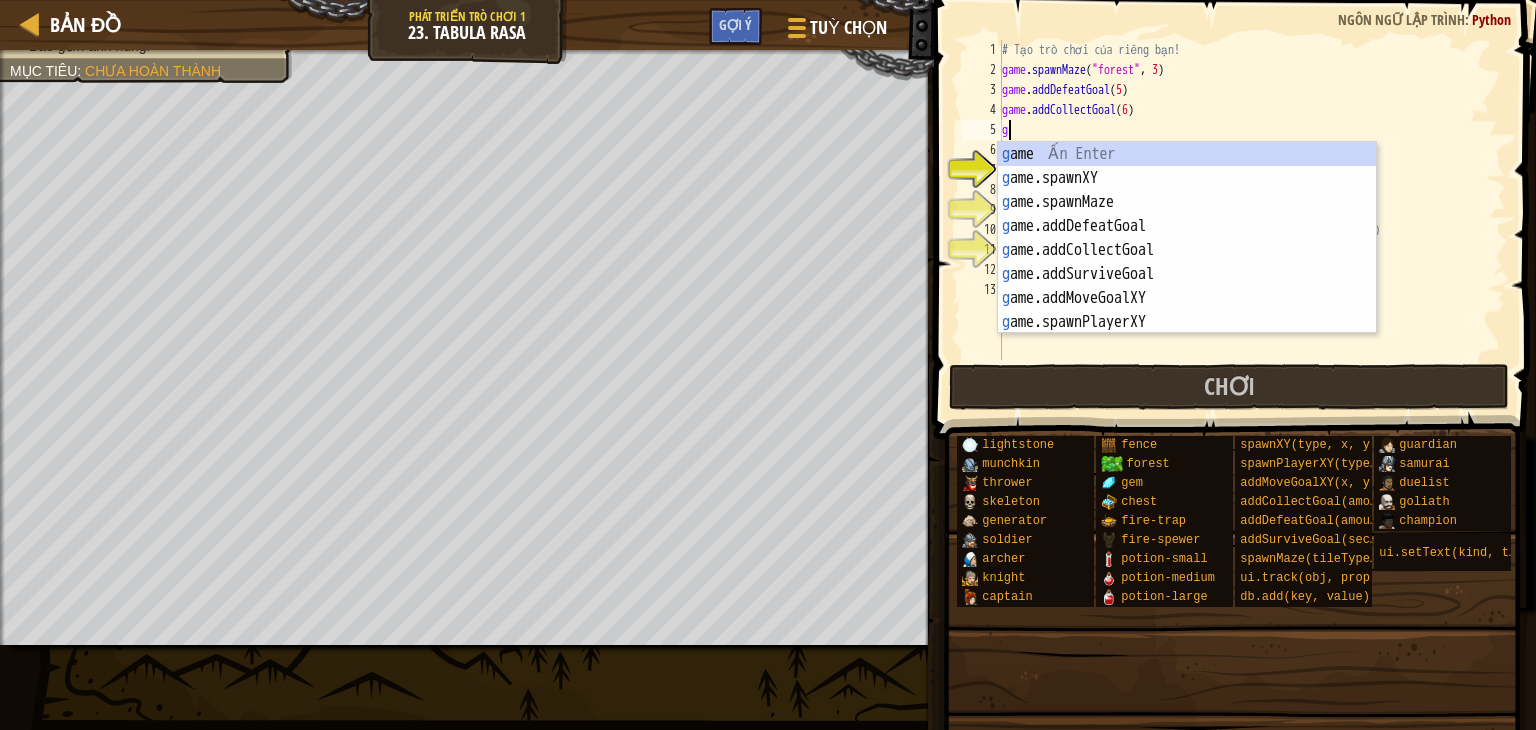 type on "ga" 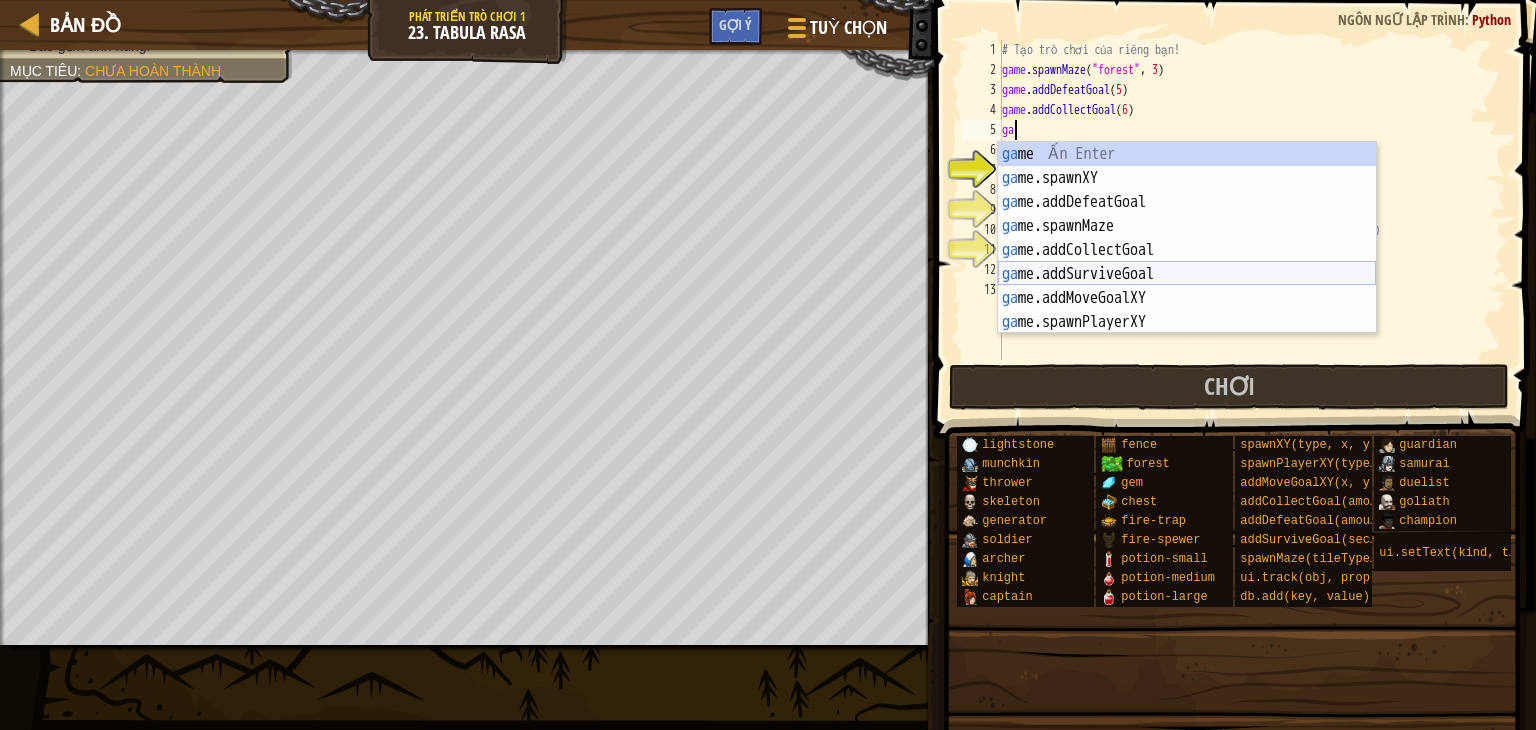 click on "ga me Ấn Enter ga me.spawnXY Ấn Enter ga me.addDefeatGoal Ấn Enter ga me.spawnMaze Ấn Enter ga me.addCollectGoal Ấn Enter ga me.addSurviveGoal Ấn Enter ga me.addMoveGoalXY Ấn Enter ga me.spawnPlayerXY Ấn Enter" at bounding box center (1187, 262) 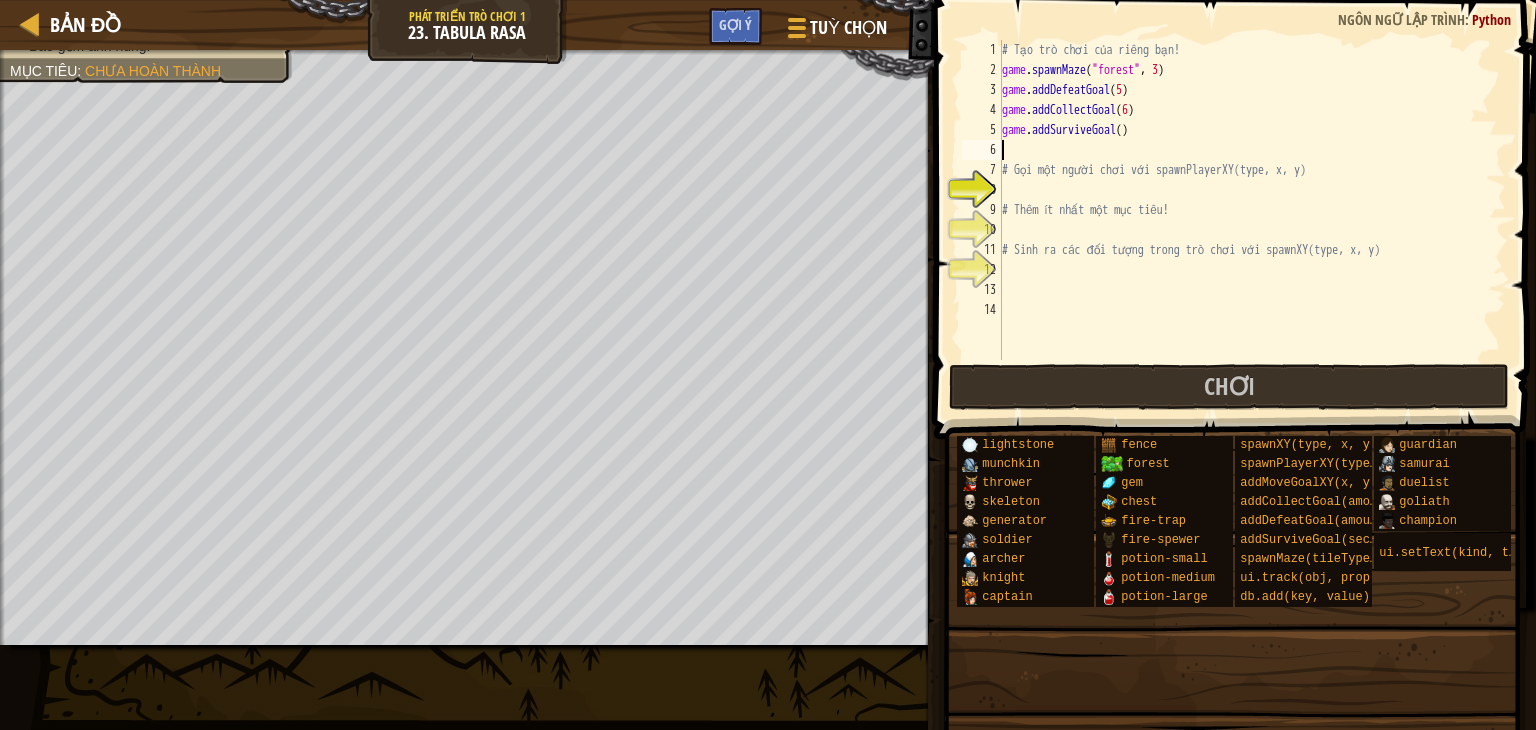 click on "# Tạo trò chơi của riêng bạn! game . spawnMaze ( "forest" ,   3 ) game . addDefeatGoal ( 5 ) game . addCollectGoal ( 6 ) game . addSurviveGoal ( ) # Gọi một người chơi với spawnPlayerXY(type, x, y) # Thêm ít nhất một mục tiêu! # Sinh ra các đối tượng trong trò chơi với spawnXY(type, x, y)" at bounding box center (1252, 220) 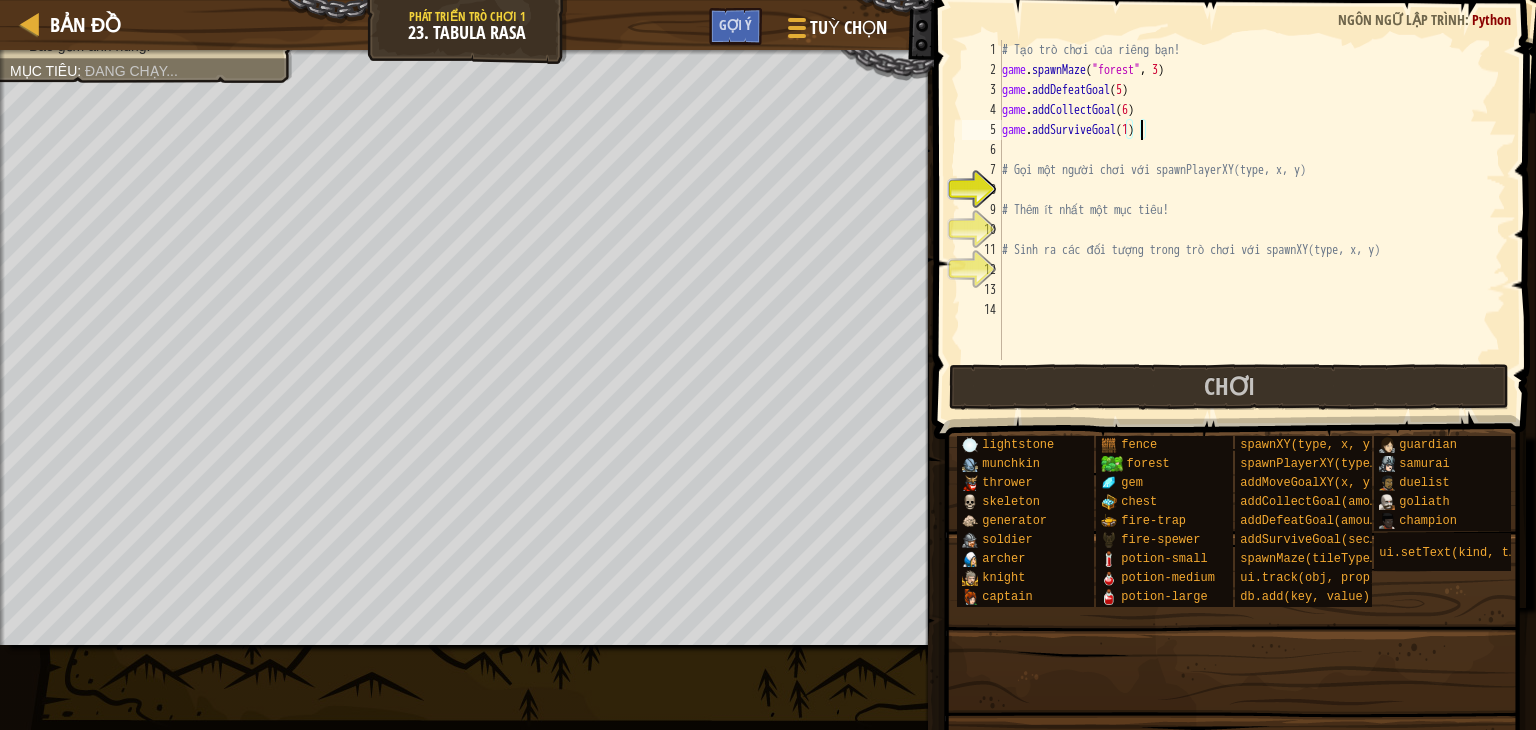 scroll, scrollTop: 9, scrollLeft: 11, axis: both 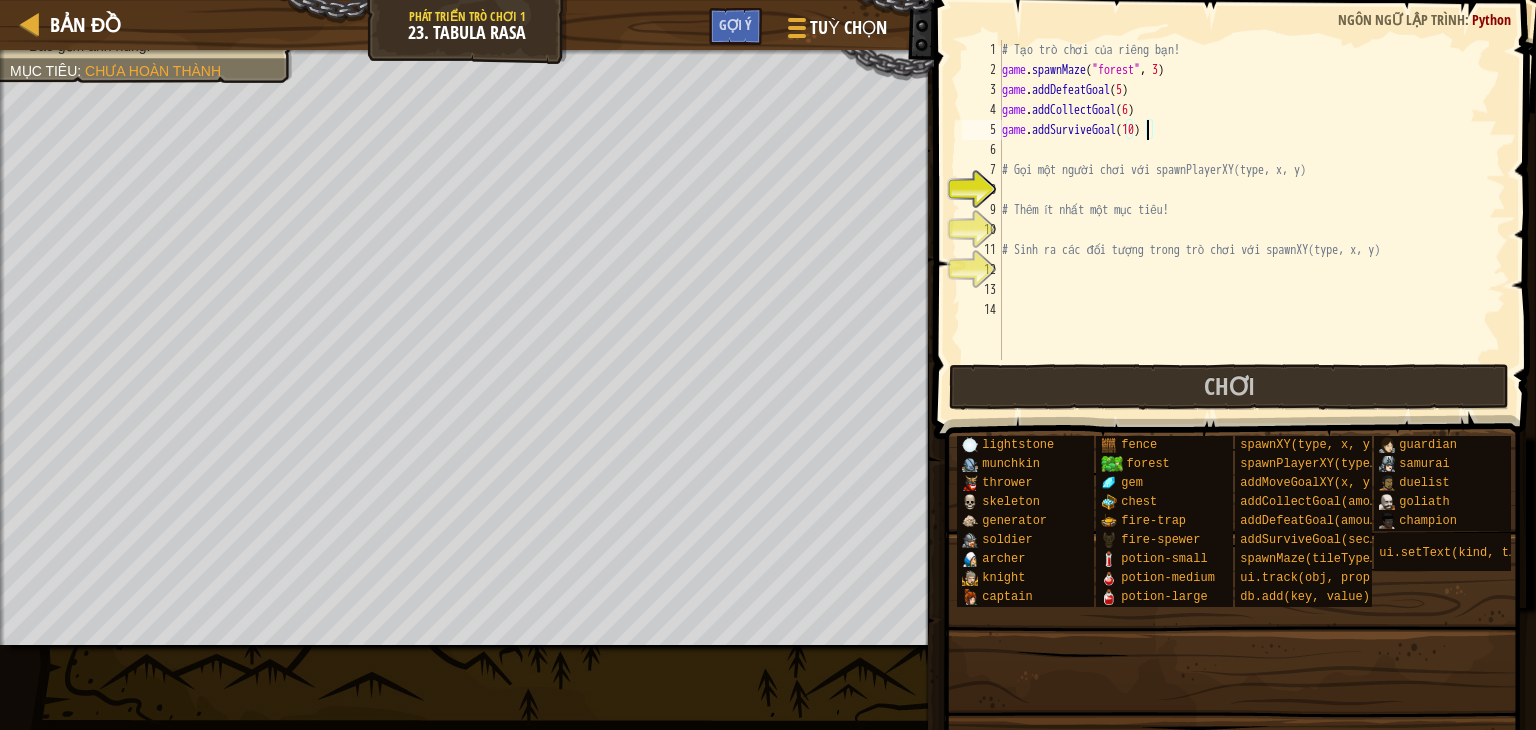 click on "# Tạo trò chơi của riêng bạn! game . spawnMaze ( "forest" ,   3 ) game . addDefeatGoal ( 5 ) game . addCollectGoal ( 6 ) game . addSurviveGoal ( 10 ) # Gọi một người chơi với spawnPlayerXY(type, x, y) # Thêm ít nhất một mục tiêu! # Sinh ra các đối tượng trong trò chơi với spawnXY(type, x, y)" at bounding box center (1252, 220) 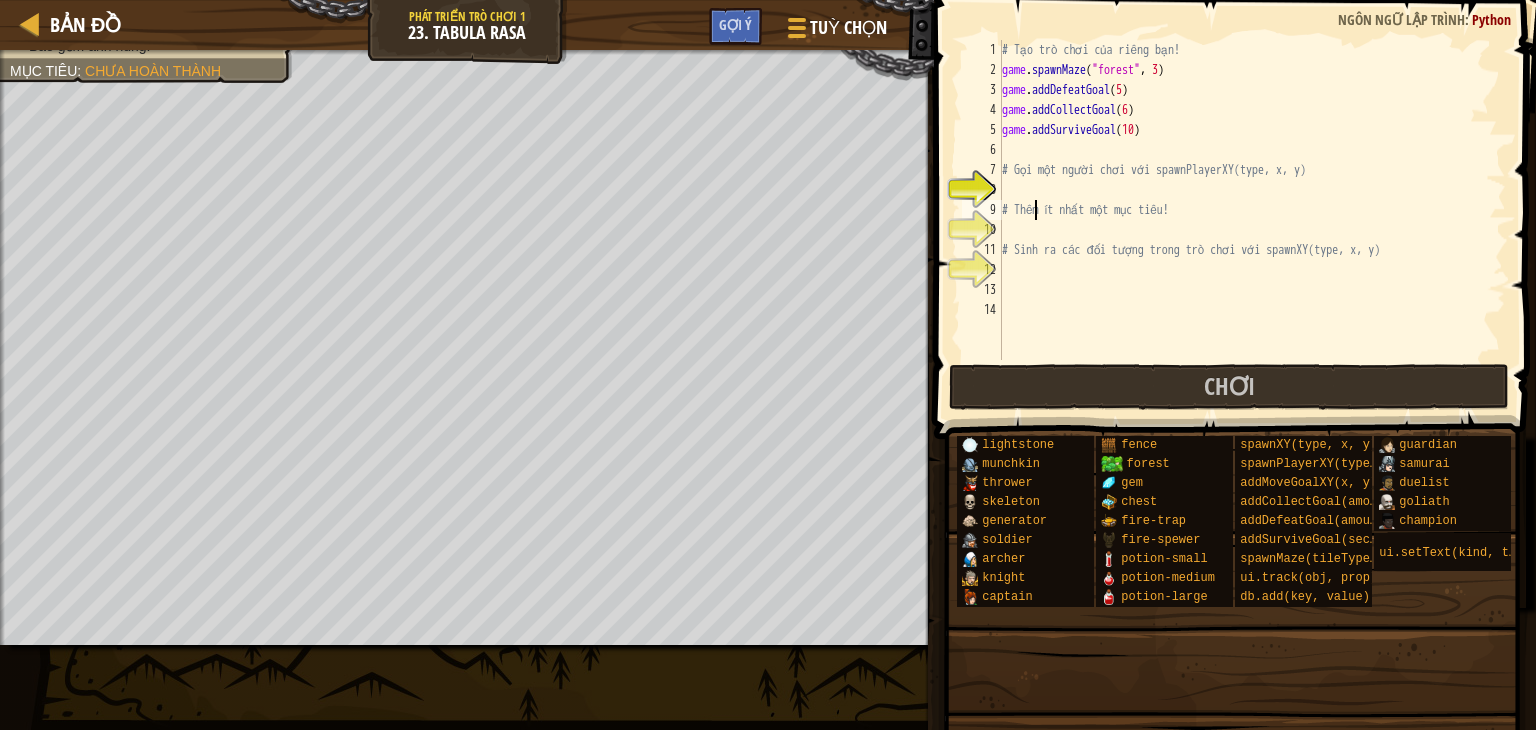 click on "# Tạo trò chơi của riêng bạn! game . spawnMaze ( "forest" ,   3 ) game . addDefeatGoal ( 5 ) game . addCollectGoal ( 6 ) game . addSurviveGoal ( 10 ) # Gọi một người chơi với spawnPlayerXY(type, x, y) # Thêm ít nhất một mục tiêu! # Sinh ra các đối tượng trong trò chơi với spawnXY(type, x, y)" at bounding box center (1252, 220) 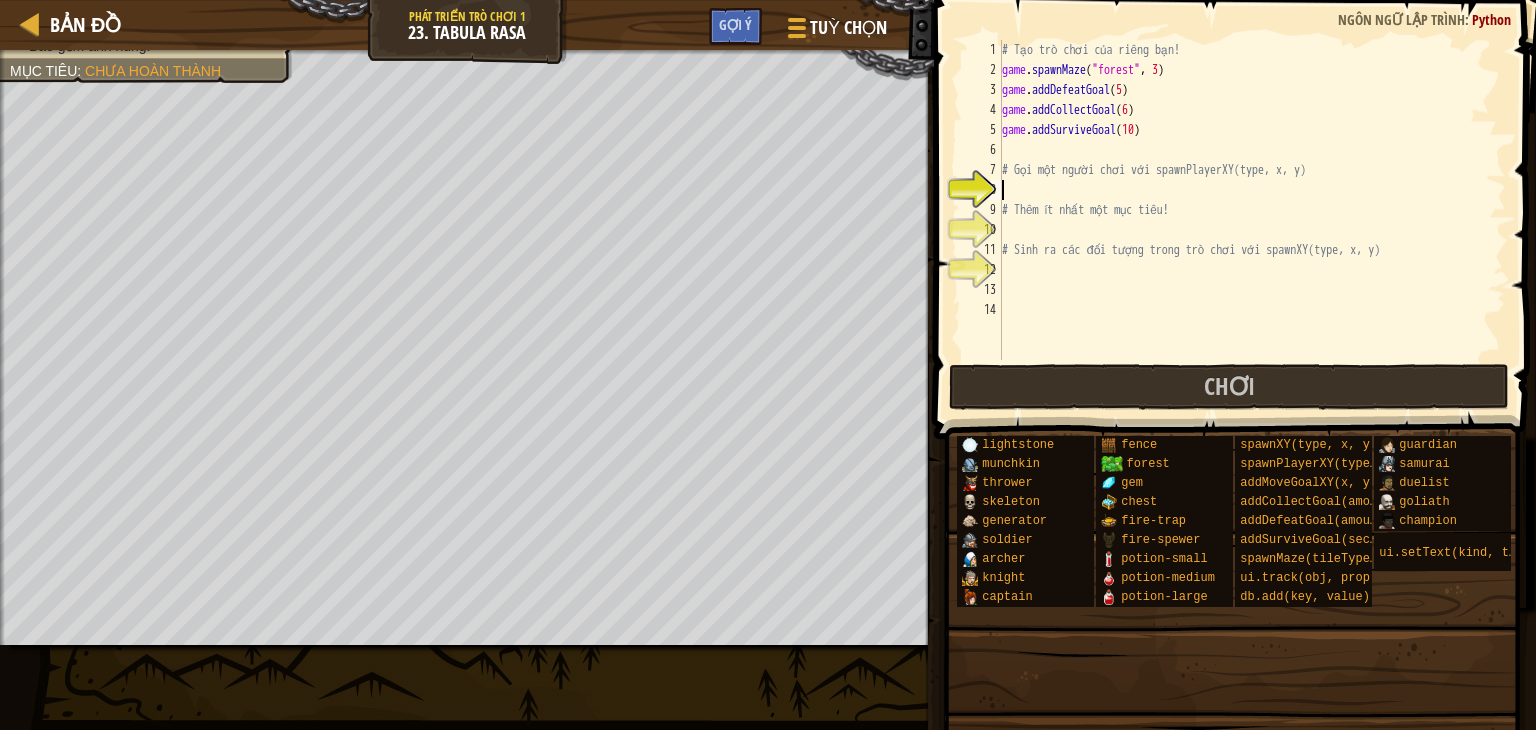 scroll, scrollTop: 9, scrollLeft: 0, axis: vertical 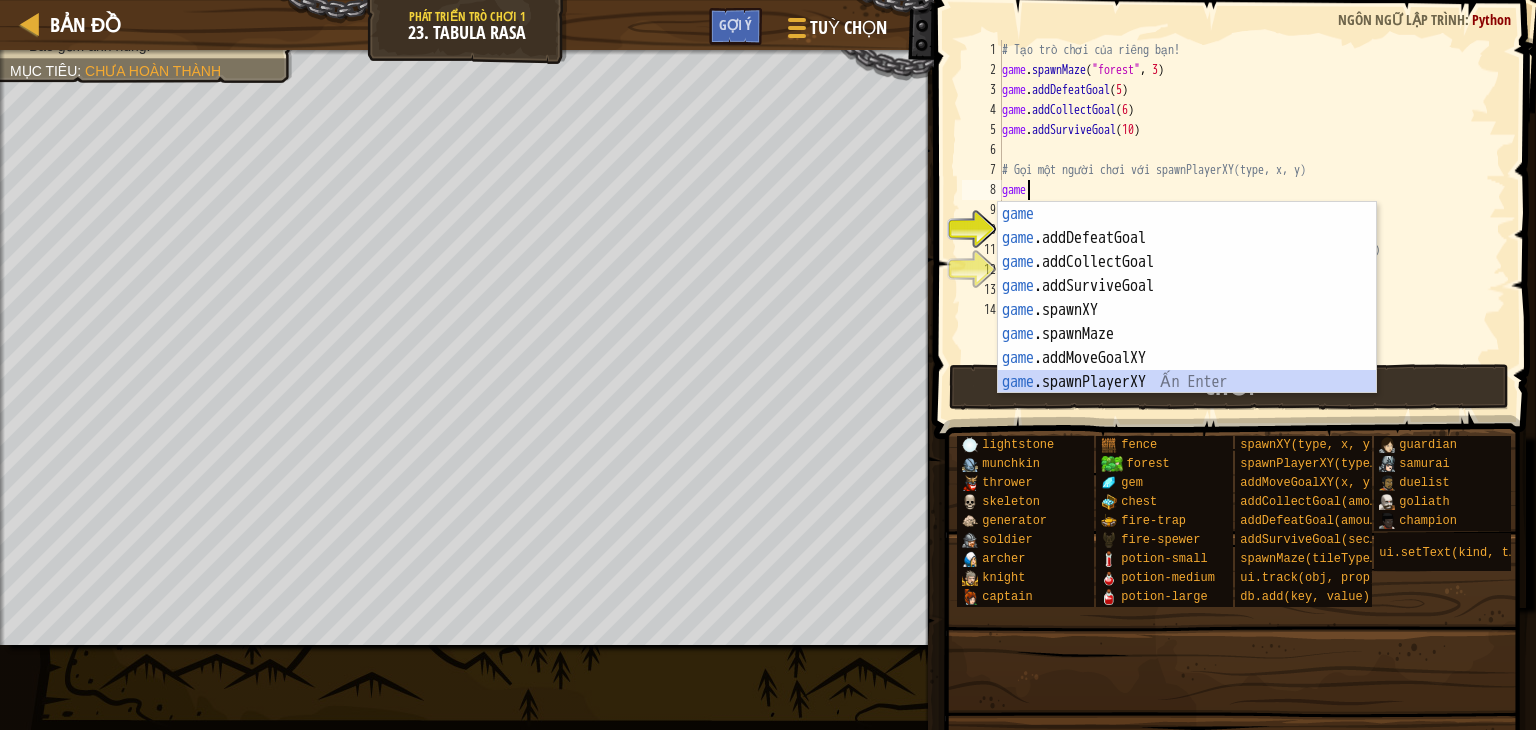 click on "game Ấn Enter game .addDefeatGoal Ấn Enter game .addCollectGoal Ấn Enter game .addSurviveGoal Ấn Enter game .spawnXY Ấn Enter game .spawnMaze Ấn Enter game .addMoveGoalXY Ấn Enter game .spawnPlayerXY Ấn Enter" at bounding box center [1187, 322] 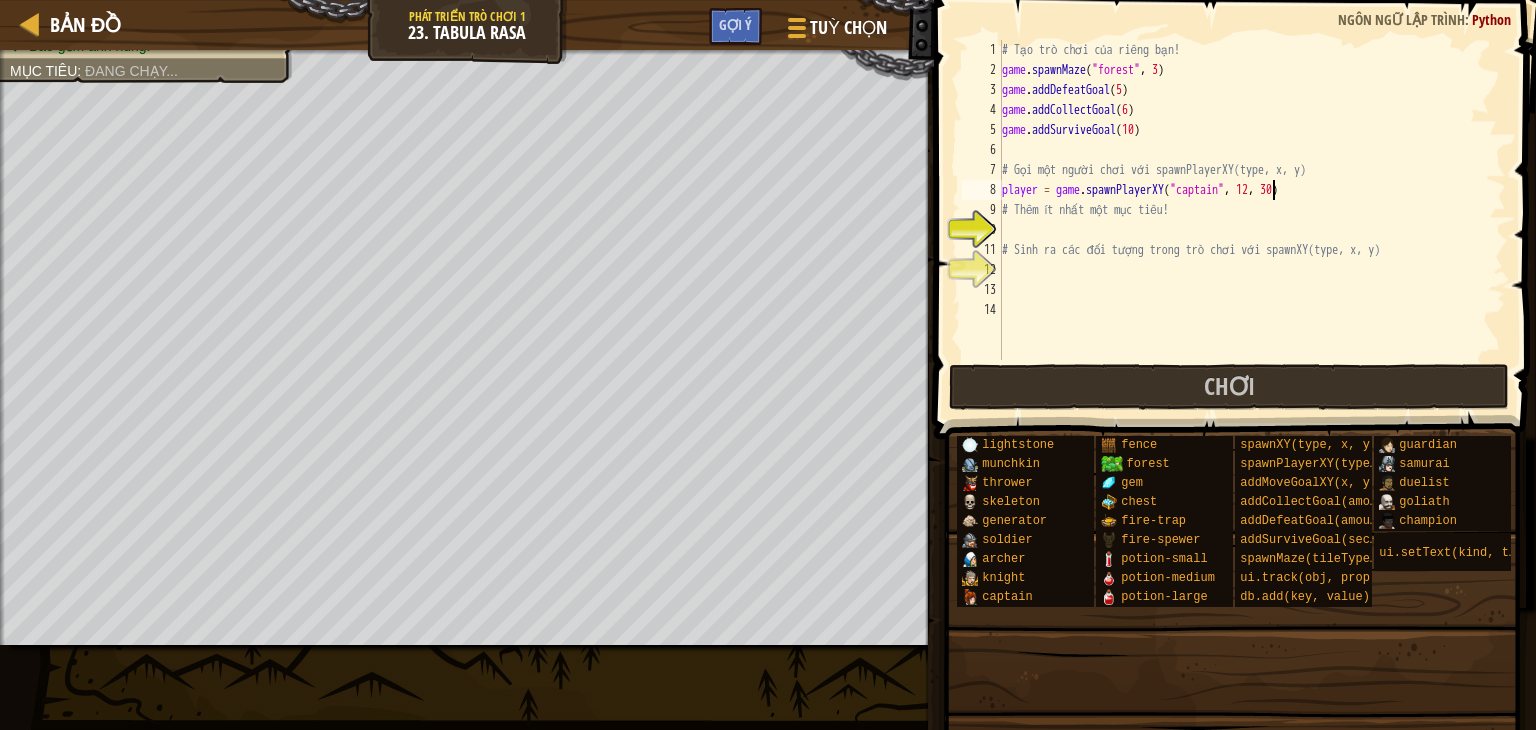 type on "player = game.spawnPlayerXY("captain", 12, 30)" 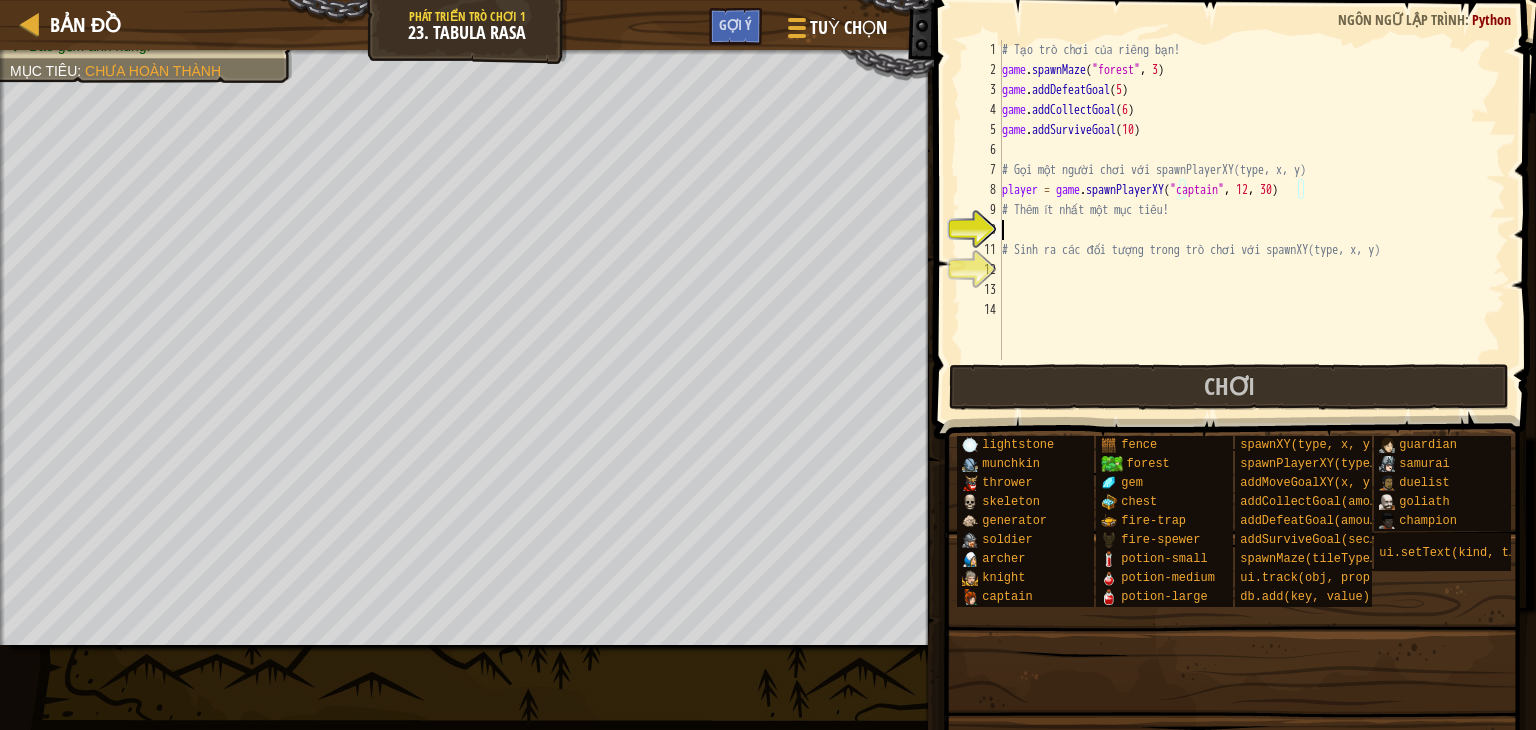 click on "# Tạo trò chơi của riêng bạn! game . spawnMaze ( "forest" ,   3 ) game . addDefeatGoal ( 5 ) game . addCollectGoal ( 6 ) game . addSurviveGoal ( 10 ) # Gọi một người chơi với spawnPlayerXY(type, x, y) player   =   game . spawnPlayerXY ( "captain" ,   12 ,   30 ) # Thêm ít nhất một mục tiêu! # Sinh ra các đối tượng trong trò chơi với spawnXY(type, x, y)" at bounding box center (1252, 220) 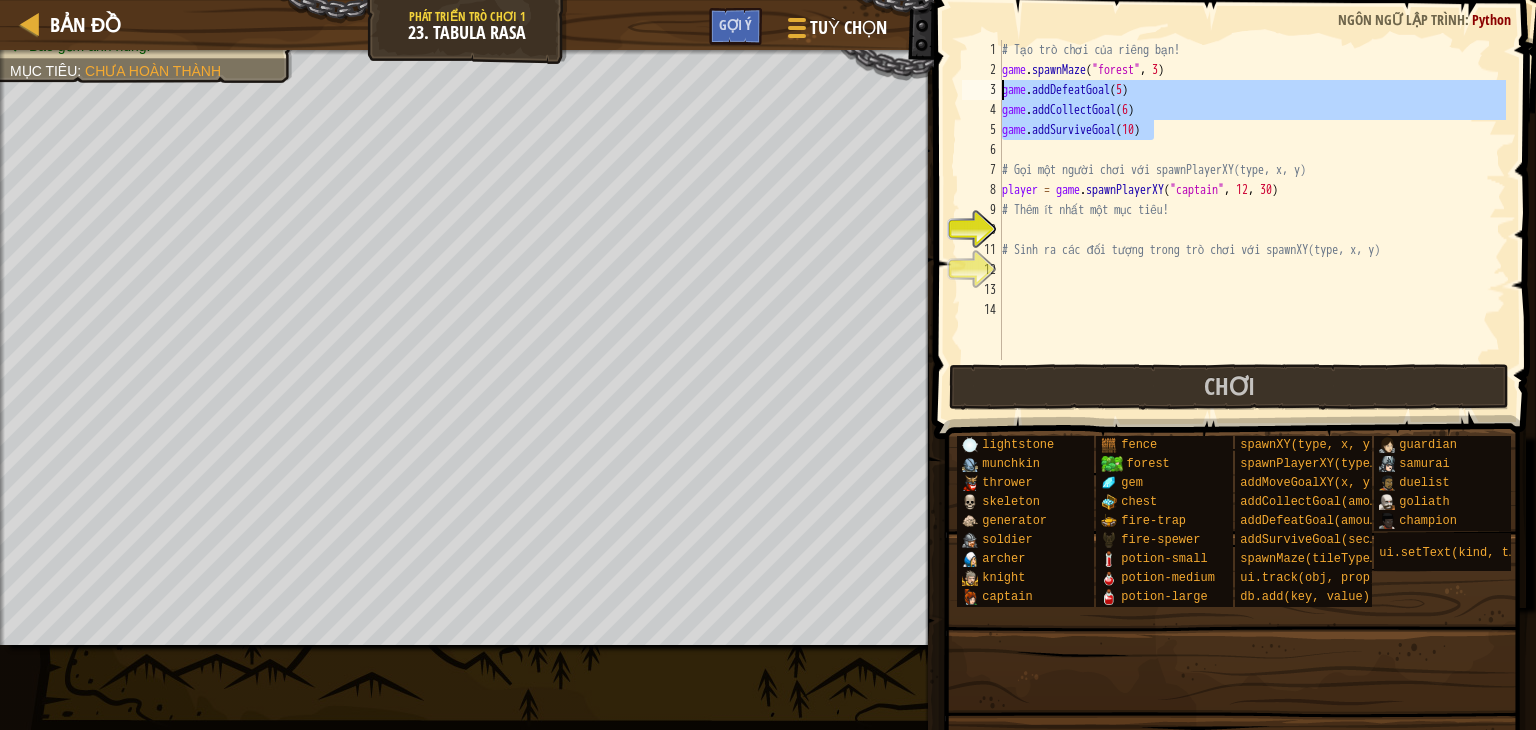 drag, startPoint x: 1160, startPoint y: 134, endPoint x: 1001, endPoint y: 93, distance: 164.2011 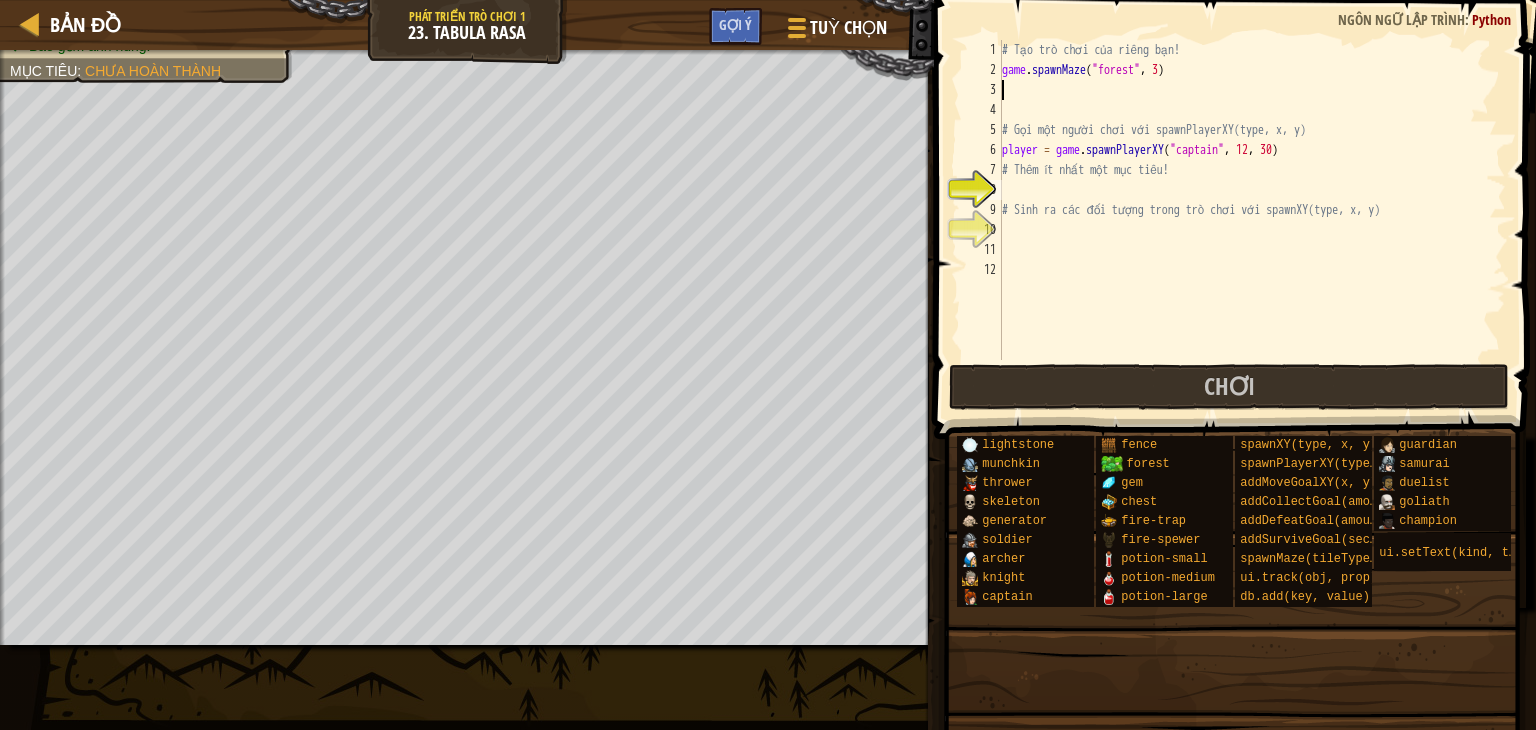 click on "# Tạo trò chơi của riêng bạn! game . spawnMaze ( "forest" ,   3 ) # Gọi một người chơi với spawnPlayerXY(type, x, y) player   =   game . spawnPlayerXY ( "captain" ,   12 ,   30 ) # Thêm ít nhất một mục tiêu! # Sinh ra các đối tượng trong trò chơi với spawnXY(type, x, y)" at bounding box center [1252, 220] 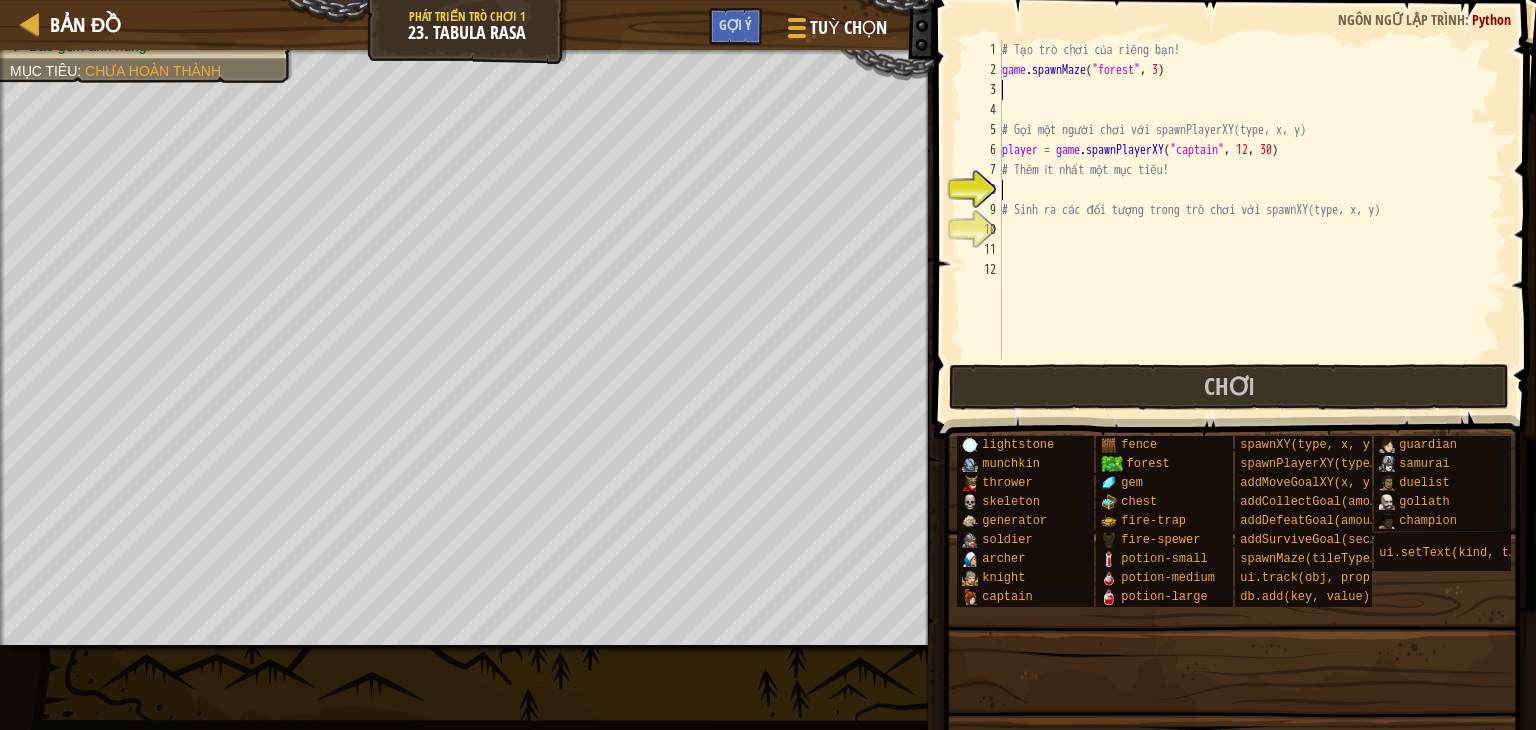 click on "# Tạo trò chơi của riêng bạn! game . spawnMaze ( "forest" ,   3 ) # Gọi một người chơi với spawnPlayerXY(type, x, y) player   =   game . spawnPlayerXY ( "captain" ,   12 ,   30 ) # Thêm ít nhất một mục tiêu! # Sinh ra các đối tượng trong trò chơi với spawnXY(type, x, y)" at bounding box center (1252, 220) 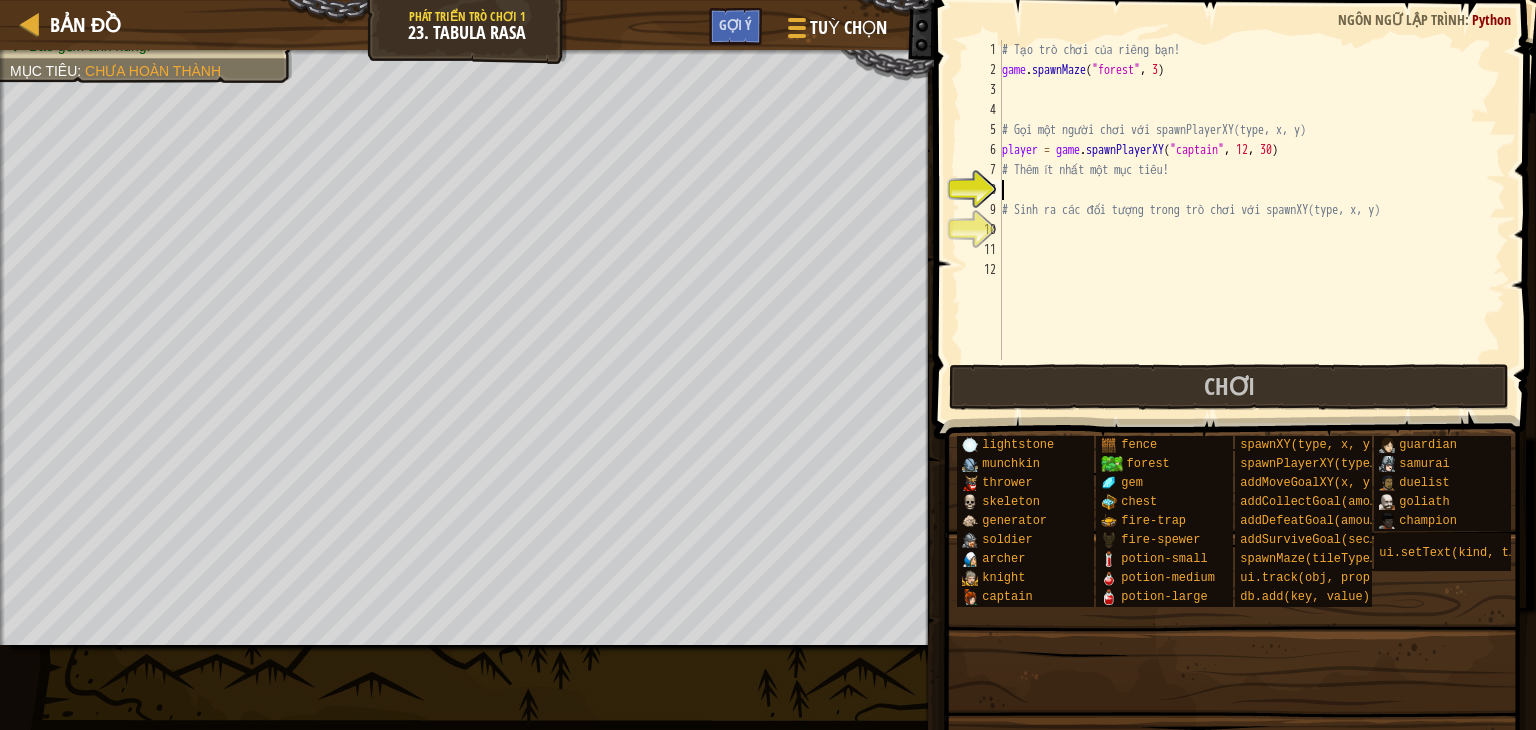paste on "game.addSurviveGoal(10)" 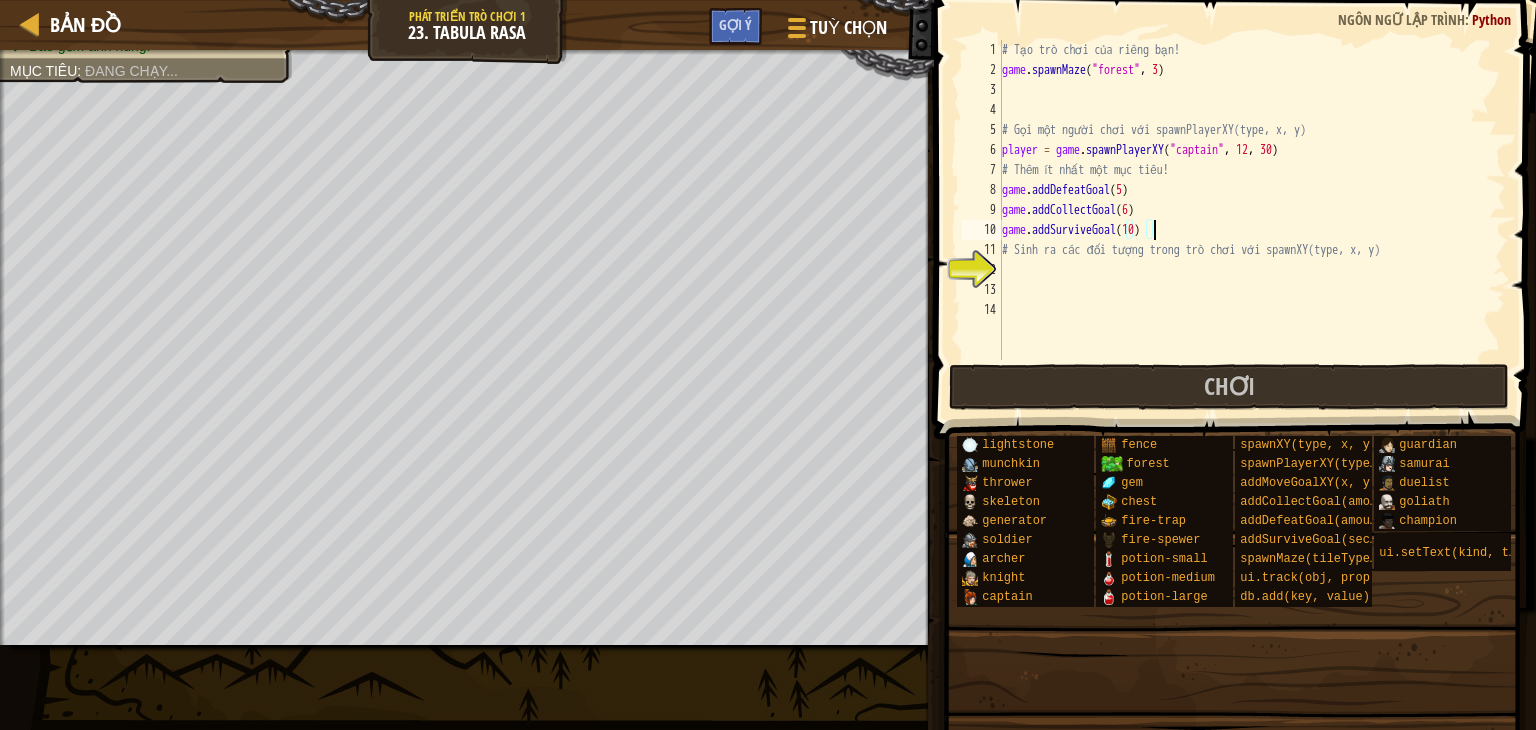 click on "# Tạo trò chơi của riêng bạn! game . spawnMaze ( "forest" ,   3 ) # Gọi một người chơi với spawnPlayerXY(type, x, y) player   =   game . spawnPlayerXY ( "captain" ,   12 ,   30 ) # Thêm ít nhất một mục tiêu! game . addDefeatGoal ( 5 ) game . addCollectGoal ( 6 ) game . addSurviveGoal ( 10 ) # Sinh ra các đối tượng trong trò chơi với spawnXY(type, x, y)" at bounding box center [1252, 220] 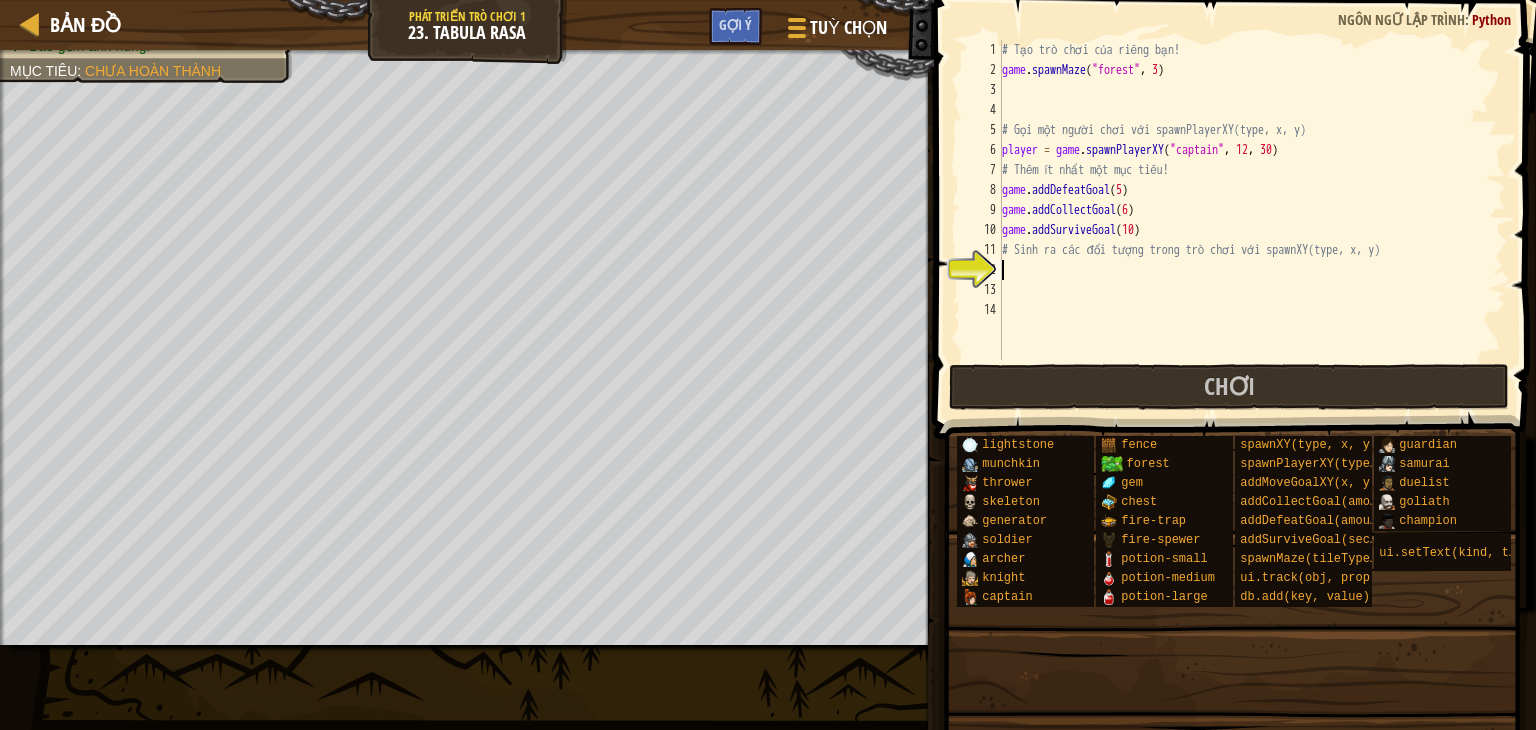 click on "# Tạo trò chơi của riêng bạn! game . spawnMaze ( "forest" ,   3 ) # Gọi một người chơi với spawnPlayerXY(type, x, y) player   =   game . spawnPlayerXY ( "captain" ,   12 ,   30 ) # Thêm ít nhất một mục tiêu! game . addDefeatGoal ( 5 ) game . addCollectGoal ( 6 ) game . addSurviveGoal ( 10 ) # Sinh ra các đối tượng trong trò chơi với spawnXY(type, x, y)" at bounding box center (1252, 220) 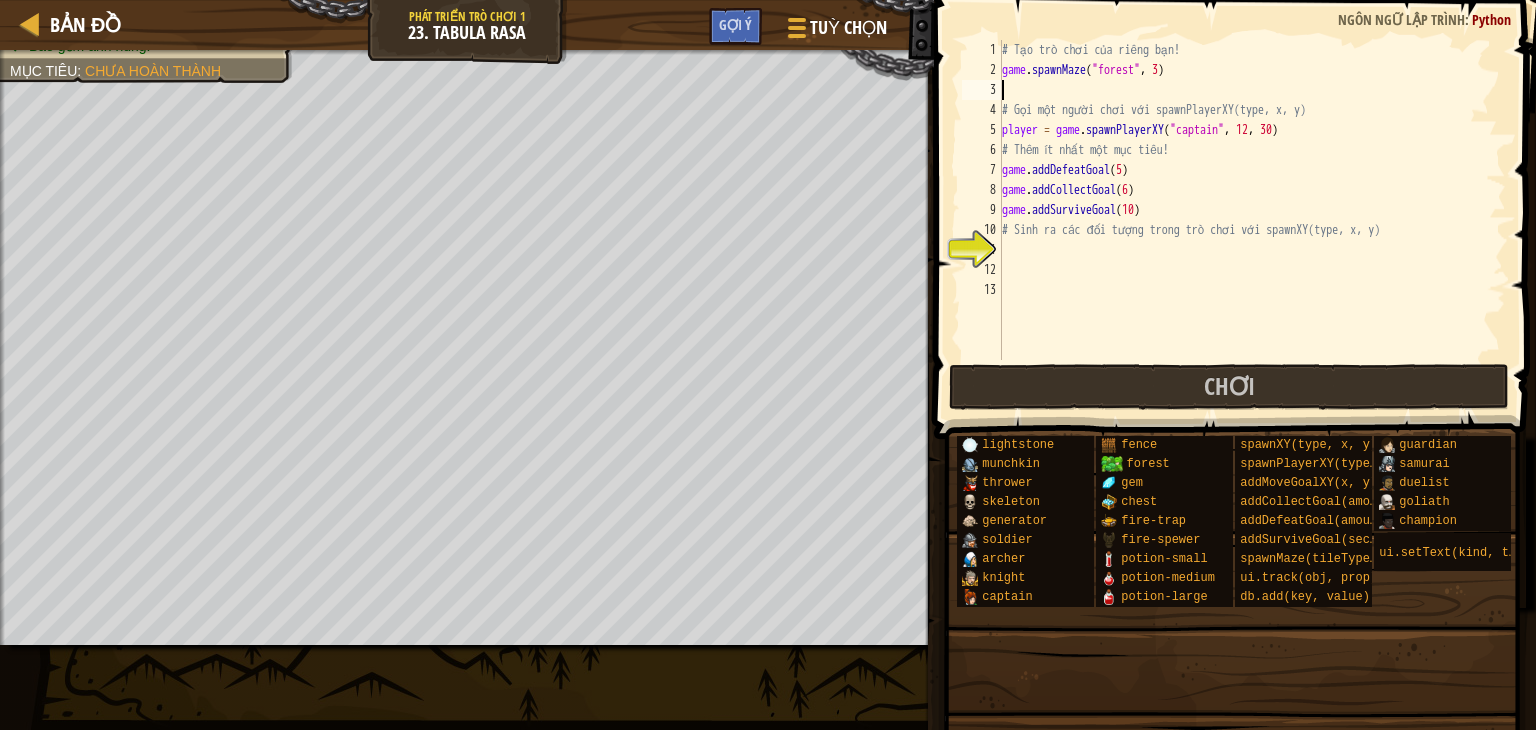 type on "game.spawnMaze("forest", 3)" 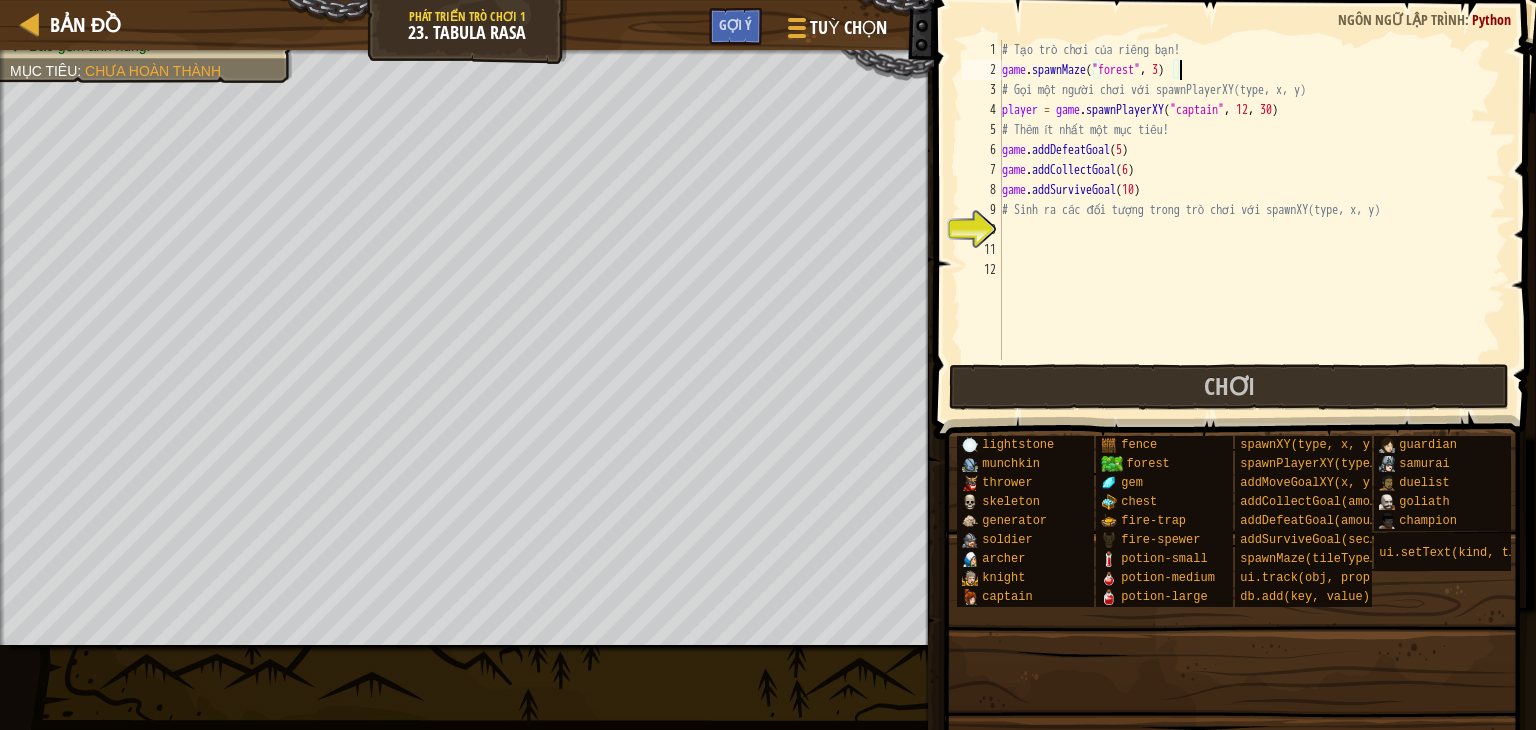 click on "# Tạo trò chơi của riêng bạn! game . spawnMaze ( "forest" ,   3 ) # Gọi một người chơi với spawnPlayerXY(type, x, y) player   =   game . spawnPlayerXY ( "captain" ,   12 ,   30 ) # Thêm ít nhất một mục tiêu! game . addDefeatGoal ( 5 ) game . addCollectGoal ( 6 ) game . addSurviveGoal ( 10 ) # Sinh ra các đối tượng trong trò chơi với spawnXY(type, x, y)" at bounding box center (1252, 220) 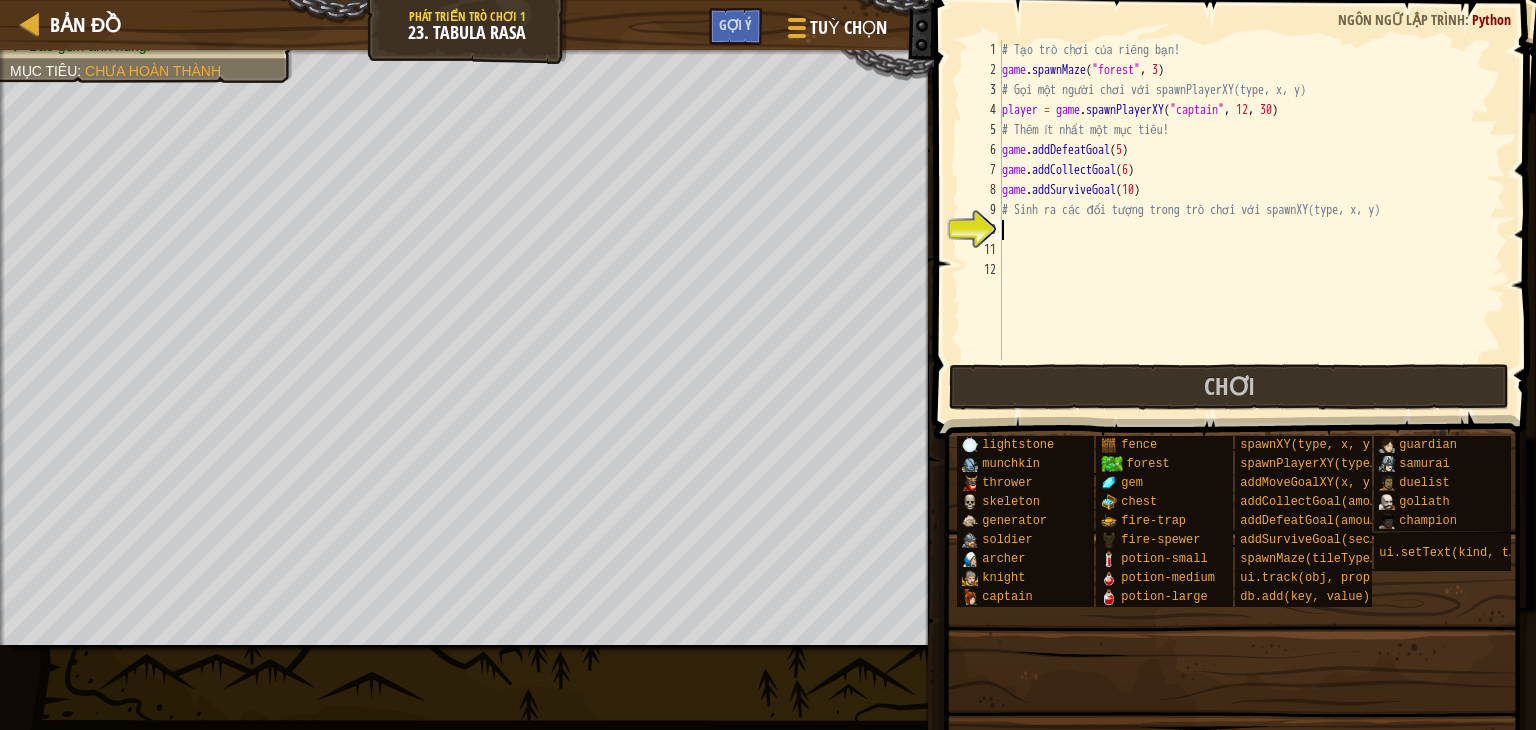click on "# Tạo trò chơi của riêng bạn! game . spawnMaze ( "forest" ,   3 ) # Gọi một người chơi với spawnPlayerXY(type, x, y) player   =   game . spawnPlayerXY ( "captain" ,   12 ,   30 ) # Thêm ít nhất một mục tiêu! game . addDefeatGoal ( 5 ) game . addCollectGoal ( 6 ) game . addSurviveGoal ( 10 ) # Sinh ra các đối tượng trong trò chơi với spawnXY(type, x, y)" at bounding box center (1252, 220) 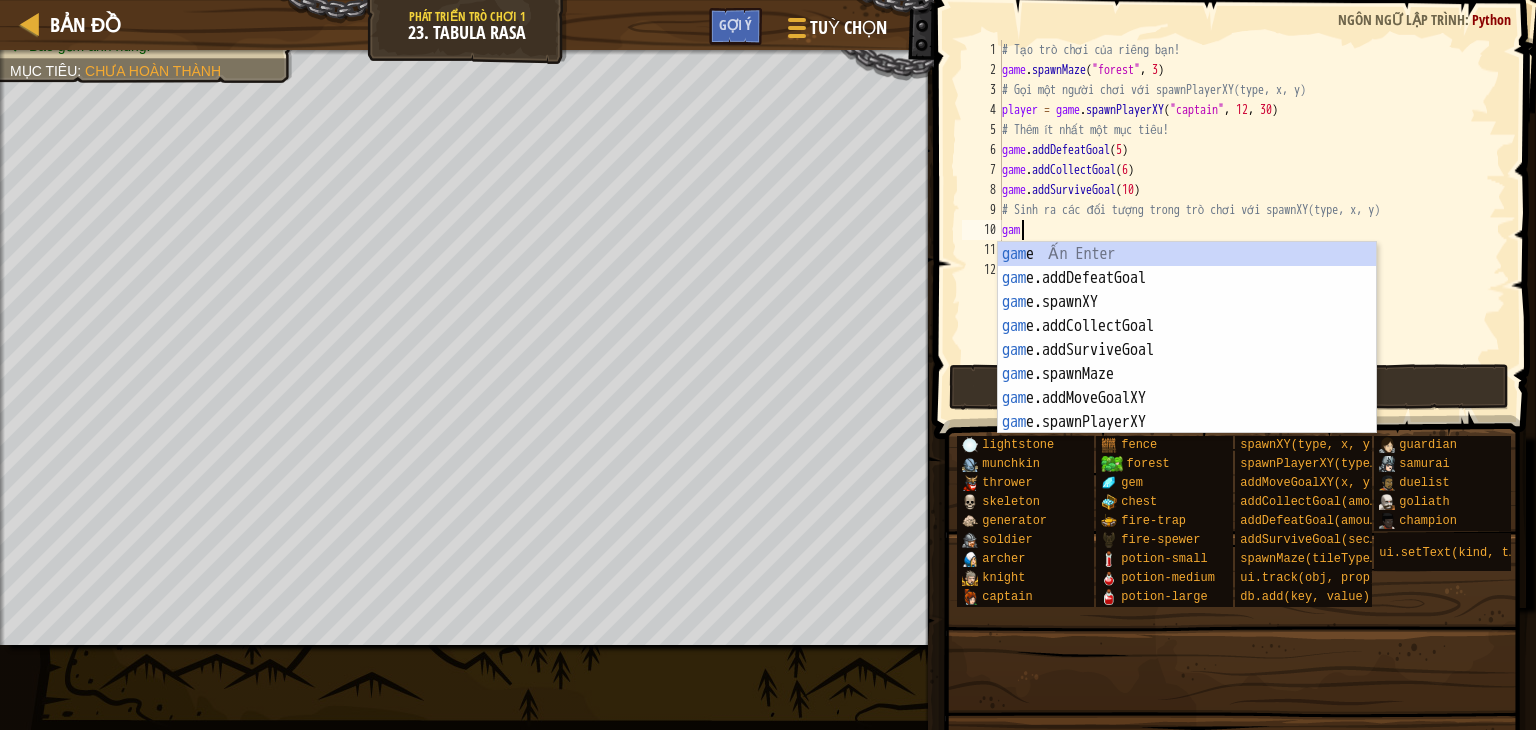 scroll, scrollTop: 9, scrollLeft: 0, axis: vertical 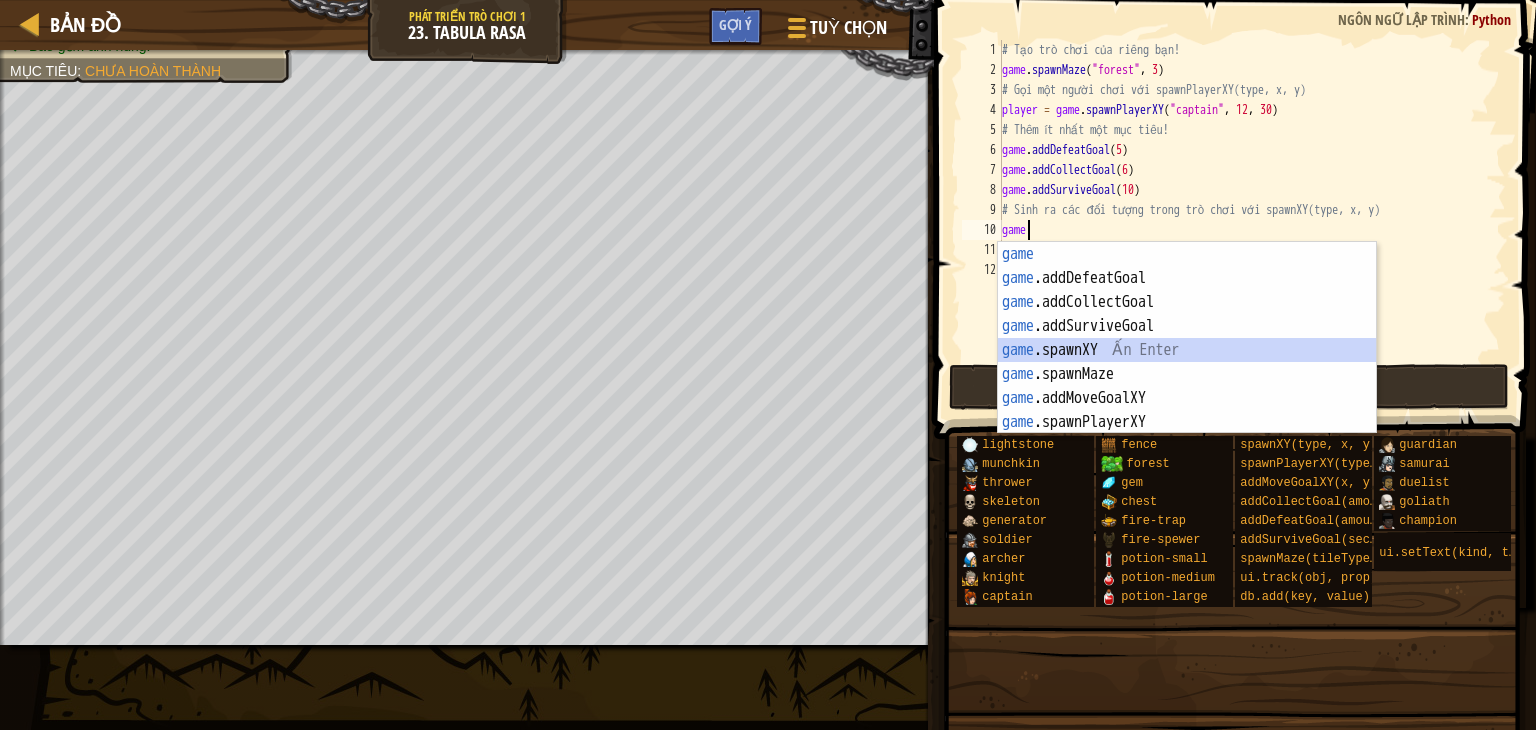 click on "game Ấn Enter game .addDefeatGoal Ấn Enter game .addCollectGoal Ấn Enter game .addSurviveGoal Ấn Enter game .spawnXY Ấn Enter game .spawnMaze Ấn Enter game .addMoveGoalXY Ấn Enter game .spawnPlayerXY Ấn Enter" at bounding box center (1187, 362) 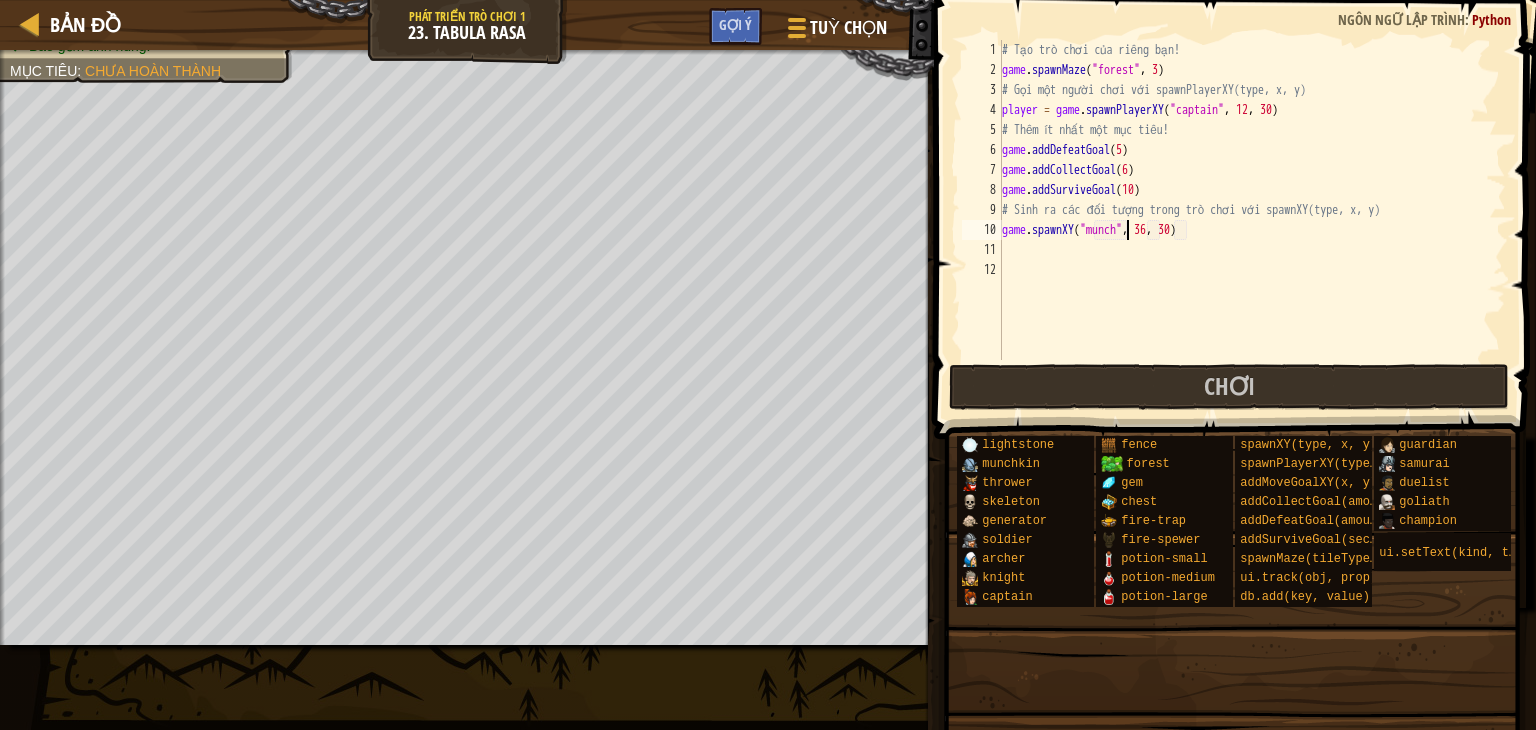 scroll, scrollTop: 9, scrollLeft: 10, axis: both 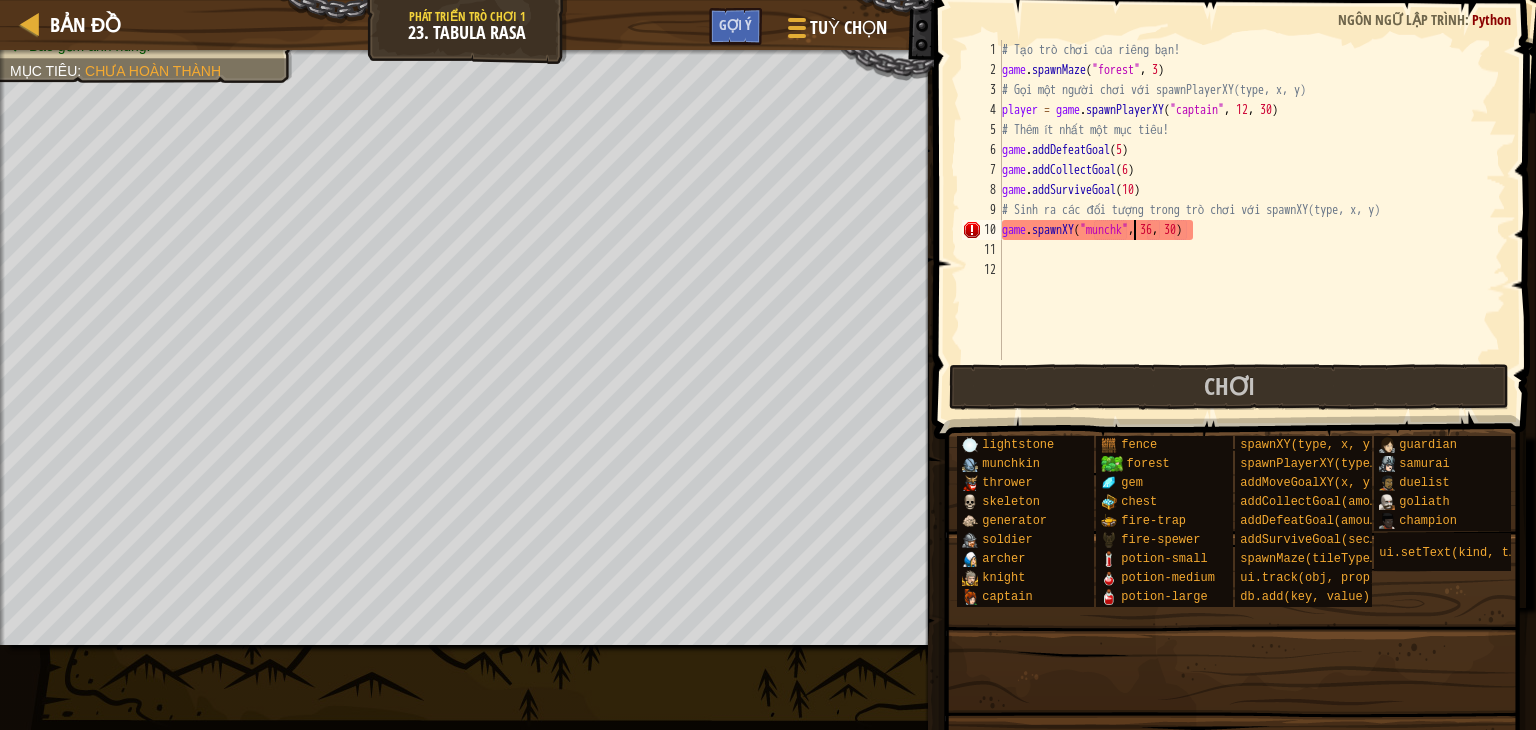 type on "game.spawnXY("munchkin", 36, 30)" 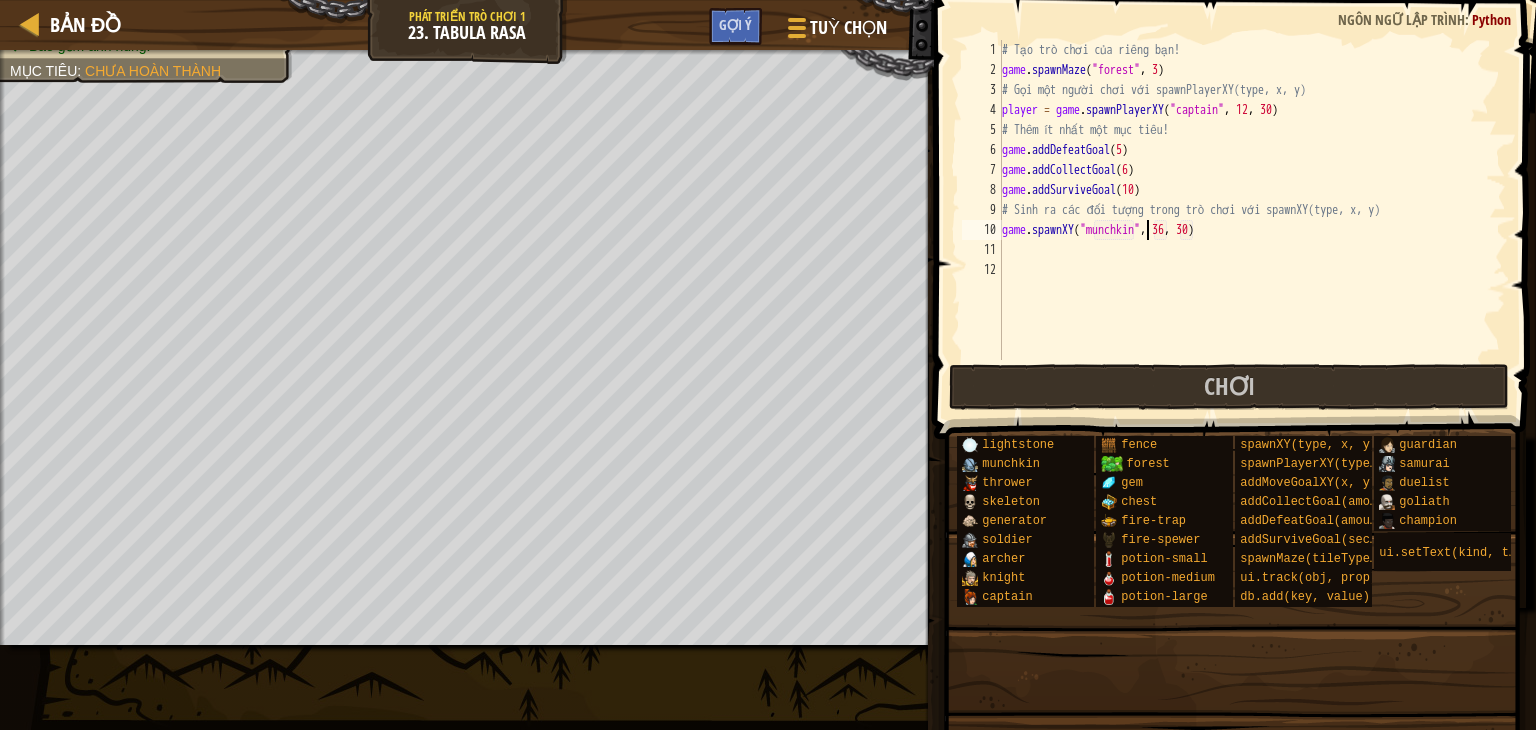 scroll, scrollTop: 9, scrollLeft: 12, axis: both 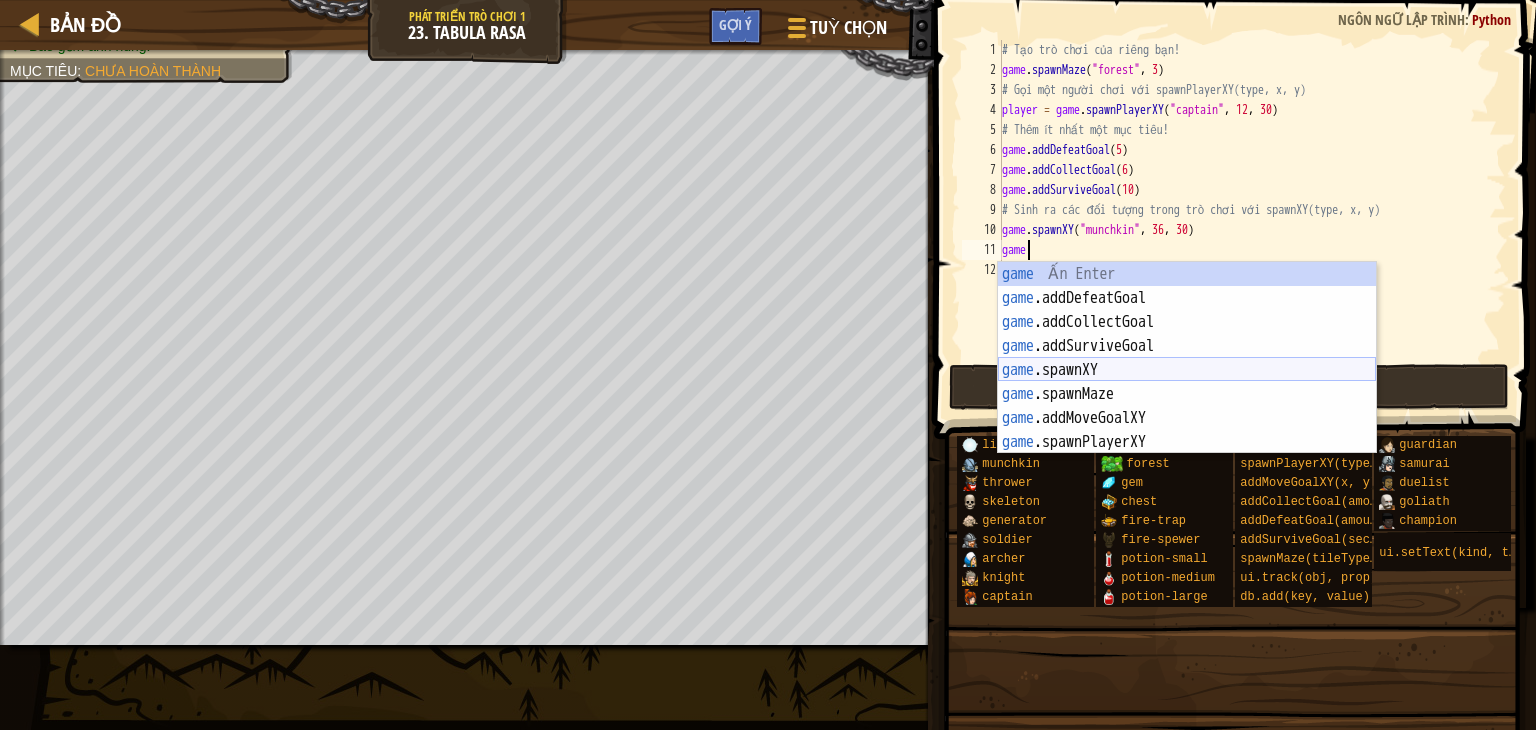 drag, startPoint x: 1120, startPoint y: 373, endPoint x: 1127, endPoint y: 343, distance: 30.805843 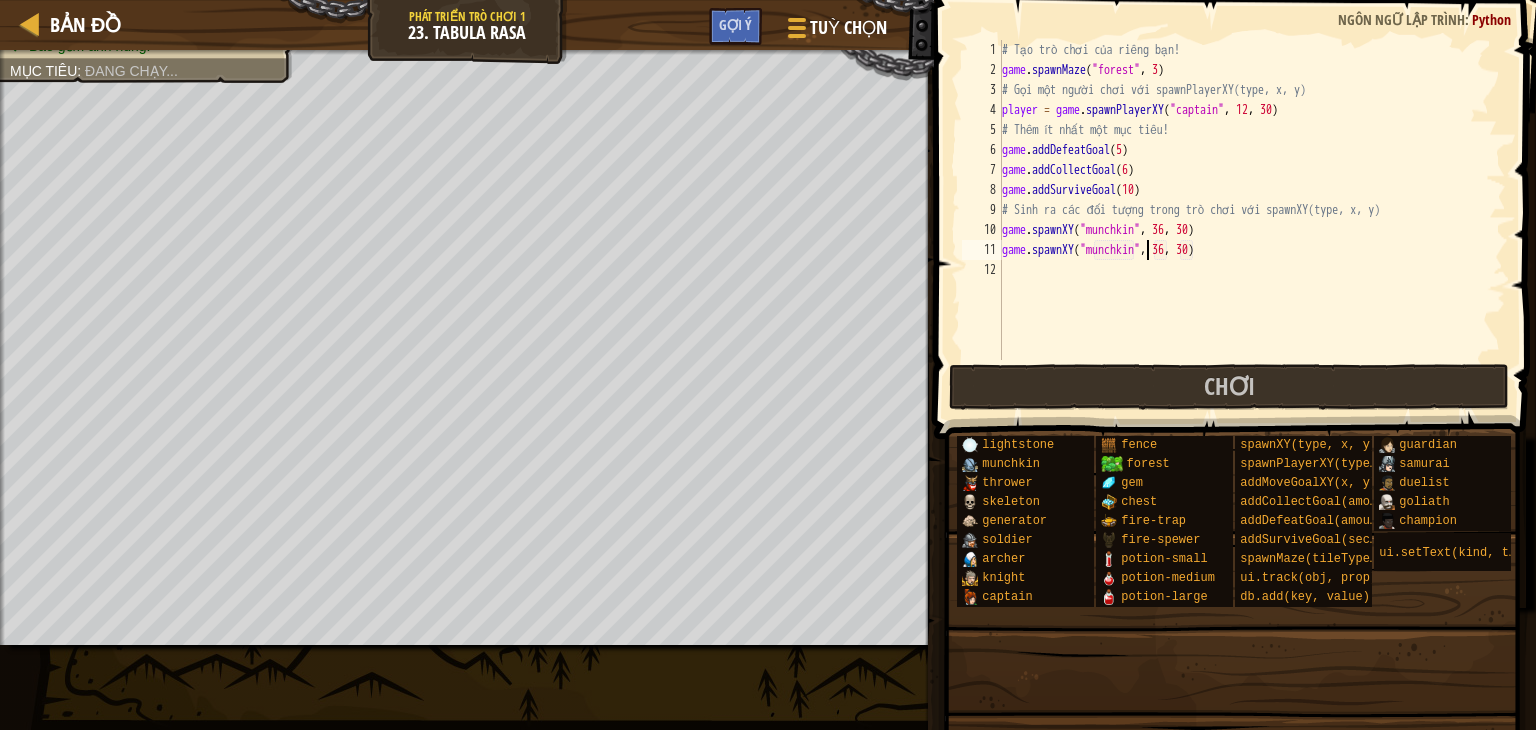 scroll, scrollTop: 9, scrollLeft: 12, axis: both 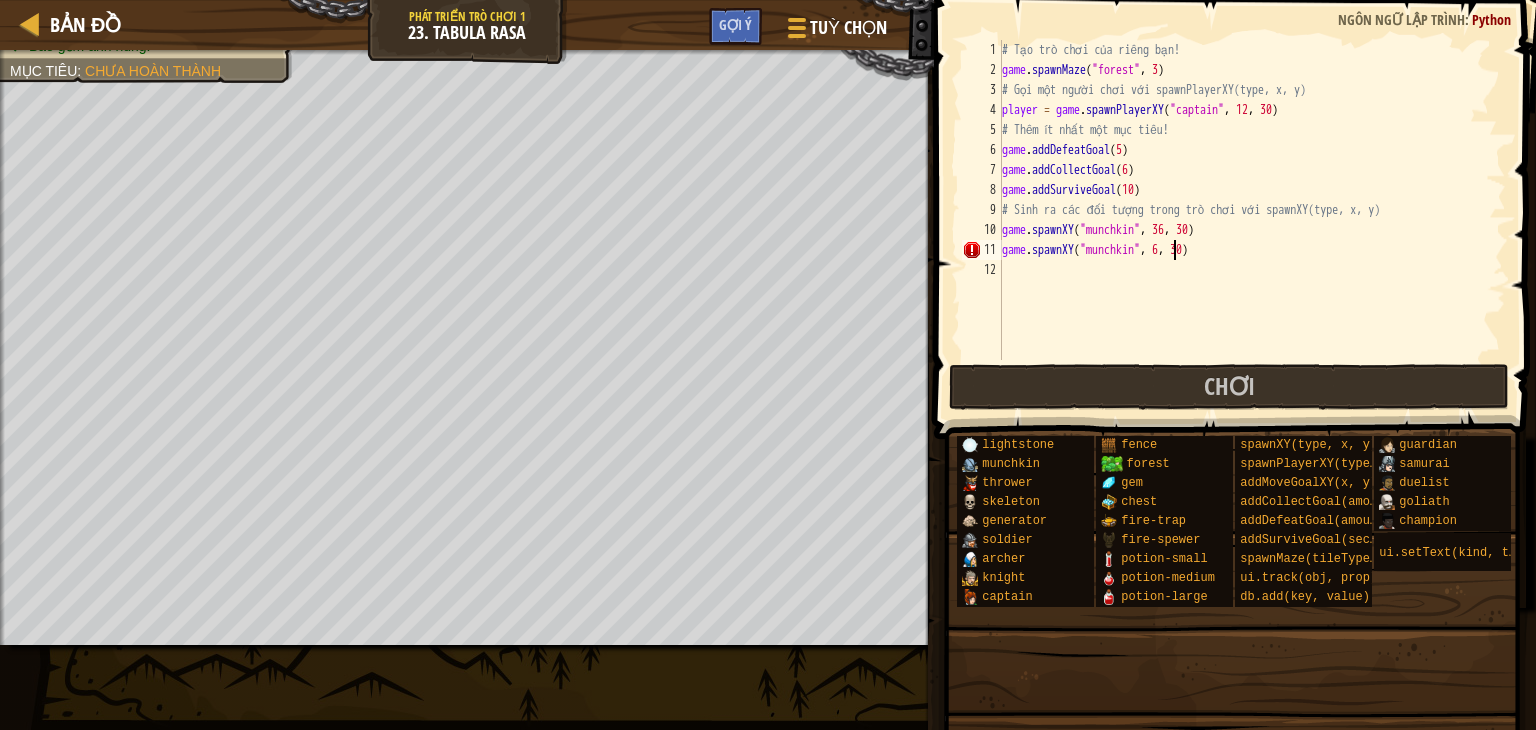 type on "game.spawnXY("munchkin", 60, 30)" 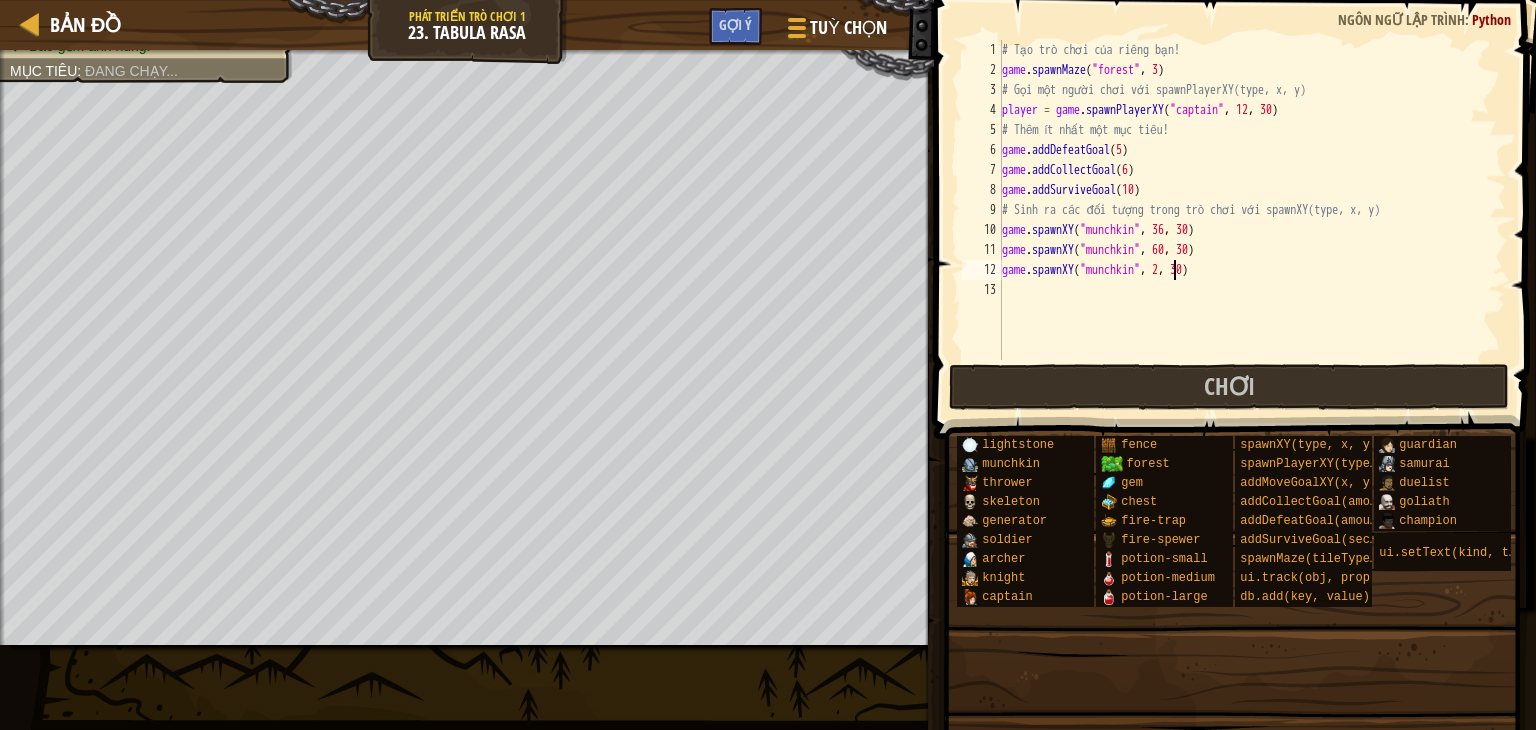 scroll, scrollTop: 9, scrollLeft: 14, axis: both 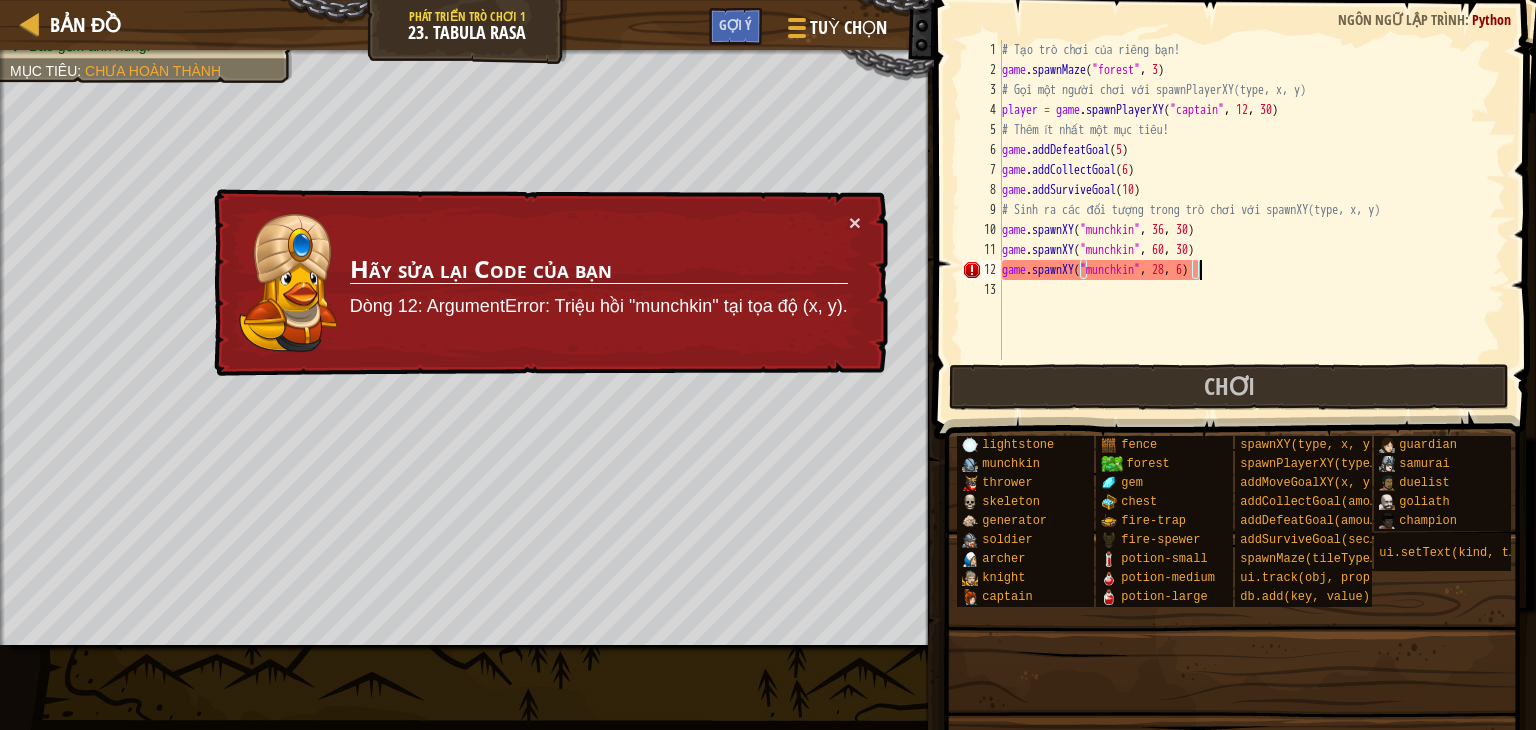 type on "game.spawnXY("munchkin", 28, 60)" 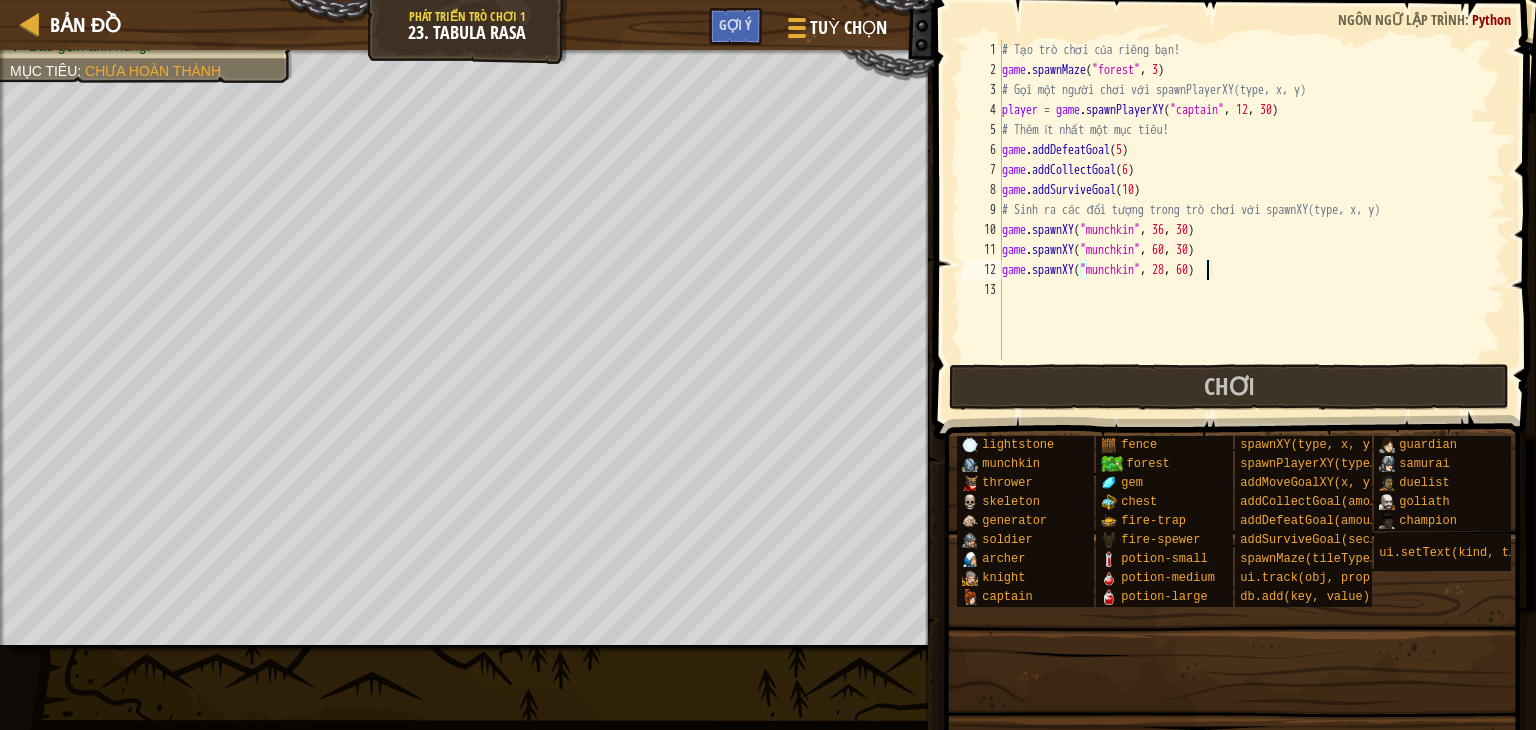 click on "# Tạo trò chơi của riêng bạn! game . spawnMaze ( "forest" ,   3 ) # Gọi một người chơi với spawnPlayerXY(type, x, y) player   =   game . spawnPlayerXY ( "captain" ,   12 ,   30 ) # Thêm ít nhất một mục tiêu! game . addDefeatGoal ( 5 ) game . addCollectGoal ( 6 ) game . addSurviveGoal ( 10 ) # Sinh ra các đối tượng trong trò chơi với spawnXY(type, x, y) game . spawnXY ( "munchkin" ,   36 ,   30 ) game . spawnXY ( "munchkin" ,   60 ,   30 ) game . spawnXY ( "munchkin" ,   28 ,   60 )" at bounding box center (1252, 220) 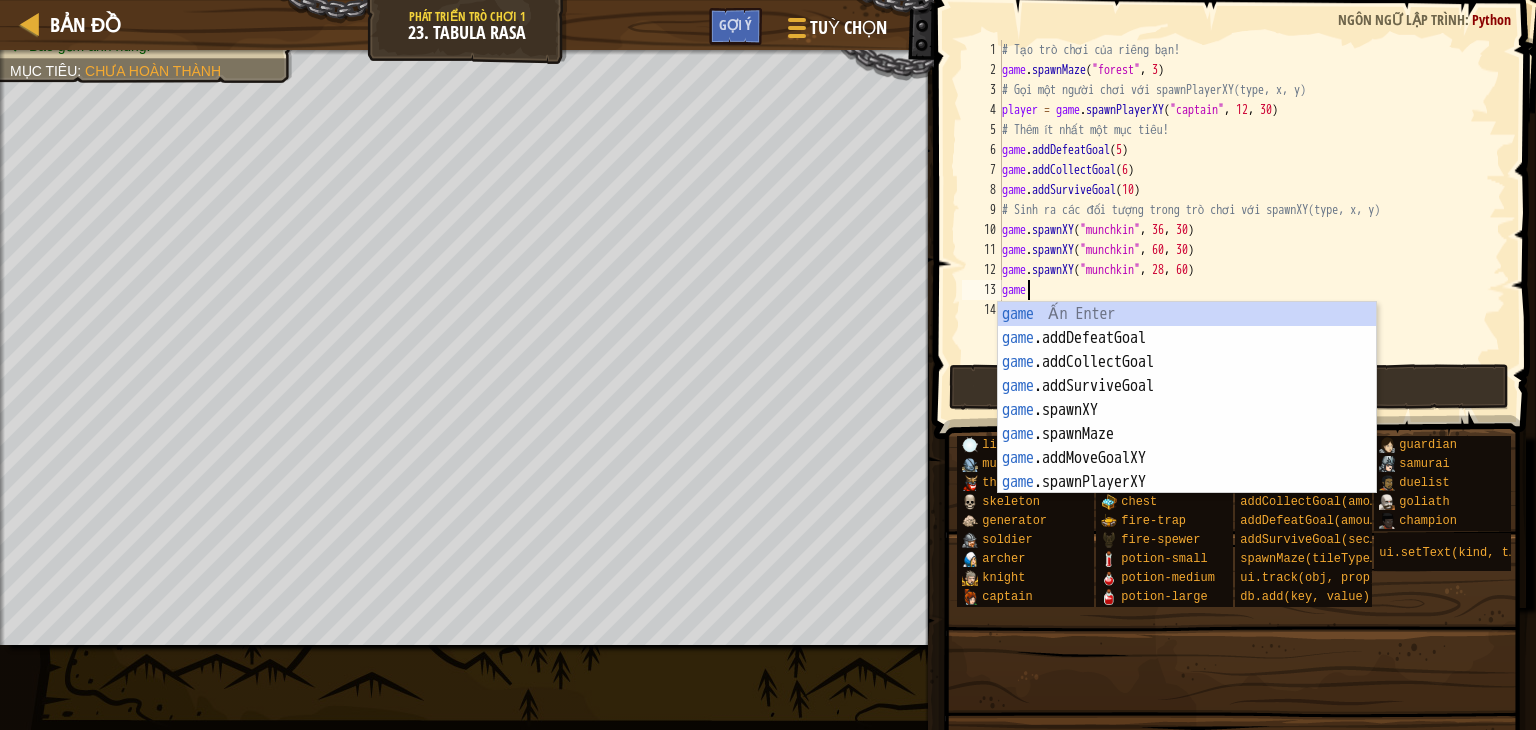 scroll, scrollTop: 9, scrollLeft: 0, axis: vertical 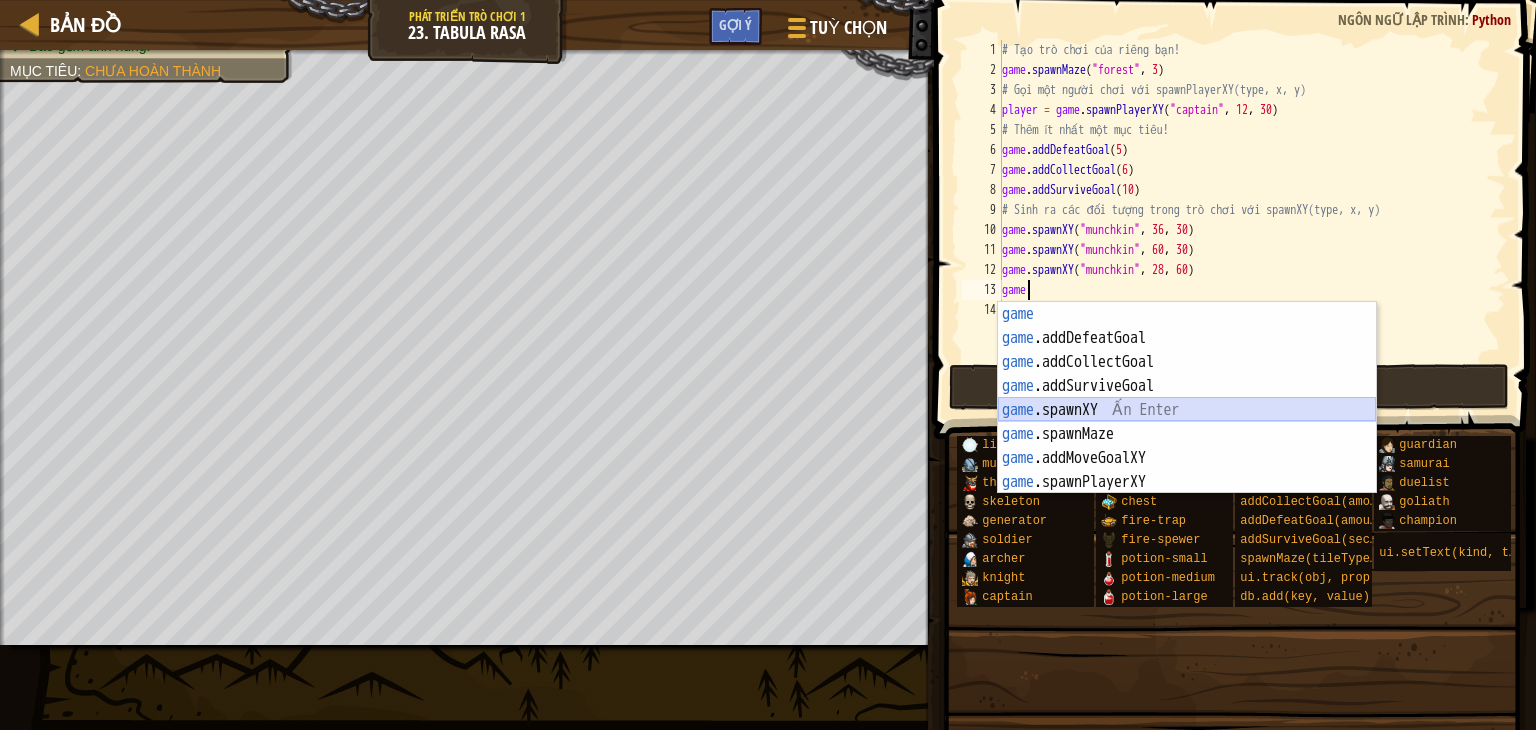 click on "game Ấn Enter game .addDefeatGoal Ấn Enter game .addCollectGoal Ấn Enter game .addSurviveGoal Ấn Enter game .spawnXY Ấn Enter game .spawnMaze Ấn Enter game .addMoveGoalXY Ấn Enter game .spawnPlayerXY Ấn Enter" at bounding box center (1187, 422) 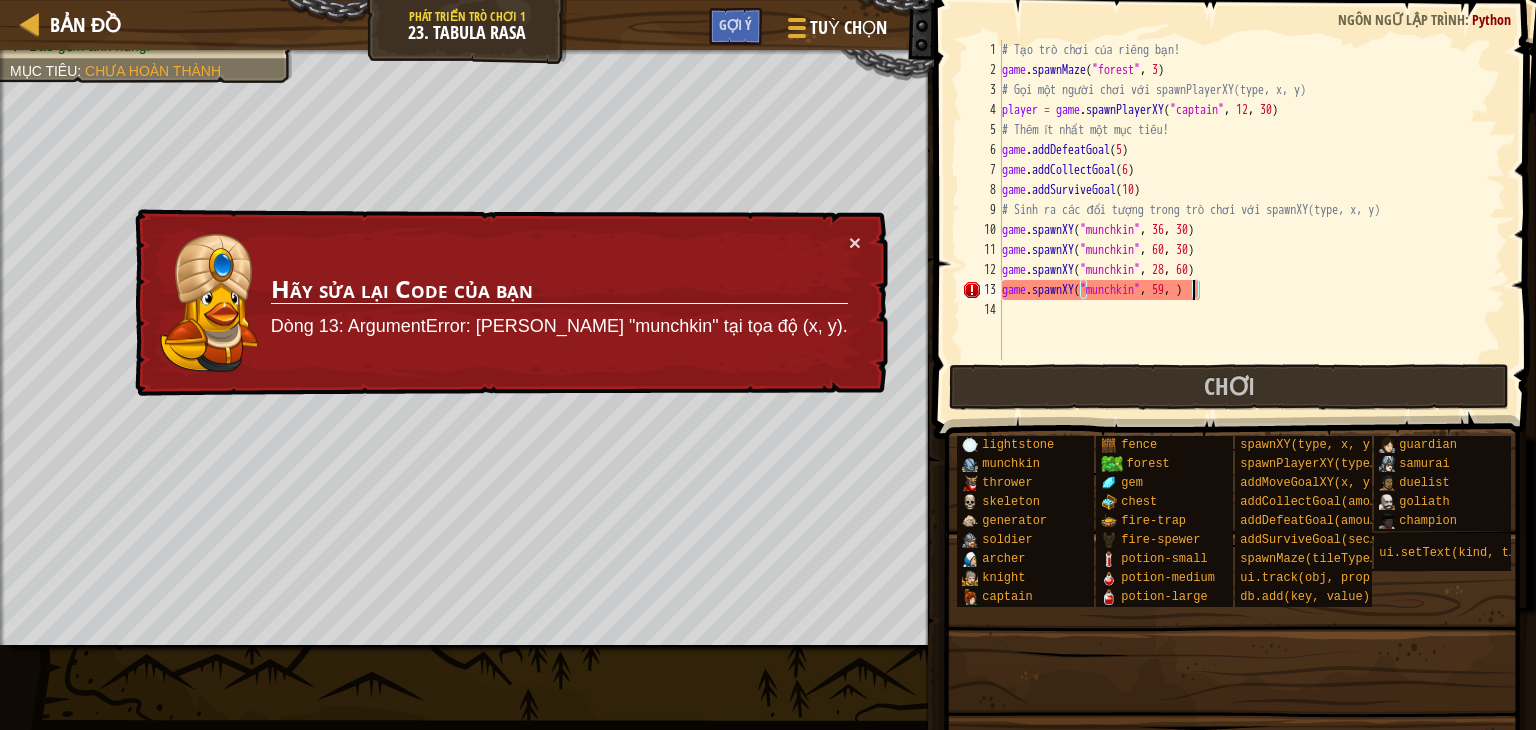 scroll, scrollTop: 9, scrollLeft: 16, axis: both 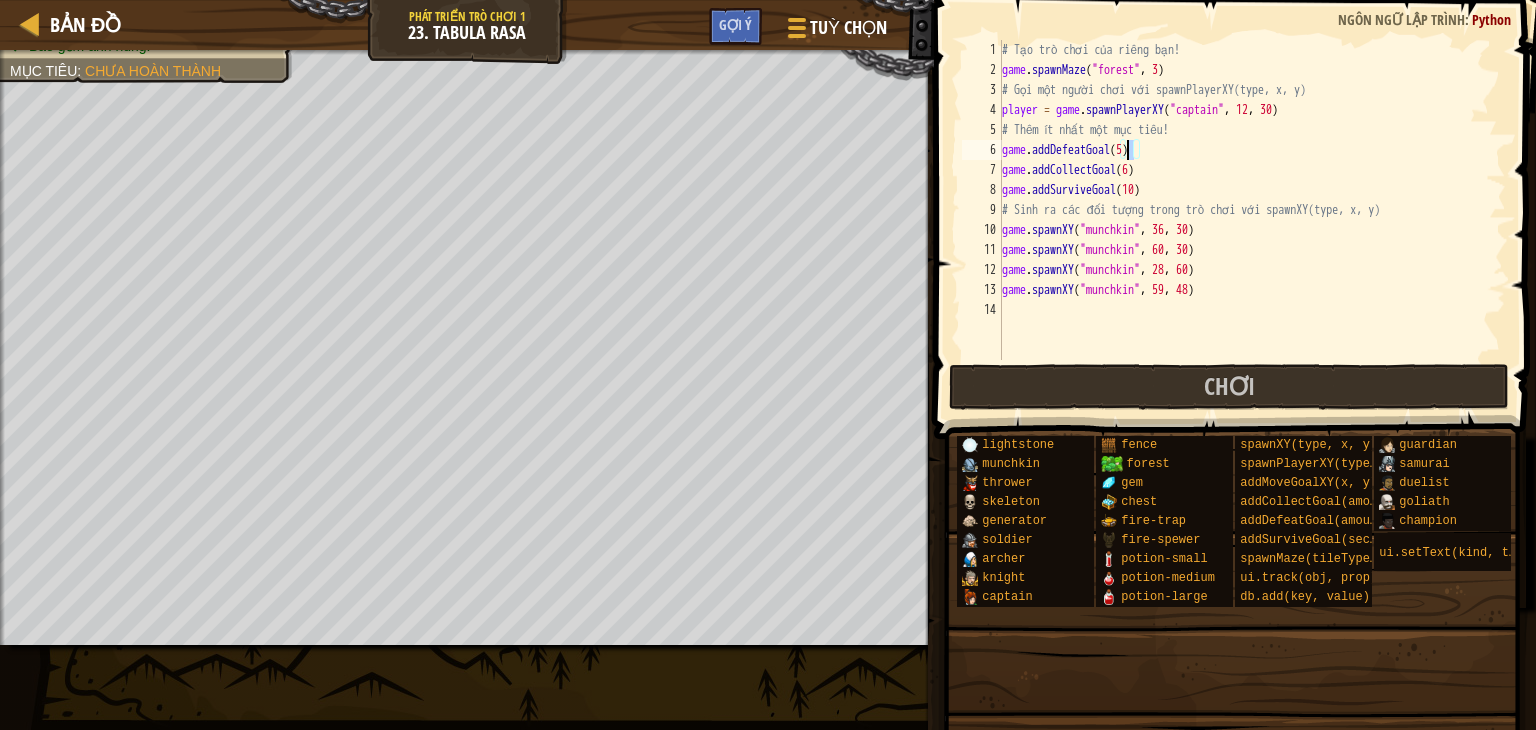drag, startPoint x: 1136, startPoint y: 143, endPoint x: 1126, endPoint y: 144, distance: 10.049875 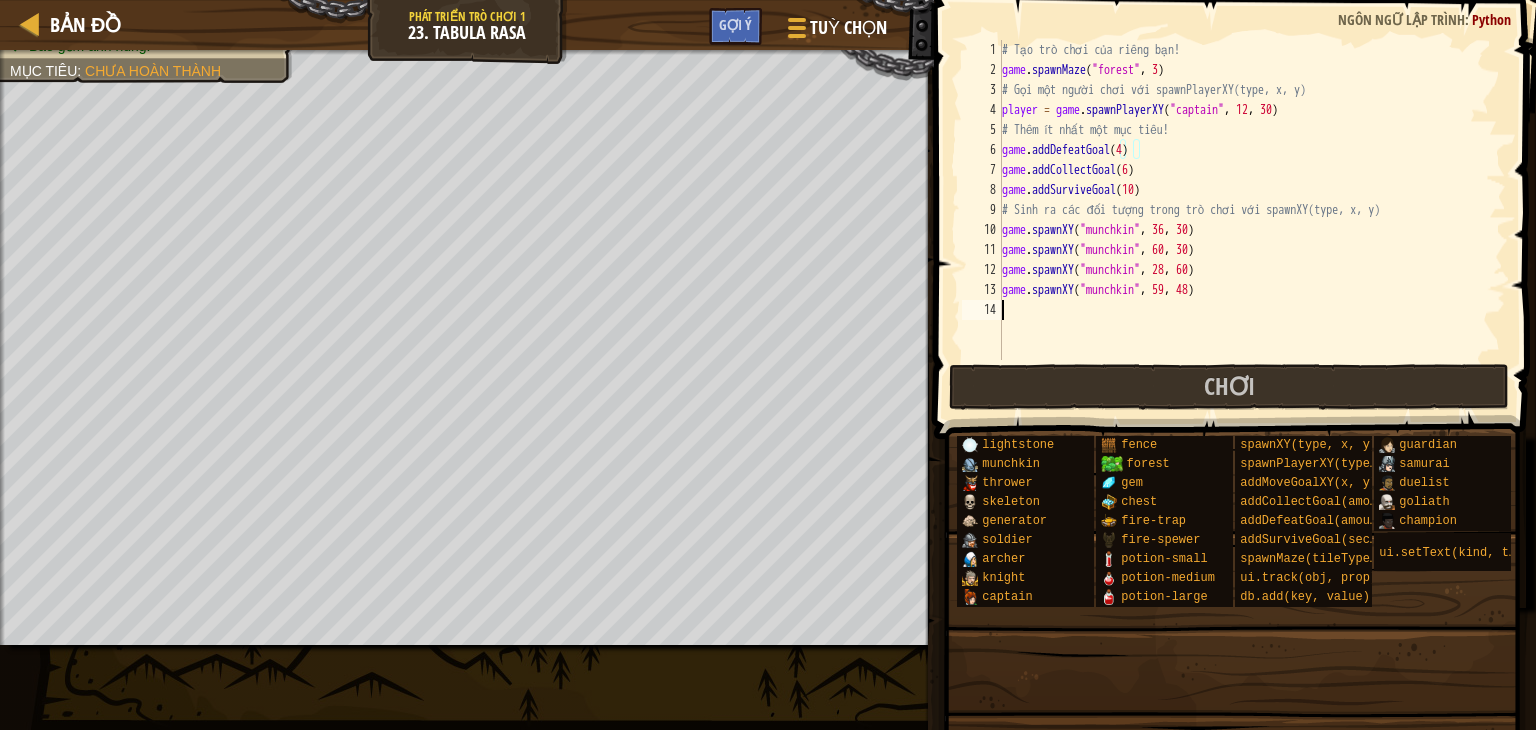 click on "# Tạo trò chơi của riêng bạn! game . spawnMaze ( "forest" ,   3 ) # Gọi một người chơi với spawnPlayerXY(type, x, y) player   =   game . spawnPlayerXY ( "captain" ,   12 ,   30 ) # Thêm ít nhất một mục tiêu! game . addDefeatGoal ( 4 ) game . addCollectGoal ( 6 ) game . addSurviveGoal ( 10 ) # Sinh ra các đối tượng trong trò chơi với spawnXY(type, x, y) game . spawnXY ( "munchkin" ,   36 ,   30 ) game . spawnXY ( "munchkin" ,   60 ,   30 ) game . spawnXY ( "munchkin" ,   28 ,   60 ) game . spawnXY ( "munchkin" ,   59 ,   48 )" at bounding box center [1252, 220] 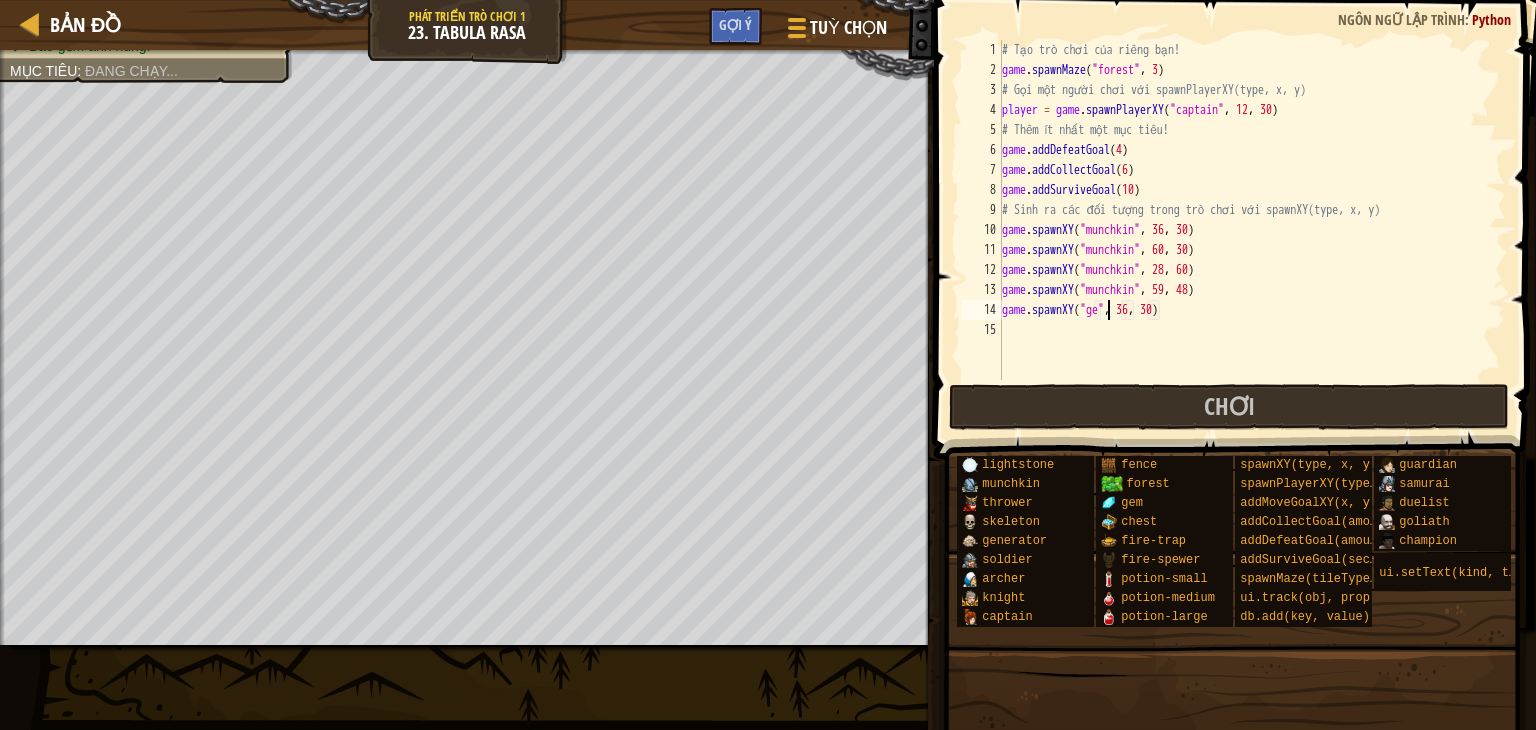 scroll, scrollTop: 9, scrollLeft: 9, axis: both 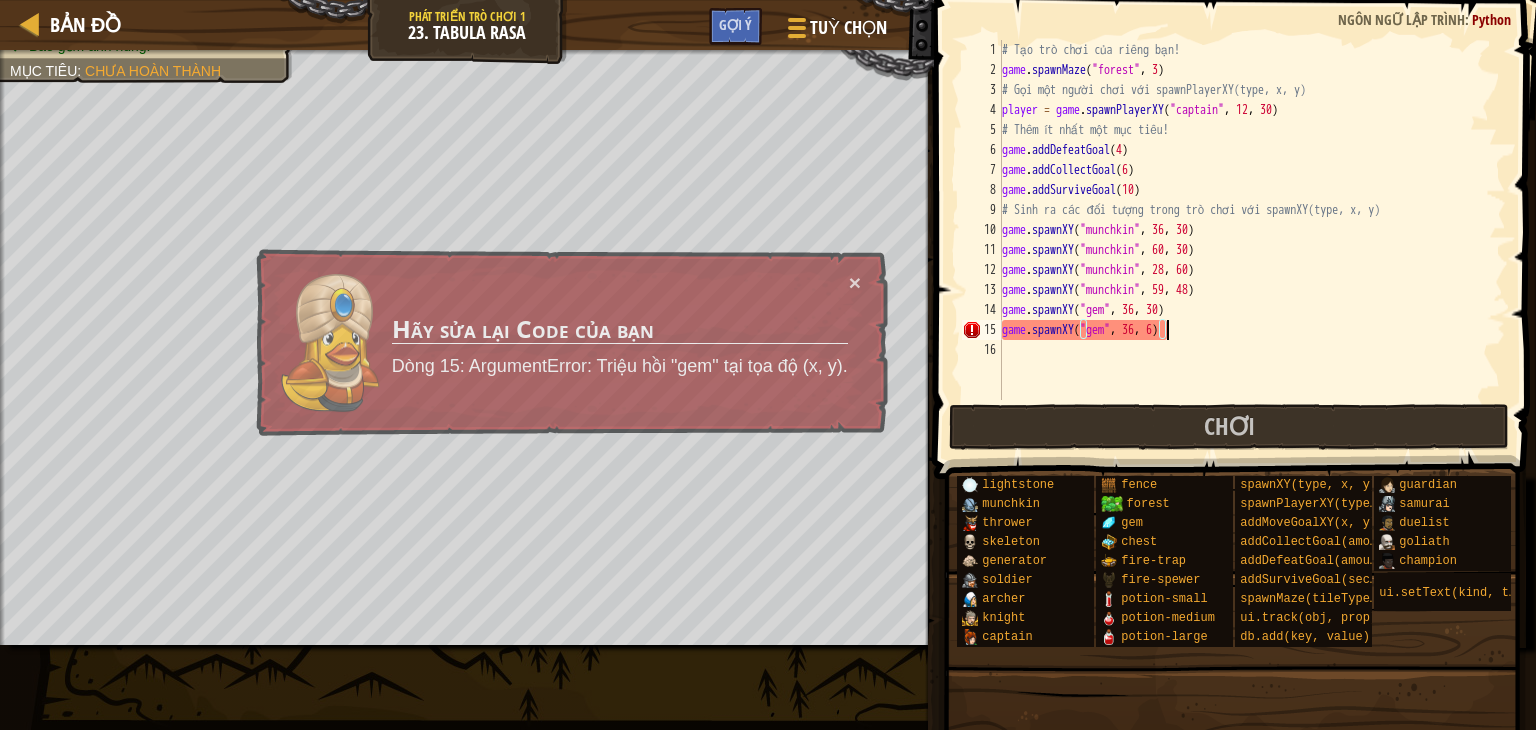 type on "game.spawnXY("gem", 36, 61)" 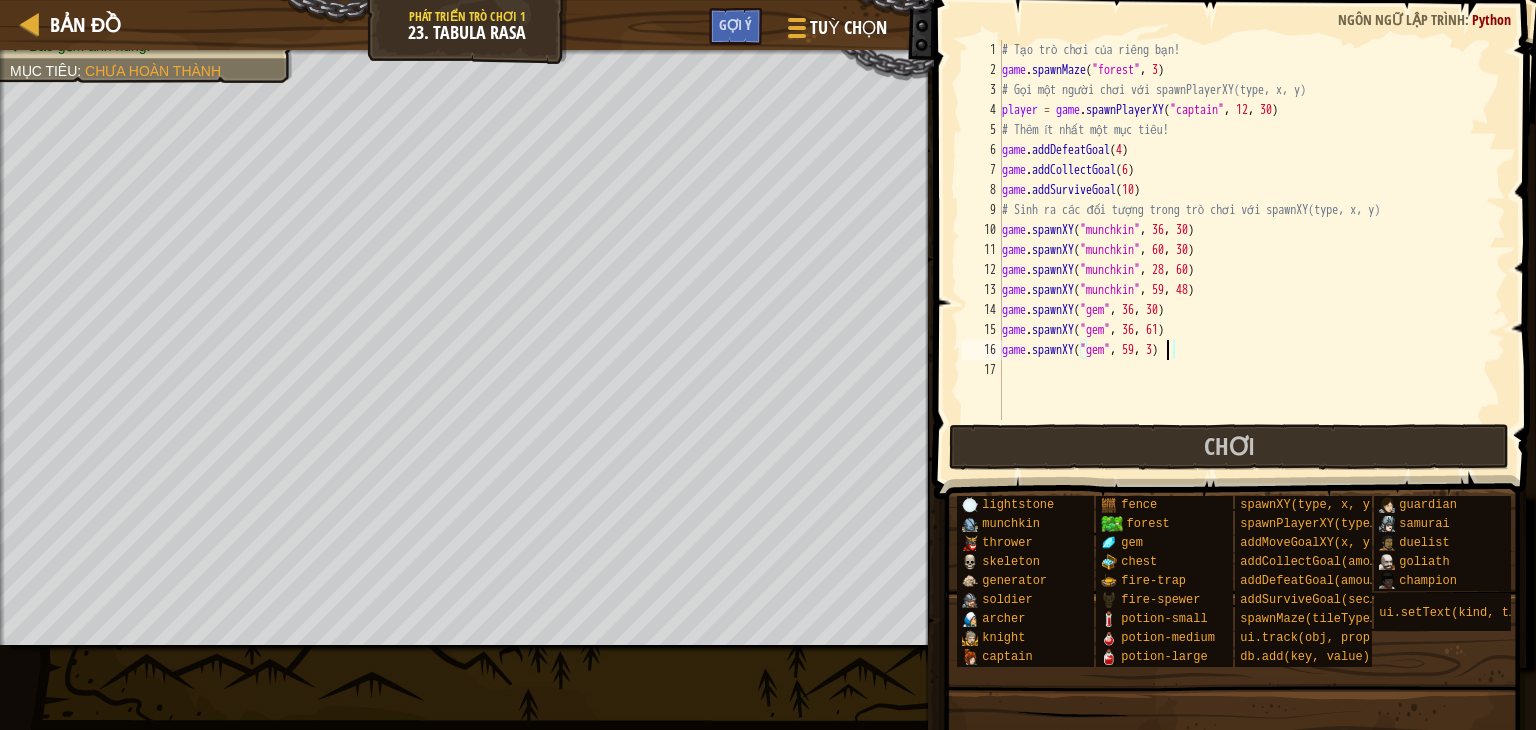 scroll, scrollTop: 9, scrollLeft: 12, axis: both 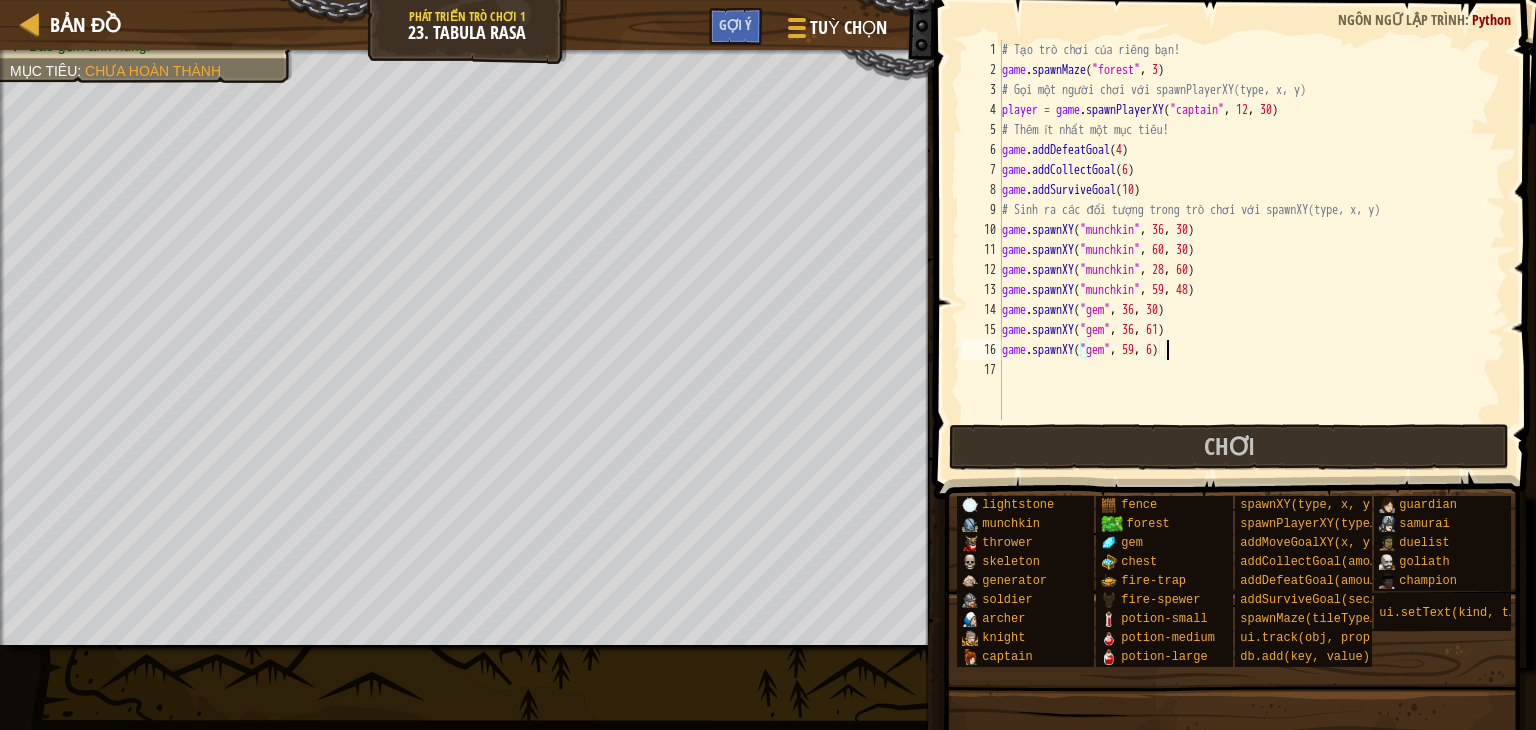 type on "game.spawnXY("gem", 59, 61)" 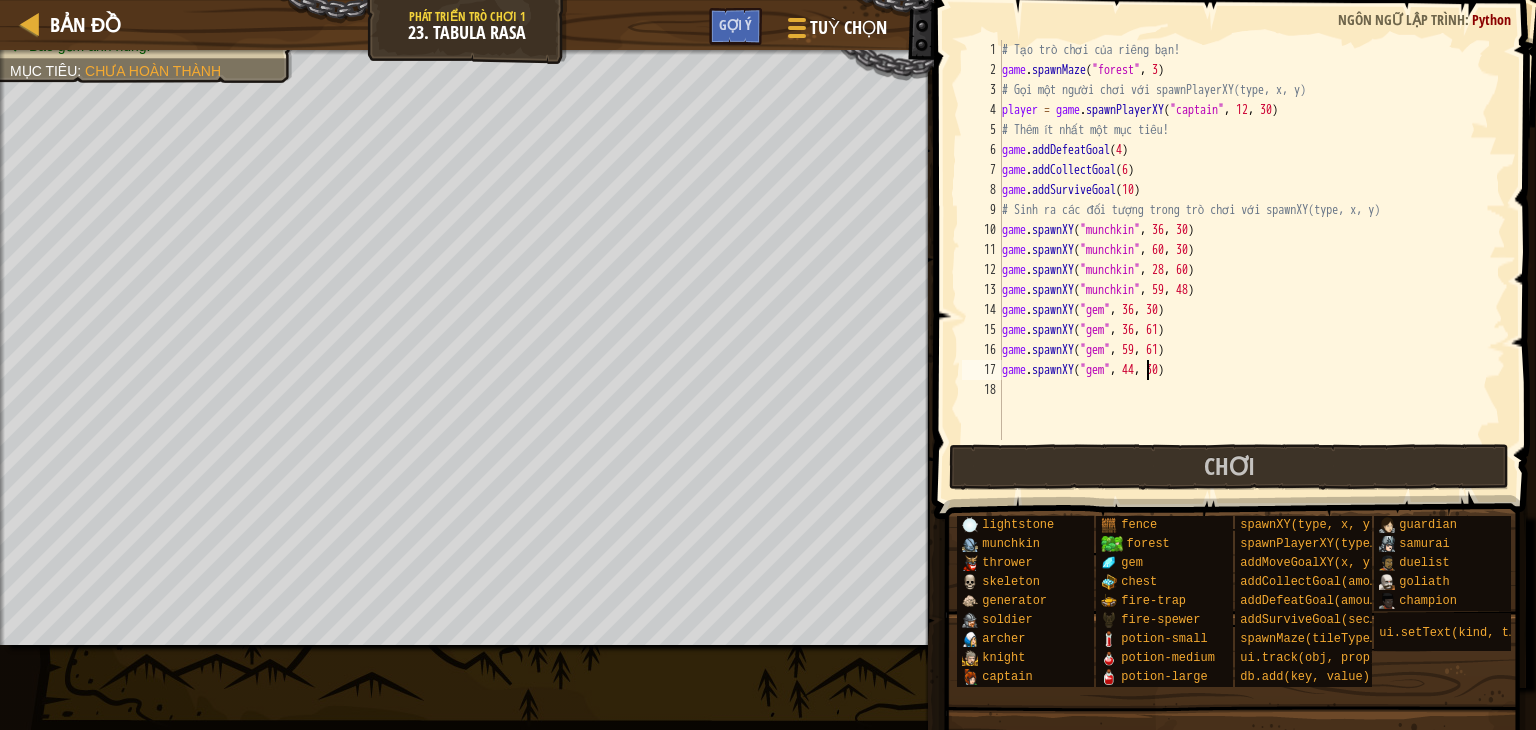 scroll, scrollTop: 9, scrollLeft: 12, axis: both 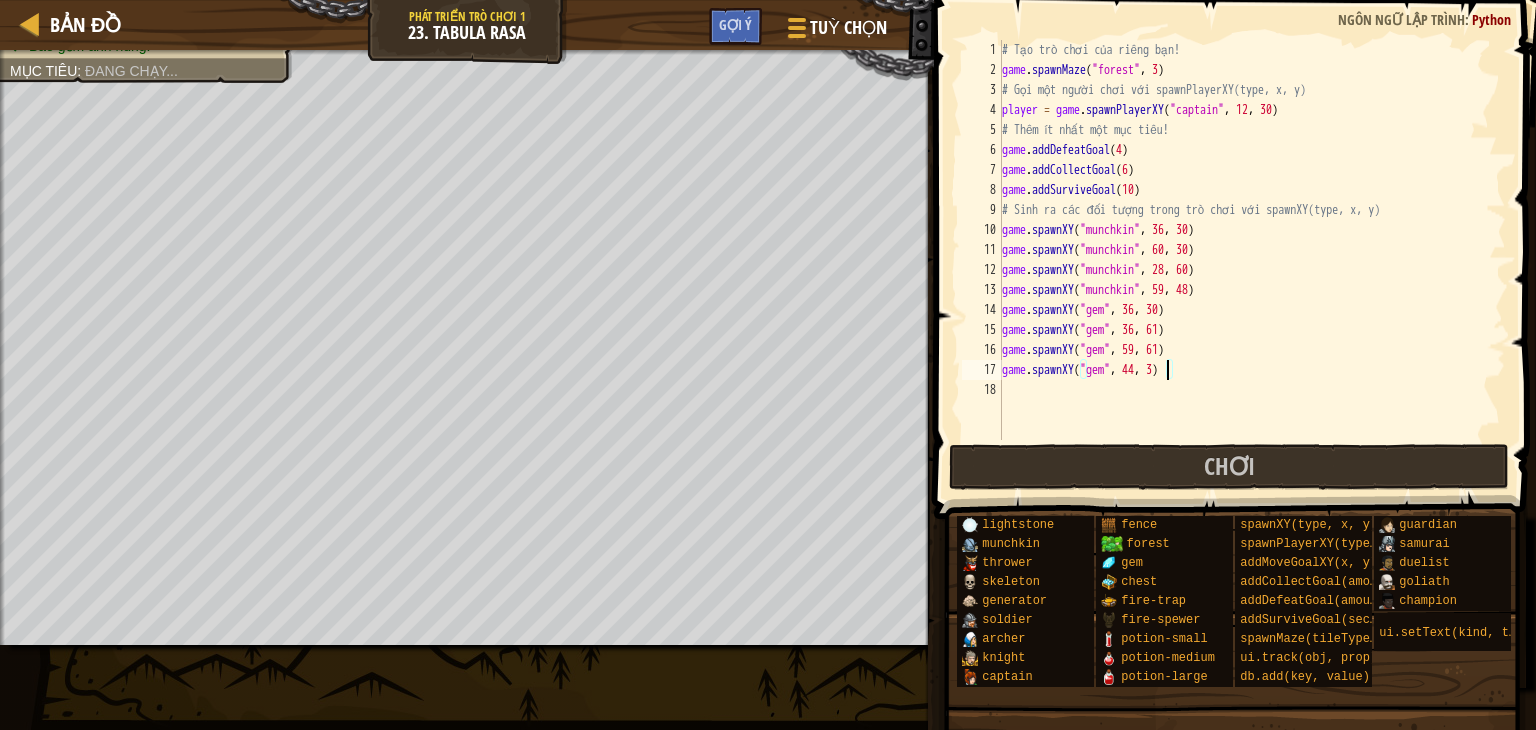 type on "game.spawnXY("gem", 44, 35)" 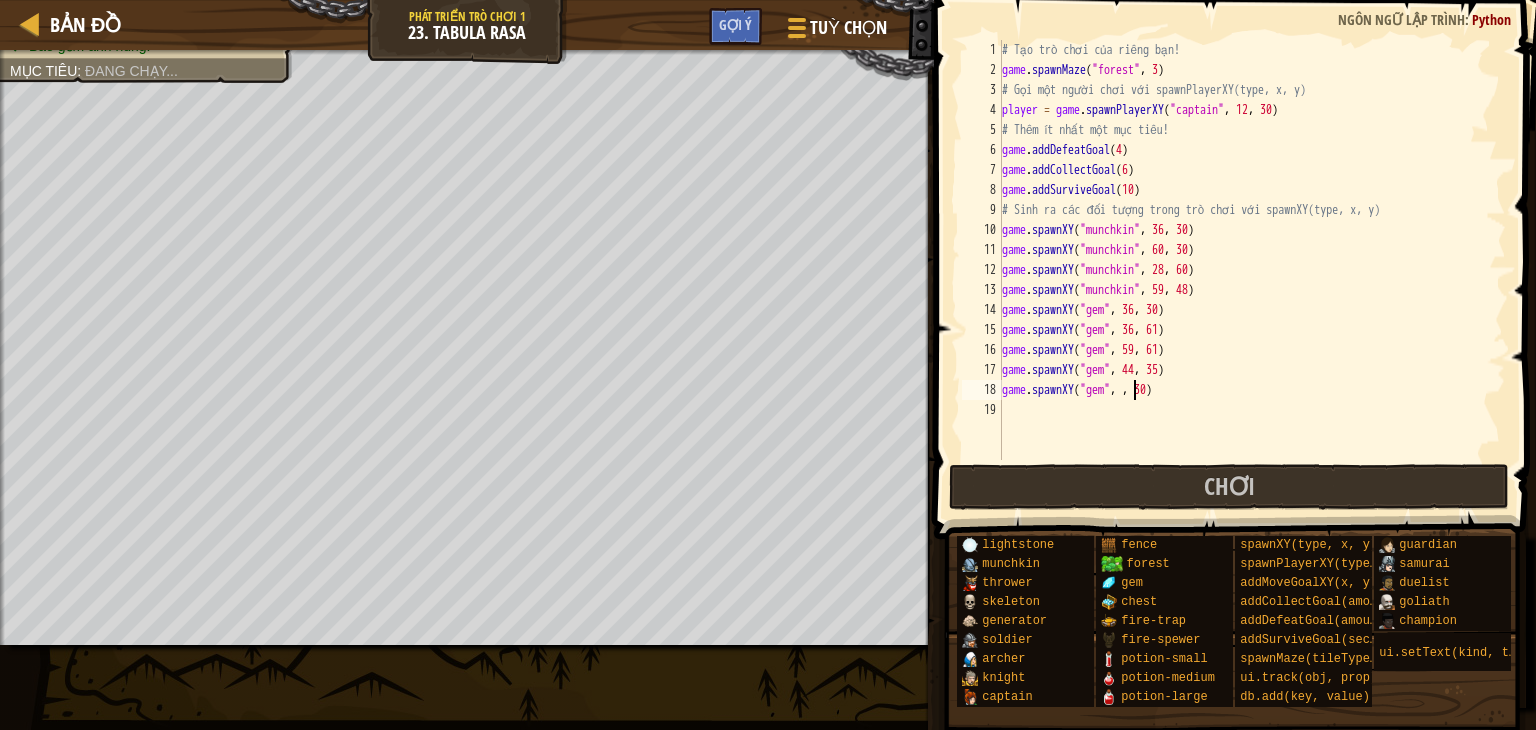 scroll, scrollTop: 9, scrollLeft: 12, axis: both 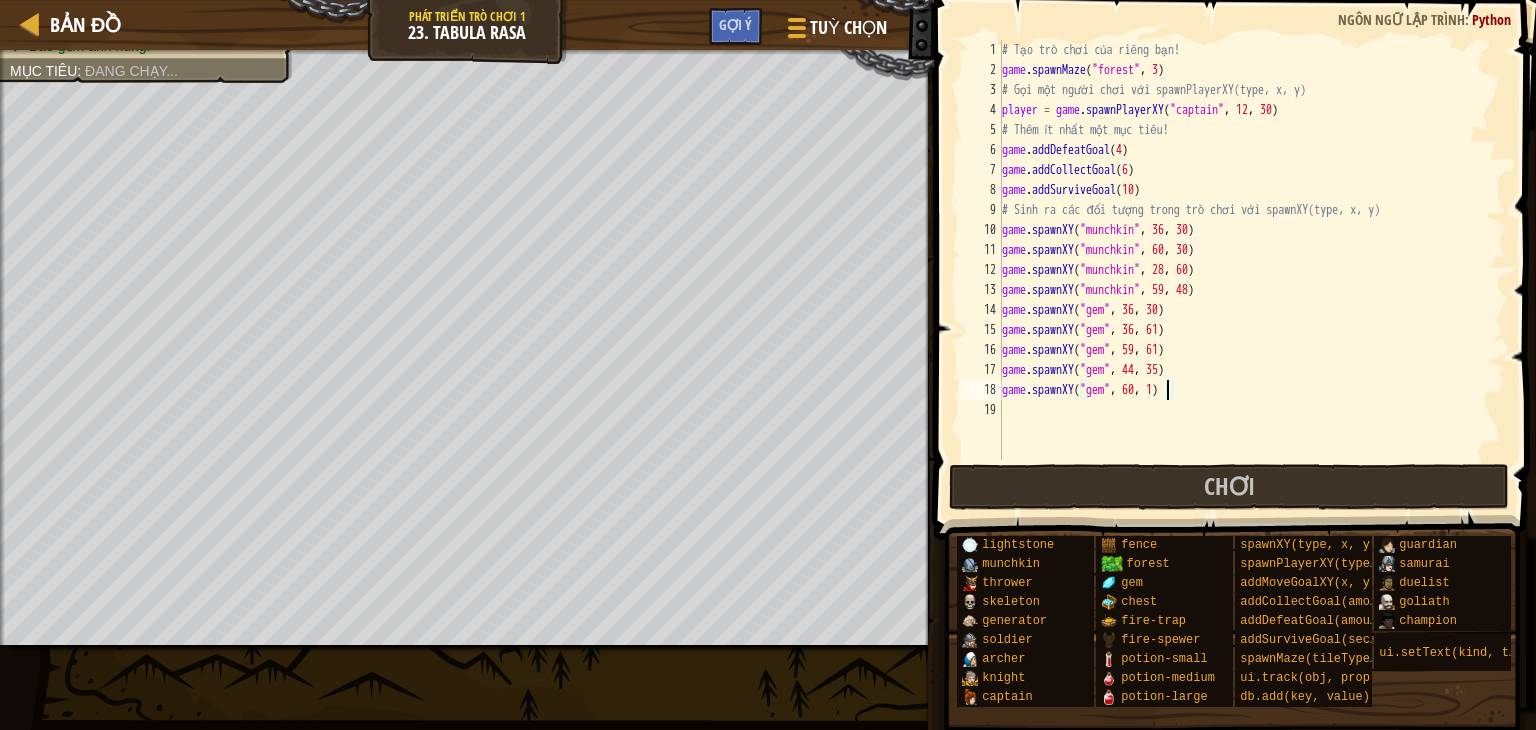 type on "game.spawnXY("gem", 60, 13)" 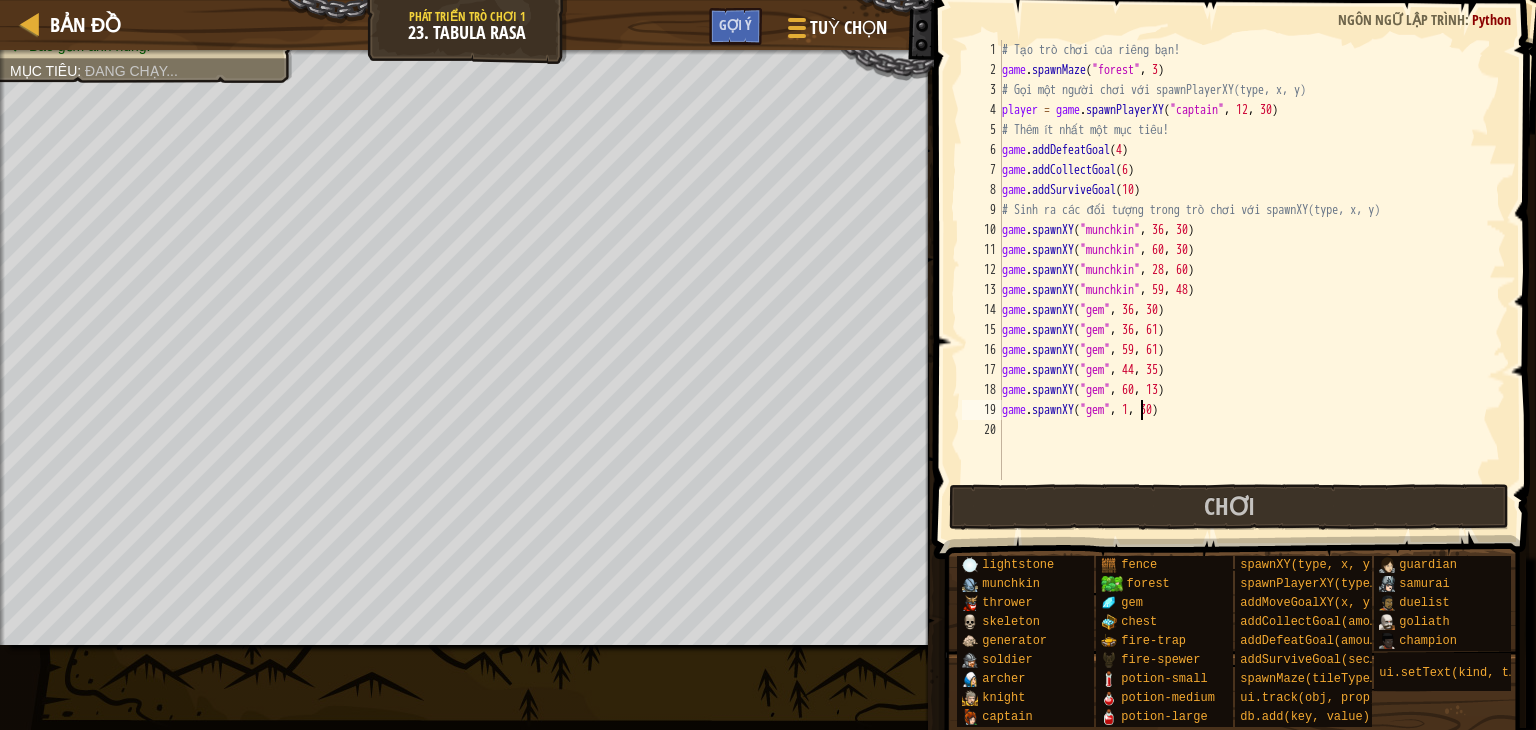 scroll, scrollTop: 9, scrollLeft: 12, axis: both 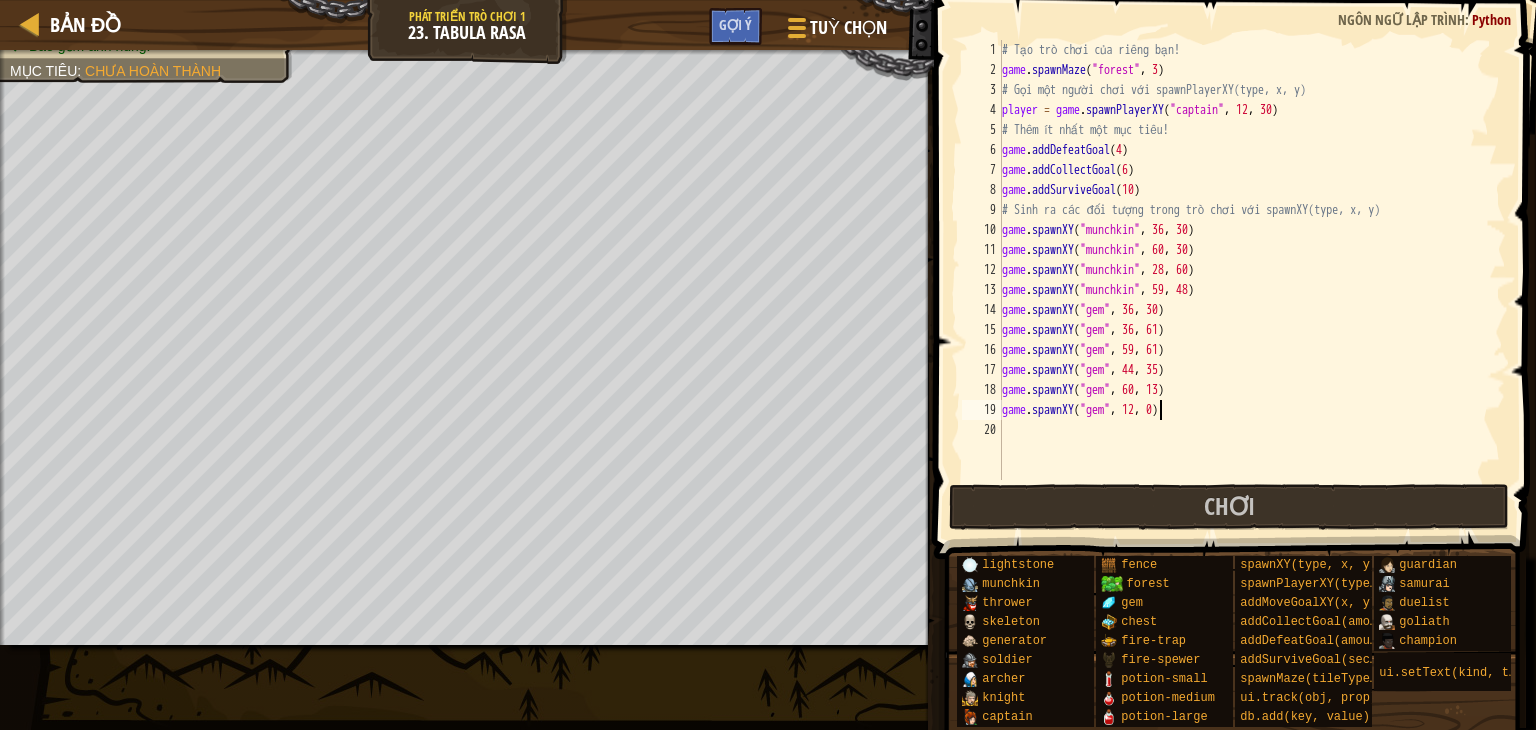 type on "game.spawnXY("gem", 12, 60)" 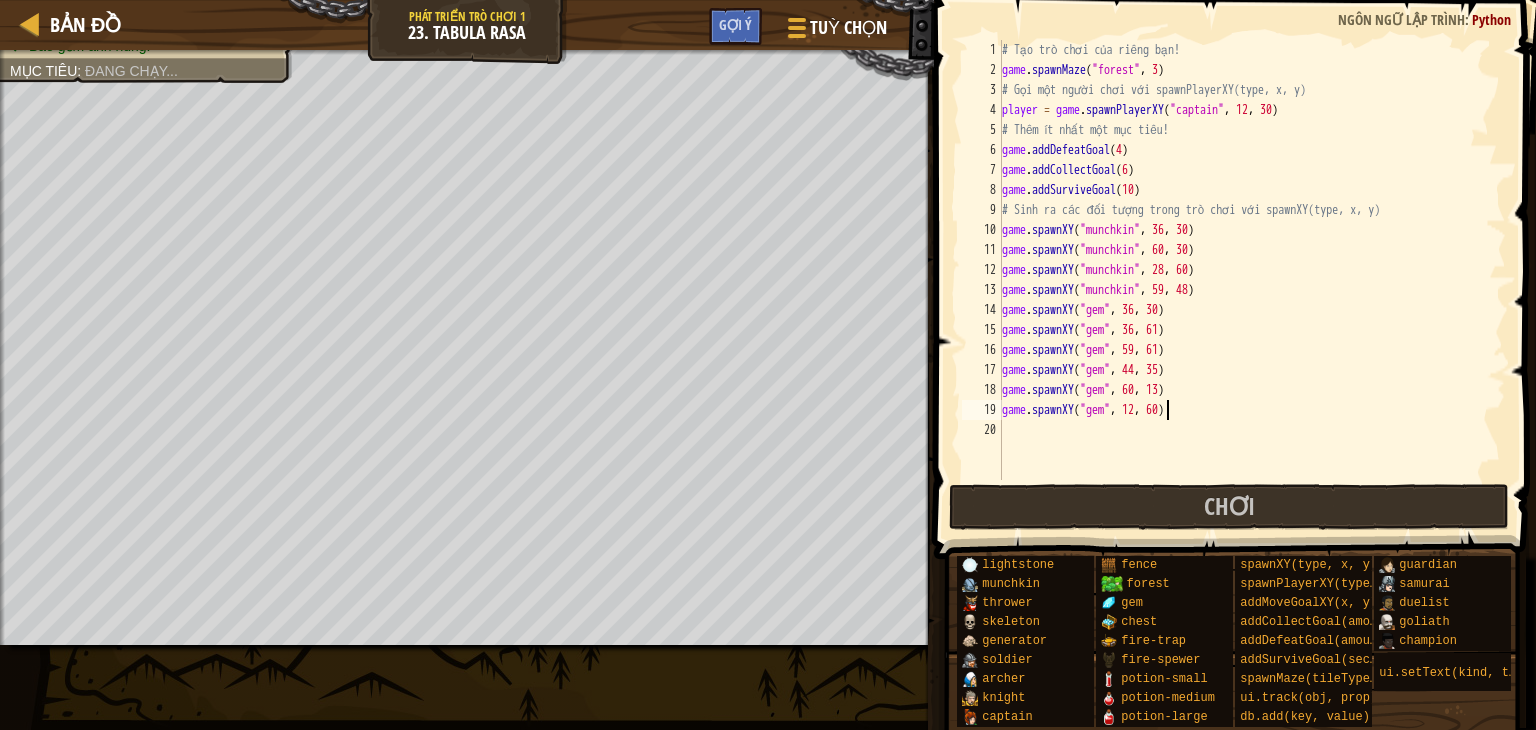 scroll, scrollTop: 9, scrollLeft: 13, axis: both 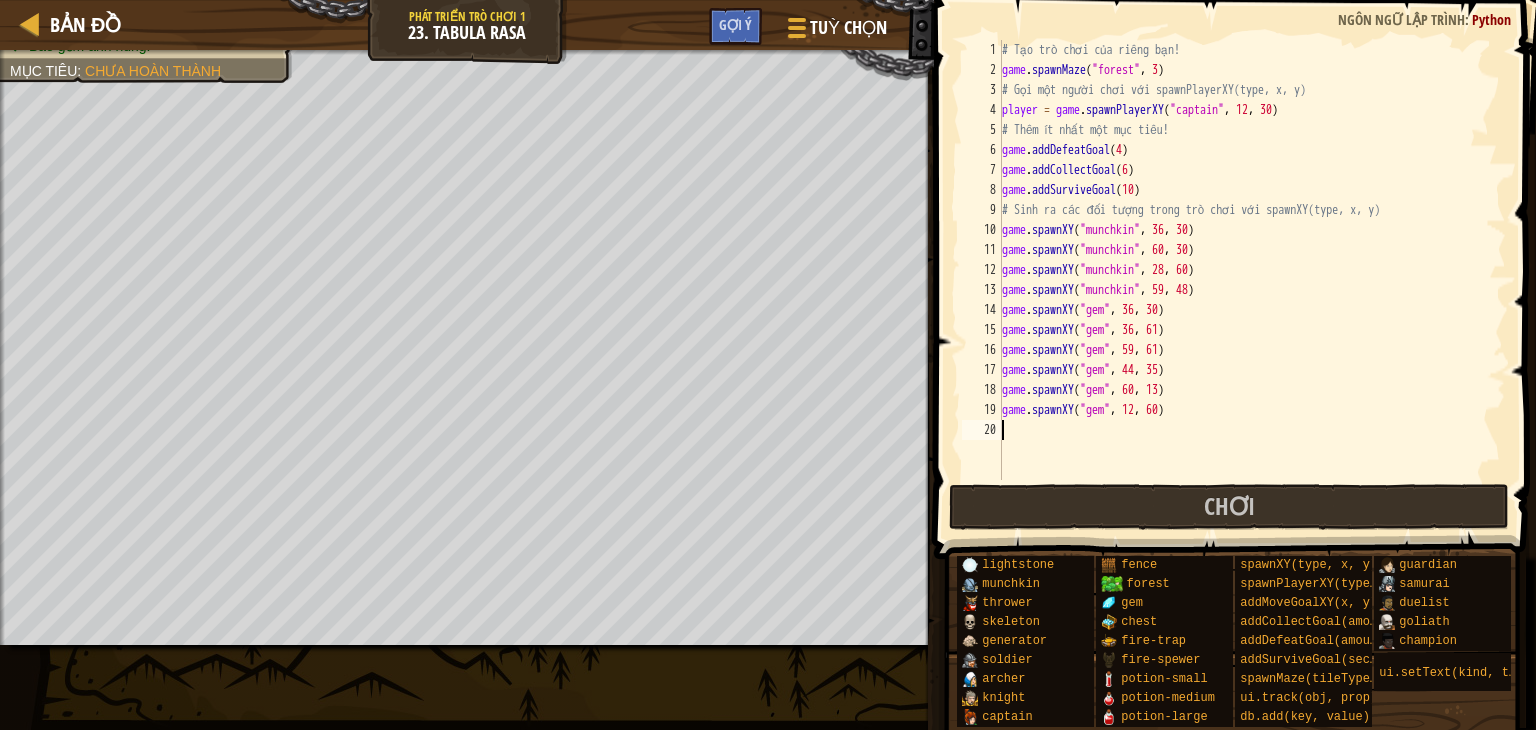 drag, startPoint x: 1104, startPoint y: 437, endPoint x: 1172, endPoint y: 287, distance: 164.69365 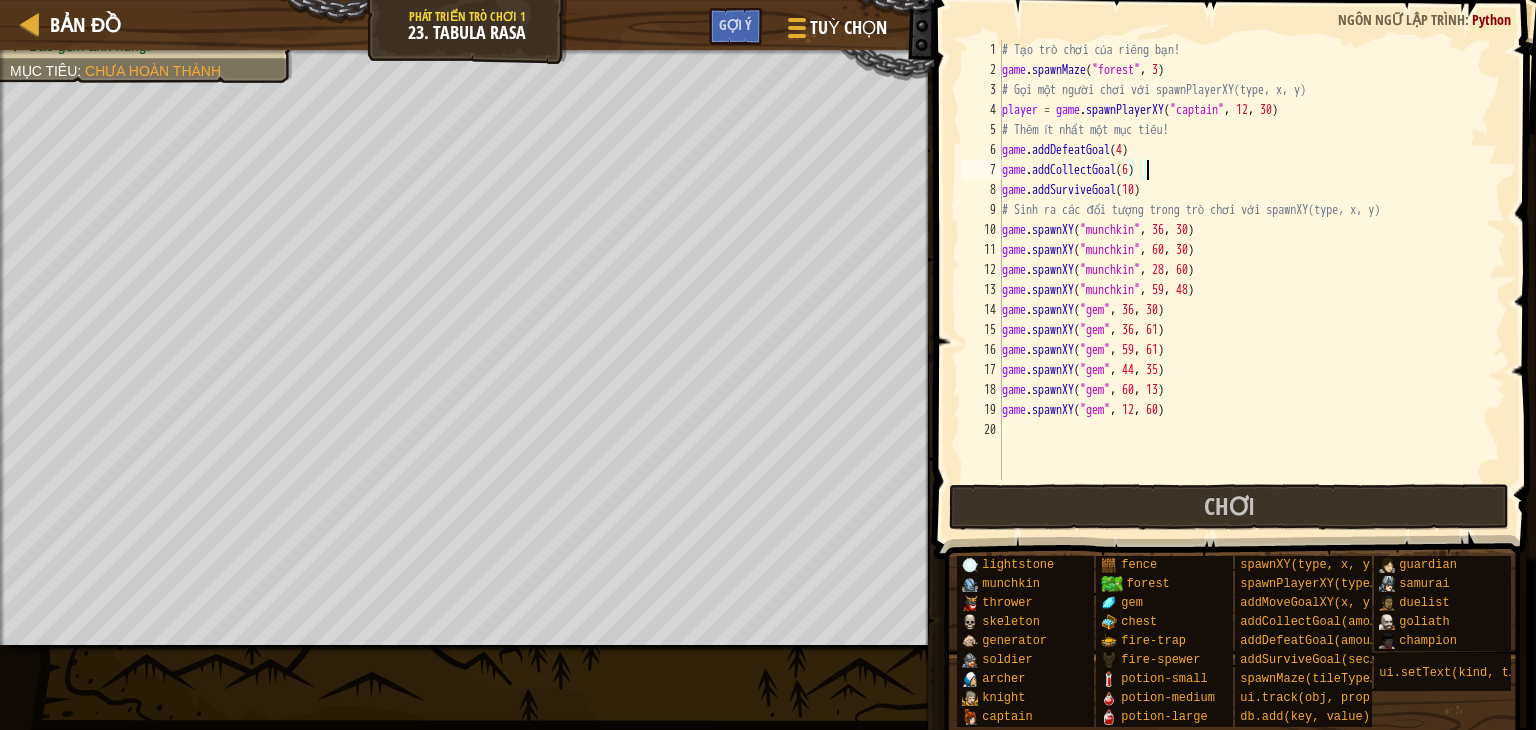 click on "# Tạo trò chơi của riêng bạn! game . spawnMaze ( "forest" ,   3 ) # Gọi một người chơi với spawnPlayerXY(type, x, y) player   =   game . spawnPlayerXY ( "captain" ,   12 ,   30 ) # Thêm ít nhất một mục tiêu! game . addDefeatGoal ( 4 ) game . addCollectGoal ( 6 ) game . addSurviveGoal ( 10 ) # Sinh ra các đối tượng trong trò chơi với spawnXY(type, x, y) game . spawnXY ( "munchkin" ,   36 ,   30 ) game . spawnXY ( "munchkin" ,   60 ,   30 ) game . spawnXY ( "munchkin" ,   28 ,   60 ) game . spawnXY ( "munchkin" ,   59 ,   48 ) game . spawnXY ( "gem" ,   36 ,   30 ) game . spawnXY ( "gem" ,   36 ,   61 ) game . spawnXY ( "gem" ,   59 ,   61 ) game . spawnXY ( "gem" ,   44 ,   35 ) game . spawnXY ( "gem" ,   60 ,   13 ) game . spawnXY ( "gem" ,   12 ,   60 )" at bounding box center (1252, 280) 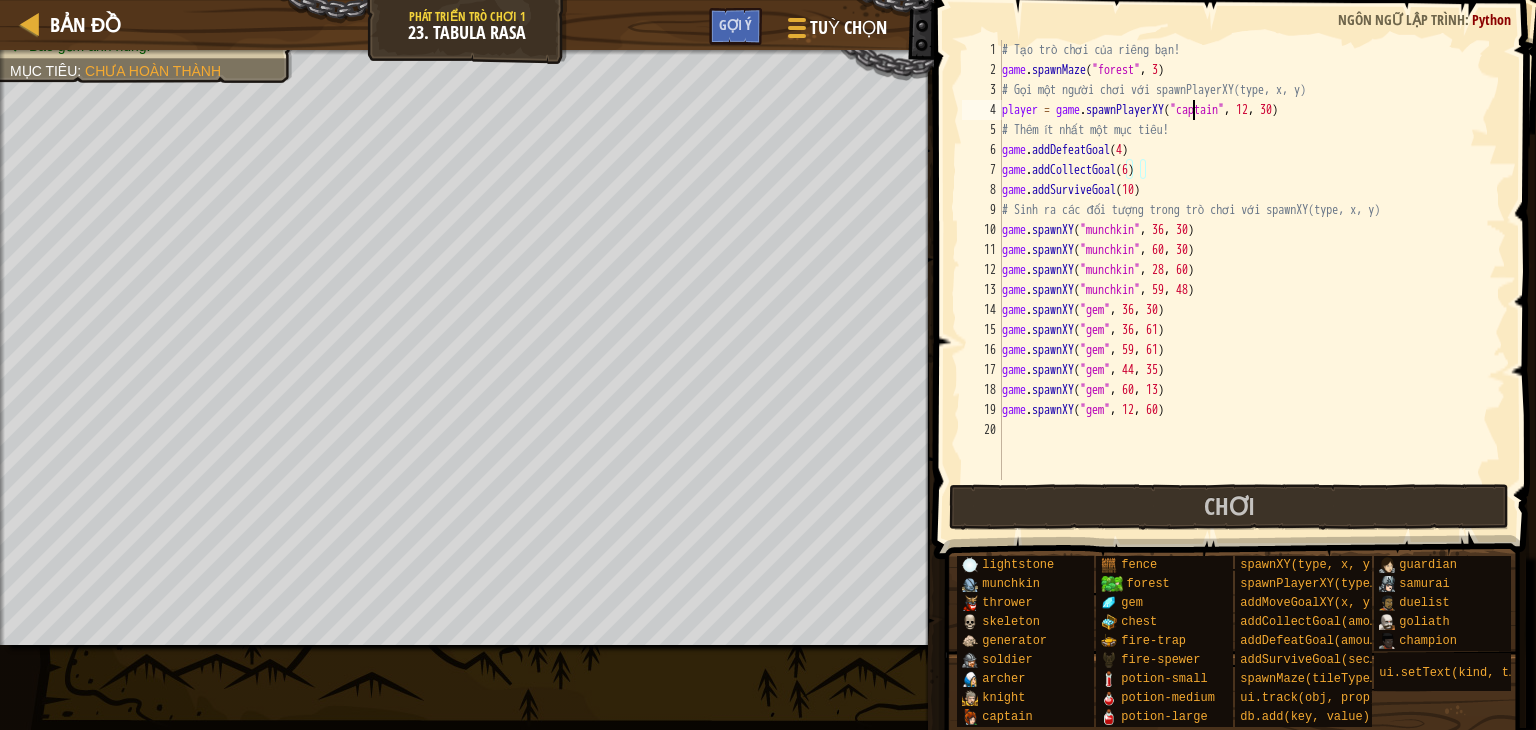 click on "# Tạo trò chơi của riêng bạn! game . spawnMaze ( "forest" ,   3 ) # Gọi một người chơi với spawnPlayerXY(type, x, y) player   =   game . spawnPlayerXY ( "captain" ,   12 ,   30 ) # Thêm ít nhất một mục tiêu! game . addDefeatGoal ( 4 ) game . addCollectGoal ( 6 ) game . addSurviveGoal ( 10 ) # Sinh ra các đối tượng trong trò chơi với spawnXY(type, x, y) game . spawnXY ( "munchkin" ,   36 ,   30 ) game . spawnXY ( "munchkin" ,   60 ,   30 ) game . spawnXY ( "munchkin" ,   28 ,   60 ) game . spawnXY ( "munchkin" ,   59 ,   48 ) game . spawnXY ( "gem" ,   36 ,   30 ) game . spawnXY ( "gem" ,   36 ,   61 ) game . spawnXY ( "gem" ,   59 ,   61 ) game . spawnXY ( "gem" ,   44 ,   35 ) game . spawnXY ( "gem" ,   60 ,   13 ) game . spawnXY ( "gem" ,   12 ,   60 )" at bounding box center (1252, 280) 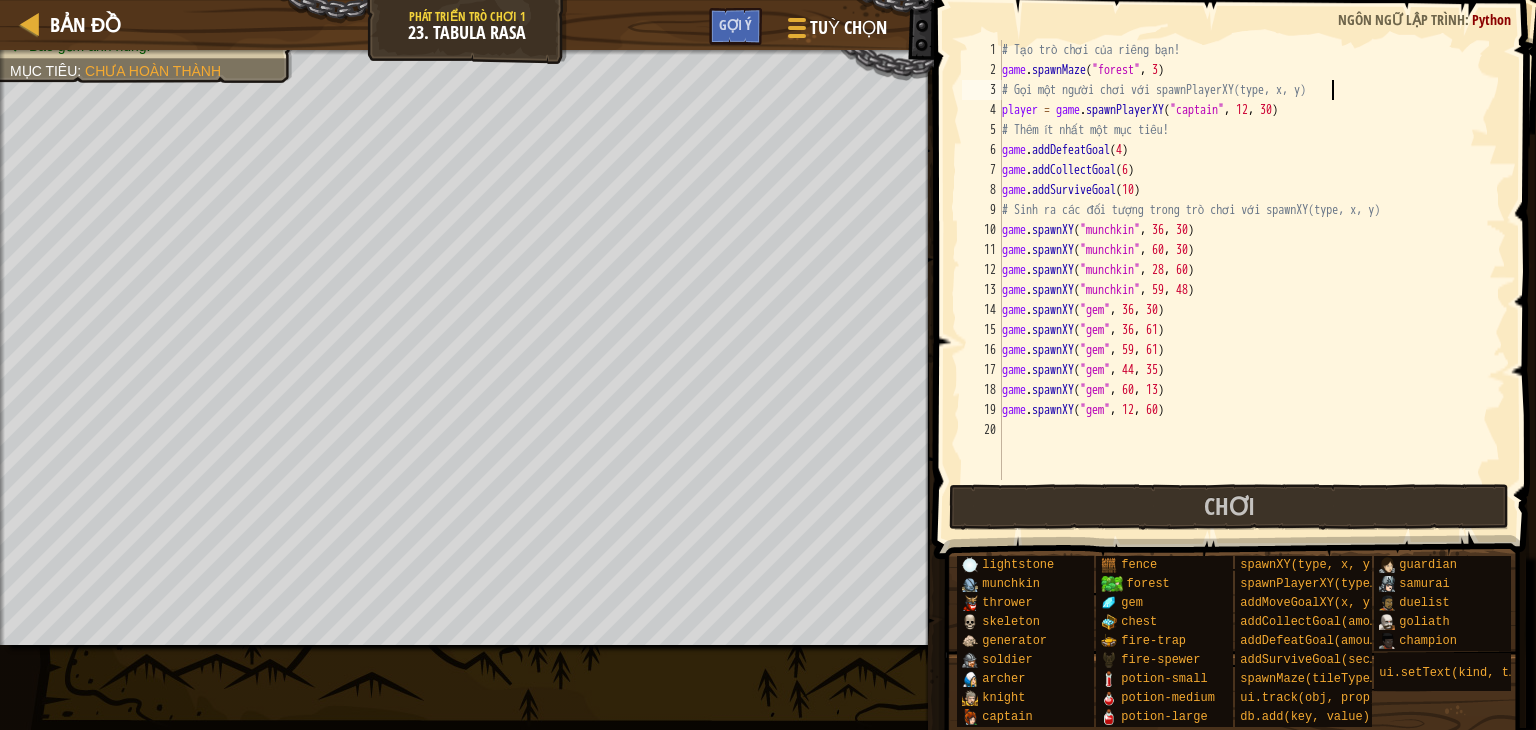 click on "# Tạo trò chơi của riêng bạn! game . spawnMaze ( "forest" ,   3 ) # Gọi một người chơi với spawnPlayerXY(type, x, y) player   =   game . spawnPlayerXY ( "captain" ,   12 ,   30 ) # Thêm ít nhất một mục tiêu! game . addDefeatGoal ( 4 ) game . addCollectGoal ( 6 ) game . addSurviveGoal ( 10 ) # Sinh ra các đối tượng trong trò chơi với spawnXY(type, x, y) game . spawnXY ( "munchkin" ,   36 ,   30 ) game . spawnXY ( "munchkin" ,   60 ,   30 ) game . spawnXY ( "munchkin" ,   28 ,   60 ) game . spawnXY ( "munchkin" ,   59 ,   48 ) game . spawnXY ( "gem" ,   36 ,   30 ) game . spawnXY ( "gem" ,   36 ,   61 ) game . spawnXY ( "gem" ,   59 ,   61 ) game . spawnXY ( "gem" ,   44 ,   35 ) game . spawnXY ( "gem" ,   60 ,   13 ) game . spawnXY ( "gem" ,   12 ,   60 )" at bounding box center [1252, 280] 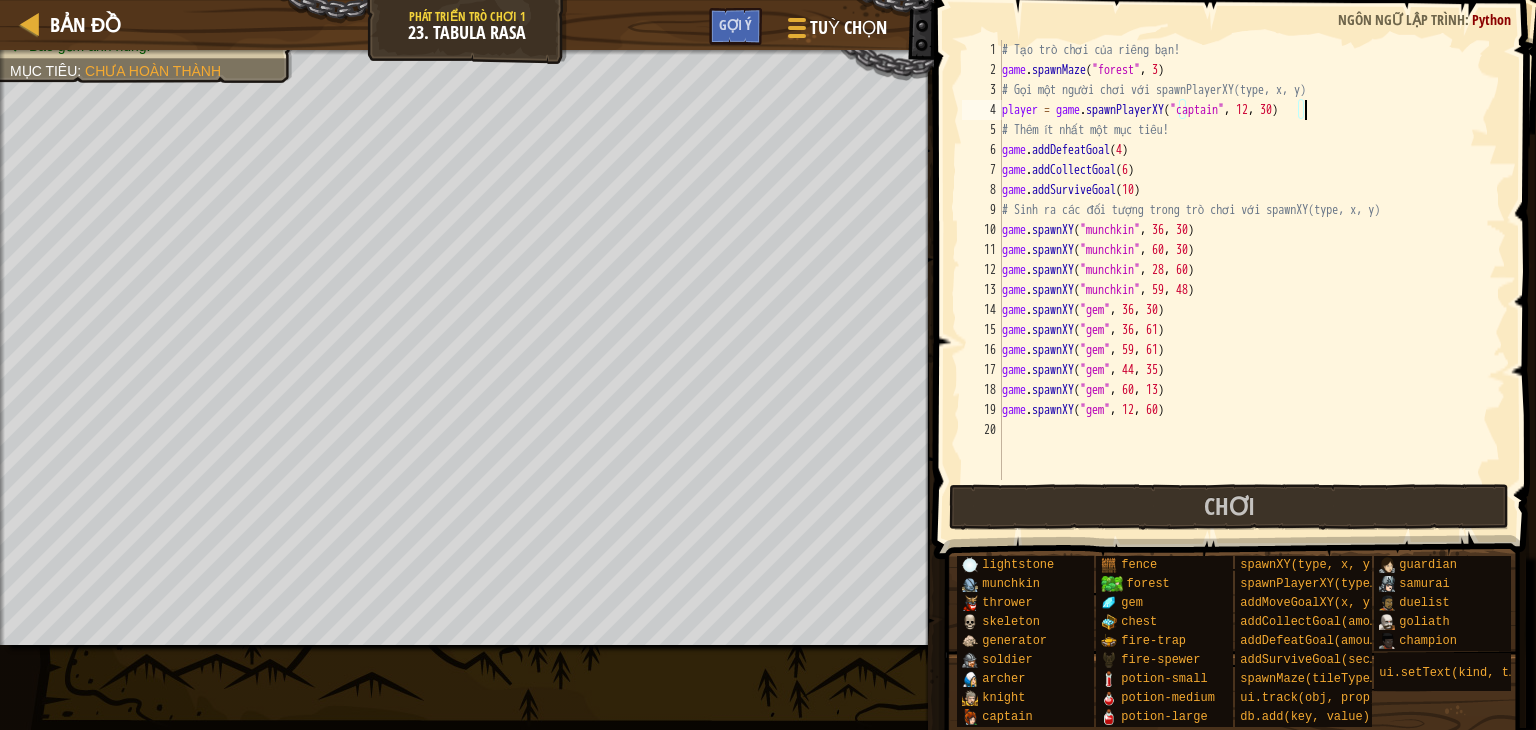 click on "# Tạo trò chơi của riêng bạn! game . spawnMaze ( "forest" ,   3 ) # Gọi một người chơi với spawnPlayerXY(type, x, y) player   =   game . spawnPlayerXY ( "captain" ,   12 ,   30 ) # Thêm ít nhất một mục tiêu! game . addDefeatGoal ( 4 ) game . addCollectGoal ( 6 ) game . addSurviveGoal ( 10 ) # Sinh ra các đối tượng trong trò chơi với spawnXY(type, x, y) game . spawnXY ( "munchkin" ,   36 ,   30 ) game . spawnXY ( "munchkin" ,   60 ,   30 ) game . spawnXY ( "munchkin" ,   28 ,   60 ) game . spawnXY ( "munchkin" ,   59 ,   48 ) game . spawnXY ( "gem" ,   36 ,   30 ) game . spawnXY ( "gem" ,   36 ,   61 ) game . spawnXY ( "gem" ,   59 ,   61 ) game . spawnXY ( "gem" ,   44 ,   35 ) game . spawnXY ( "gem" ,   60 ,   13 ) game . spawnXY ( "gem" ,   12 ,   60 )" at bounding box center [1252, 280] 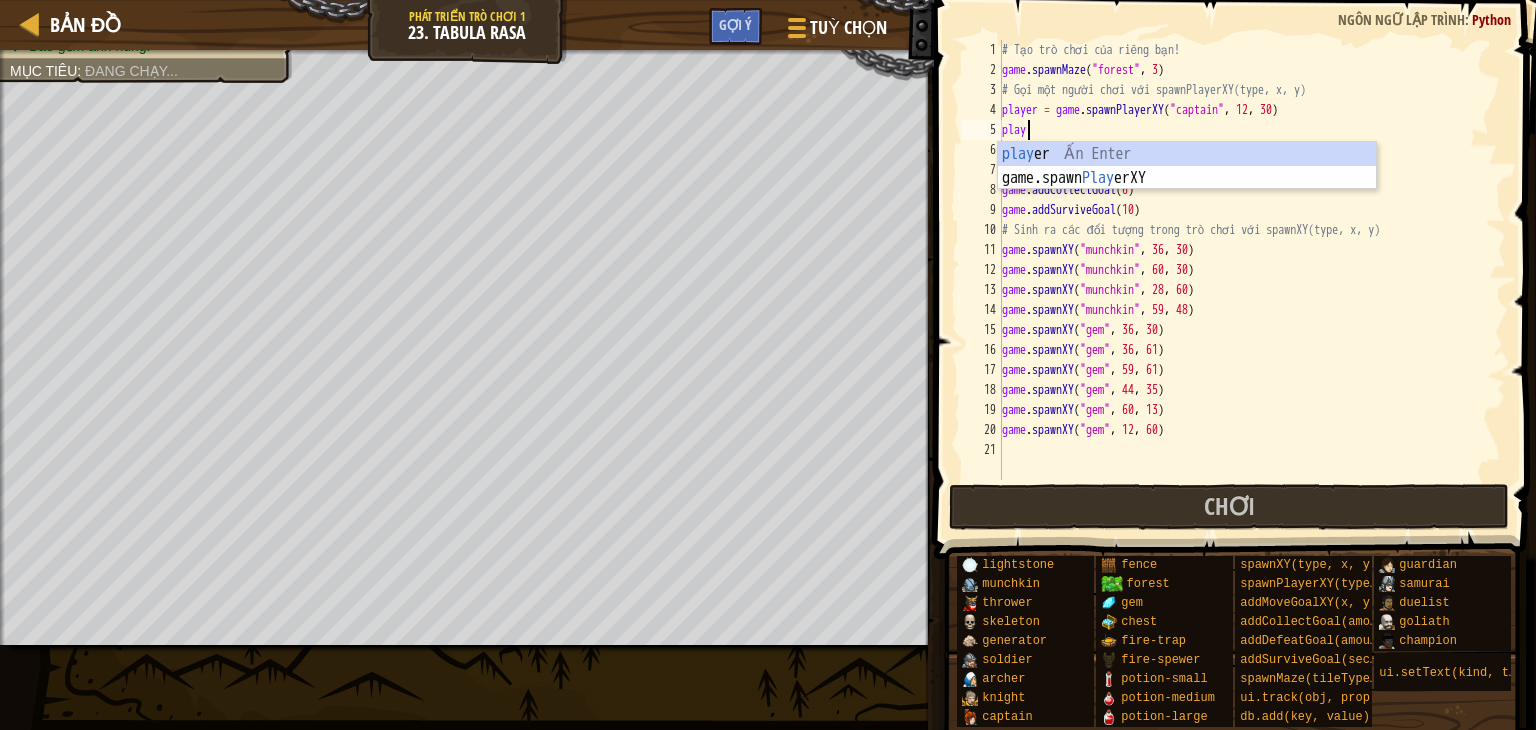 scroll, scrollTop: 9, scrollLeft: 1, axis: both 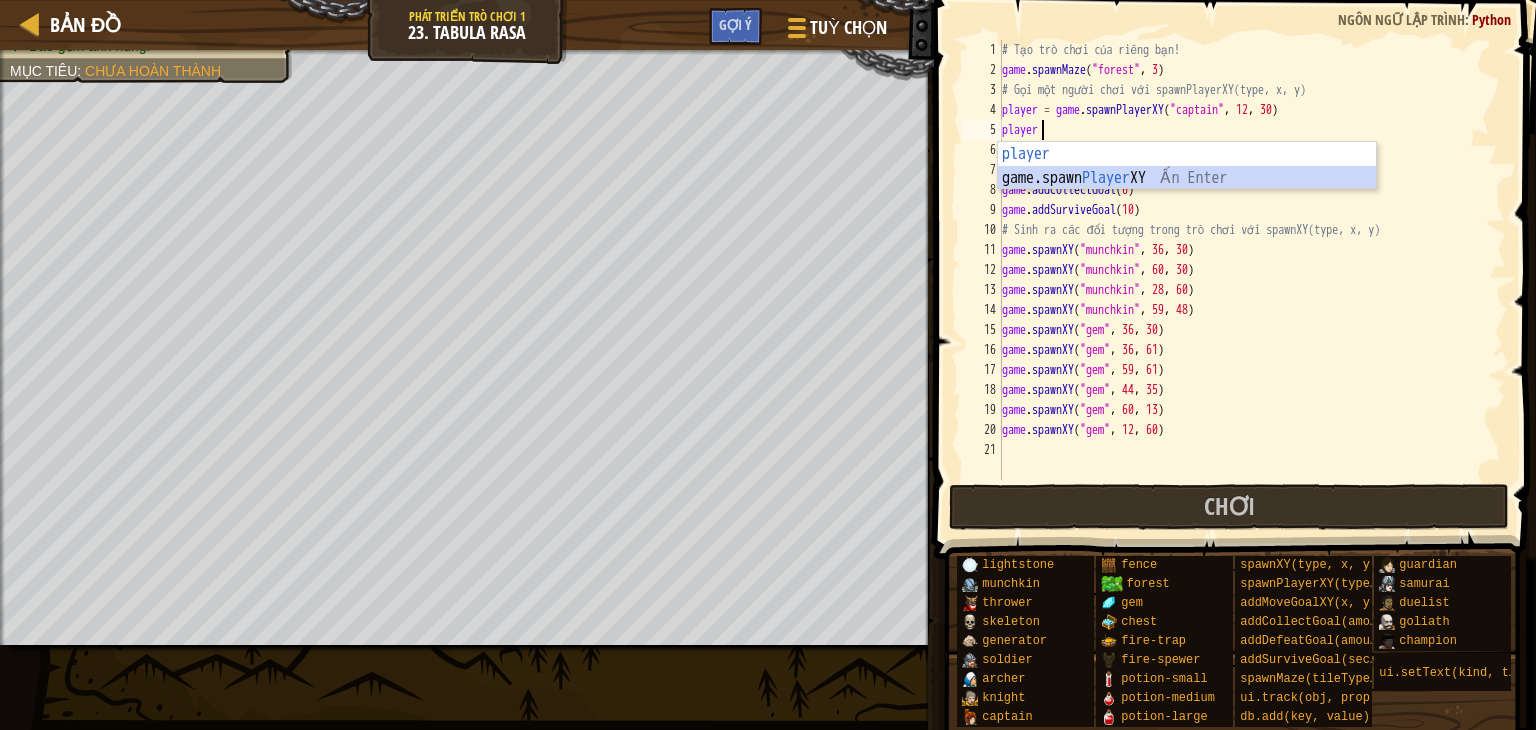 click on "player Ấn Enter game.spawn Player XY Ấn Enter" at bounding box center (1187, 190) 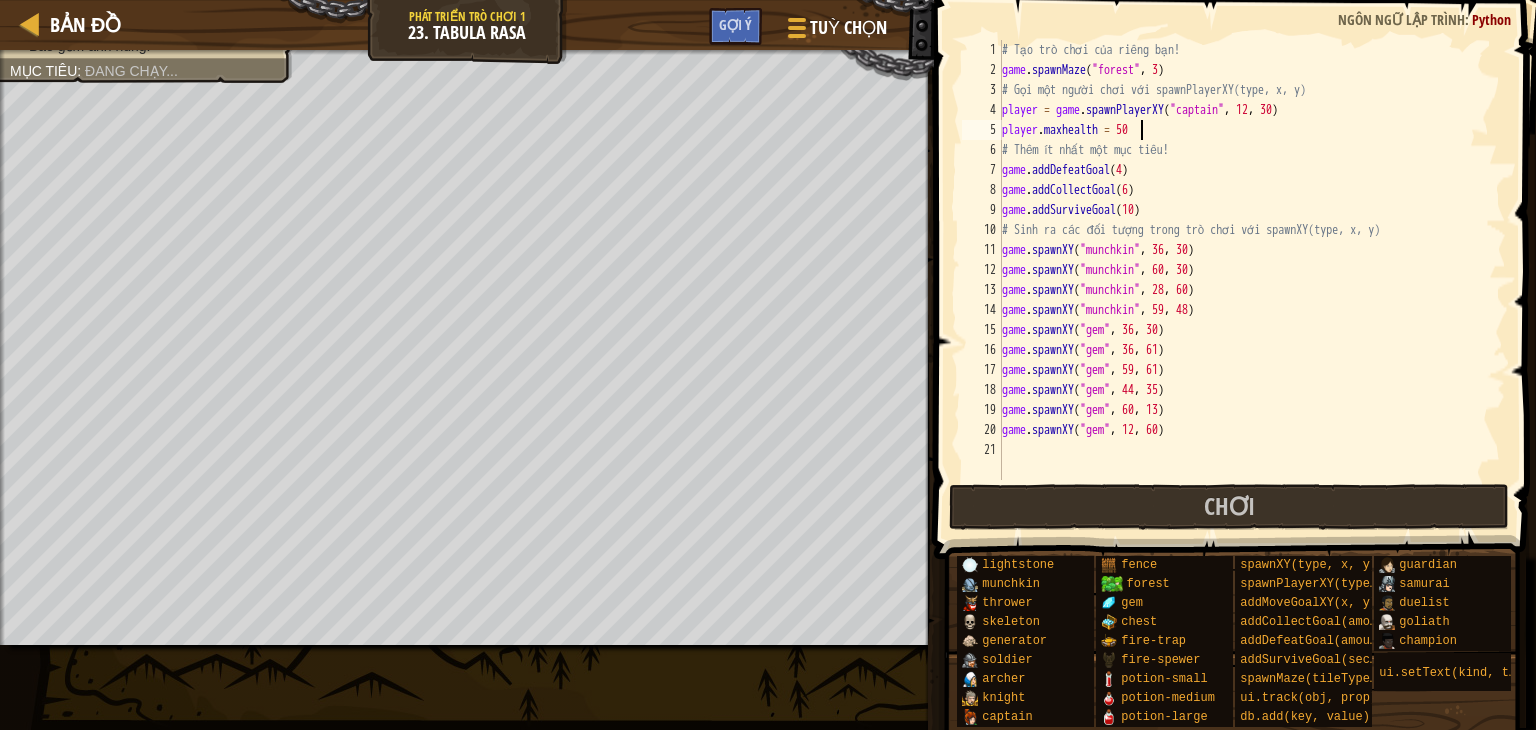 scroll, scrollTop: 9, scrollLeft: 10, axis: both 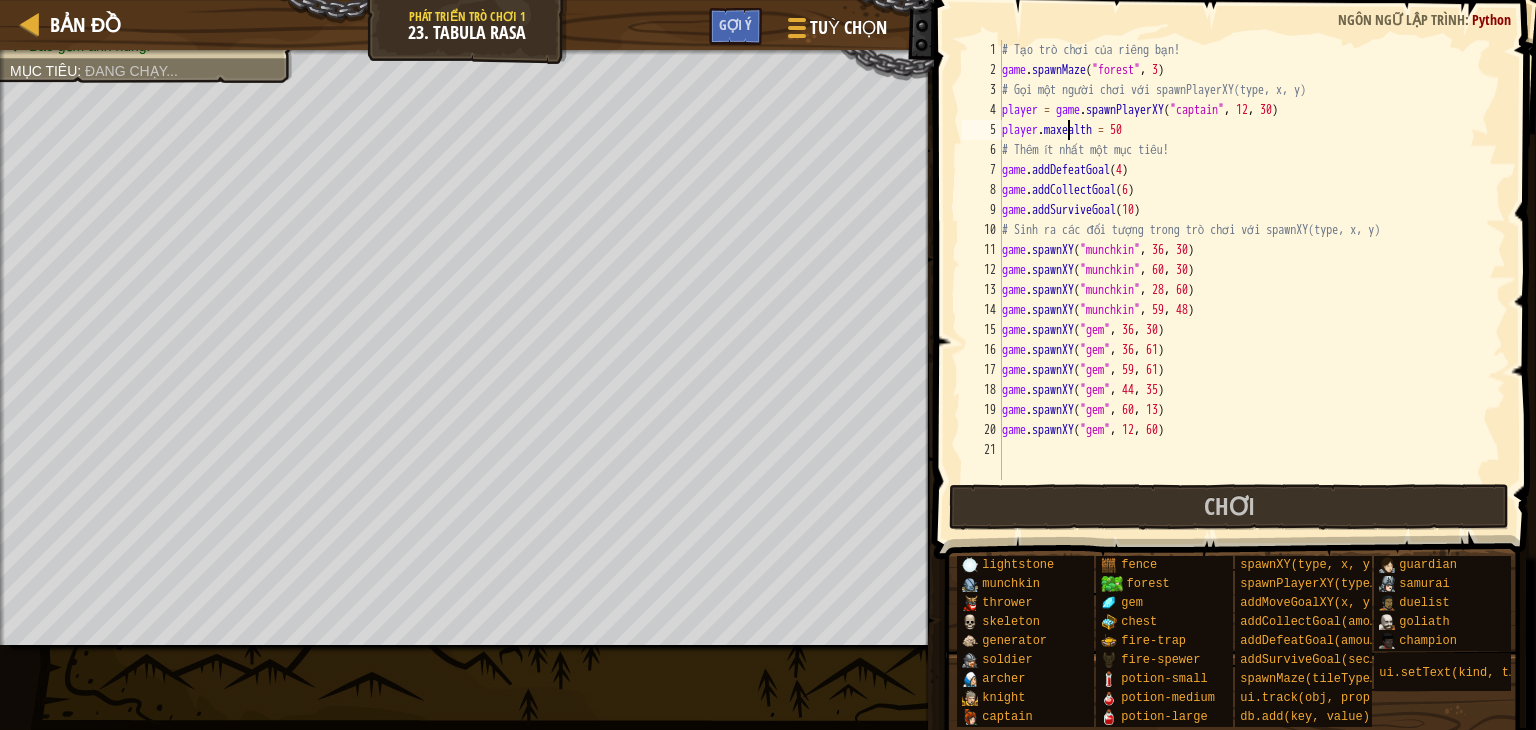 type on "player.maxHealth = 50" 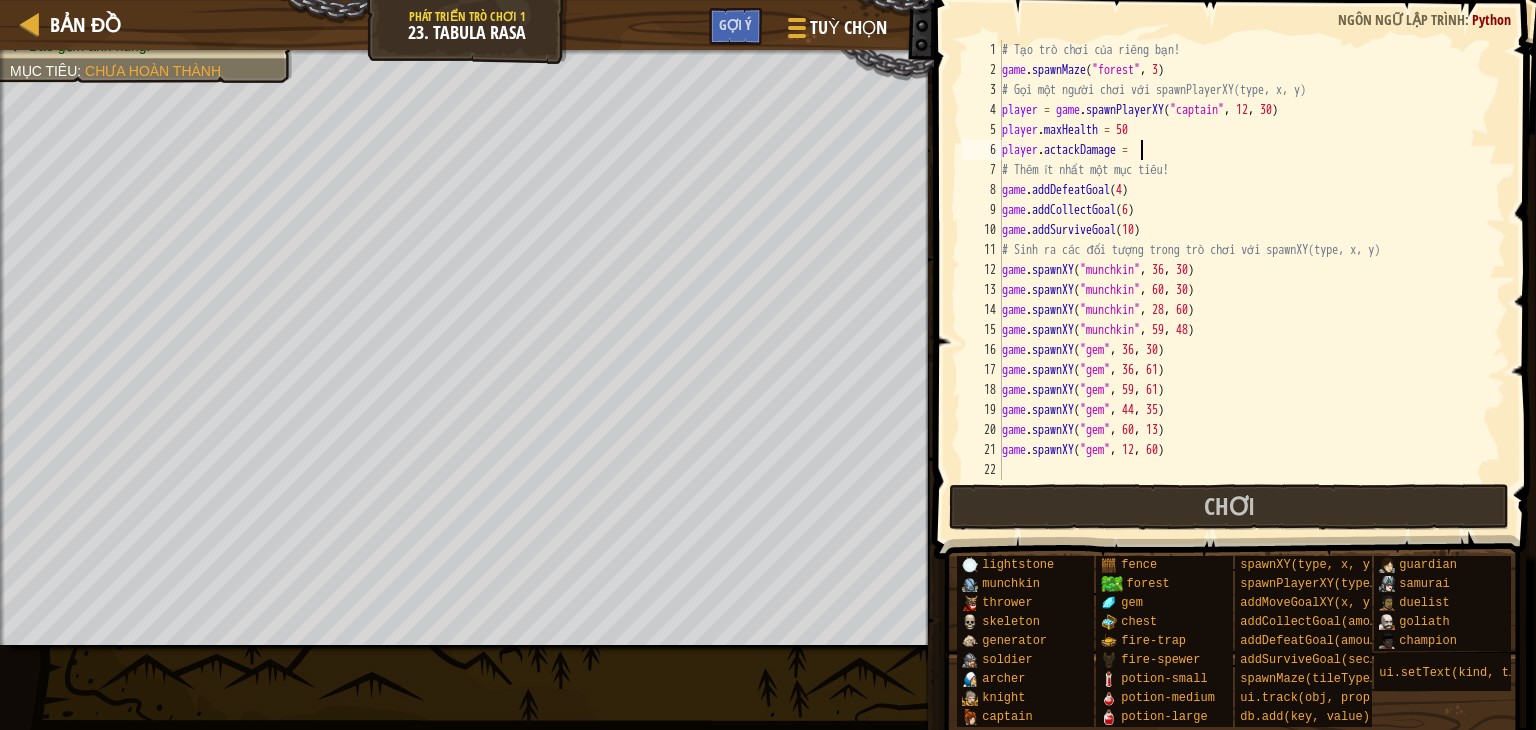 scroll, scrollTop: 9, scrollLeft: 10, axis: both 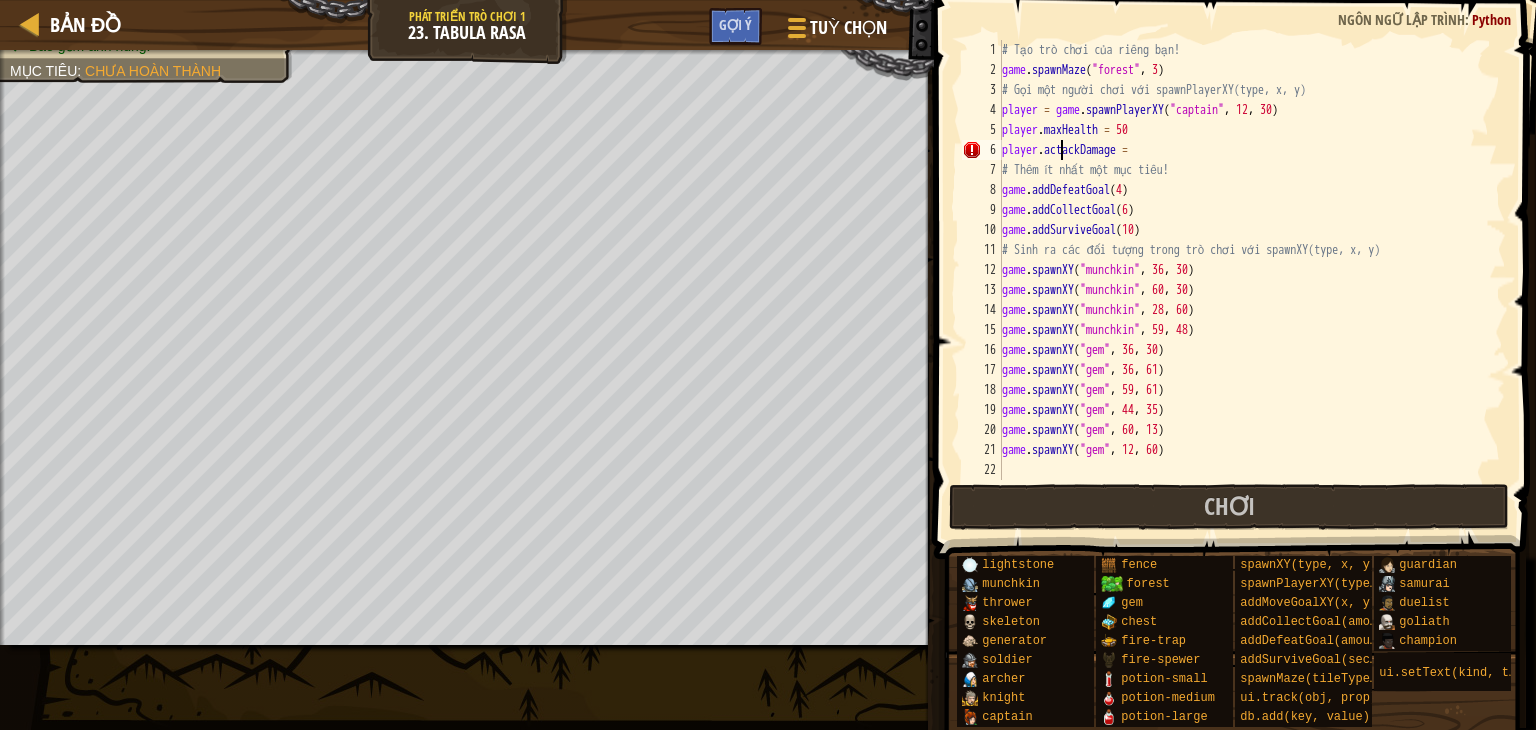 drag, startPoint x: 1060, startPoint y: 142, endPoint x: 976, endPoint y: 144, distance: 84.0238 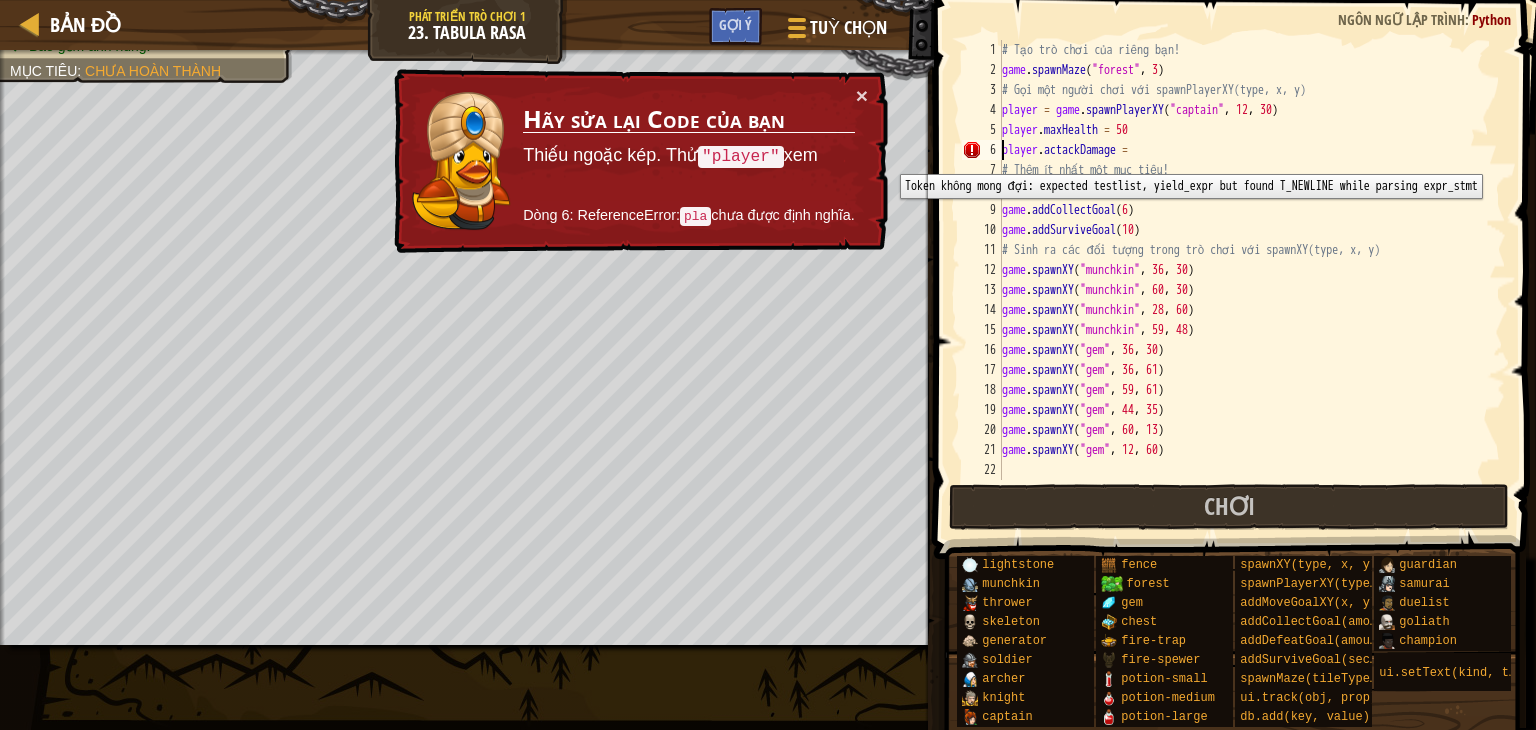 click on "1 2 3 4 5 6 7 8 9 10 11 12 13 14 15 16 17 18 19 20 21 22" at bounding box center (982, 500040) 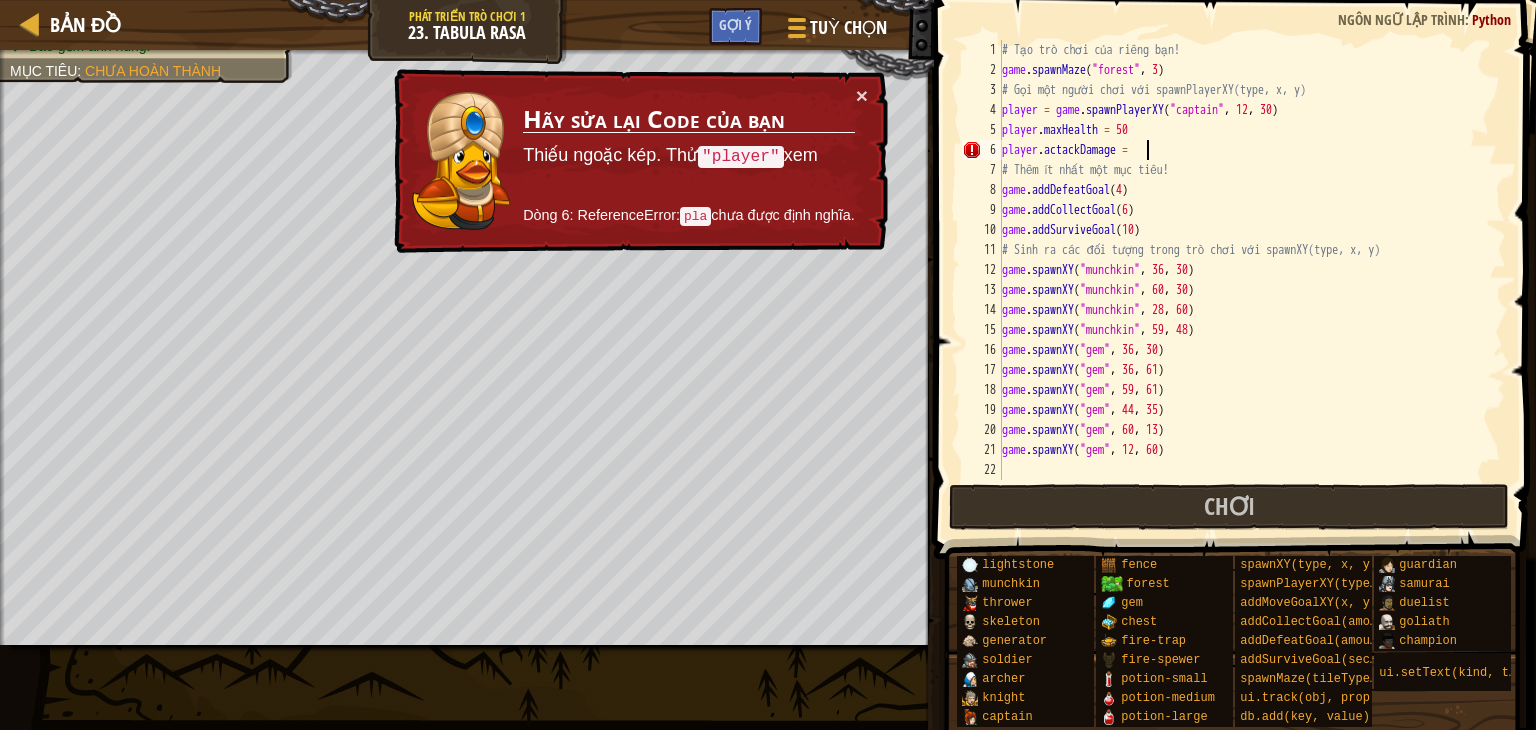 click on "# Tạo trò chơi của riêng bạn! game . spawnMaze ( "forest" ,   3 ) # Gọi một người chơi với spawnPlayerXY(type, x, y) player   =   game . spawnPlayerXY ( "captain" ,   12 ,   30 ) player . maxHealth   =   50 player . actackDamage   =   # Thêm ít nhất một mục tiêu! game . addDefeatGoal ( 4 ) game . addCollectGoal ( 6 ) game . addSurviveGoal ( 10 ) # Sinh ra các đối tượng trong trò chơi với spawnXY(type, x, y) game . spawnXY ( "munchkin" ,   36 ,   30 ) game . spawnXY ( "munchkin" ,   60 ,   30 ) game . spawnXY ( "munchkin" ,   28 ,   60 ) game . spawnXY ( "munchkin" ,   59 ,   48 ) game . spawnXY ( "gem" ,   36 ,   30 ) game . spawnXY ( "gem" ,   36 ,   61 ) game . spawnXY ( "gem" ,   59 ,   61 ) game . spawnXY ( "gem" ,   44 ,   35 ) game . spawnXY ( "gem" ,   60 ,   13 ) game . spawnXY ( "gem" ,   12 ,   60 )" at bounding box center [1252, 280] 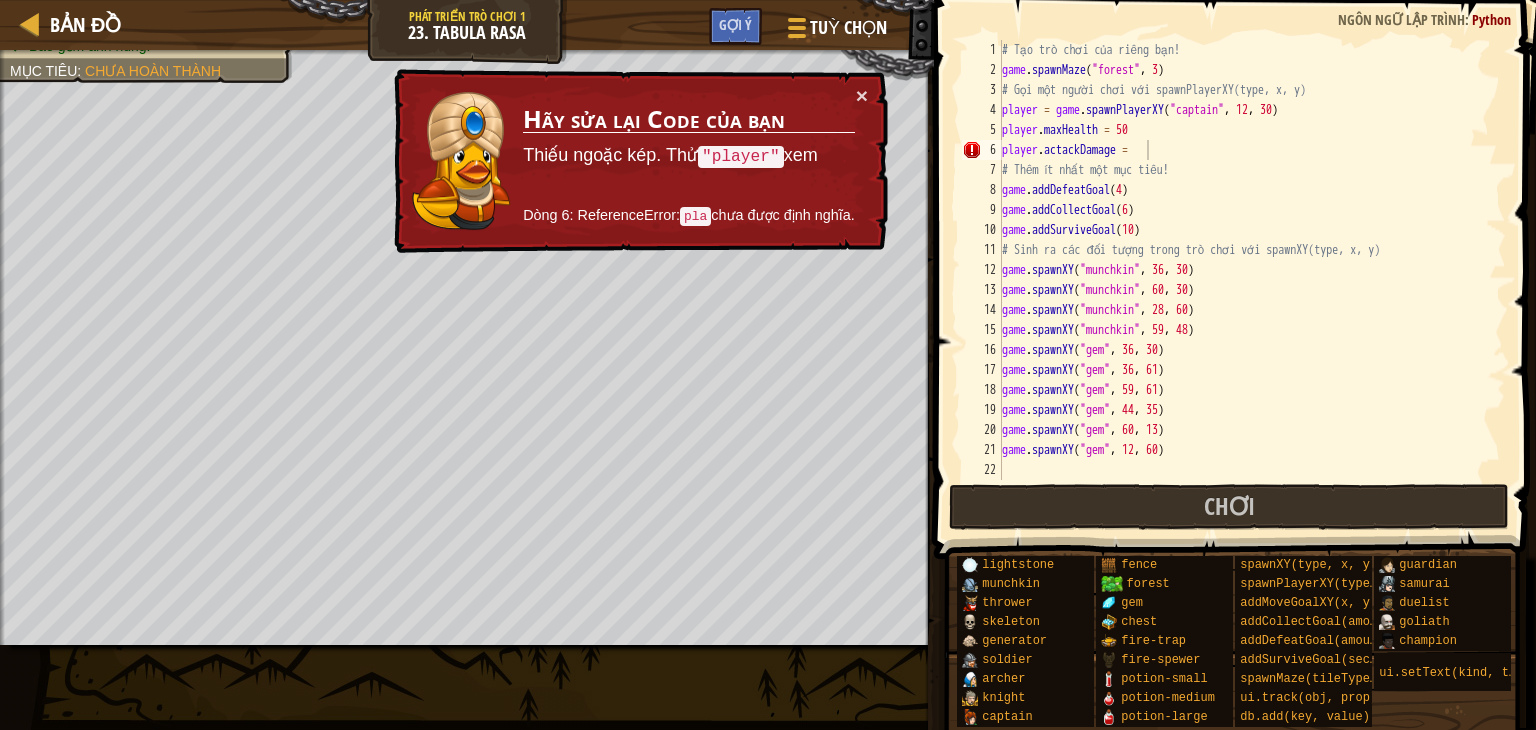click on "× Hãy sửa lại Code của bạn Thiếu ngoặc kép. Thử  "player"  xem
Dòng 6: ReferenceError:  pla  chưa được định nghĩa." at bounding box center [639, 161] 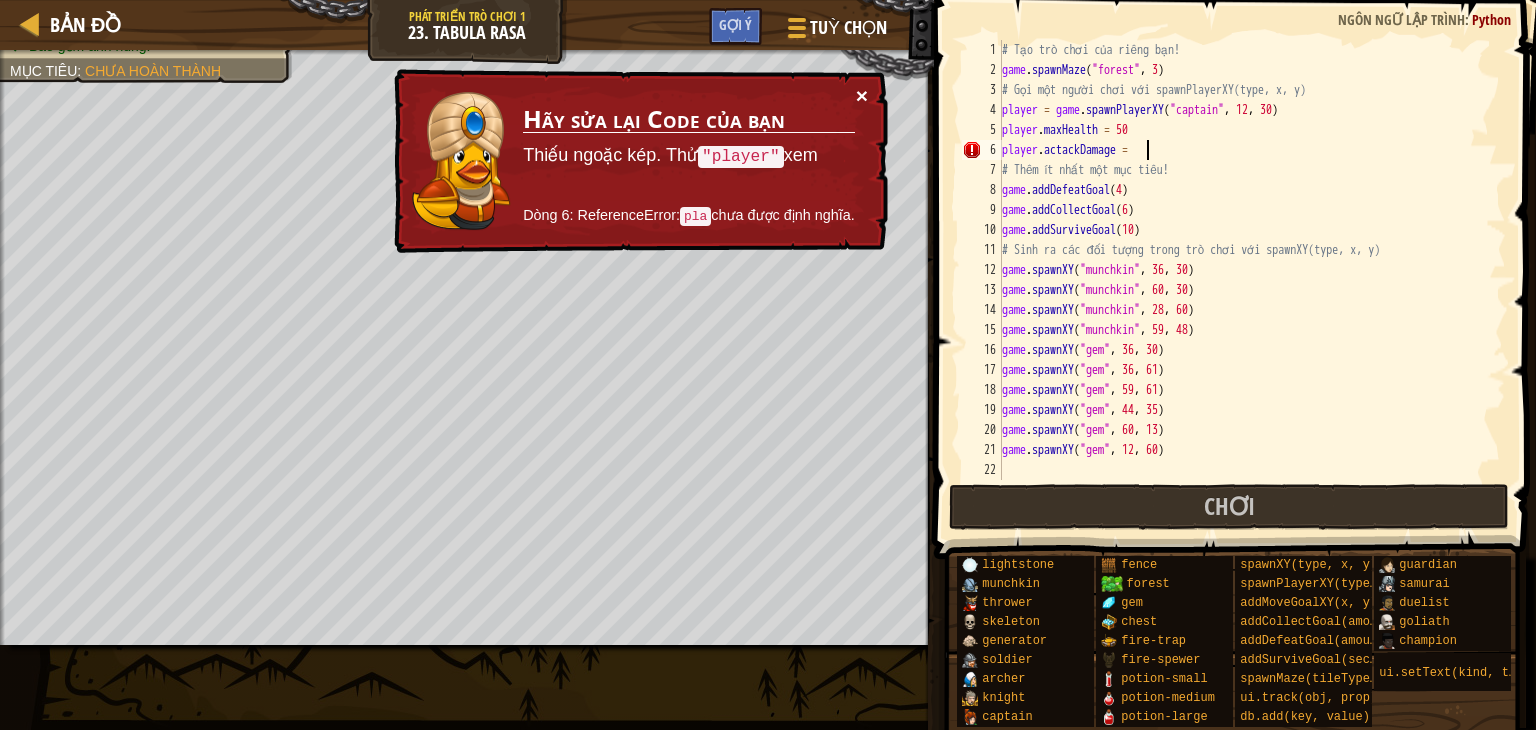 click on "×" at bounding box center (863, 98) 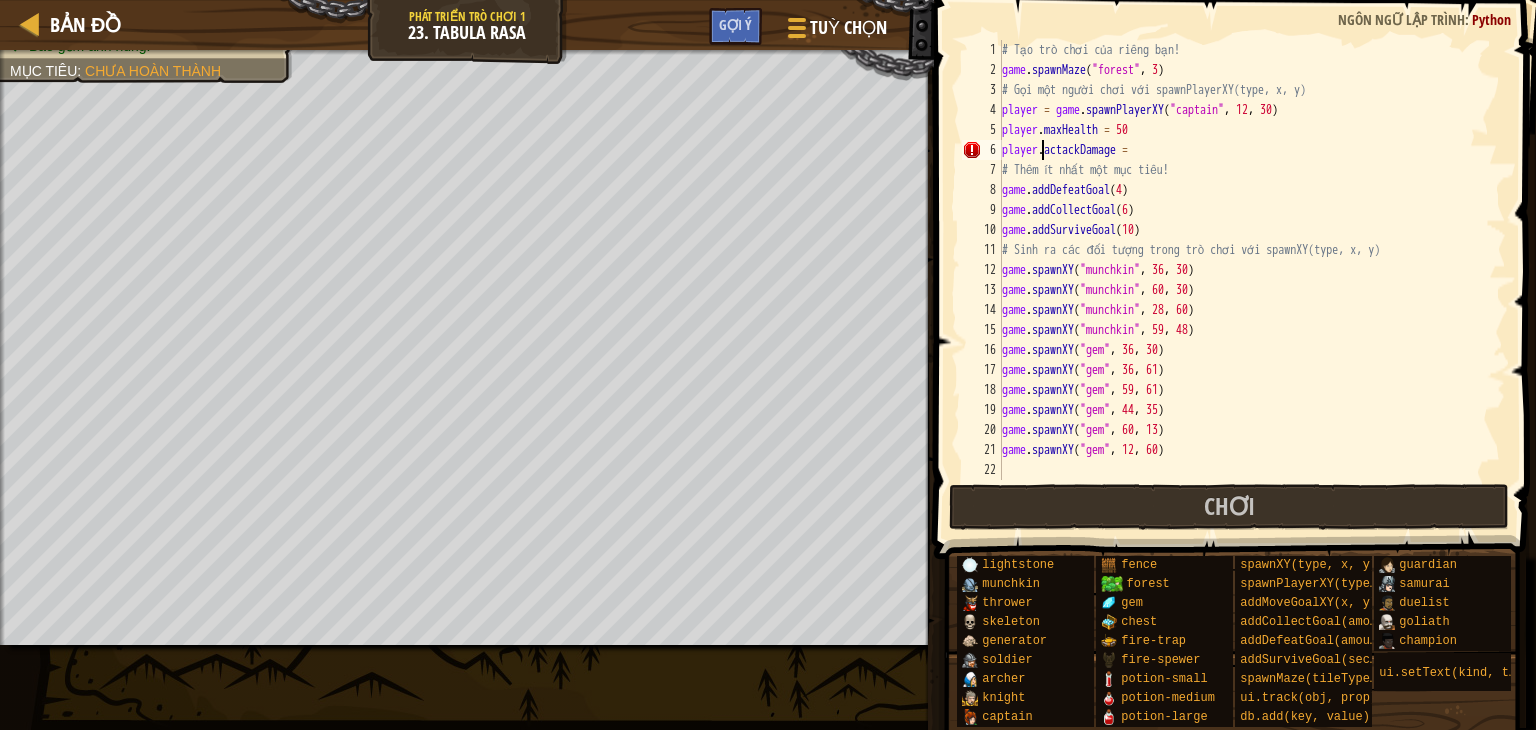 drag, startPoint x: 1040, startPoint y: 157, endPoint x: 1102, endPoint y: 177, distance: 65.14599 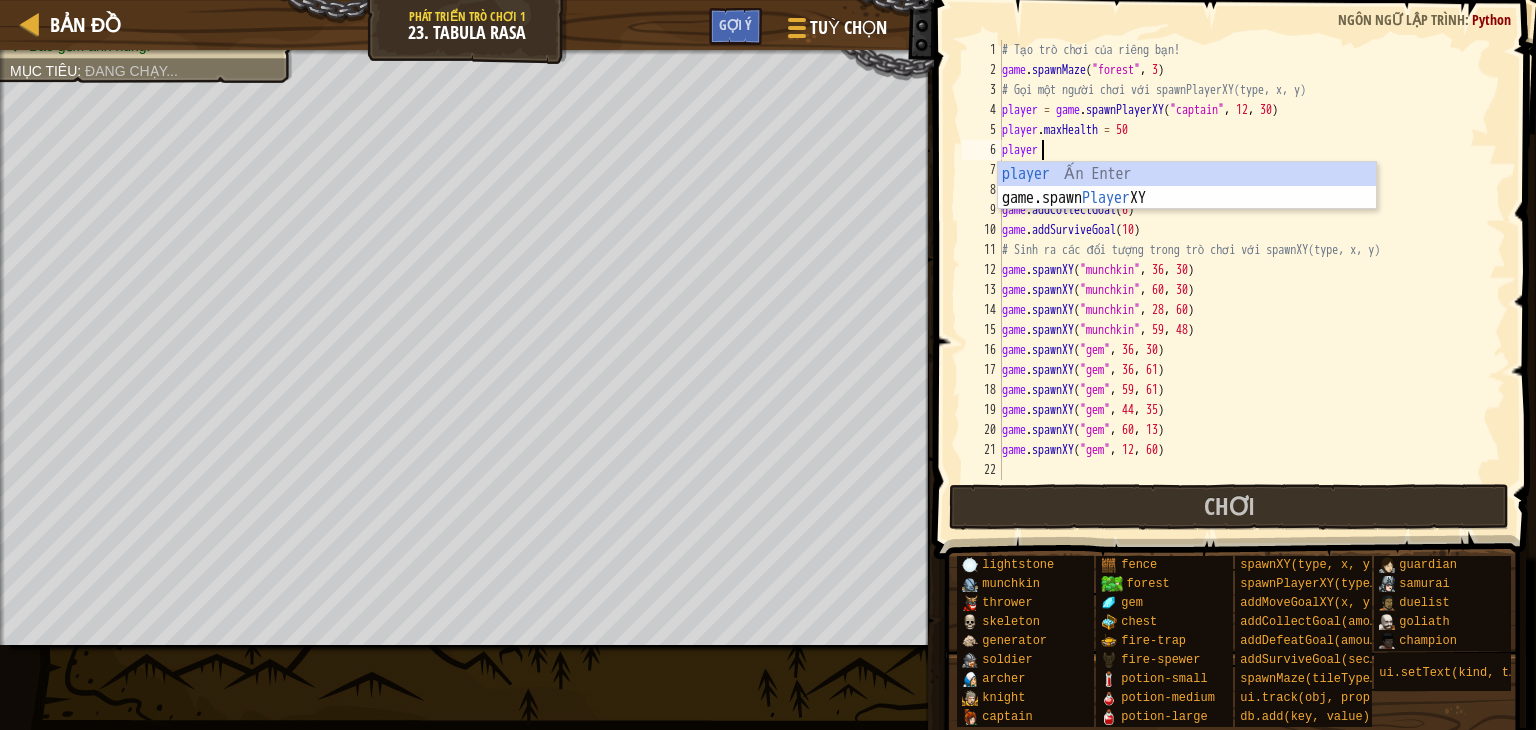 scroll, scrollTop: 9, scrollLeft: 1, axis: both 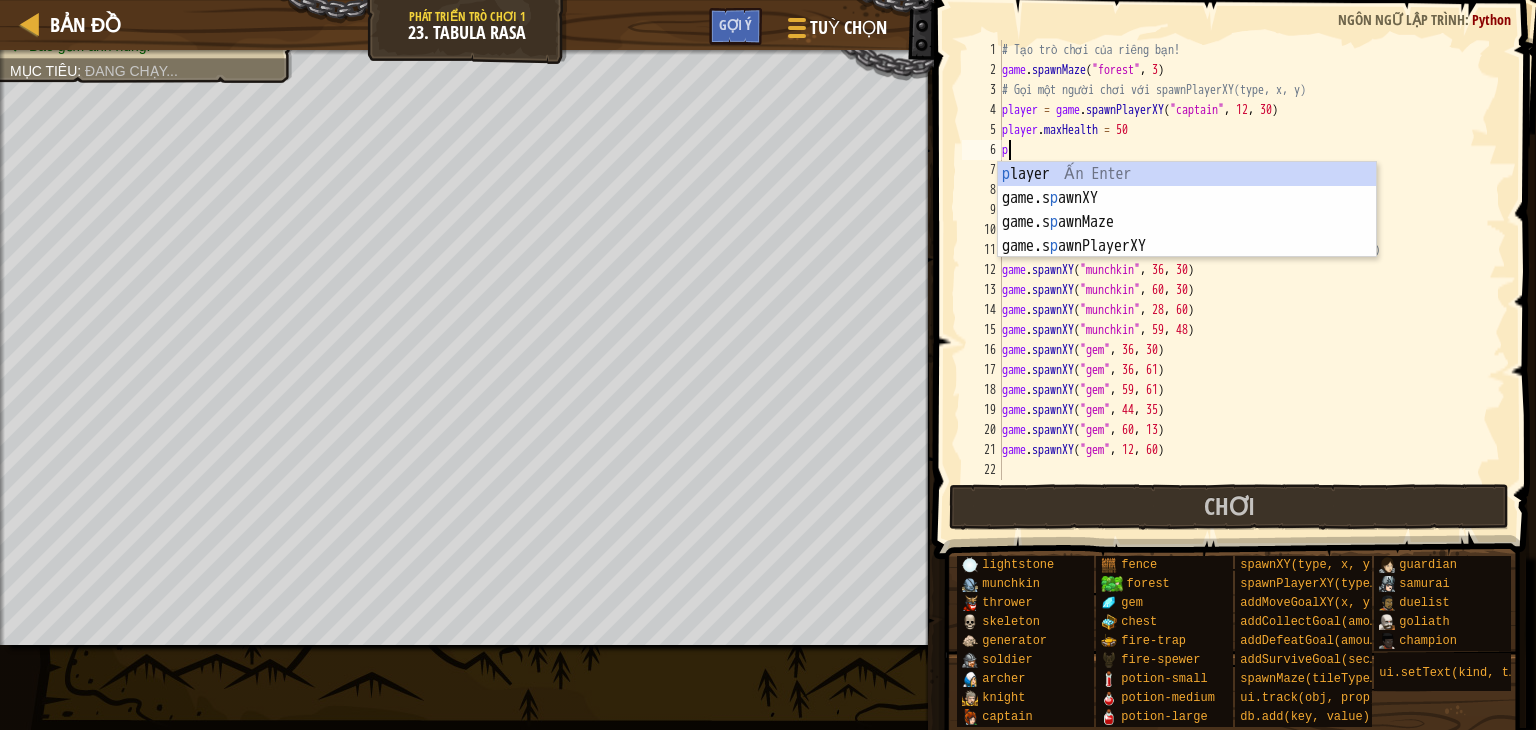 type on "p" 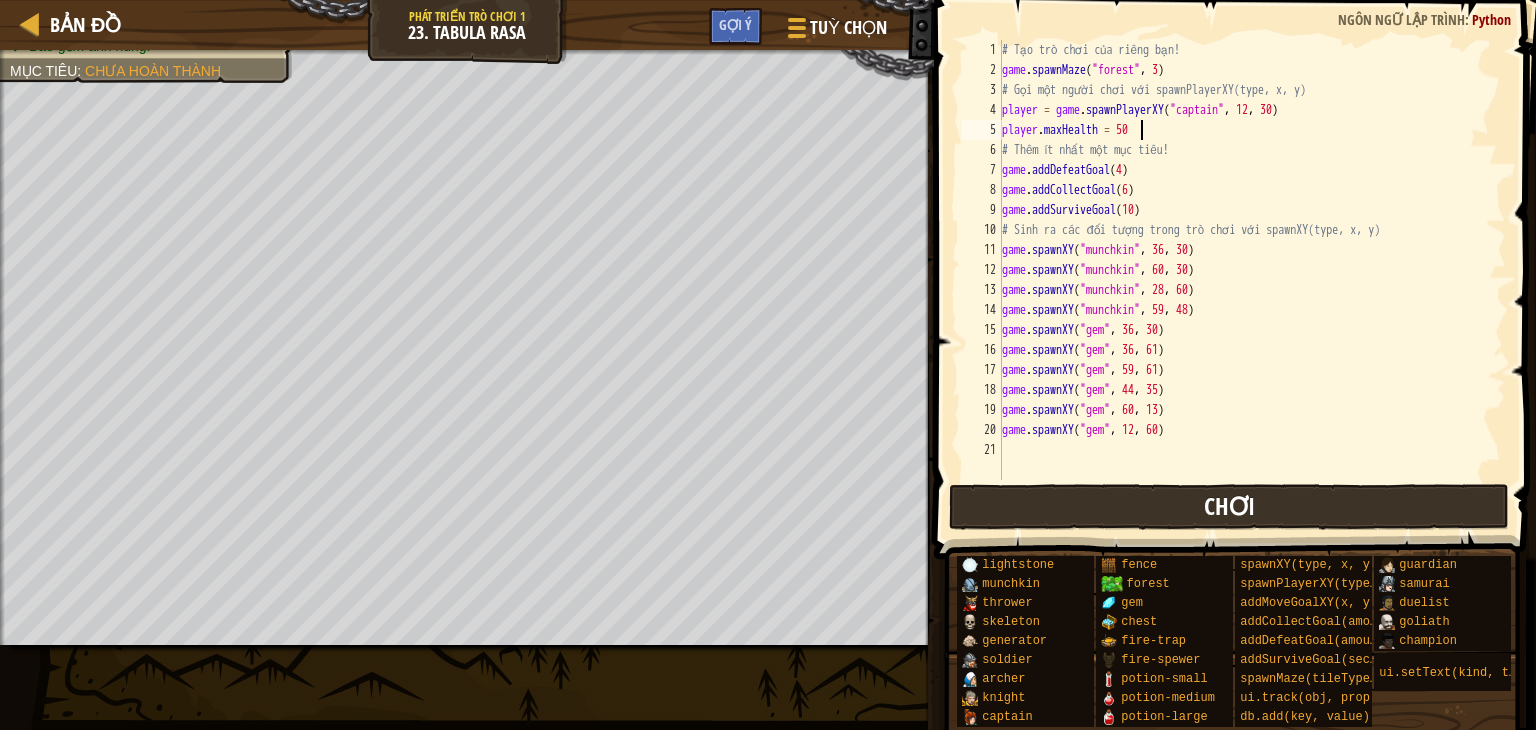 type on "player.maxHealth = 50" 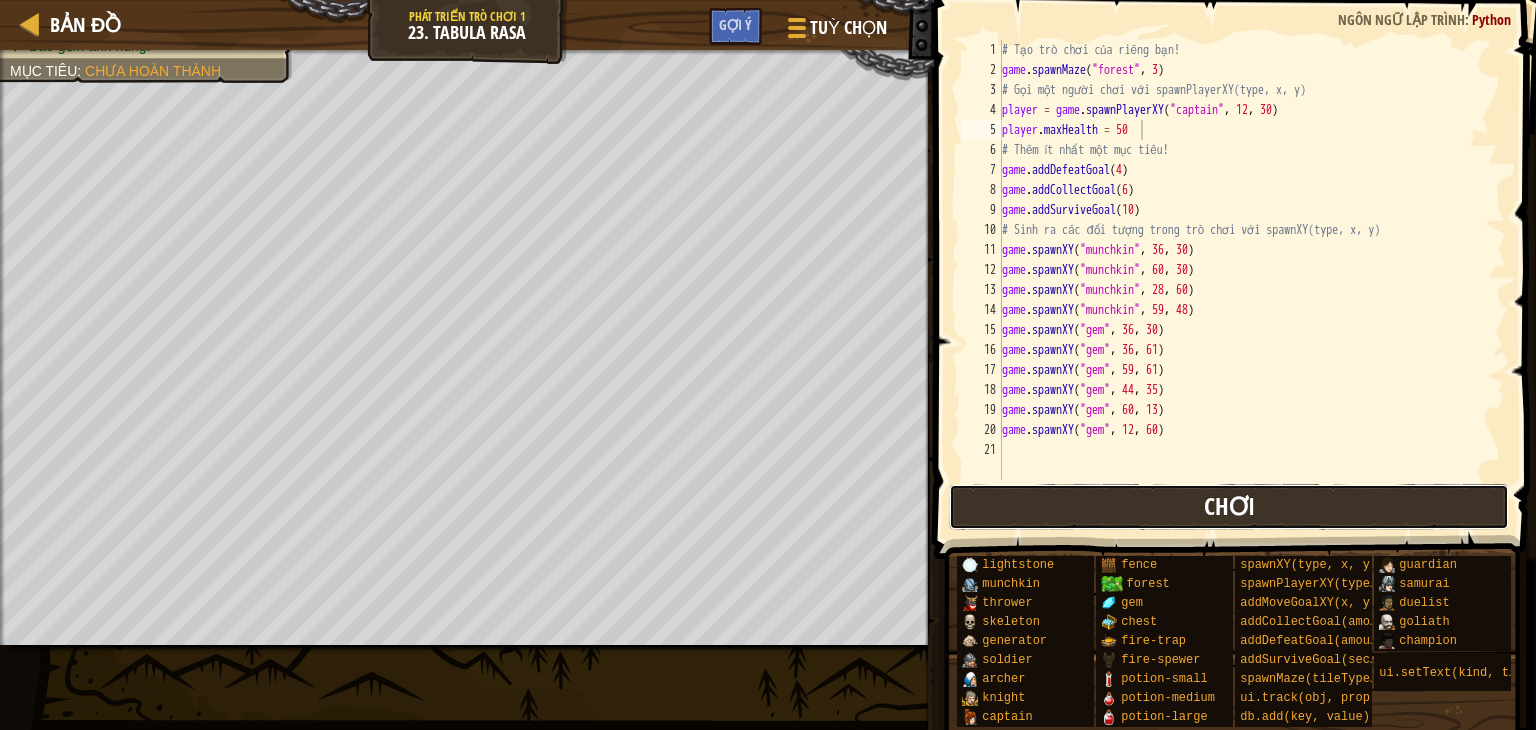 click on "Chơi" at bounding box center (1229, 507) 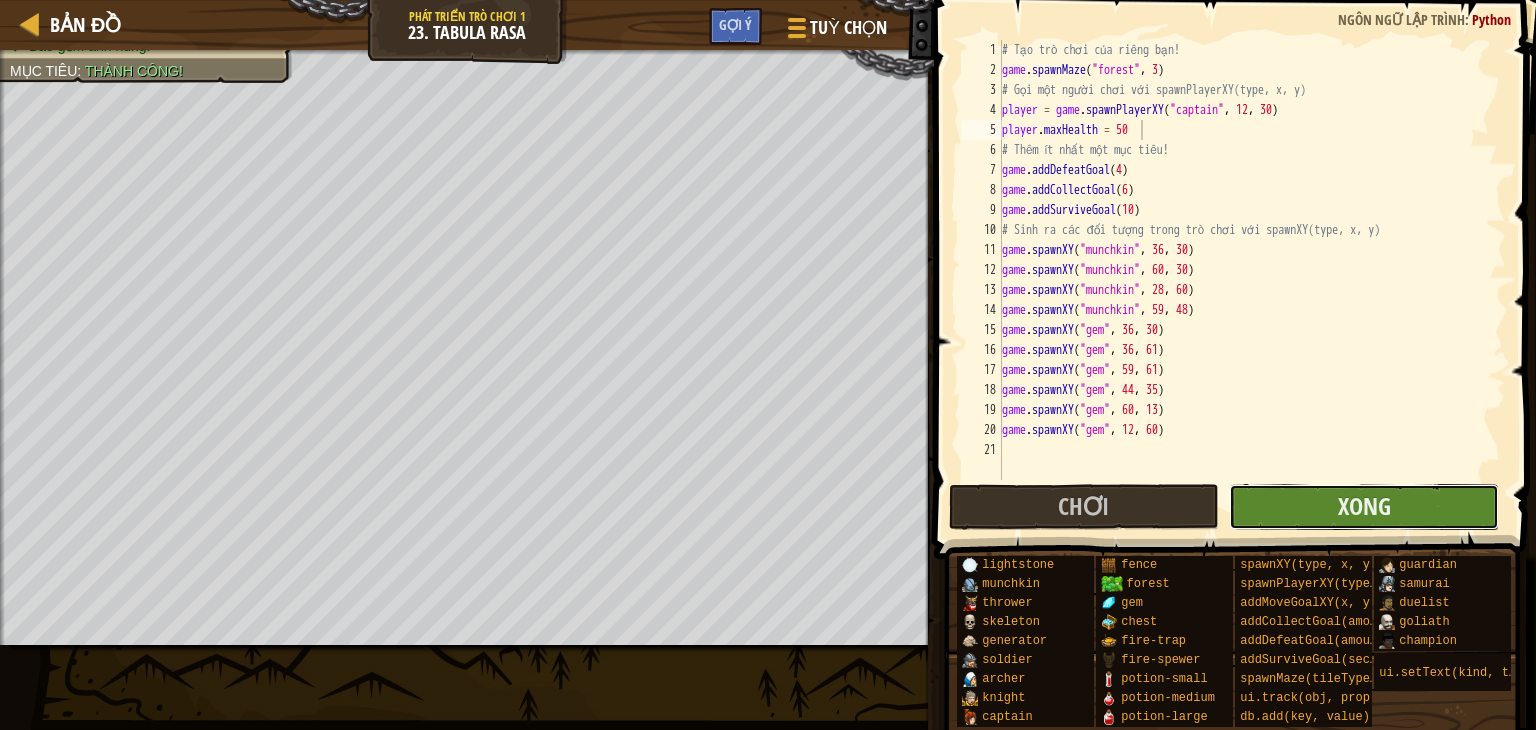 click on "Xong" at bounding box center [1364, 507] 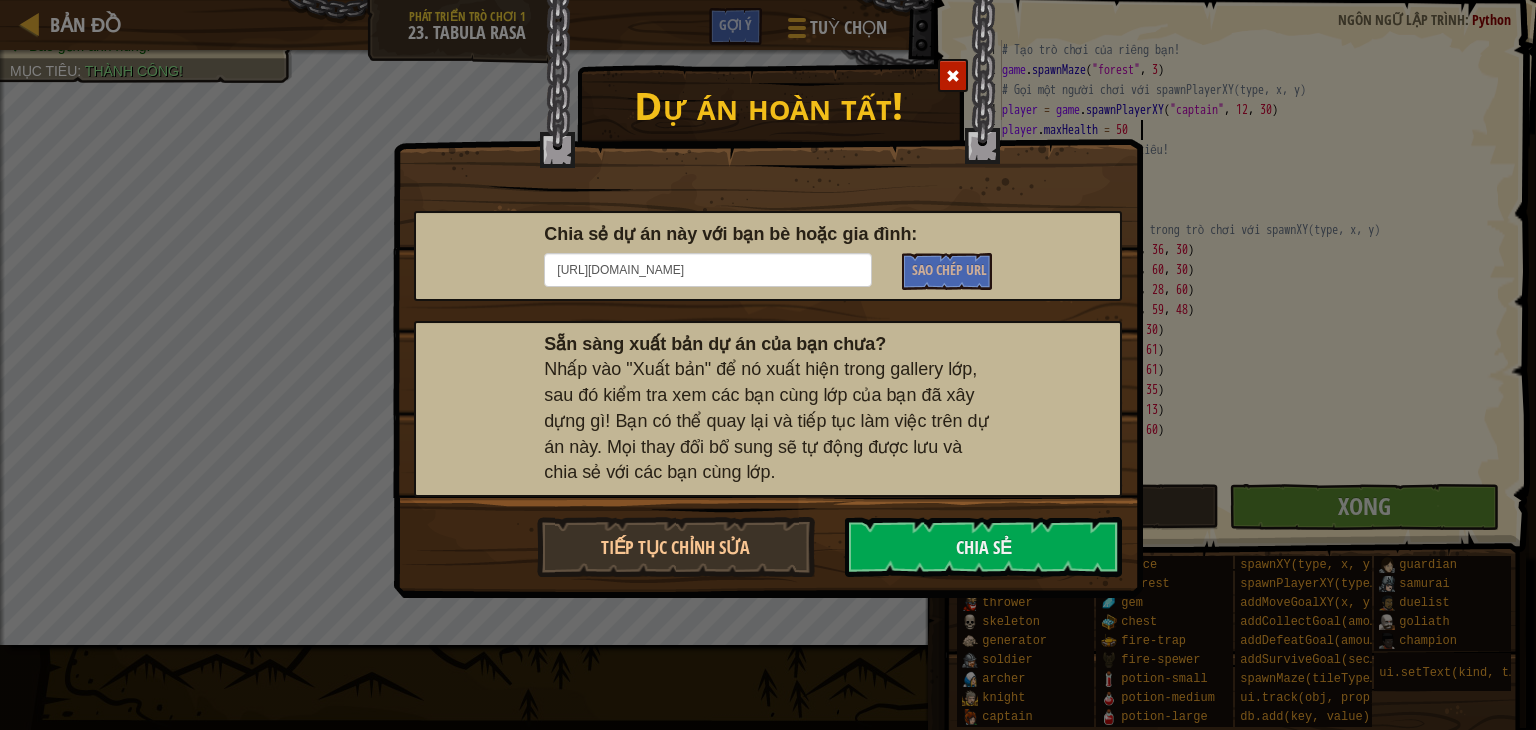click on "Dự án hoàn tất!" at bounding box center [768, 100] 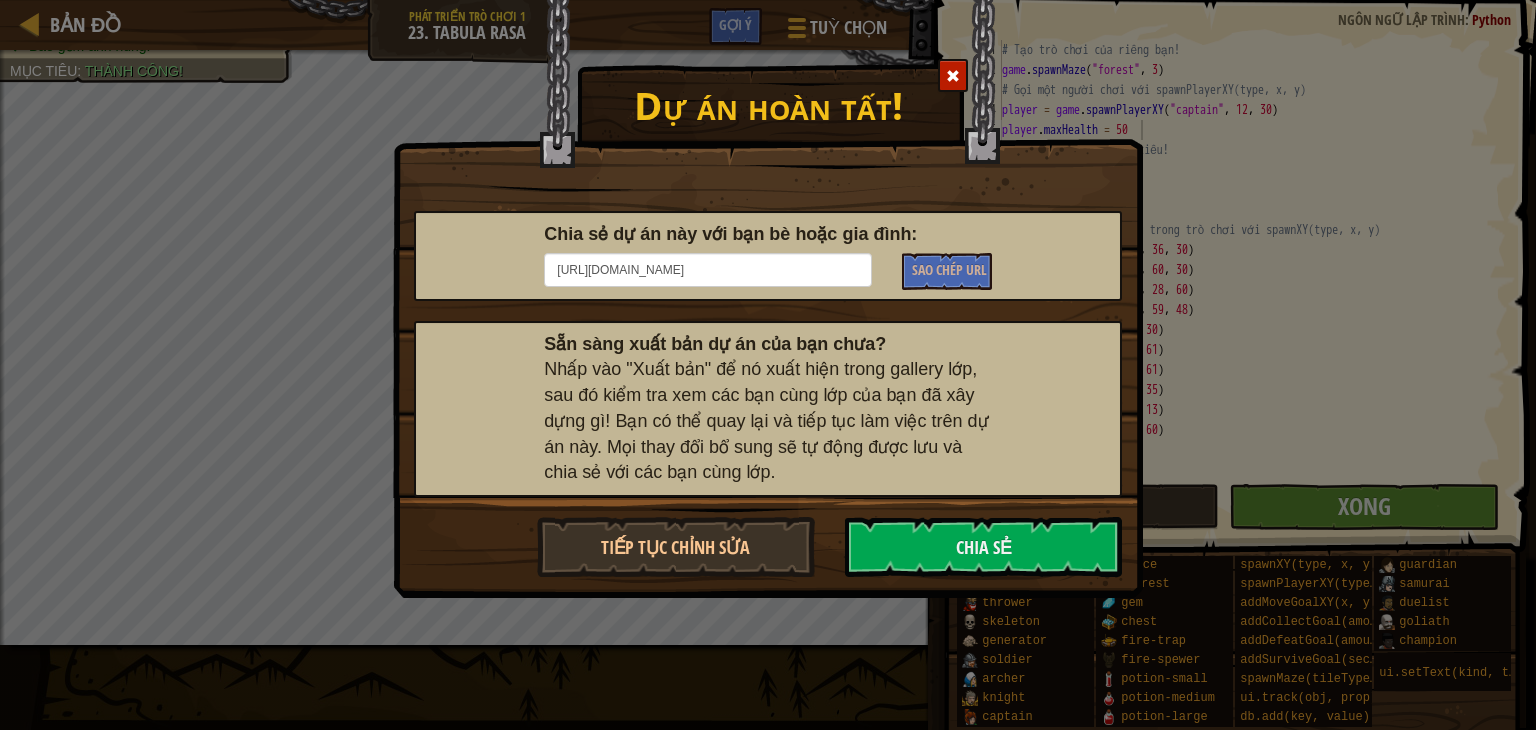 click at bounding box center [953, 76] 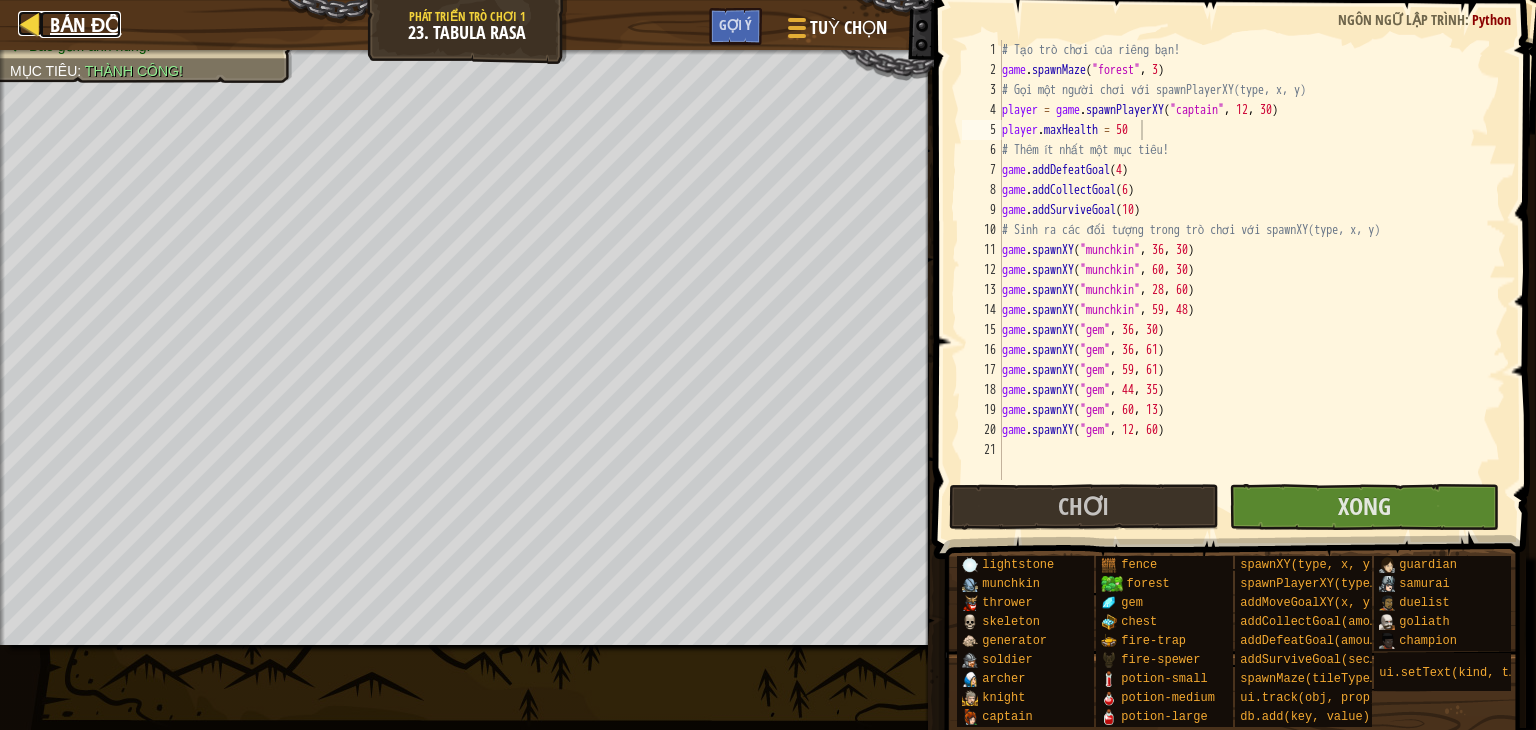 click at bounding box center [30, 23] 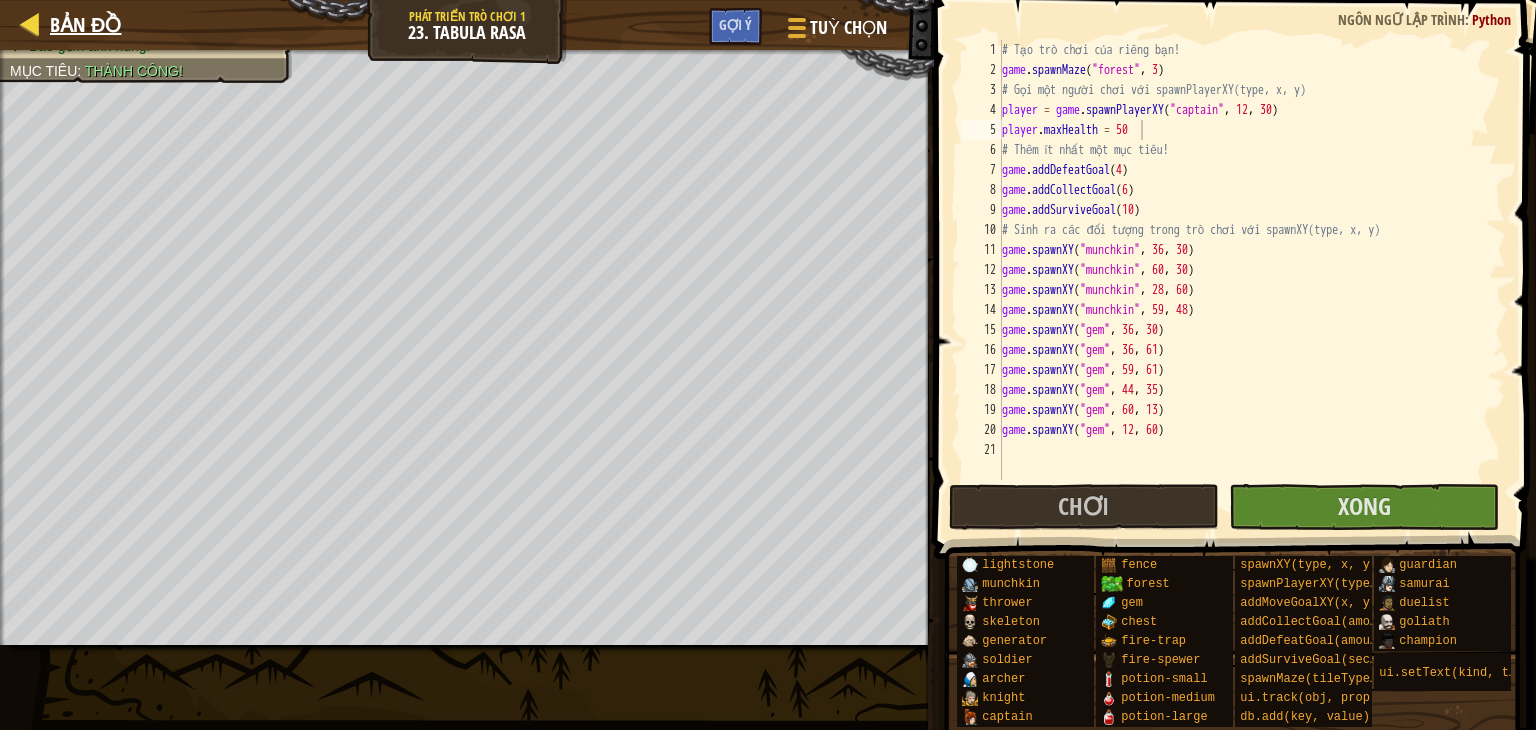 select on "vi" 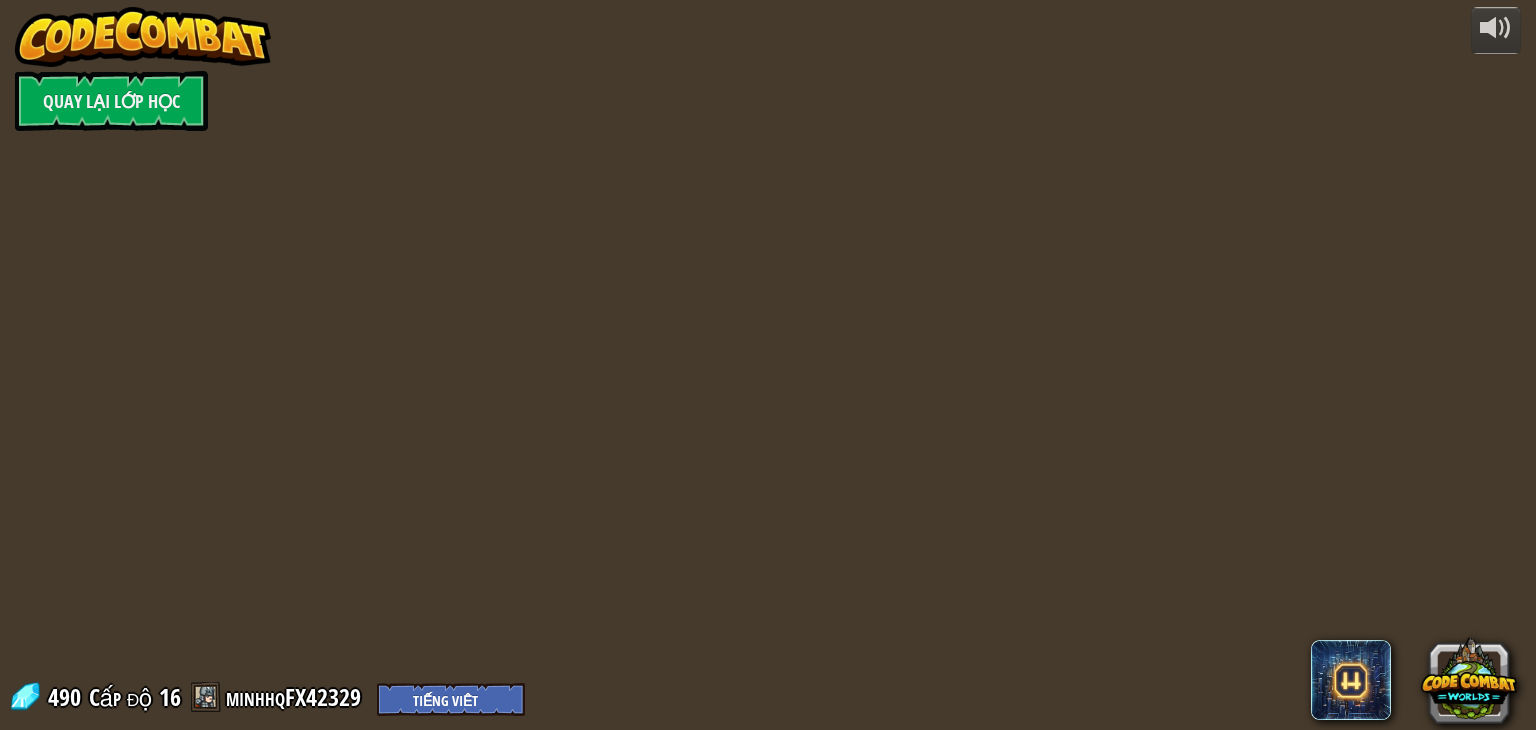 select on "vi" 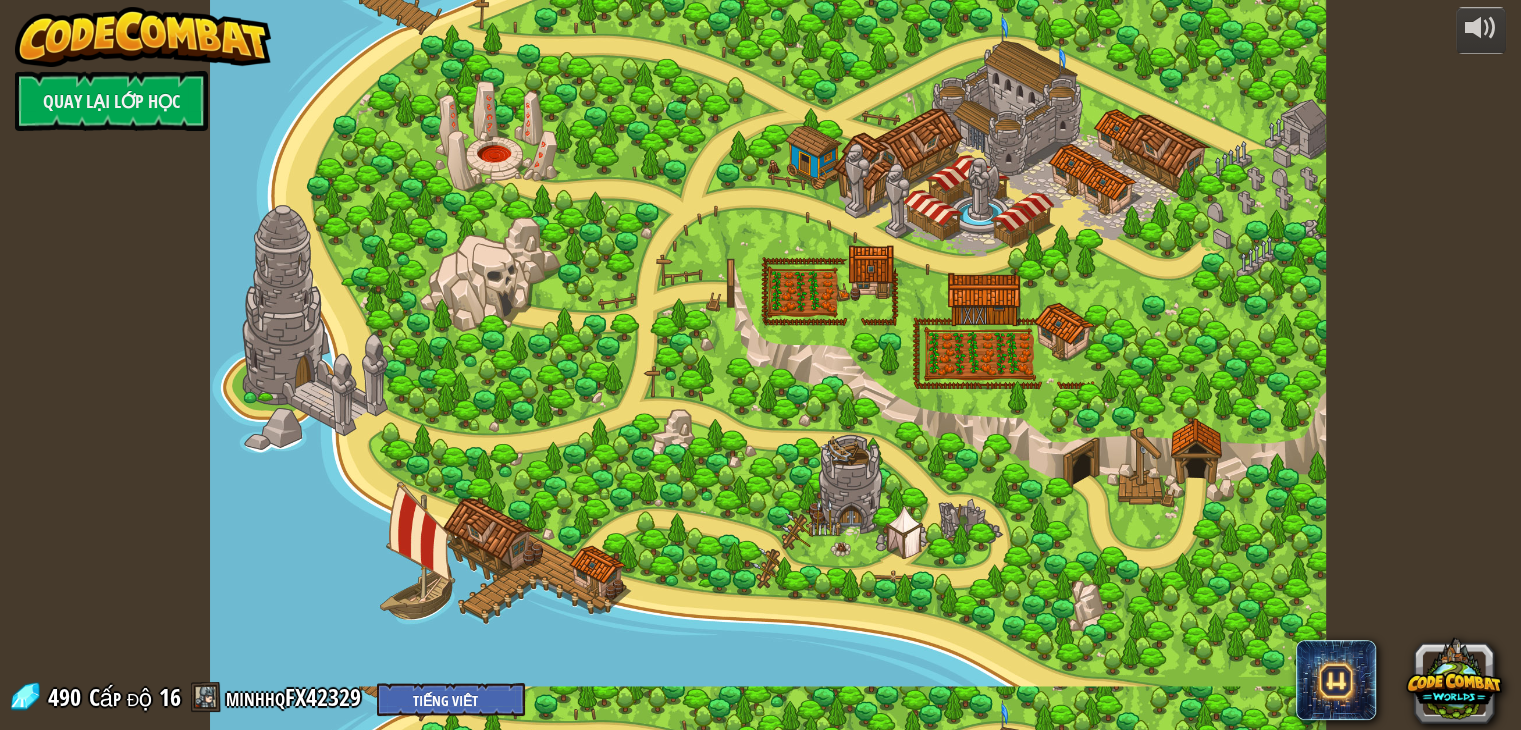 select on "vi" 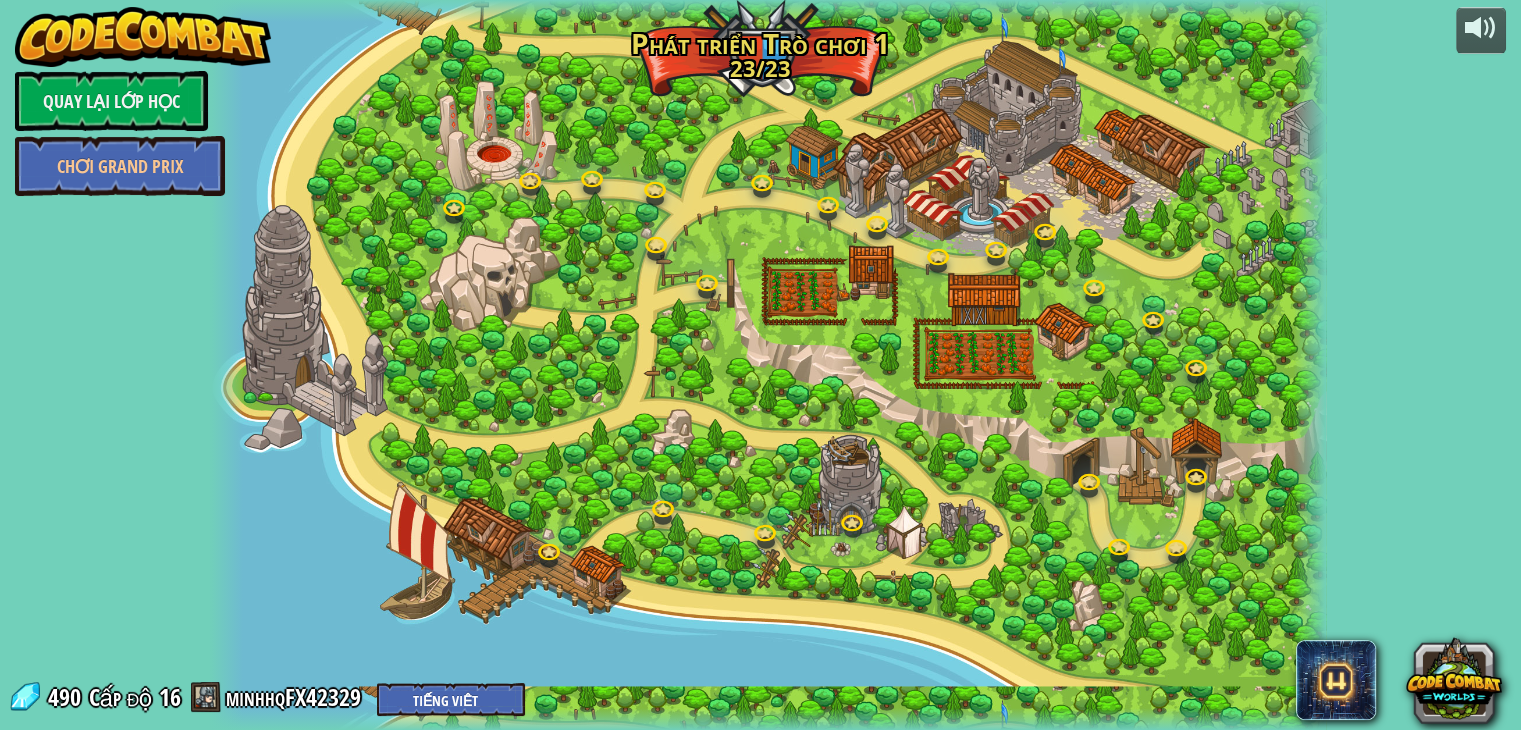 select on "vi" 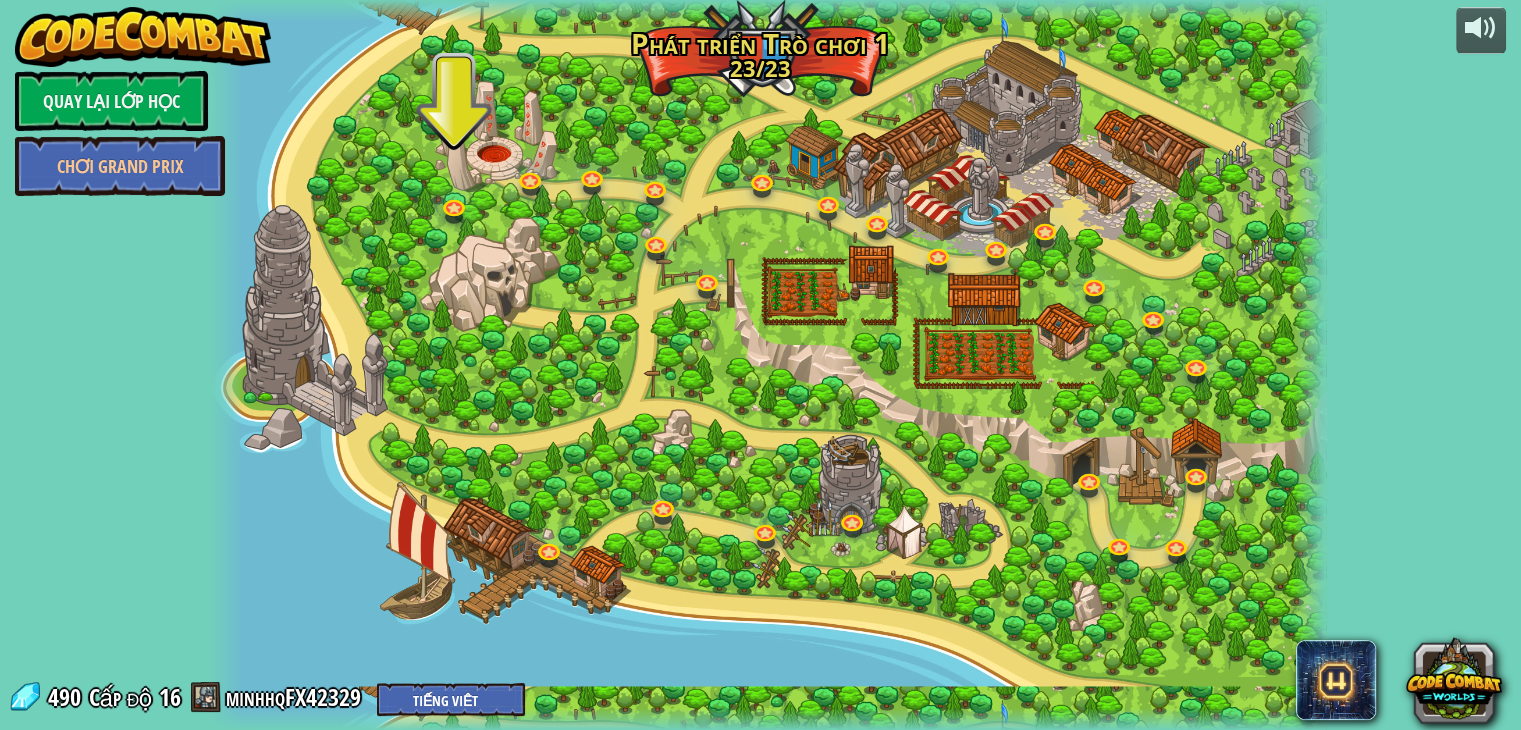 click at bounding box center [768, 365] 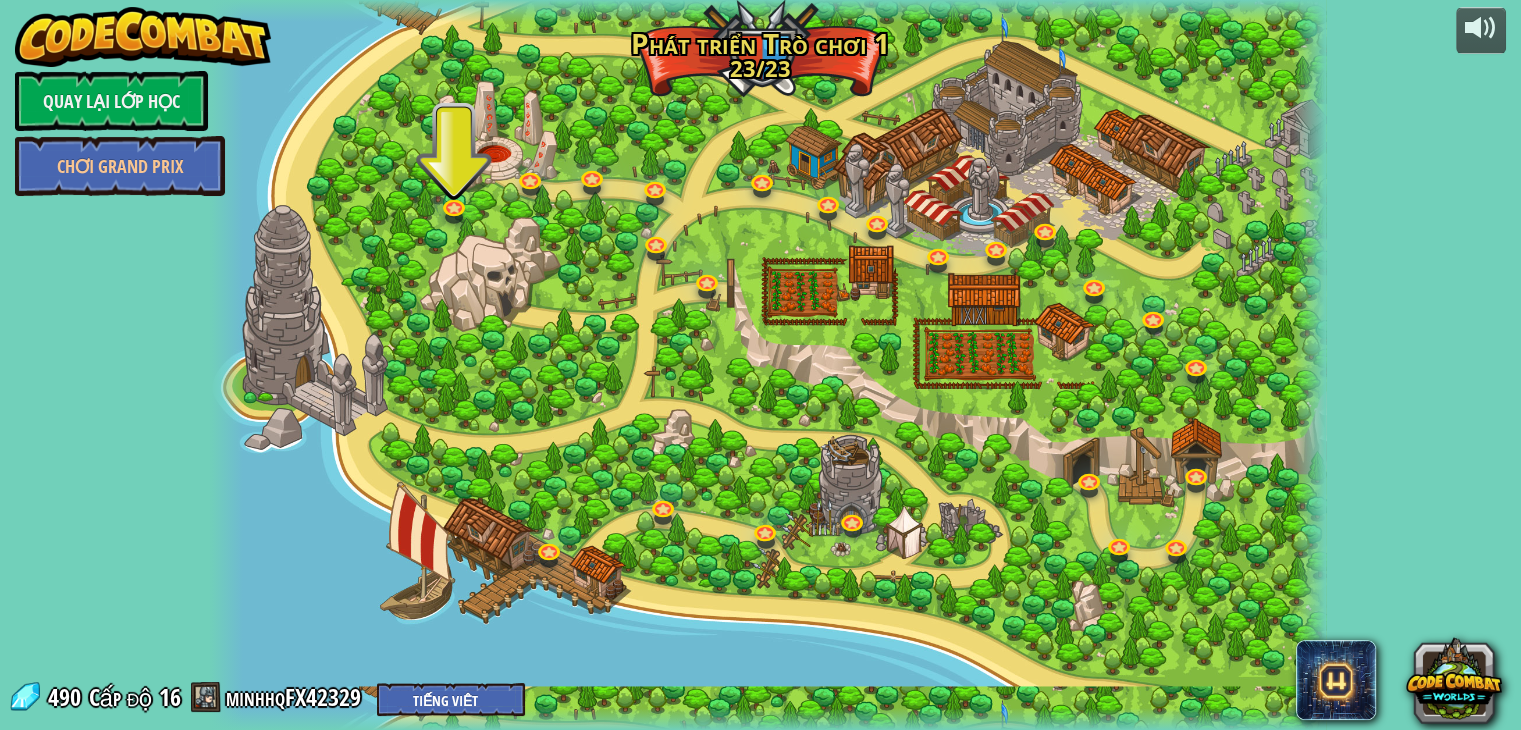 drag, startPoint x: 516, startPoint y: 453, endPoint x: 530, endPoint y: 558, distance: 105.92922 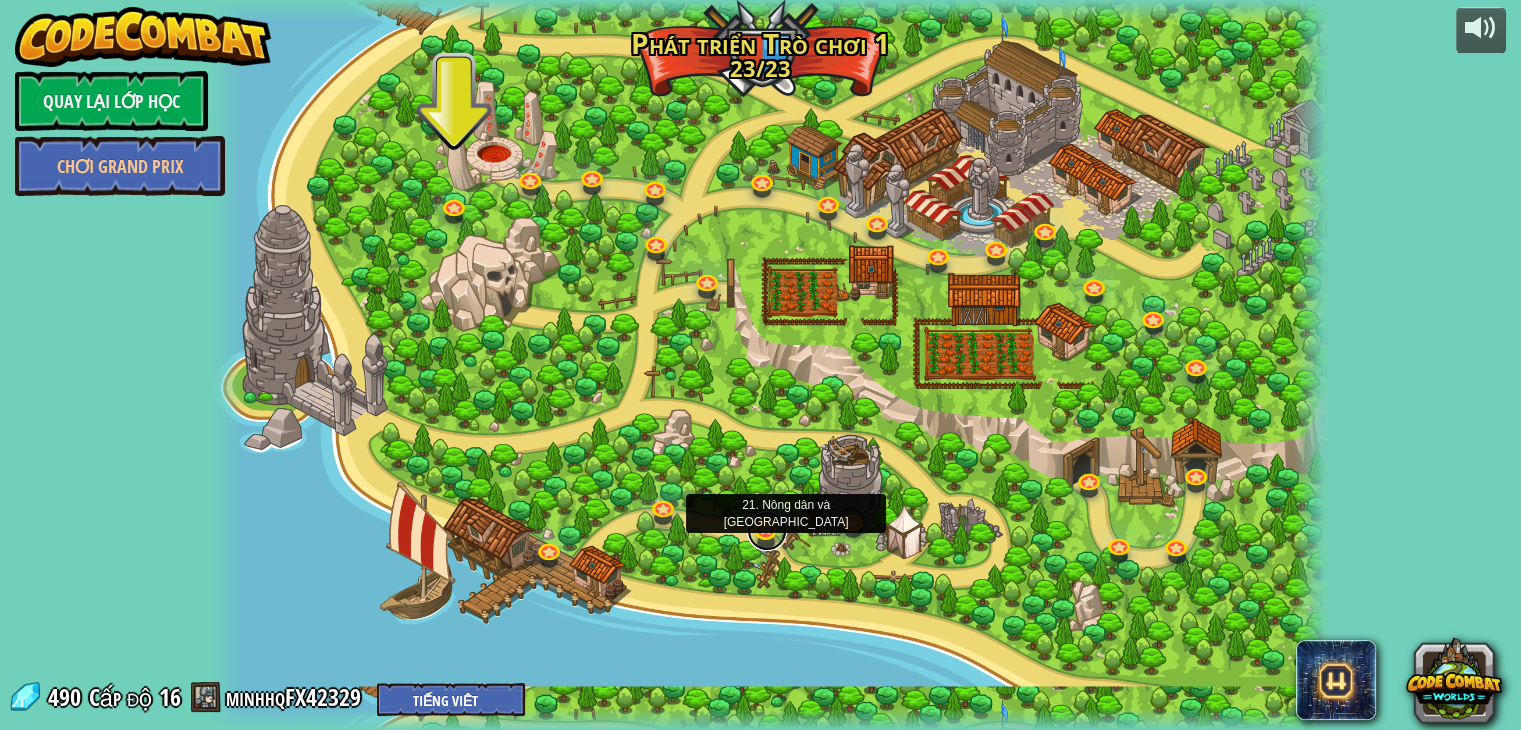 click at bounding box center [767, 531] 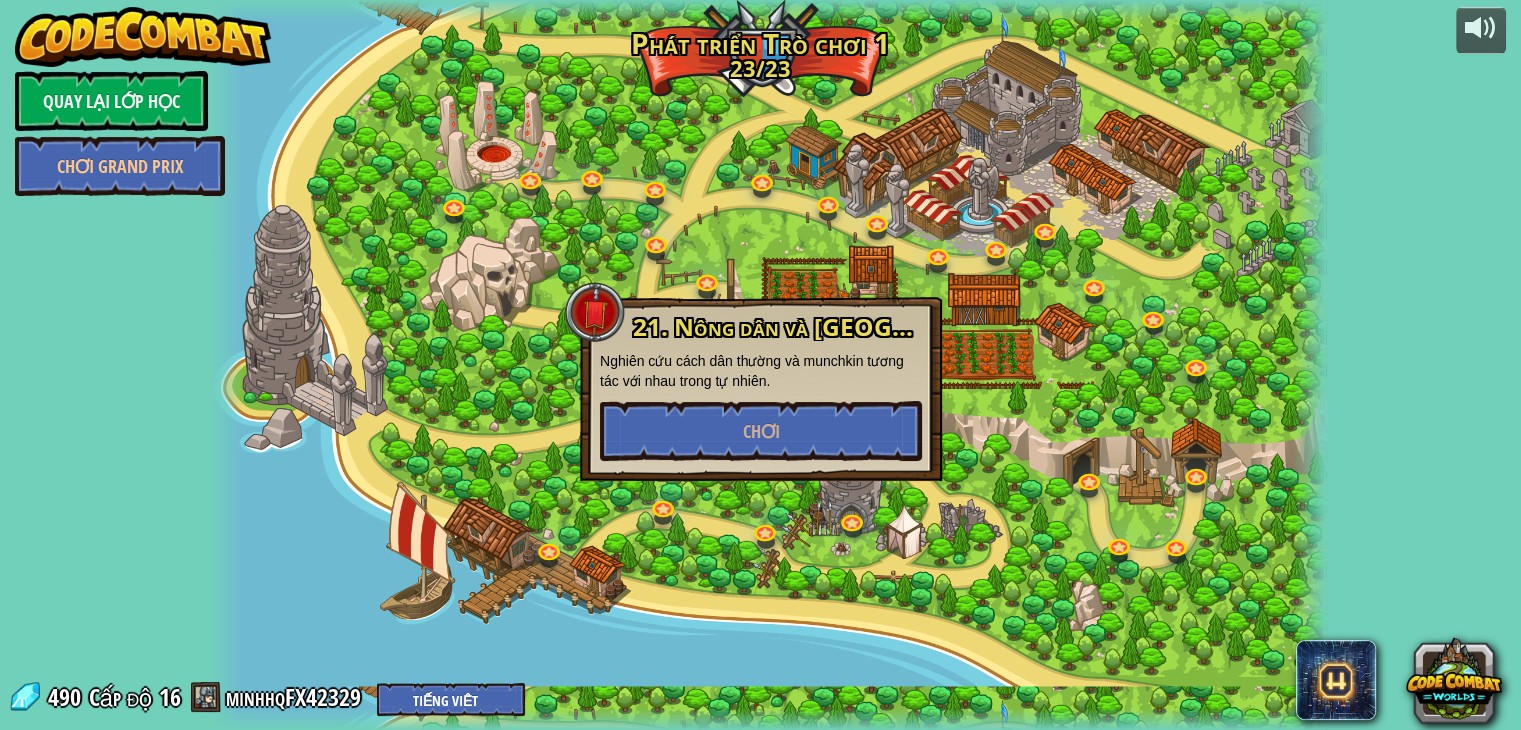 click at bounding box center (768, 365) 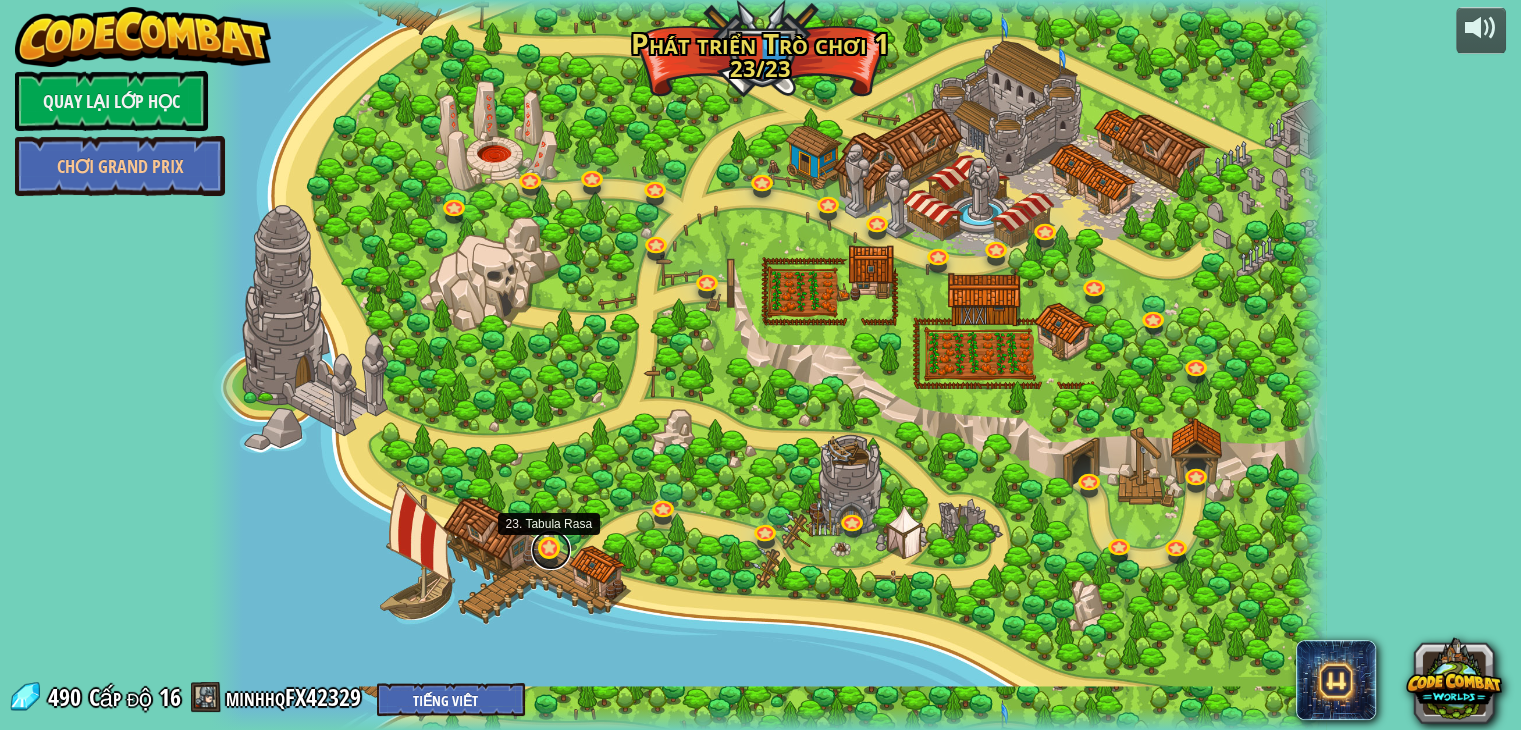 click at bounding box center (551, 550) 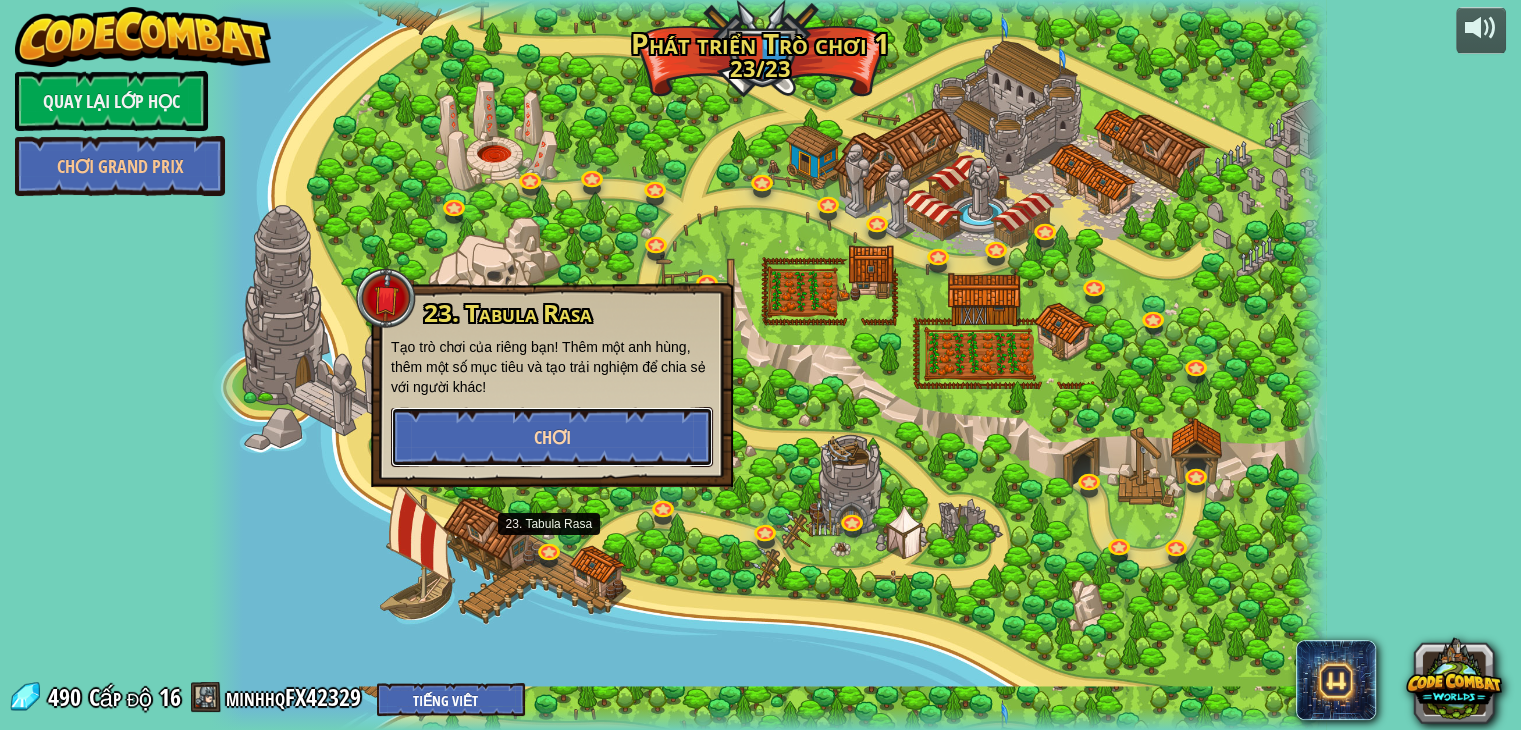 click on "Chơi" at bounding box center [552, 437] 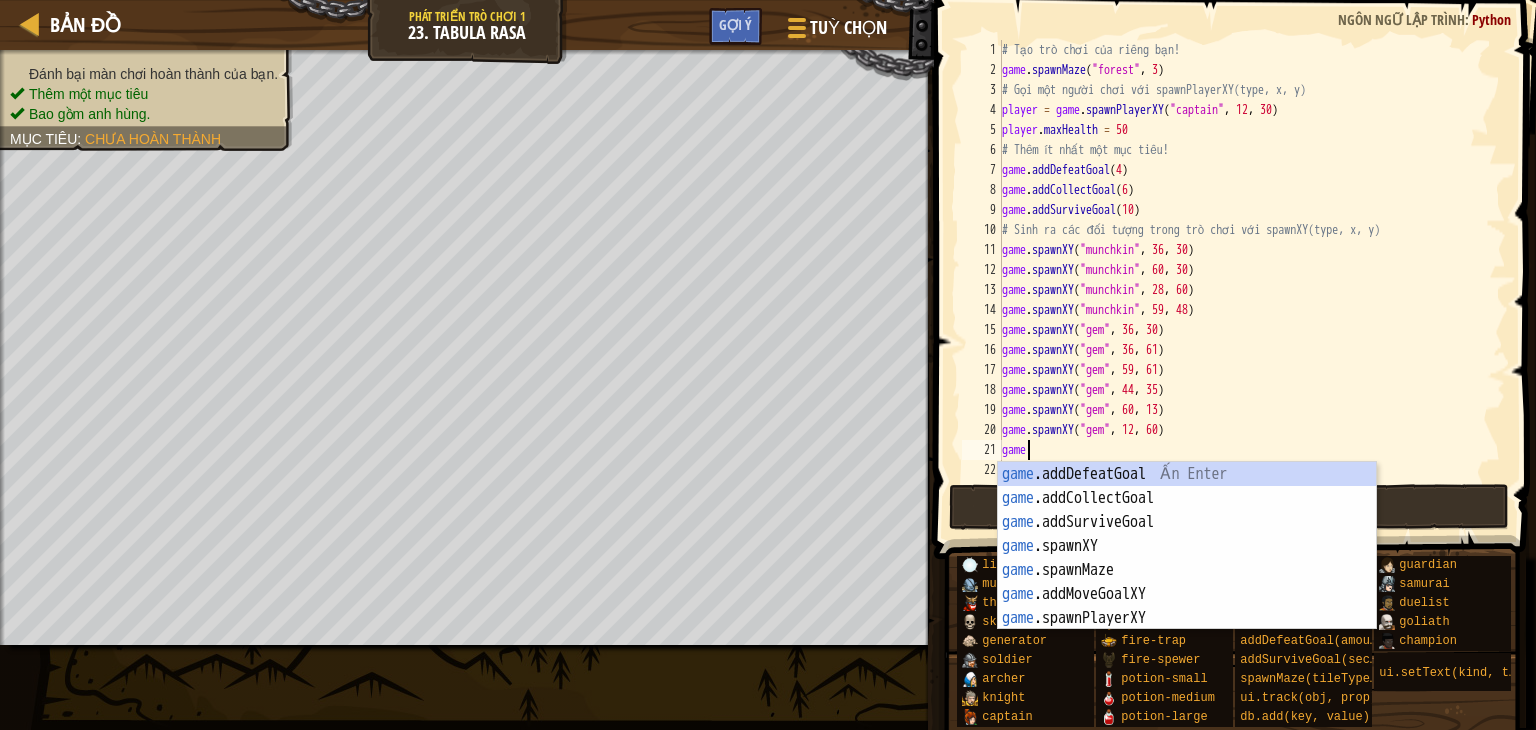scroll, scrollTop: 9, scrollLeft: 0, axis: vertical 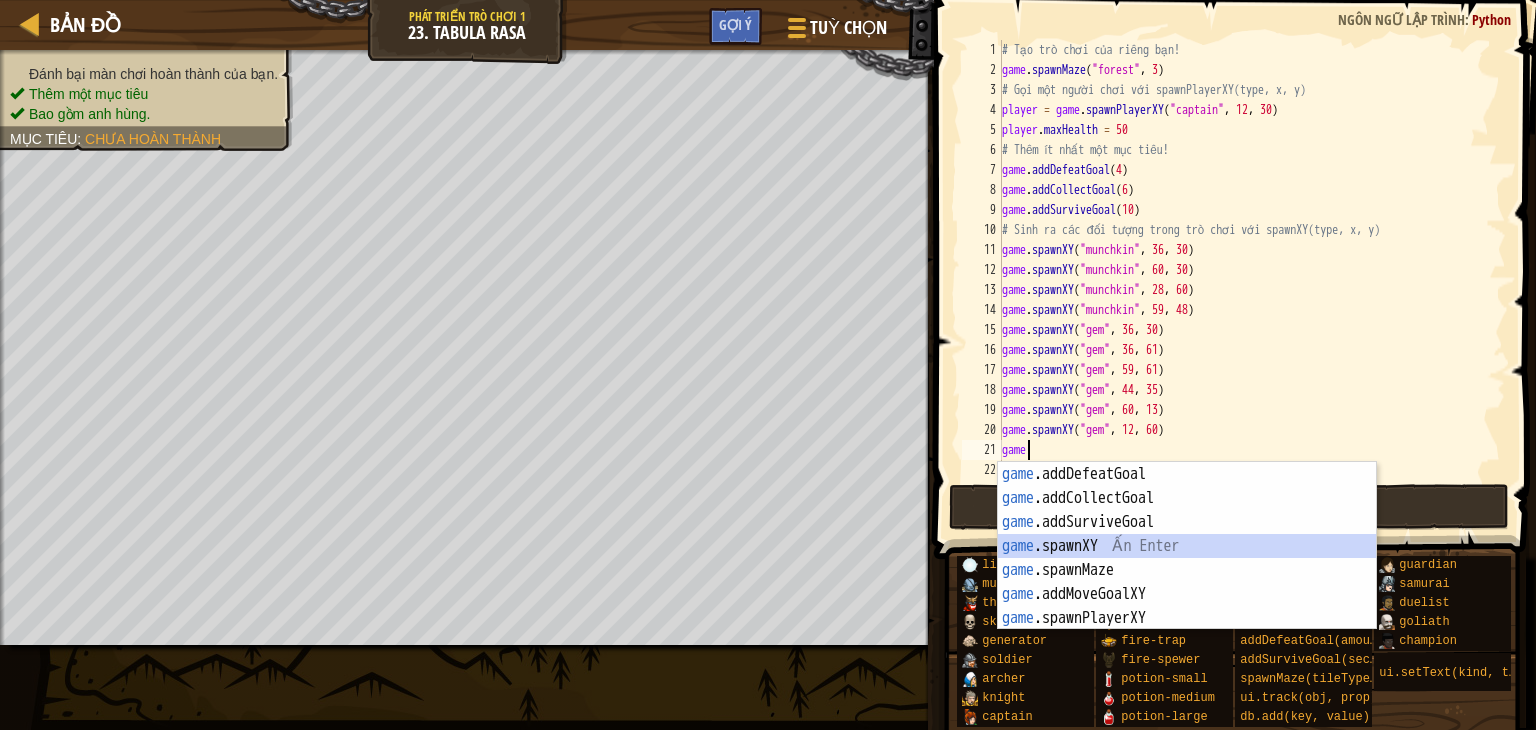click on "game .addDefeatGoal Ấn Enter game .addCollectGoal Ấn Enter game .addSurviveGoal Ấn Enter game .spawnXY Ấn Enter game .spawnMaze Ấn Enter game .addMoveGoalXY Ấn Enter game .spawnPlayerXY Ấn Enter" at bounding box center [1187, 570] 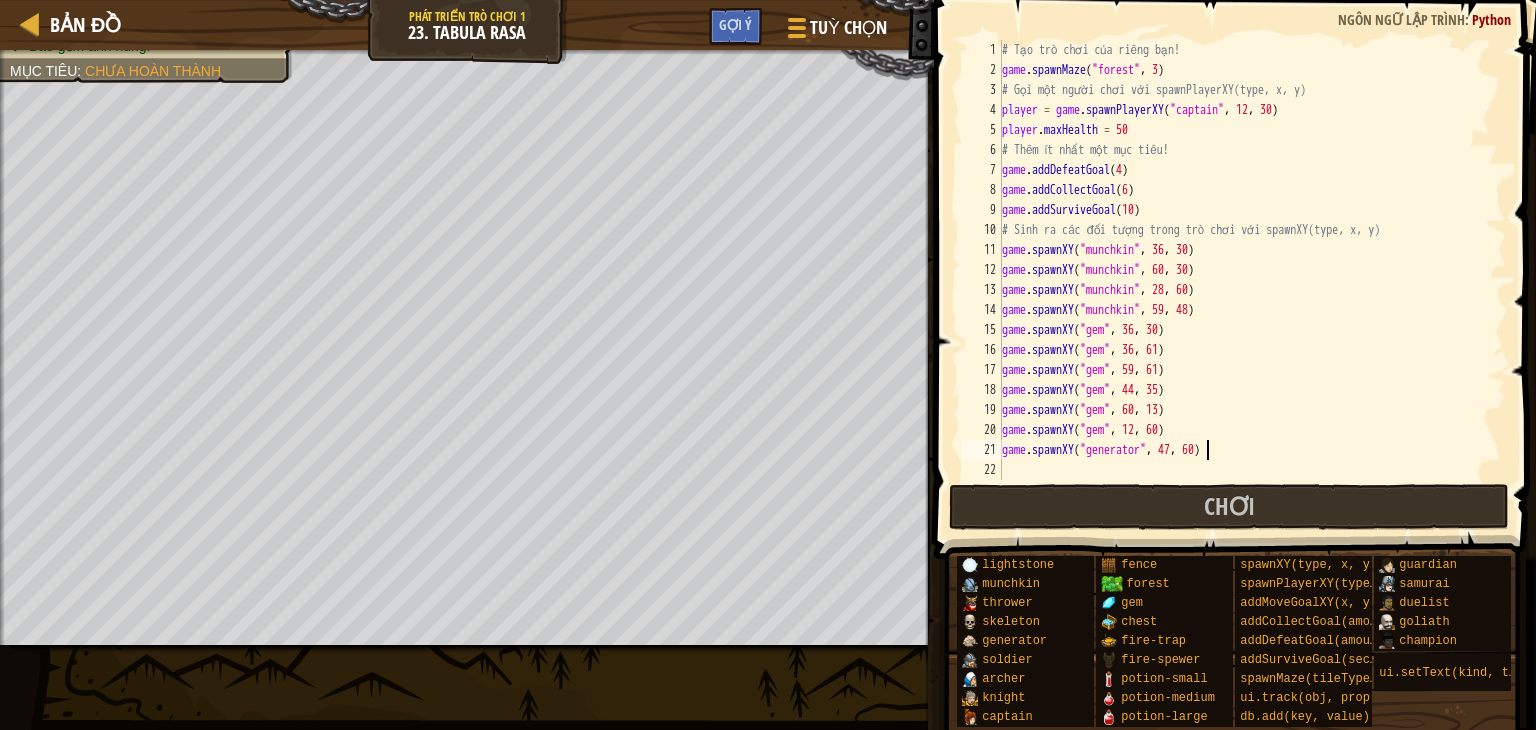 scroll, scrollTop: 9, scrollLeft: 16, axis: both 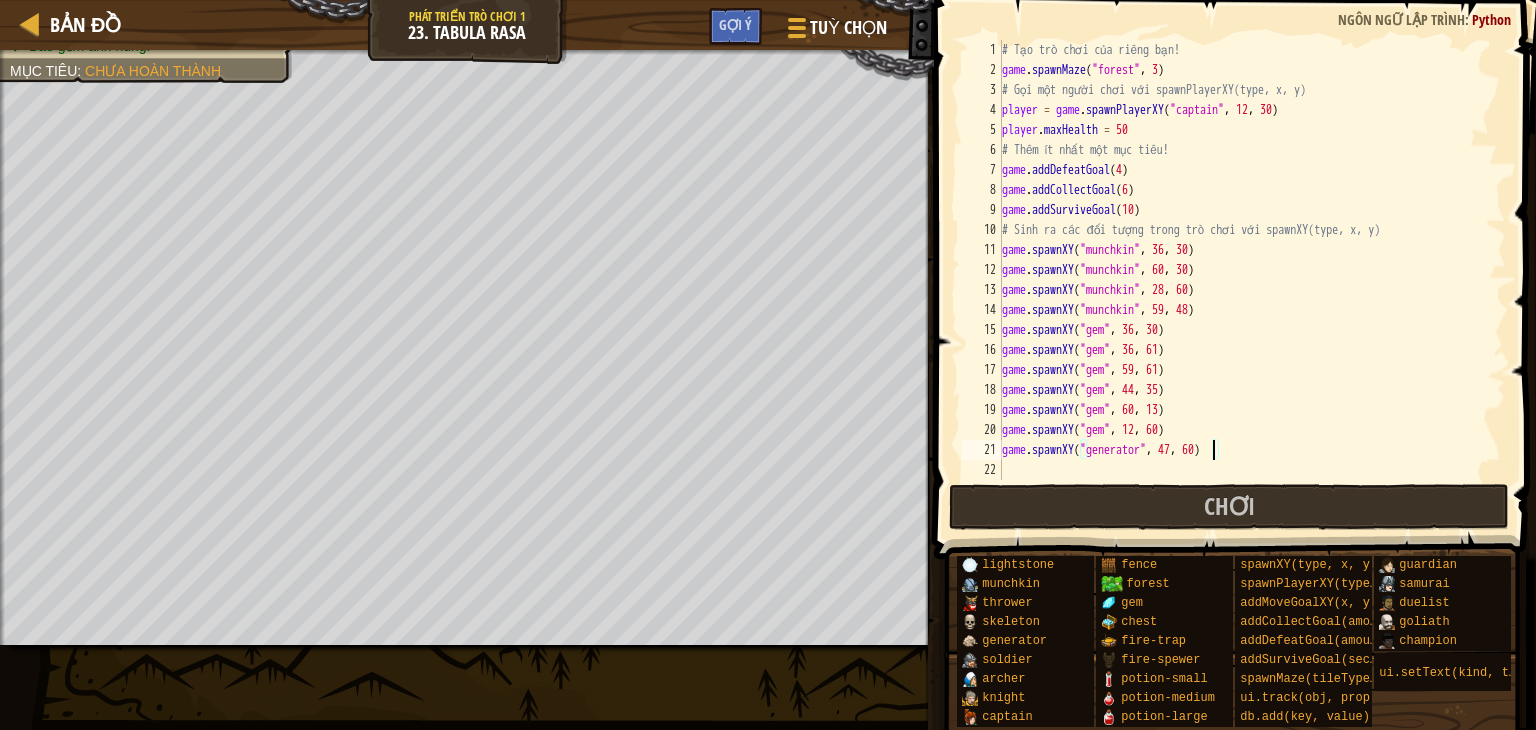 type on "game.spawnXY("generator", 47, 60)" 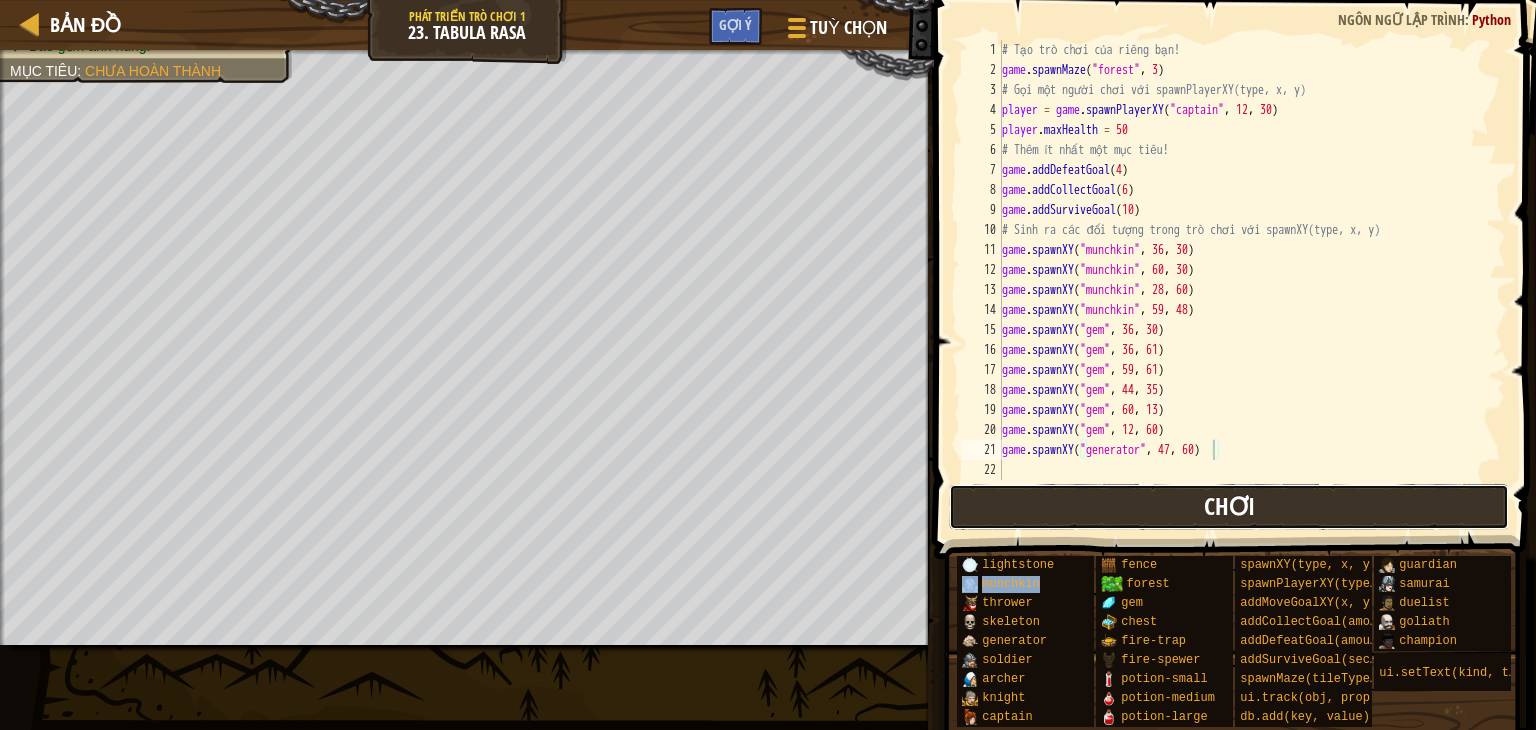 click on "Chơi" at bounding box center [1229, 507] 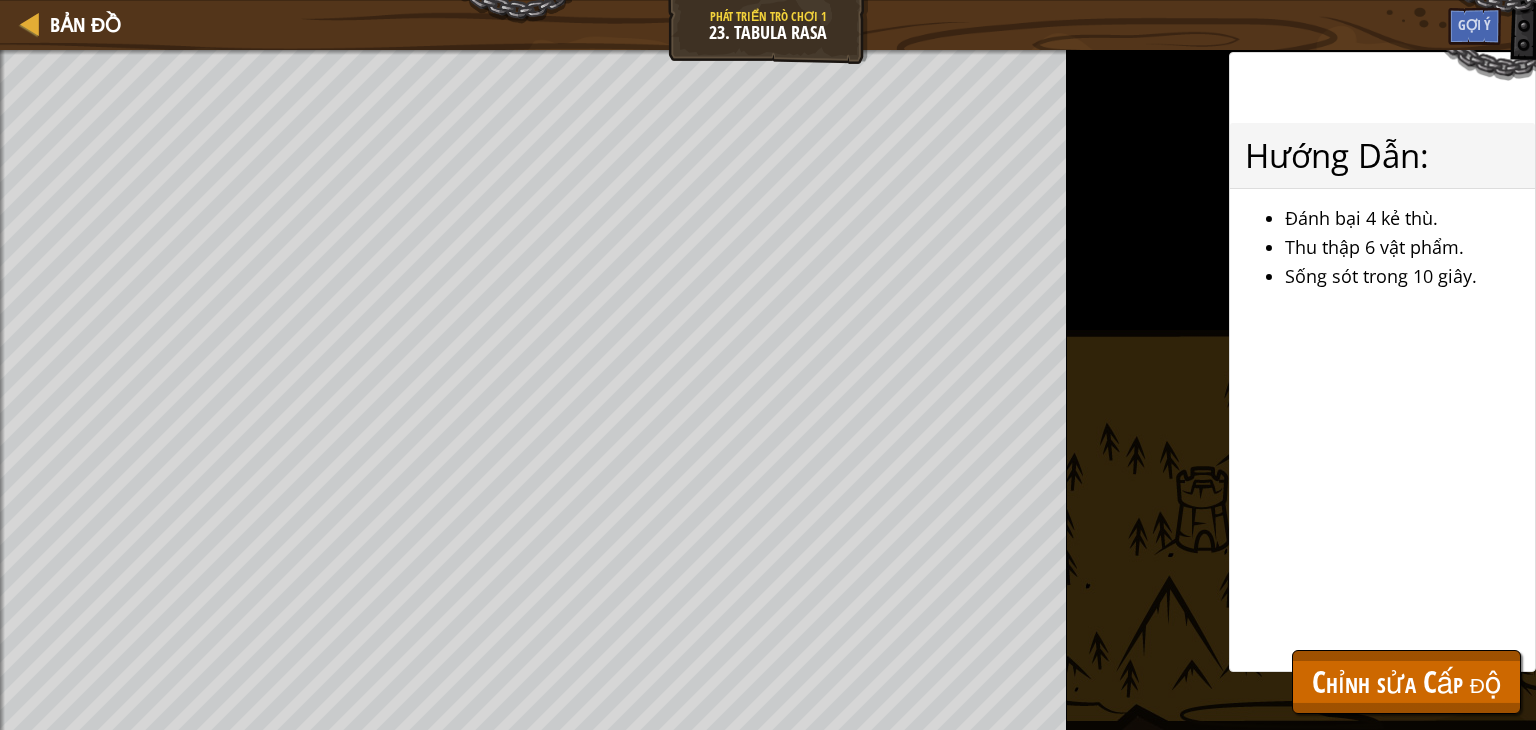 click on "Hướng Dẫn : Đánh bại 4 kẻ thù. Thu thập 6 vật phẩm. Sống sót trong 10 giây." at bounding box center (1382, 362) 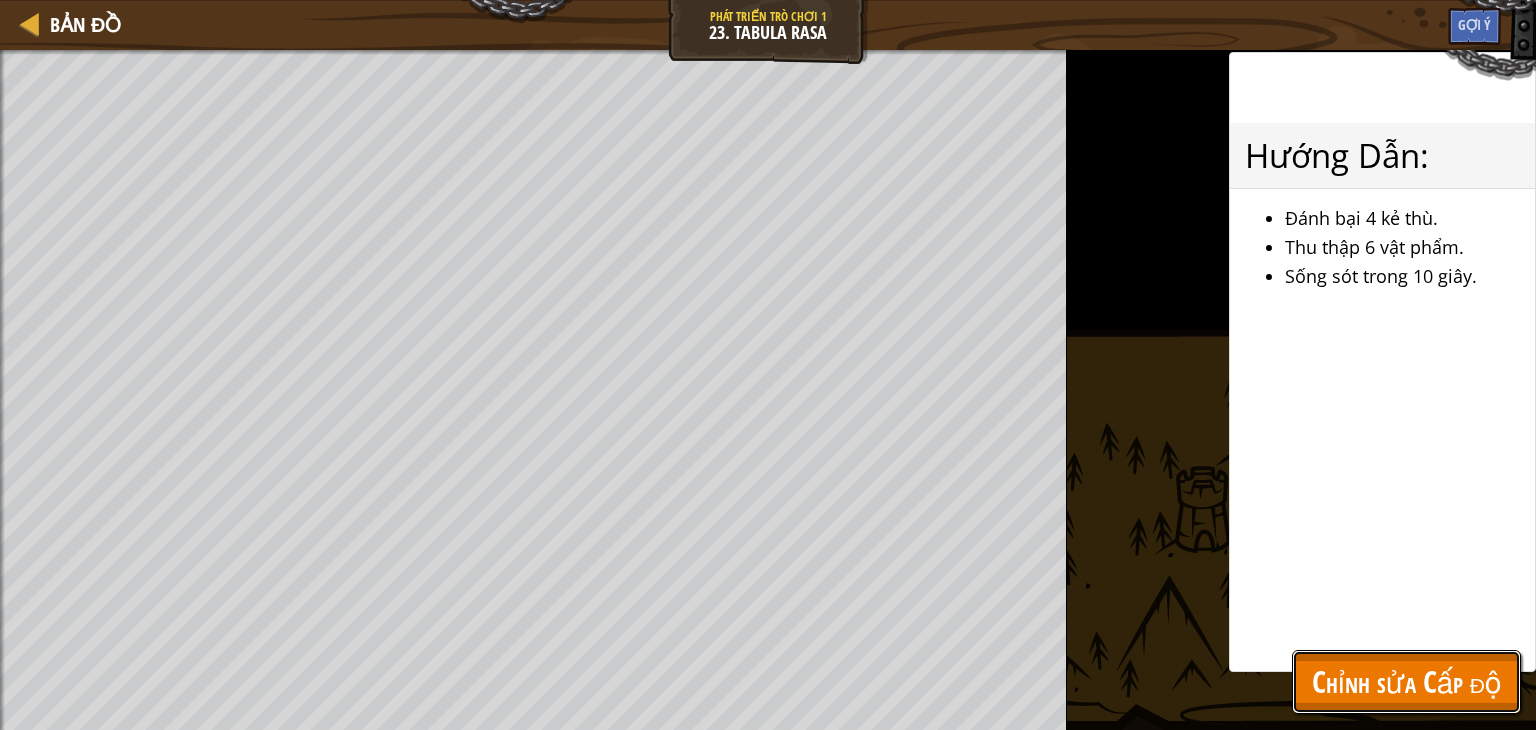 click on "Chỉnh sửa Cấp độ" at bounding box center (1406, 681) 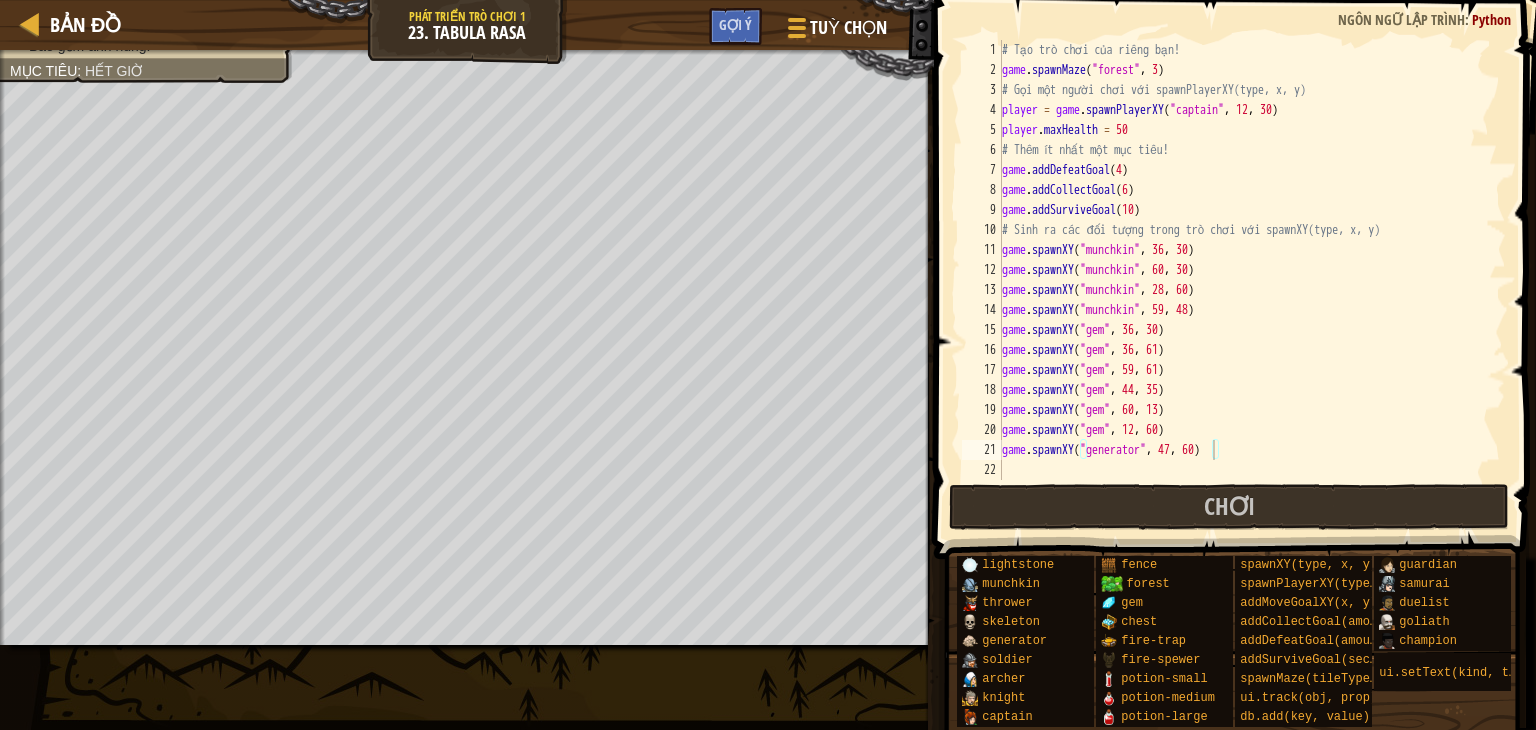 click on "# Tạo trò chơi của riêng bạn! game . spawnMaze ( "forest" ,   3 ) # Gọi một người chơi với spawnPlayerXY(type, x, y) player   =   game . spawnPlayerXY ( "captain" ,   12 ,   30 ) player . maxHealth   =   50   # Thêm ít nhất một mục tiêu! game . addDefeatGoal ( 4 ) game . addCollectGoal ( 6 ) game . addSurviveGoal ( 10 ) # Sinh ra các đối tượng trong trò chơi với spawnXY(type, x, y) game . spawnXY ( "munchkin" ,   36 ,   30 ) game . spawnXY ( "munchkin" ,   60 ,   30 ) game . spawnXY ( "munchkin" ,   28 ,   60 ) game . spawnXY ( "munchkin" ,   59 ,   48 ) game . spawnXY ( "gem" ,   36 ,   30 ) game . spawnXY ( "gem" ,   36 ,   61 ) game . spawnXY ( "gem" ,   59 ,   61 ) game . spawnXY ( "gem" ,   44 ,   35 ) game . spawnXY ( "gem" ,   60 ,   13 ) game . spawnXY ( "gem" ,   12 ,   60 ) game . spawnXY ( "generator" ,   47 ,   60 )" at bounding box center (1252, 280) 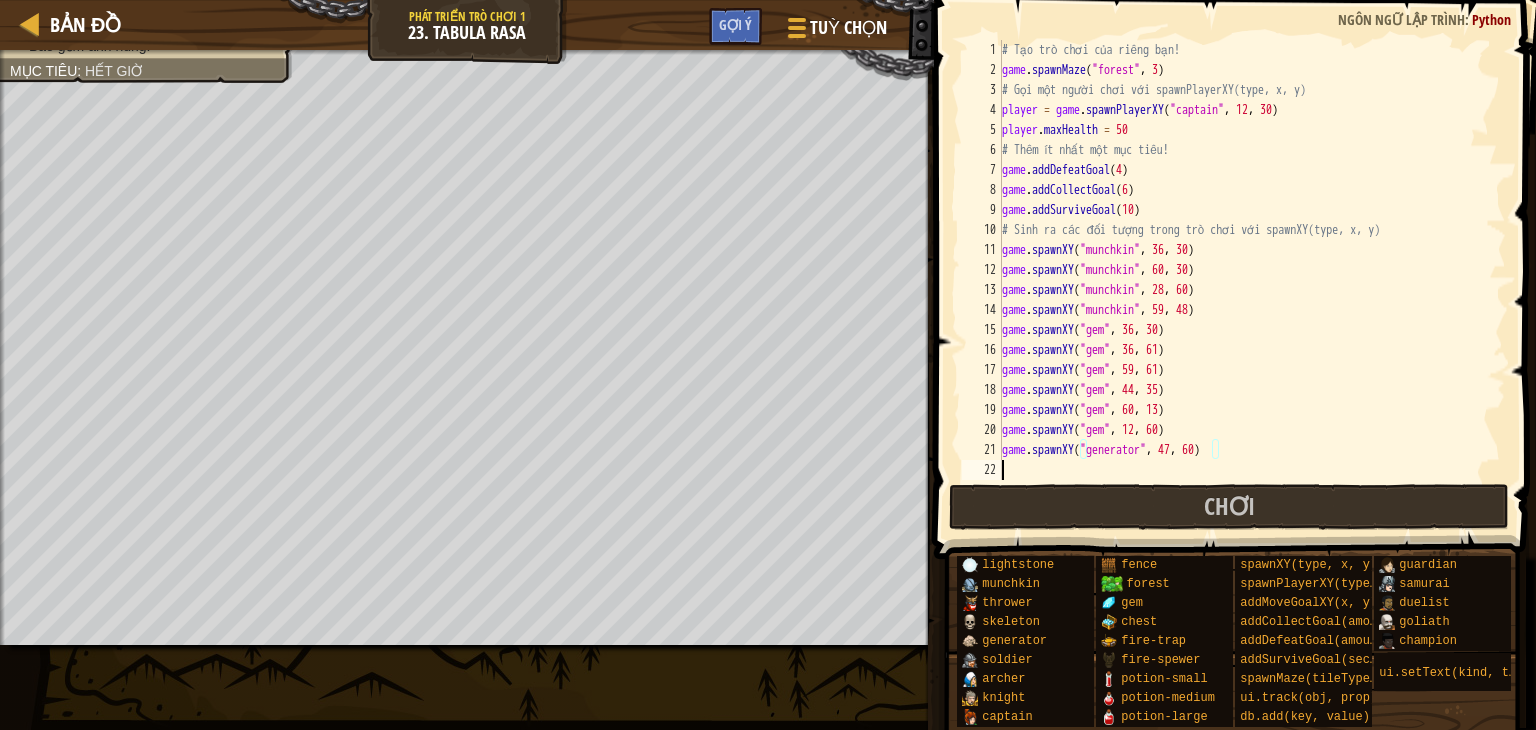 click on "# Tạo trò chơi của riêng bạn! game . spawnMaze ( "forest" ,   3 ) # Gọi một người chơi với spawnPlayerXY(type, x, y) player   =   game . spawnPlayerXY ( "captain" ,   12 ,   30 ) player . maxHealth   =   50   # Thêm ít nhất một mục tiêu! game . addDefeatGoal ( 4 ) game . addCollectGoal ( 6 ) game . addSurviveGoal ( 10 ) # Sinh ra các đối tượng trong trò chơi với spawnXY(type, x, y) game . spawnXY ( "munchkin" ,   36 ,   30 ) game . spawnXY ( "munchkin" ,   60 ,   30 ) game . spawnXY ( "munchkin" ,   28 ,   60 ) game . spawnXY ( "munchkin" ,   59 ,   48 ) game . spawnXY ( "gem" ,   36 ,   30 ) game . spawnXY ( "gem" ,   36 ,   61 ) game . spawnXY ( "gem" ,   59 ,   61 ) game . spawnXY ( "gem" ,   44 ,   35 ) game . spawnXY ( "gem" ,   60 ,   13 ) game . spawnXY ( "gem" ,   12 ,   60 ) game . spawnXY ( "generator" ,   47 ,   60 )" at bounding box center [1252, 280] 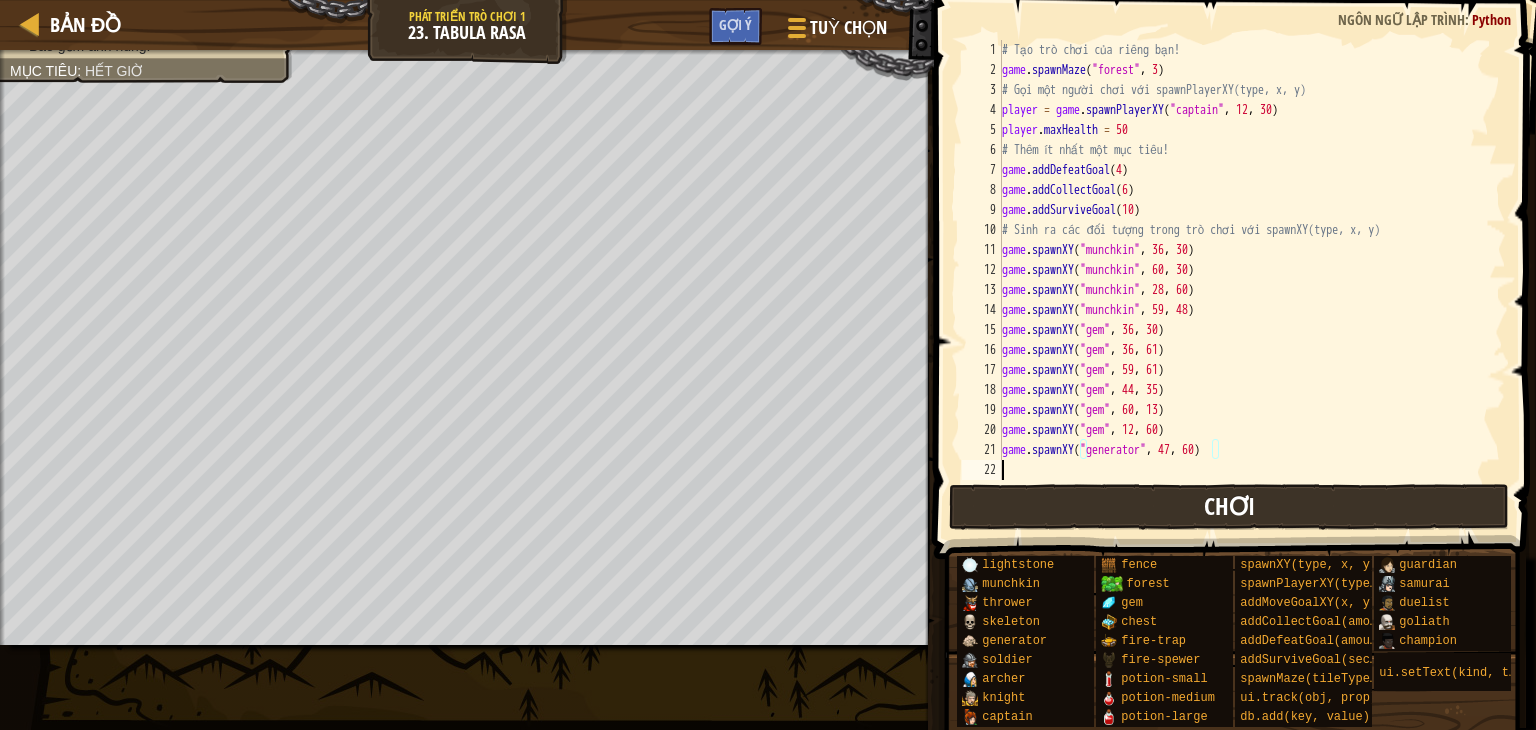 scroll, scrollTop: 9, scrollLeft: 0, axis: vertical 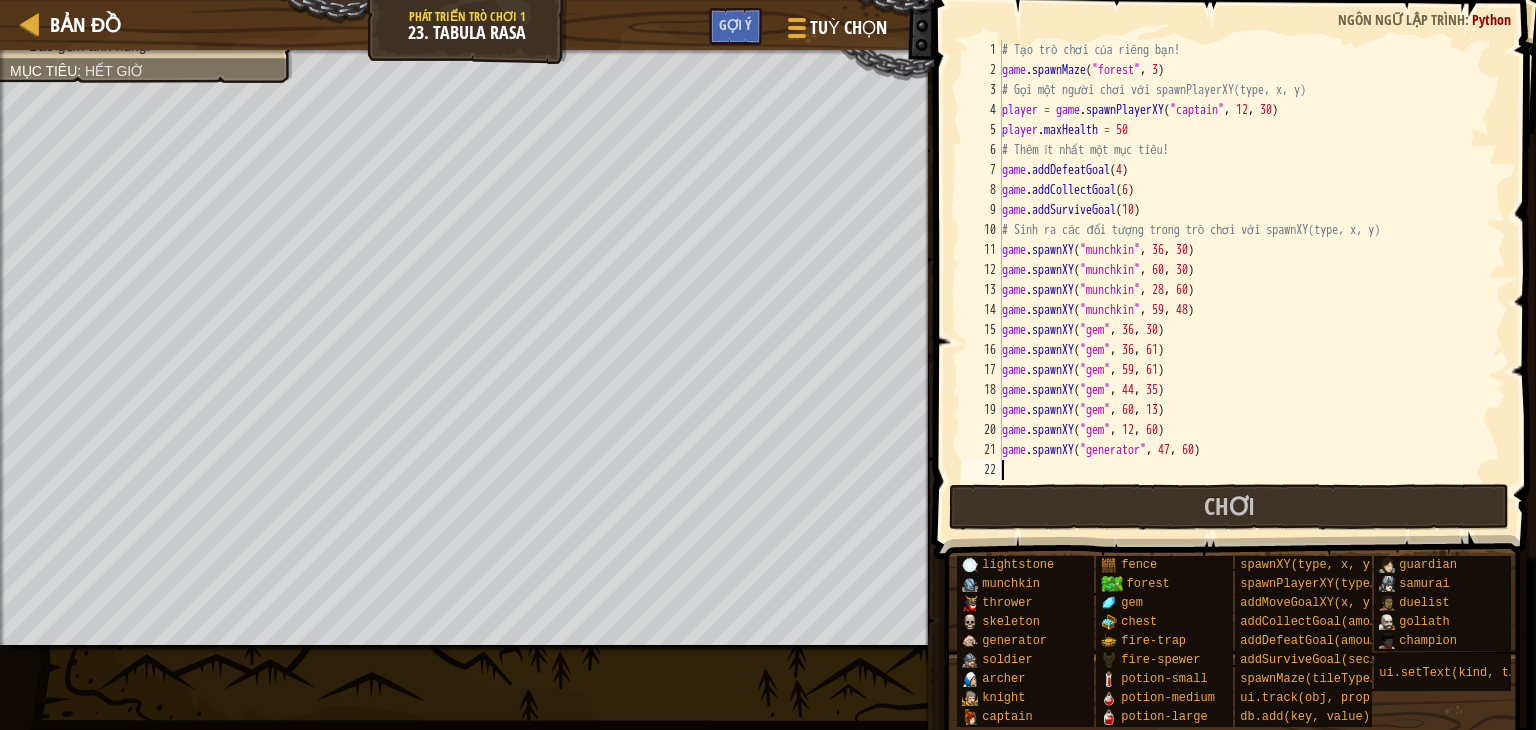 click on "# Tạo trò chơi của riêng bạn! game . spawnMaze ( "forest" ,   3 ) # Gọi một người chơi với spawnPlayerXY(type, x, y) player   =   game . spawnPlayerXY ( "captain" ,   12 ,   30 ) player . maxHealth   =   50   # Thêm ít nhất một mục tiêu! game . addDefeatGoal ( 4 ) game . addCollectGoal ( 6 ) game . addSurviveGoal ( 10 ) # Sinh ra các đối tượng trong trò chơi với spawnXY(type, x, y) game . spawnXY ( "munchkin" ,   36 ,   30 ) game . spawnXY ( "munchkin" ,   60 ,   30 ) game . spawnXY ( "munchkin" ,   28 ,   60 ) game . spawnXY ( "munchkin" ,   59 ,   48 ) game . spawnXY ( "gem" ,   36 ,   30 ) game . spawnXY ( "gem" ,   36 ,   61 ) game . spawnXY ( "gem" ,   59 ,   61 ) game . spawnXY ( "gem" ,   44 ,   35 ) game . spawnXY ( "gem" ,   60 ,   13 ) game . spawnXY ( "gem" ,   12 ,   60 ) game . spawnXY ( "generator" ,   47 ,   60 )" at bounding box center (1252, 280) 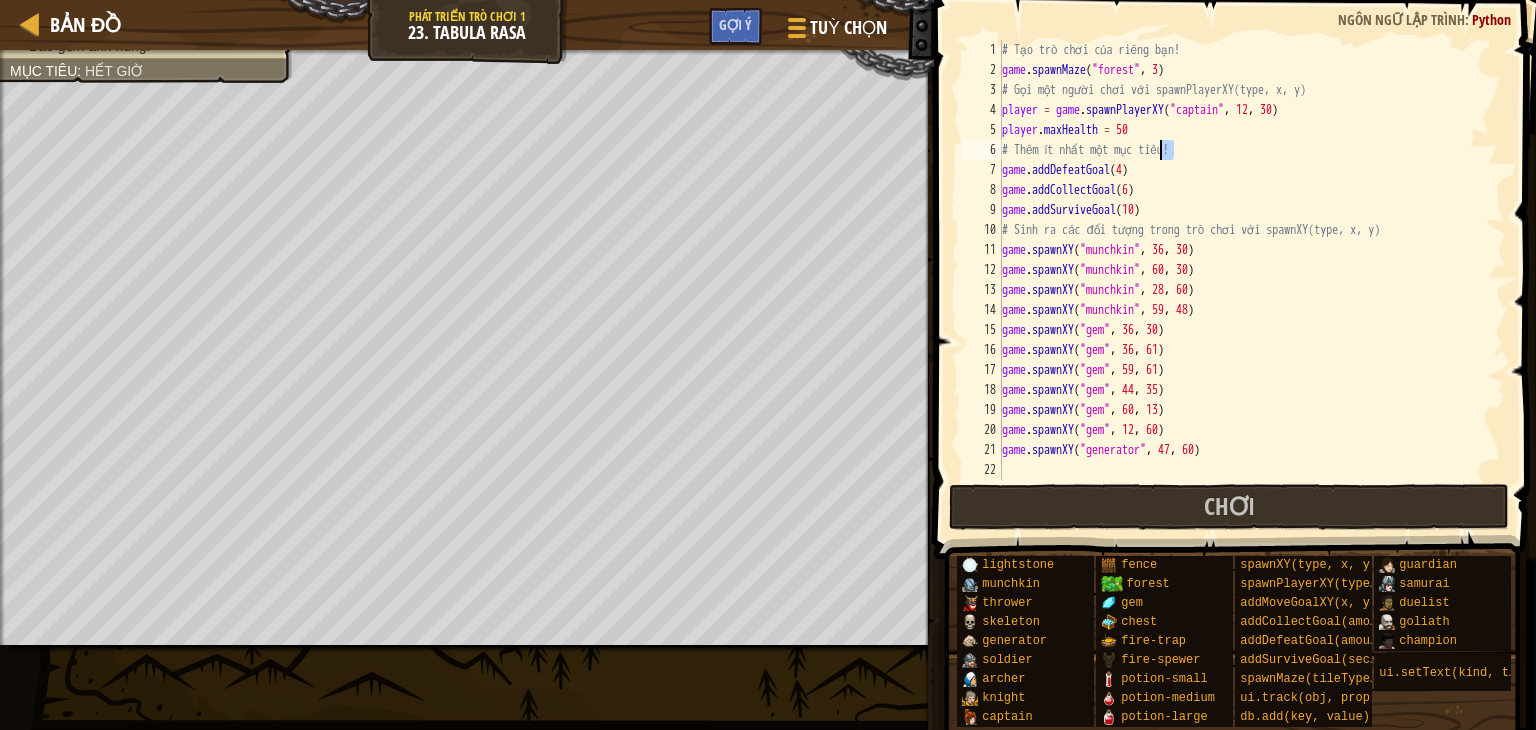 drag, startPoint x: 1172, startPoint y: 141, endPoint x: 1160, endPoint y: 143, distance: 12.165525 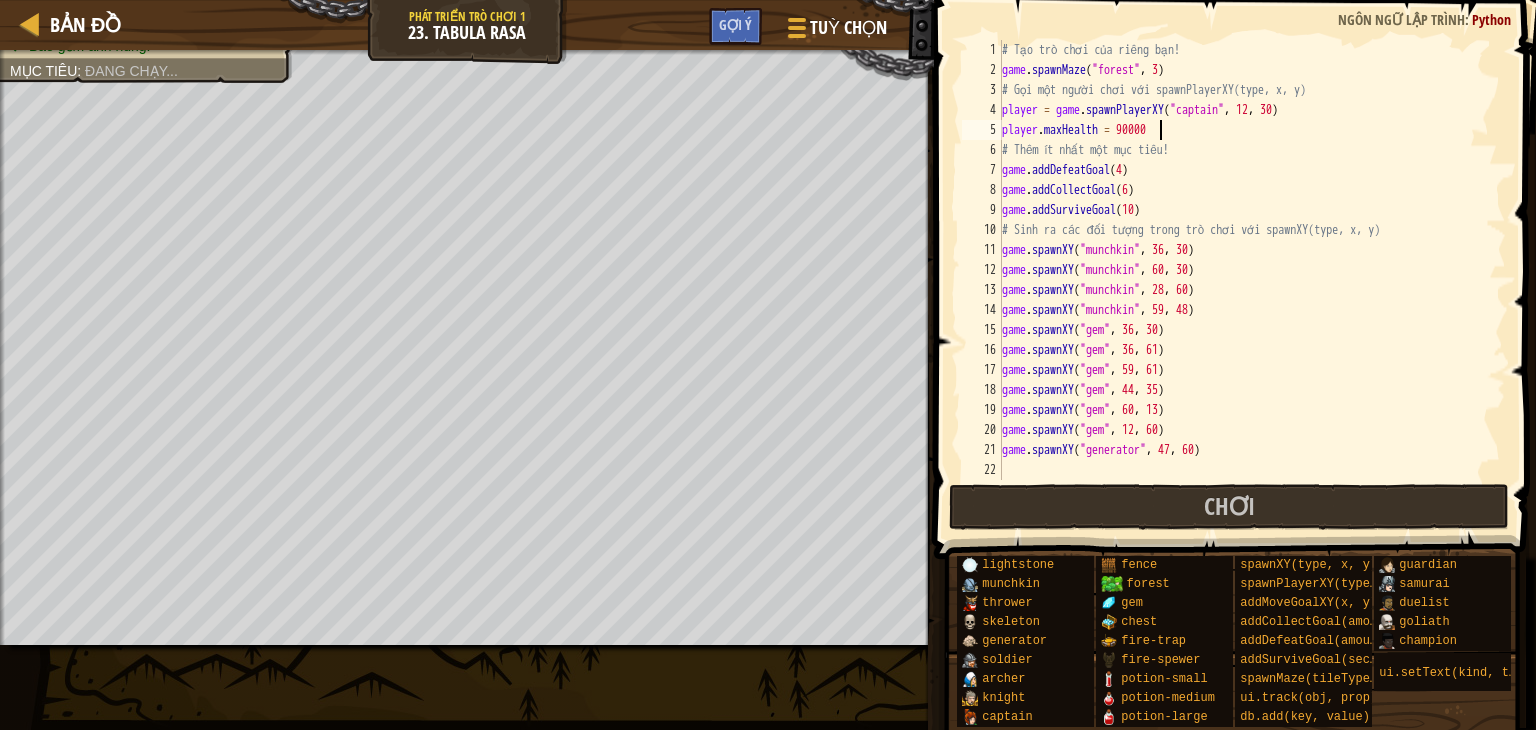 type on "player.maxHealth = 900000" 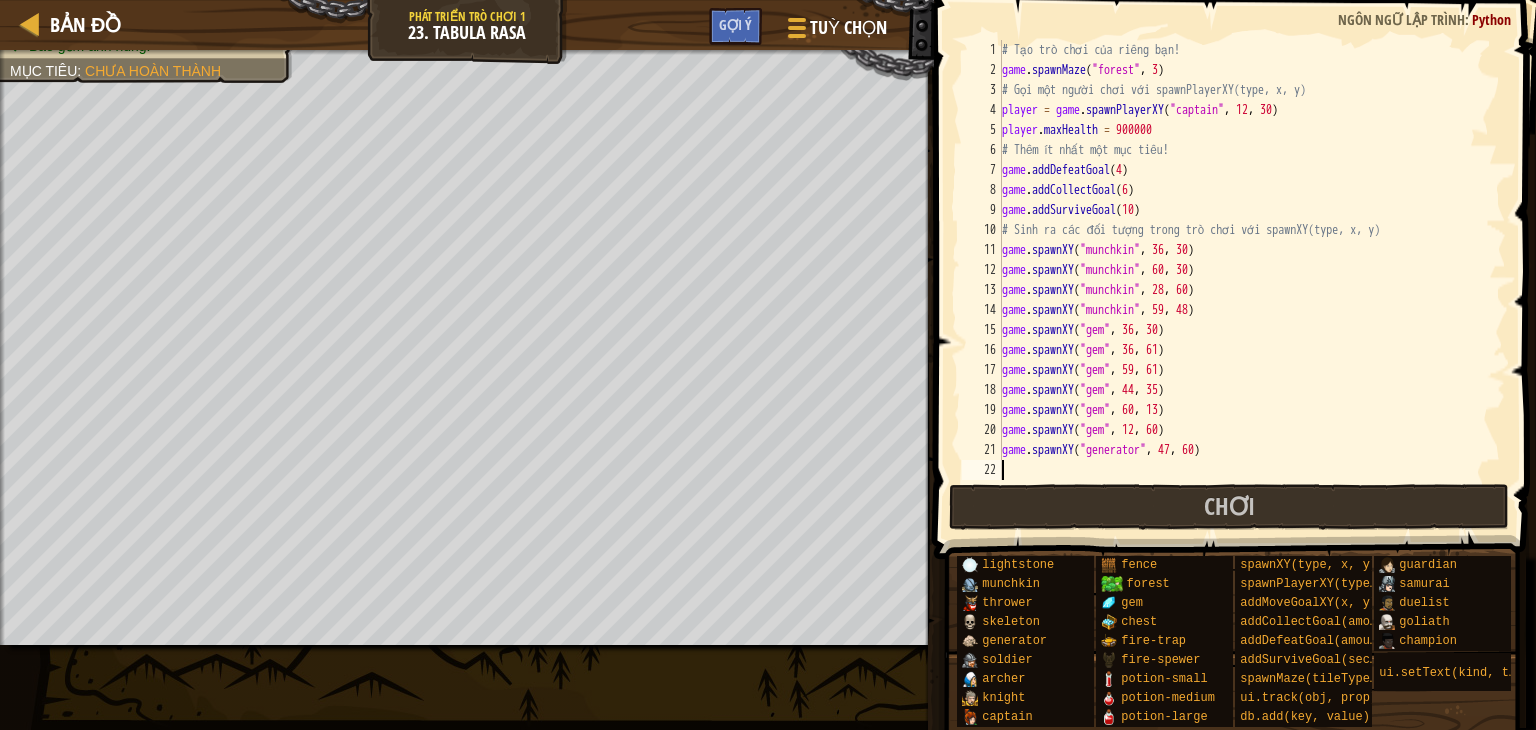 click on "# Tạo trò chơi của riêng bạn! game . spawnMaze ( "forest" ,   3 ) # Gọi một người chơi với spawnPlayerXY(type, x, y) player   =   game . spawnPlayerXY ( "captain" ,   12 ,   30 ) player . maxHealth   =   900000   # Thêm ít nhất một mục tiêu! game . addDefeatGoal ( 4 ) game . addCollectGoal ( 6 ) game . addSurviveGoal ( 10 ) # Sinh ra các đối tượng trong trò chơi với spawnXY(type, x, y) game . spawnXY ( "munchkin" ,   36 ,   30 ) game . spawnXY ( "munchkin" ,   60 ,   30 ) game . spawnXY ( "munchkin" ,   28 ,   60 ) game . spawnXY ( "munchkin" ,   59 ,   48 ) game . spawnXY ( "gem" ,   36 ,   30 ) game . spawnXY ( "gem" ,   36 ,   61 ) game . spawnXY ( "gem" ,   59 ,   61 ) game . spawnXY ( "gem" ,   44 ,   35 ) game . spawnXY ( "gem" ,   60 ,   13 ) game . spawnXY ( "gem" ,   12 ,   60 ) game . spawnXY ( "generator" ,   47 ,   60 )" at bounding box center [1252, 280] 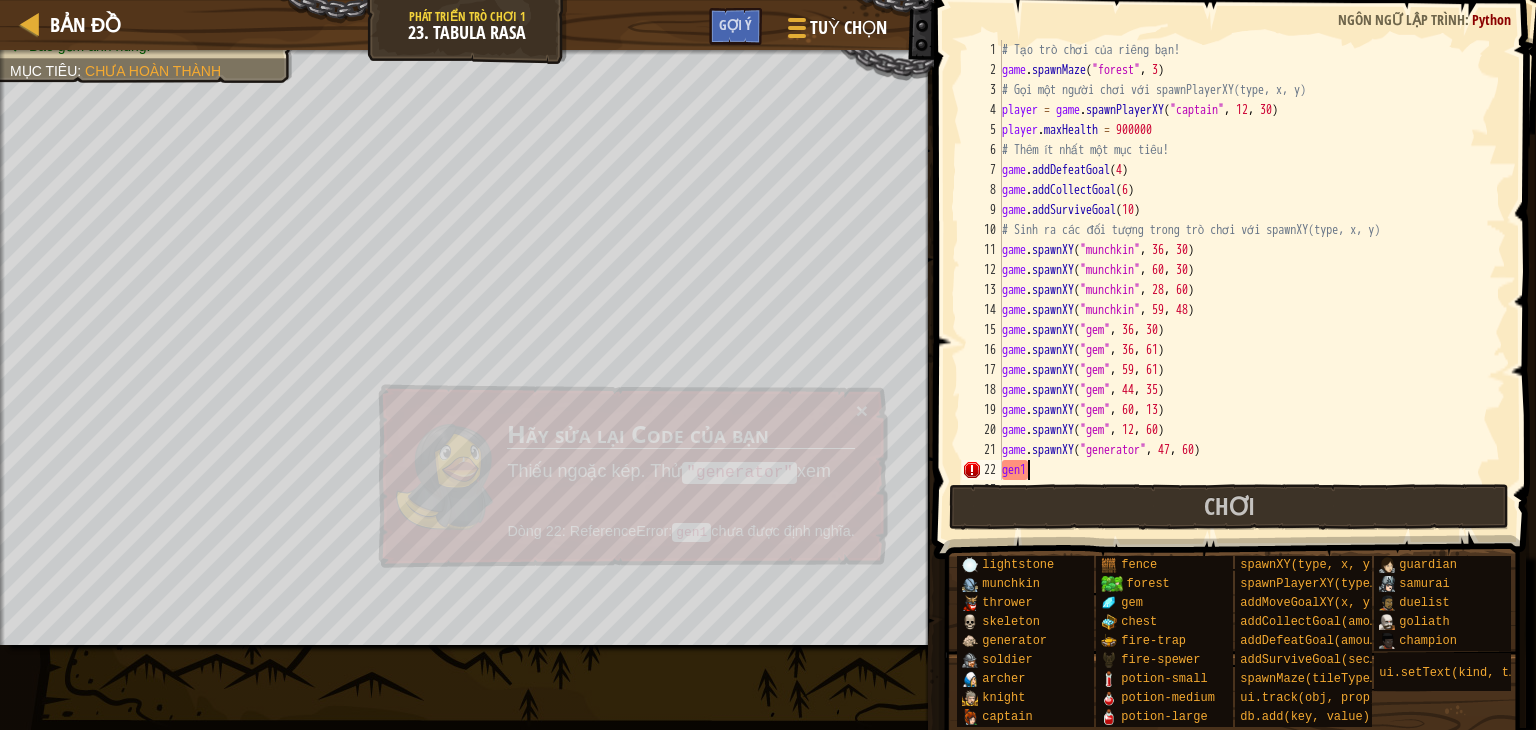 scroll, scrollTop: 9, scrollLeft: 0, axis: vertical 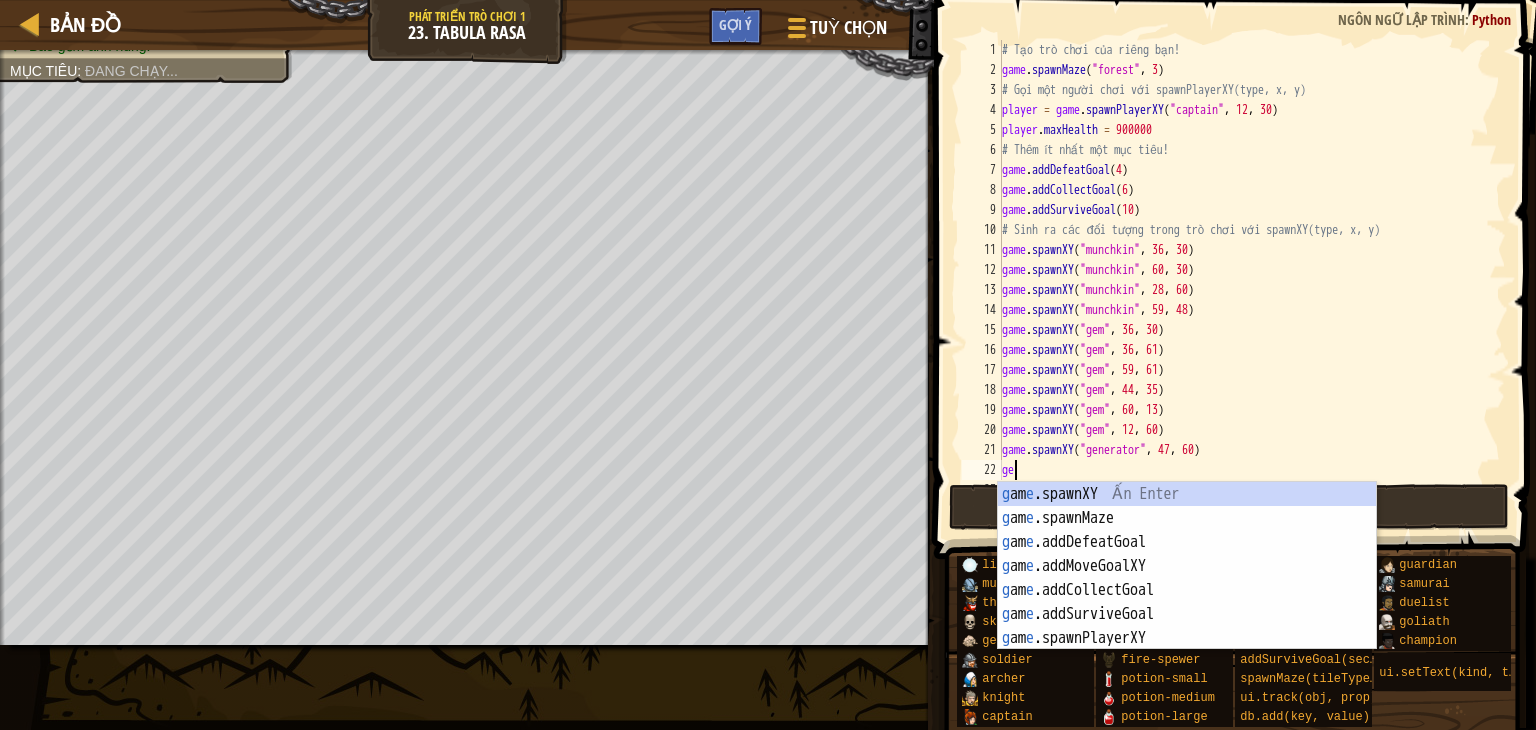 type on "g" 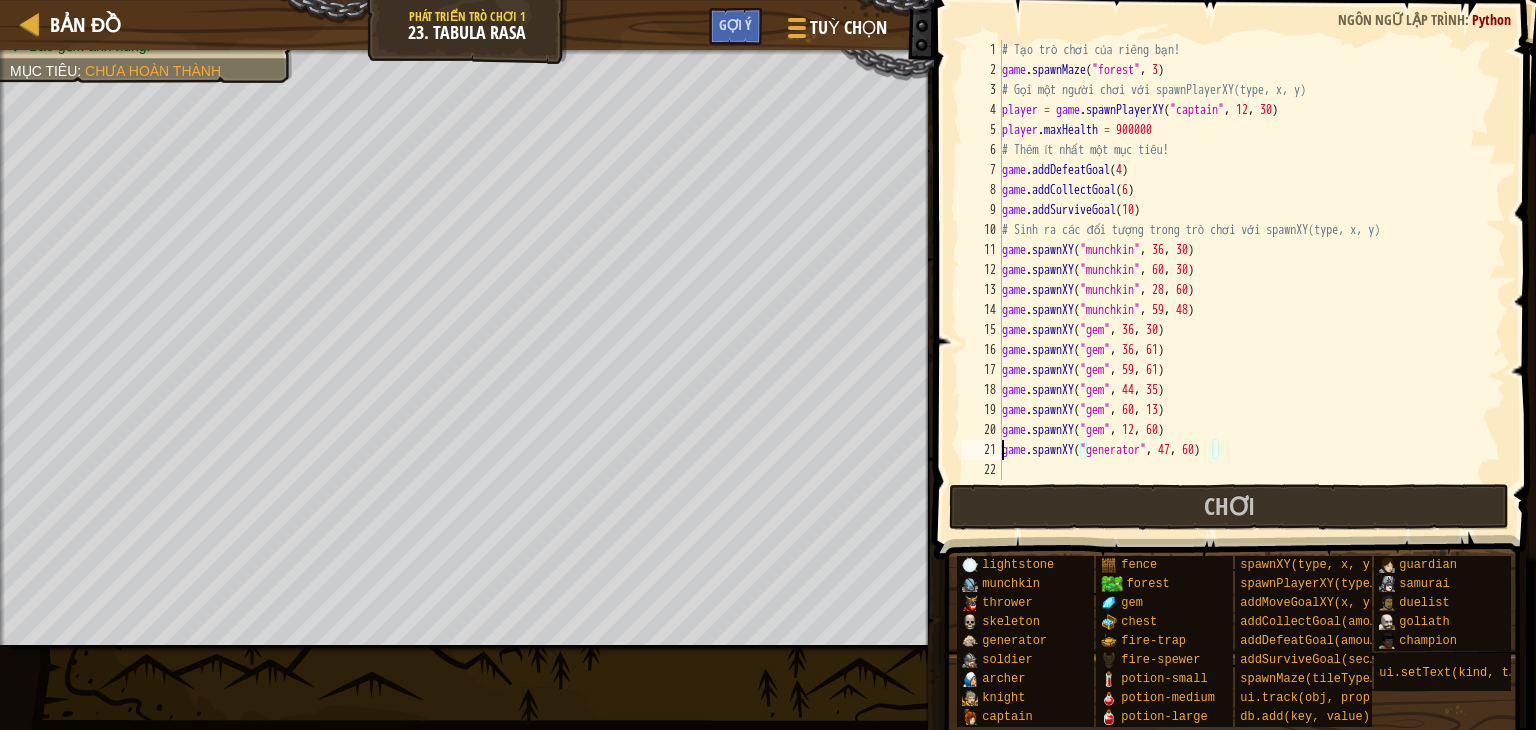 click on "# Tạo trò chơi của riêng bạn! game . spawnMaze ( "forest" ,   3 ) # Gọi một người chơi với spawnPlayerXY(type, x, y) player   =   game . spawnPlayerXY ( "captain" ,   12 ,   30 ) player . maxHealth   =   900000   # Thêm ít nhất một mục tiêu! game . addDefeatGoal ( 4 ) game . addCollectGoal ( 6 ) game . addSurviveGoal ( 10 ) # Sinh ra các đối tượng trong trò chơi với spawnXY(type, x, y) game . spawnXY ( "munchkin" ,   36 ,   30 ) game . spawnXY ( "munchkin" ,   60 ,   30 ) game . spawnXY ( "munchkin" ,   28 ,   60 ) game . spawnXY ( "munchkin" ,   59 ,   48 ) game . spawnXY ( "gem" ,   36 ,   30 ) game . spawnXY ( "gem" ,   36 ,   61 ) game . spawnXY ( "gem" ,   59 ,   61 ) game . spawnXY ( "gem" ,   44 ,   35 ) game . spawnXY ( "gem" ,   60 ,   13 ) game . spawnXY ( "gem" ,   12 ,   60 ) game . spawnXY ( "generator" ,   47 ,   60 )" at bounding box center (1252, 280) 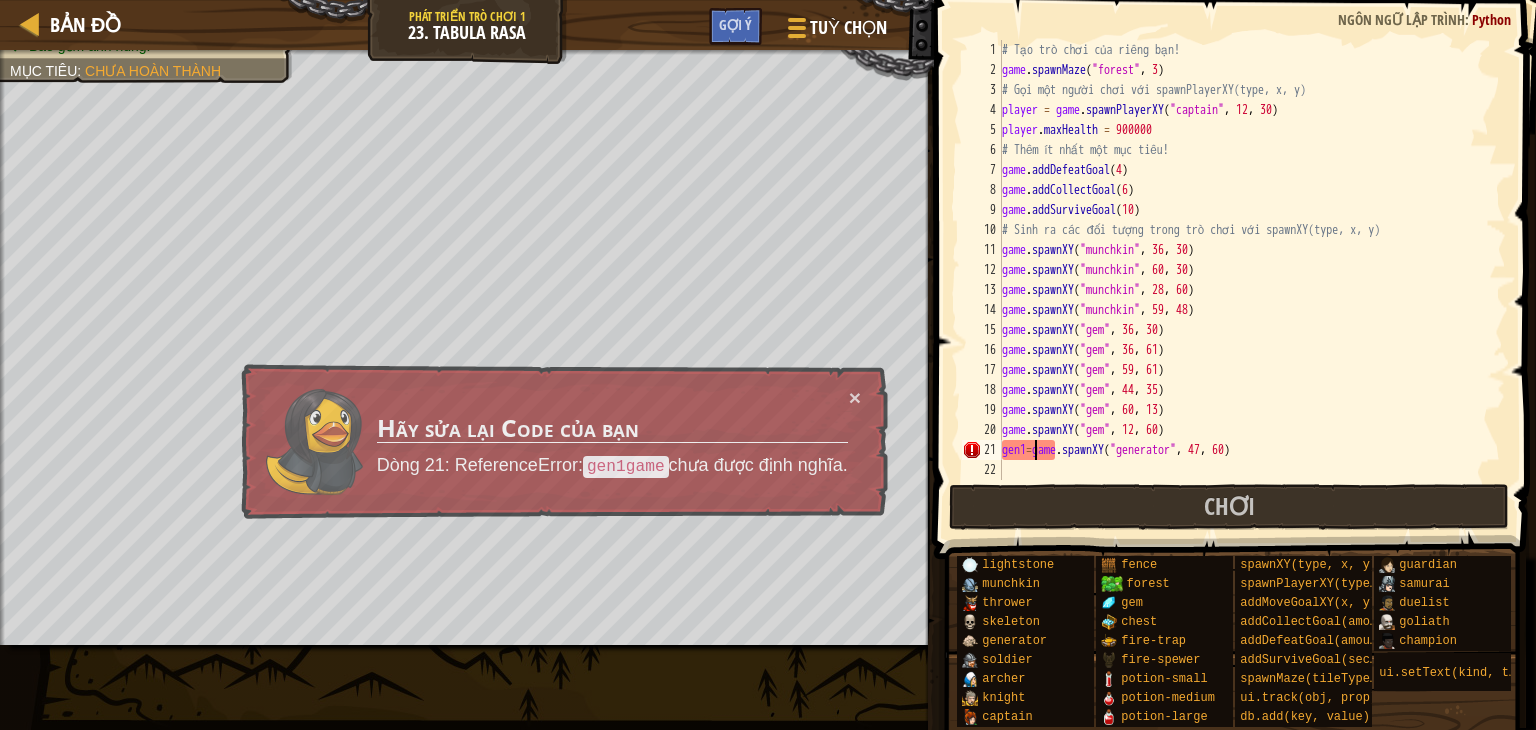 scroll, scrollTop: 9, scrollLeft: 3, axis: both 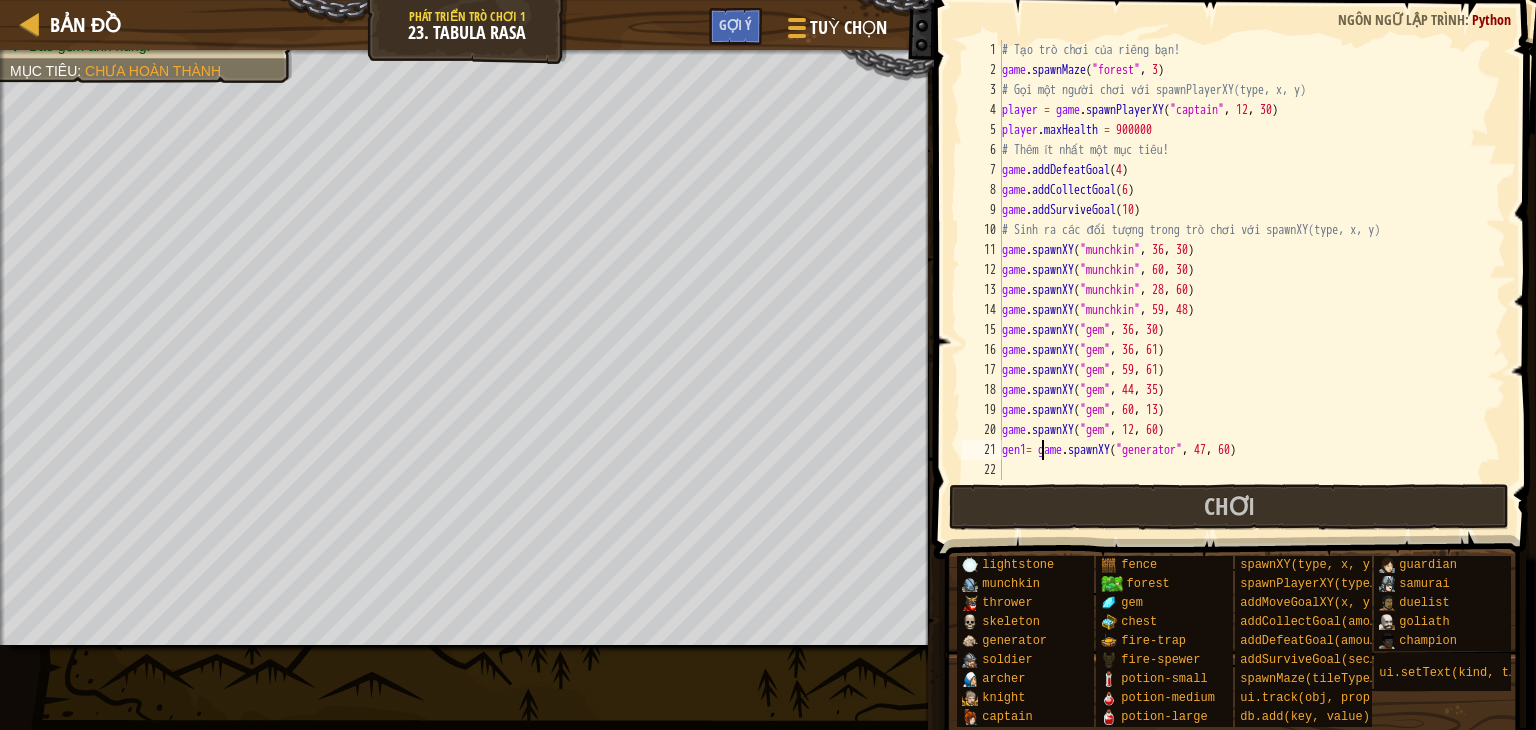 type on "gen1=game.spawnXY("generator", 47, 60)" 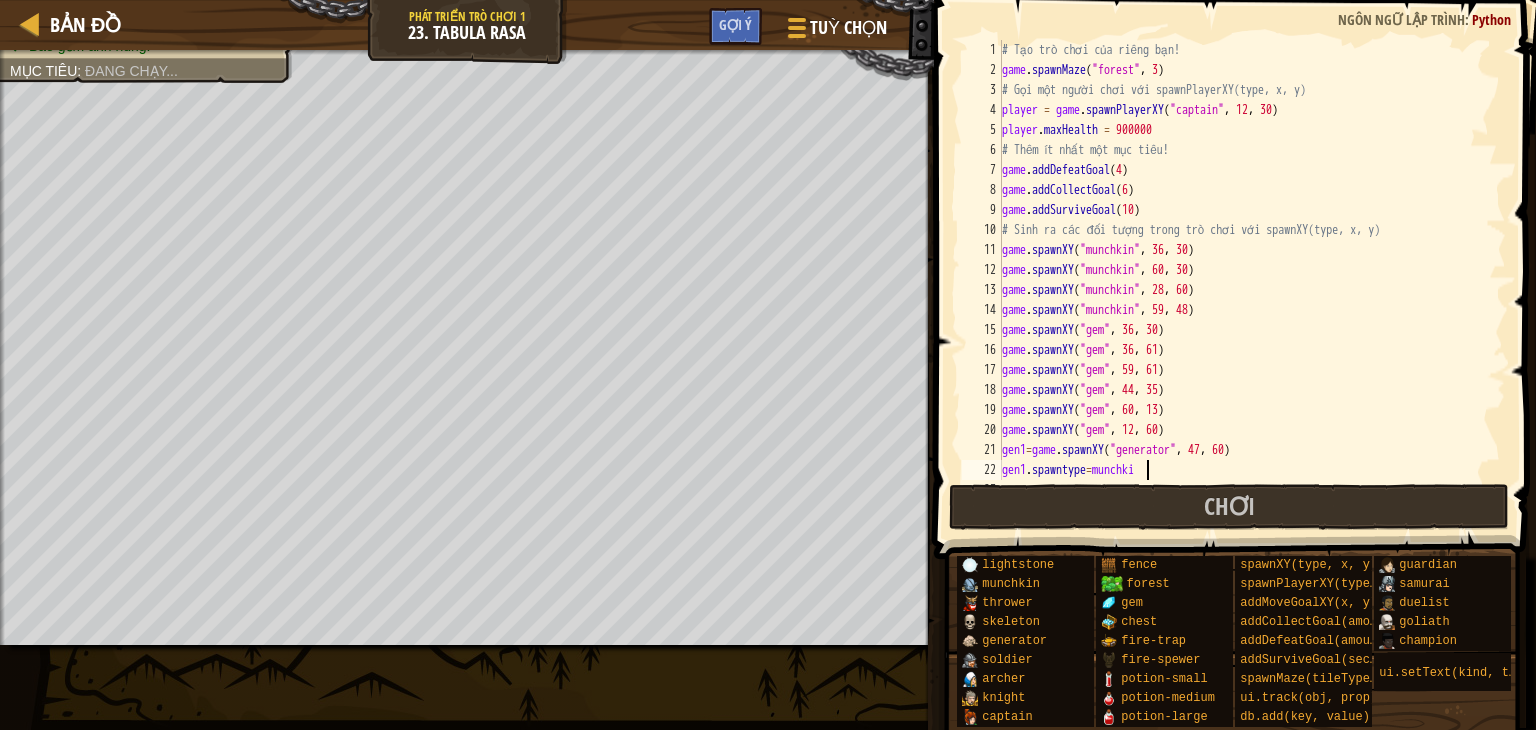 scroll, scrollTop: 9, scrollLeft: 11, axis: both 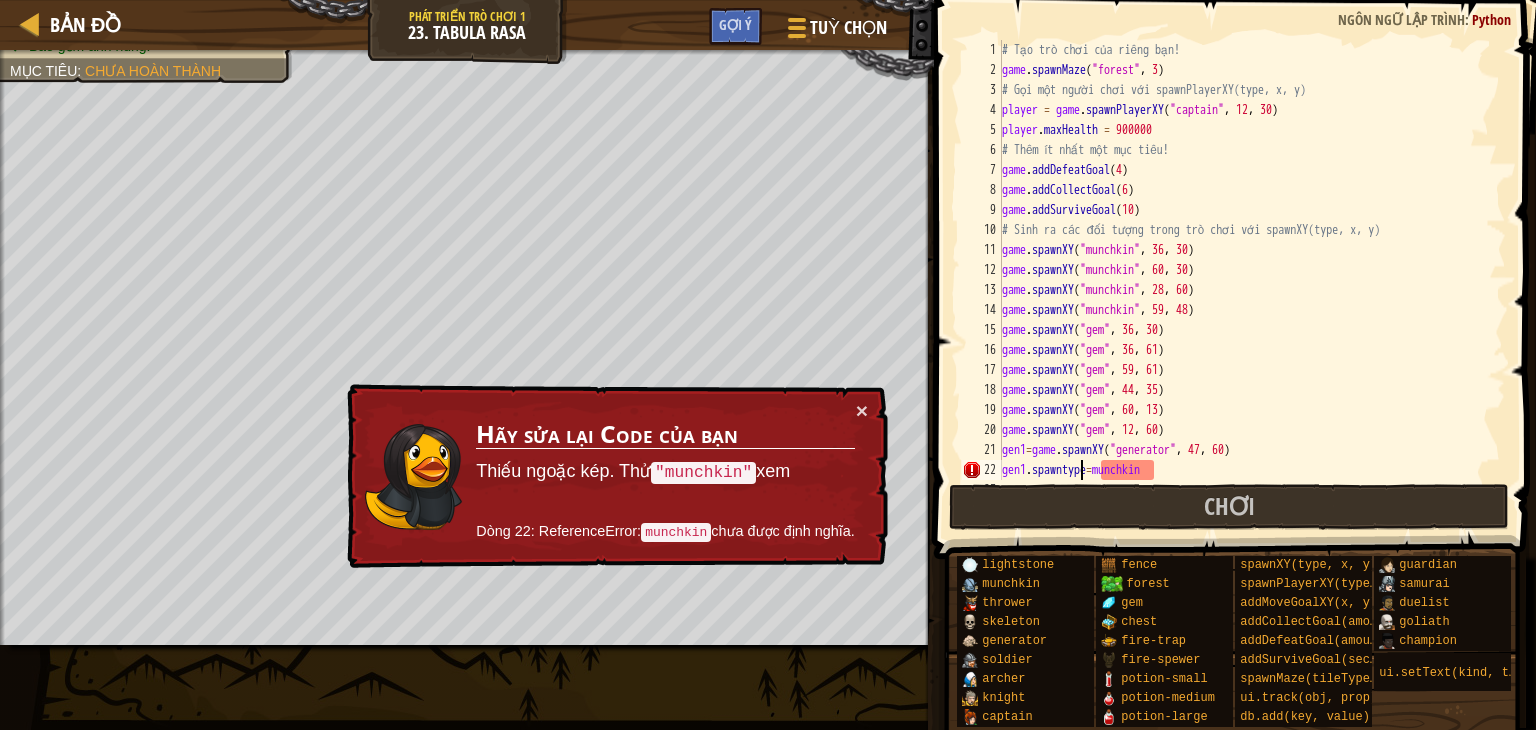 click on "# Tạo trò chơi của riêng bạn! game . spawnMaze ( "forest" ,   3 ) # Gọi một người chơi với spawnPlayerXY(type, x, y) player   =   game . spawnPlayerXY ( "captain" ,   12 ,   30 ) player . maxHealth   =   900000   # Thêm ít nhất một mục tiêu! game . addDefeatGoal ( 4 ) game . addCollectGoal ( 6 ) game . addSurviveGoal ( 10 ) # Sinh ra các đối tượng trong trò chơi với spawnXY(type, x, y) game . spawnXY ( "munchkin" ,   36 ,   30 ) game . spawnXY ( "munchkin" ,   60 ,   30 ) game . spawnXY ( "munchkin" ,   28 ,   60 ) game . spawnXY ( "munchkin" ,   59 ,   48 ) game . spawnXY ( "gem" ,   36 ,   30 ) game . spawnXY ( "gem" ,   36 ,   61 ) game . spawnXY ( "gem" ,   59 ,   61 ) game . spawnXY ( "gem" ,   44 ,   35 ) game . spawnXY ( "gem" ,   60 ,   13 ) game . spawnXY ( "gem" ,   12 ,   60 ) gen1 = game . spawnXY ( "generator" ,   47 ,   60 ) gen1 . spawntype = munchkin" at bounding box center [1244, 280] 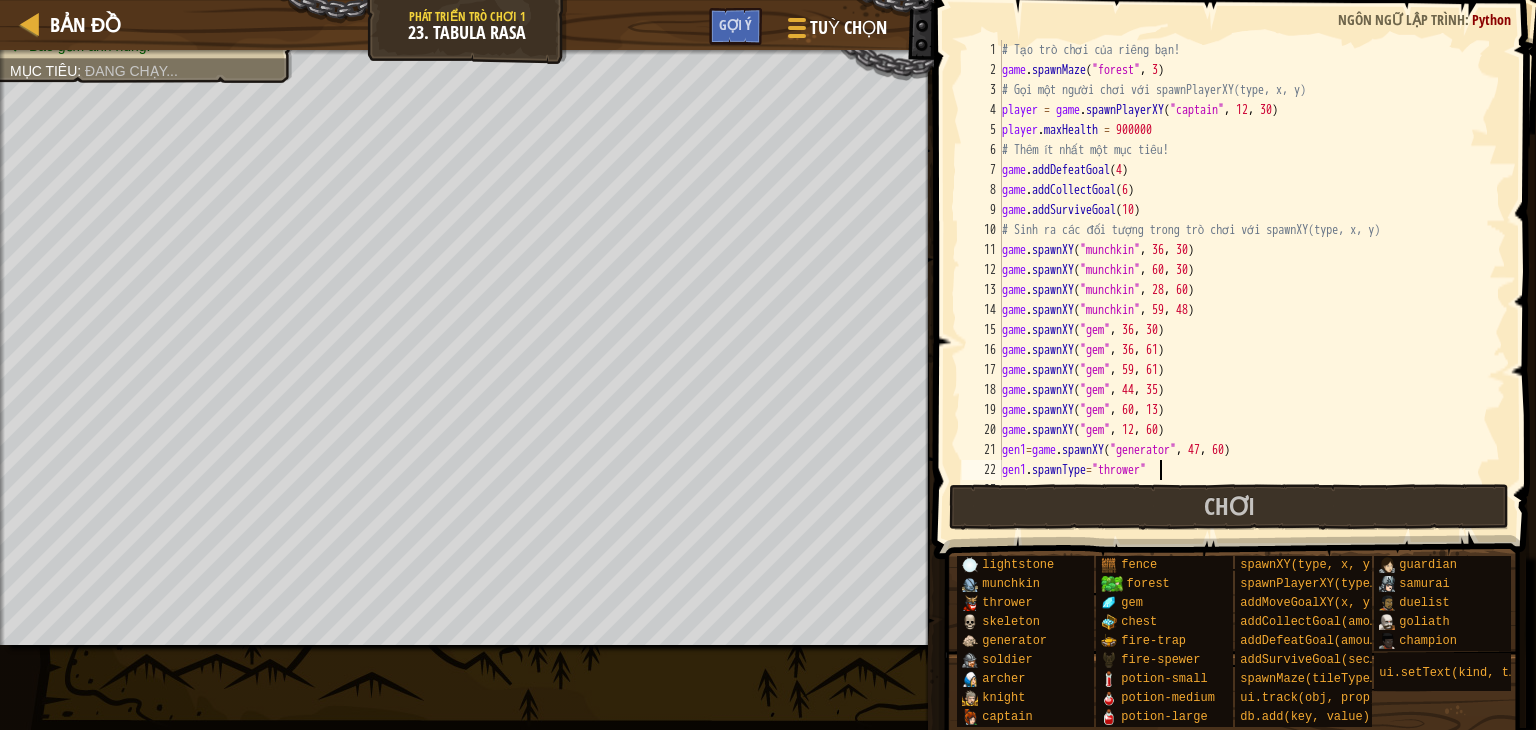 scroll, scrollTop: 9, scrollLeft: 12, axis: both 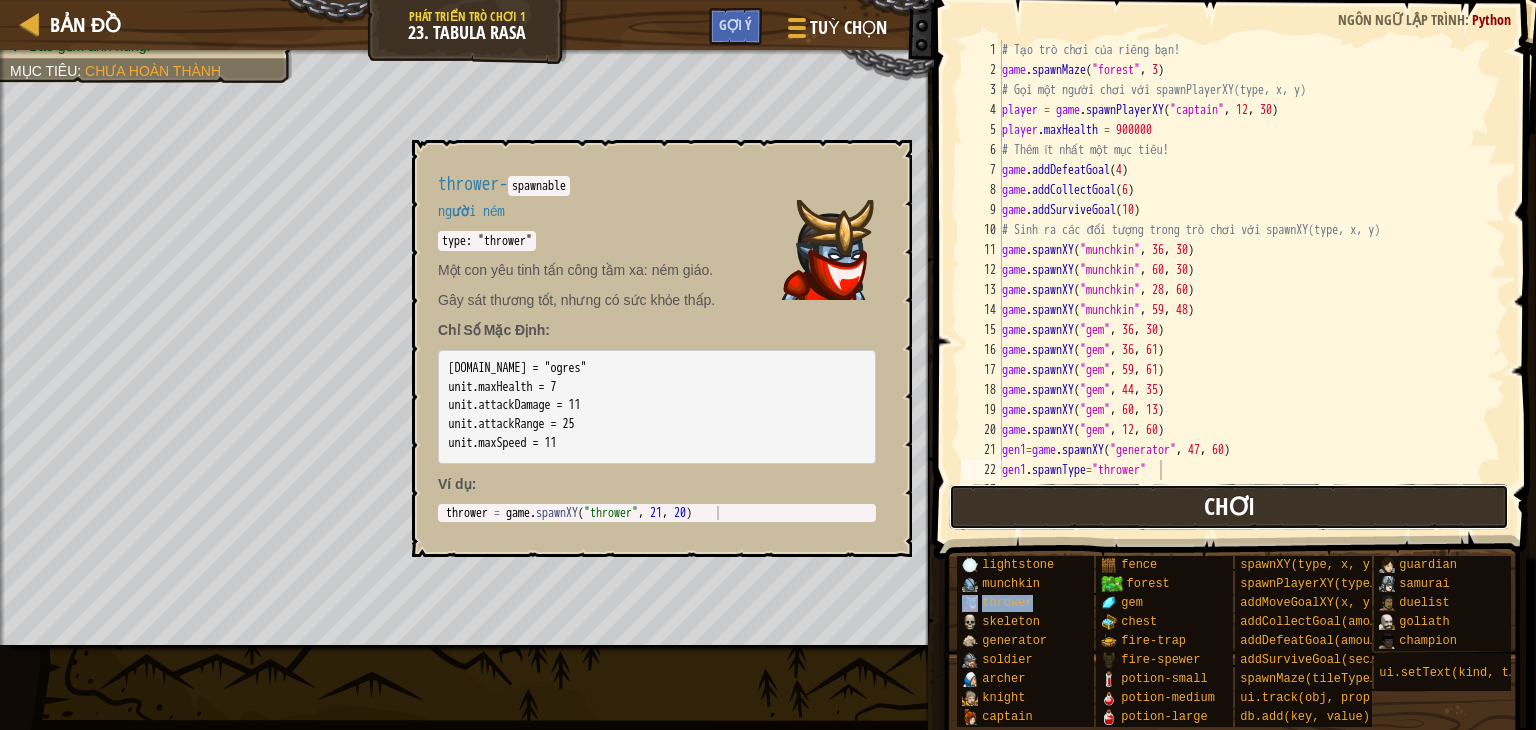 drag, startPoint x: 1002, startPoint y: 601, endPoint x: 979, endPoint y: 509, distance: 94.83143 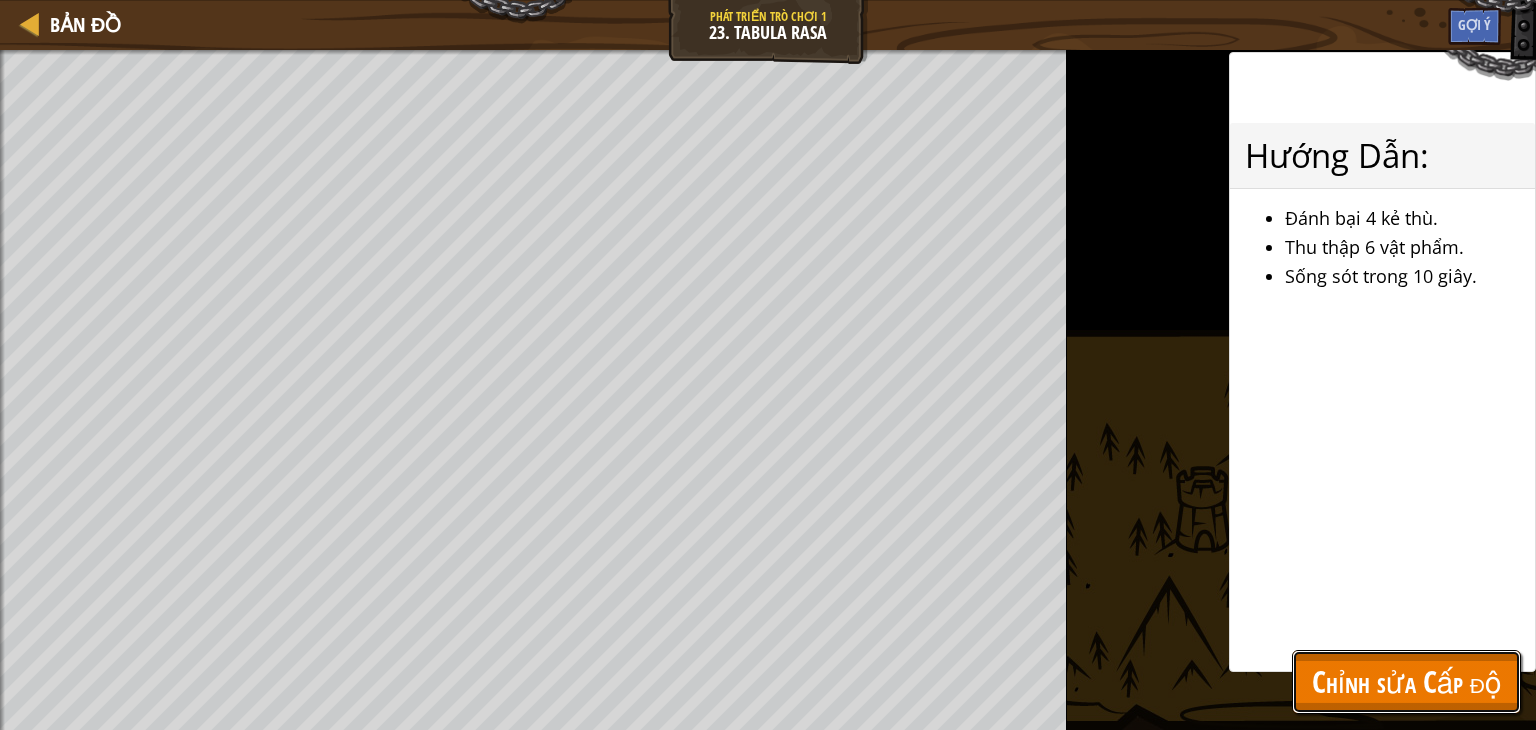 click on "Chỉnh sửa Cấp độ" at bounding box center (1406, 681) 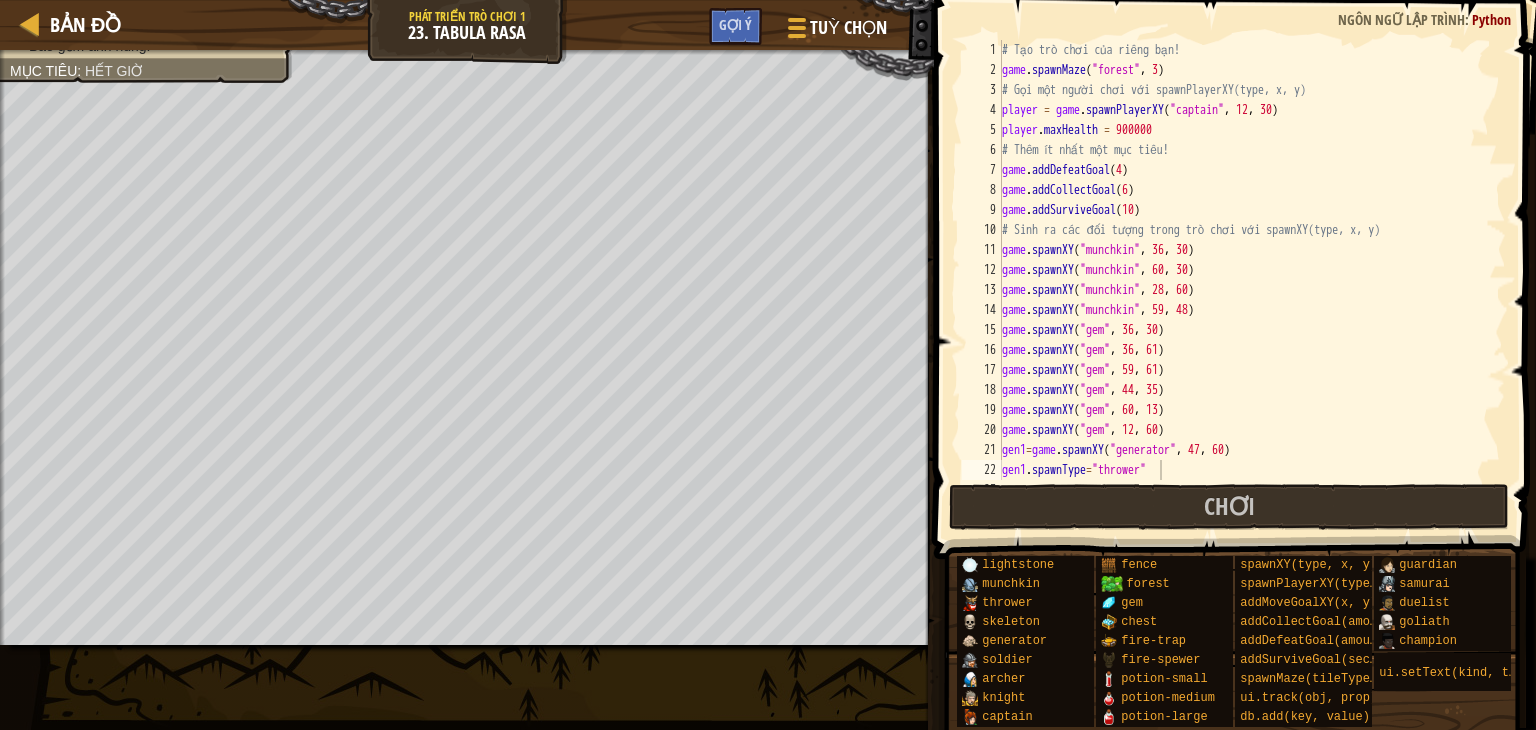 click on "# Tạo trò chơi của riêng bạn! game . spawnMaze ( "forest" ,   3 ) # Gọi một người chơi với spawnPlayerXY(type, x, y) player   =   game . spawnPlayerXY ( "captain" ,   12 ,   30 ) player . maxHealth   =   900000   # Thêm ít nhất một mục tiêu! game . addDefeatGoal ( 4 ) game . addCollectGoal ( 6 ) game . addSurviveGoal ( 10 ) # Sinh ra các đối tượng trong trò chơi với spawnXY(type, x, y) game . spawnXY ( "munchkin" ,   36 ,   30 ) game . spawnXY ( "munchkin" ,   60 ,   30 ) game . spawnXY ( "munchkin" ,   28 ,   60 ) game . spawnXY ( "munchkin" ,   59 ,   48 ) game . spawnXY ( "gem" ,   36 ,   30 ) game . spawnXY ( "gem" ,   36 ,   61 ) game . spawnXY ( "gem" ,   59 ,   61 ) game . spawnXY ( "gem" ,   44 ,   35 ) game . spawnXY ( "gem" ,   60 ,   13 ) game . spawnXY ( "gem" ,   12 ,   60 ) gen1 = game . spawnXY ( "generator" ,   47 ,   60 ) gen1 . spawnType = "thrower"" at bounding box center (1244, 280) 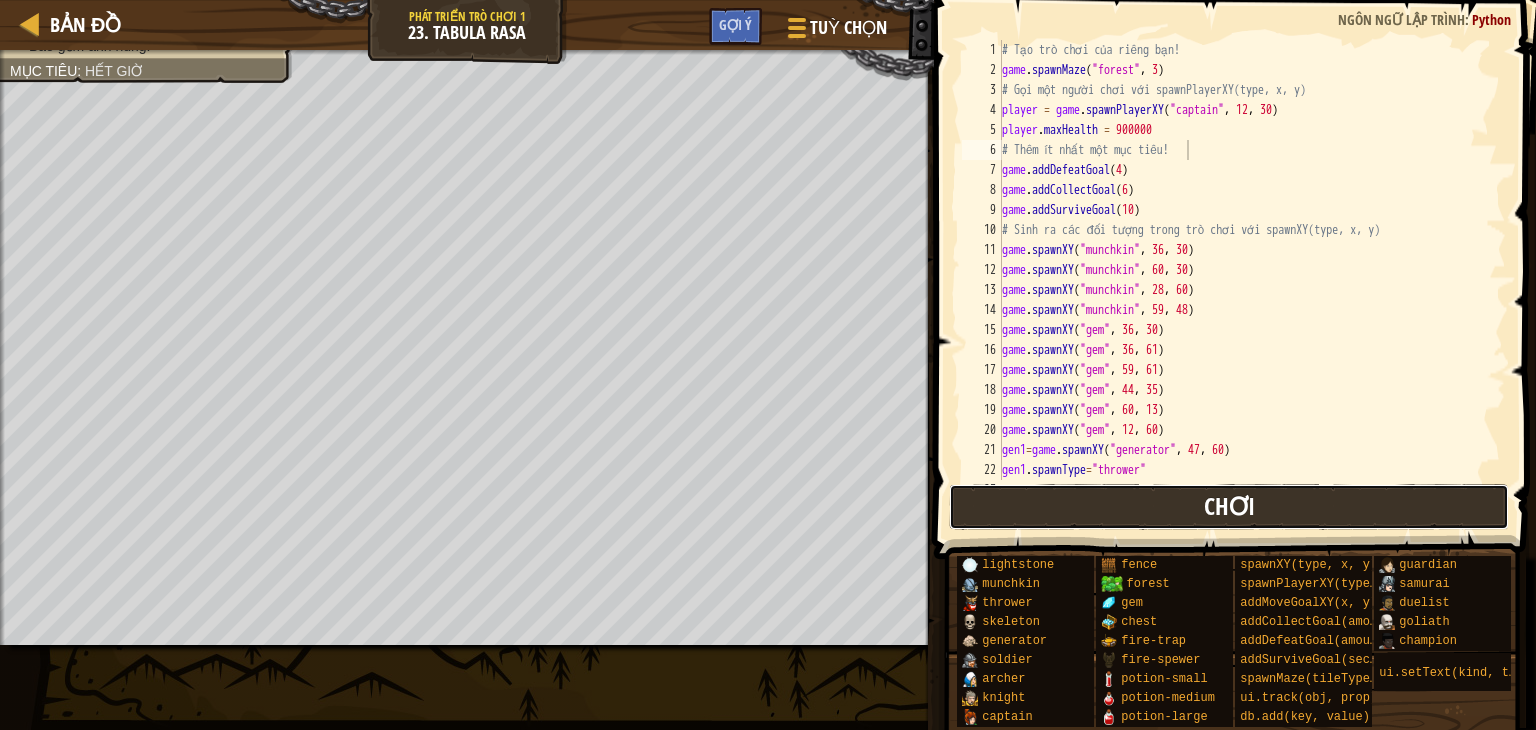 click on "Chơi" at bounding box center (1229, 506) 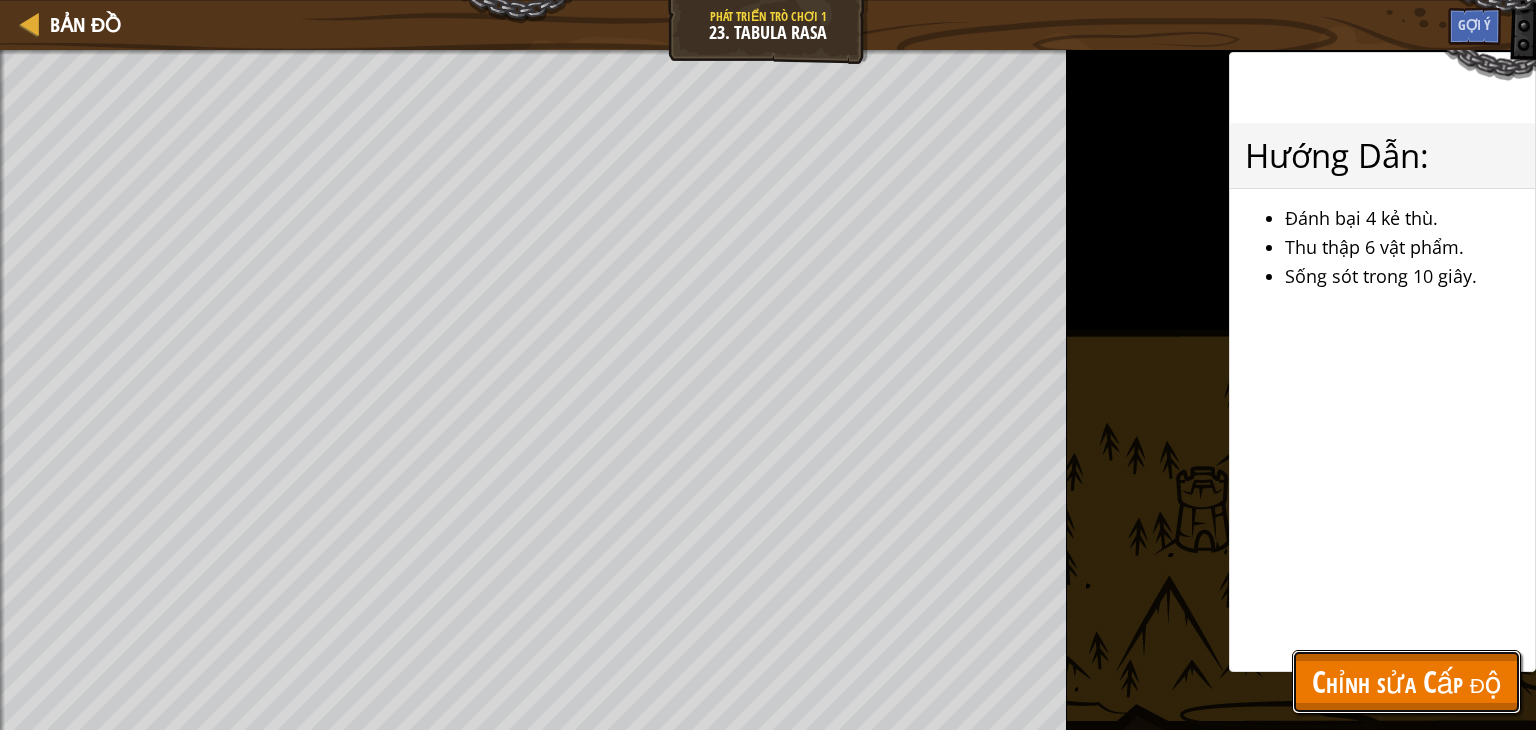 drag, startPoint x: 1418, startPoint y: 689, endPoint x: 1415, endPoint y: 676, distance: 13.341664 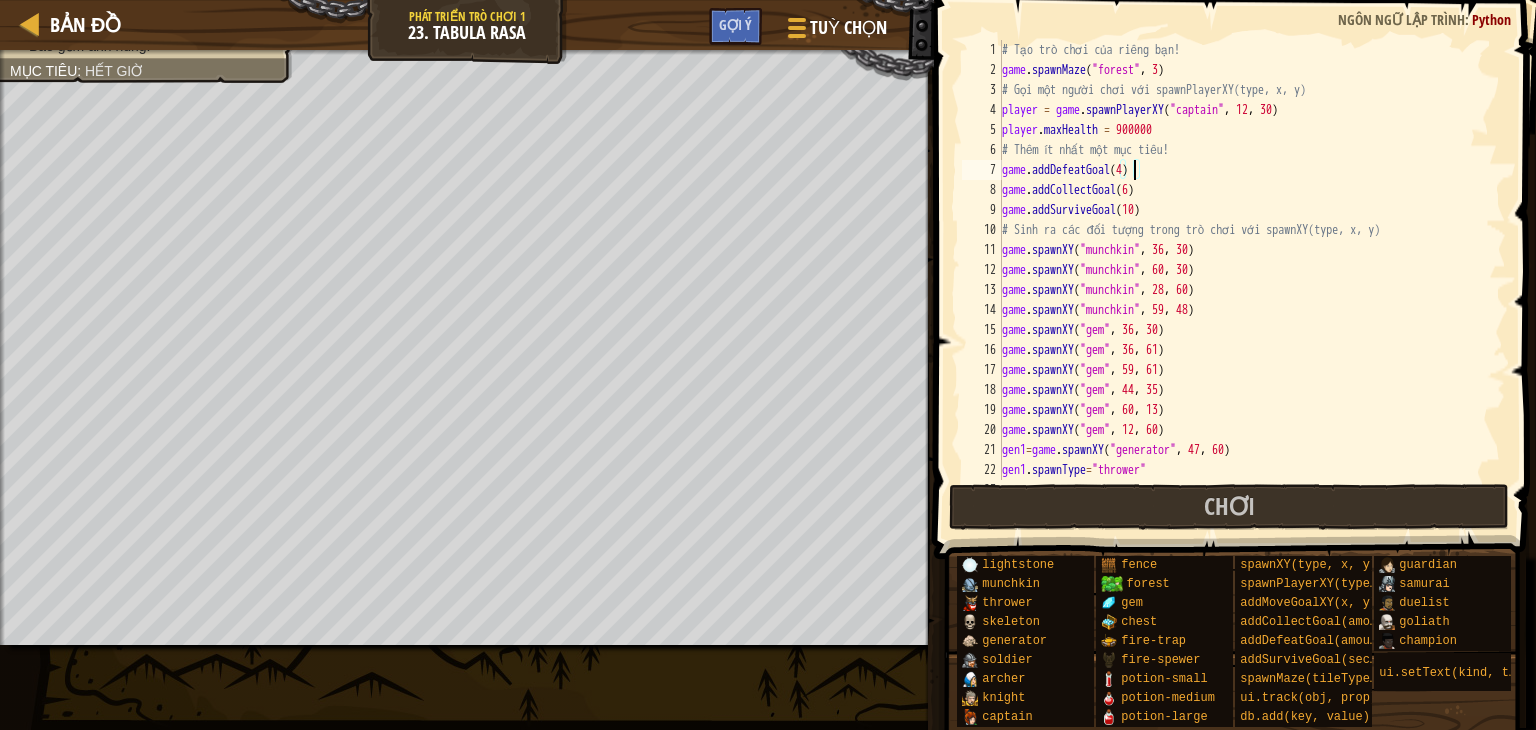 scroll, scrollTop: 9, scrollLeft: 10, axis: both 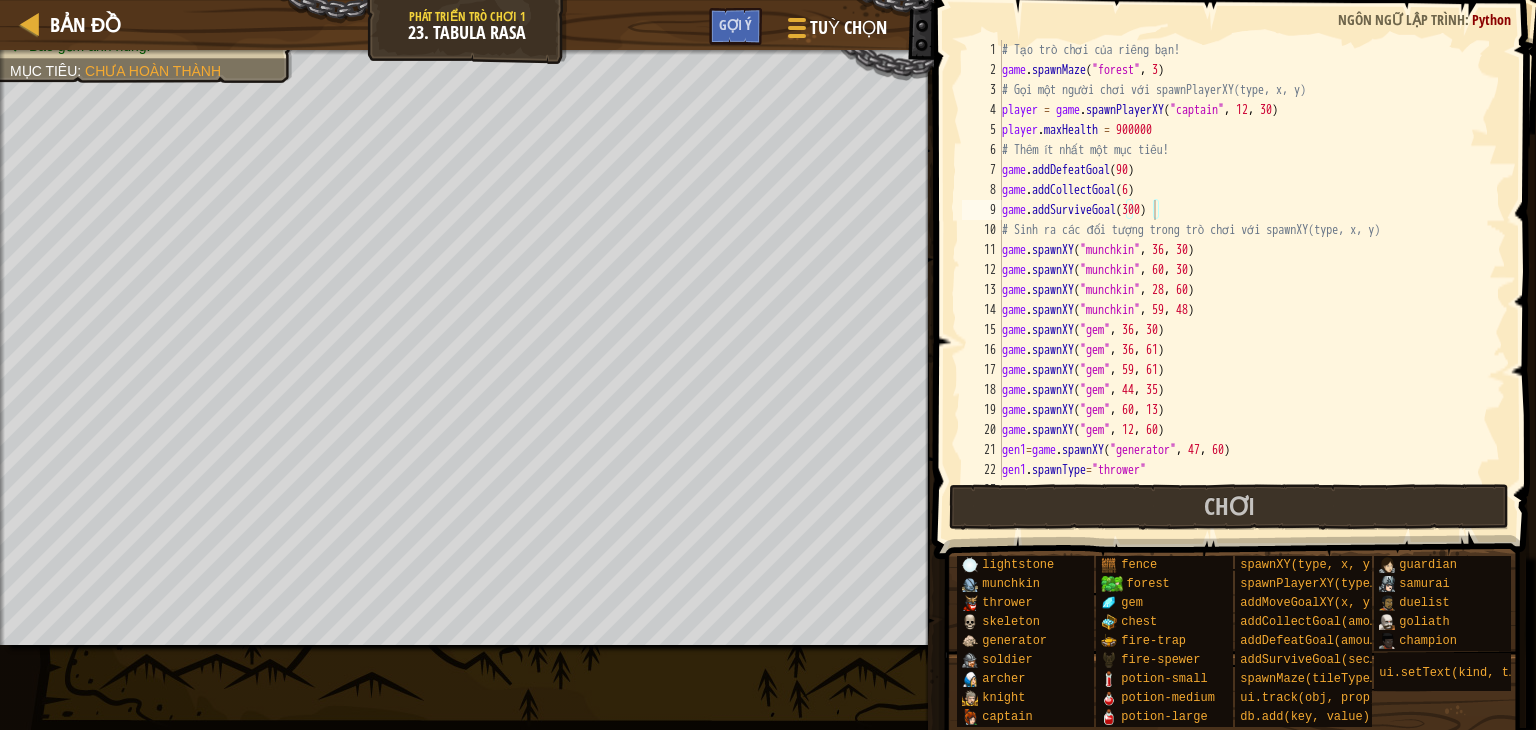 drag, startPoint x: 1140, startPoint y: 173, endPoint x: 1155, endPoint y: 186, distance: 19.849434 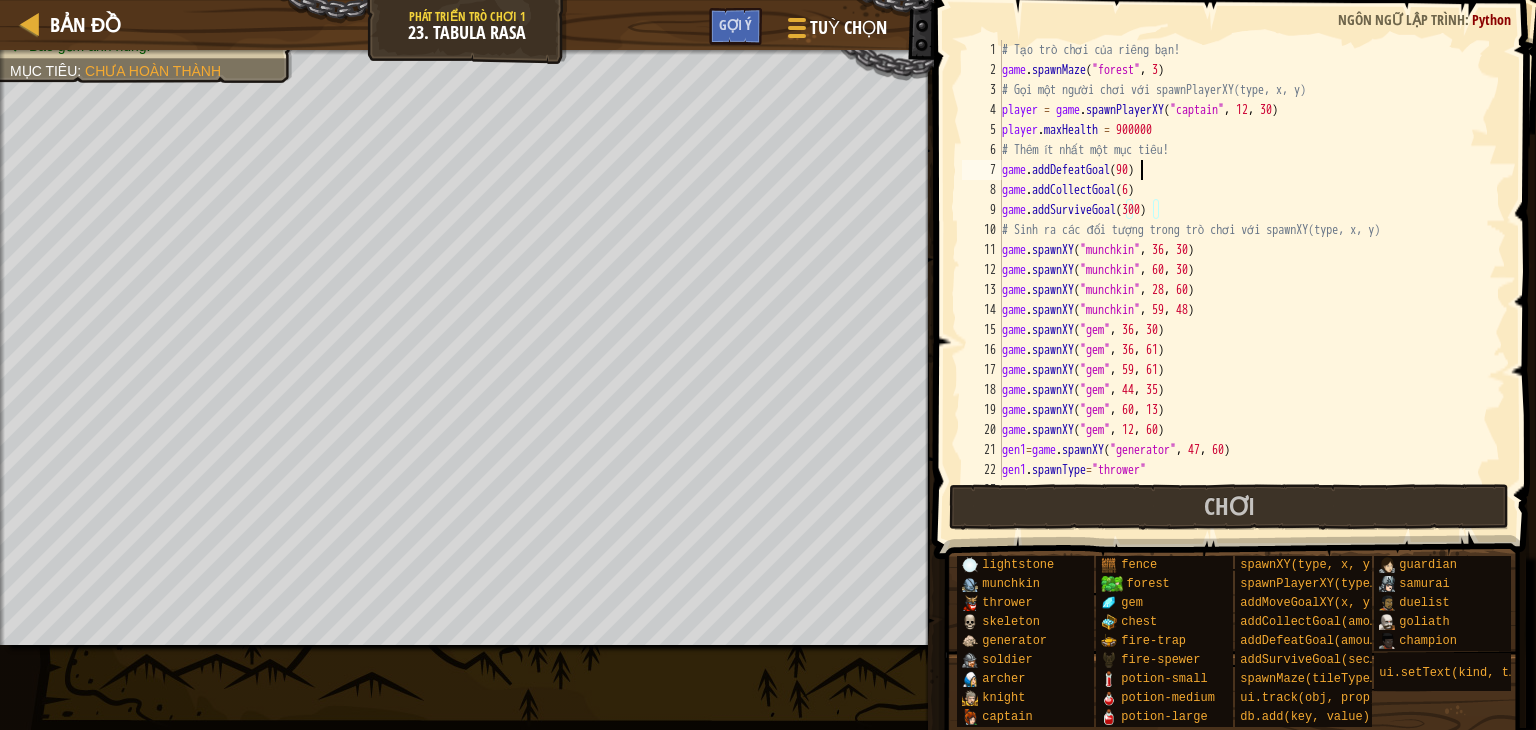 scroll, scrollTop: 9, scrollLeft: 10, axis: both 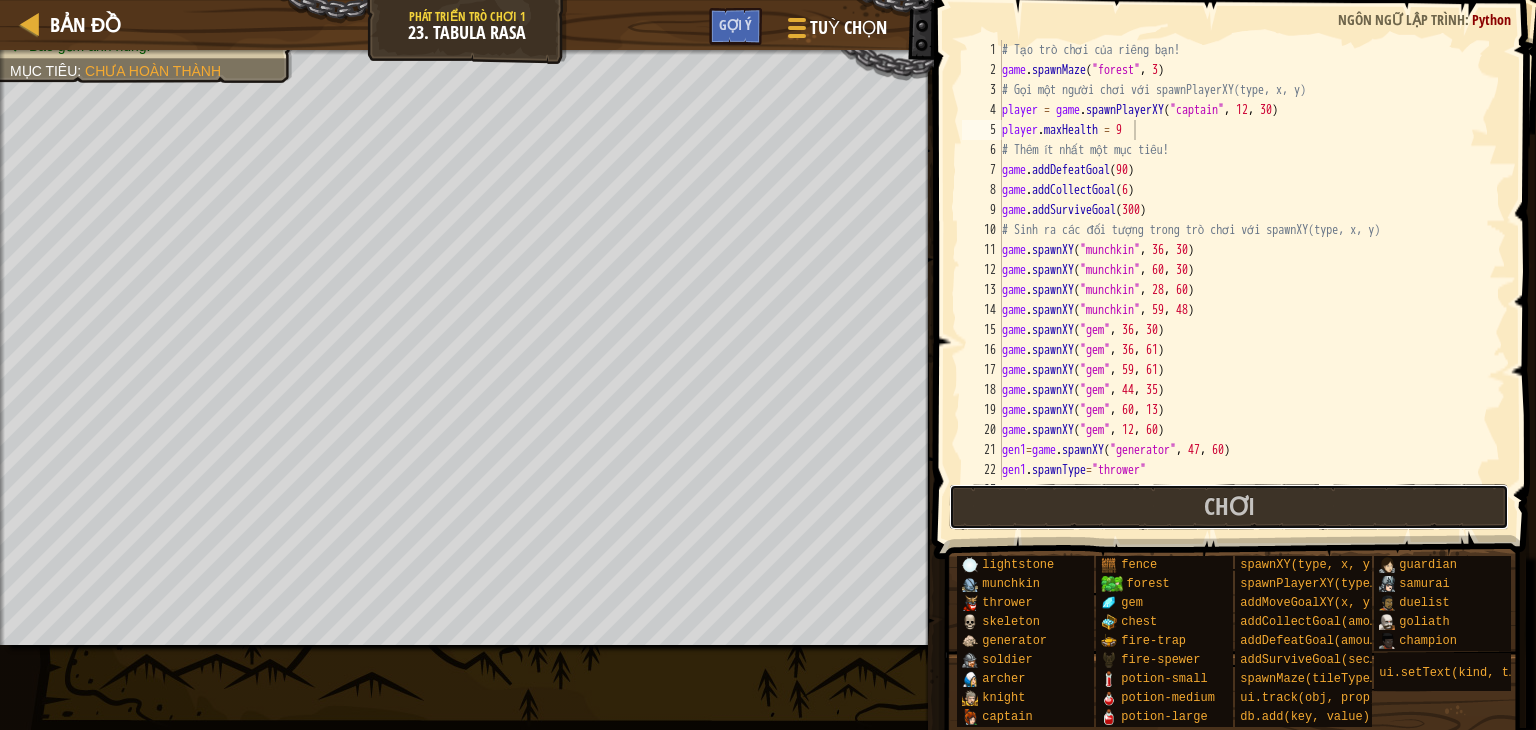 drag, startPoint x: 1161, startPoint y: 511, endPoint x: 1041, endPoint y: 483, distance: 123.22337 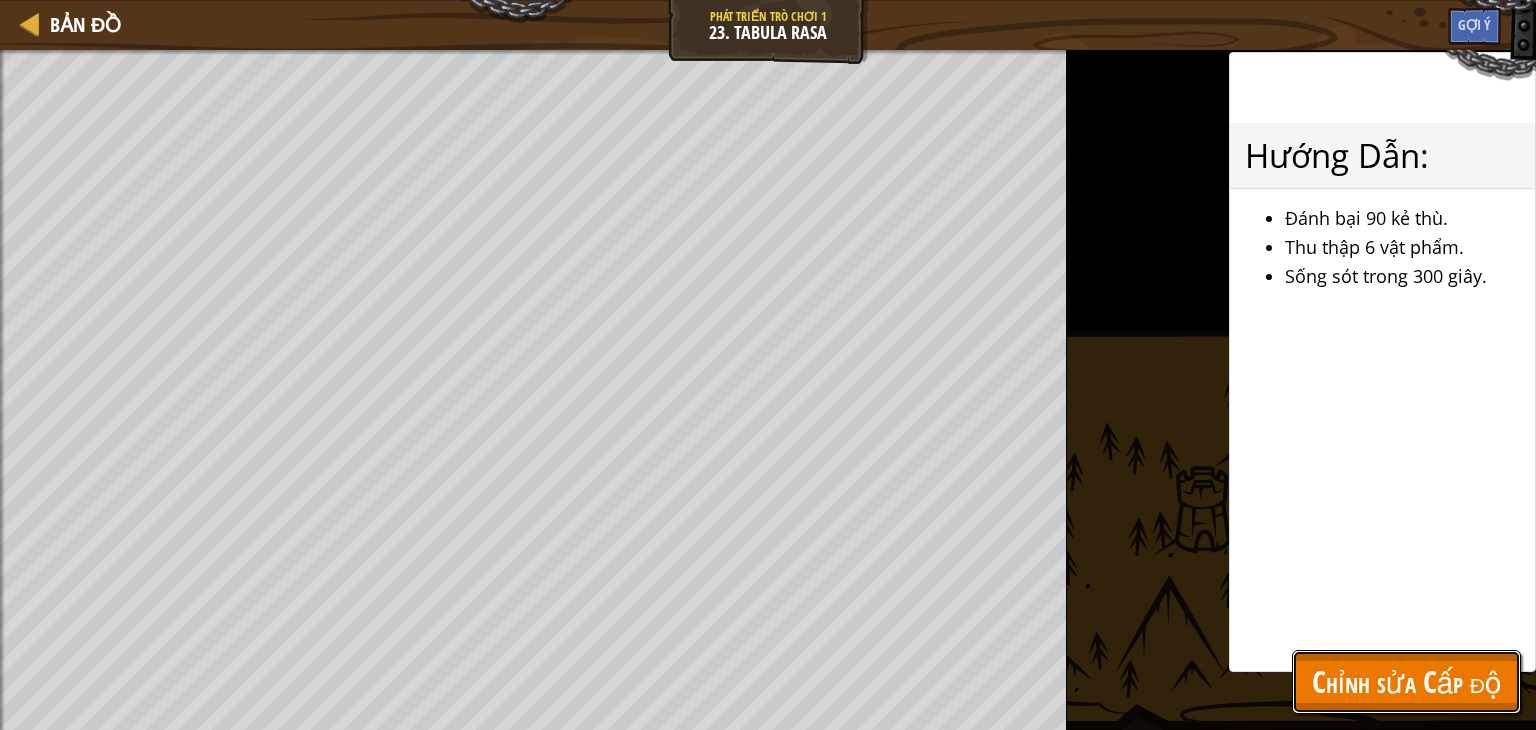 drag, startPoint x: 1352, startPoint y: 681, endPoint x: 1332, endPoint y: 675, distance: 20.880613 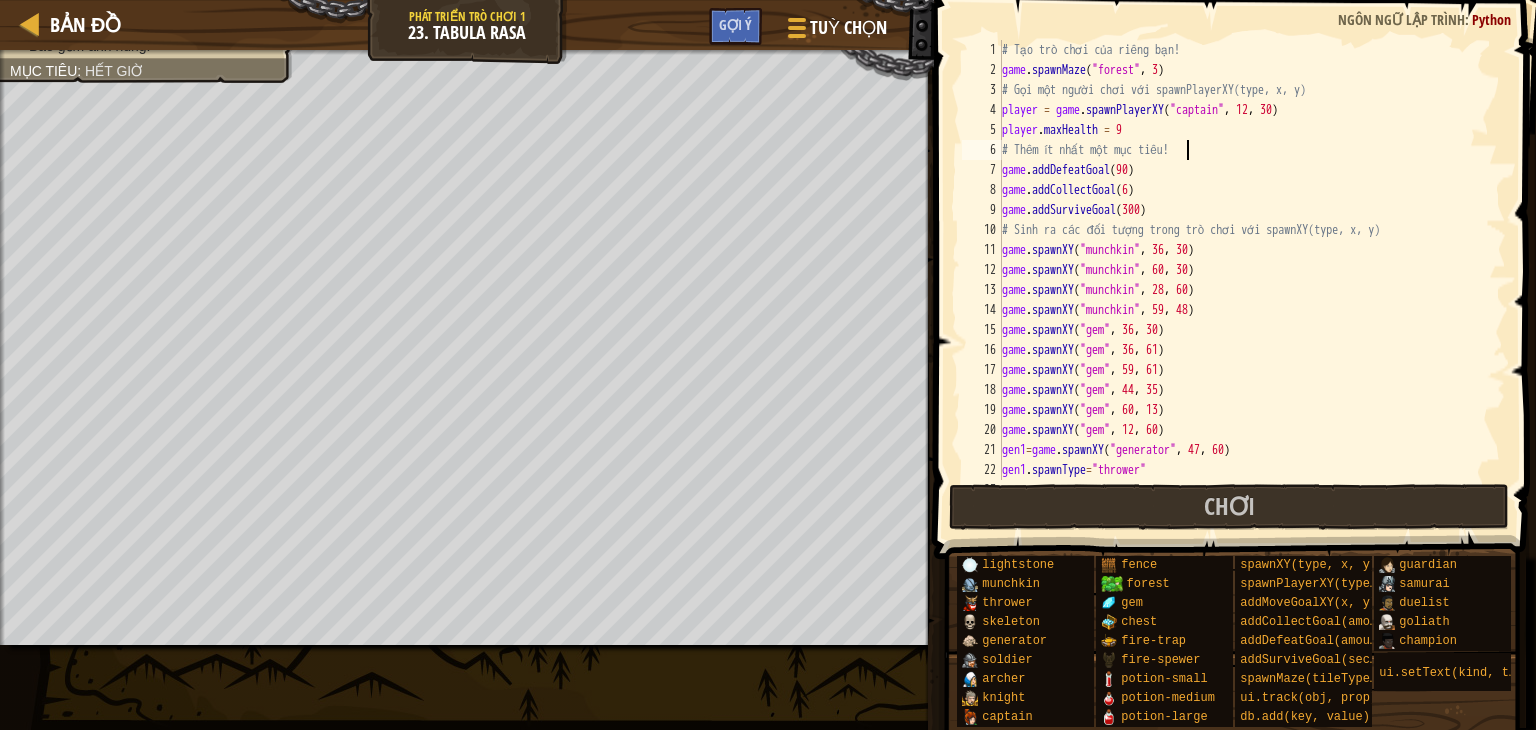 click on "# Tạo trò chơi của riêng bạn! game . spawnMaze ( "forest" ,   3 ) # Gọi một người chơi với spawnPlayerXY(type, x, y) player   =   game . spawnPlayerXY ( "captain" ,   12 ,   30 ) player . maxHealth   =   9   # Thêm ít nhất một mục tiêu! game . addDefeatGoal ( 90 ) game . addCollectGoal ( 6 ) game . addSurviveGoal ( 300 ) # Sinh ra các đối tượng trong trò chơi với spawnXY(type, x, y) game . spawnXY ( "munchkin" ,   36 ,   30 ) game . spawnXY ( "munchkin" ,   60 ,   30 ) game . spawnXY ( "munchkin" ,   28 ,   60 ) game . spawnXY ( "munchkin" ,   59 ,   48 ) game . spawnXY ( "gem" ,   36 ,   30 ) game . spawnXY ( "gem" ,   36 ,   61 ) game . spawnXY ( "gem" ,   59 ,   61 ) game . spawnXY ( "gem" ,   44 ,   35 ) game . spawnXY ( "gem" ,   60 ,   13 ) game . spawnXY ( "gem" ,   12 ,   60 ) gen1 = game . spawnXY ( "generator" ,   47 ,   60 ) gen1 . spawnType = "thrower"" at bounding box center [1244, 280] 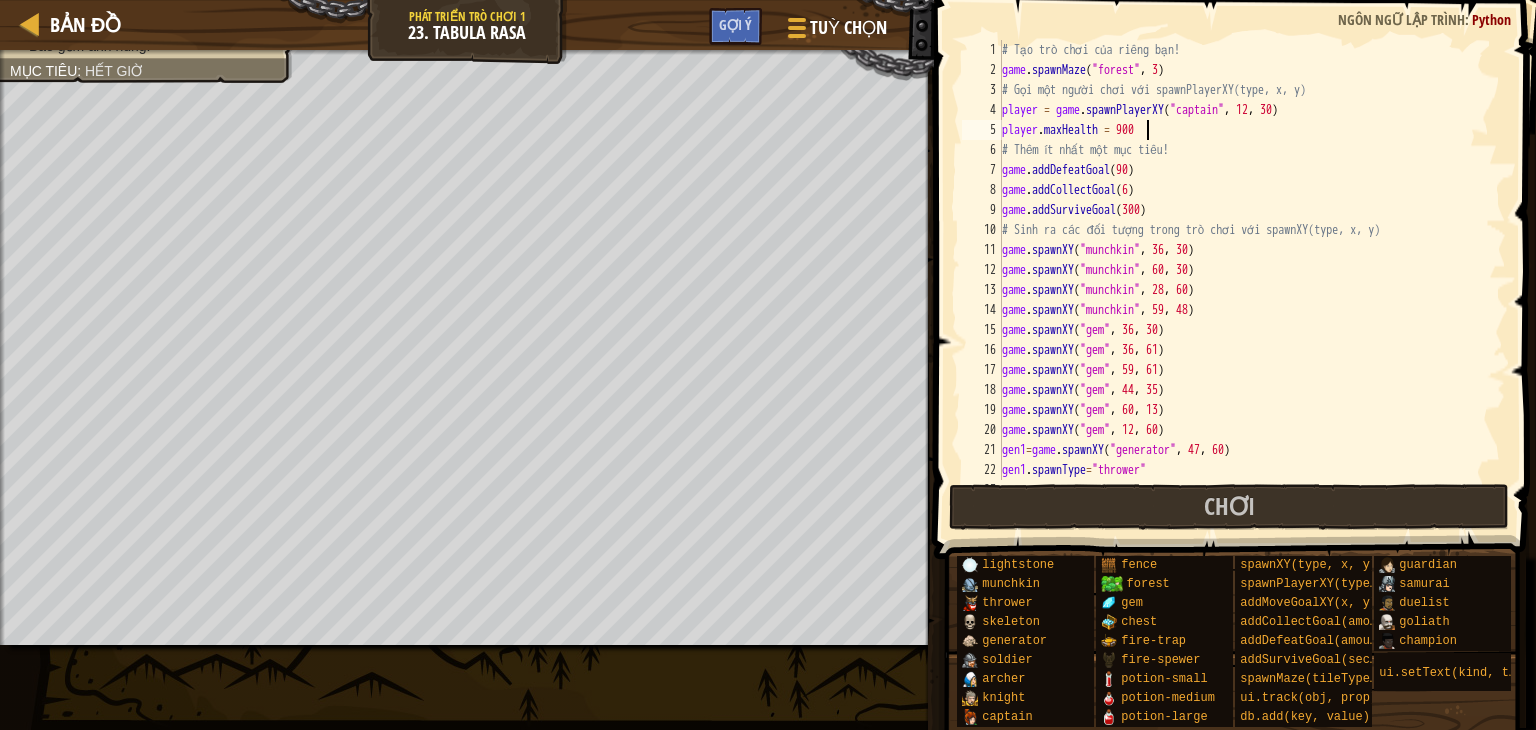 scroll, scrollTop: 9, scrollLeft: 11, axis: both 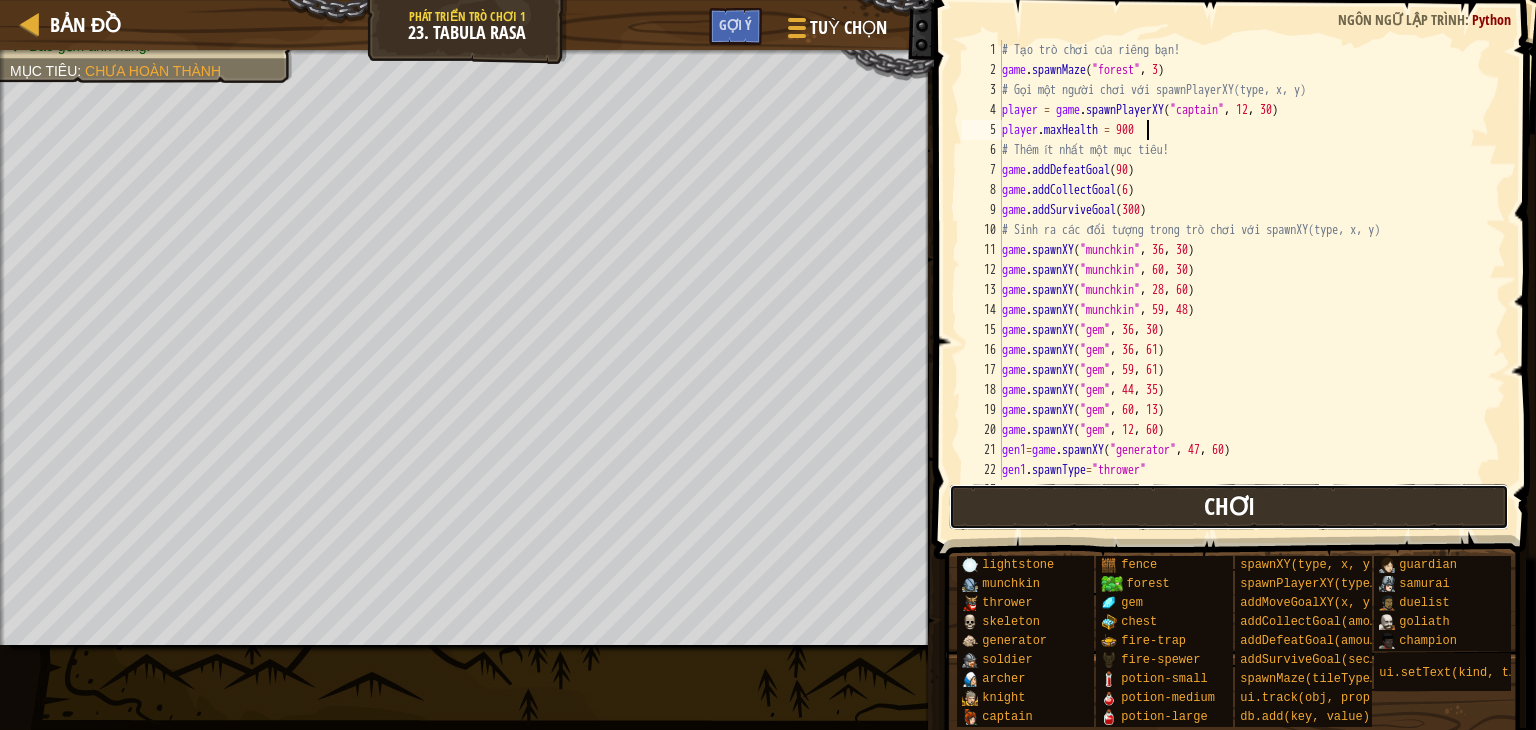 click on "Chơi" at bounding box center (1229, 507) 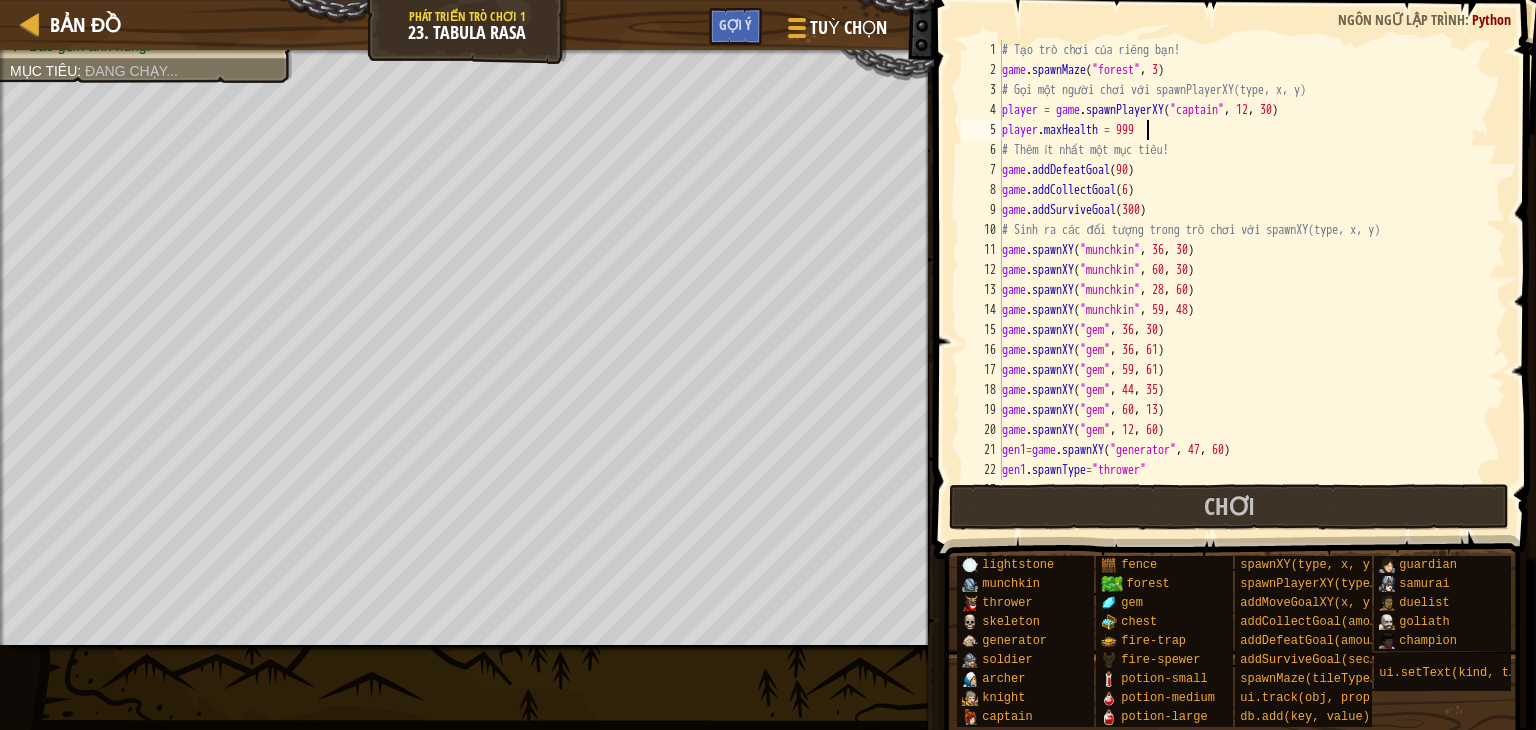scroll, scrollTop: 9, scrollLeft: 12, axis: both 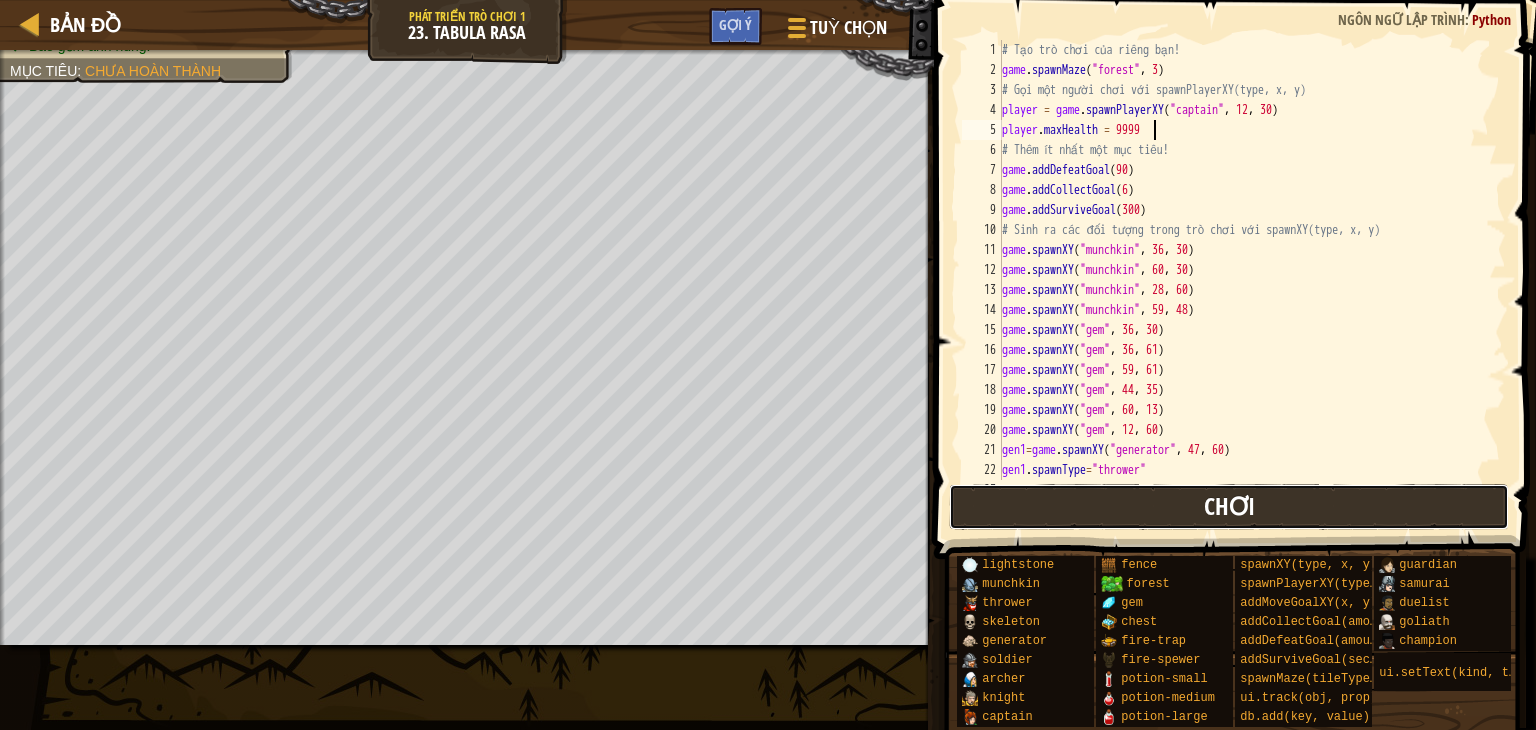 click on "Chơi" at bounding box center (1229, 507) 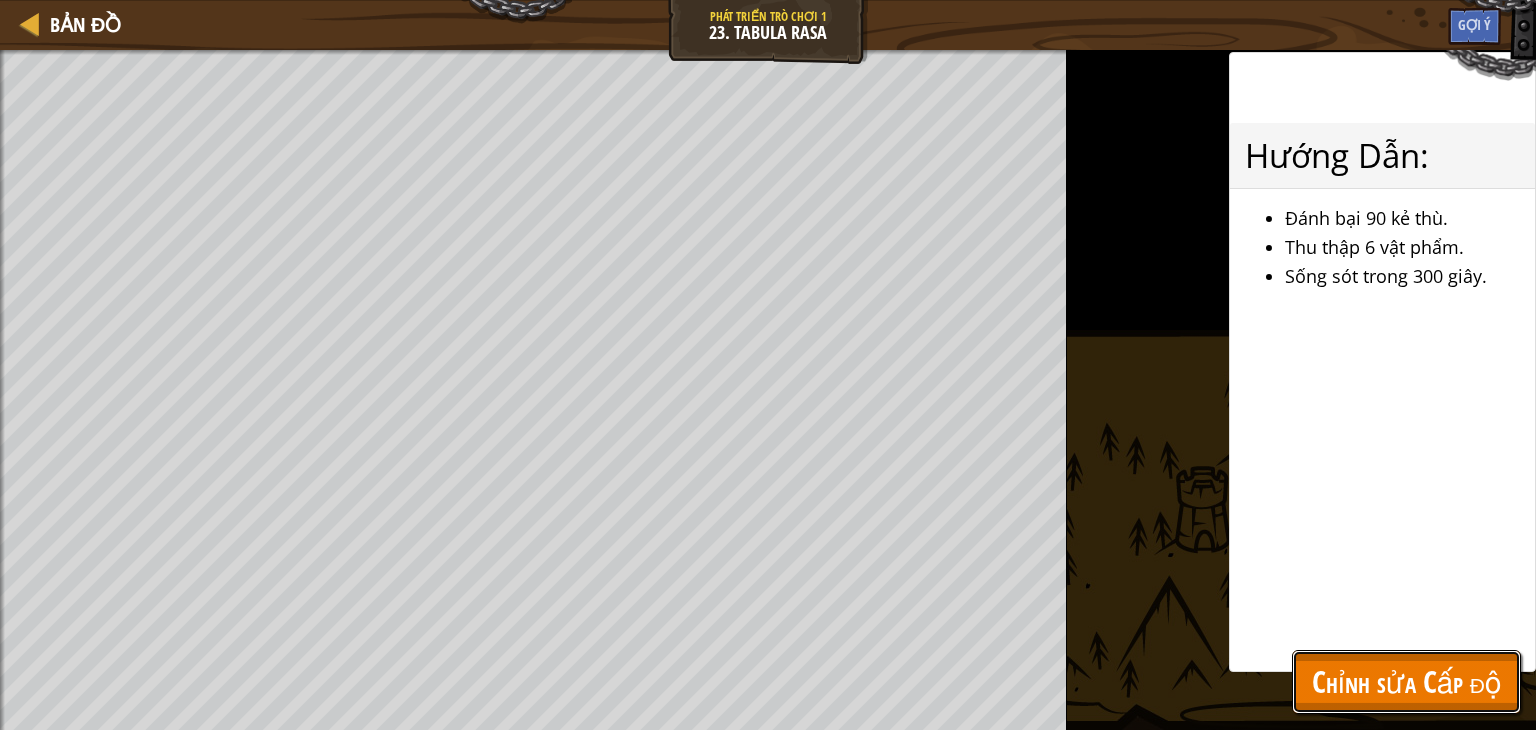 click on "Chỉnh sửa Cấp độ" at bounding box center [1406, 681] 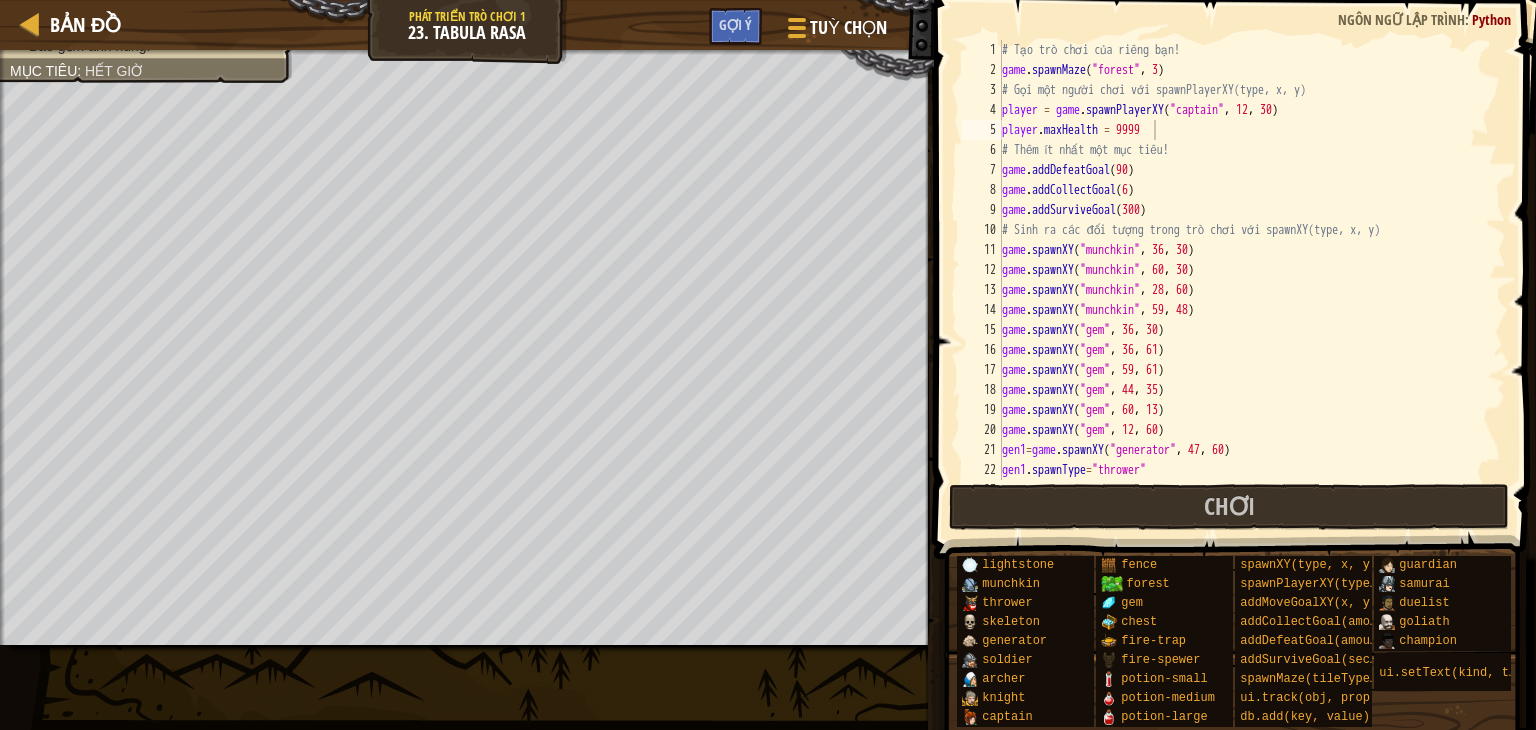 scroll, scrollTop: 0, scrollLeft: 0, axis: both 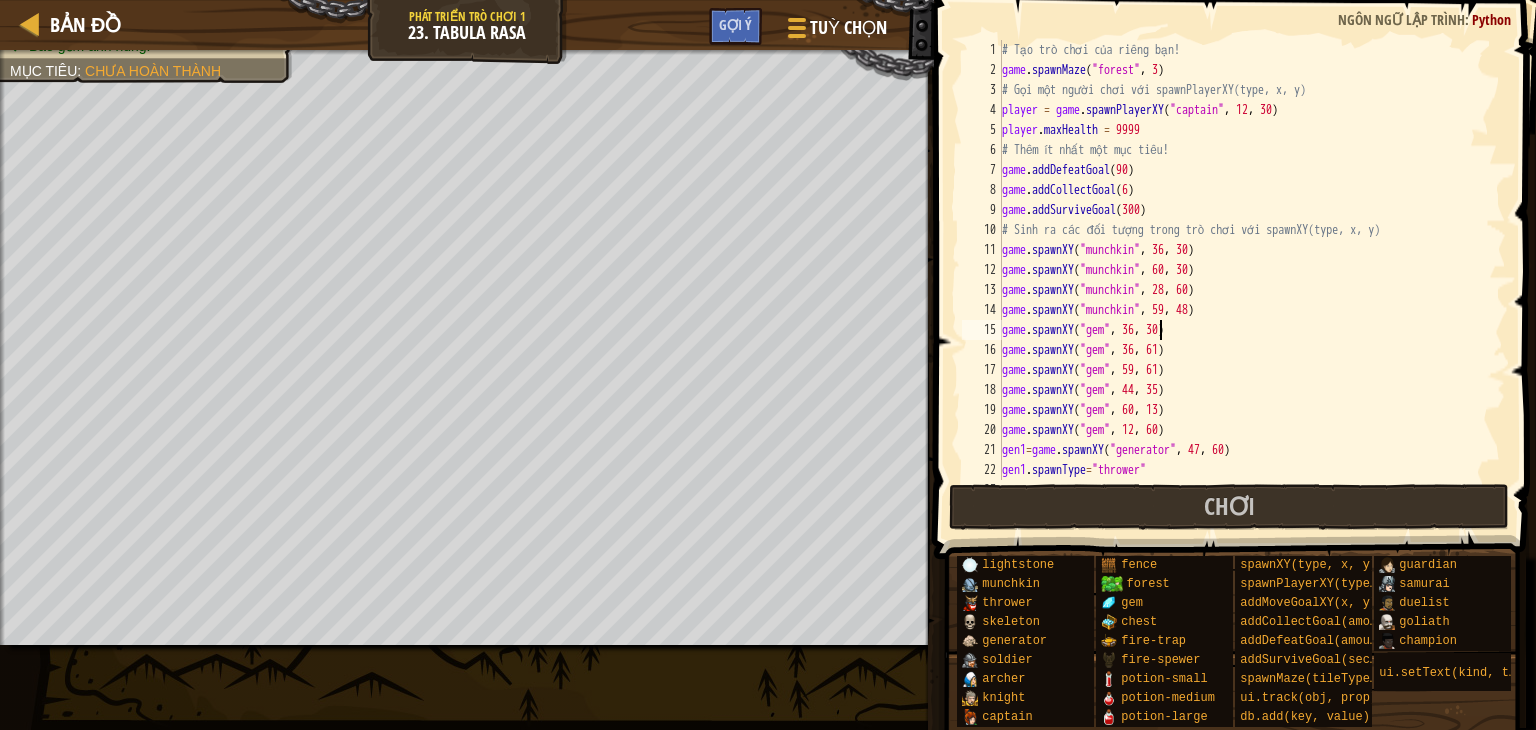type on "gen1.spawnType="thrower"" 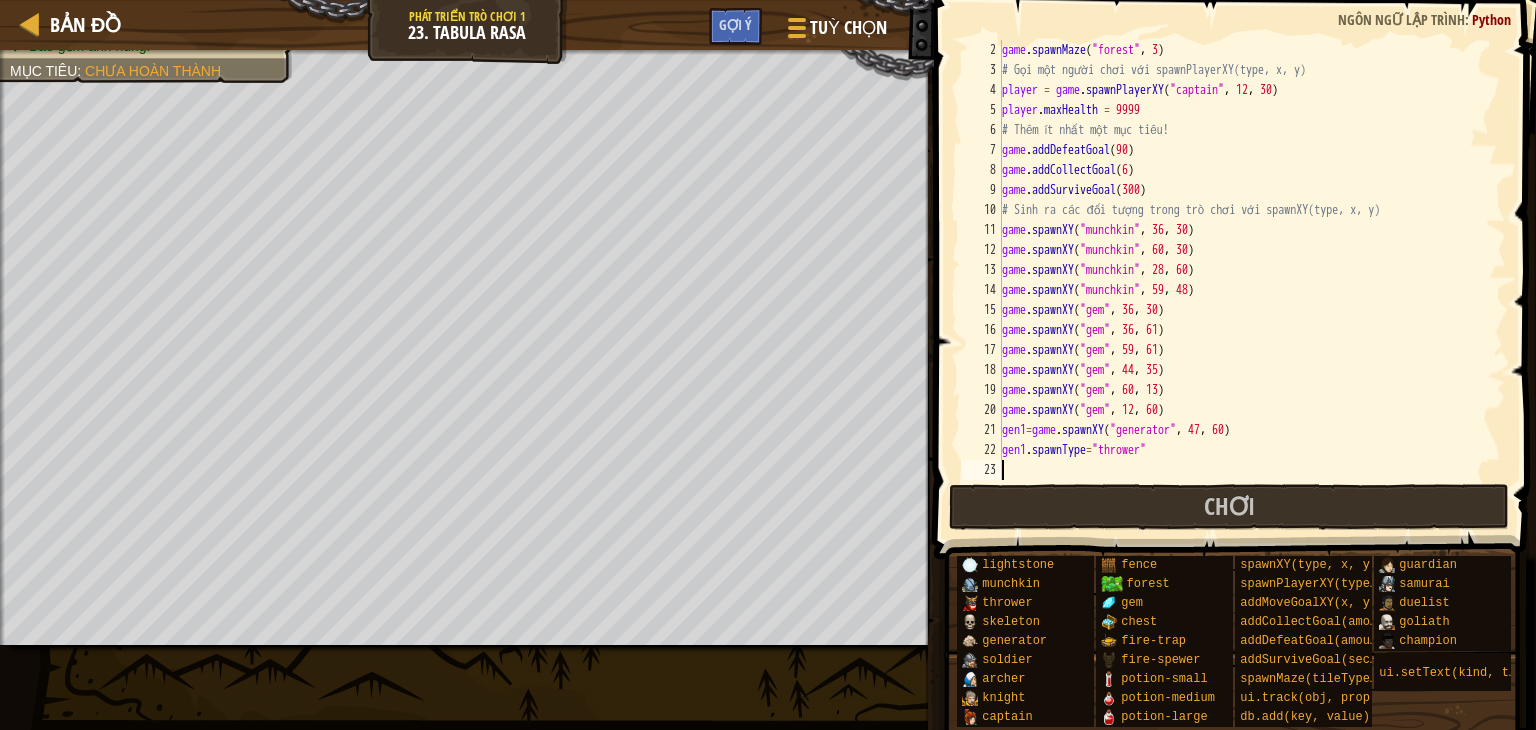 scroll, scrollTop: 20, scrollLeft: 0, axis: vertical 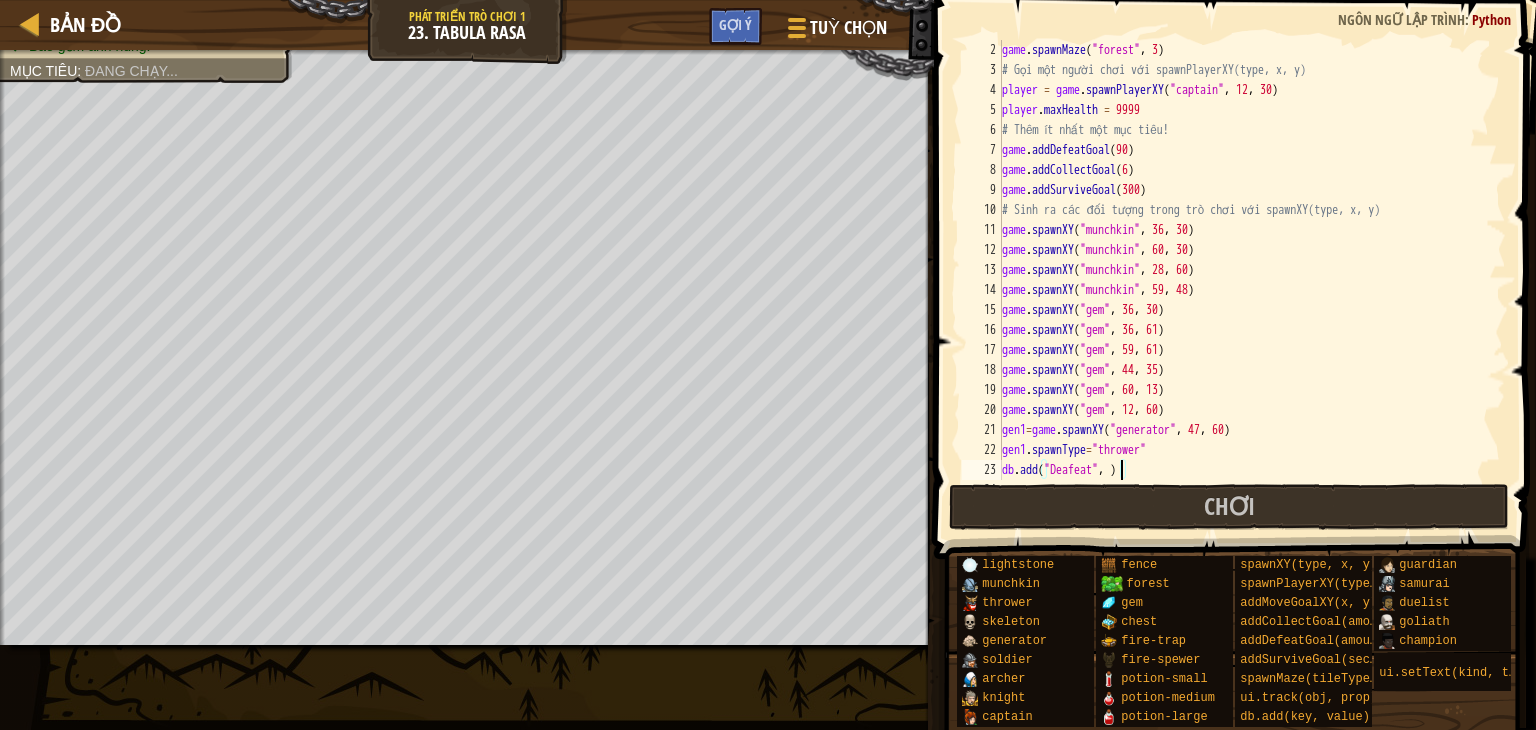 type on "db.add("Deafeat", 0)" 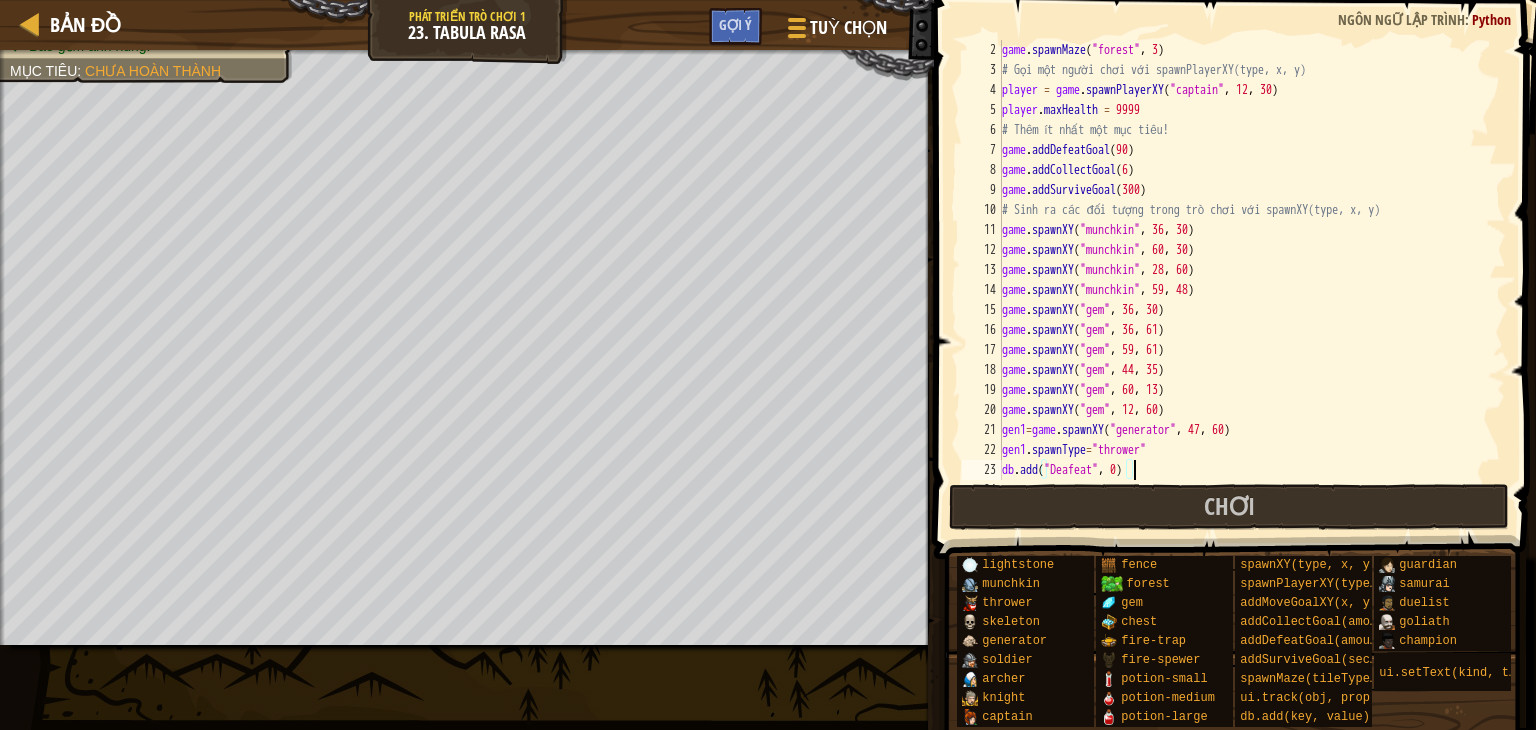 scroll, scrollTop: 9, scrollLeft: 0, axis: vertical 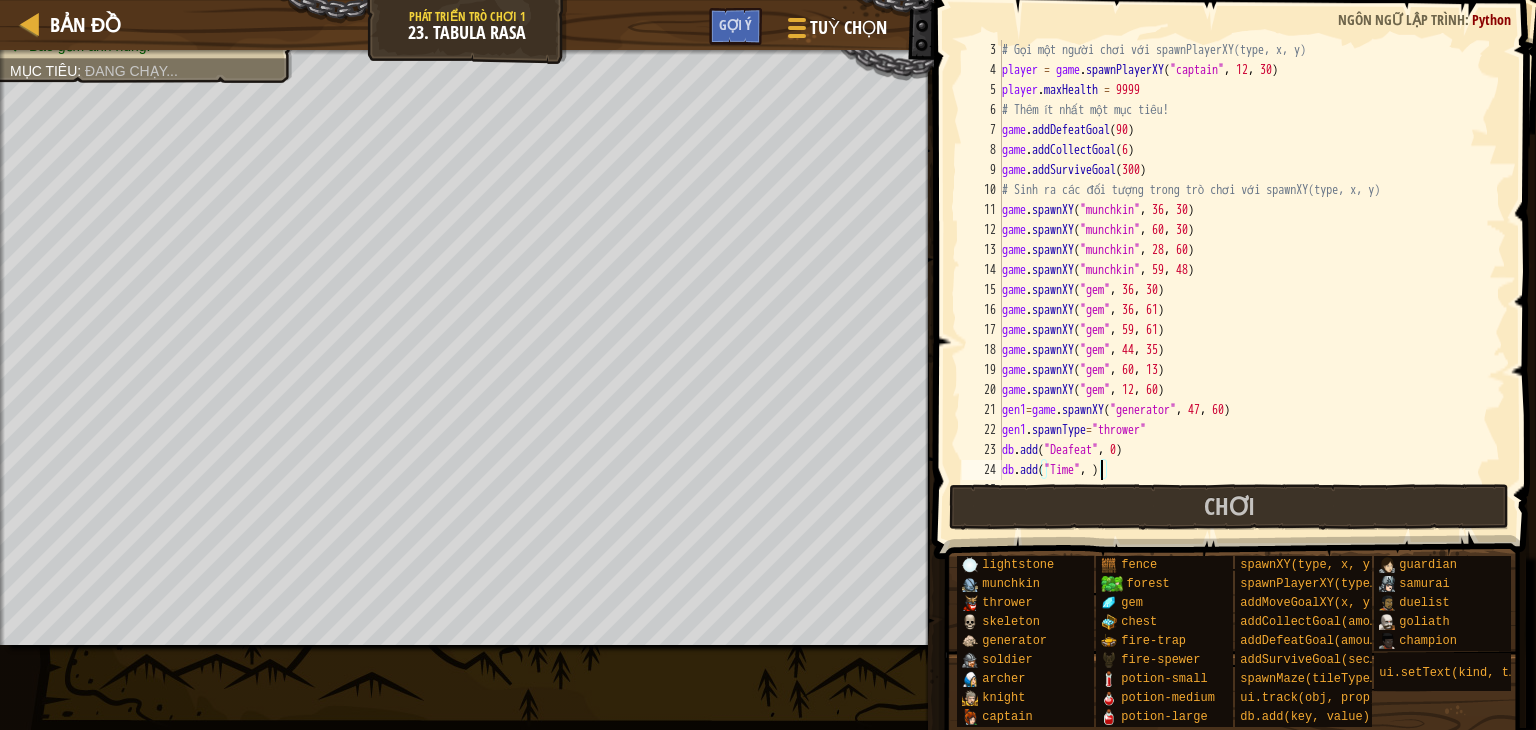 type on "db.add("Time", 0)" 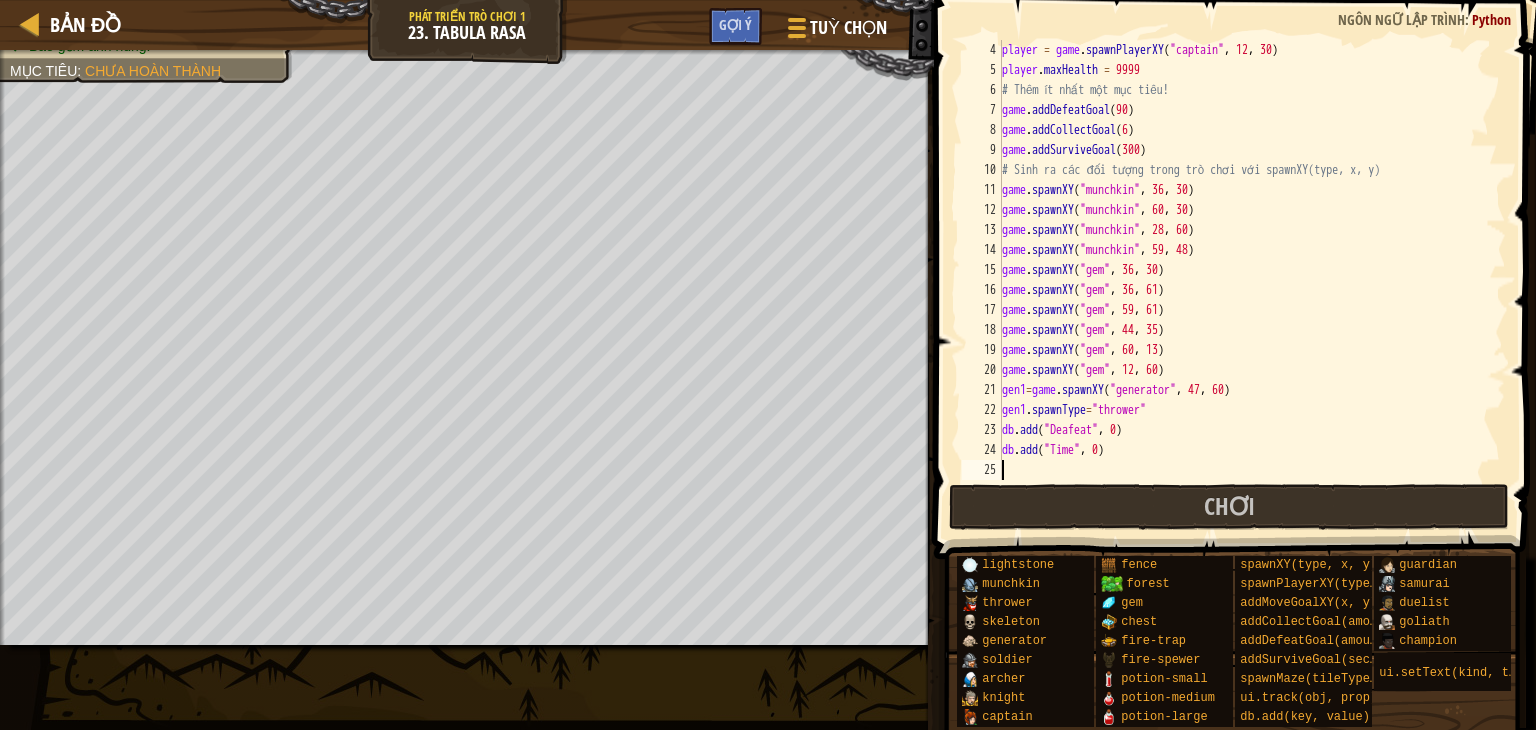 scroll, scrollTop: 9, scrollLeft: 0, axis: vertical 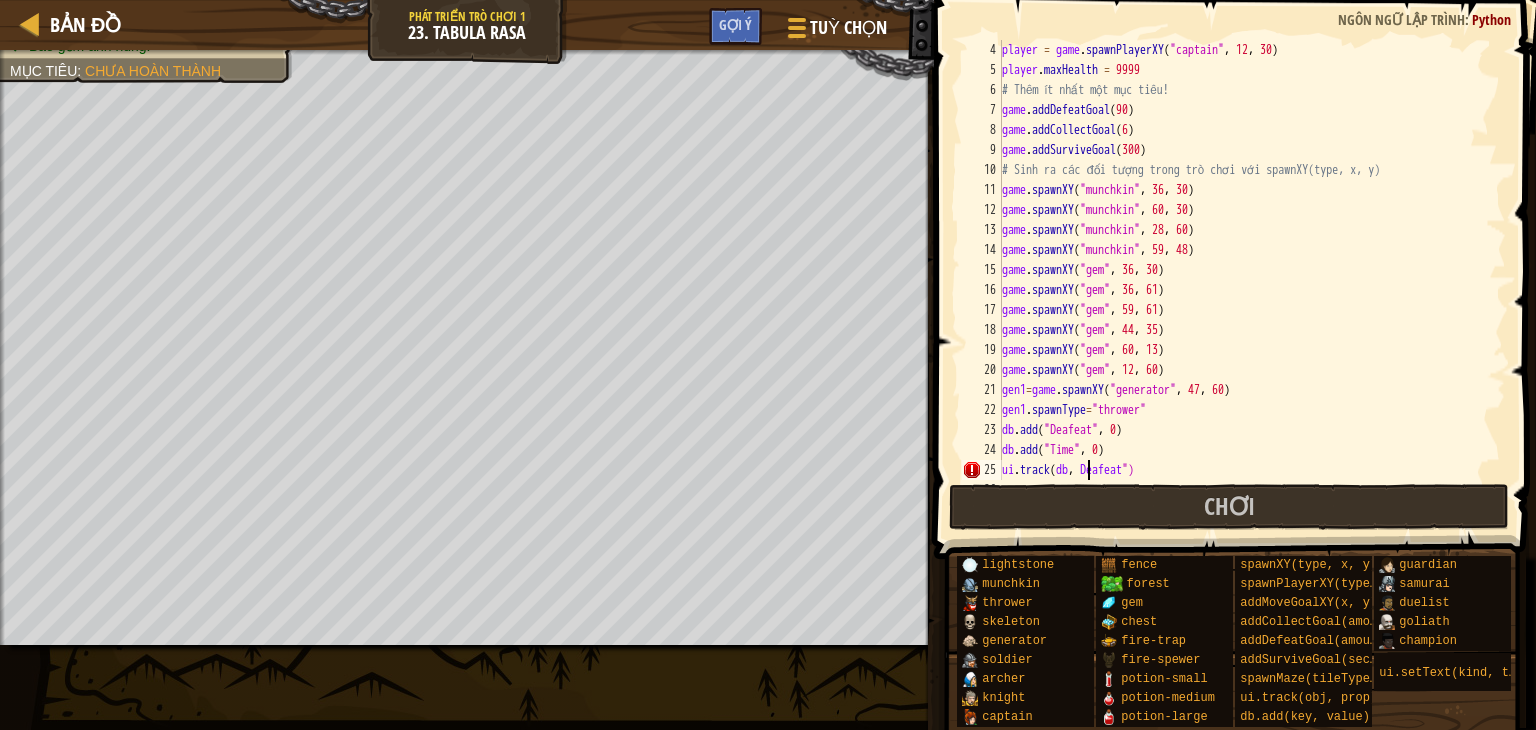 type on "ui.track(db, "Deafeat")" 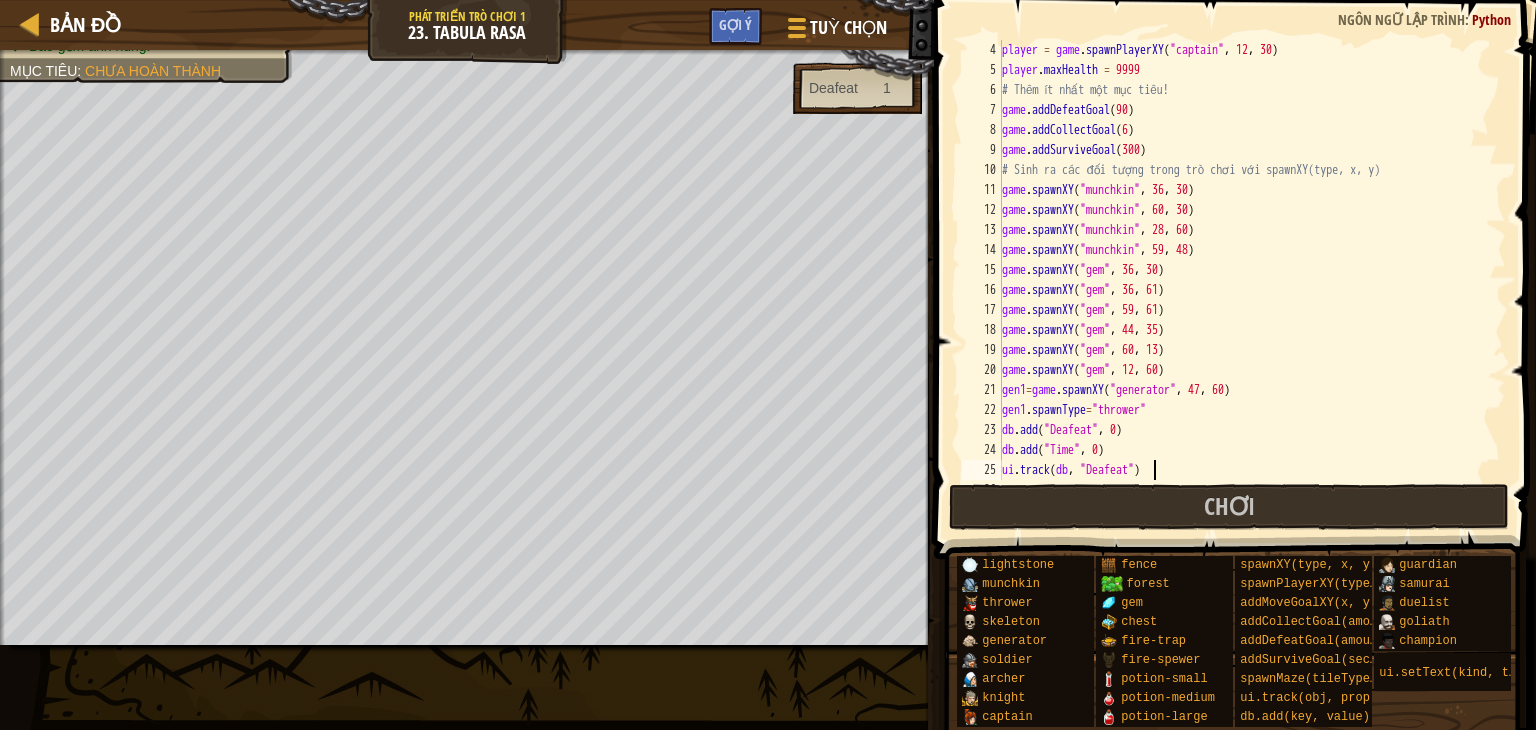 scroll, scrollTop: 9, scrollLeft: 0, axis: vertical 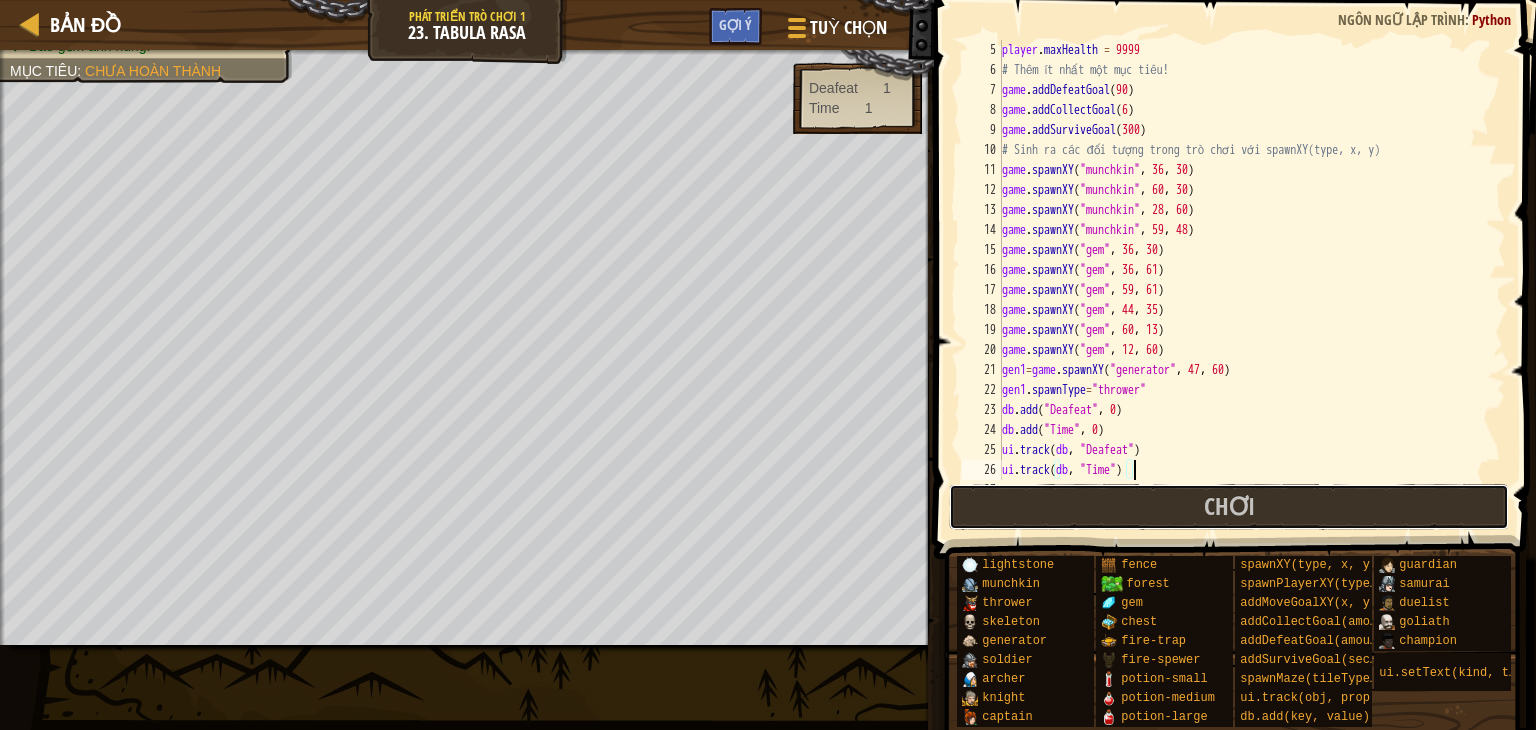 click on "Chơi" at bounding box center (1229, 507) 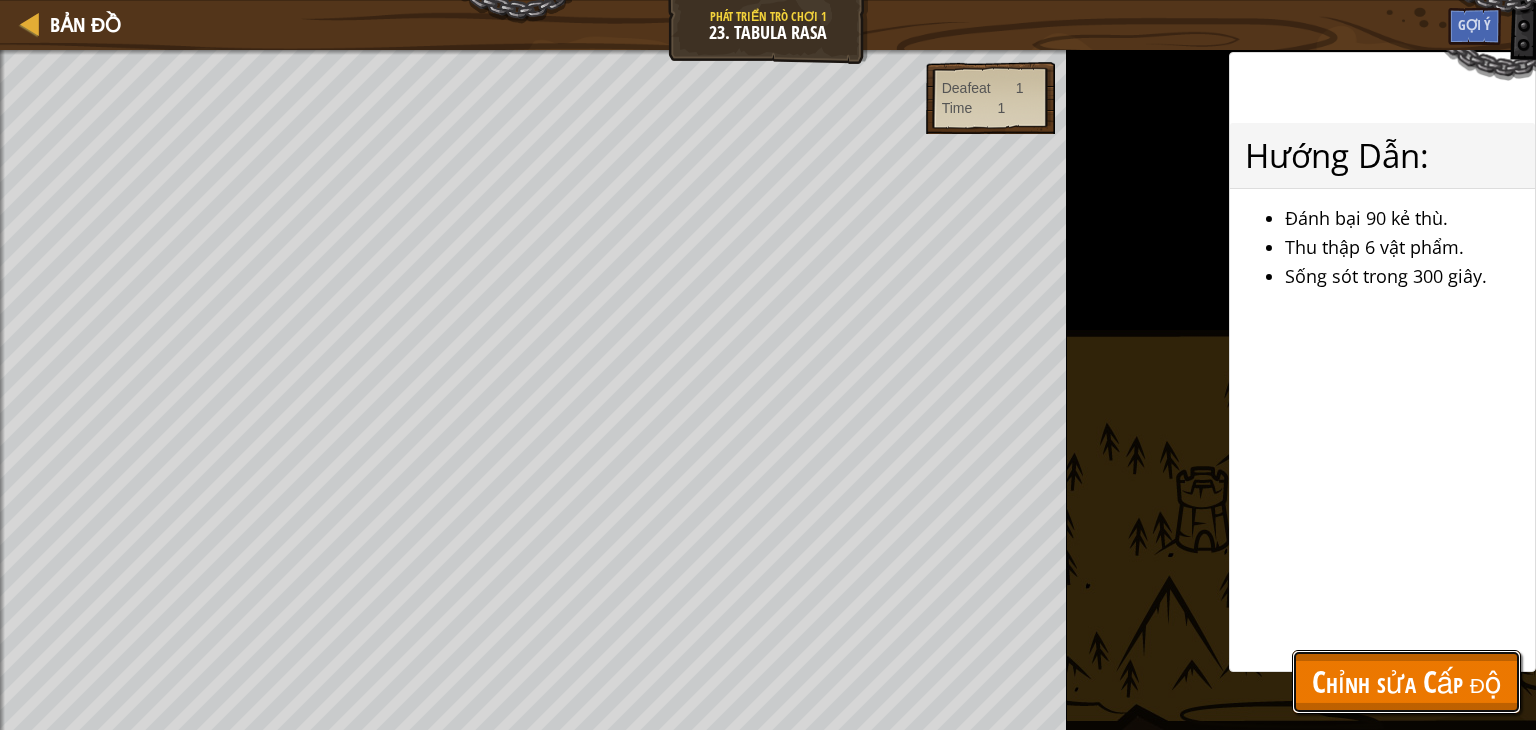 click on "Chỉnh sửa Cấp độ" at bounding box center [1406, 681] 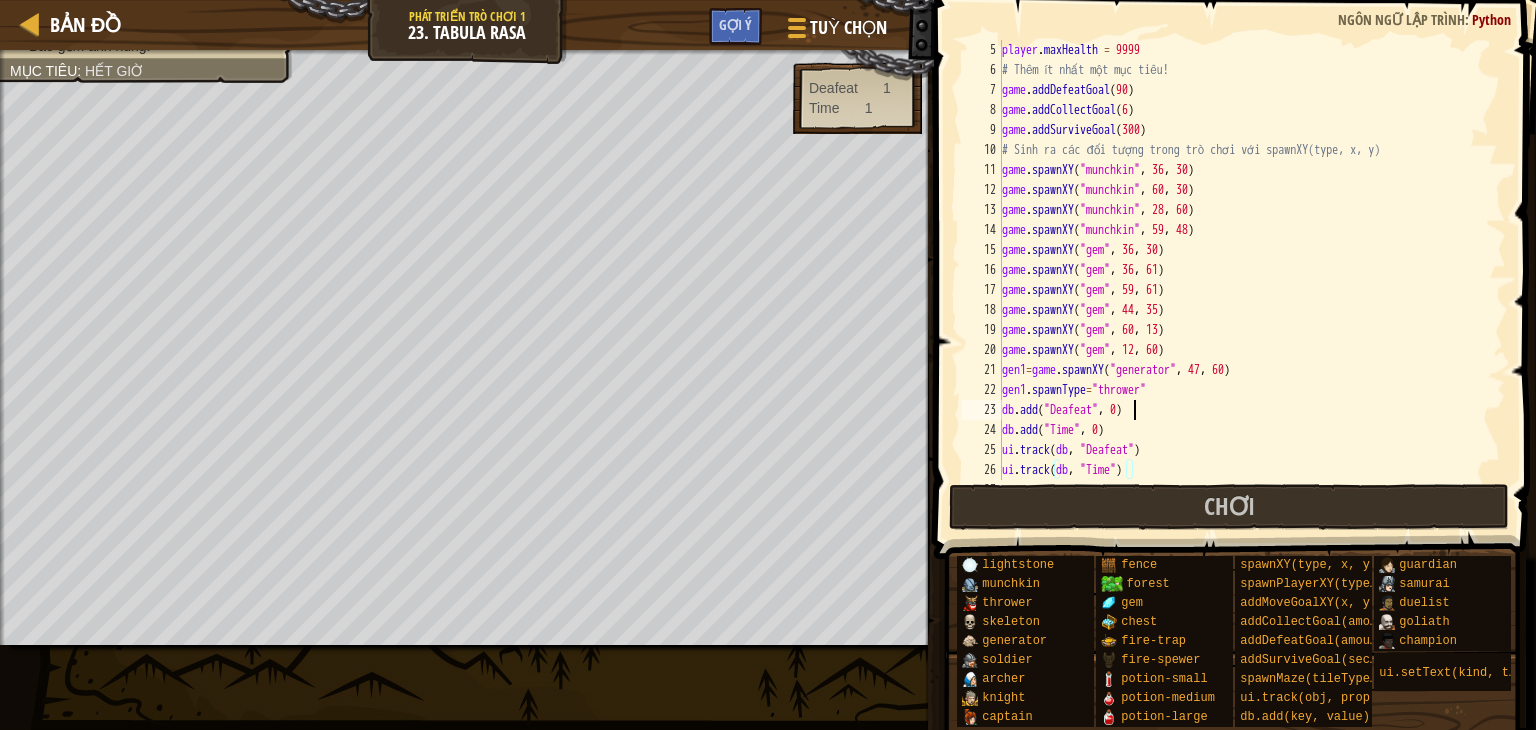 click on "player . maxHealth   =   9999   # Thêm ít nhất một mục tiêu! game . addDefeatGoal ( 90 ) game . addCollectGoal ( 6 ) game . addSurviveGoal ( 300 ) # Sinh ra các đối tượng trong trò chơi với spawnXY(type, x, y) game . spawnXY ( "munchkin" ,   36 ,   30 ) game . spawnXY ( "munchkin" ,   60 ,   30 ) game . spawnXY ( "munchkin" ,   28 ,   60 ) game . spawnXY ( "munchkin" ,   59 ,   48 ) game . spawnXY ( "gem" ,   36 ,   30 ) game . spawnXY ( "gem" ,   36 ,   61 ) game . spawnXY ( "gem" ,   59 ,   61 ) game . spawnXY ( "gem" ,   44 ,   35 ) game . spawnXY ( "gem" ,   60 ,   13 ) game . spawnXY ( "gem" ,   12 ,   60 ) gen1 = game . spawnXY ( "generator" ,   47 ,   60 ) gen1 . spawnType = "thrower" db . add ( "Deafeat" ,   0 ) db . add ( "Time" ,   0 ) ui . track ( db ,   "Deafeat" ) ui . track ( db ,   "Time" )" at bounding box center (1244, 280) 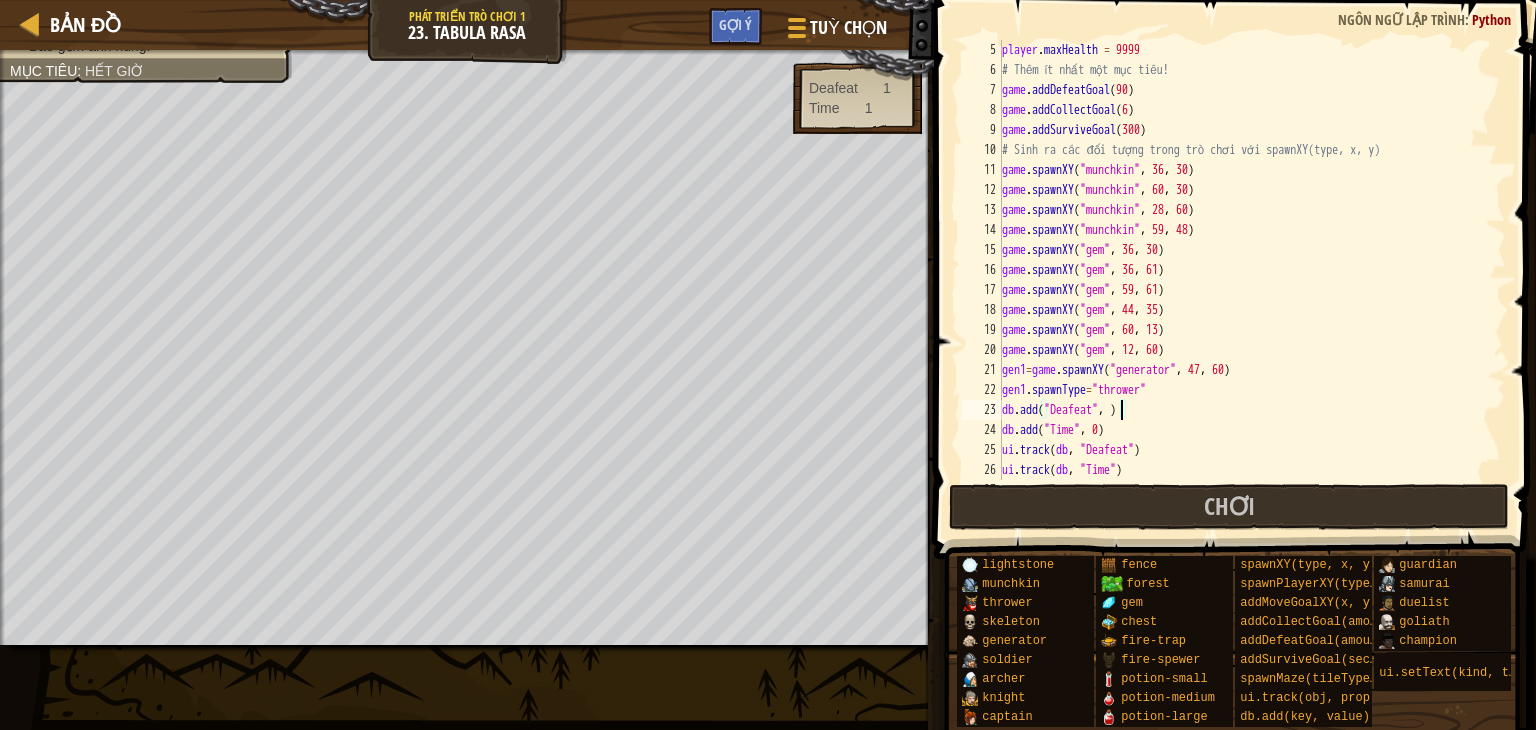 scroll, scrollTop: 9, scrollLeft: 9, axis: both 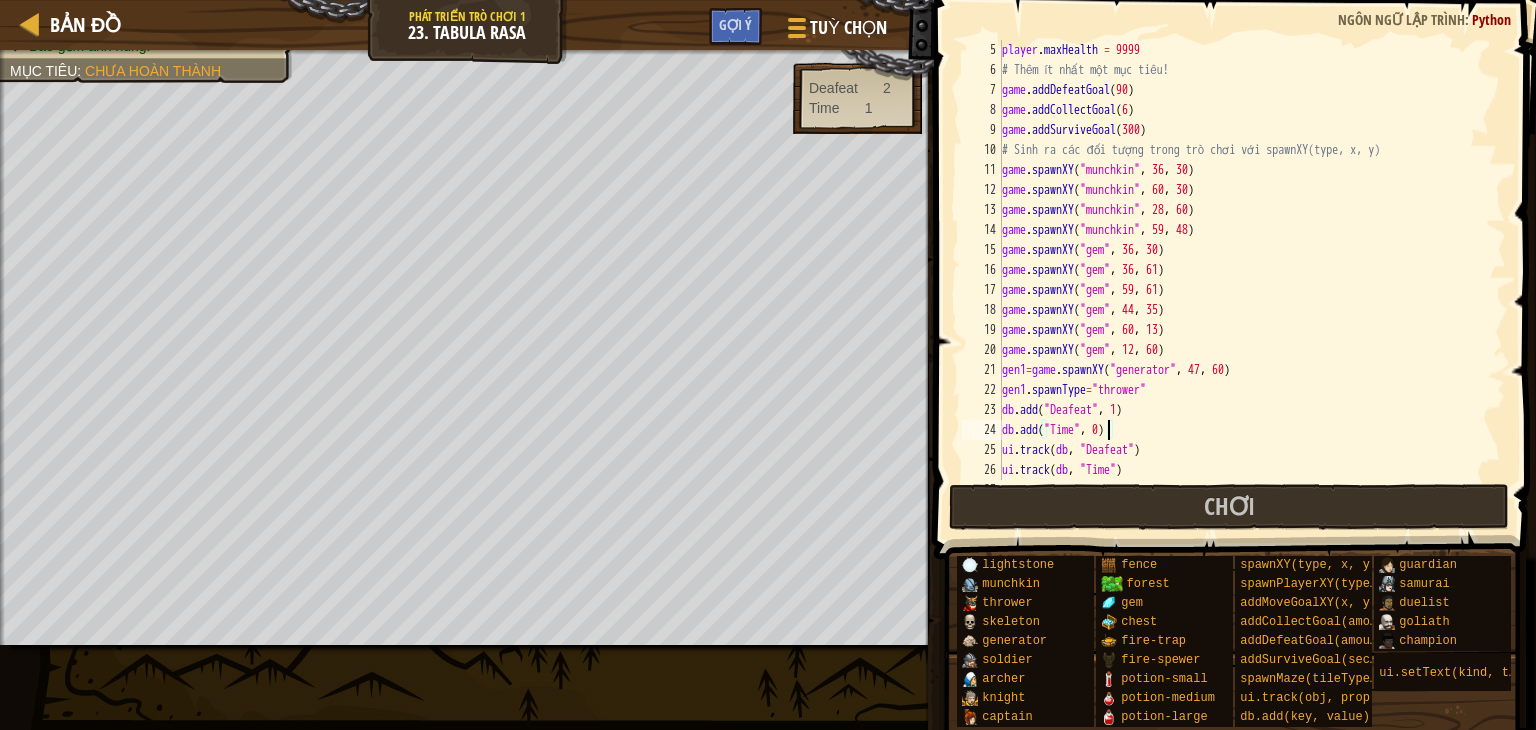 click on "player . maxHealth   =   9999   # Thêm ít nhất một mục tiêu! game . addDefeatGoal ( 90 ) game . addCollectGoal ( 6 ) game . addSurviveGoal ( 300 ) # Sinh ra các đối tượng trong trò chơi với spawnXY(type, x, y) game . spawnXY ( "munchkin" ,   36 ,   30 ) game . spawnXY ( "munchkin" ,   60 ,   30 ) game . spawnXY ( "munchkin" ,   28 ,   60 ) game . spawnXY ( "munchkin" ,   59 ,   48 ) game . spawnXY ( "gem" ,   36 ,   30 ) game . spawnXY ( "gem" ,   36 ,   61 ) game . spawnXY ( "gem" ,   59 ,   61 ) game . spawnXY ( "gem" ,   44 ,   35 ) game . spawnXY ( "gem" ,   60 ,   13 ) game . spawnXY ( "gem" ,   12 ,   60 ) gen1 = game . spawnXY ( "generator" ,   47 ,   60 ) gen1 . spawnType = "thrower" db . add ( "Deafeat" ,   1 ) db . add ( "Time" ,   0 ) ui . track ( db ,   "Deafeat" ) ui . track ( db ,   "Time" )" at bounding box center (1244, 280) 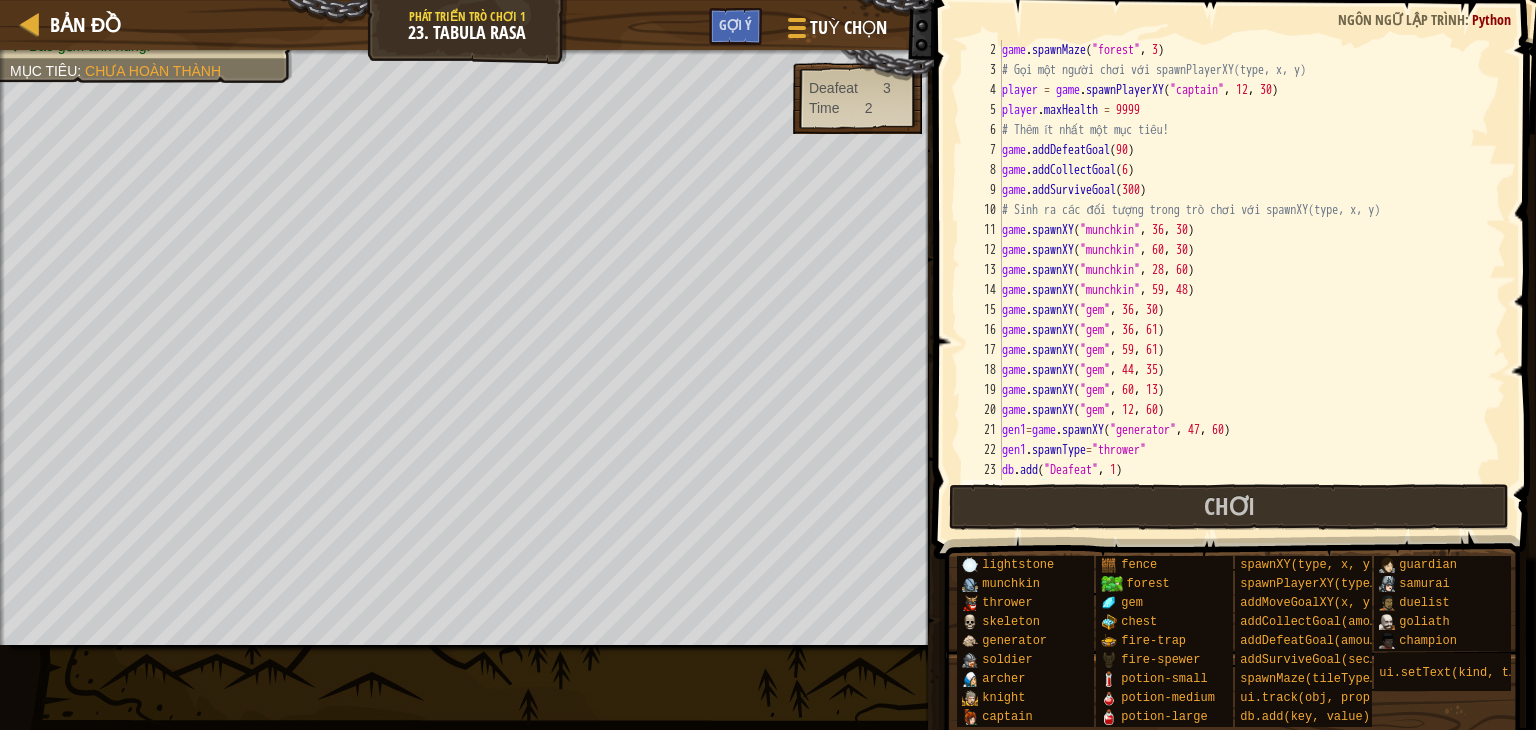 scroll, scrollTop: 20, scrollLeft: 0, axis: vertical 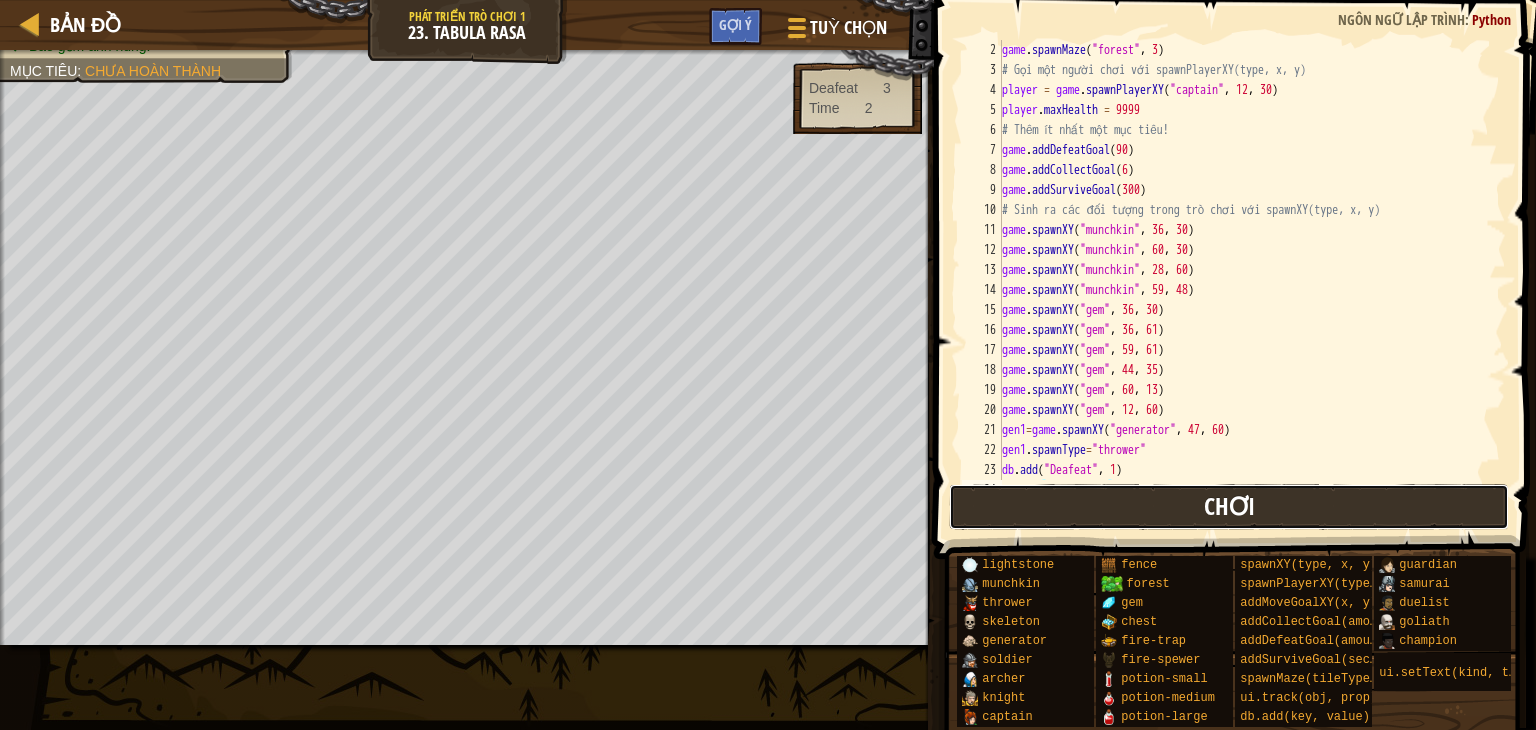 click on "Chơi" at bounding box center (1229, 507) 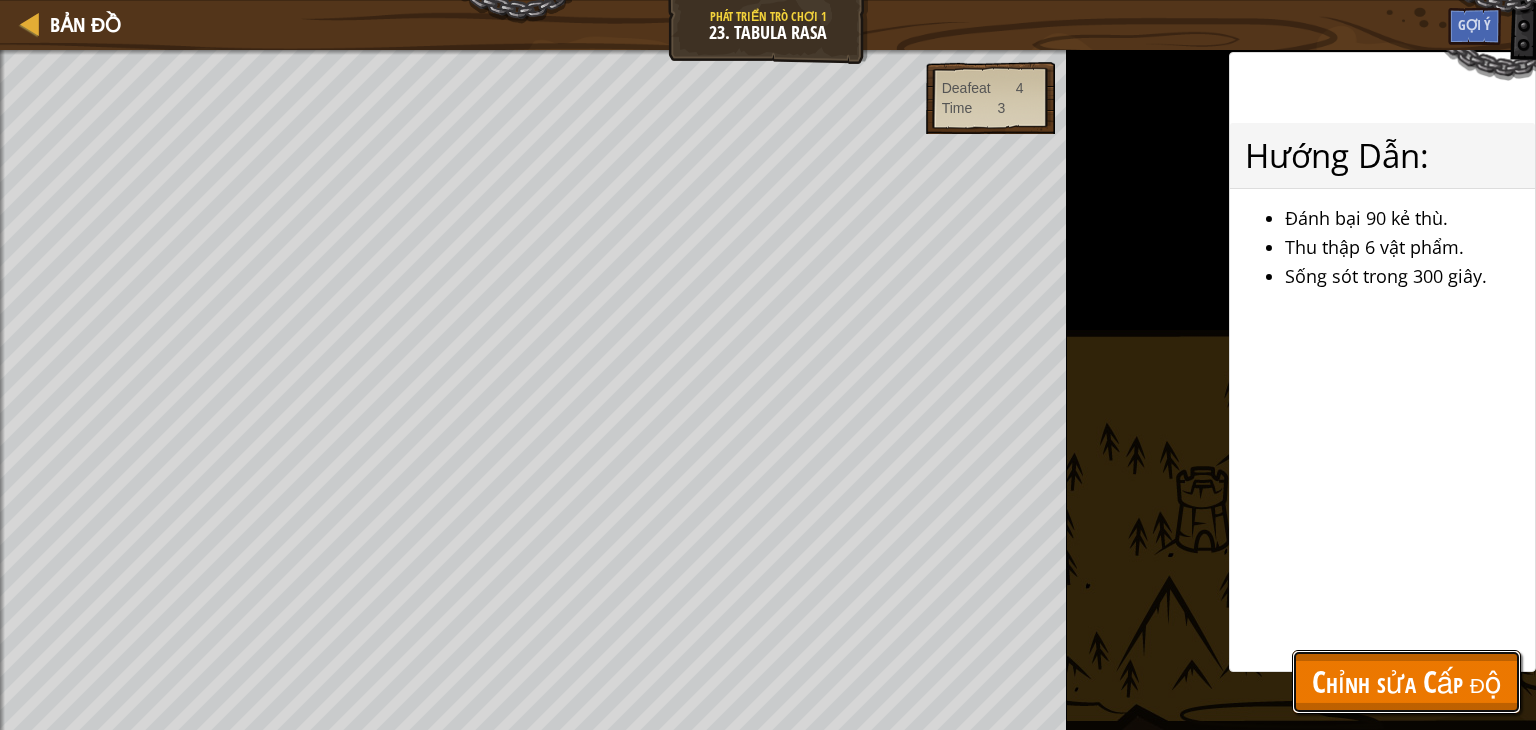 click on "Chỉnh sửa Cấp độ" at bounding box center [1406, 681] 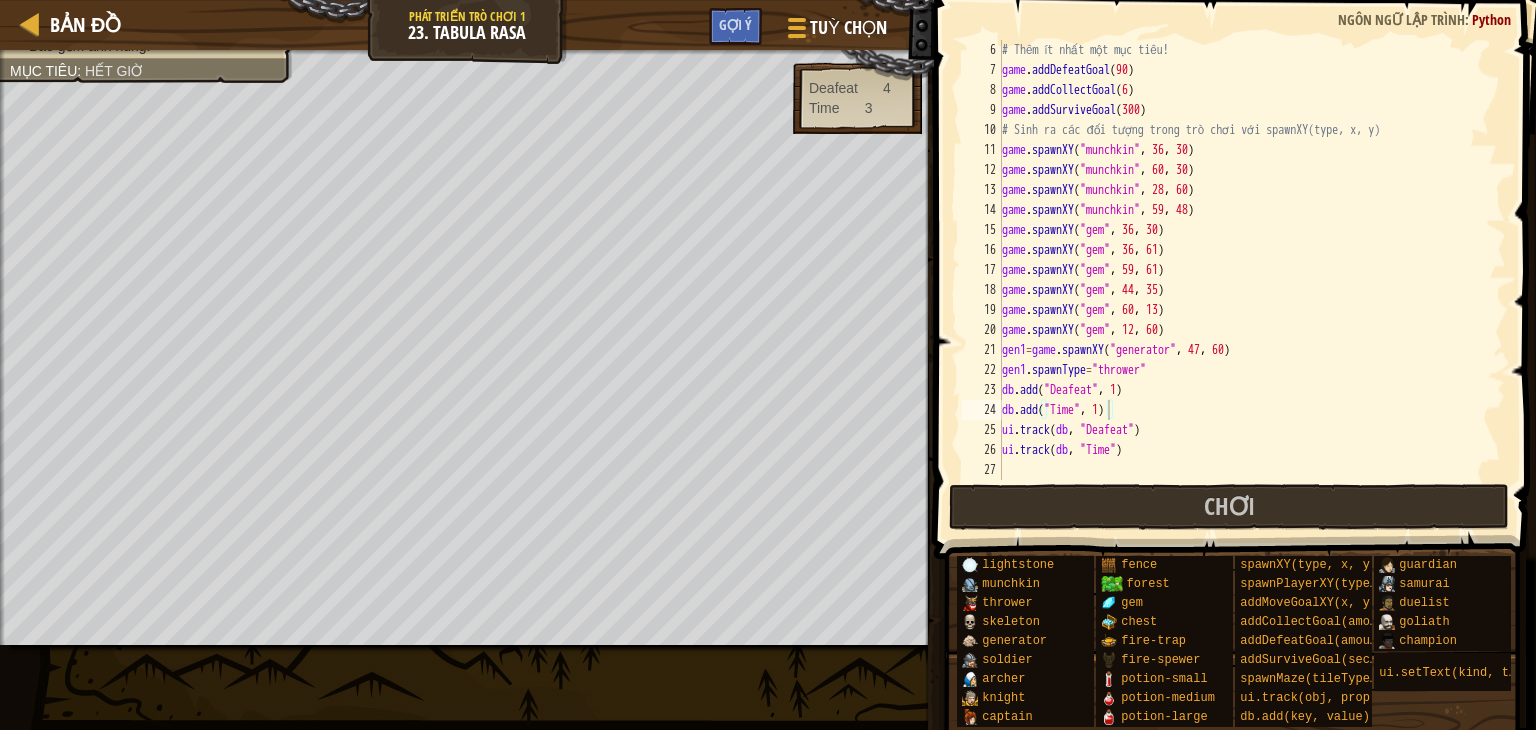scroll, scrollTop: 100, scrollLeft: 0, axis: vertical 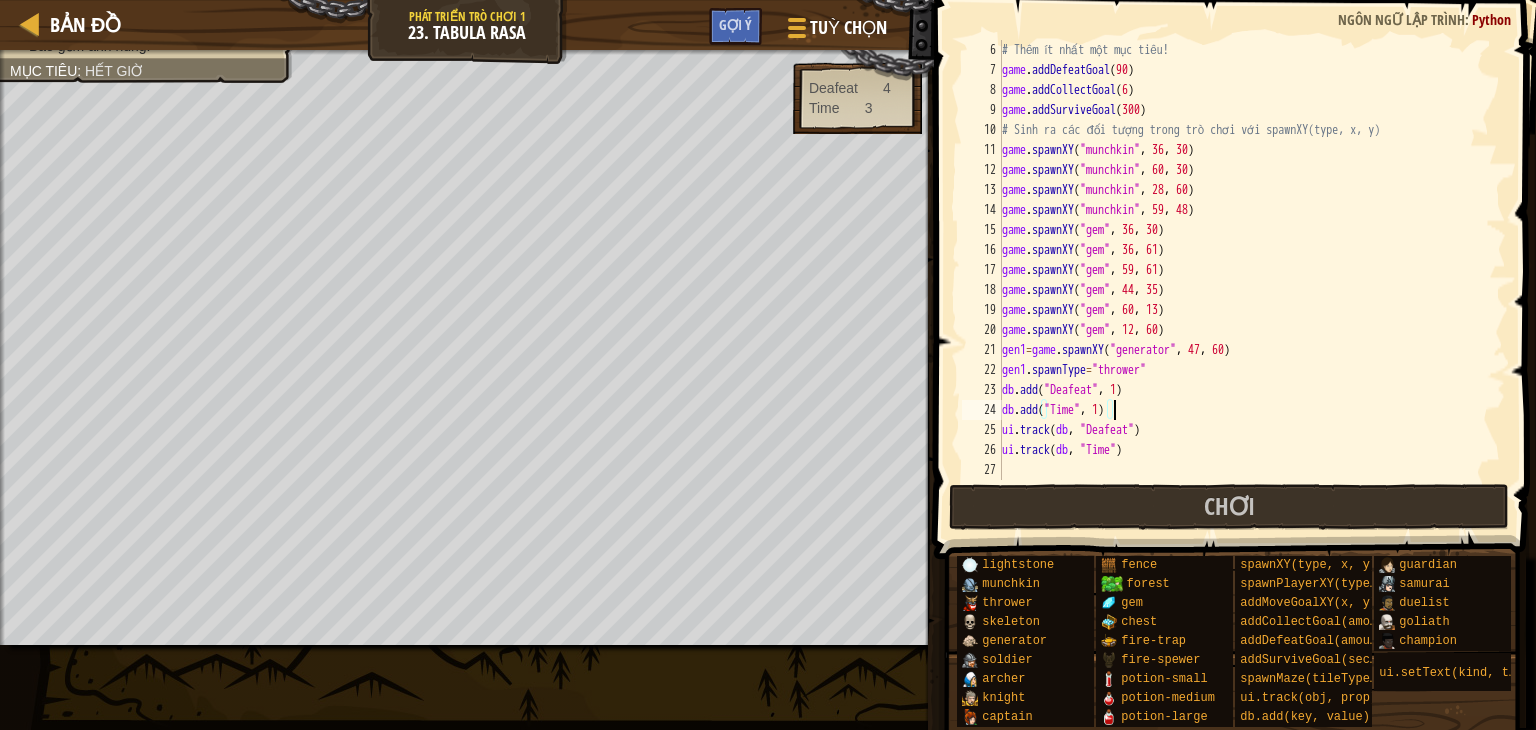 click on "# Thêm ít nhất một mục tiêu! game . addDefeatGoal ( 90 ) game . addCollectGoal ( 6 ) game . addSurviveGoal ( 300 ) # Sinh ra các đối tượng trong trò chơi với spawnXY(type, x, y) game . spawnXY ( "munchkin" ,   36 ,   30 ) game . spawnXY ( "munchkin" ,   60 ,   30 ) game . spawnXY ( "munchkin" ,   28 ,   60 ) game . spawnXY ( "munchkin" ,   59 ,   48 ) game . spawnXY ( "gem" ,   36 ,   30 ) game . spawnXY ( "gem" ,   36 ,   61 ) game . spawnXY ( "gem" ,   59 ,   61 ) game . spawnXY ( "gem" ,   44 ,   35 ) game . spawnXY ( "gem" ,   60 ,   13 ) game . spawnXY ( "gem" ,   12 ,   60 ) gen1 = game . spawnXY ( "generator" ,   47 ,   60 ) gen1 . spawnType = "thrower" db . add ( "Deafeat" ,   1 ) db . add ( "Time" ,   1 ) ui . track ( db ,   "Deafeat" ) ui . track ( db ,   "Time" )" at bounding box center [1244, 280] 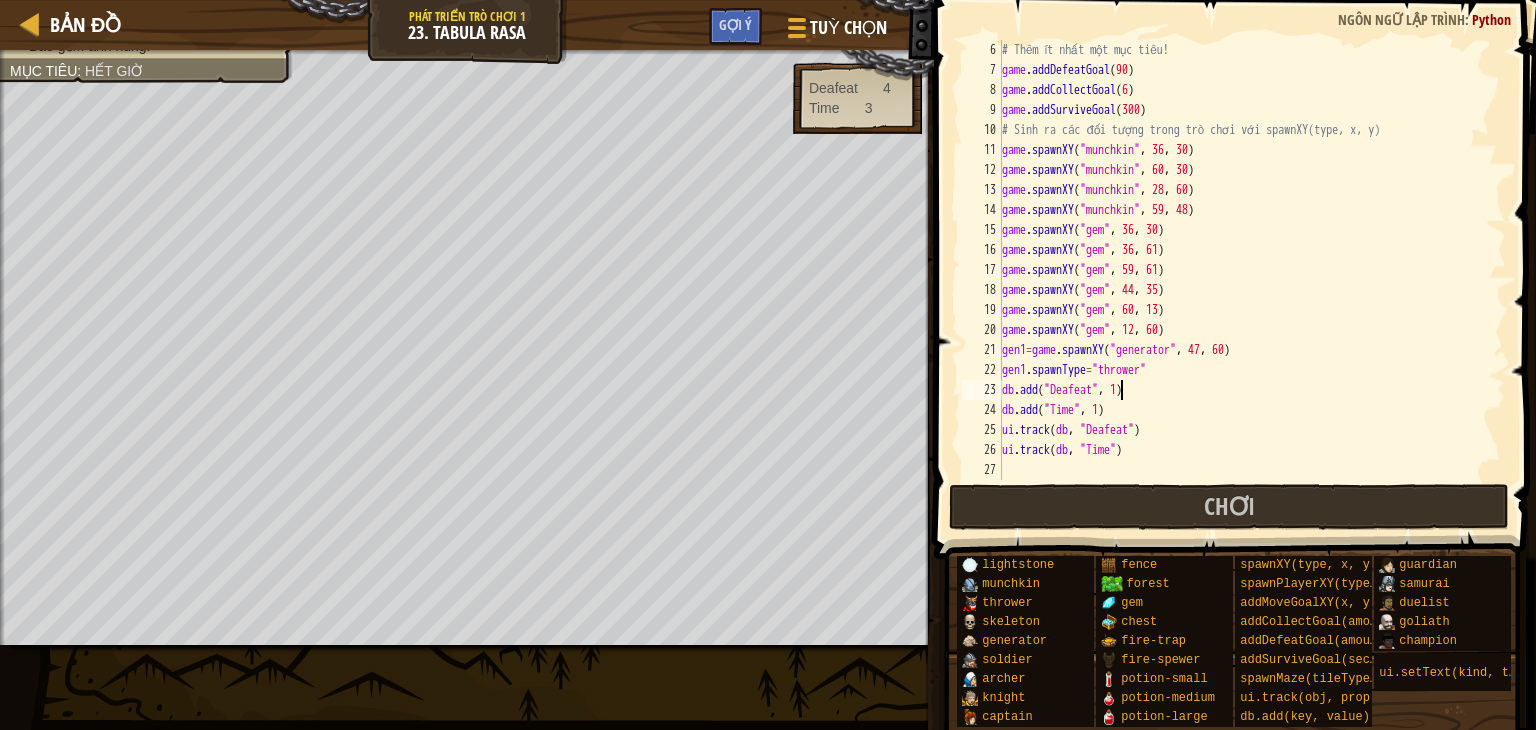 click on "# Thêm ít nhất một mục tiêu! game . addDefeatGoal ( 90 ) game . addCollectGoal ( 6 ) game . addSurviveGoal ( 300 ) # Sinh ra các đối tượng trong trò chơi với spawnXY(type, x, y) game . spawnXY ( "munchkin" ,   36 ,   30 ) game . spawnXY ( "munchkin" ,   60 ,   30 ) game . spawnXY ( "munchkin" ,   28 ,   60 ) game . spawnXY ( "munchkin" ,   59 ,   48 ) game . spawnXY ( "gem" ,   36 ,   30 ) game . spawnXY ( "gem" ,   36 ,   61 ) game . spawnXY ( "gem" ,   59 ,   61 ) game . spawnXY ( "gem" ,   44 ,   35 ) game . spawnXY ( "gem" ,   60 ,   13 ) game . spawnXY ( "gem" ,   12 ,   60 ) gen1 = game . spawnXY ( "generator" ,   47 ,   60 ) gen1 . spawnType = "thrower" db . add ( "Deafeat" ,   1 ) db . add ( "Time" ,   1 ) ui . track ( db ,   "Deafeat" ) ui . track ( db ,   "Time" )" at bounding box center (1244, 280) 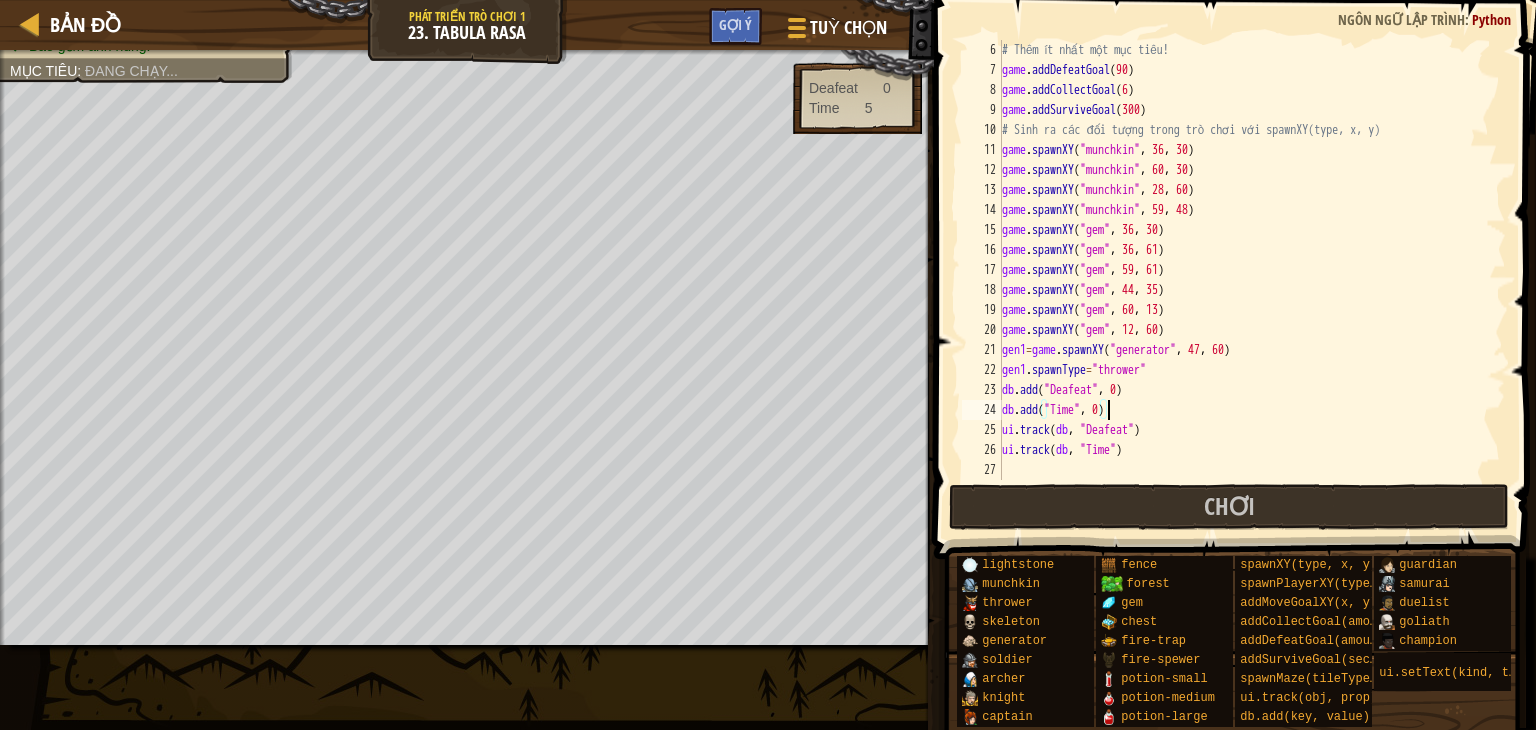 scroll, scrollTop: 9, scrollLeft: 8, axis: both 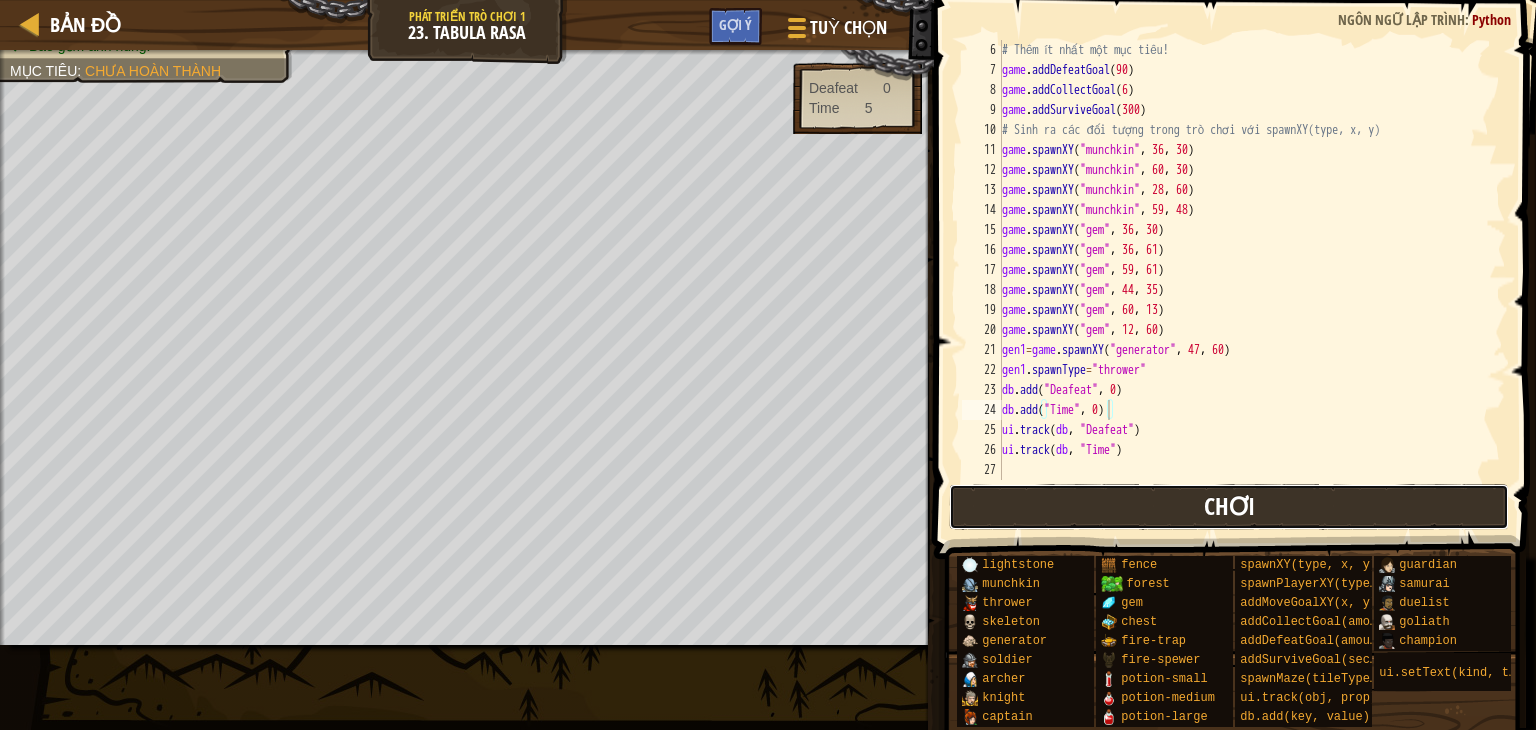 click on "Chơi" at bounding box center (1229, 507) 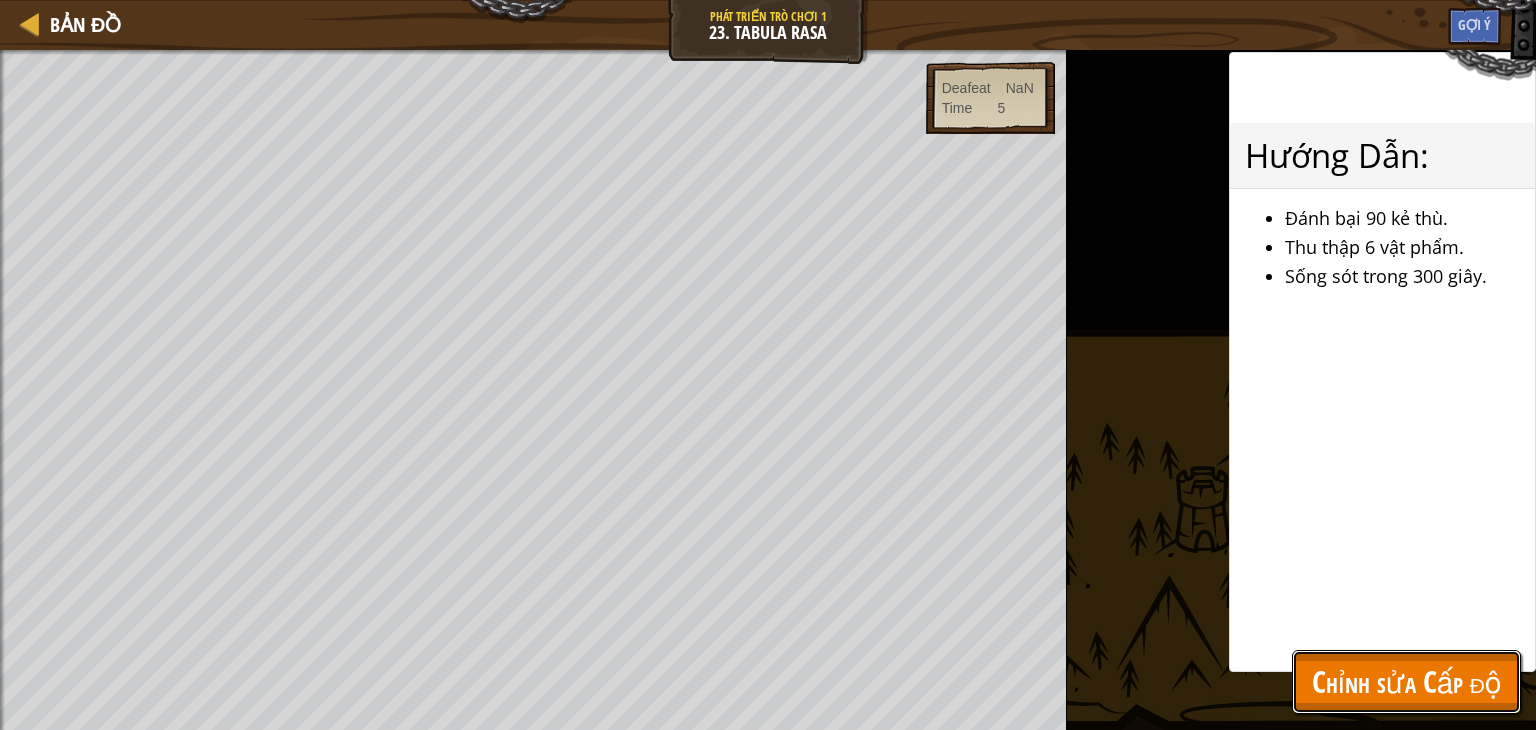 click on "Chỉnh sửa Cấp độ" at bounding box center [1406, 682] 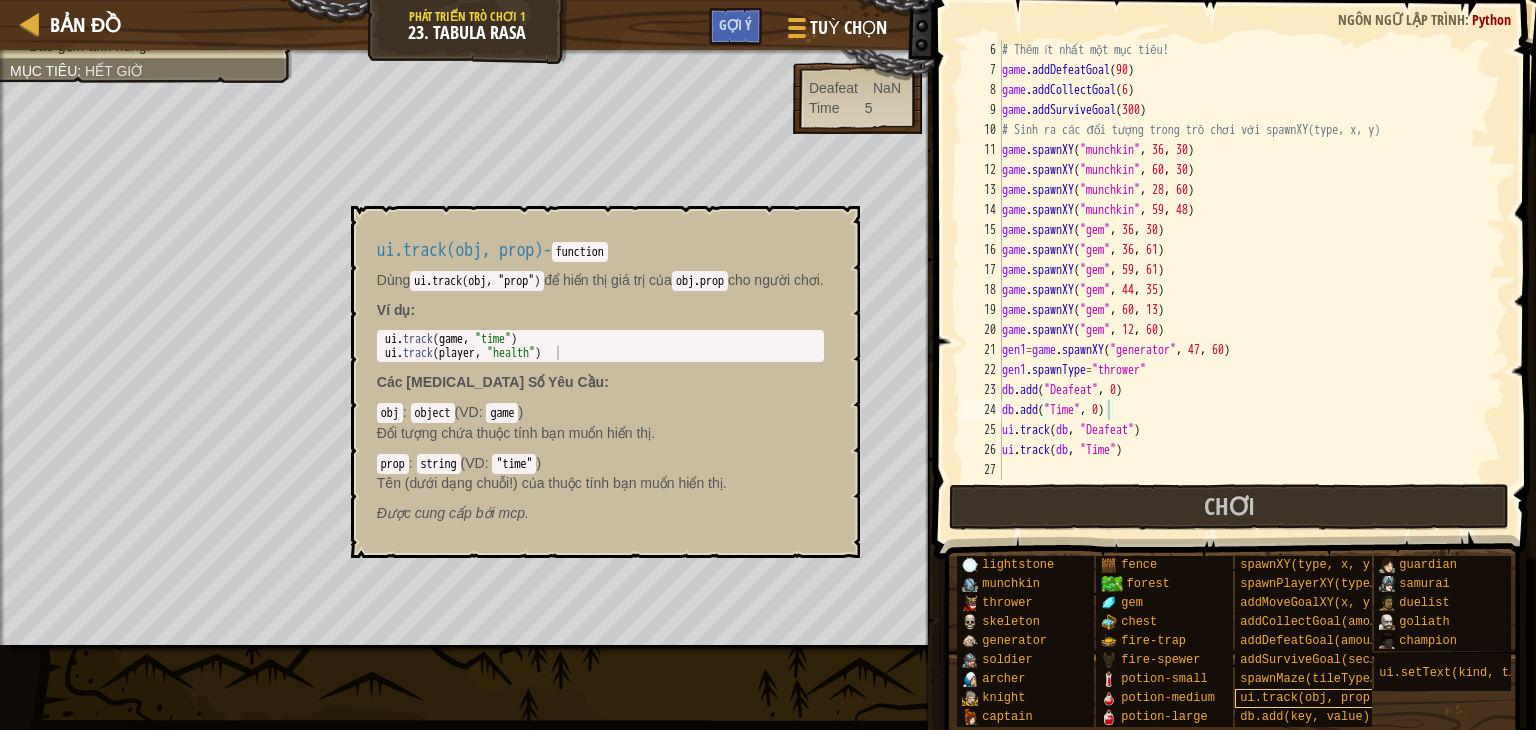 scroll, scrollTop: 0, scrollLeft: 0, axis: both 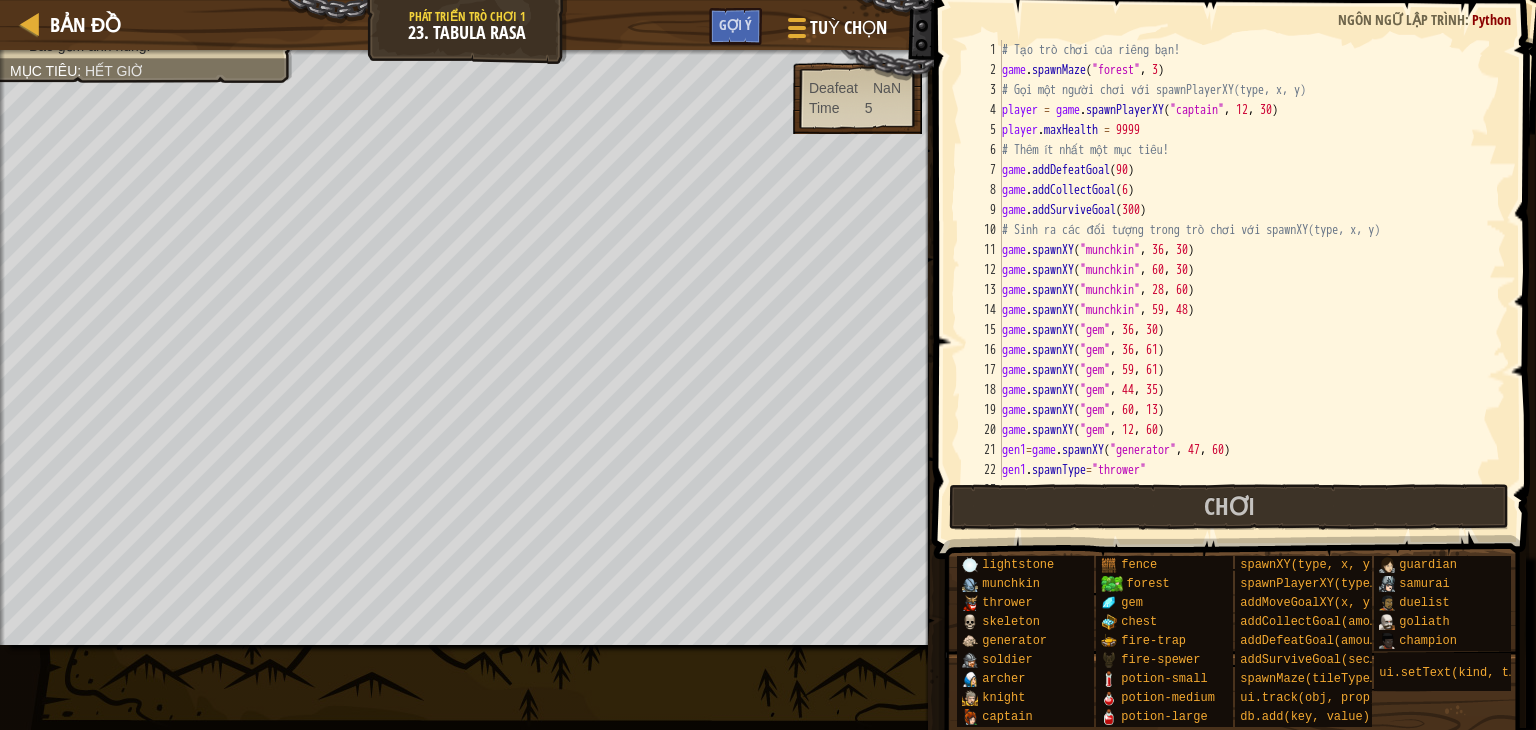 drag, startPoint x: 856, startPoint y: 111, endPoint x: 856, endPoint y: 89, distance: 22 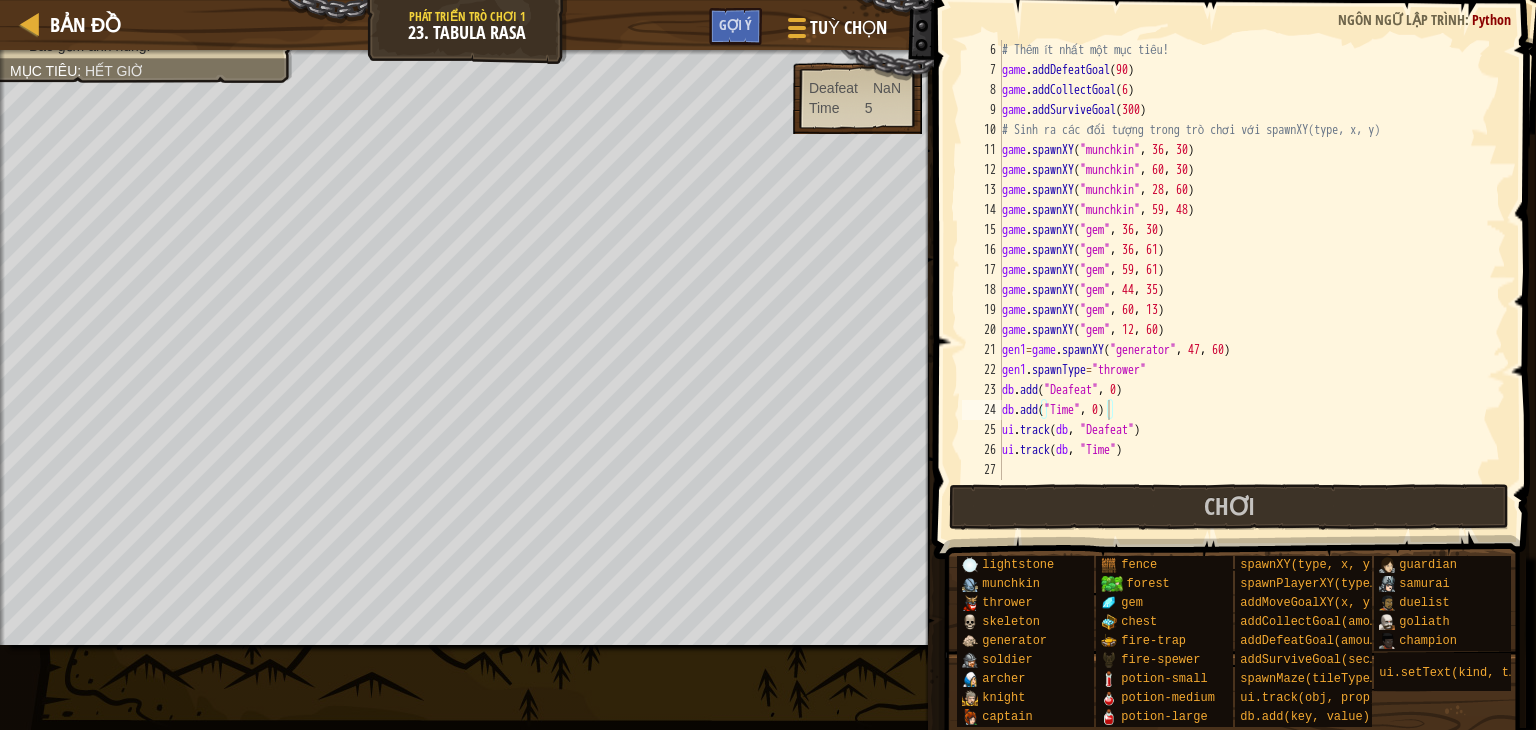 click on "Đánh bại màn chơi hoàn thành của bạn. Thêm một mục tiêu Bao gồm anh hùng. Mục tiêu : Hết giờ Deafeat NaN Time 5 ♫ Game x: 12 y: 60 action: No action 5" at bounding box center (768, 347) 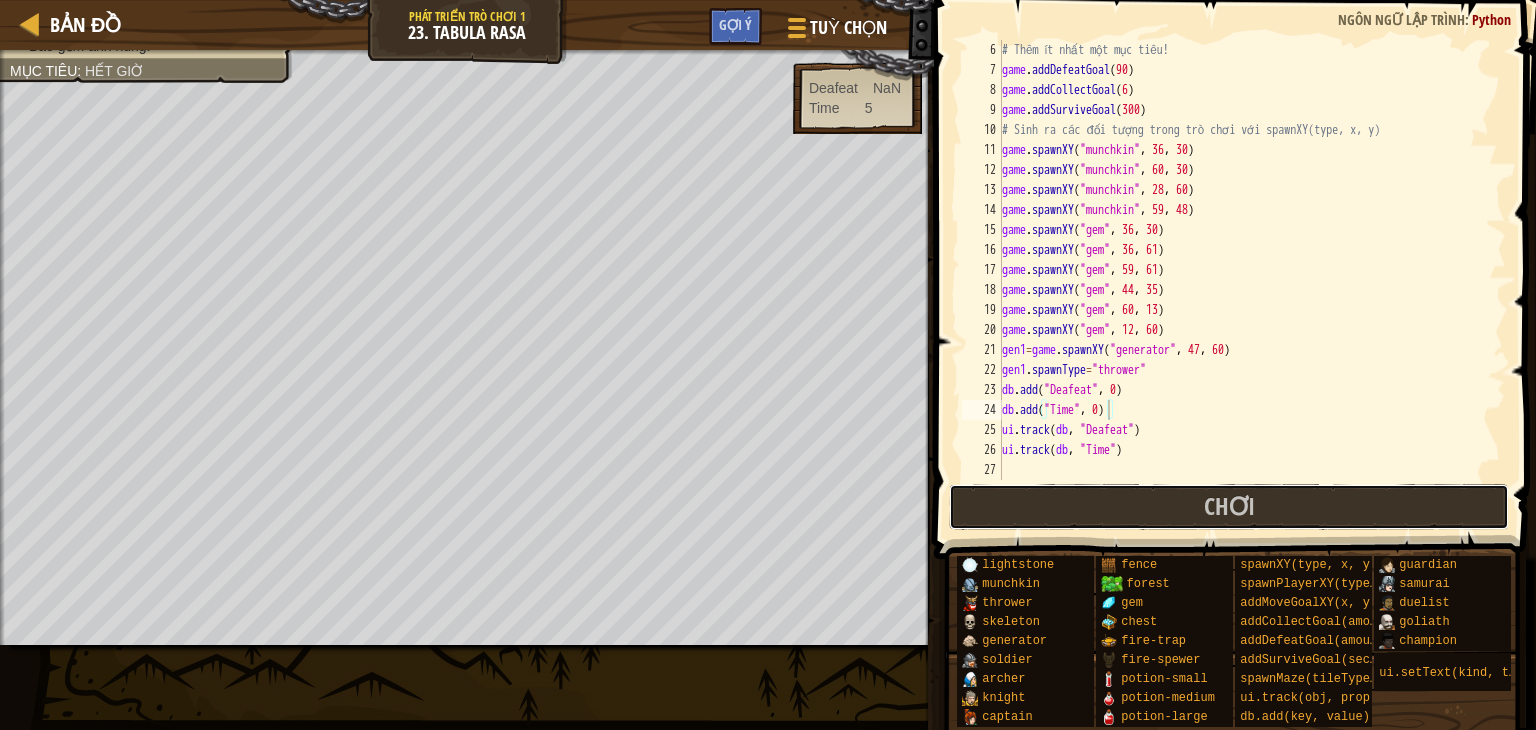 click on "Chơi" at bounding box center (1229, 507) 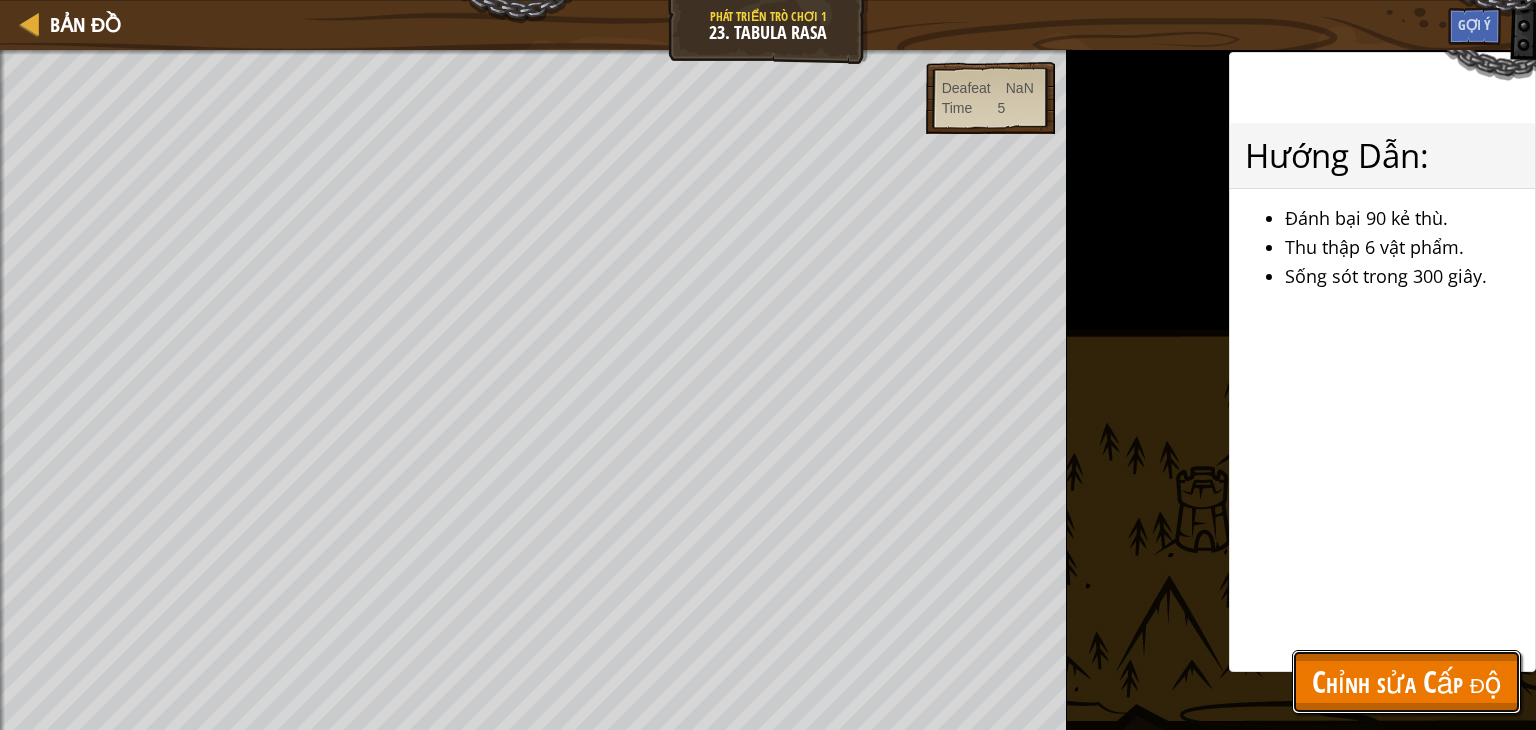 click on "Chỉnh sửa Cấp độ" at bounding box center (1406, 681) 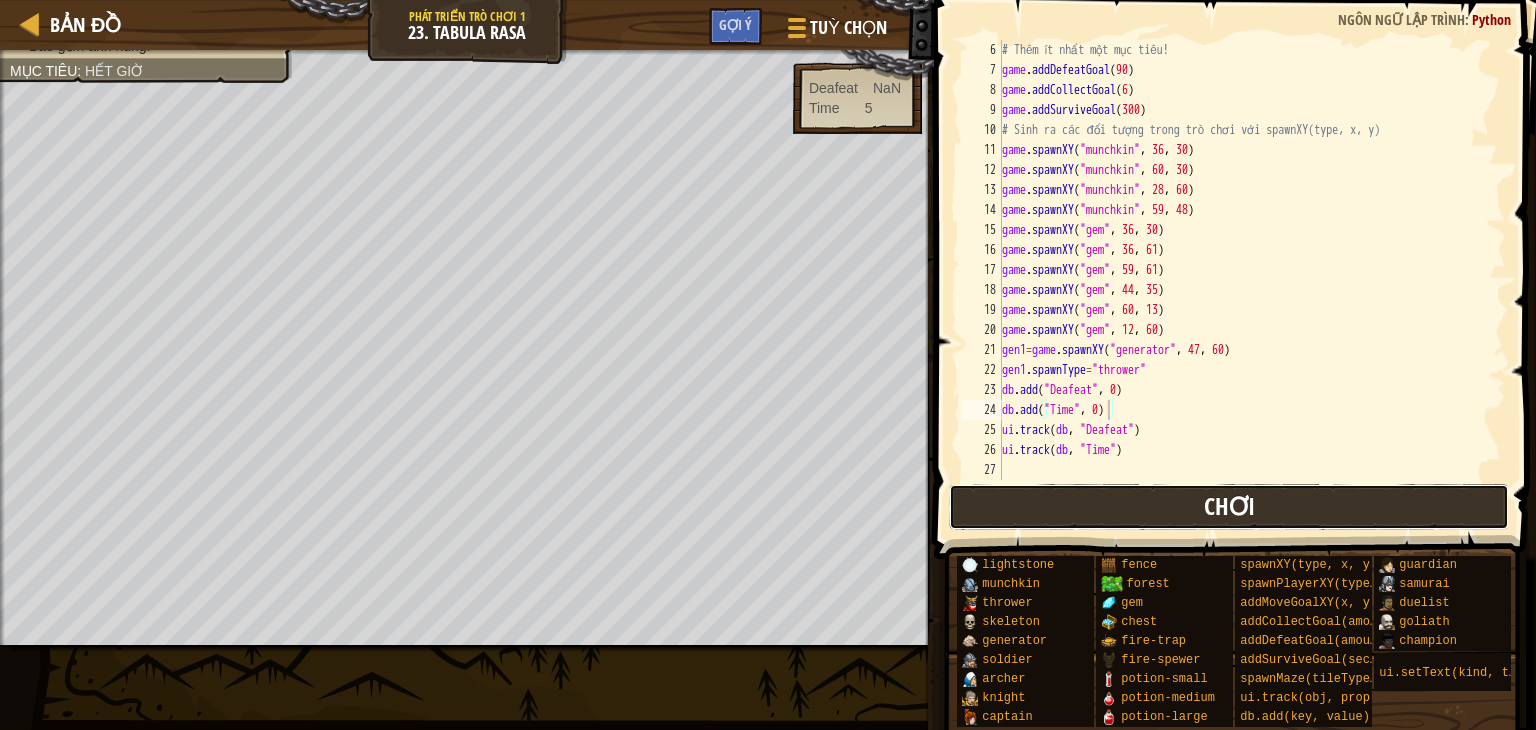 click on "Chơi" at bounding box center (1229, 507) 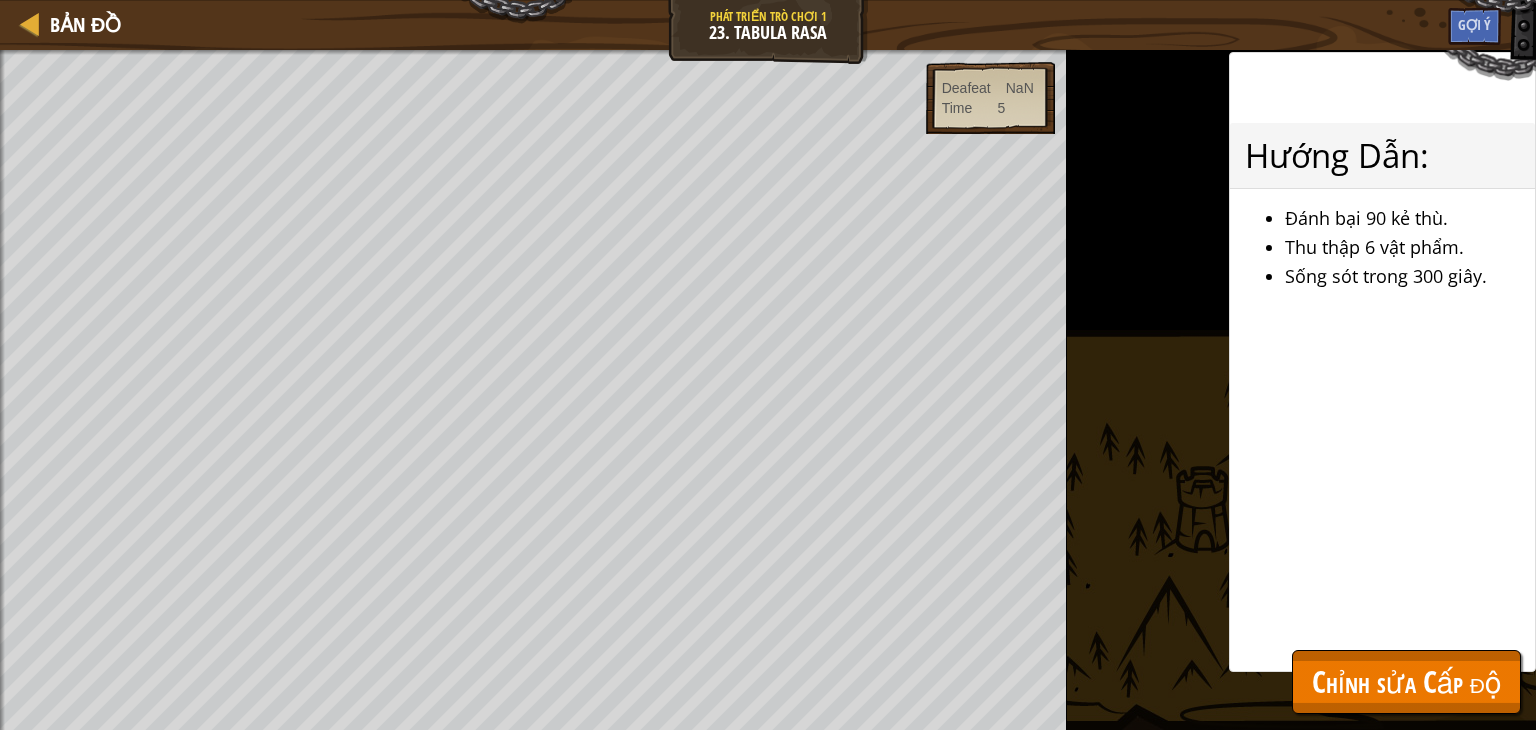 click on "Bản đồ Phát triển trò chơi 1 23. Tabula Rasa Tuỳ chọn Xong Gợi ý 1     הההההההההההההההההההההההההההההההההההההההההההההההההההההההההההההההההההההההההההההההההההההההההההההההההההההההההההההההההההההההההההההההההההההההההההההההההההההההההההההההההההההההההההההההההההההההההההההההההההההההההההההההההההההההההההההההההההההההההההההההההההההההההההההההה XXXXXXXXXXXXXXXXXXXXXXXXXXXXXXXXXXXXXXXXXXXXXXXXXXXXXXXXXXXXXXXXXXXXXXXXXXXXXXXXXXXXXXXXXXXXXXXXXXXXXXXXXXXXXXXXXXXXXXXXXXXXXXXXXXXXXXXXXXXXXXXXXXXXXXXXXXXXXXXXXXXXXXXXXXXXXXXXXXXXXXXXXXXXXXXXXXXXXXXXXXXXXXXXXXXXXXXXXXXXXXXXXXXXXXXXXXXXXXXXXXXXXXXXXXXXXXXX Giải pháp × Gợi ý Trò Chơi db.add("Time", 0) 6 7 8 9 10 11 12 13 14 15 16 17 18 19 20 21 22 23 24 25 26 27 # Thêm ít nhất một mục tiêu! game . ( )" at bounding box center [768, 365] 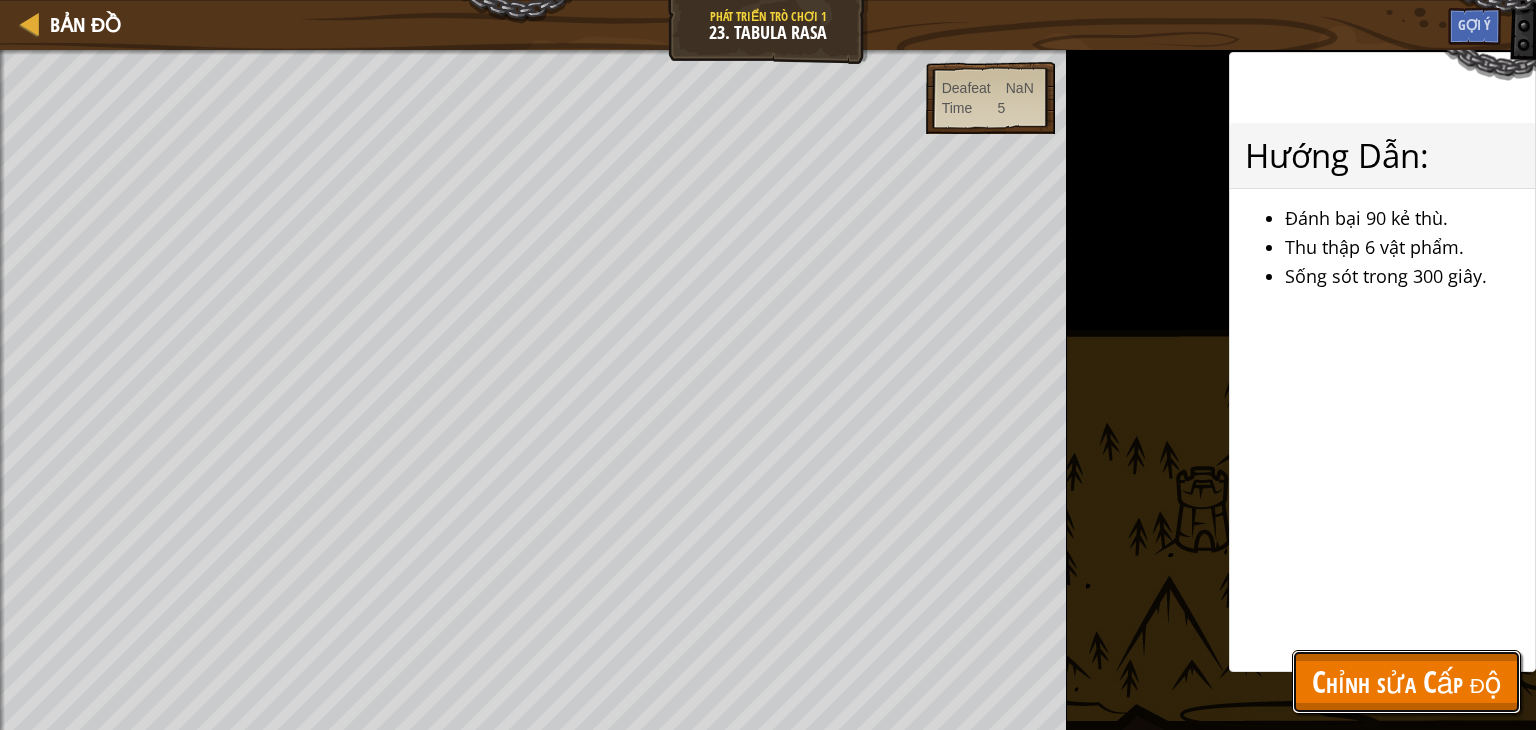 click on "Chỉnh sửa Cấp độ" at bounding box center [1406, 681] 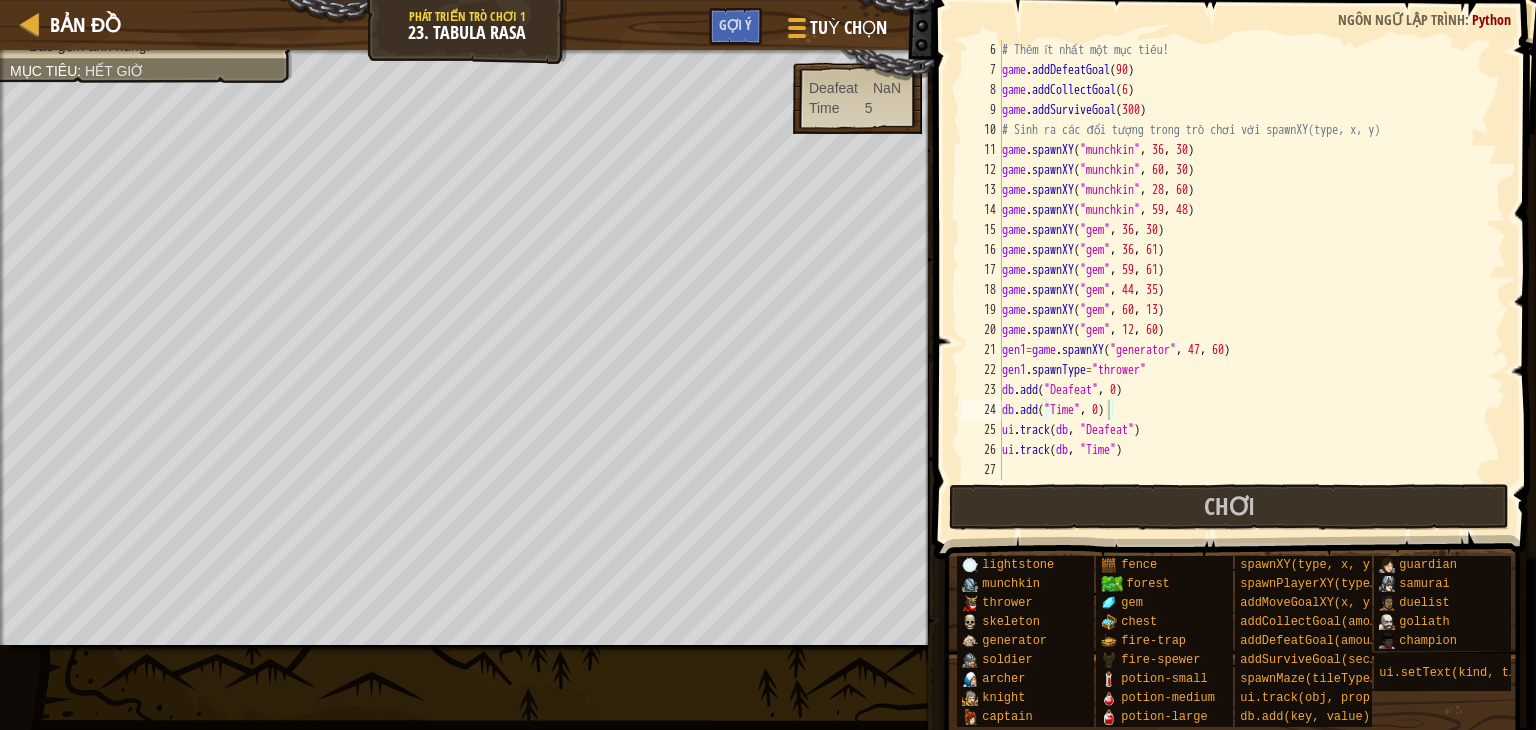 click on "# Thêm ít nhất một mục tiêu! game . addDefeatGoal ( 90 ) game . addCollectGoal ( 6 ) game . addSurviveGoal ( 300 ) # Sinh ra các đối tượng trong trò chơi với spawnXY(type, x, y) game . spawnXY ( "munchkin" ,   36 ,   30 ) game . spawnXY ( "munchkin" ,   60 ,   30 ) game . spawnXY ( "munchkin" ,   28 ,   60 ) game . spawnXY ( "munchkin" ,   59 ,   48 ) game . spawnXY ( "gem" ,   36 ,   30 ) game . spawnXY ( "gem" ,   36 ,   61 ) game . spawnXY ( "gem" ,   59 ,   61 ) game . spawnXY ( "gem" ,   44 ,   35 ) game . spawnXY ( "gem" ,   60 ,   13 ) game . spawnXY ( "gem" ,   12 ,   60 ) gen1 = game . spawnXY ( "generator" ,   47 ,   60 ) gen1 . spawnType = "thrower" db . add ( "Deafeat" ,   0 ) db . add ( "Time" ,   0 ) ui . track ( db ,   "Deafeat" ) ui . track ( db ,   "Time" )" at bounding box center (1244, 280) 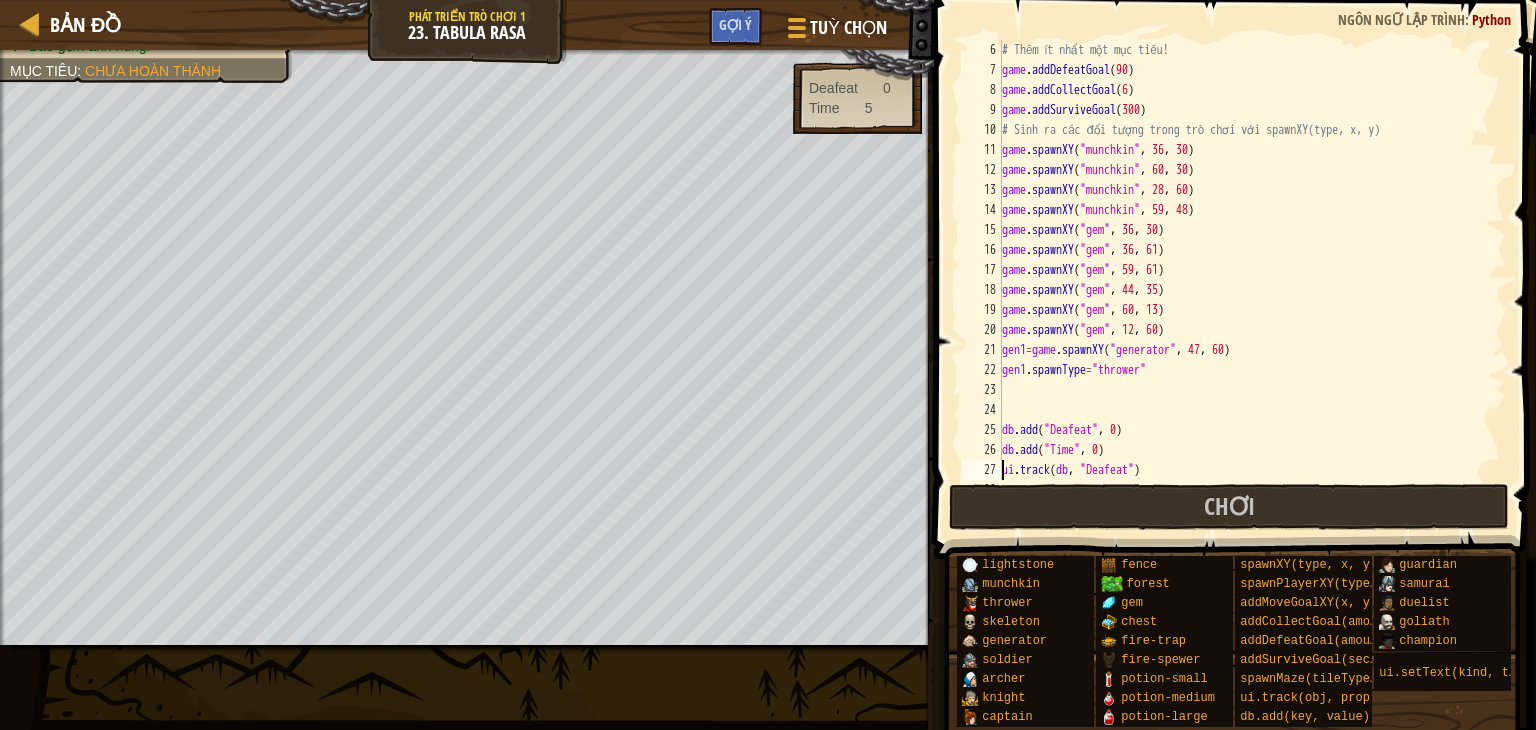 scroll, scrollTop: 120, scrollLeft: 0, axis: vertical 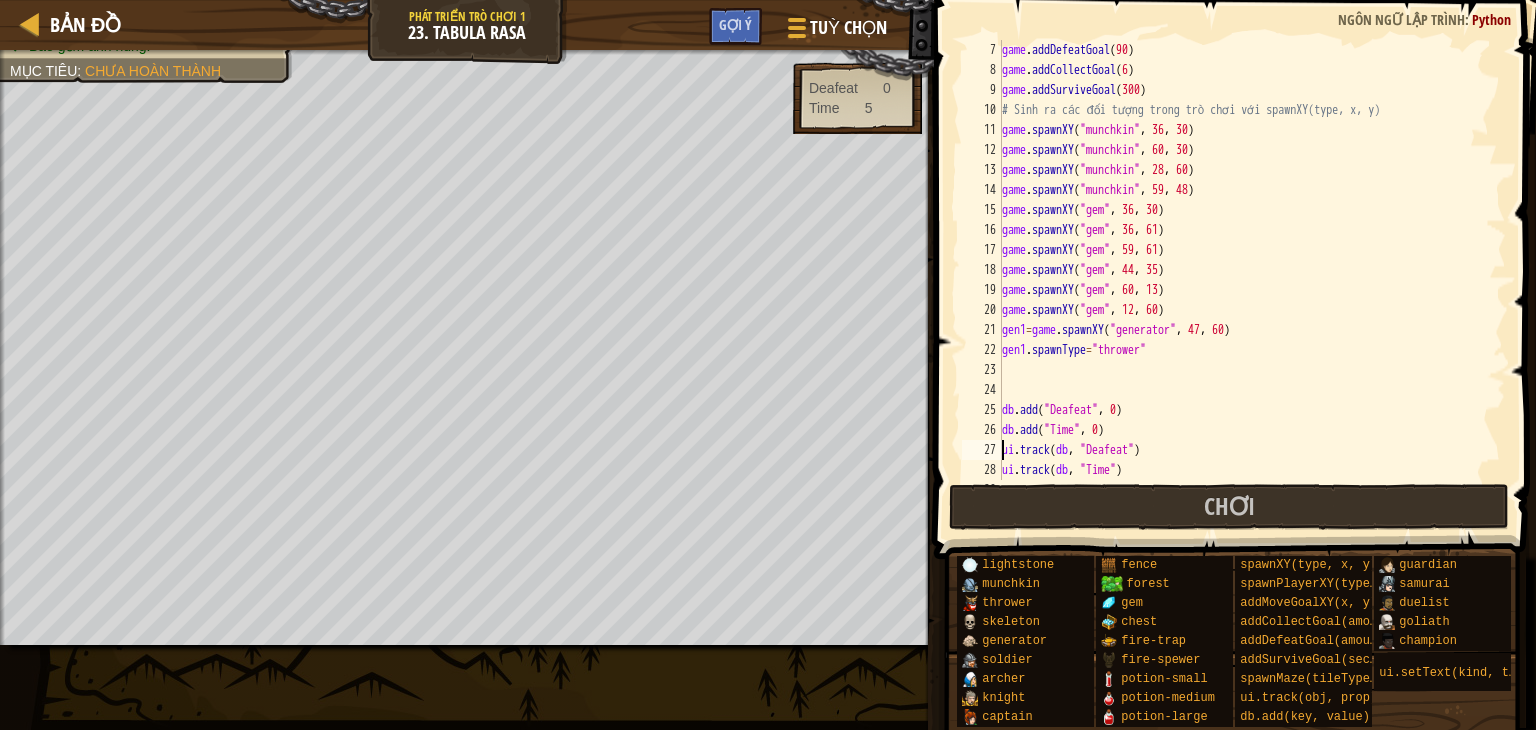 type on "ui.track(db, "Time")" 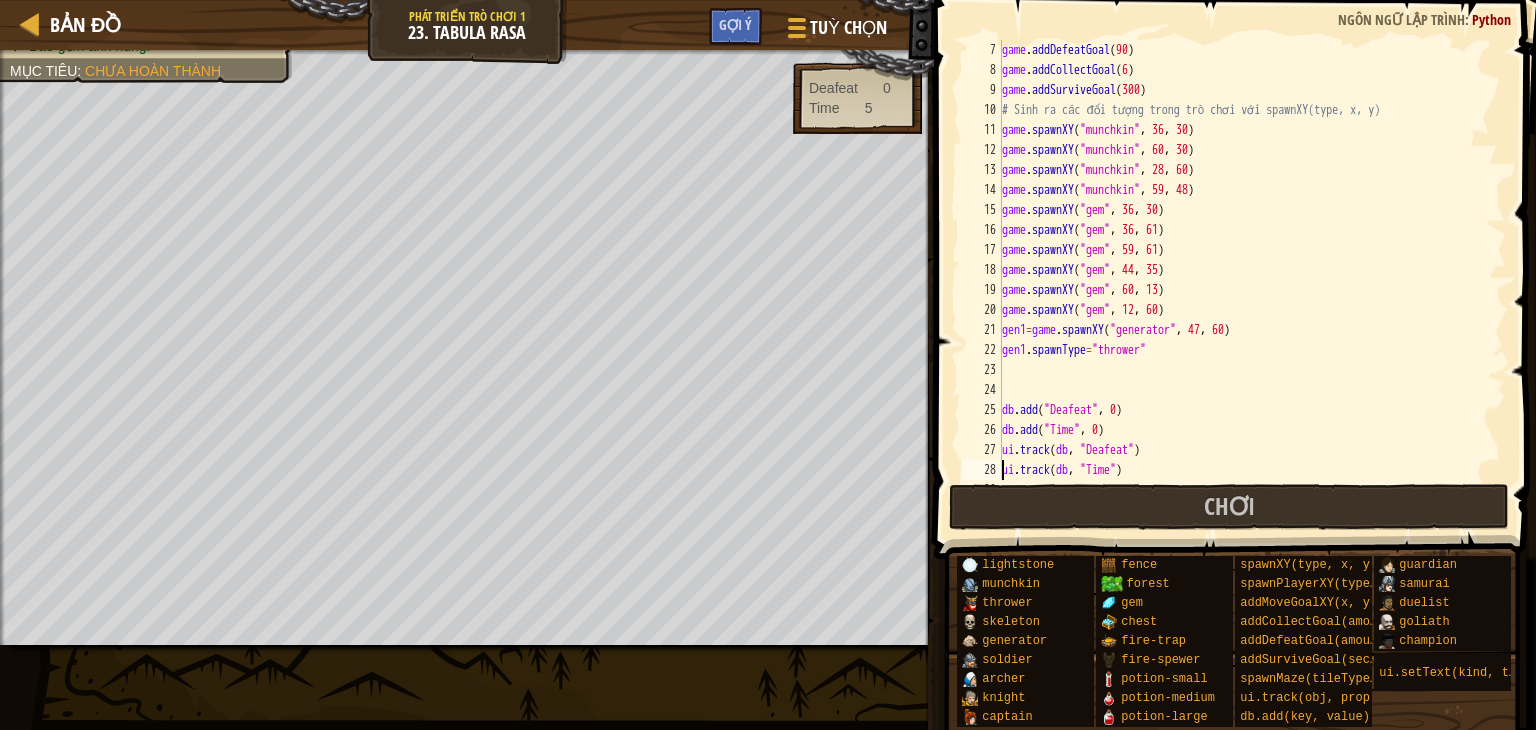 type 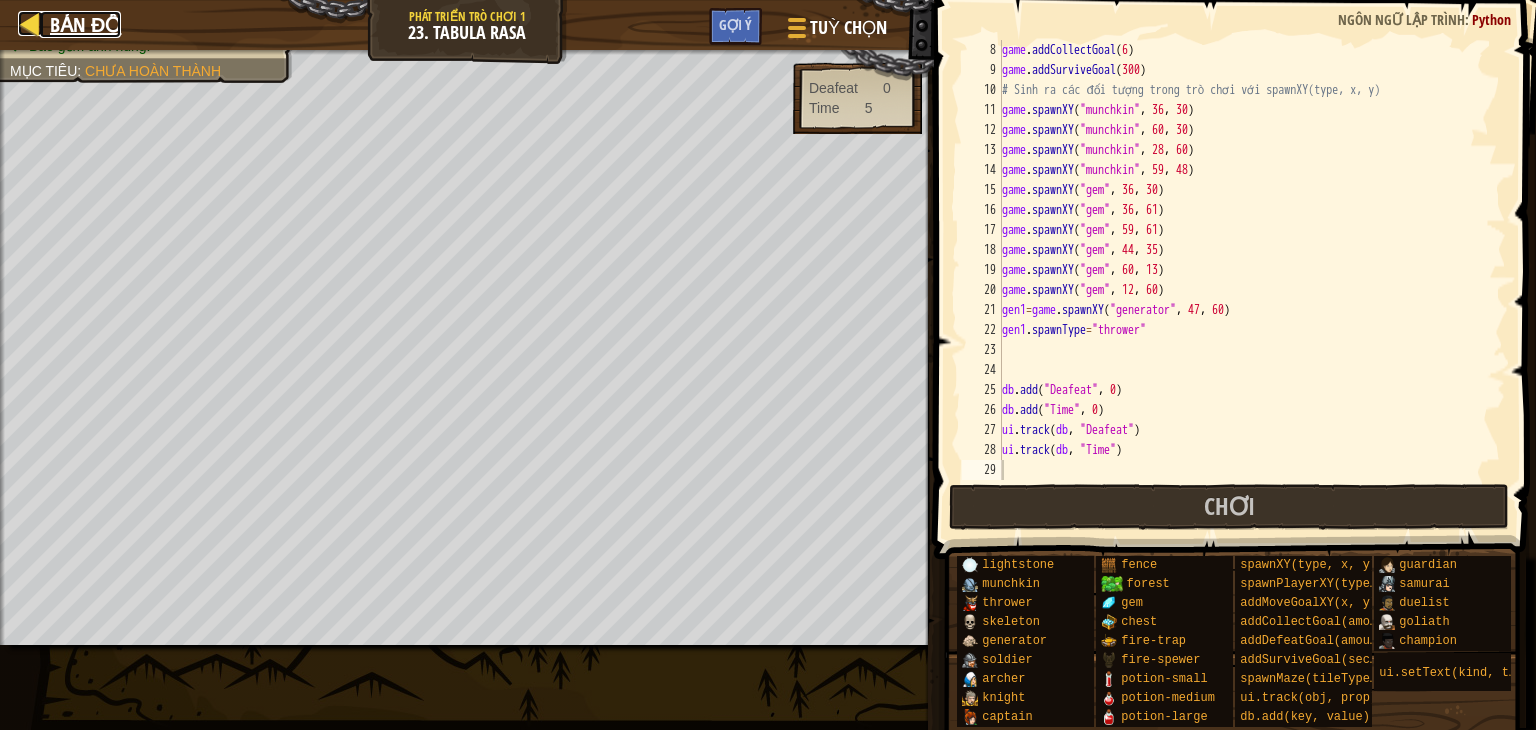 click at bounding box center (30, 23) 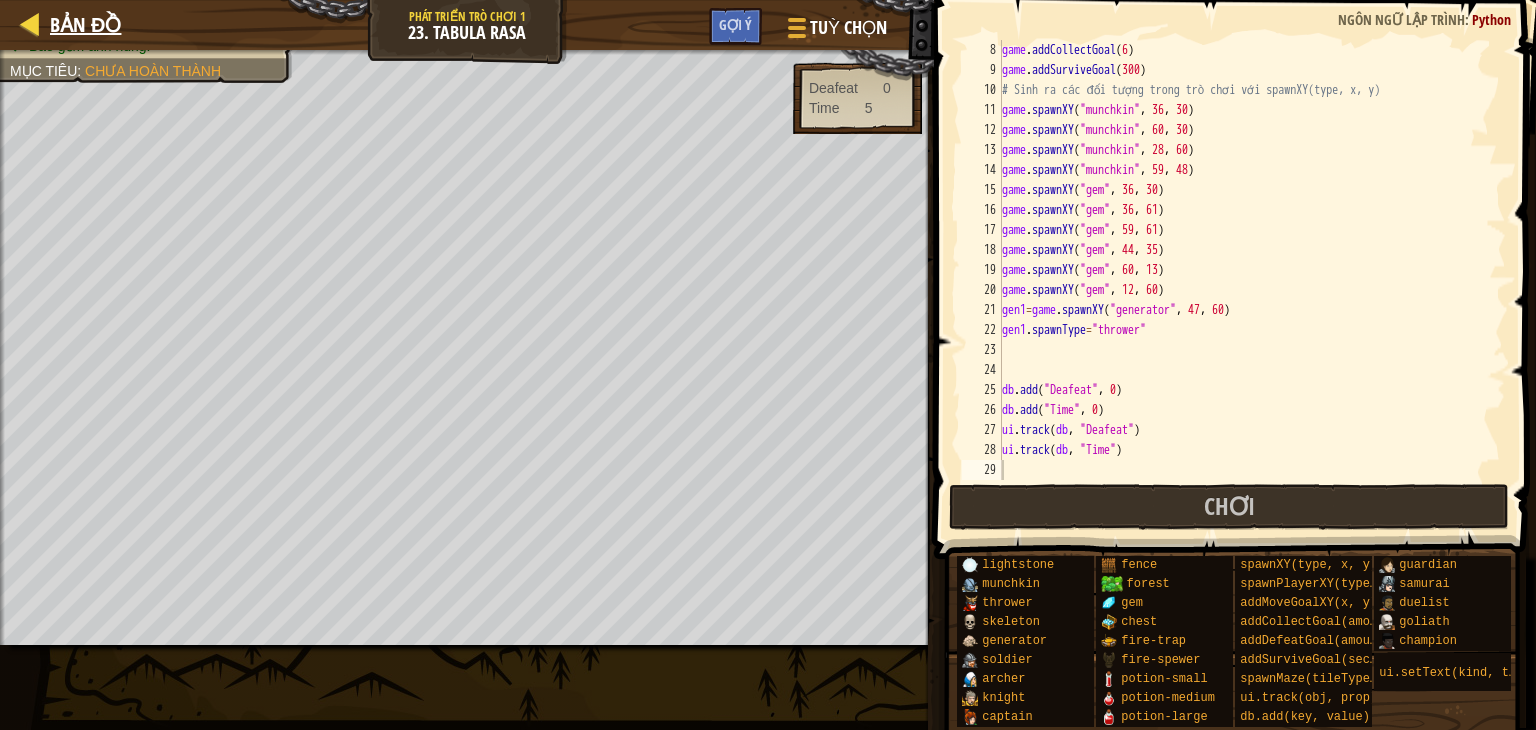 select on "vi" 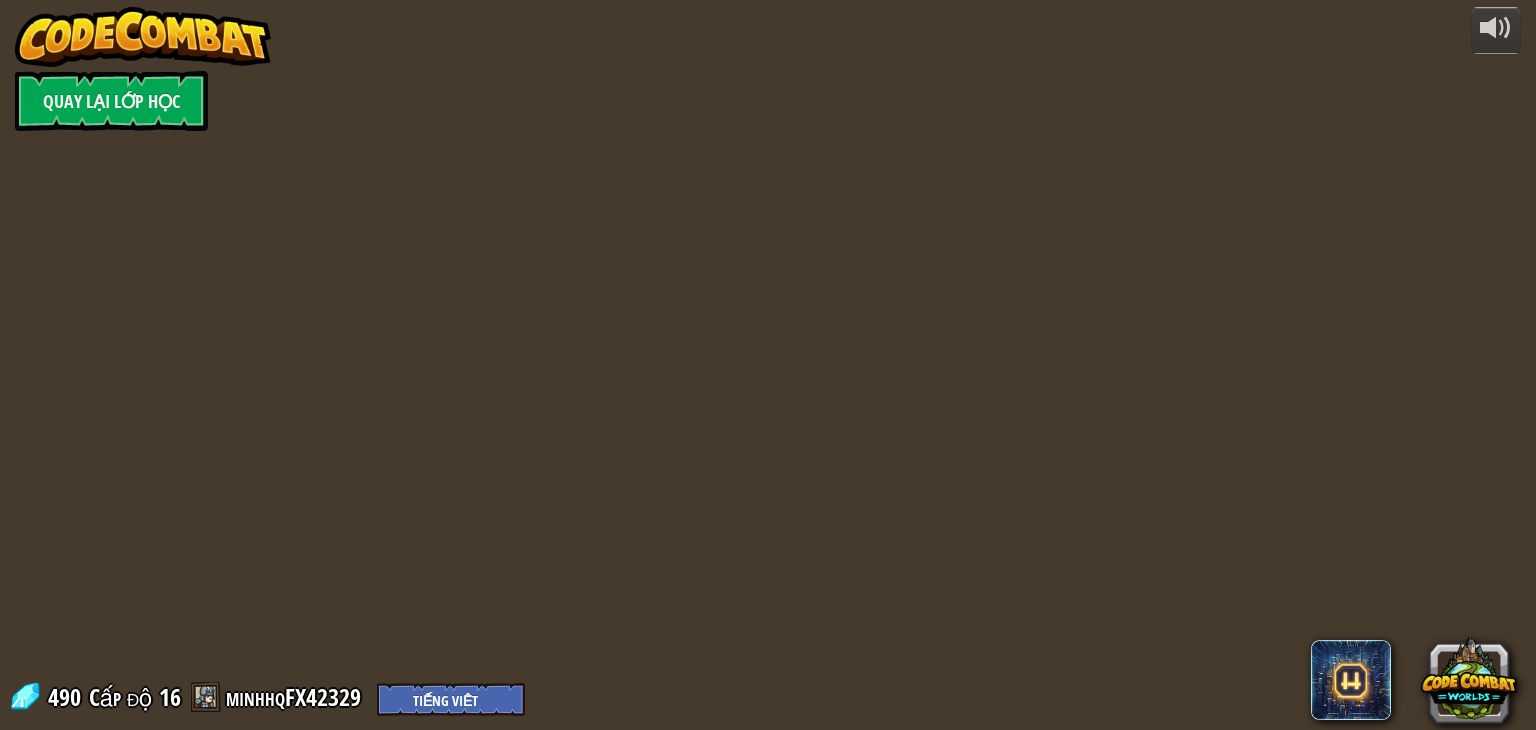 select on "vi" 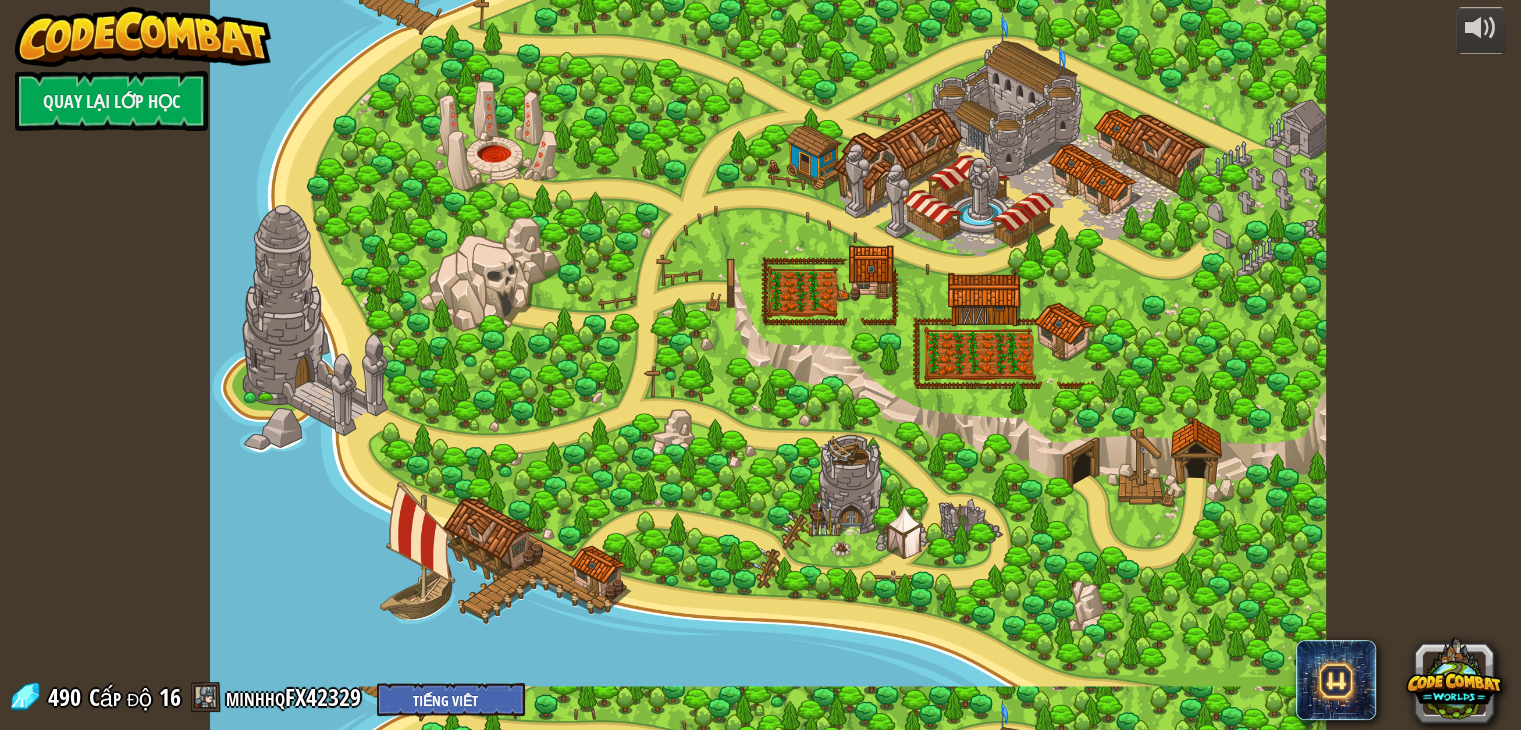 select on "vi" 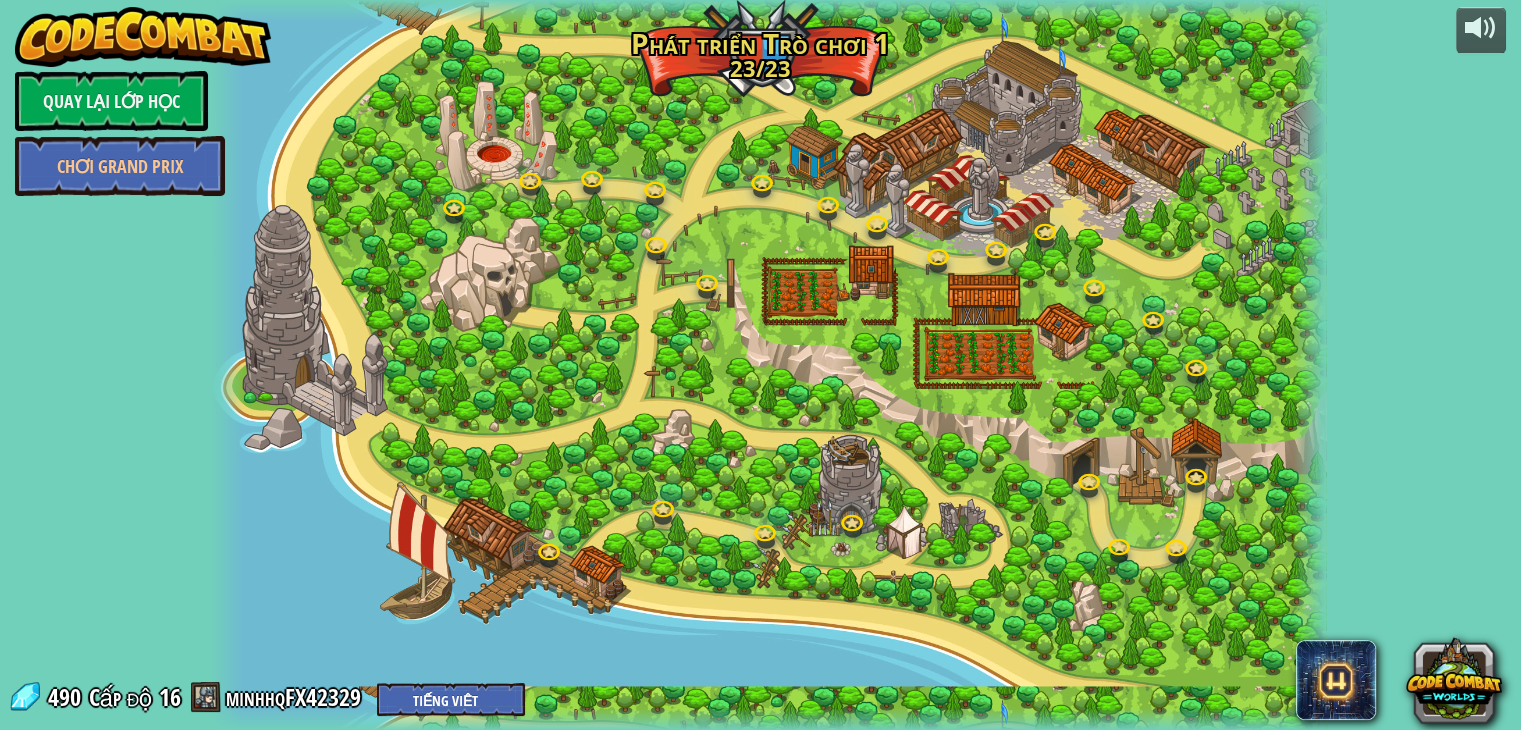 select on "vi" 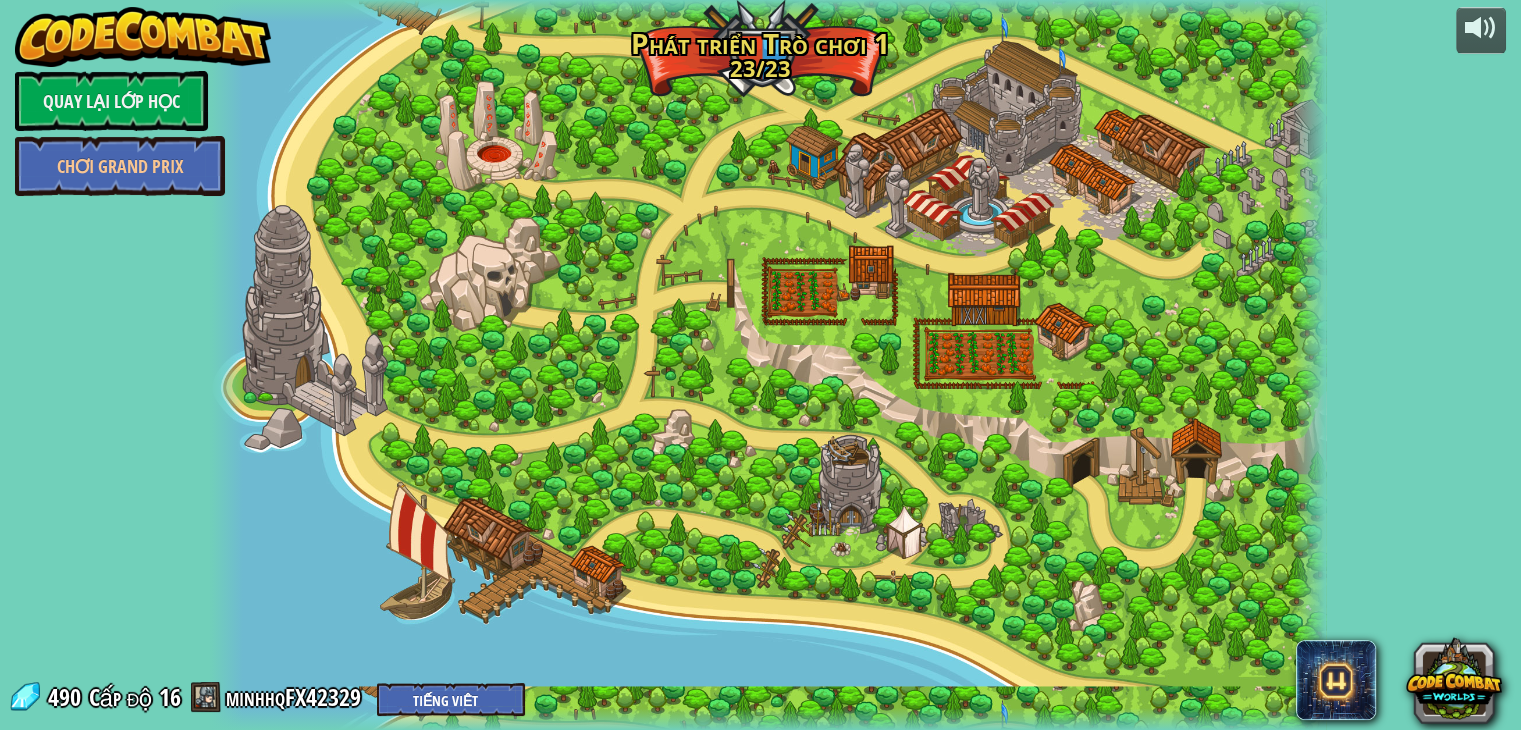 select on "vi" 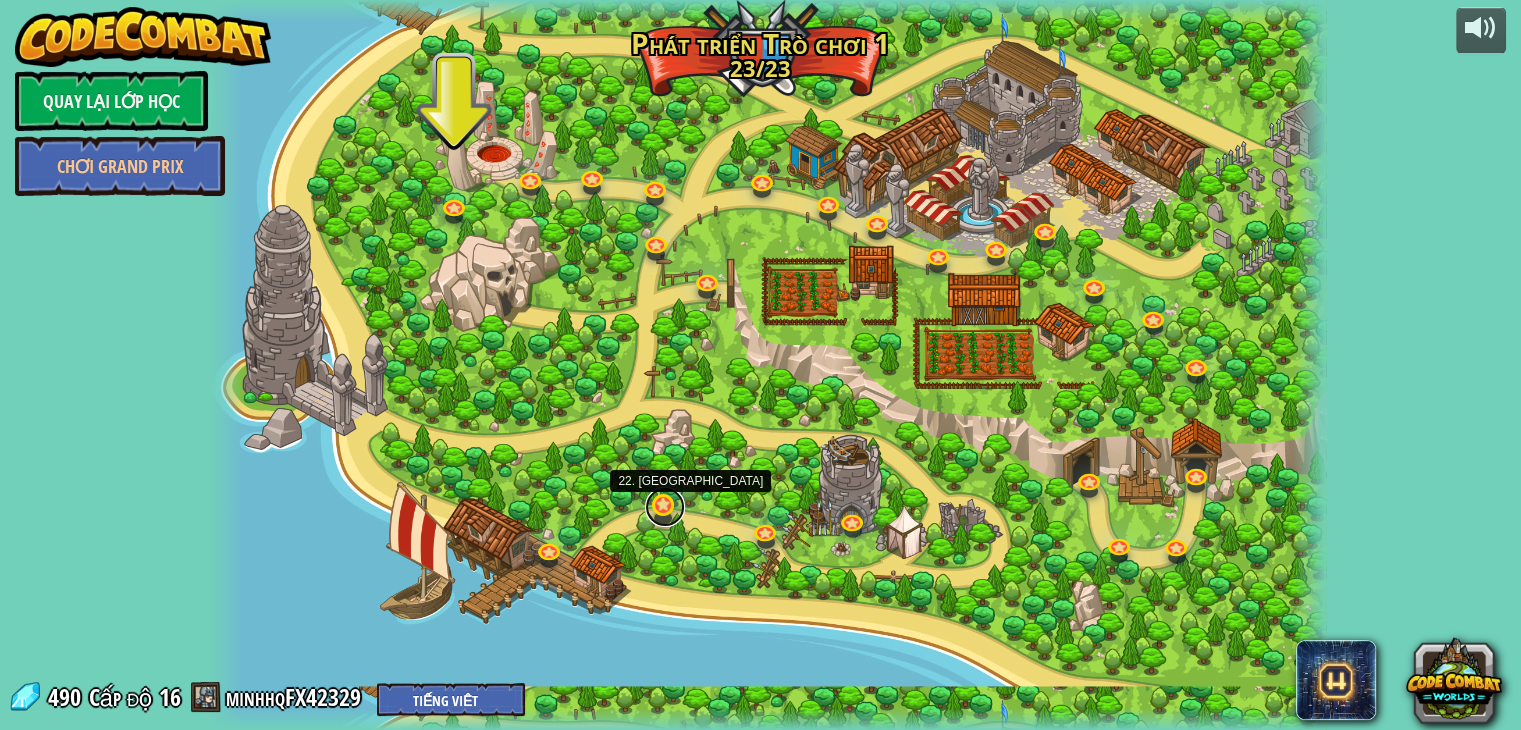 click at bounding box center (665, 507) 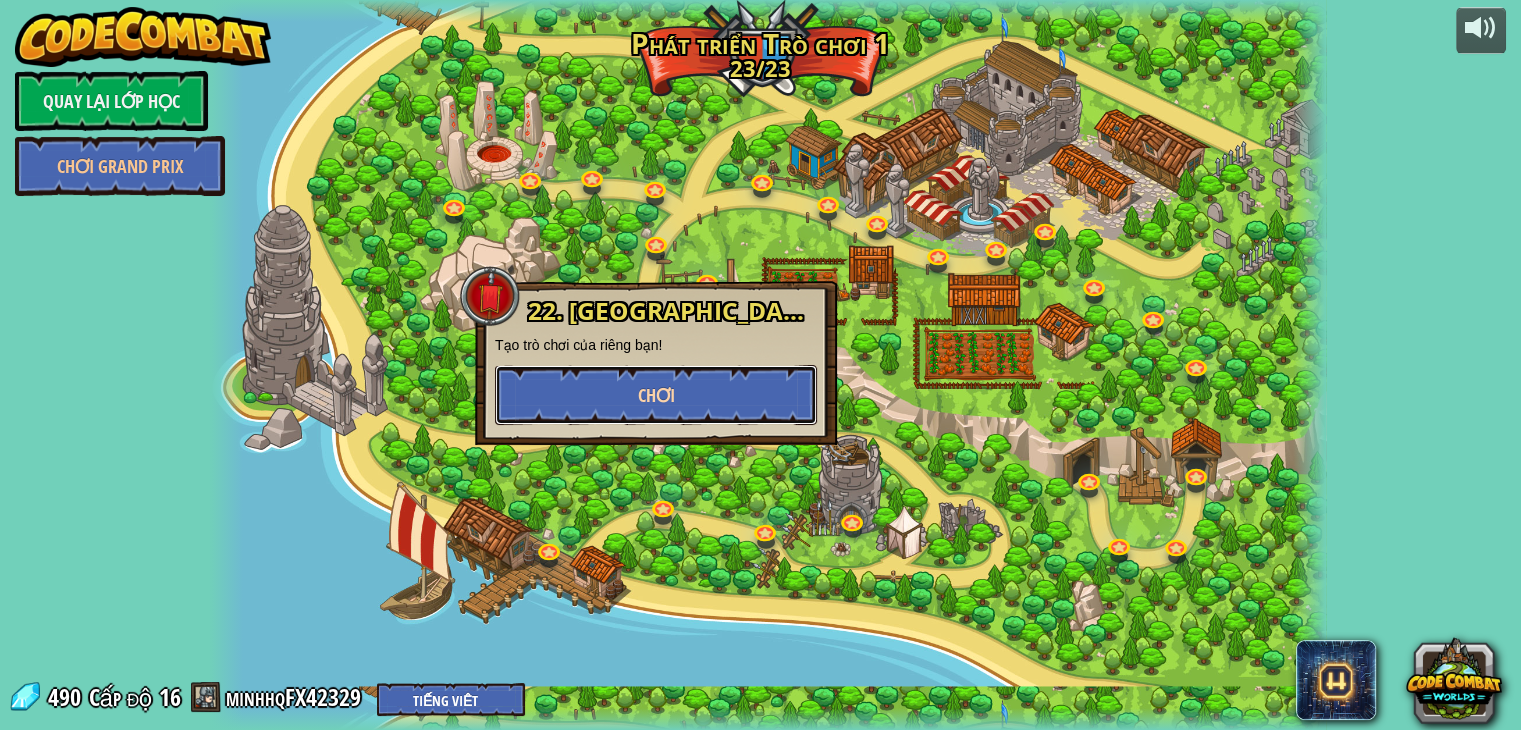 click on "Chơi" at bounding box center [656, 395] 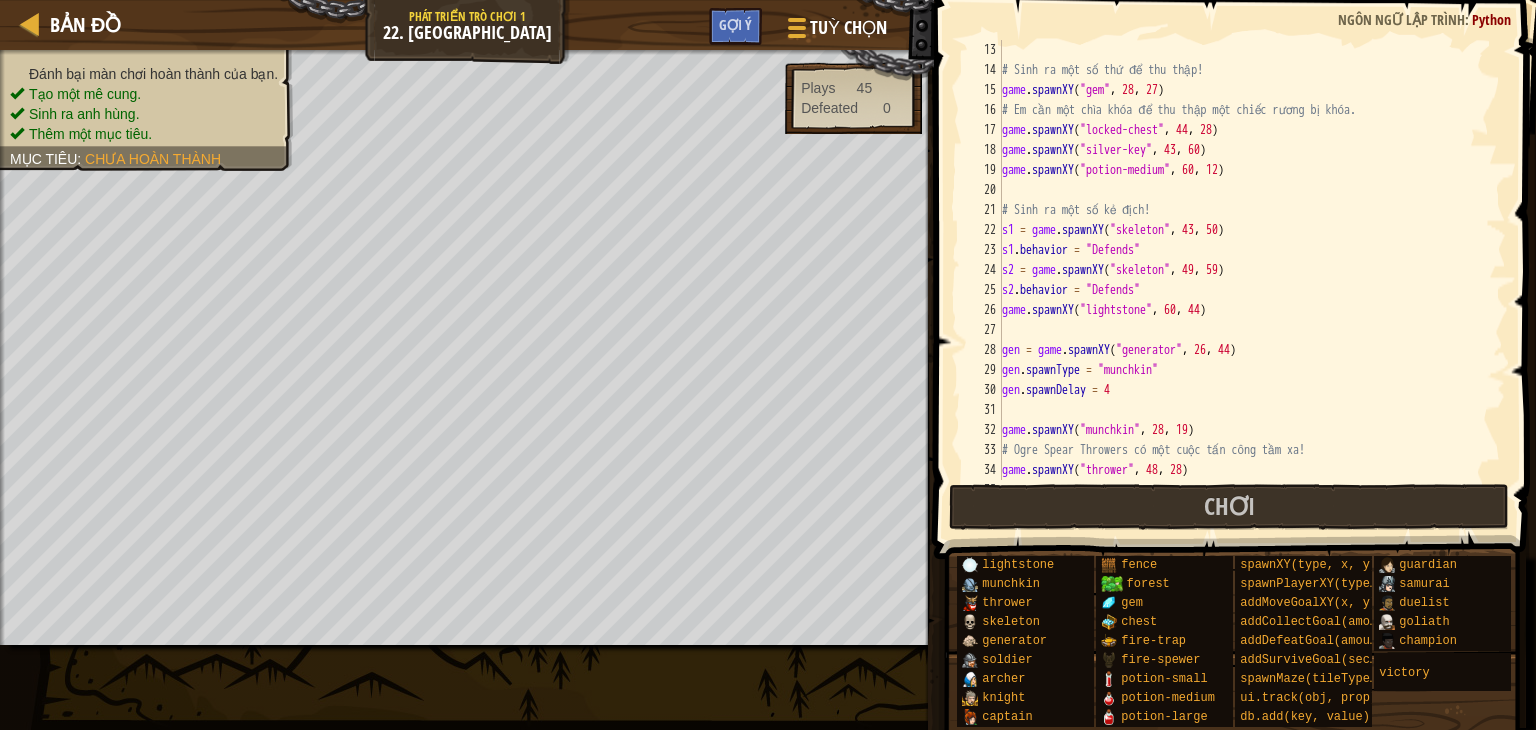 scroll, scrollTop: 240, scrollLeft: 0, axis: vertical 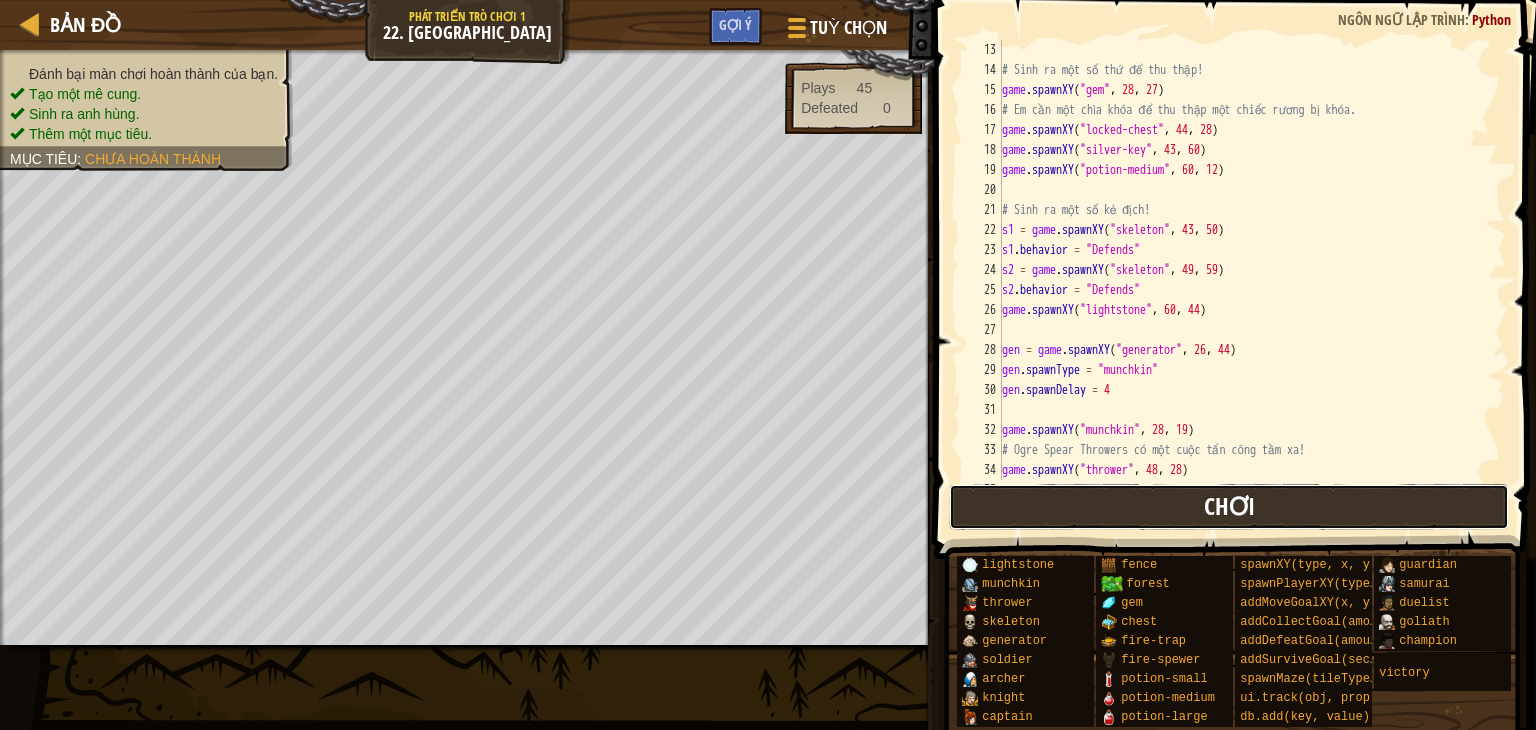 click on "Chơi" at bounding box center [1229, 507] 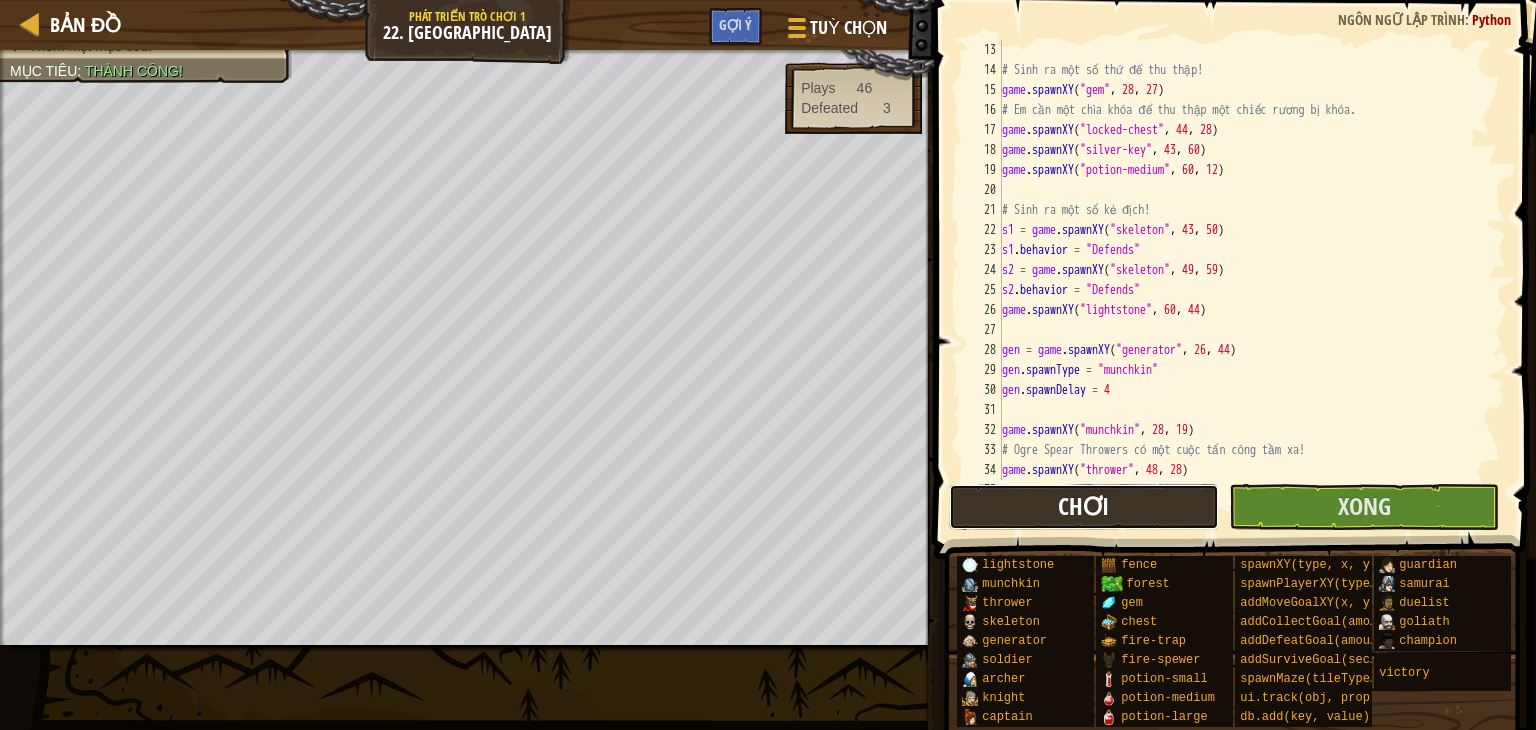 click on "Chơi" at bounding box center [1084, 507] 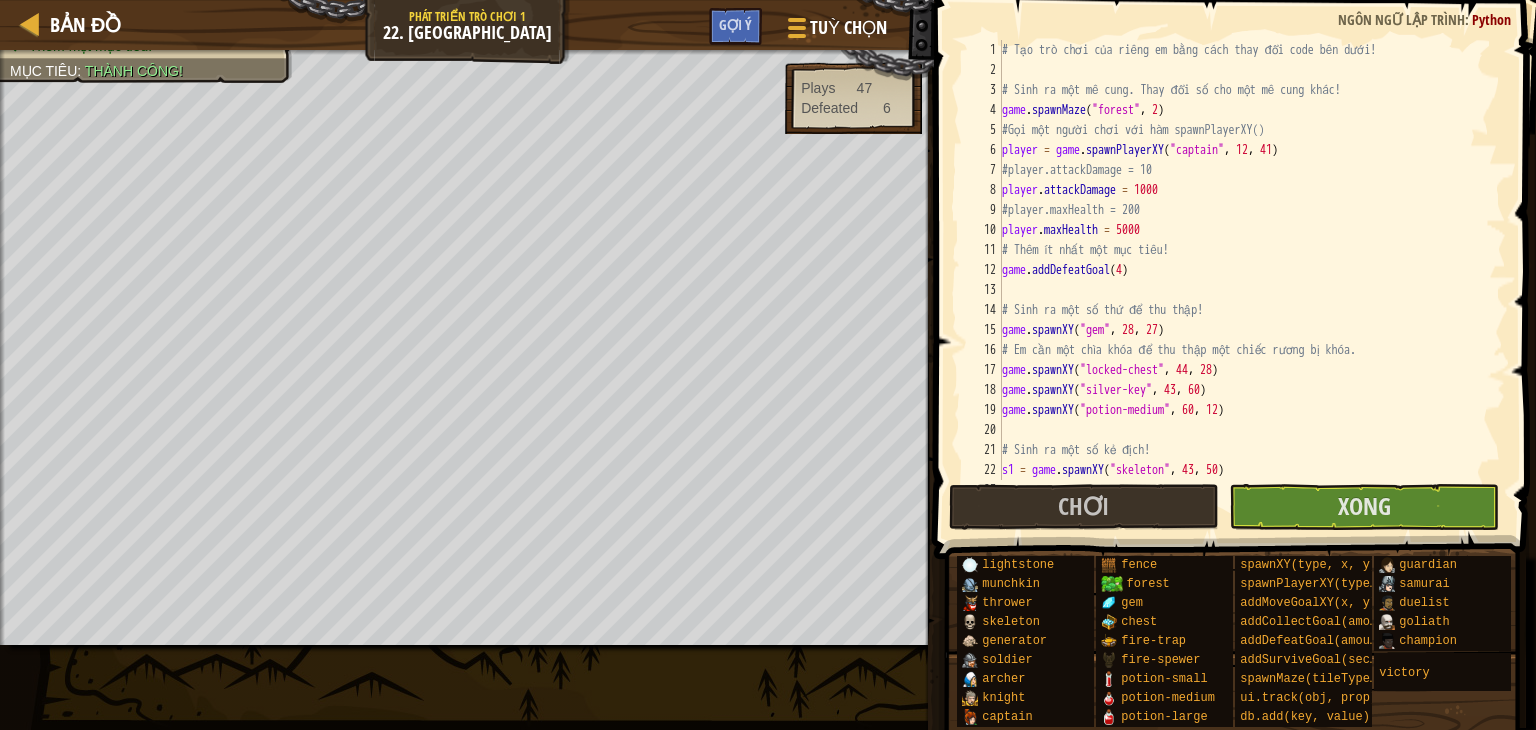 scroll, scrollTop: 0, scrollLeft: 0, axis: both 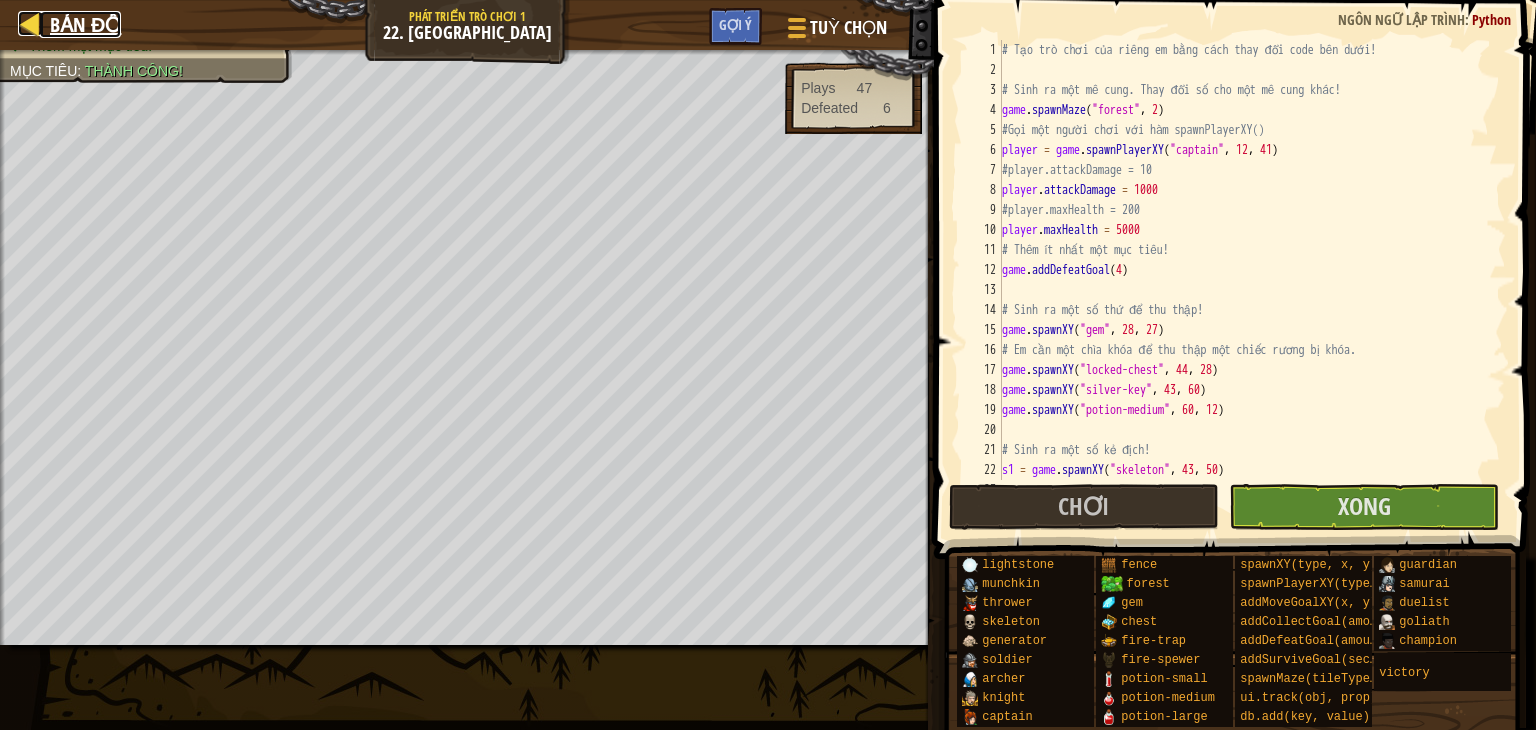 click on "Bản đồ" at bounding box center [85, 24] 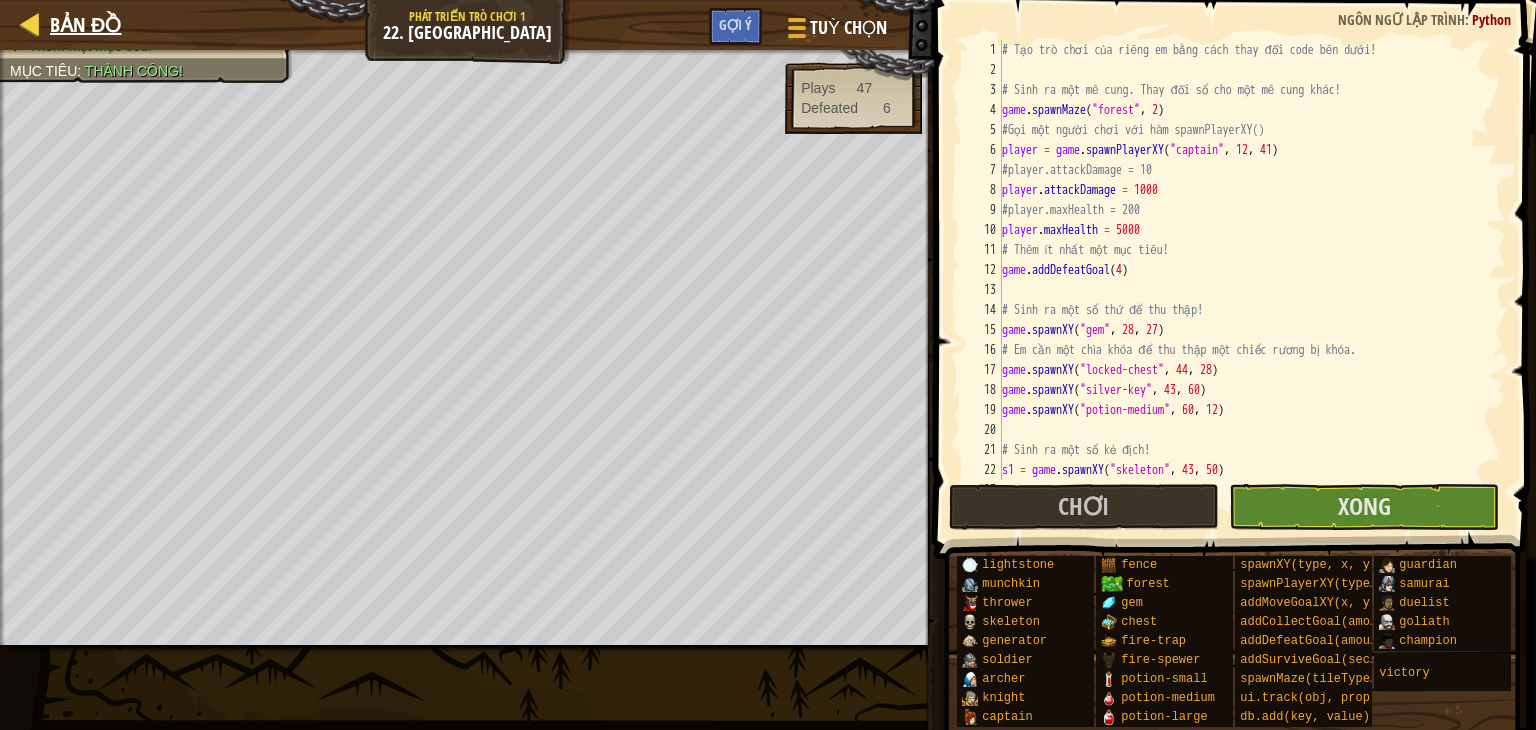 select on "vi" 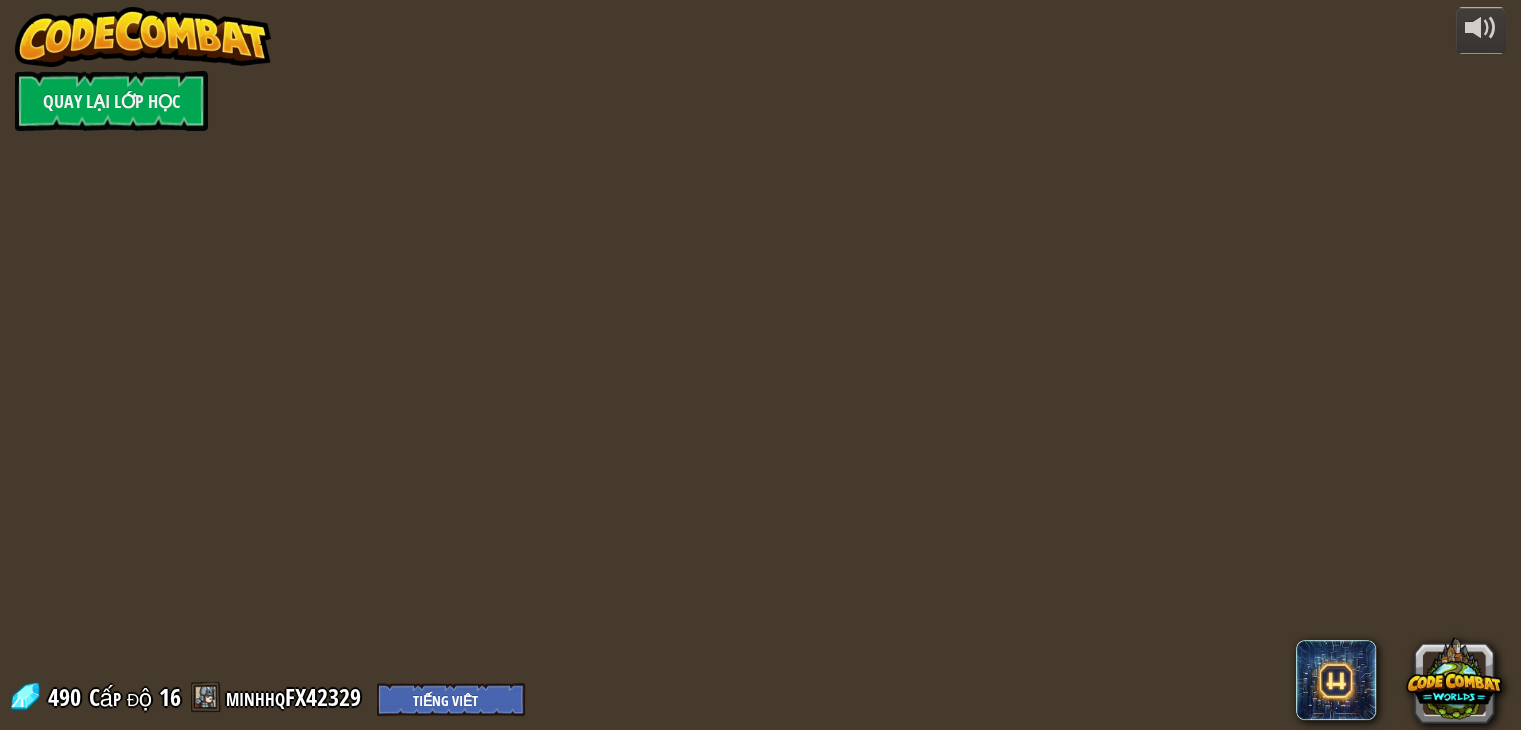 select on "vi" 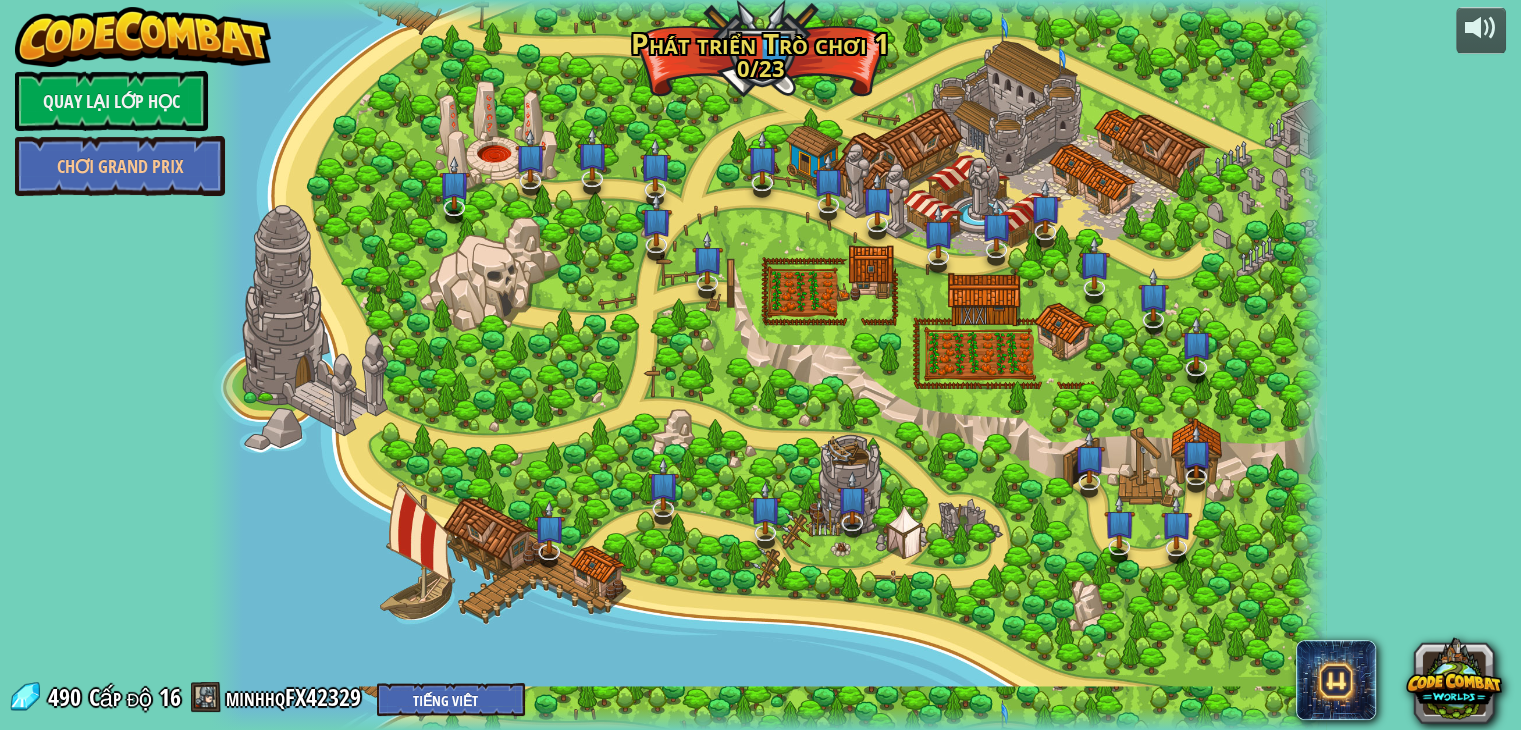 select on "vi" 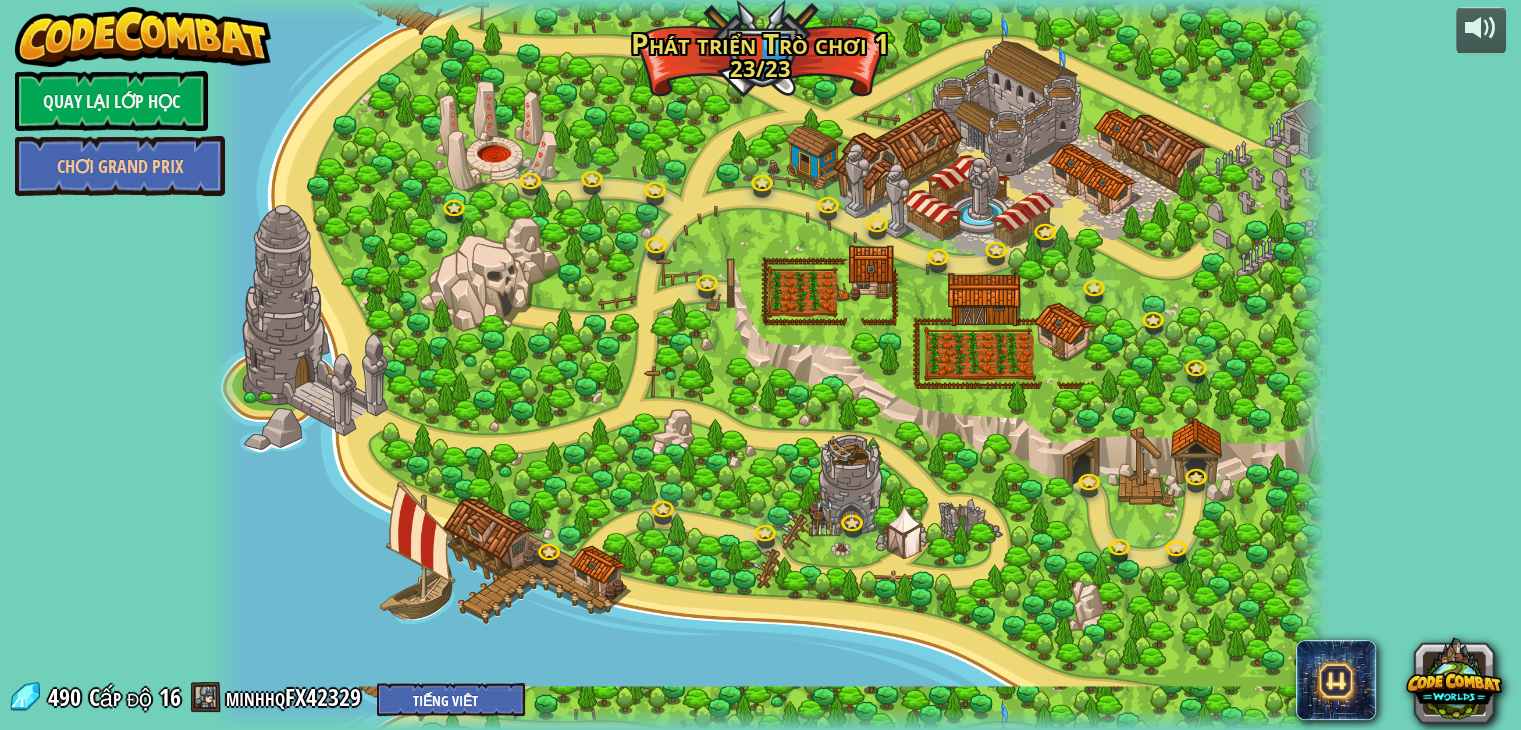 select on "vi" 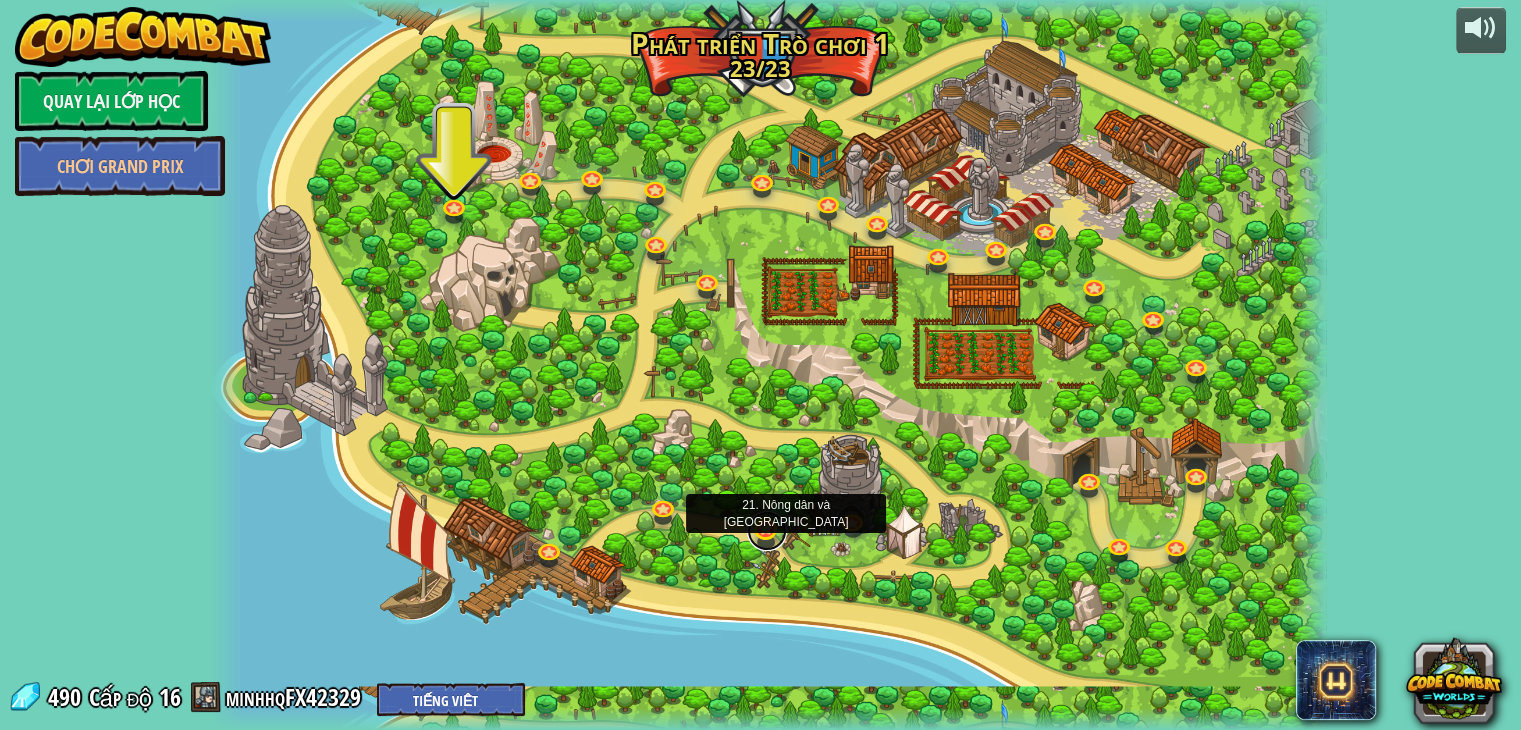 click at bounding box center [767, 531] 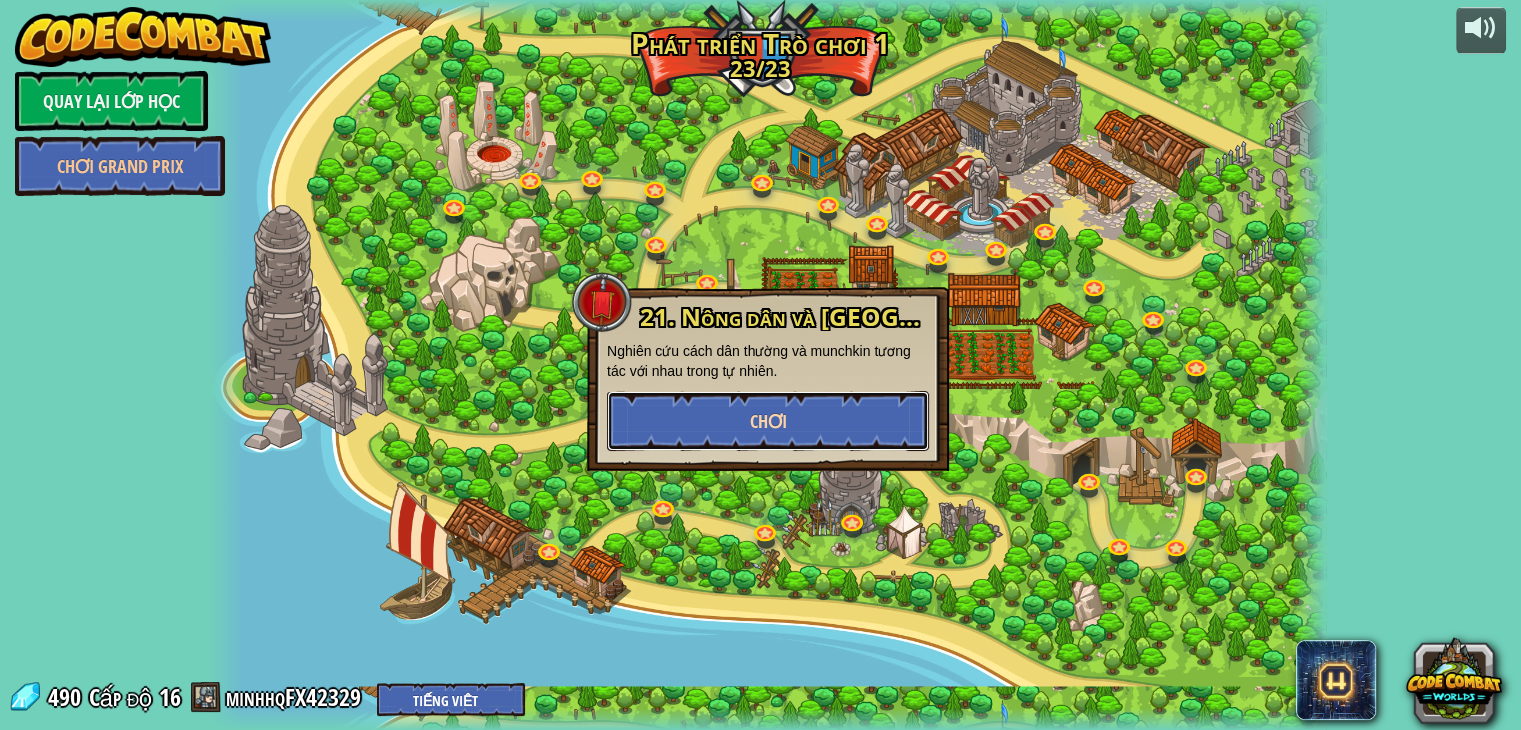 click on "Chơi" at bounding box center [768, 421] 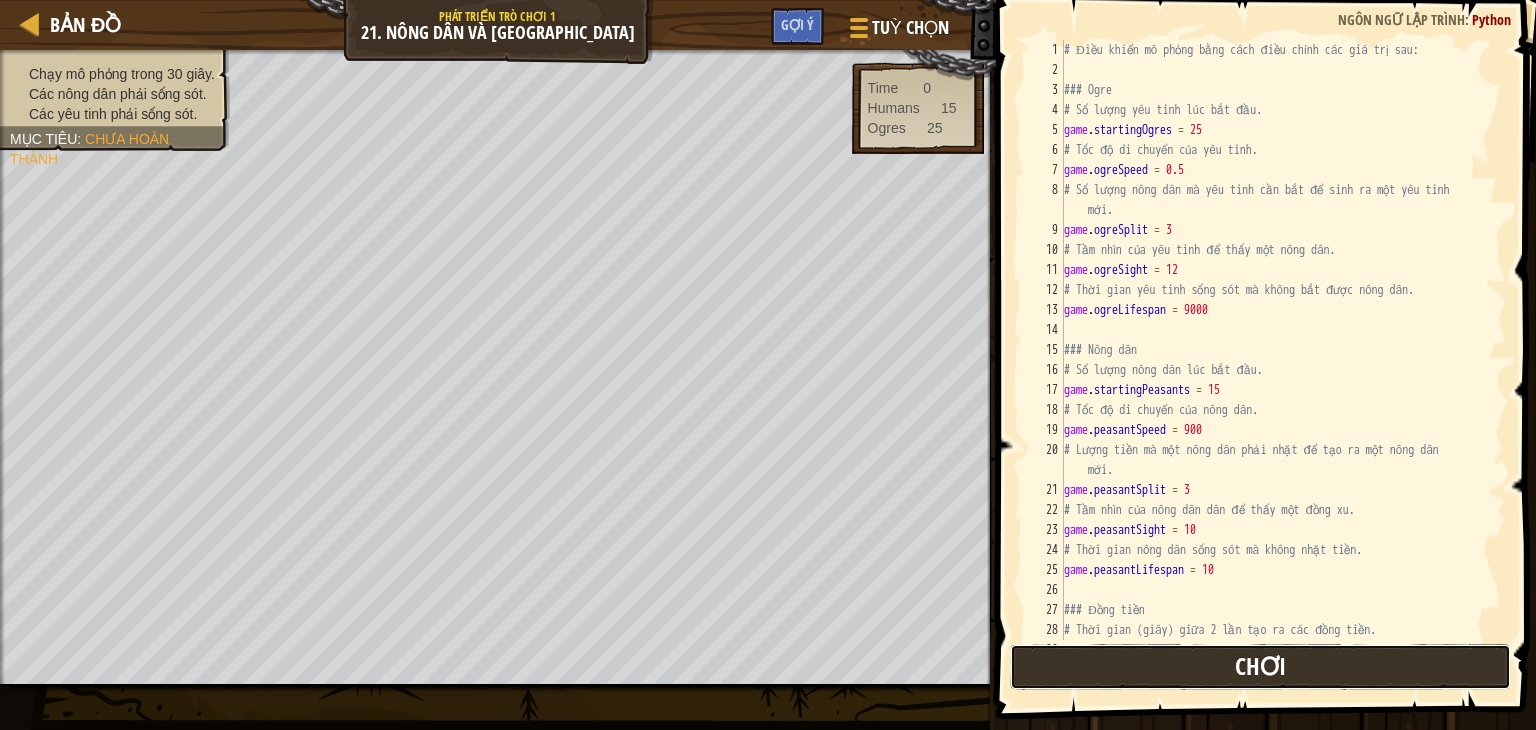click on "Chơi" at bounding box center [1260, 666] 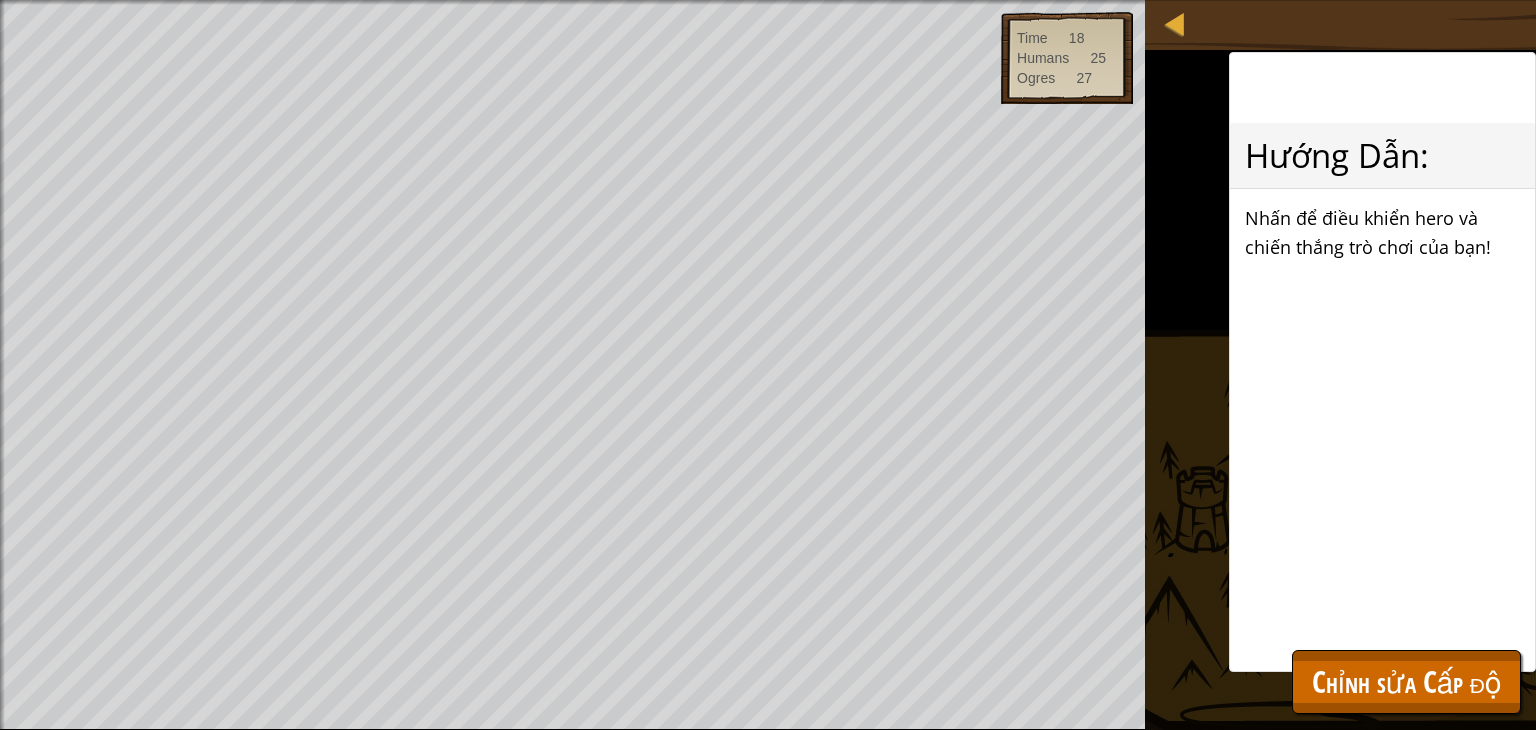 click on "Bản đồ Phát triển trò chơi 1 21. Nông dân và Munchkin Tuỳ chọn Xong Gợi ý 1     הההההההההההההההההההההההההההההההההההההההההההההההההההההההההההההההההההההההההההההההההההההההההההההההההההההההההההההההההההההההההההההההההההההההההההההההההההההההההההההההההההההההההההההההההההההההההההההההההההההההההההההההההההההההההההההההההההההההההההההההההההההההההההההההה XXXXXXXXXXXXXXXXXXXXXXXXXXXXXXXXXXXXXXXXXXXXXXXXXXXXXXXXXXXXXXXXXXXXXXXXXXXXXXXXXXXXXXXXXXXXXXXXXXXXXXXXXXXXXXXXXXXXXXXXXXXXXXXXXXXXXXXXXXXXXXXXXXXXXXXXXXXXXXXXXXXXXXXXXXXXXXXXXXXXXXXXXXXXXXXXXXXXXXXXXXXXXXXXXXXXXXXXXXXXXXXXXXXXXXXXXXXXXXXXXXXXXXXXXXXXXXXX Giải pháp × Gợi ý 1 2 3 4 5 6 7 8 9 10 11 12 13 14 15 16 17 18 19 20 21 22 23 24 25 26 27 28 29 ### Ogre game . startingOgres   =   25 game .   =" at bounding box center [768, 0] 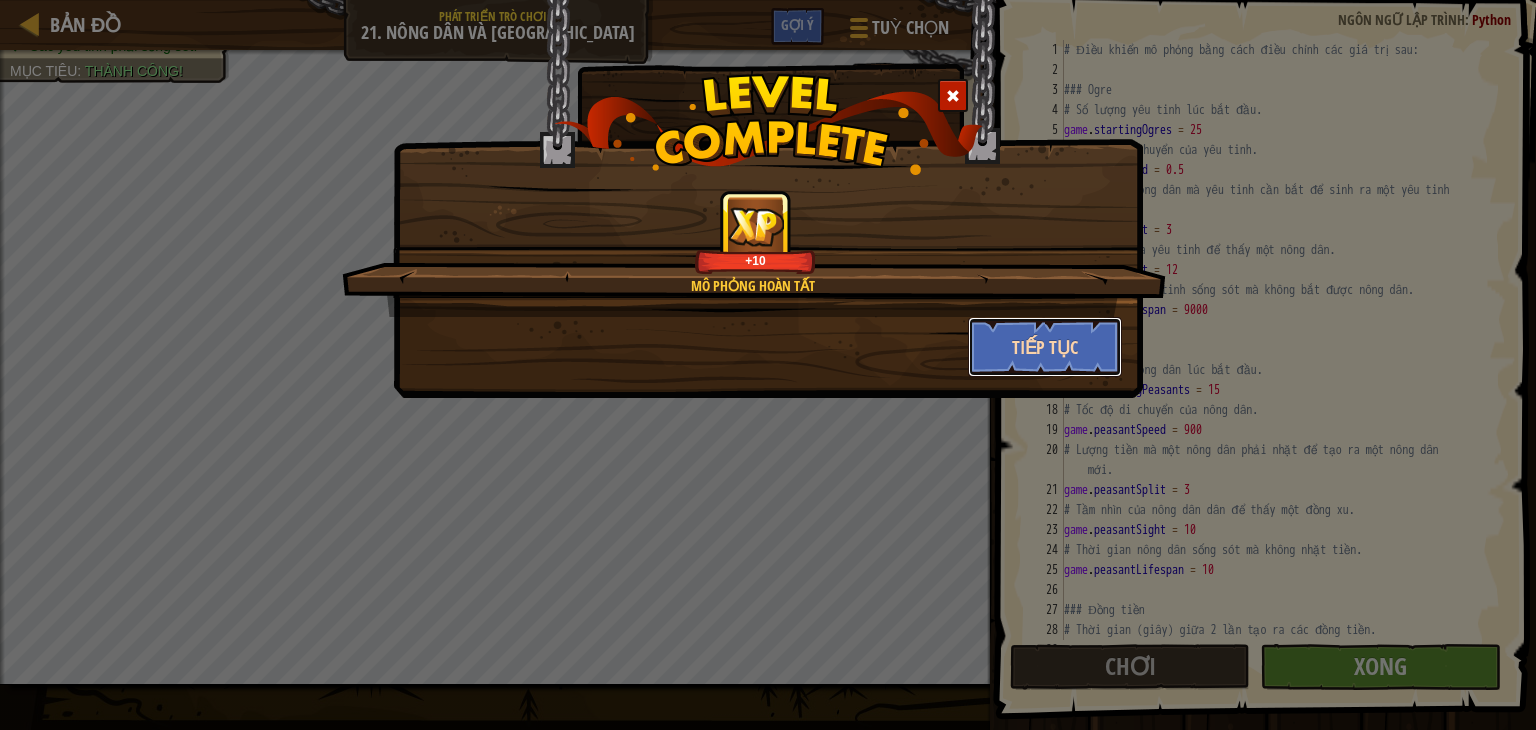 click on "Tiếp tục" at bounding box center [1045, 347] 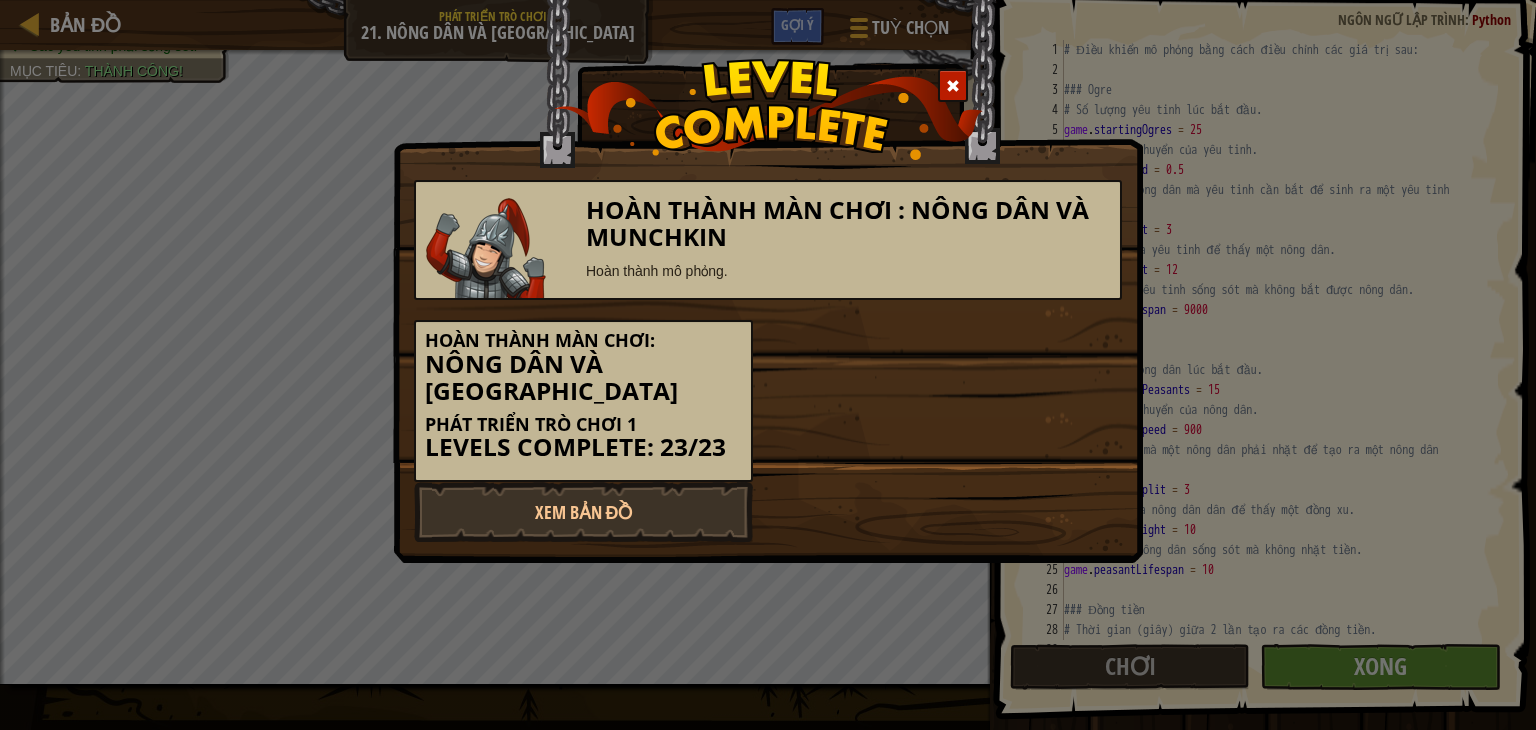 click at bounding box center [953, 85] 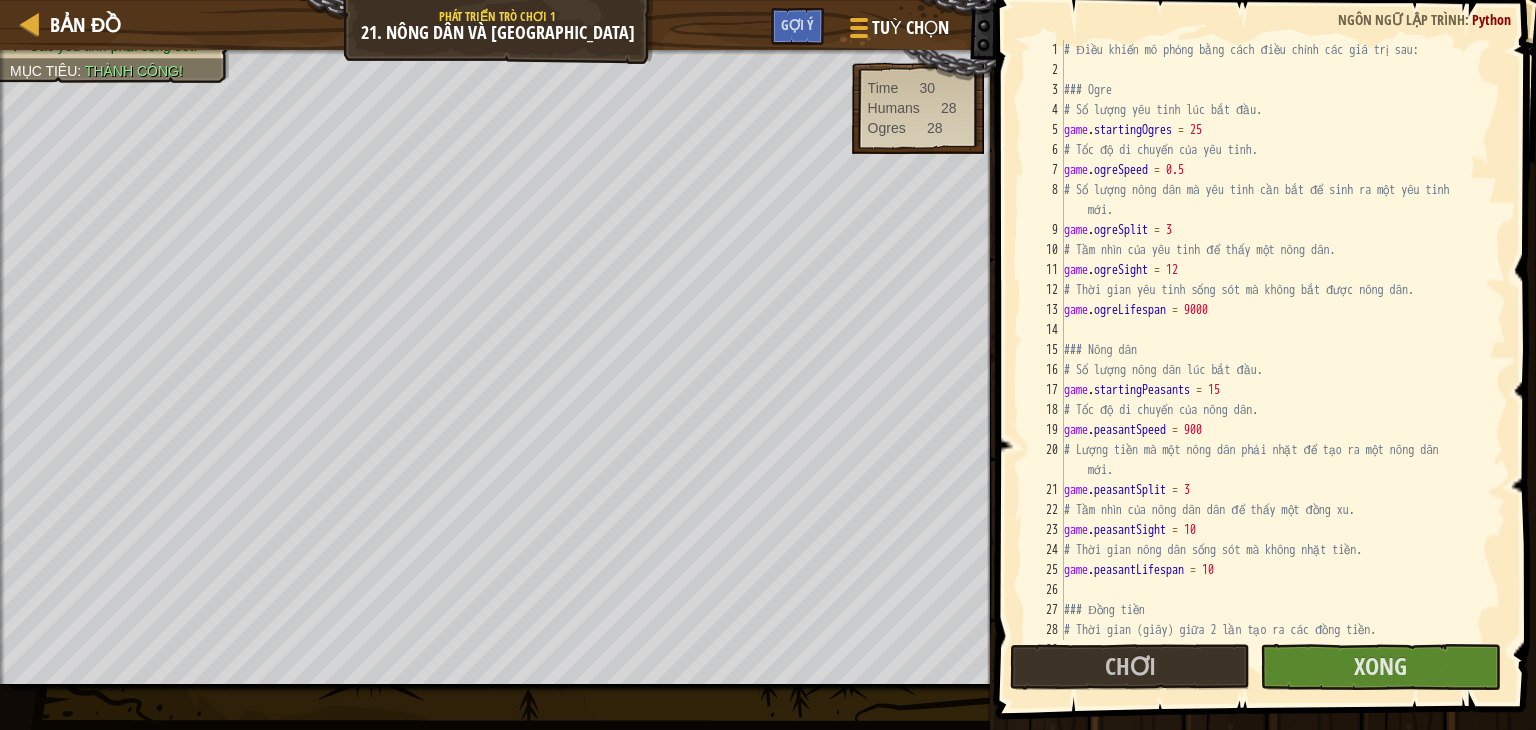 scroll, scrollTop: 0, scrollLeft: 0, axis: both 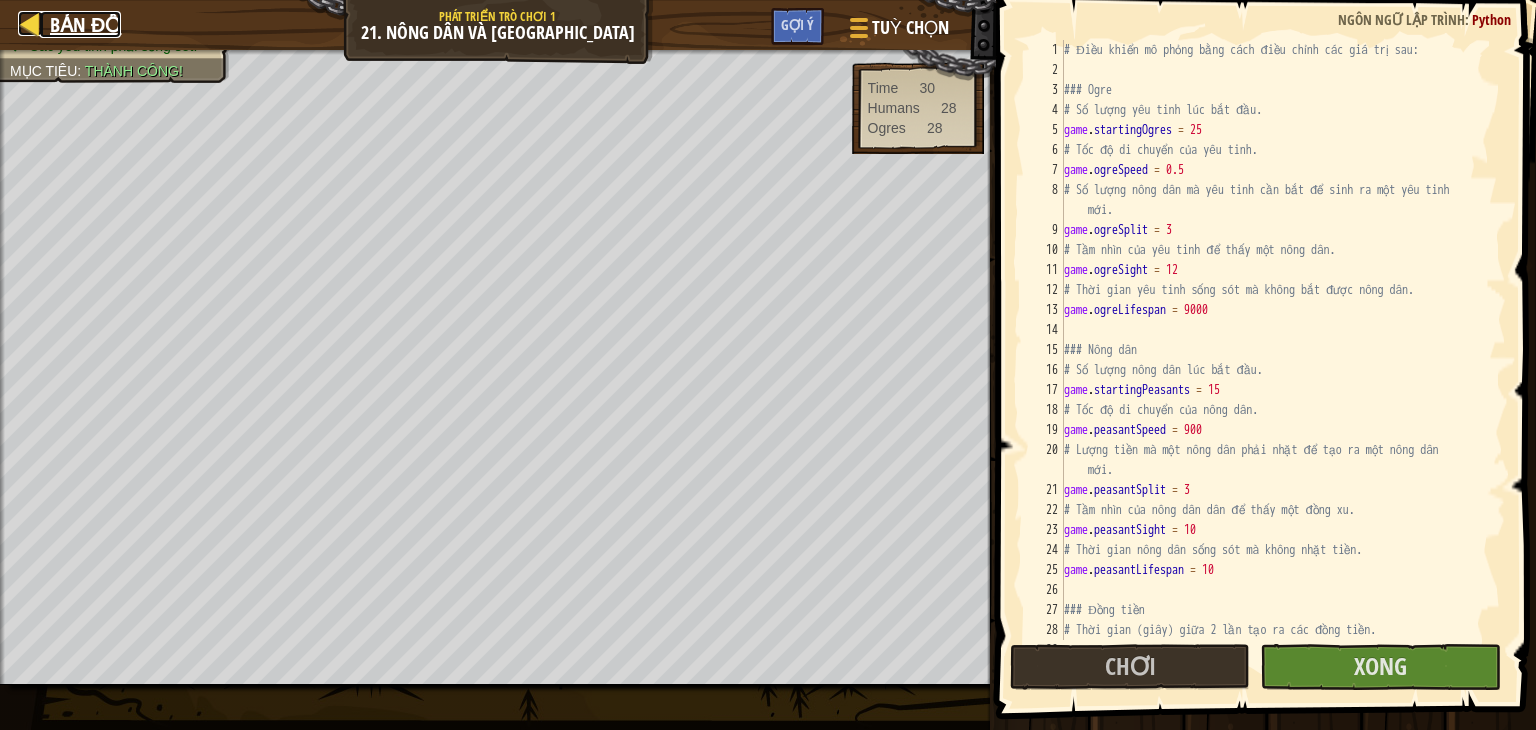 click on "Bản đồ" at bounding box center (85, 24) 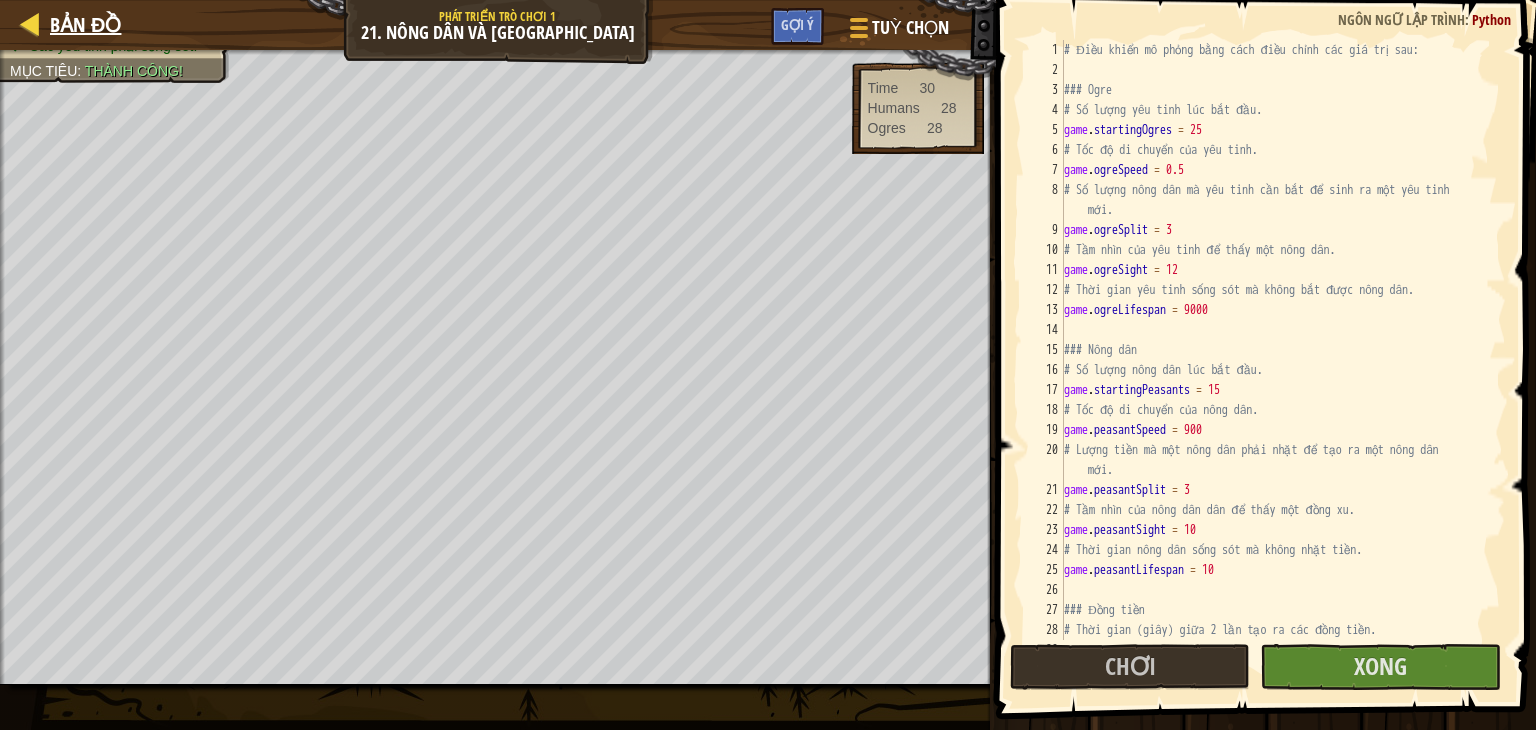 select on "vi" 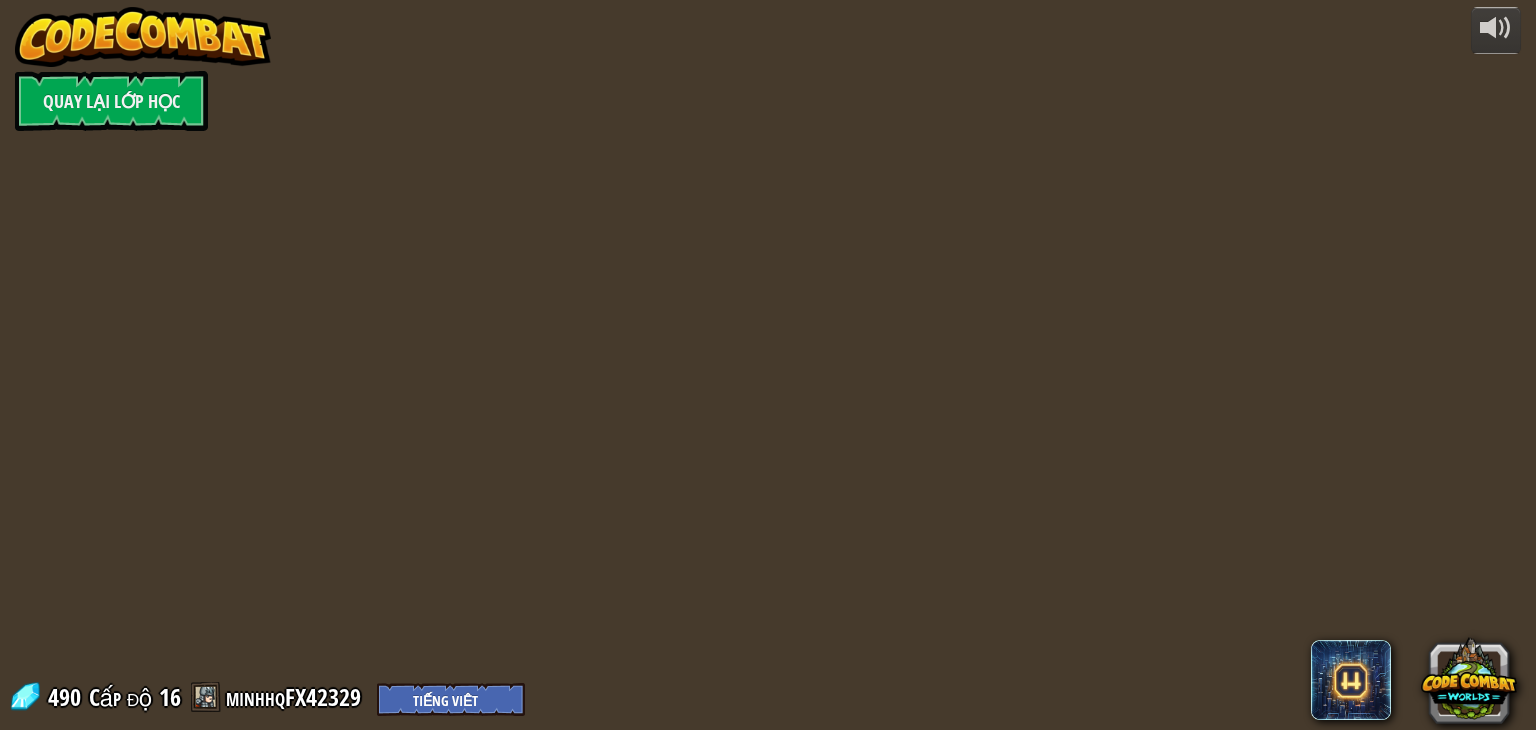 select on "vi" 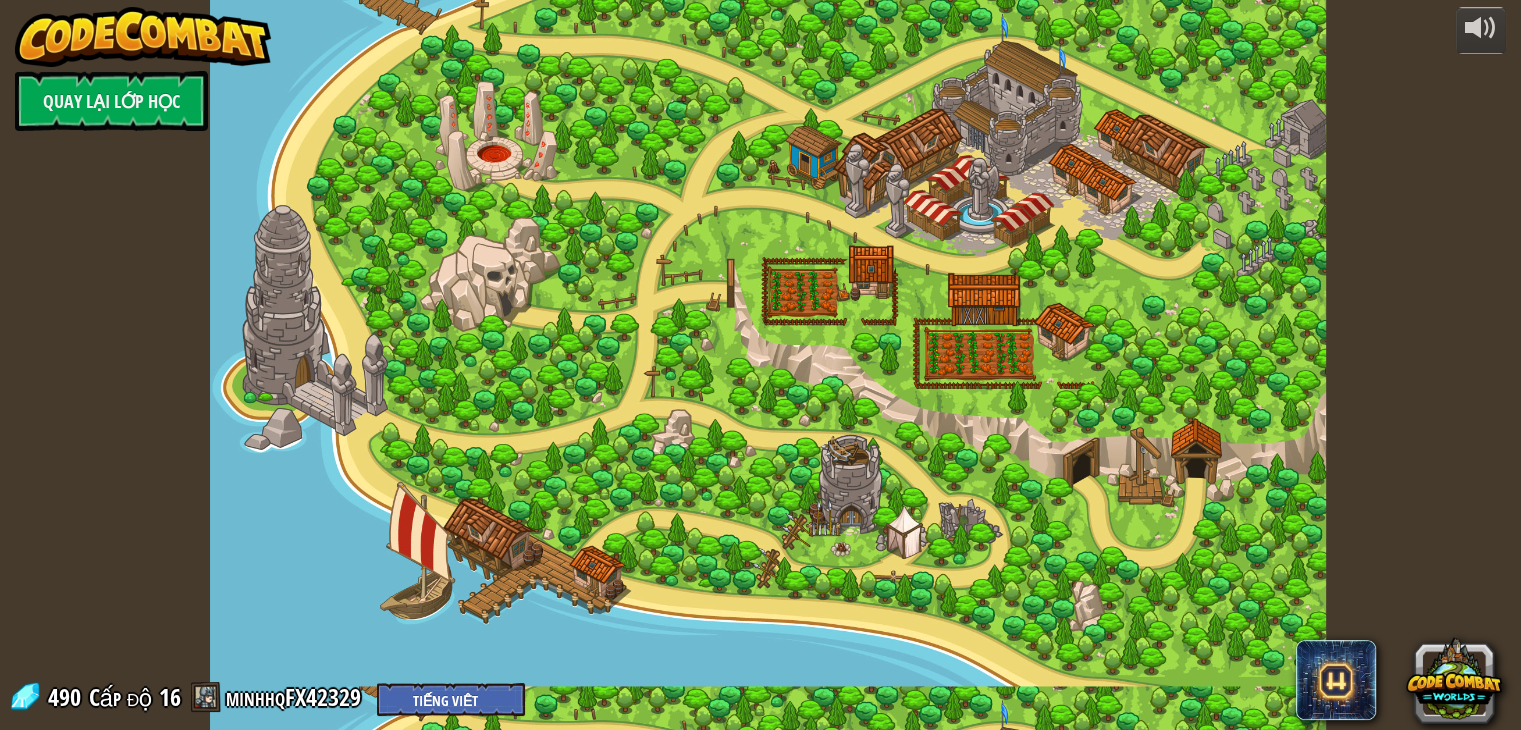 select on "vi" 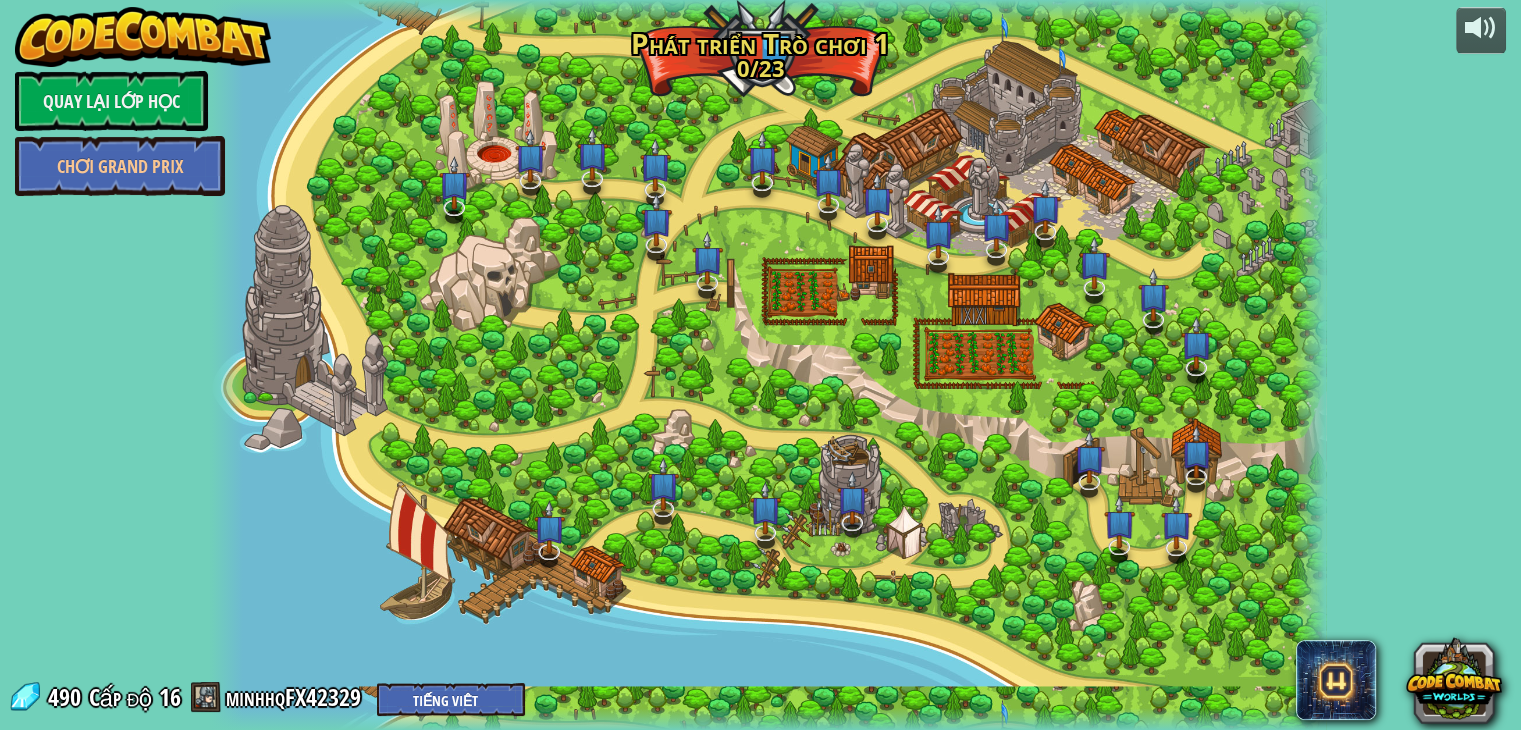 select on "vi" 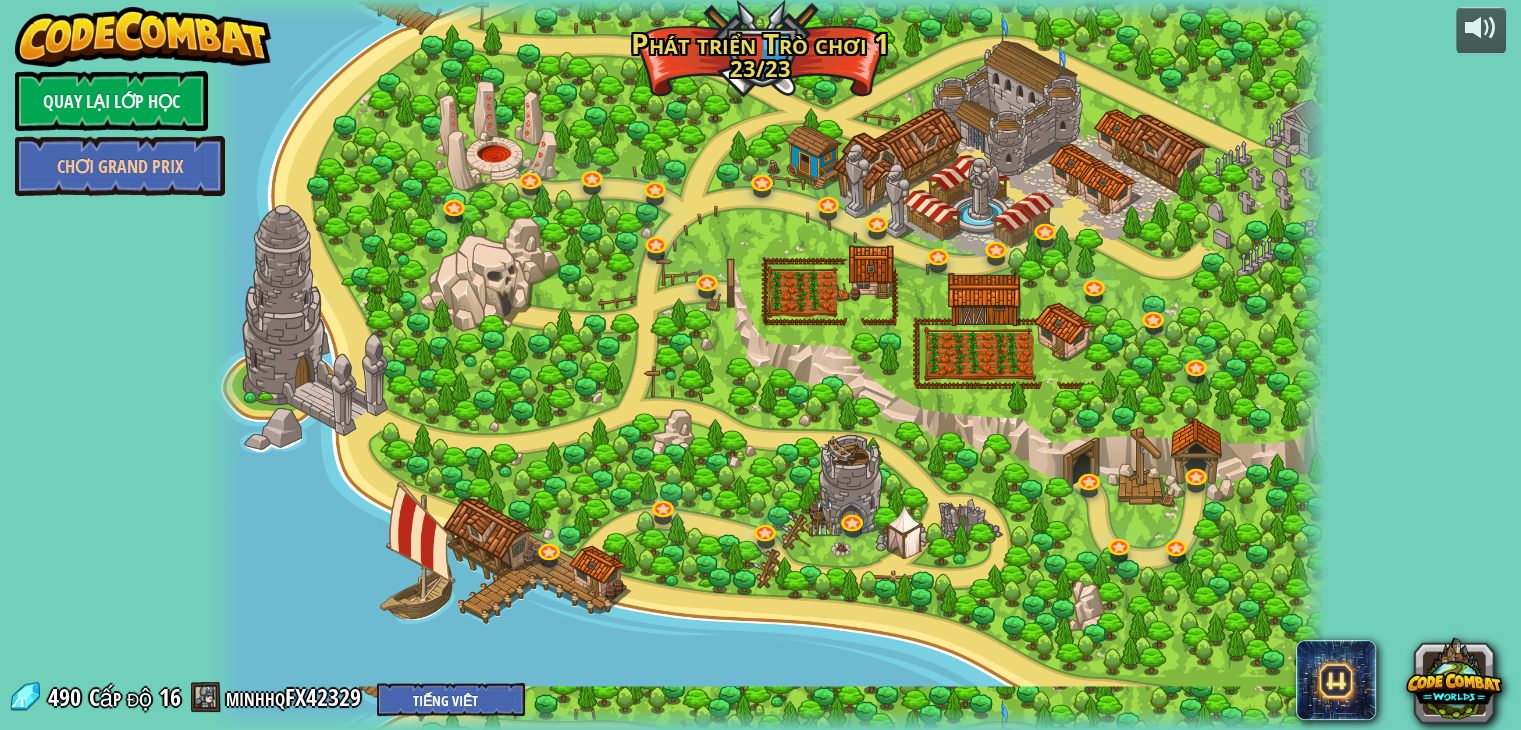select on "vi" 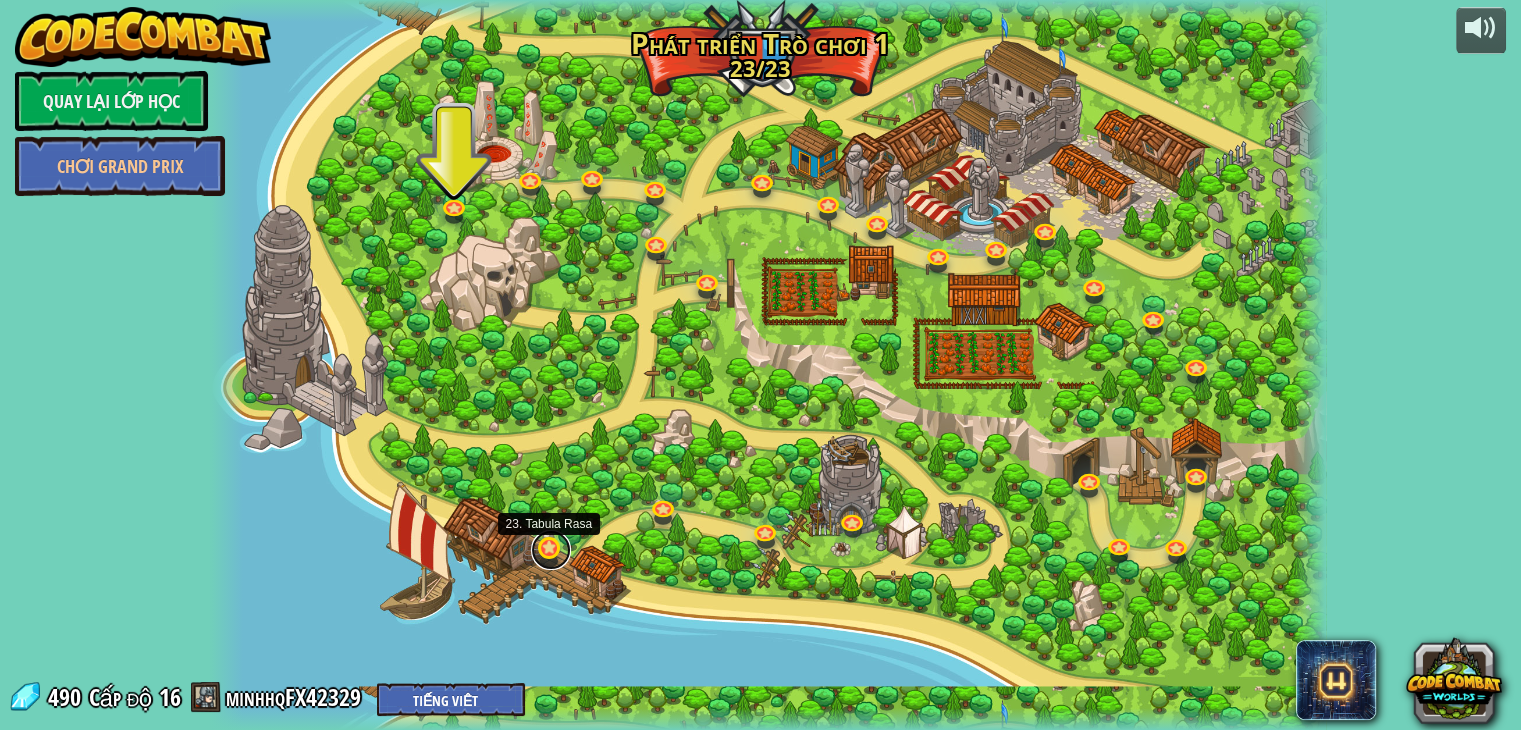 click at bounding box center [551, 550] 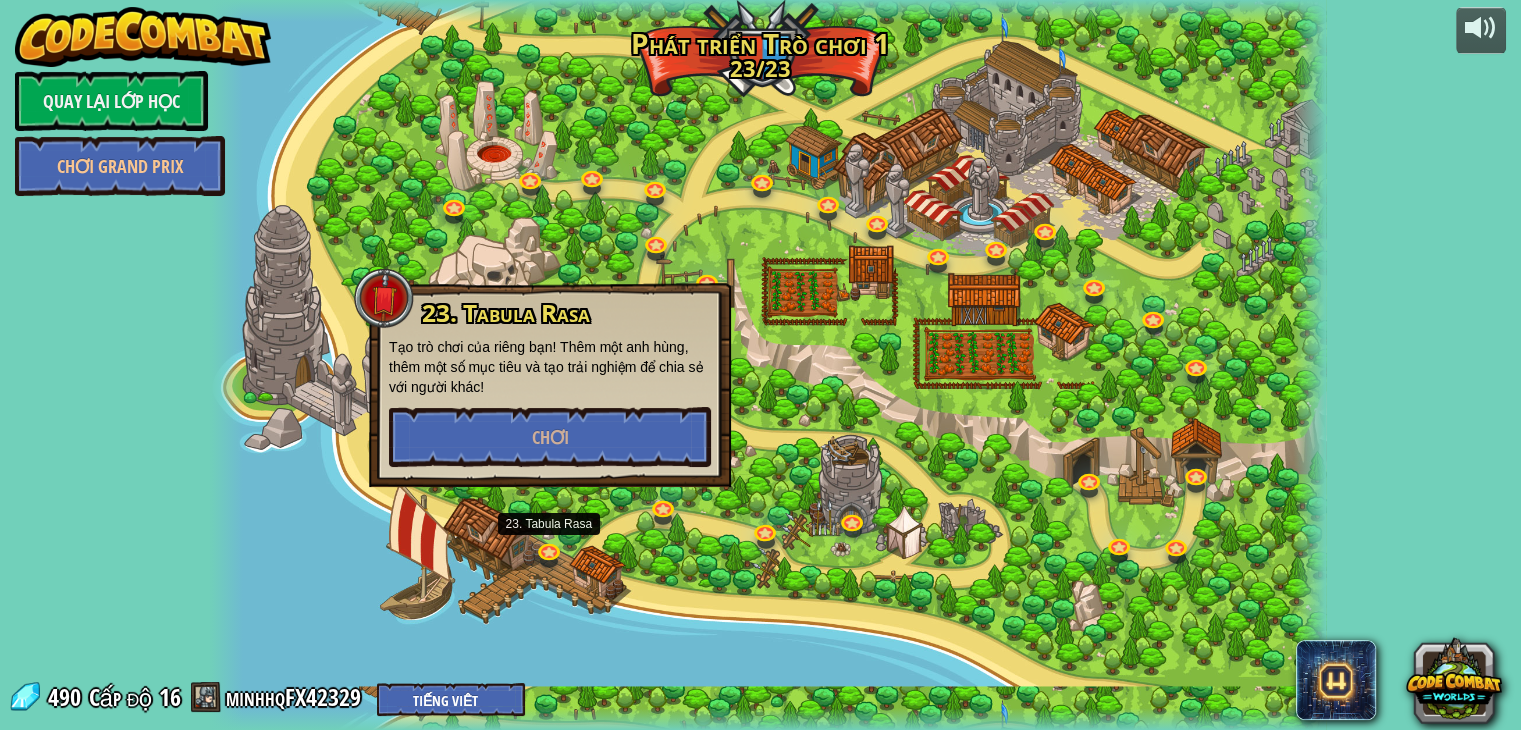 click at bounding box center (768, 365) 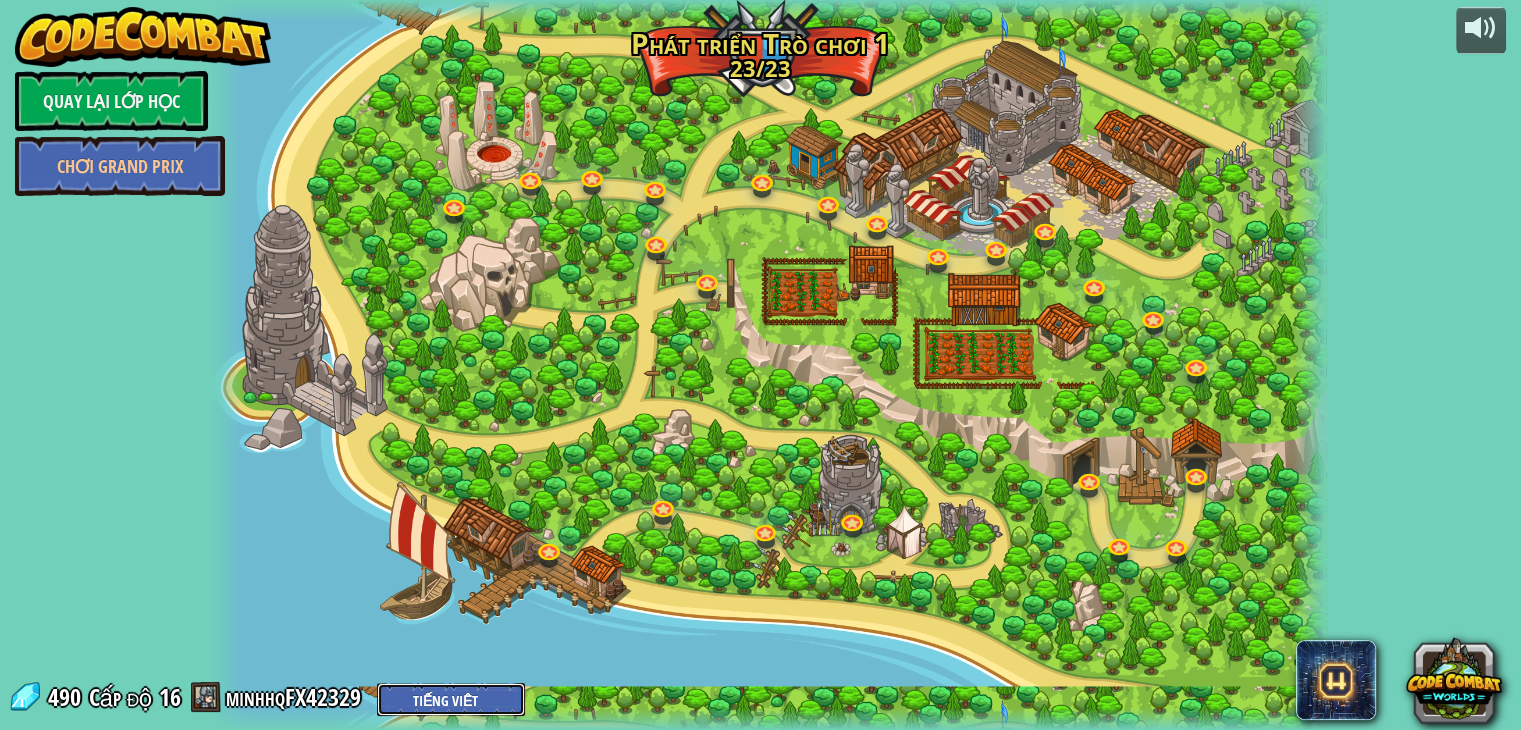 click on "English ([GEOGRAPHIC_DATA]) English ([GEOGRAPHIC_DATA]) 简体中文 繁體中文 русский español (ES) español ([GEOGRAPHIC_DATA]) français Português ([GEOGRAPHIC_DATA]) Português ([GEOGRAPHIC_DATA]) ---------------------------------- العربية azərbaycan dili български език Català čeština dansk Deutsch ([GEOGRAPHIC_DATA]) Deutsch ([GEOGRAPHIC_DATA]) Deutsch ([GEOGRAPHIC_DATA]) Eesti Ελληνικά Esperanto Filipino فارسی Galego 한국어 ʻŌlelo Hawaiʻi עברית hrvatski jezik magyar Bahasa Indonesia Italiano қазақ тілі lietuvių kalba latviešu te reo Māori Македонски मानक हिन्दी Монгол хэл Bahasa Melayu မြန်မာစကား Nederlands ([GEOGRAPHIC_DATA]) Nederlands ([GEOGRAPHIC_DATA]) 日本語 Norsk Bokmål Norsk Nynorsk O'zbekcha Polski limba română српски slovenčina slovenščina suomi Svenska ไทย Türkçe українська اُردُو Tiếng Việt 吴语 吳語" at bounding box center [451, 699] 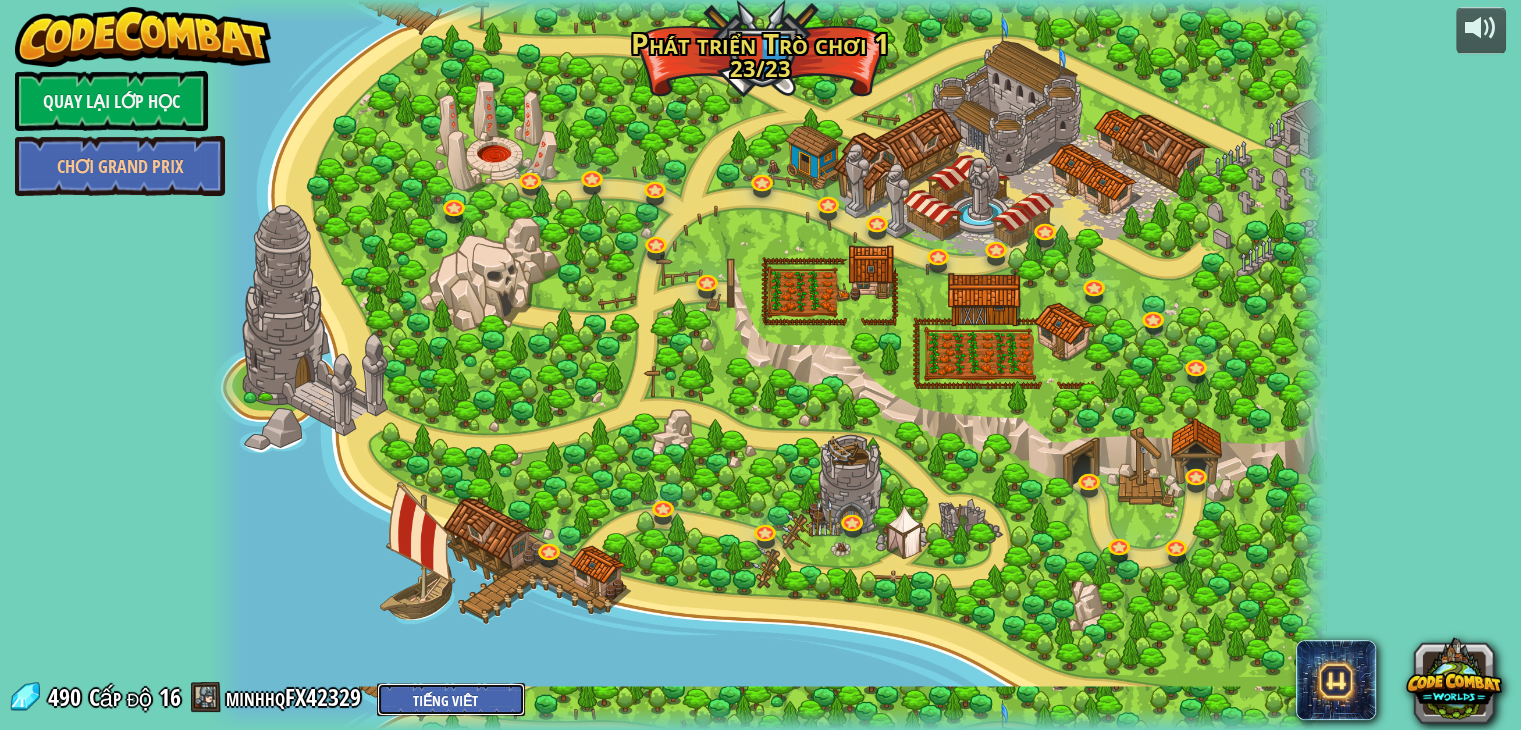 click on "English ([GEOGRAPHIC_DATA]) English ([GEOGRAPHIC_DATA]) 简体中文 繁體中文 русский español (ES) español ([GEOGRAPHIC_DATA]) français Português ([GEOGRAPHIC_DATA]) Português ([GEOGRAPHIC_DATA]) ---------------------------------- العربية azərbaycan dili български език Català čeština dansk Deutsch ([GEOGRAPHIC_DATA]) Deutsch ([GEOGRAPHIC_DATA]) Deutsch ([GEOGRAPHIC_DATA]) Eesti Ελληνικά Esperanto Filipino فارسی Galego 한국어 ʻŌlelo Hawaiʻi עברית hrvatski jezik magyar Bahasa Indonesia Italiano қазақ тілі lietuvių kalba latviešu te reo Māori Македонски मानक हिन्दी Монгол хэл Bahasa Melayu မြန်မာစကား Nederlands ([GEOGRAPHIC_DATA]) Nederlands ([GEOGRAPHIC_DATA]) 日本語 Norsk Bokmål Norsk Nynorsk O'zbekcha Polski limba română српски slovenčina slovenščina suomi Svenska ไทย Türkçe українська اُردُو Tiếng Việt 吴语 吳語" at bounding box center [451, 699] 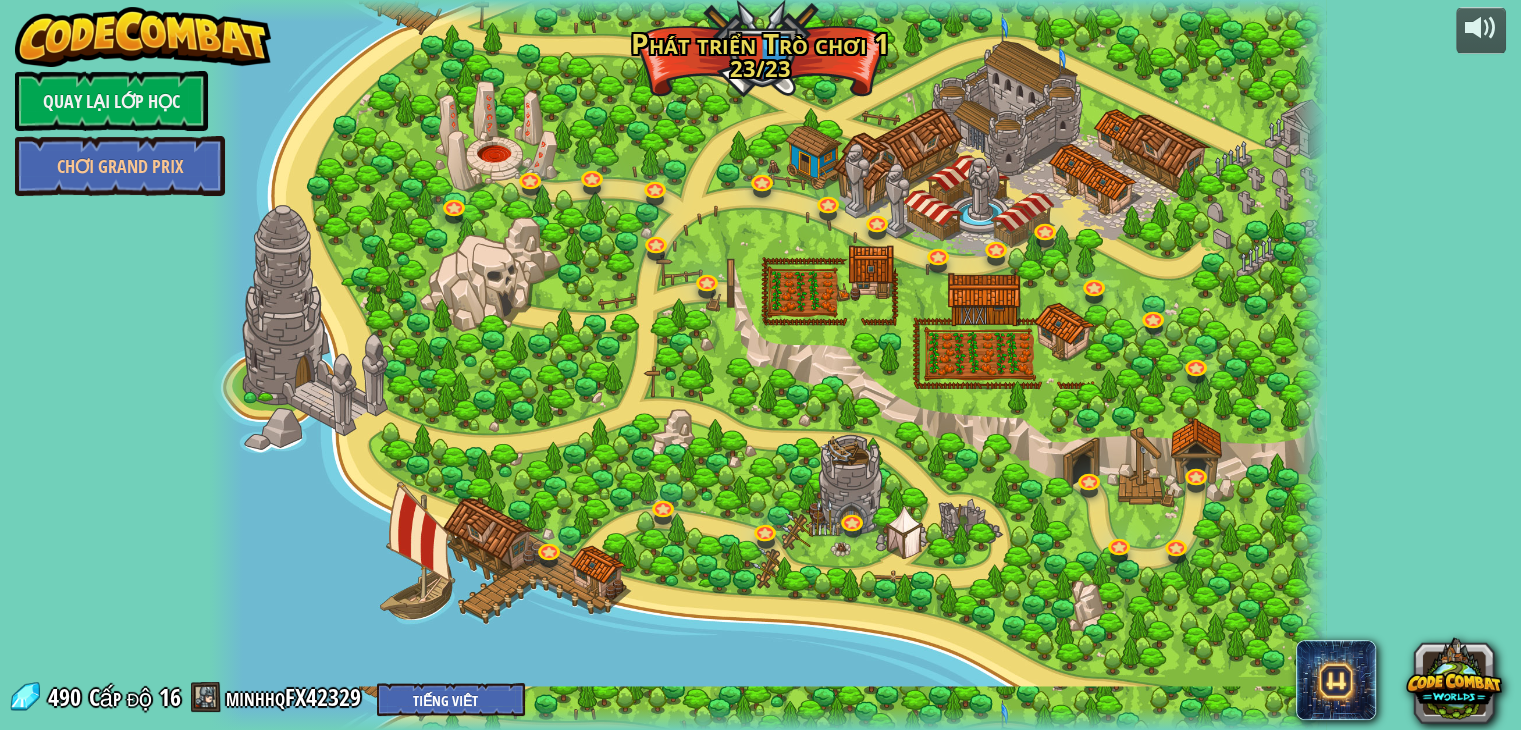 drag, startPoint x: 313, startPoint y: 643, endPoint x: 286, endPoint y: 637, distance: 27.658634 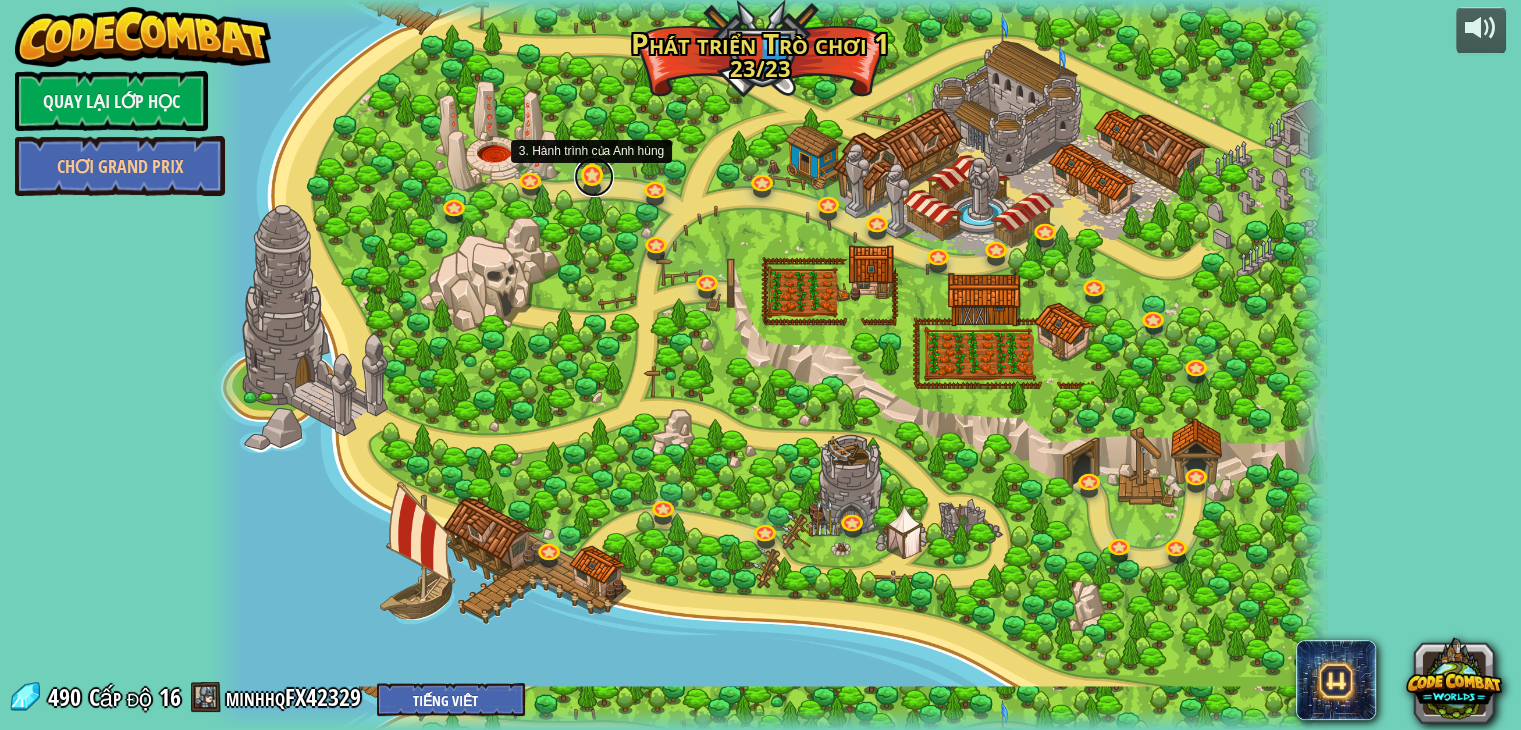 drag, startPoint x: 607, startPoint y: 230, endPoint x: 586, endPoint y: 184, distance: 50.566788 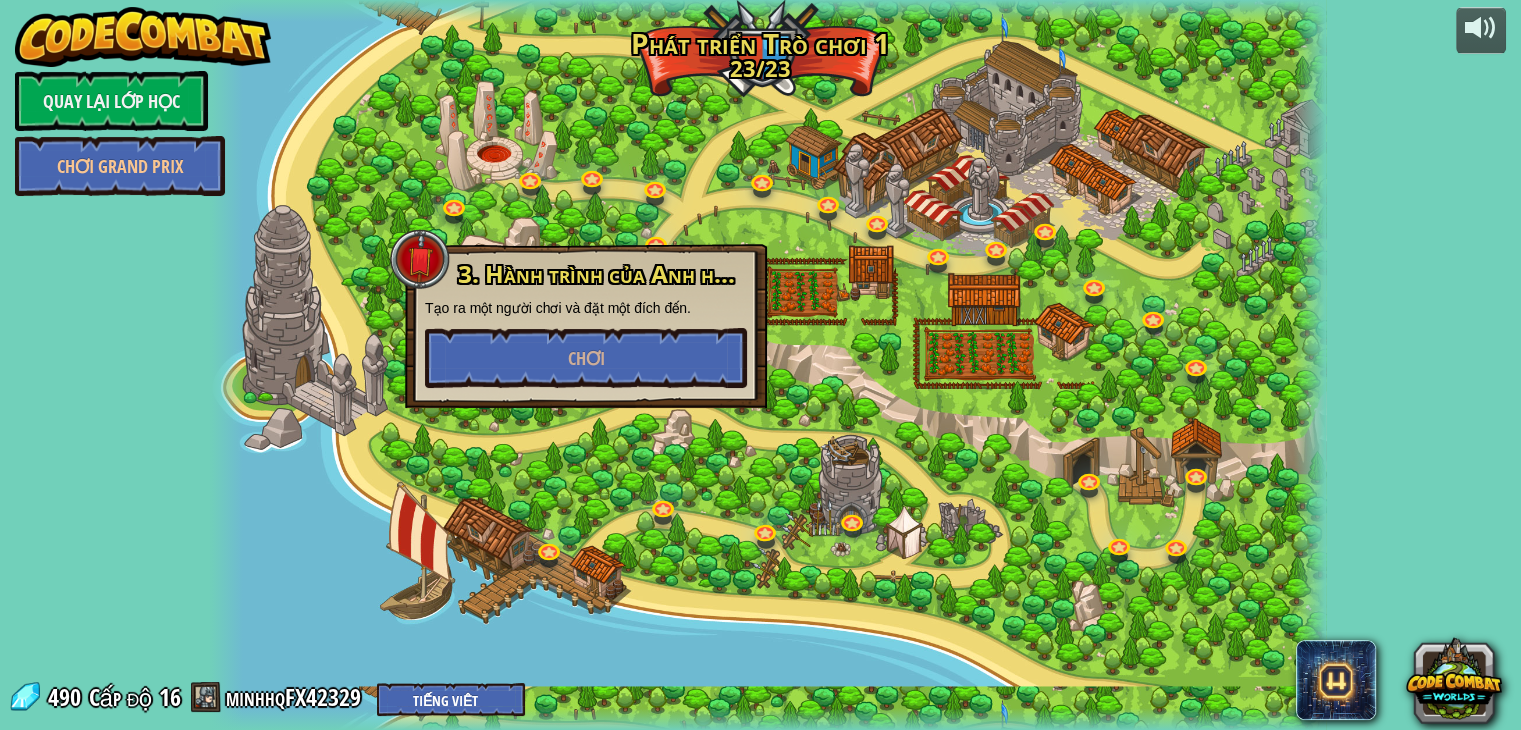drag, startPoint x: 150, startPoint y: 331, endPoint x: 181, endPoint y: 507, distance: 178.70926 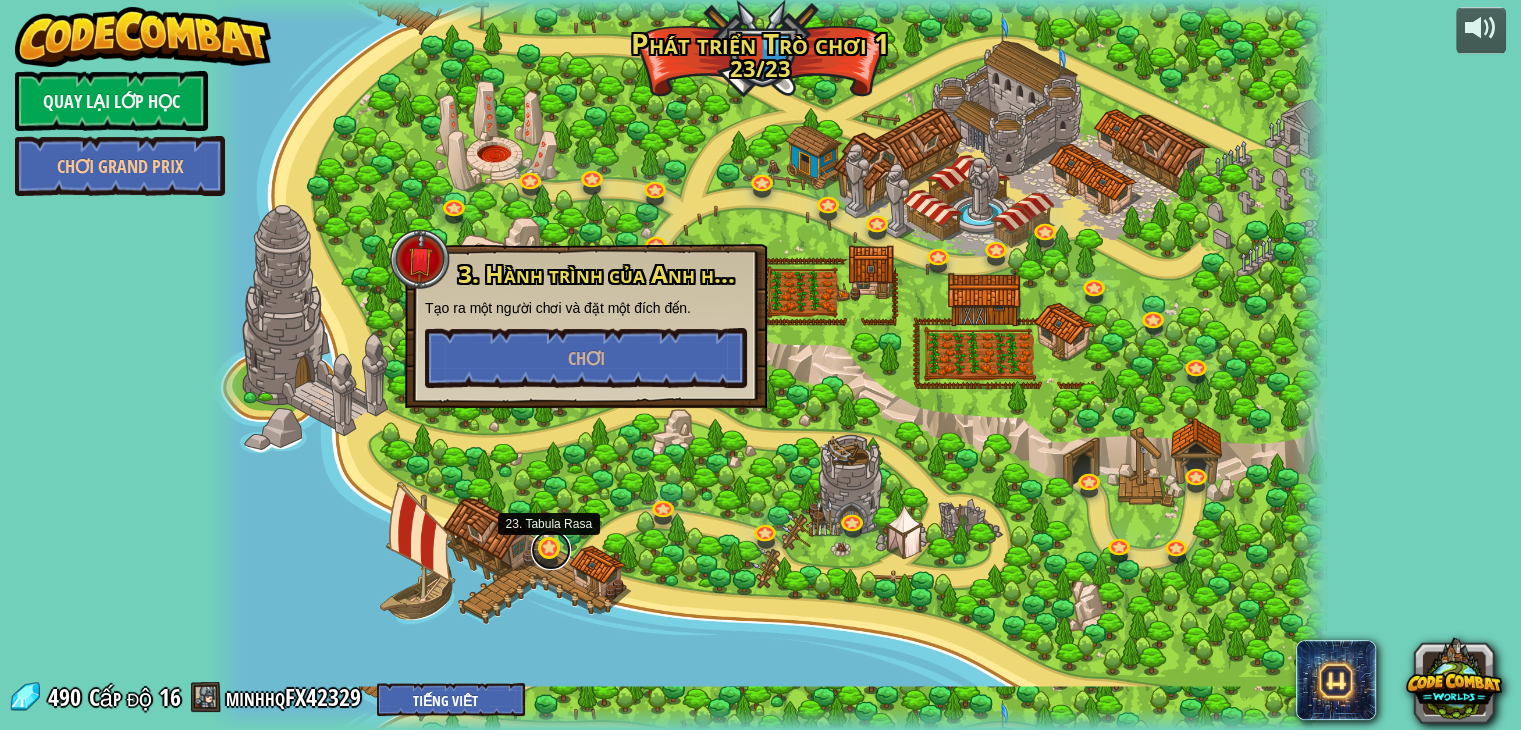 click at bounding box center (551, 550) 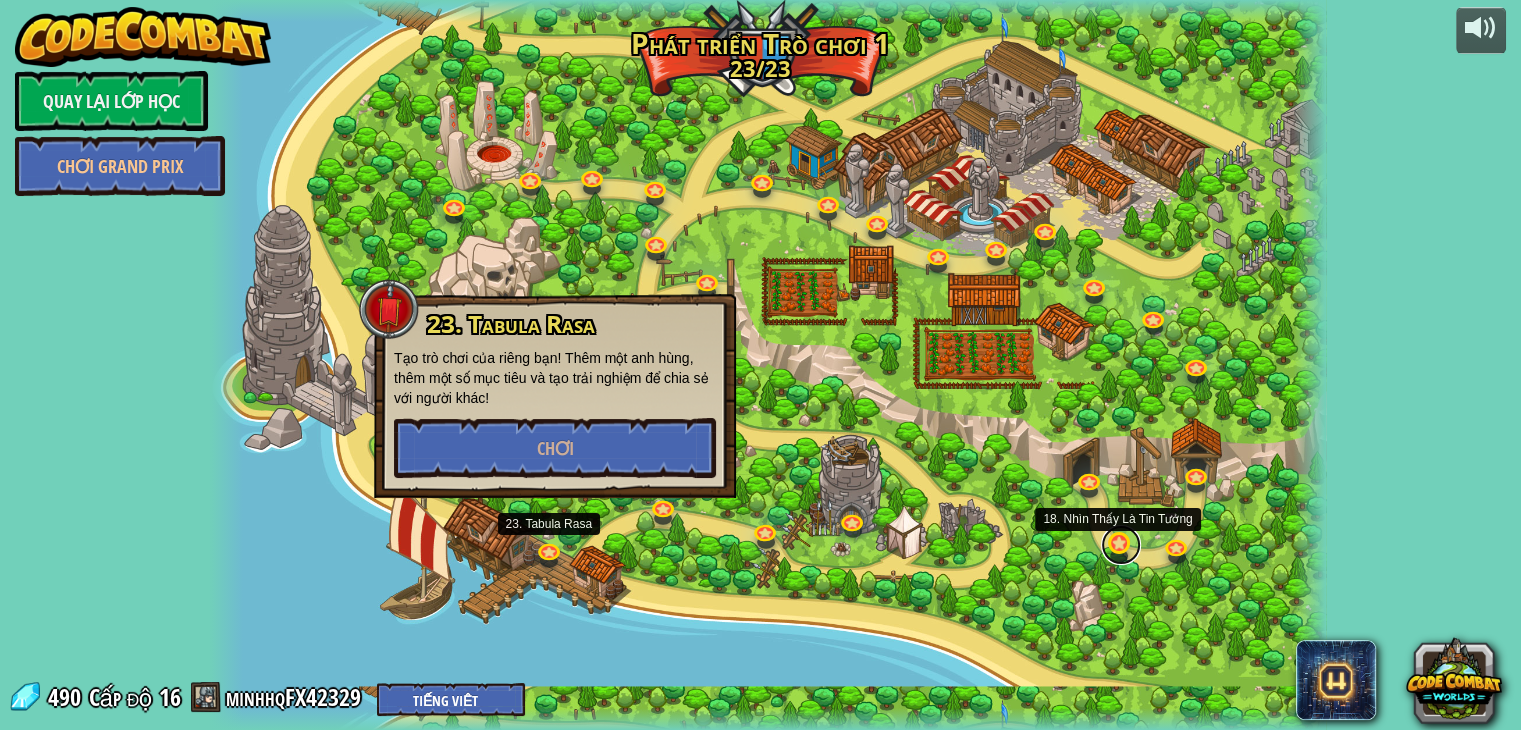 click at bounding box center [1121, 545] 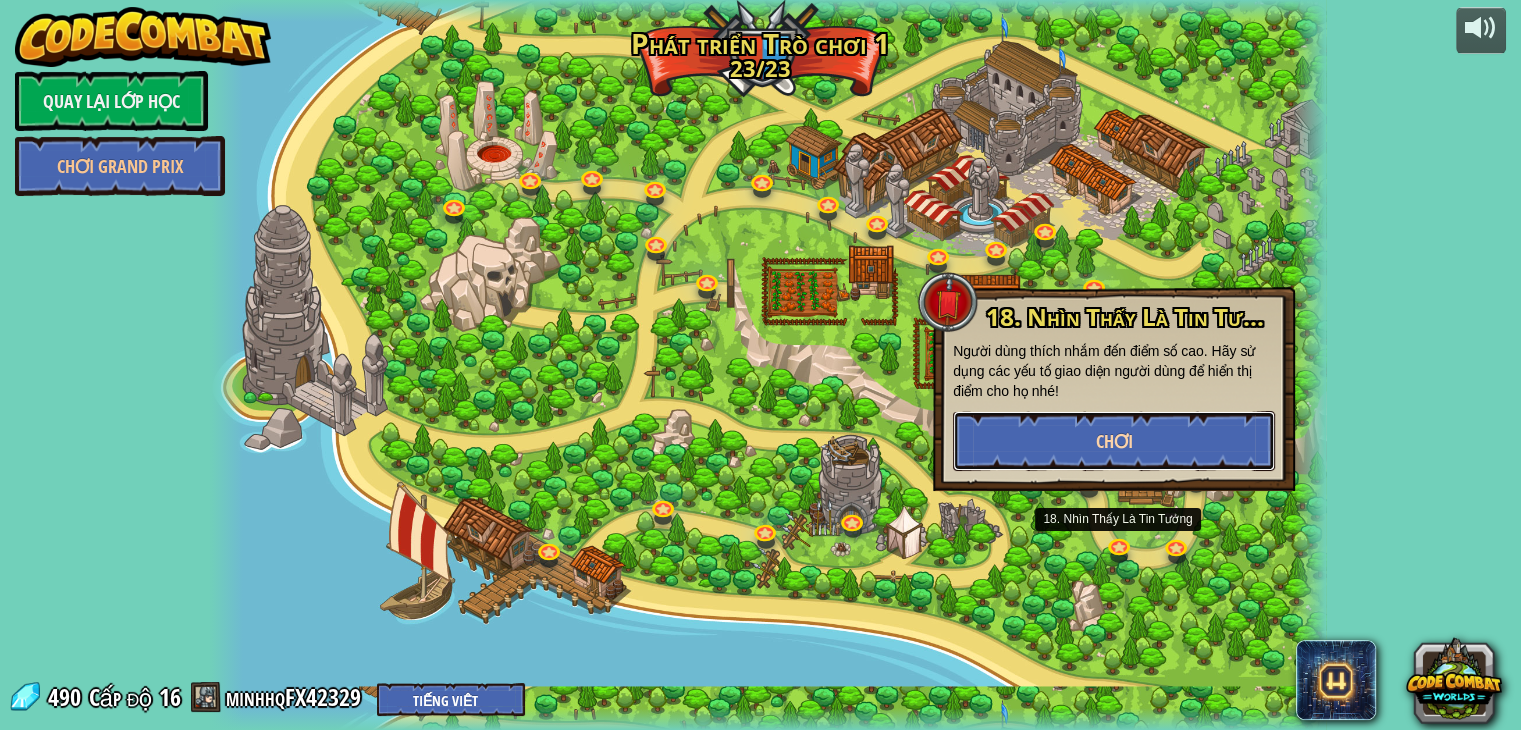 click on "Chơi" at bounding box center [1114, 441] 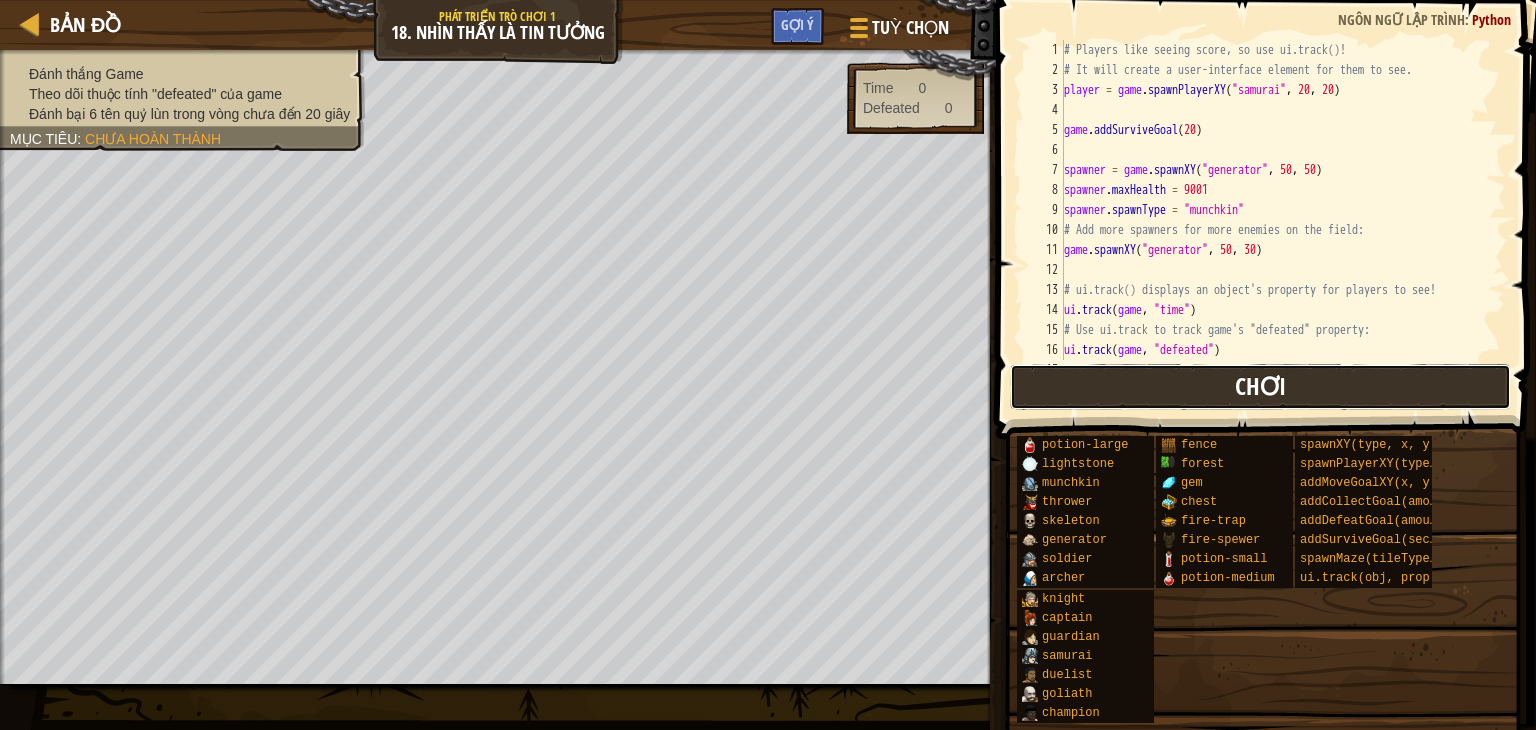 click on "Chơi" at bounding box center (1260, 387) 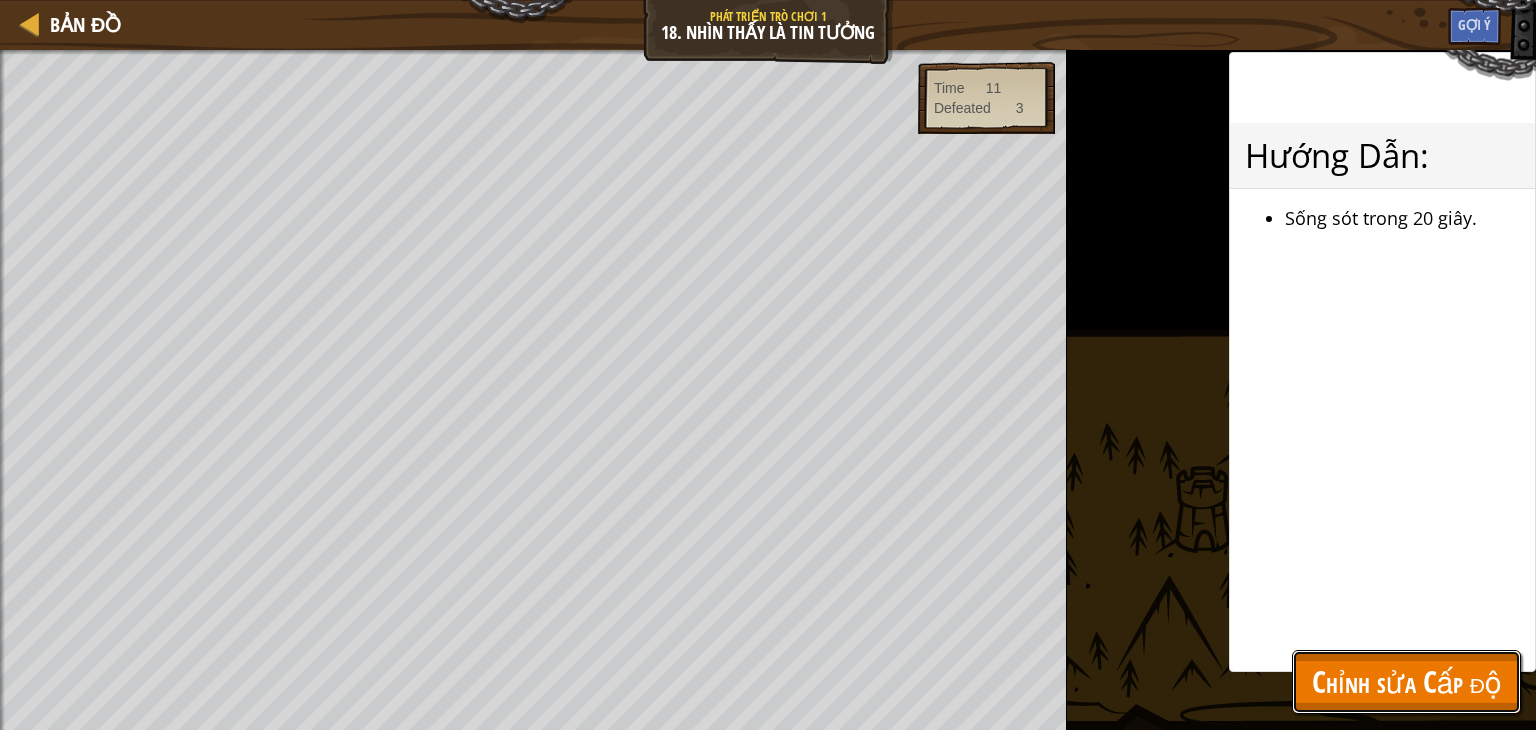 click on "Chỉnh sửa Cấp độ" at bounding box center [1406, 682] 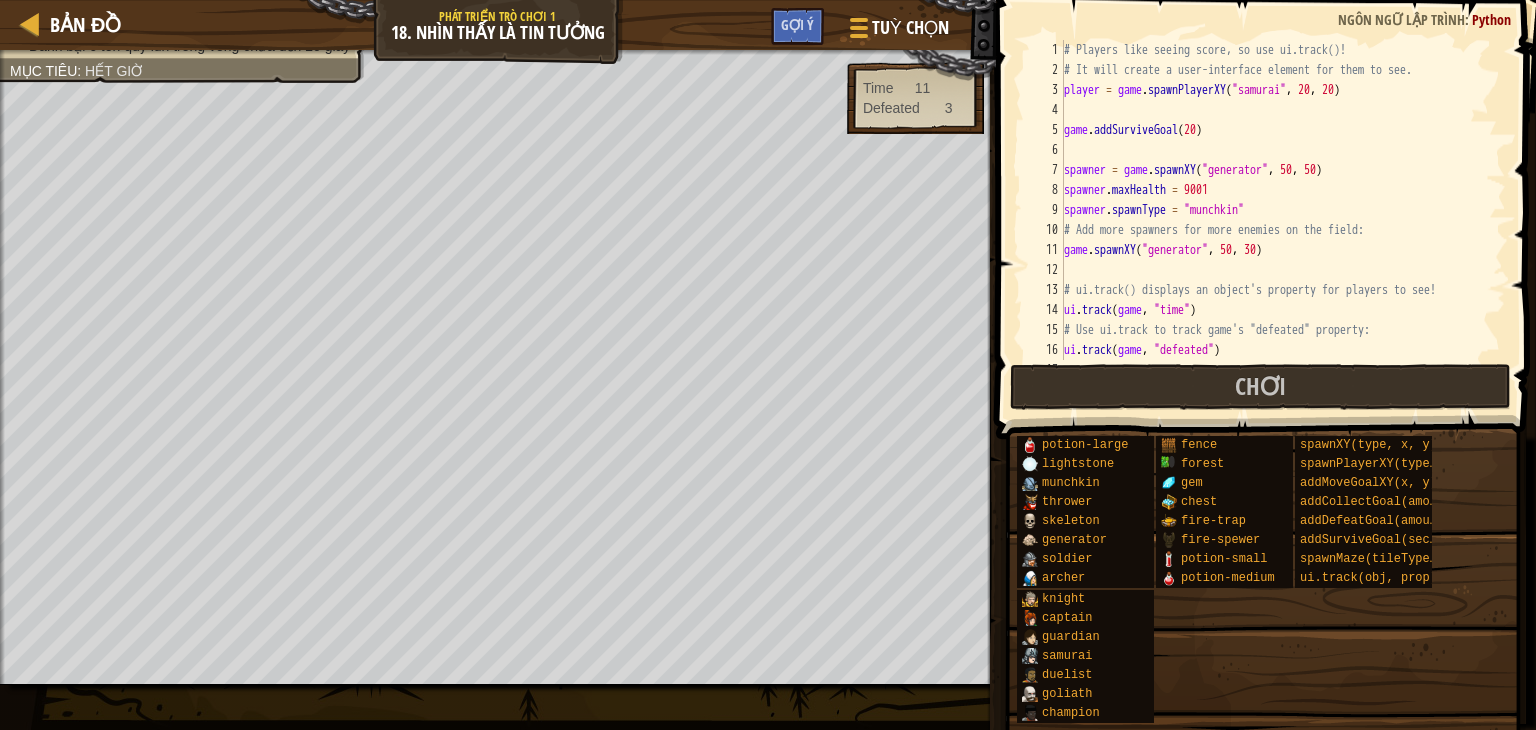 scroll, scrollTop: 0, scrollLeft: 0, axis: both 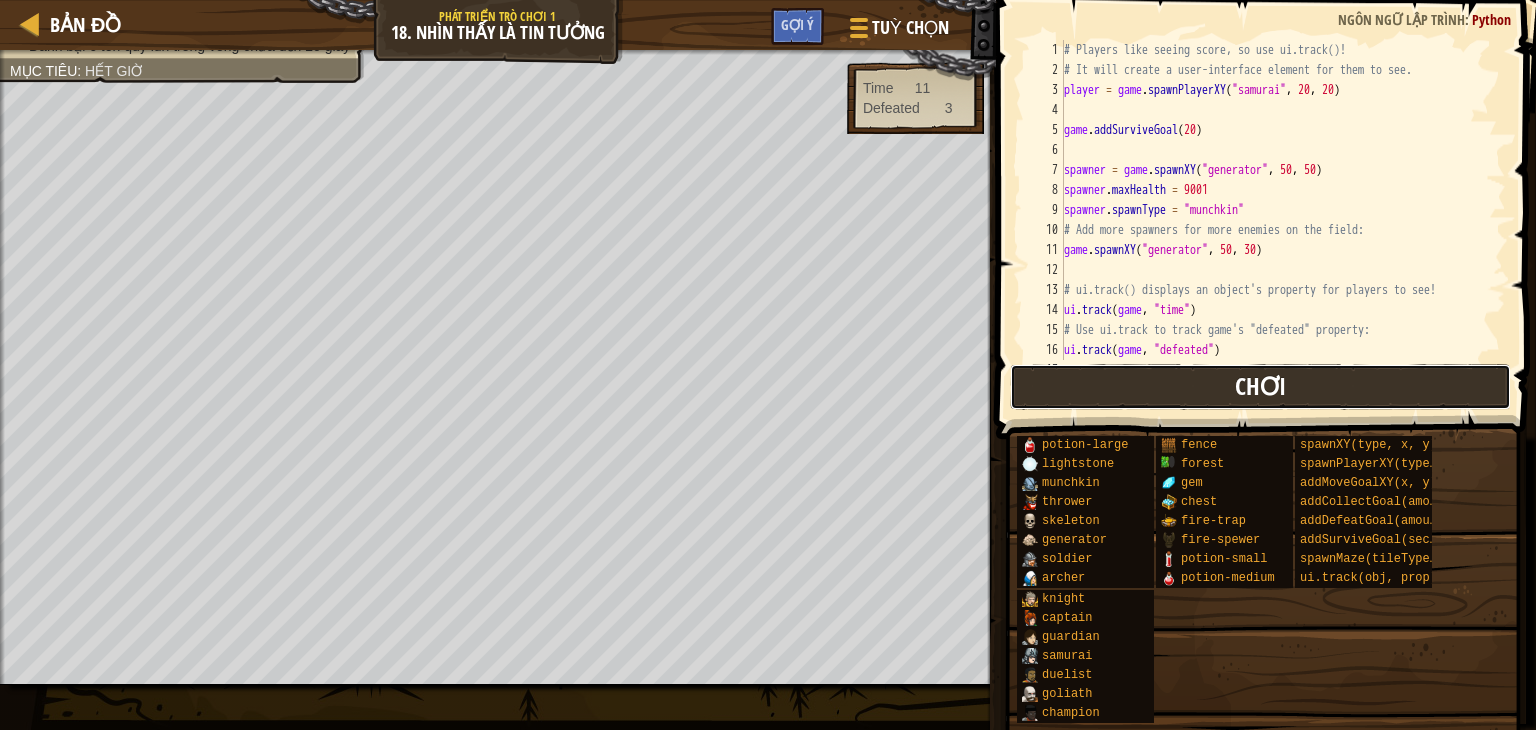 click on "Chơi" at bounding box center (1260, 387) 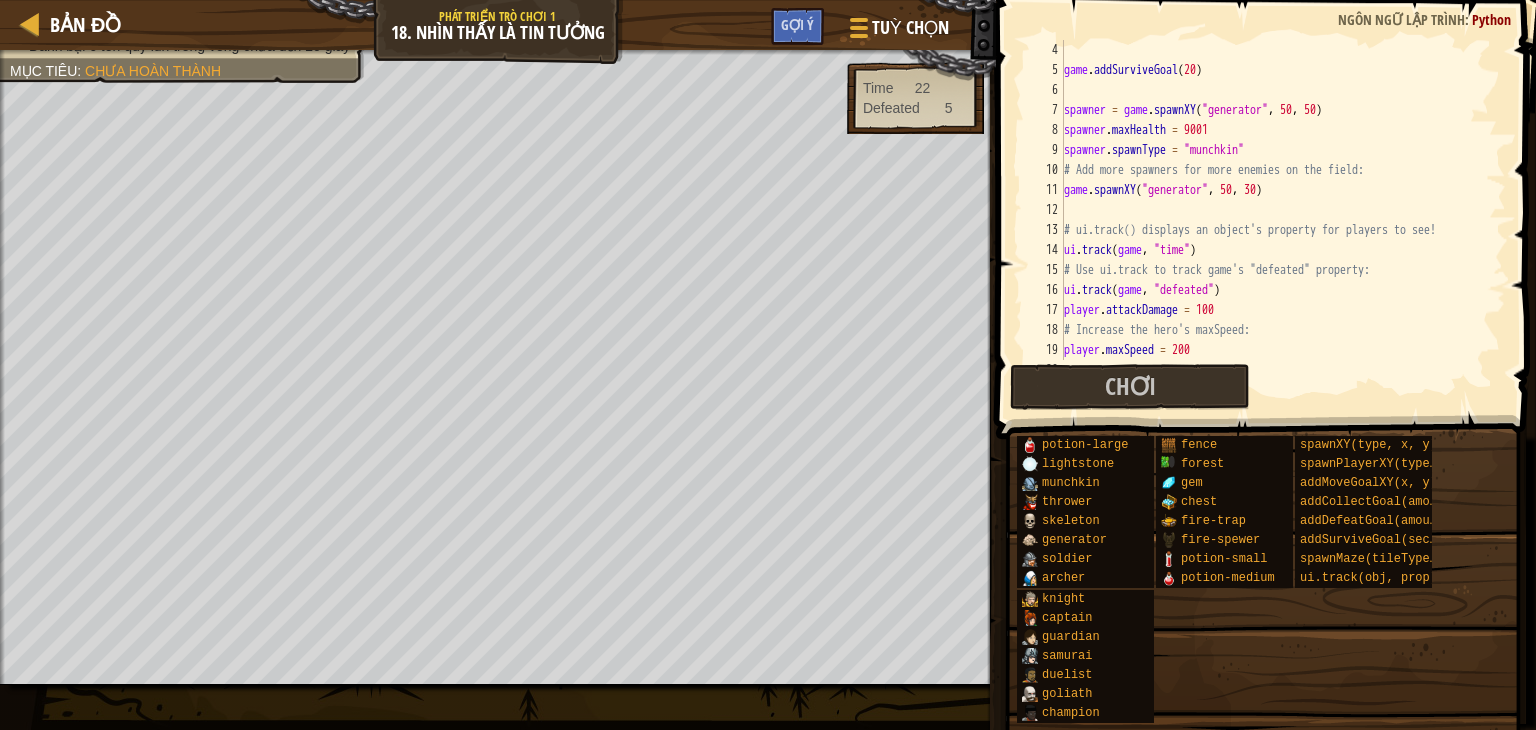 scroll, scrollTop: 100, scrollLeft: 0, axis: vertical 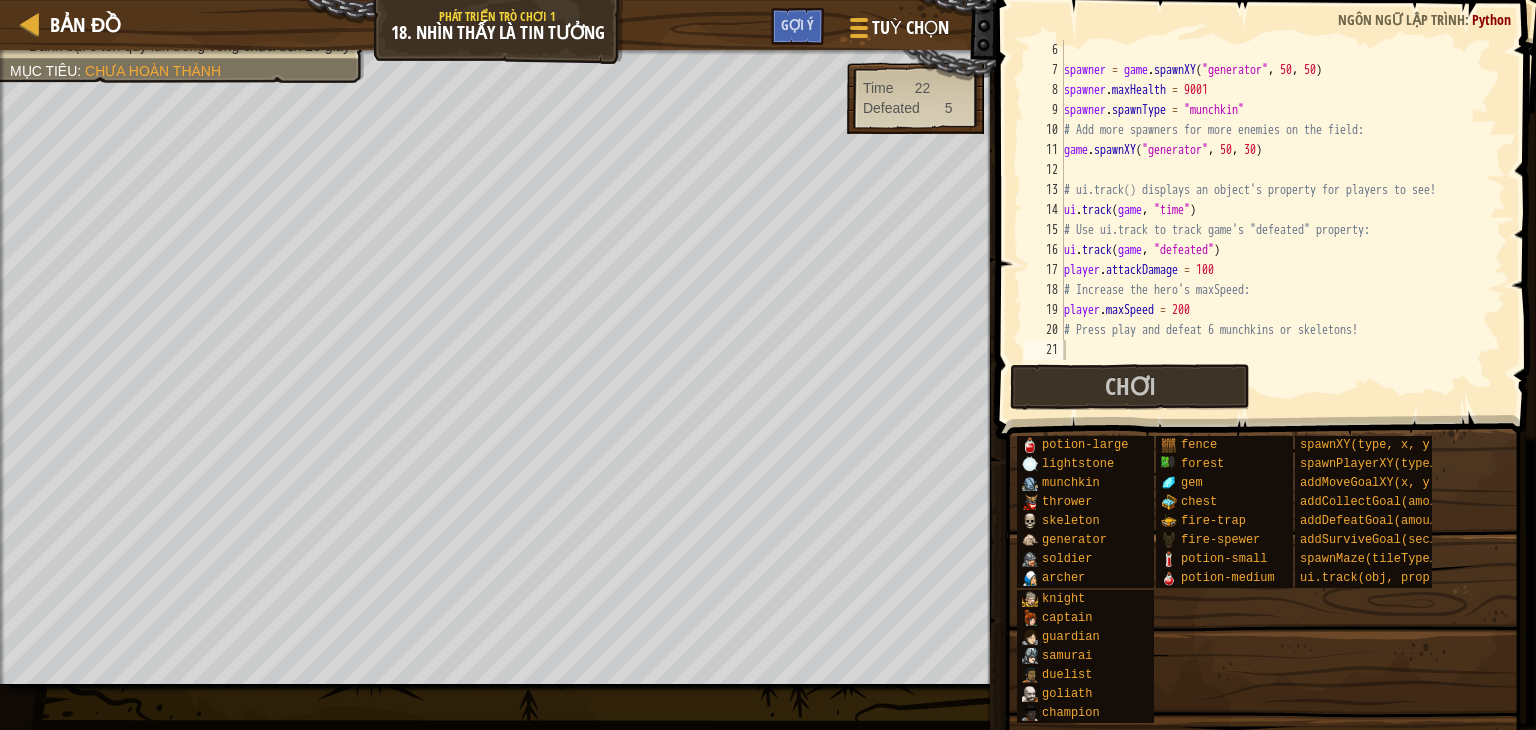 click on "Bản đồ Phát triển trò chơi 1 18. Nhìn Thấy Là Tin Tưởng Tuỳ chọn Xong Gợi ý" at bounding box center (498, 25) 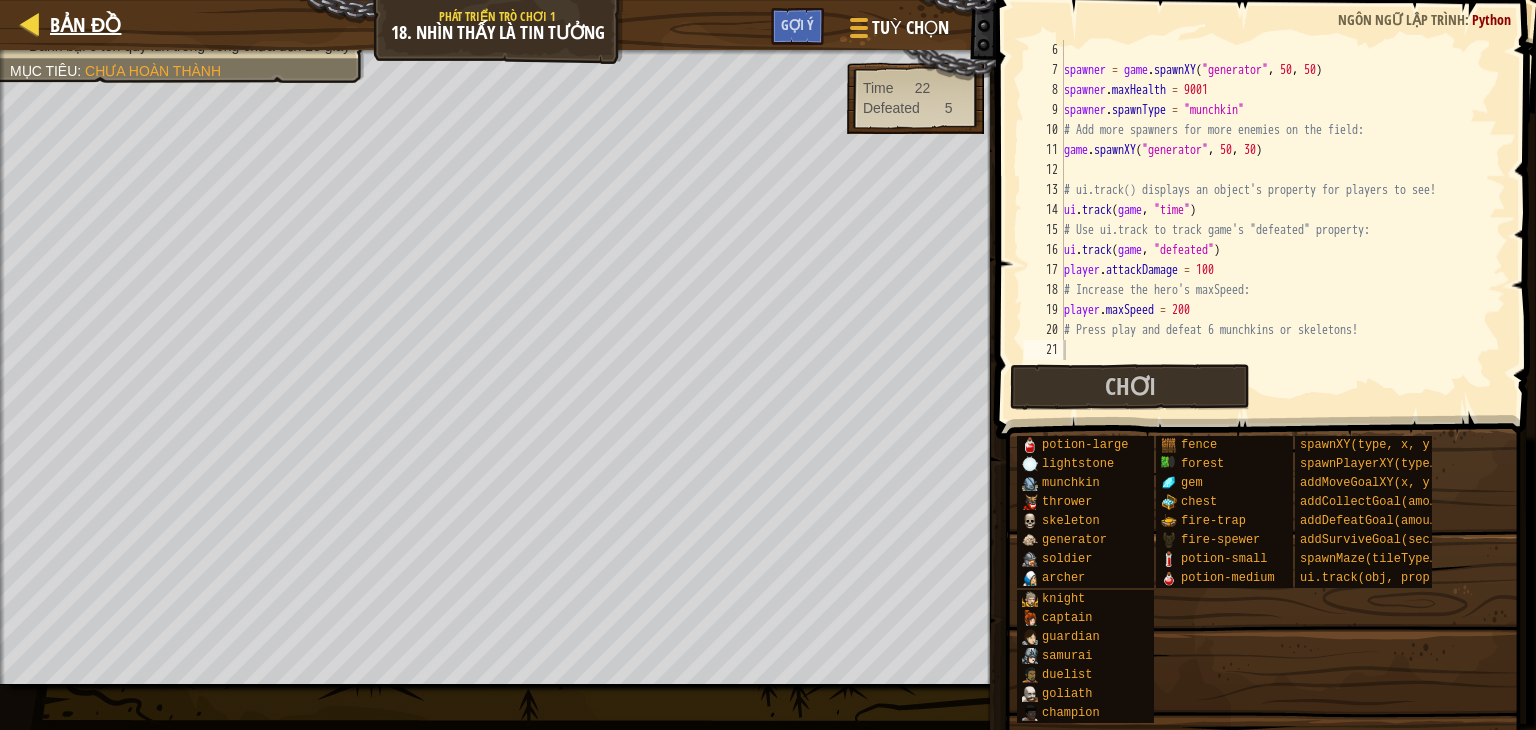 click on "Bản đồ" at bounding box center [80, 25] 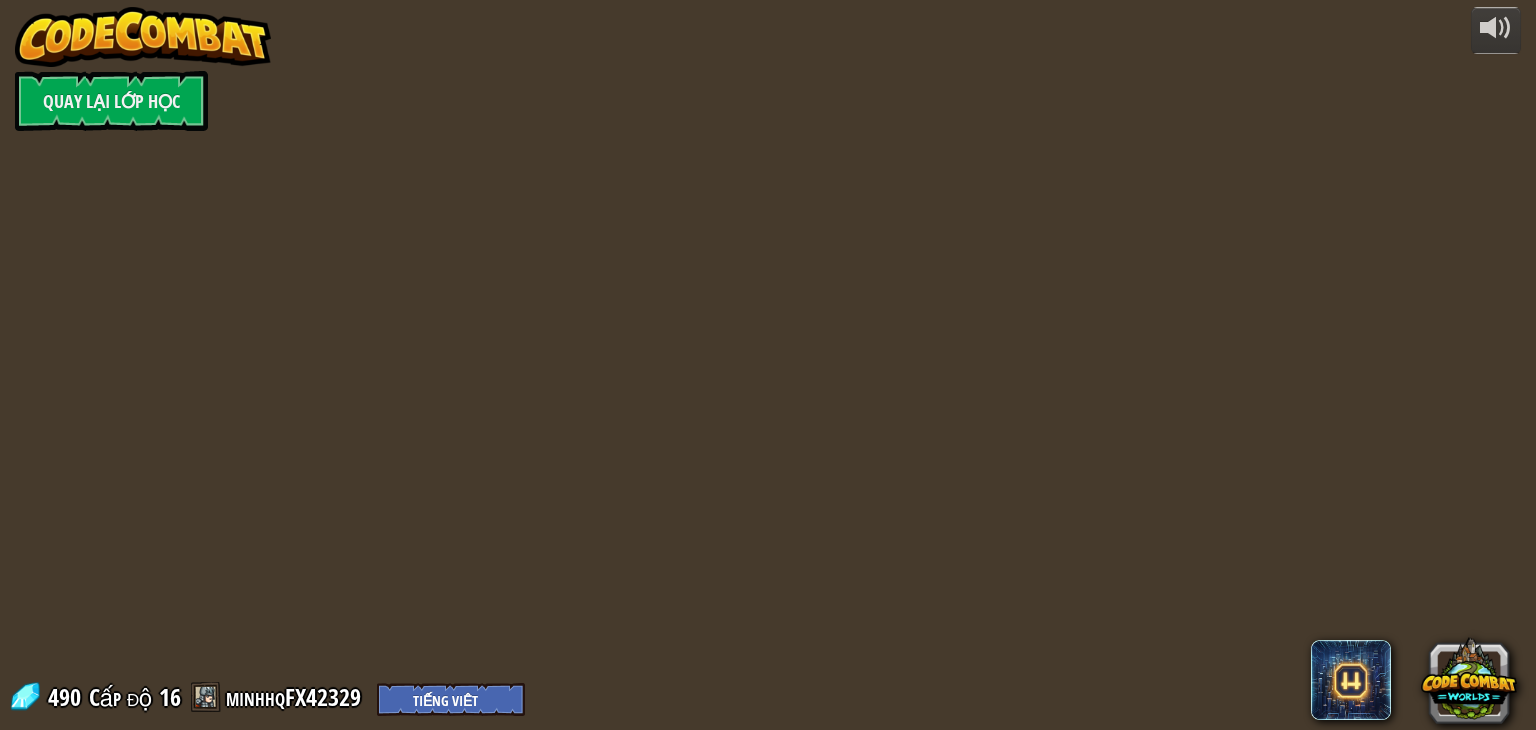 select on "vi" 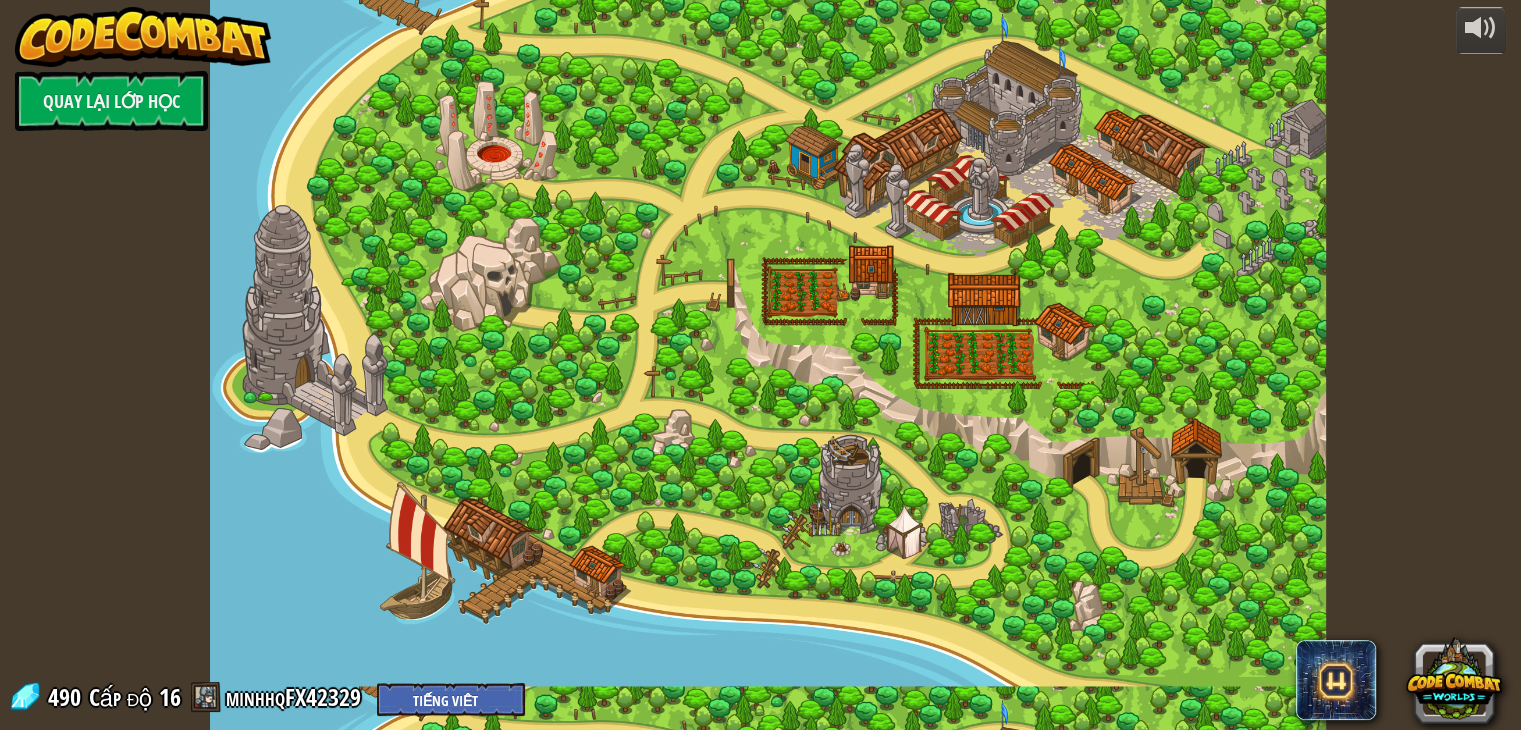 select on "vi" 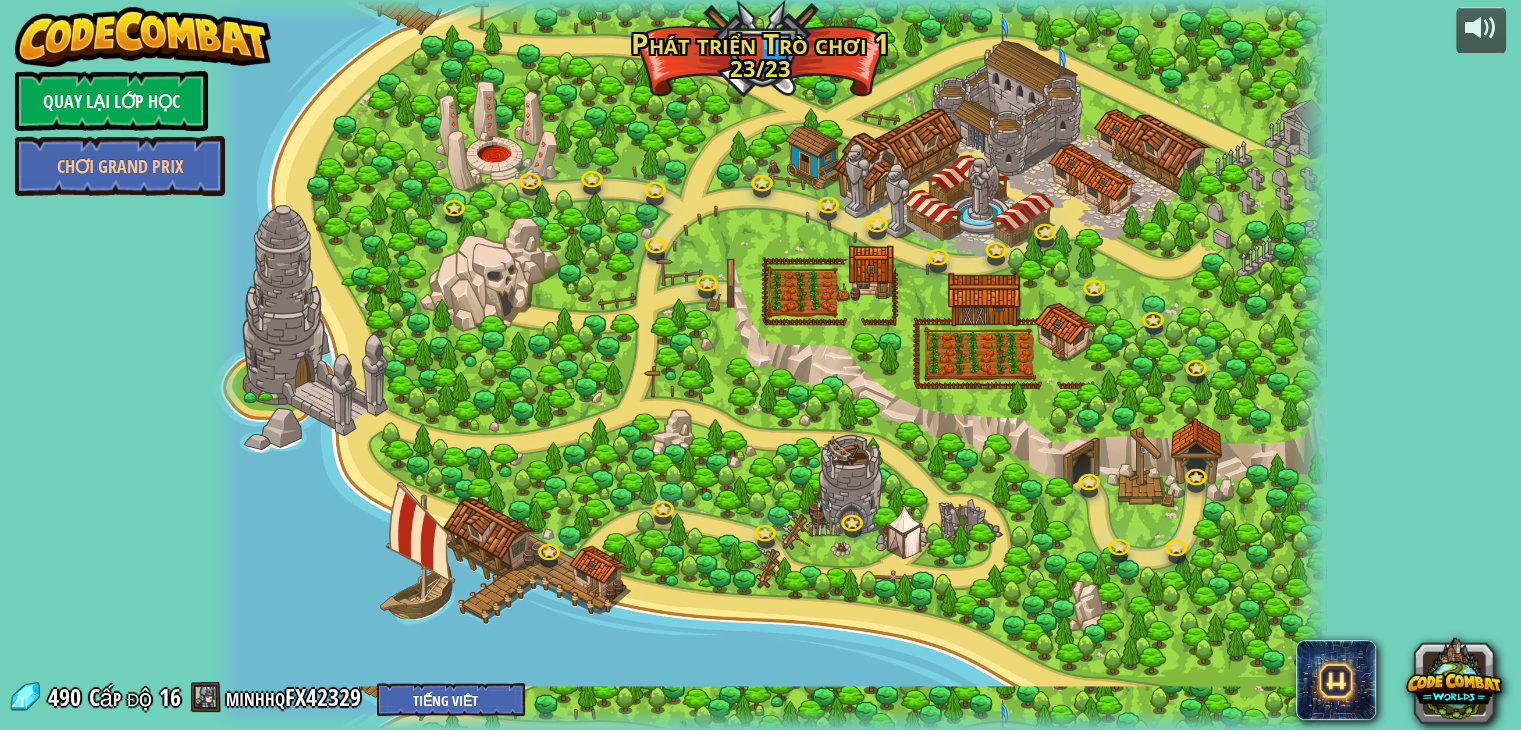 select on "vi" 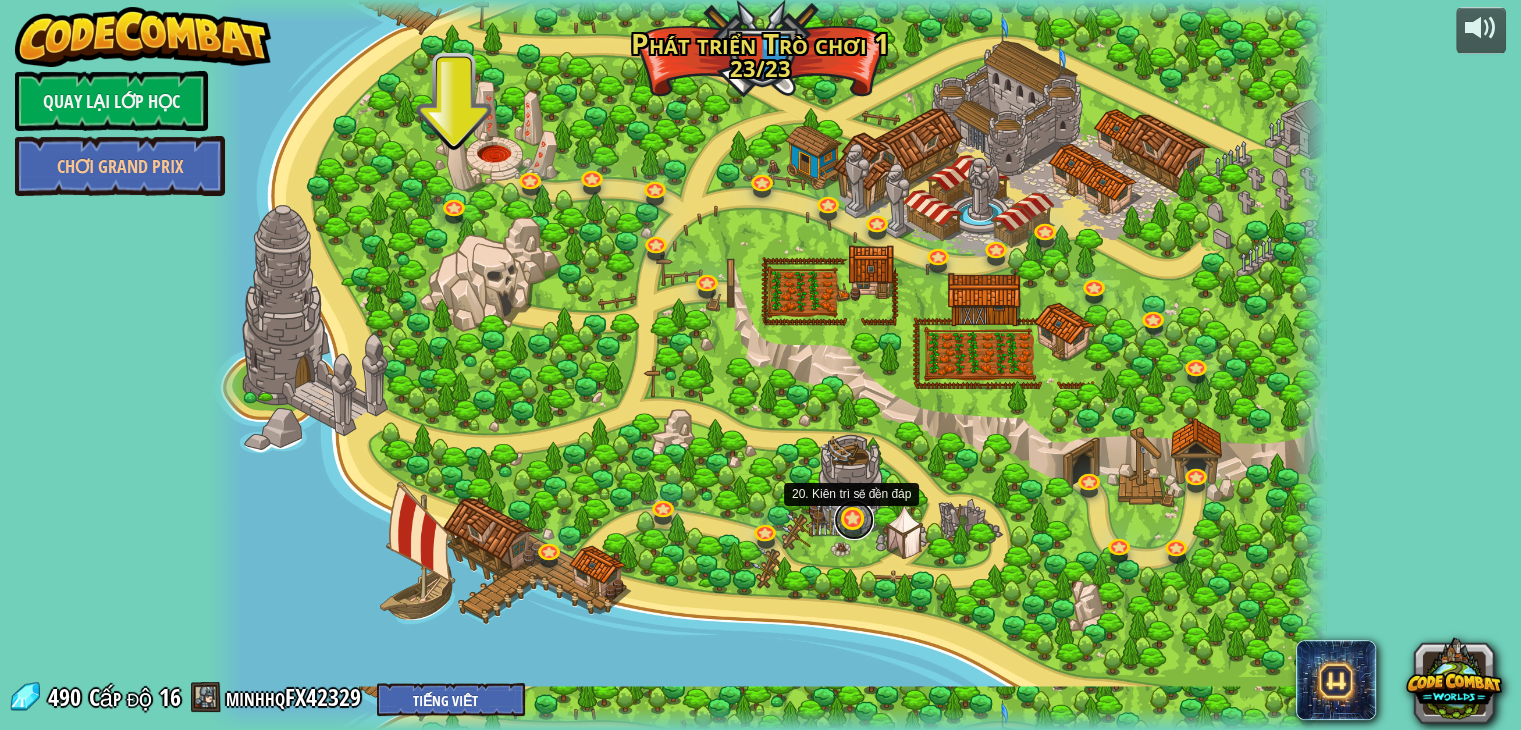 click at bounding box center (854, 520) 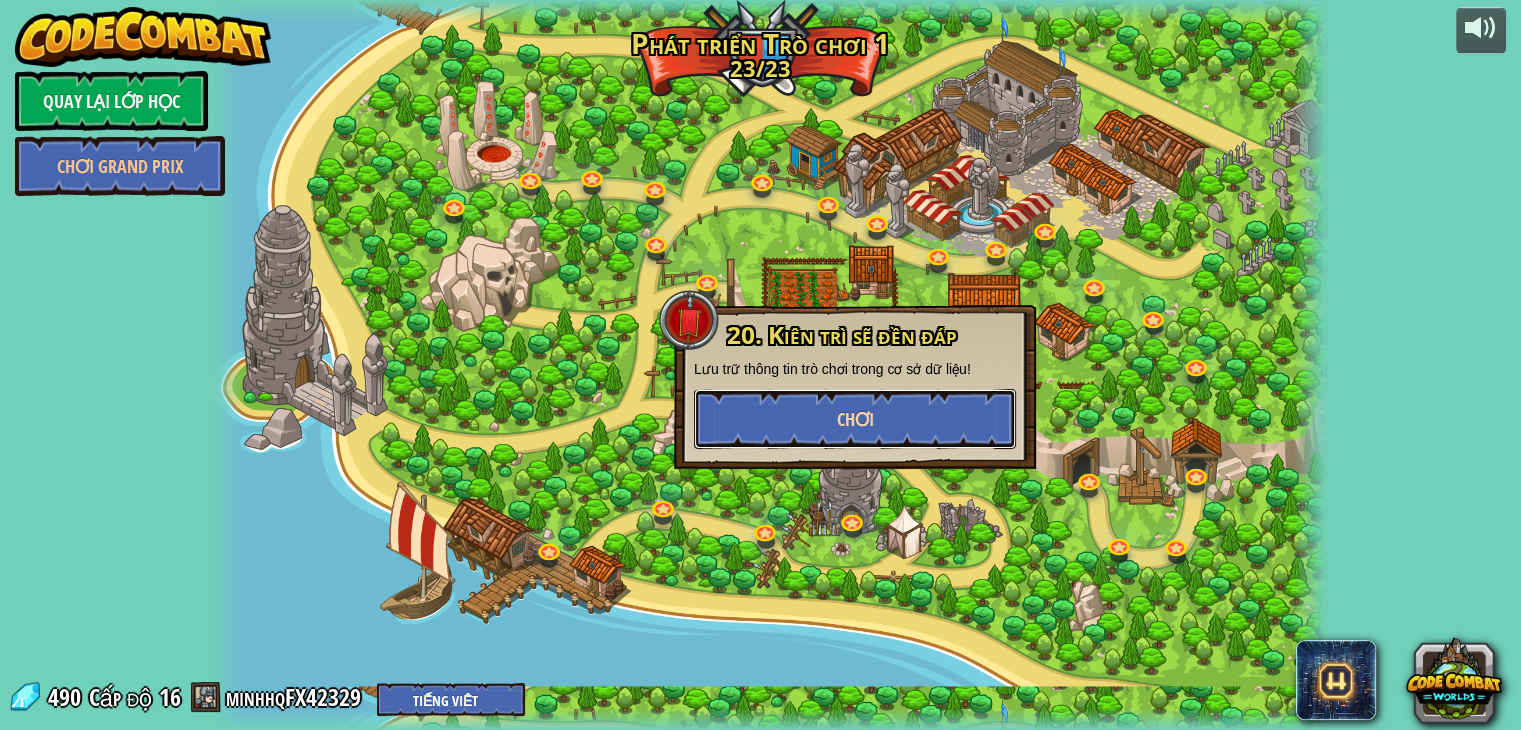 click on "Chơi" at bounding box center [855, 419] 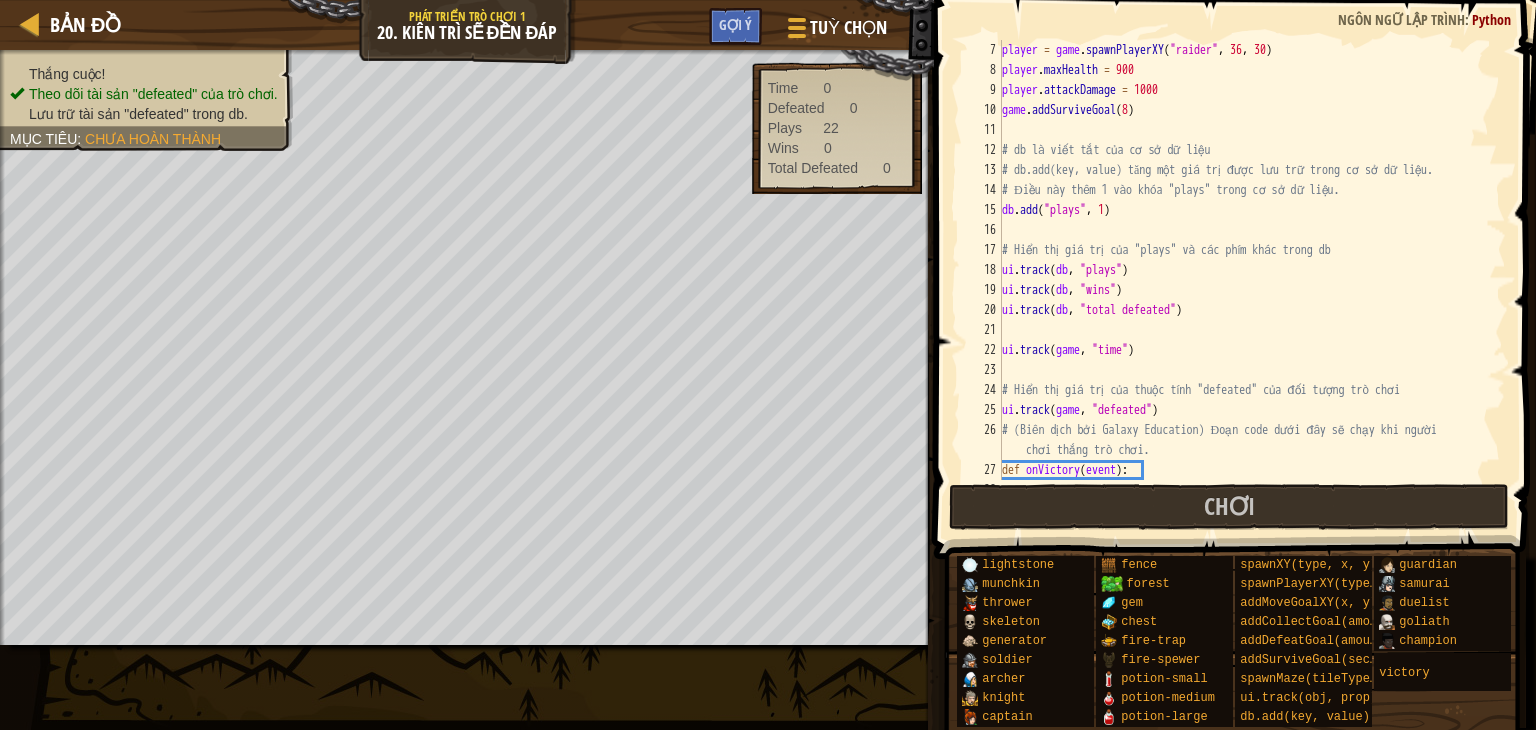 scroll, scrollTop: 260, scrollLeft: 0, axis: vertical 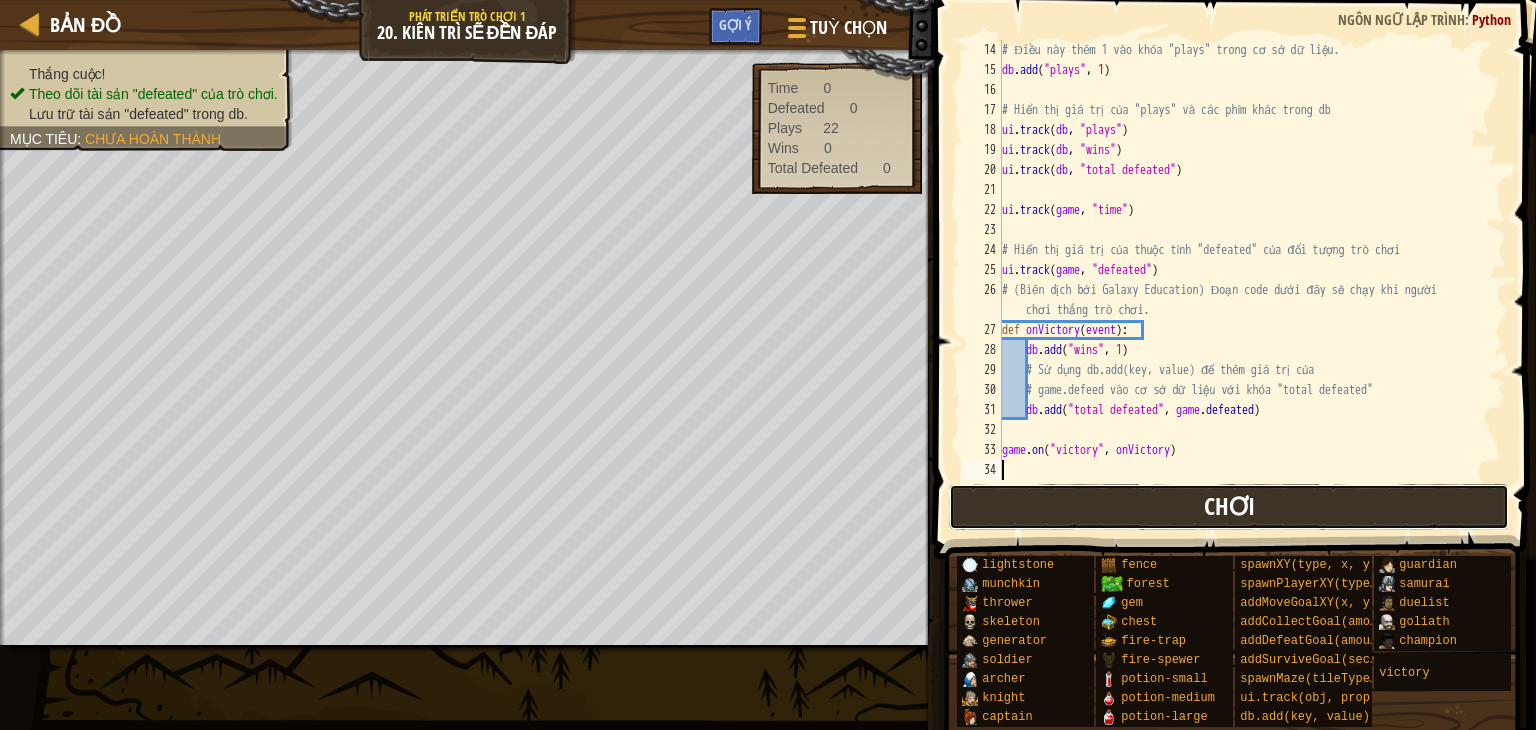 click on "Chơi" at bounding box center (1229, 507) 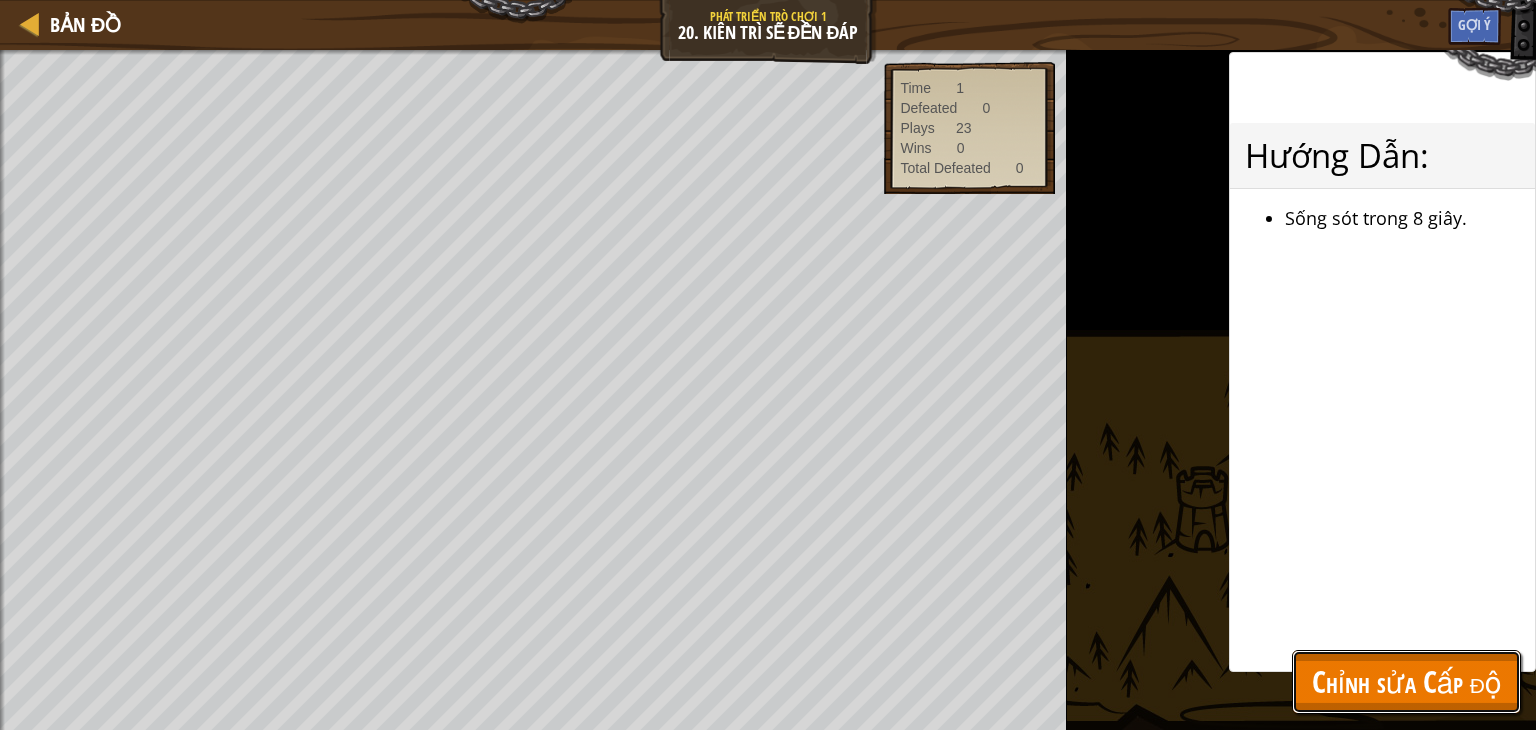 click on "Chỉnh sửa Cấp độ" at bounding box center (1406, 681) 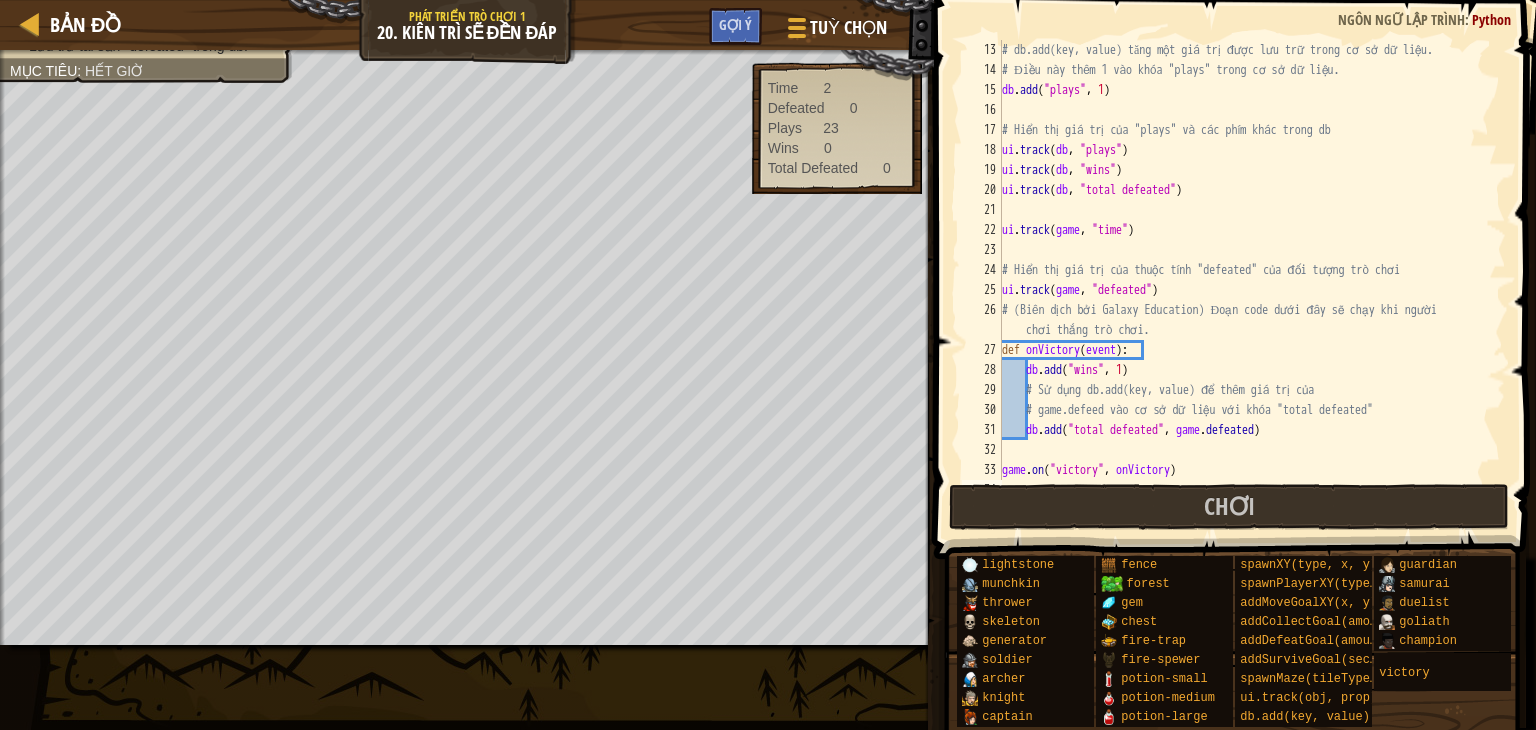 scroll, scrollTop: 260, scrollLeft: 0, axis: vertical 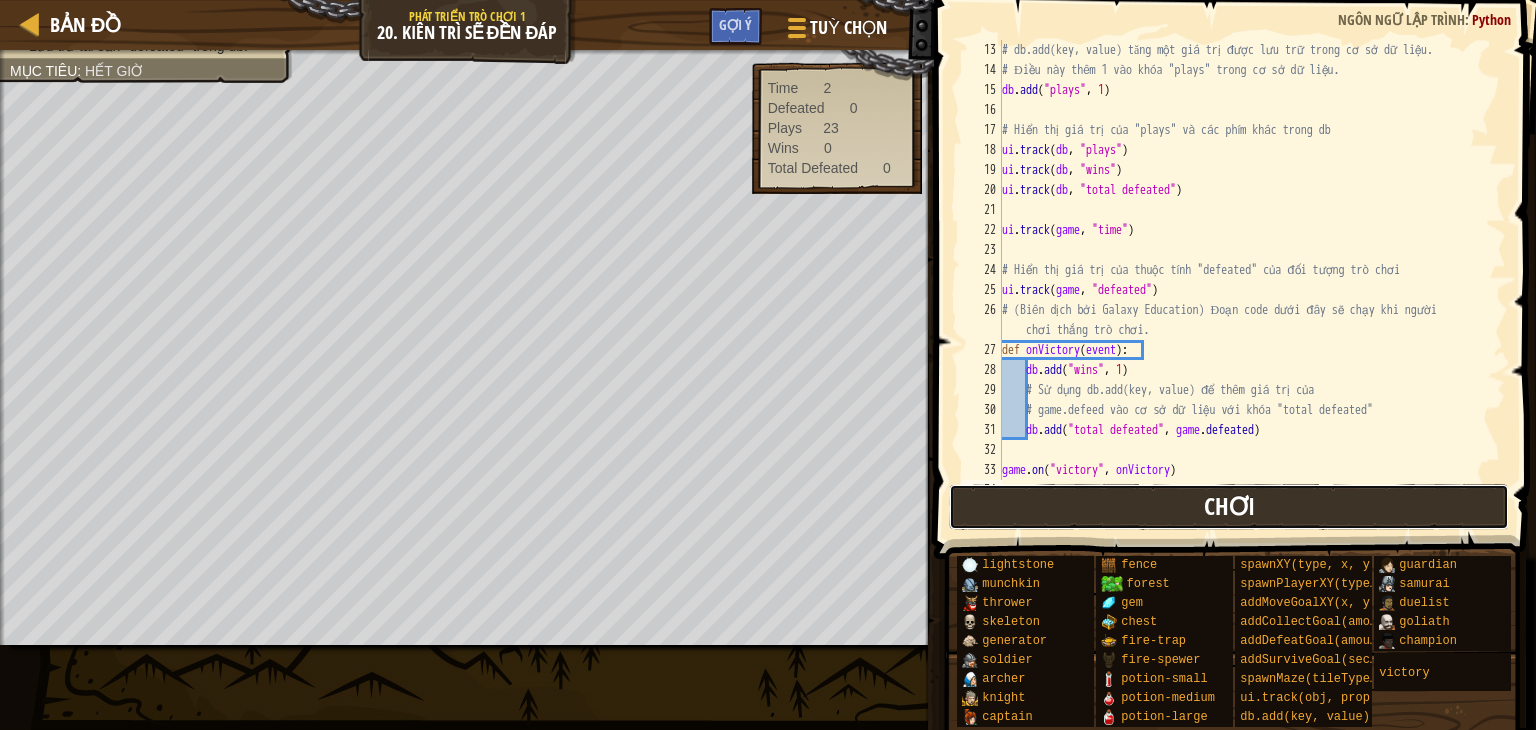 click on "Chơi" at bounding box center (1229, 507) 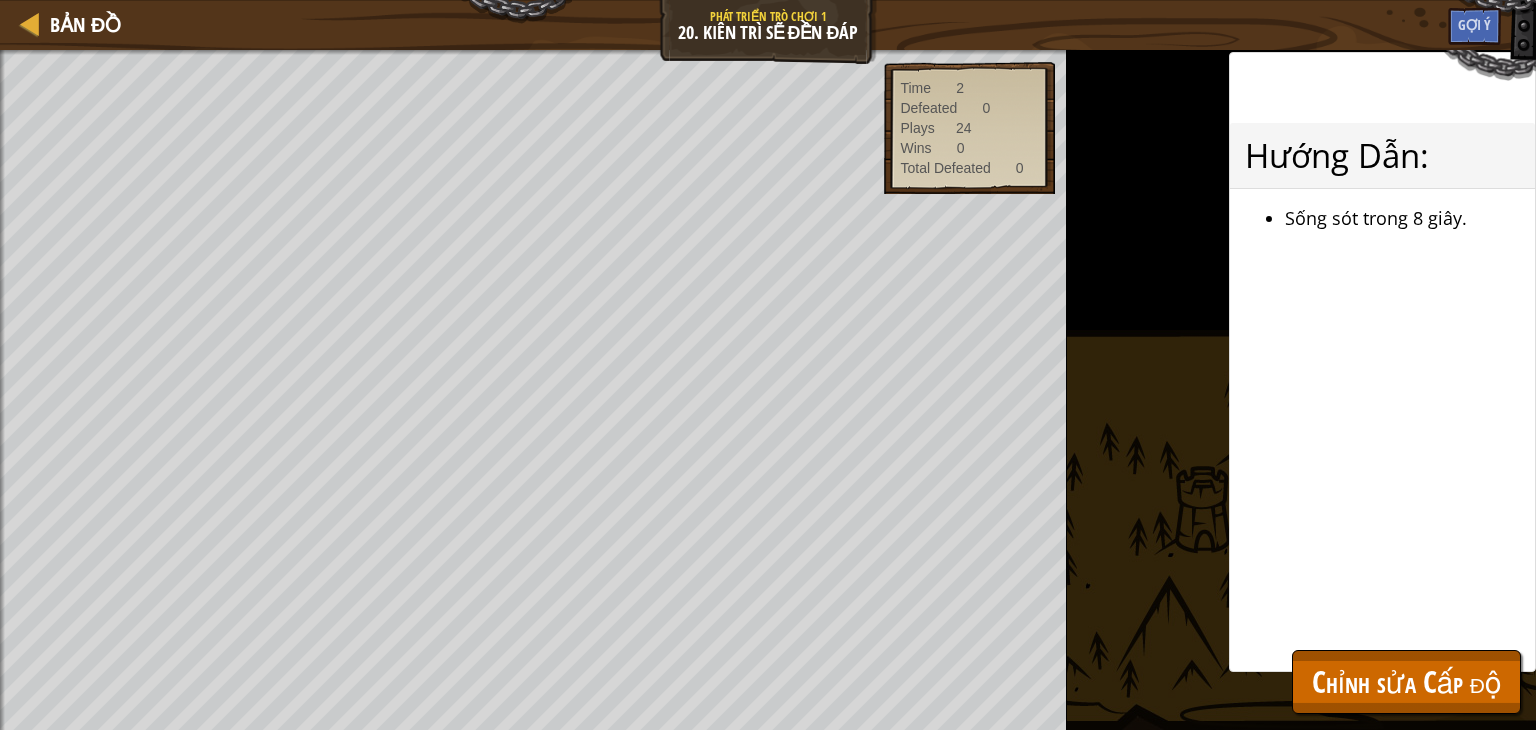 click on "Bản đồ Phát triển trò chơi 1 20. Kiên trì sẽ đền đáp Tuỳ chọn Xong Gợi ý 1     הההההההההההההההההההההההההההההההההההההההההההההההההההההההההההההההההההההההההההההההההההההההההההההההההההההההההההההההההההההההההההההההההההההההההההההההההההההההההההההההההההההההההההההההההההההההההההההההההההההההההההההההההההההההההההההההההההההההההההההההההההההההההההההההה XXXXXXXXXXXXXXXXXXXXXXXXXXXXXXXXXXXXXXXXXXXXXXXXXXXXXXXXXXXXXXXXXXXXXXXXXXXXXXXXXXXXXXXXXXXXXXXXXXXXXXXXXXXXXXXXXXXXXXXXXXXXXXXXXXXXXXXXXXXXXXXXXXXXXXXXXXXXXXXXXXXXXXXXXXXXXXXXXXXXXXXXXXXXXXXXXXXXXXXXXXXXXXXXXXXXXXXXXXXXXXXXXXXXXXXXXXXXXXXXXXXXXXXXXXXXXXXX Giải pháp × Gợi ý 13 14 15 16 17 18 19 20 21 22 23 24 25 26 27 28 29 30 31 32 33 34 db . add ( "plays" ,   1 ) ui . track ( db ,   "plays" )" at bounding box center [768, 0] 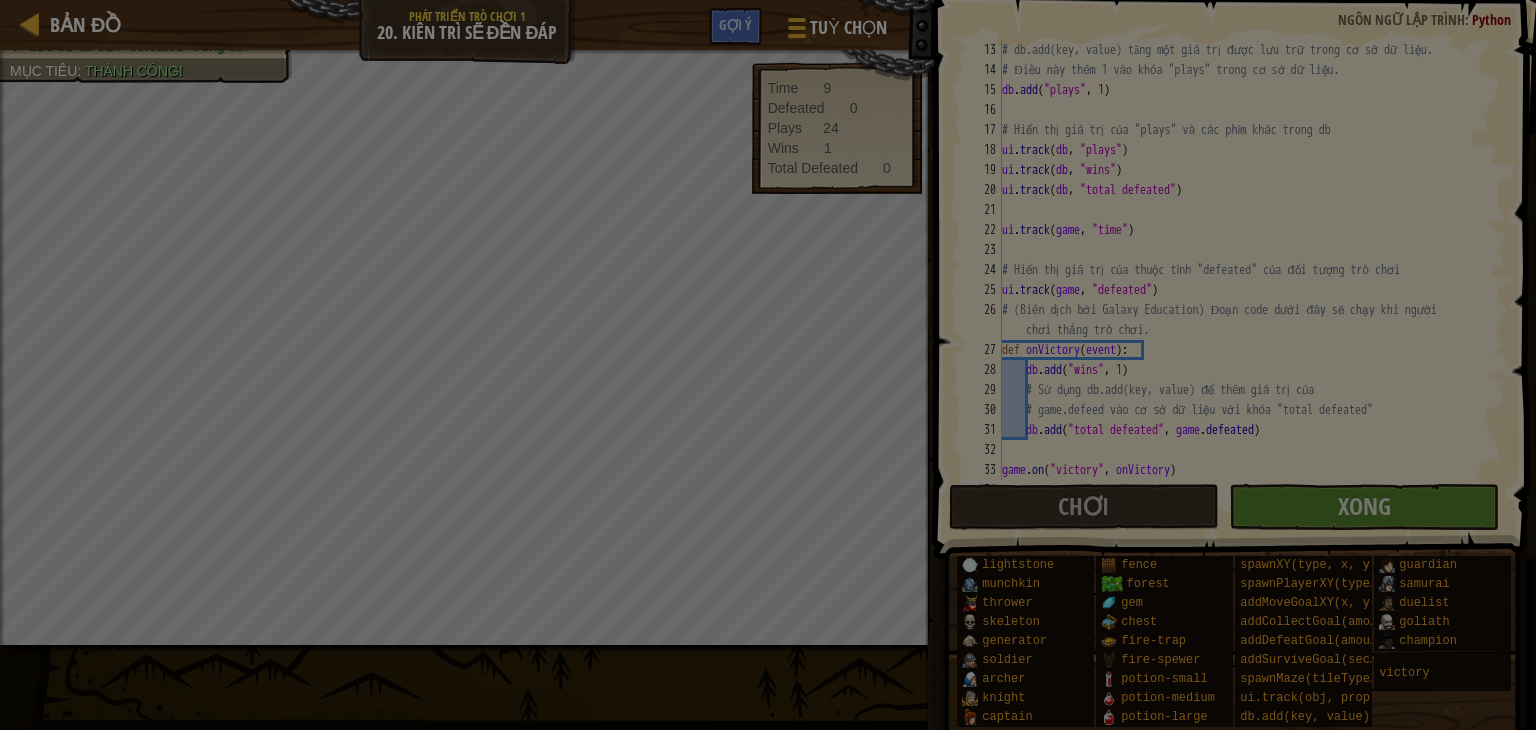 click on "Bản đồ Phát triển trò chơi 1 20. Kiên trì sẽ đền đáp Tuỳ chọn Xong Gợi ý 1     הההההההההההההההההההההההההההההההההההההההההההההההההההההההההההההההההההההההההההההההההההההההההההההההההההההההההההההההההההההההההההההההההההההההההההההההההההההההההההההההההההההההההההההההההההההההההההההההההההההההההההההההההההההההההההההההההההההההההההההההההההההההההההההההה XXXXXXXXXXXXXXXXXXXXXXXXXXXXXXXXXXXXXXXXXXXXXXXXXXXXXXXXXXXXXXXXXXXXXXXXXXXXXXXXXXXXXXXXXXXXXXXXXXXXXXXXXXXXXXXXXXXXXXXXXXXXXXXXXXXXXXXXXXXXXXXXXXXXXXXXXXXXXXXXXXXXXXXXXXXXXXXXXXXXXXXXXXXXXXXXXXXXXXXXXXXXXXXXXXXXXXXXXXXXXXXXXXXXXXXXXXXXXXXXXXXXXXXXXXXXXXXX Giải pháp × Gợi ý 13 14 15 16 17 18 19 20 21 22 23 24 25 26 27 28 29 30 31 32 33 34 db . add ( "plays" ,   1 ) ui . track ( db ,   "plays" )" at bounding box center [768, 1] 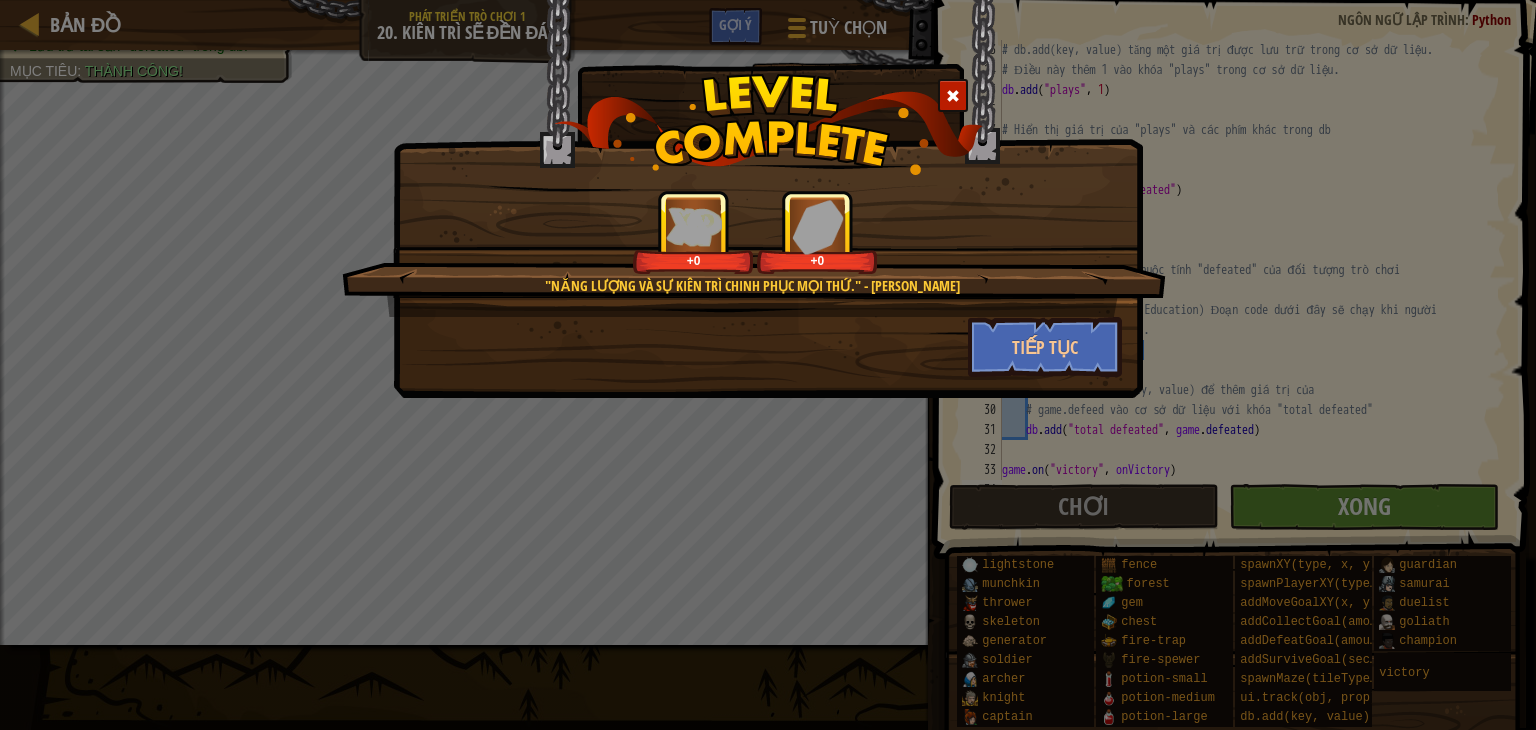 click at bounding box center (953, 96) 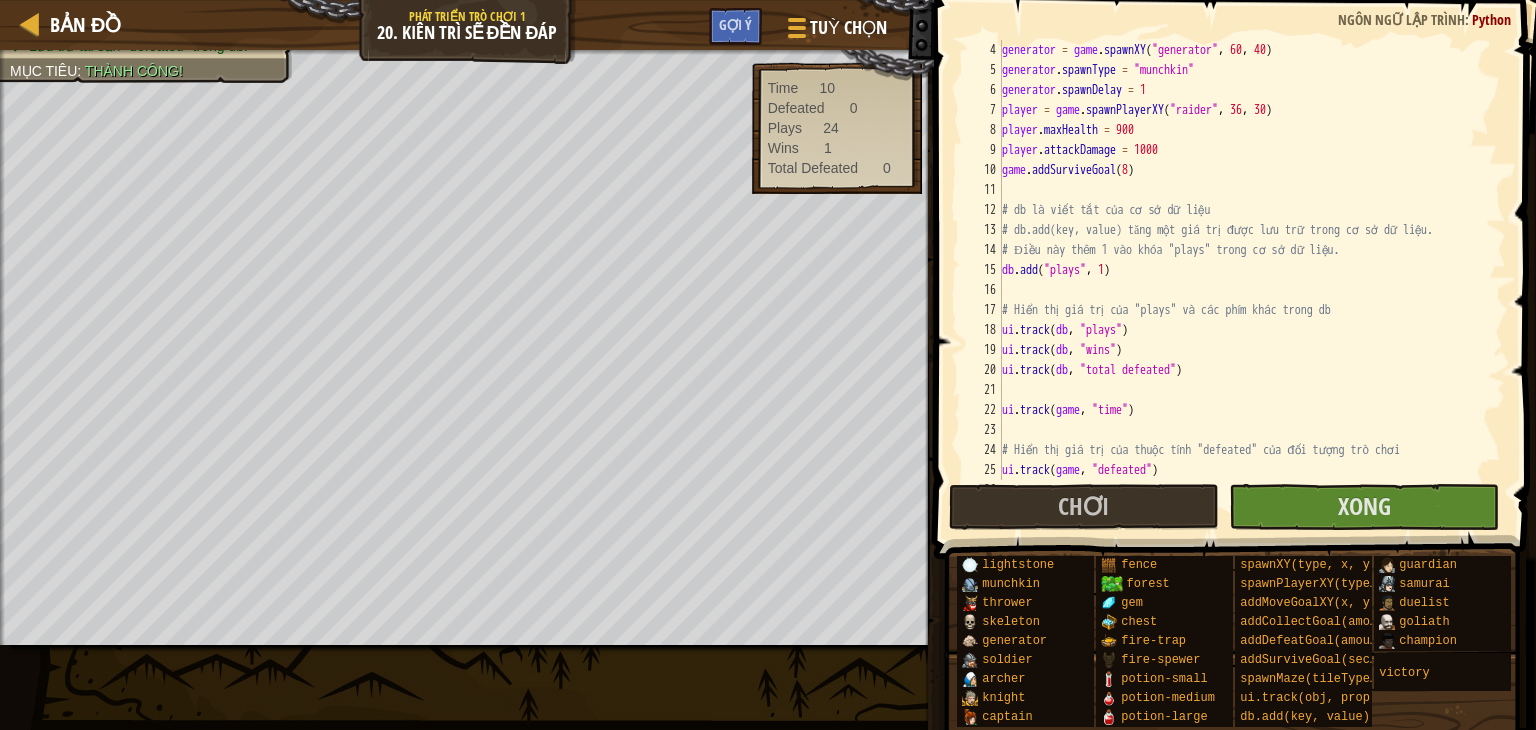 scroll, scrollTop: 120, scrollLeft: 0, axis: vertical 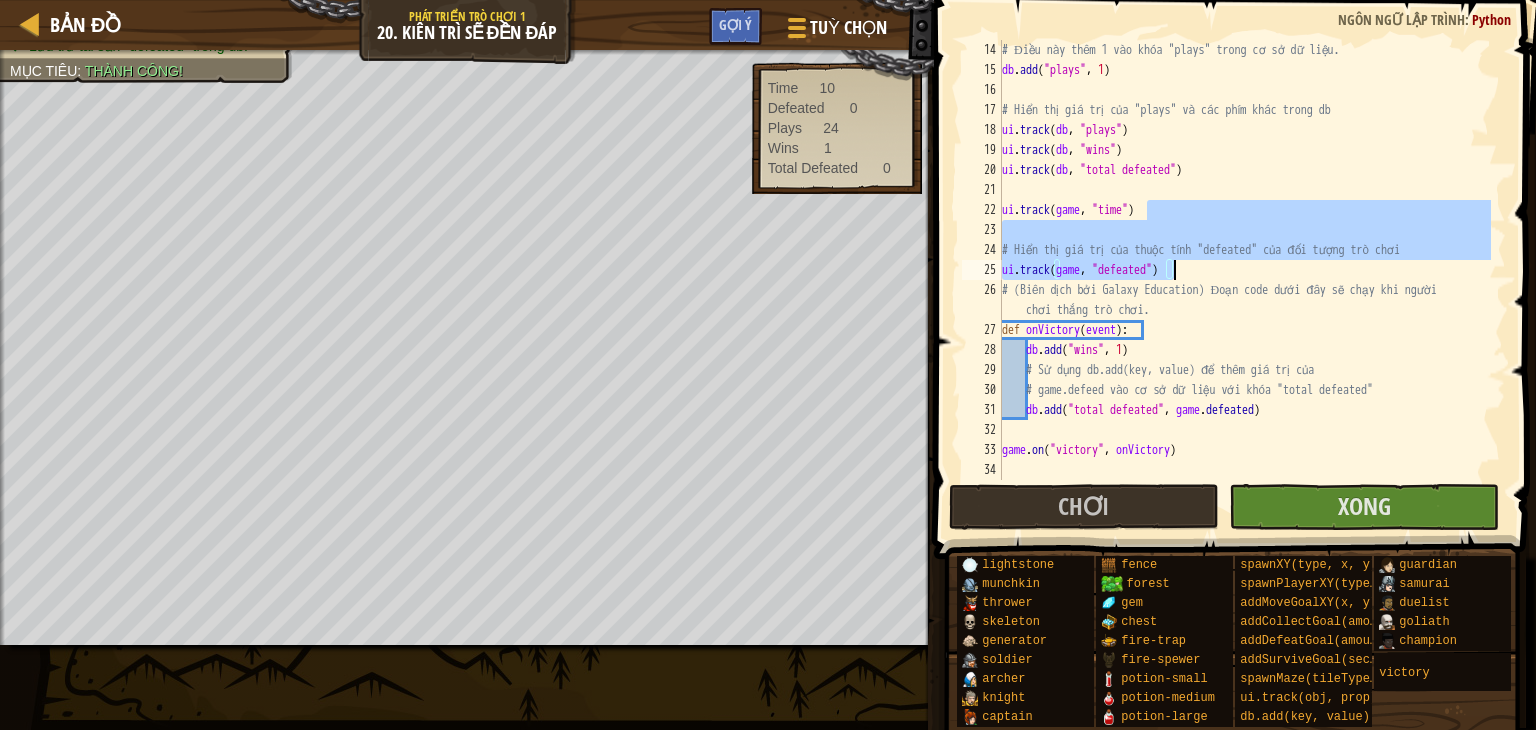 drag, startPoint x: 1084, startPoint y: 360, endPoint x: 1198, endPoint y: 260, distance: 151.64432 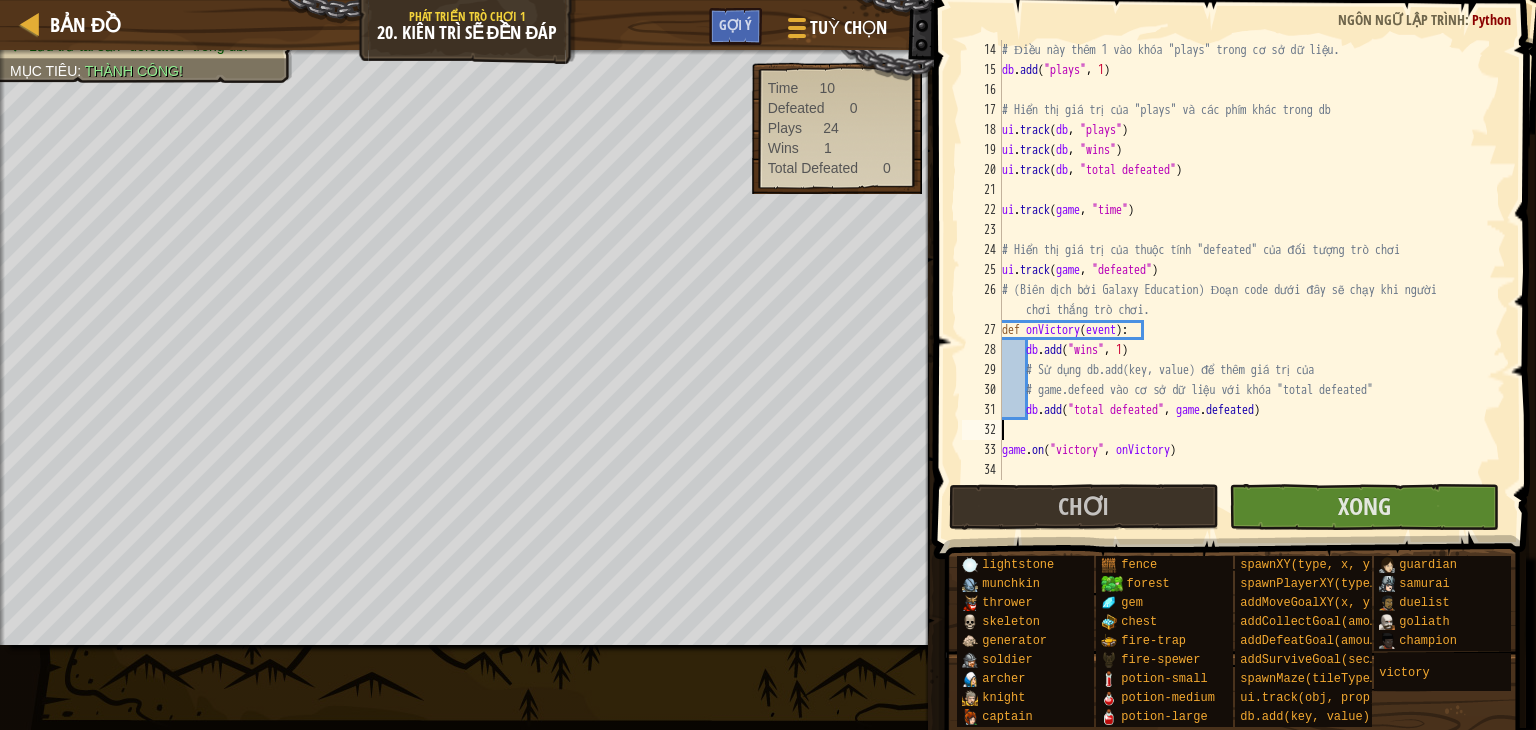 click on "# Điều này thêm 1 vào khóa "plays" trong cơ sở dữ liệu. db . add ( "plays" ,   1 ) # Hiển thị giá trị của "plays" và các phím khác trong db ui . track ( db ,   "plays" ) ui . track ( db ,   "wins" ) ui . track ( db ,   "total defeated" ) ui . track ( game ,   "time" ) # Hiển thị giá trị của thuộc tính "defeated" của đối tượng trò chơi ui . track ( game ,   "defeated" ) # (Biên dịch bởi Galaxy Education) Đoạn code dưới đây sẽ chạy khi người       chơi thắng trò chơi. def   onVictory ( event ) :      db . add ( "wins" ,   1 )      # Sử dụng db.add(key, value) để thêm giá trị của      # game.defeed vào cơ sở dữ liệu với khóa "total defeated"      db . add ( "total defeated" ,   game . defeated ) game . on ( "victory" ,   onVictory )" at bounding box center [1244, 280] 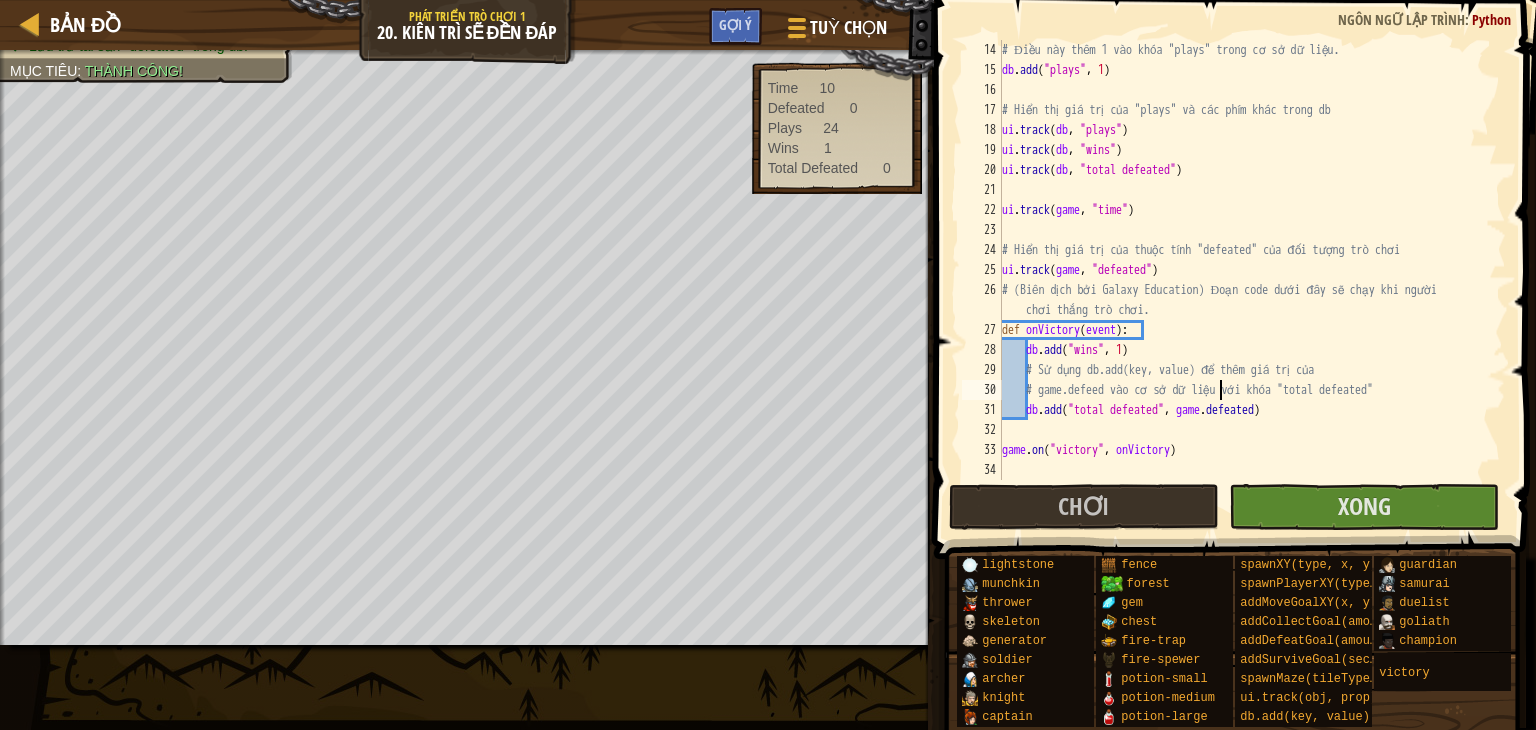 click on "# Điều này thêm 1 vào khóa "plays" trong cơ sở dữ liệu. db . add ( "plays" ,   1 ) # Hiển thị giá trị của "plays" và các phím khác trong db ui . track ( db ,   "plays" ) ui . track ( db ,   "wins" ) ui . track ( db ,   "total defeated" ) ui . track ( game ,   "time" ) # Hiển thị giá trị của thuộc tính "defeated" của đối tượng trò chơi ui . track ( game ,   "defeated" ) # (Biên dịch bởi Galaxy Education) Đoạn code dưới đây sẽ chạy khi người       chơi thắng trò chơi. def   onVictory ( event ) :      db . add ( "wins" ,   1 )      # Sử dụng db.add(key, value) để thêm giá trị của      # game.defeed vào cơ sở dữ liệu với khóa "total defeated"      db . add ( "total defeated" ,   game . defeated ) game . on ( "victory" ,   onVictory )" at bounding box center (1244, 280) 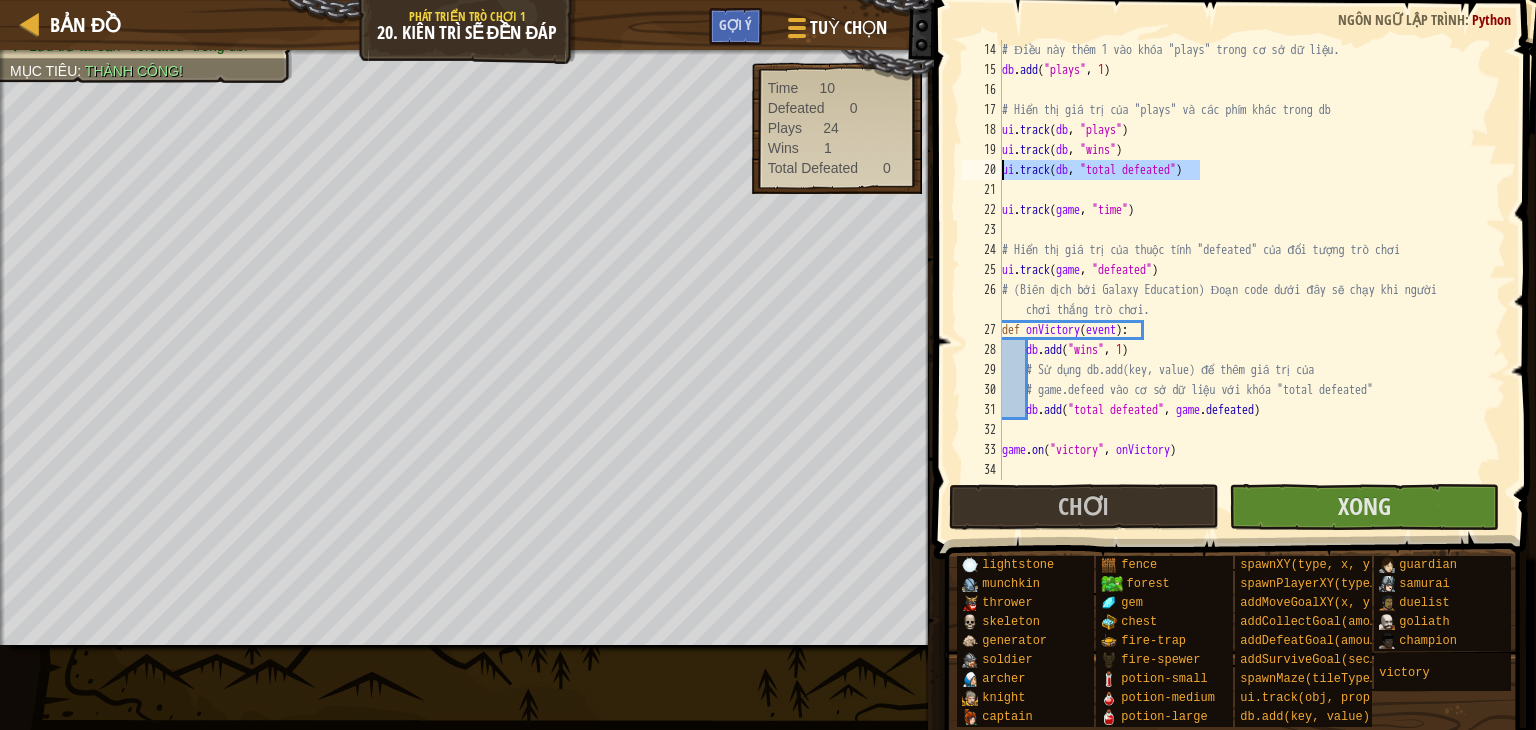 drag, startPoint x: 1236, startPoint y: 165, endPoint x: 944, endPoint y: 169, distance: 292.0274 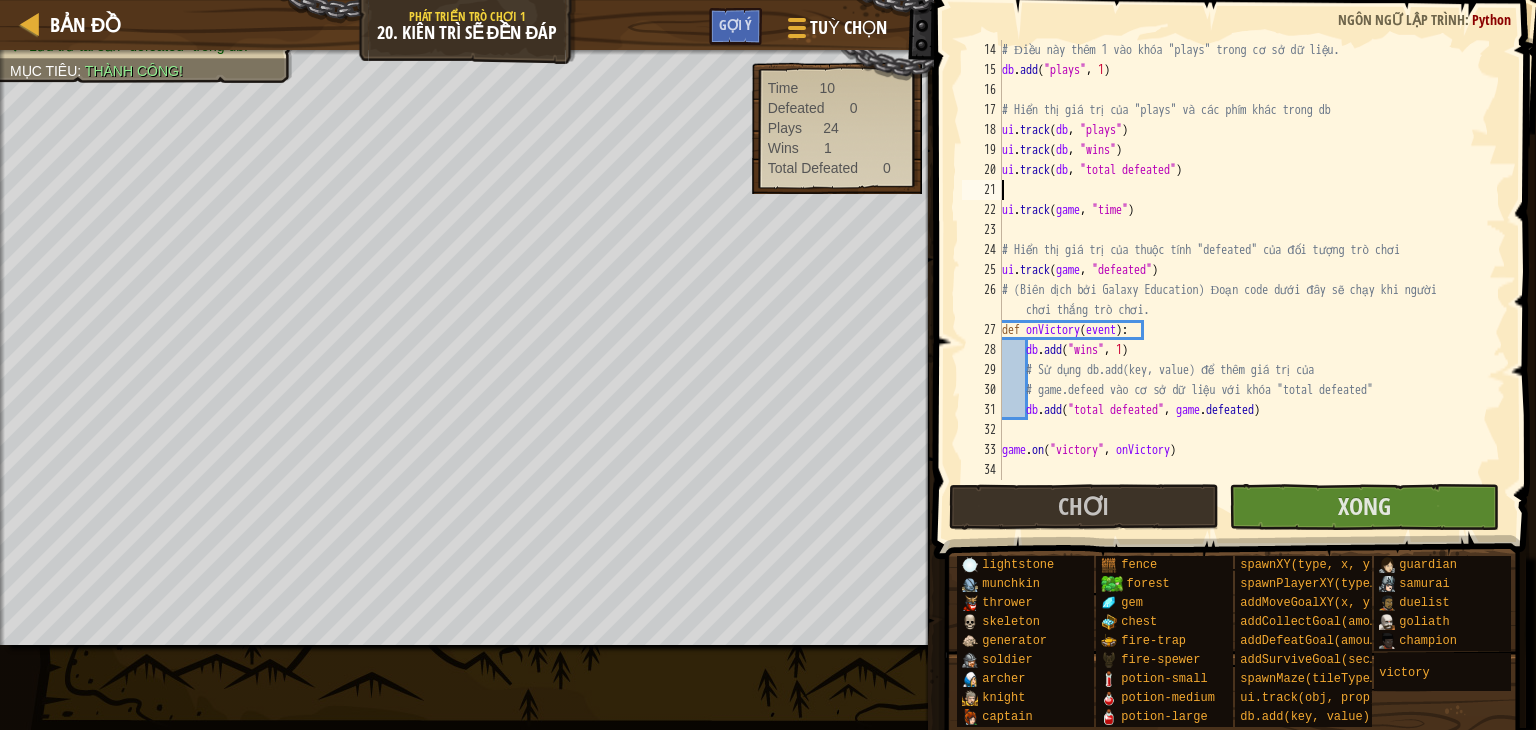 click on "# Điều này thêm 1 vào khóa "plays" trong cơ sở dữ liệu. db . add ( "plays" ,   1 ) # Hiển thị giá trị của "plays" và các phím khác trong db ui . track ( db ,   "plays" ) ui . track ( db ,   "wins" ) ui . track ( db ,   "total defeated" ) ui . track ( game ,   "time" ) # Hiển thị giá trị của thuộc tính "defeated" của đối tượng trò chơi ui . track ( game ,   "defeated" ) # (Biên dịch bởi Galaxy Education) Đoạn code dưới đây sẽ chạy khi người       chơi thắng trò chơi. def   onVictory ( event ) :      db . add ( "wins" ,   1 )      # Sử dụng db.add(key, value) để thêm giá trị của      # game.defeed vào cơ sở dữ liệu với khóa "total defeated"      db . add ( "total defeated" ,   game . defeated ) game . on ( "victory" ,   onVictory )" at bounding box center [1244, 280] 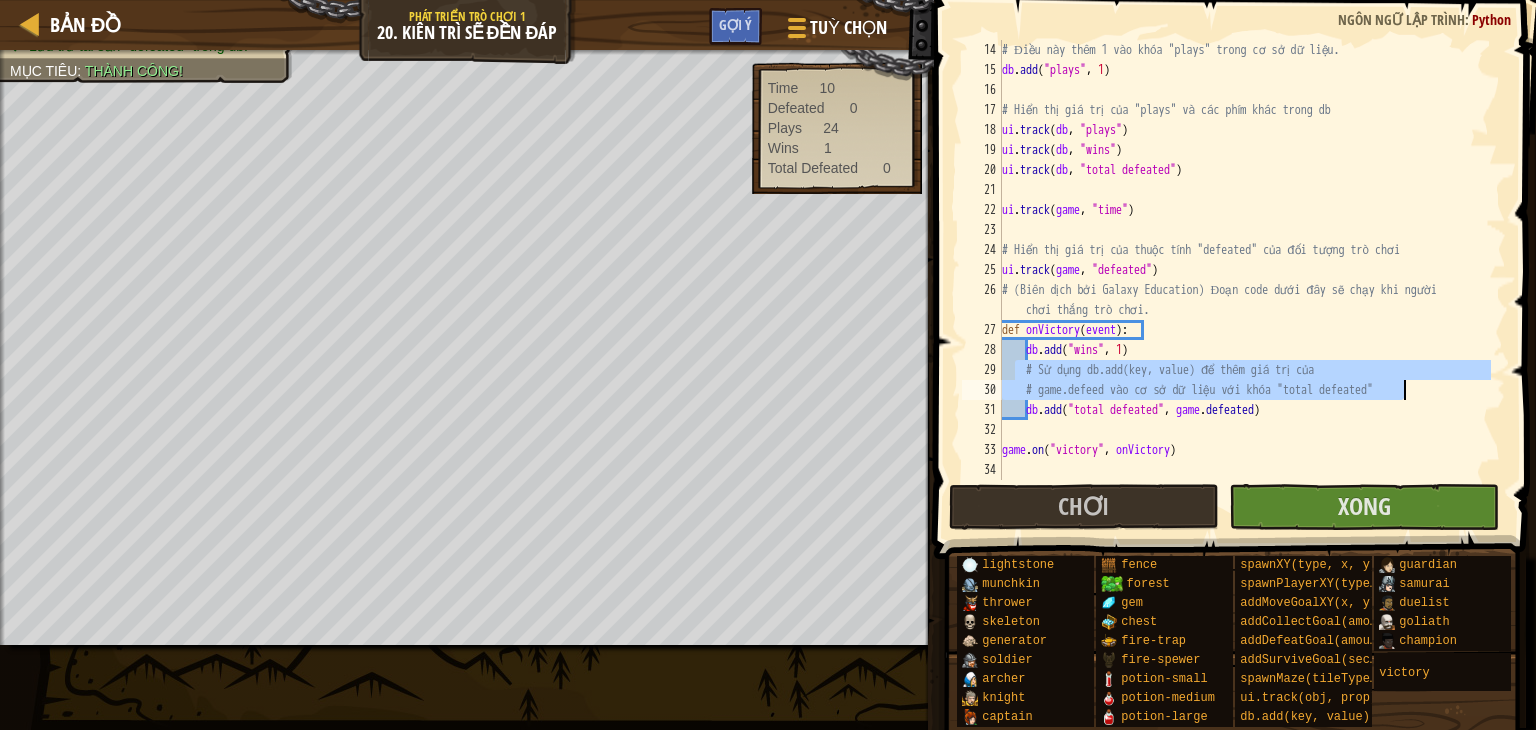 drag, startPoint x: 1027, startPoint y: 377, endPoint x: 1408, endPoint y: 392, distance: 381.29517 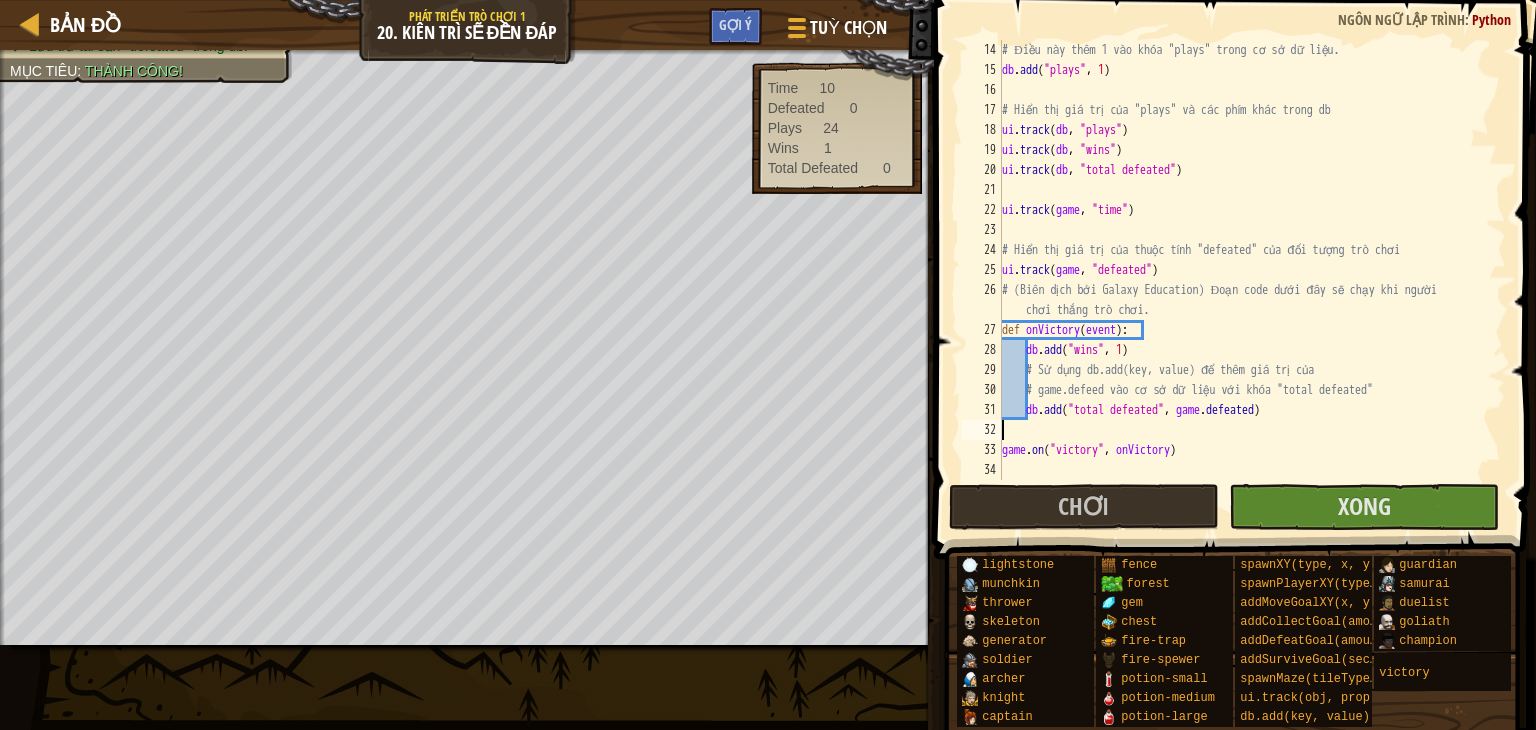 click on "# Điều này thêm 1 vào khóa "plays" trong cơ sở dữ liệu. db . add ( "plays" ,   1 ) # Hiển thị giá trị của "plays" và các phím khác trong db ui . track ( db ,   "plays" ) ui . track ( db ,   "wins" ) ui . track ( db ,   "total defeated" ) ui . track ( game ,   "time" ) # Hiển thị giá trị của thuộc tính "defeated" của đối tượng trò chơi ui . track ( game ,   "defeated" ) # (Biên dịch bởi Galaxy Education) Đoạn code dưới đây sẽ chạy khi người       chơi thắng trò chơi. def   onVictory ( event ) :      db . add ( "wins" ,   1 )      # Sử dụng db.add(key, value) để thêm giá trị của      # game.defeed vào cơ sở dữ liệu với khóa "total defeated"      db . add ( "total defeated" ,   game . defeated ) game . on ( "victory" ,   onVictory )" at bounding box center [1244, 280] 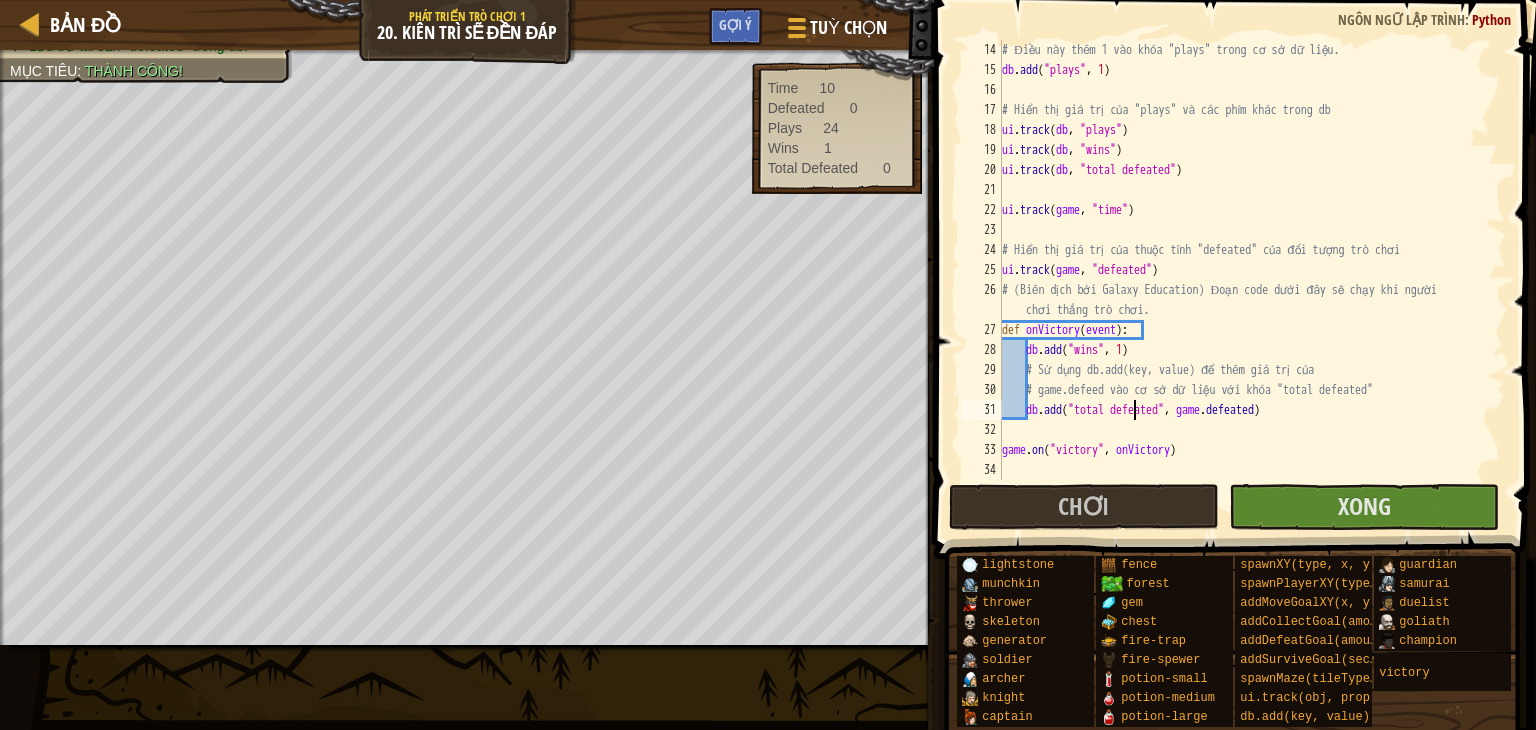 click on "# Điều này thêm 1 vào khóa "plays" trong cơ sở dữ liệu. db . add ( "plays" ,   1 ) # Hiển thị giá trị của "plays" và các phím khác trong db ui . track ( db ,   "plays" ) ui . track ( db ,   "wins" ) ui . track ( db ,   "total defeated" ) ui . track ( game ,   "time" ) # Hiển thị giá trị của thuộc tính "defeated" của đối tượng trò chơi ui . track ( game ,   "defeated" ) # (Biên dịch bởi Galaxy Education) Đoạn code dưới đây sẽ chạy khi người       chơi thắng trò chơi. def   onVictory ( event ) :      db . add ( "wins" ,   1 )      # Sử dụng db.add(key, value) để thêm giá trị của      # game.defeed vào cơ sở dữ liệu với khóa "total defeated"      db . add ( "total defeated" ,   game . defeated ) game . on ( "victory" ,   onVictory )" at bounding box center [1244, 280] 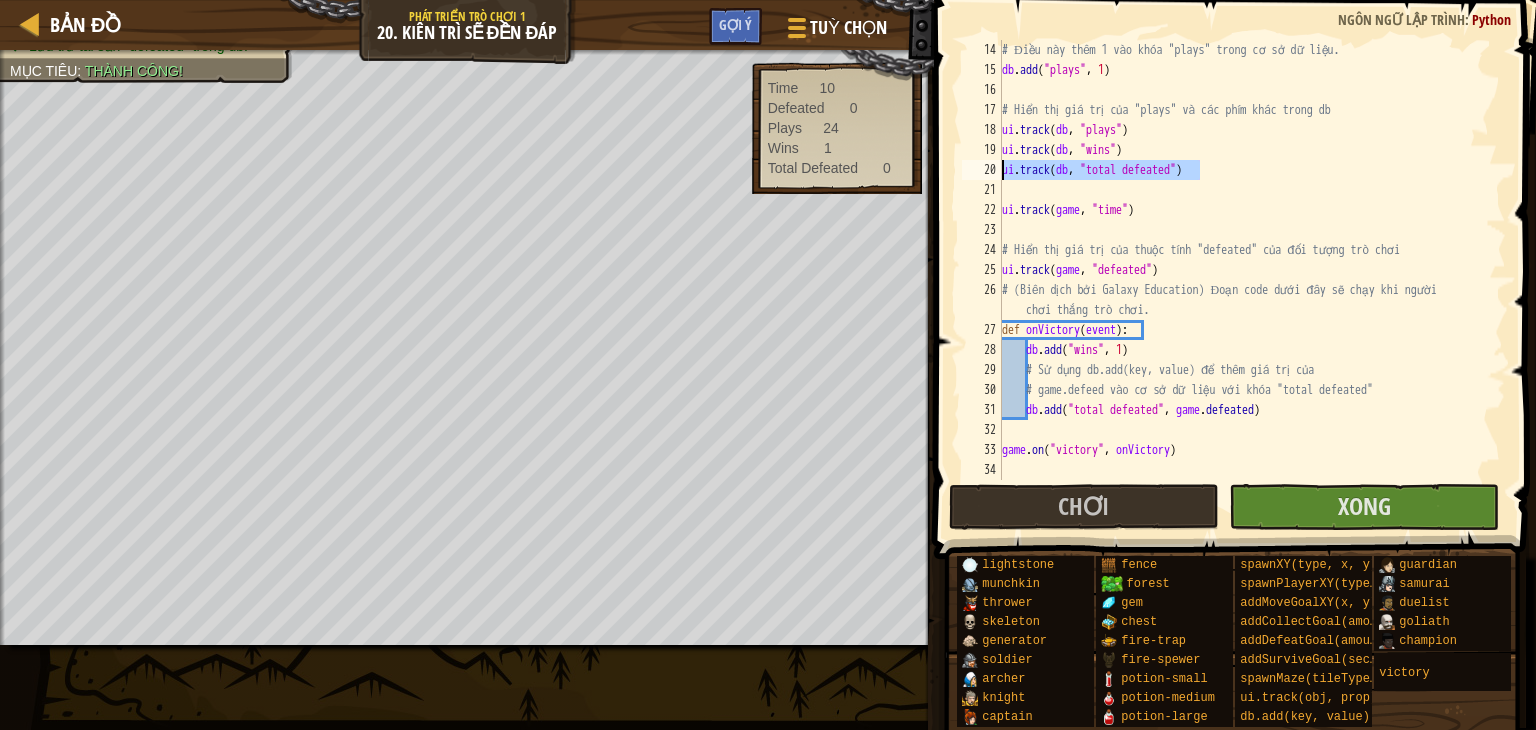drag, startPoint x: 1219, startPoint y: 160, endPoint x: 951, endPoint y: 169, distance: 268.15106 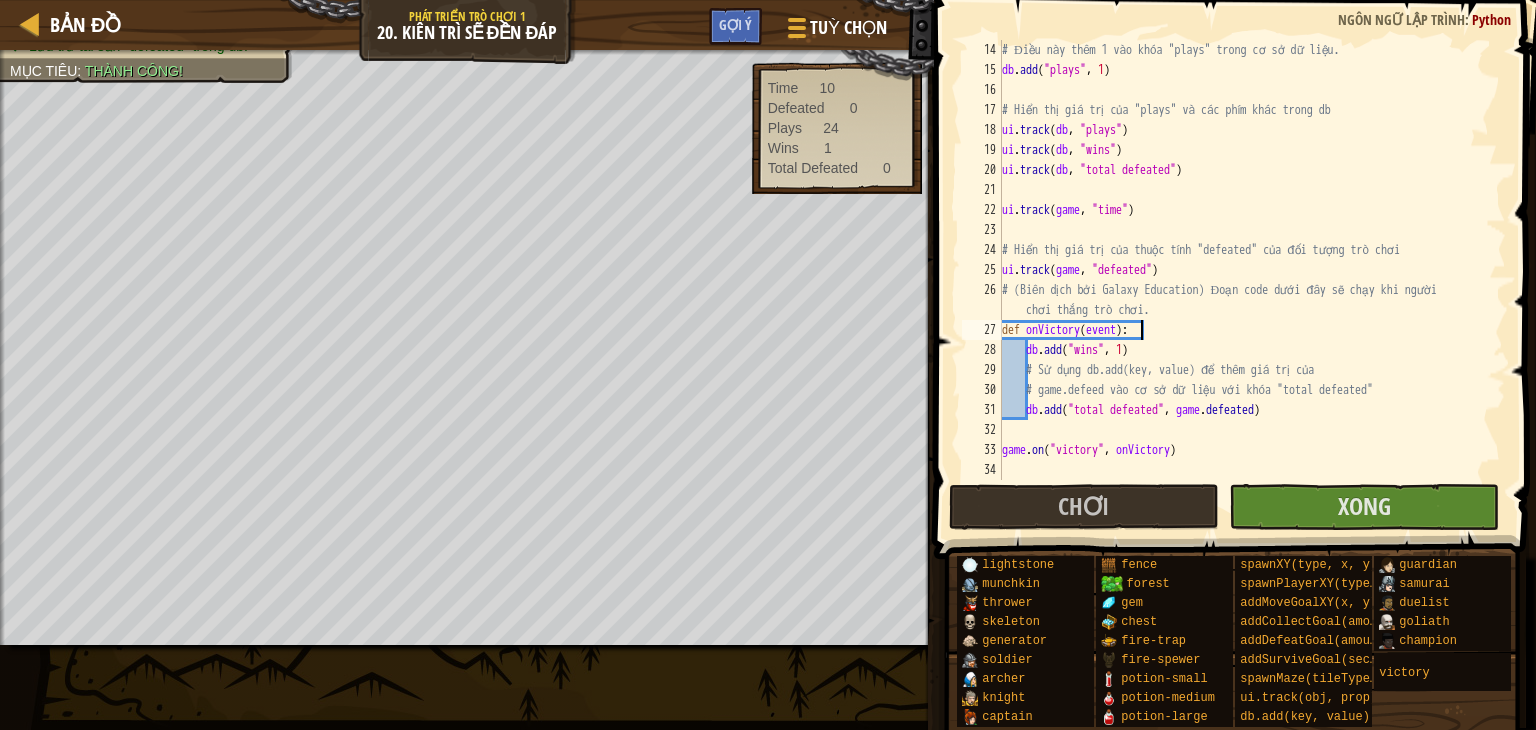 click on "# Điều này thêm 1 vào khóa "plays" trong cơ sở dữ liệu. db . add ( "plays" ,   1 ) # Hiển thị giá trị của "plays" và các phím khác trong db ui . track ( db ,   "plays" ) ui . track ( db ,   "wins" ) ui . track ( db ,   "total defeated" ) ui . track ( game ,   "time" ) # Hiển thị giá trị của thuộc tính "defeated" của đối tượng trò chơi ui . track ( game ,   "defeated" ) # (Biên dịch bởi Galaxy Education) Đoạn code dưới đây sẽ chạy khi người       chơi thắng trò chơi. def   onVictory ( event ) :      db . add ( "wins" ,   1 )      # Sử dụng db.add(key, value) để thêm giá trị của      # game.defeed vào cơ sở dữ liệu với khóa "total defeated"      db . add ( "total defeated" ,   game . defeated ) game . on ( "victory" ,   onVictory )" at bounding box center [1244, 280] 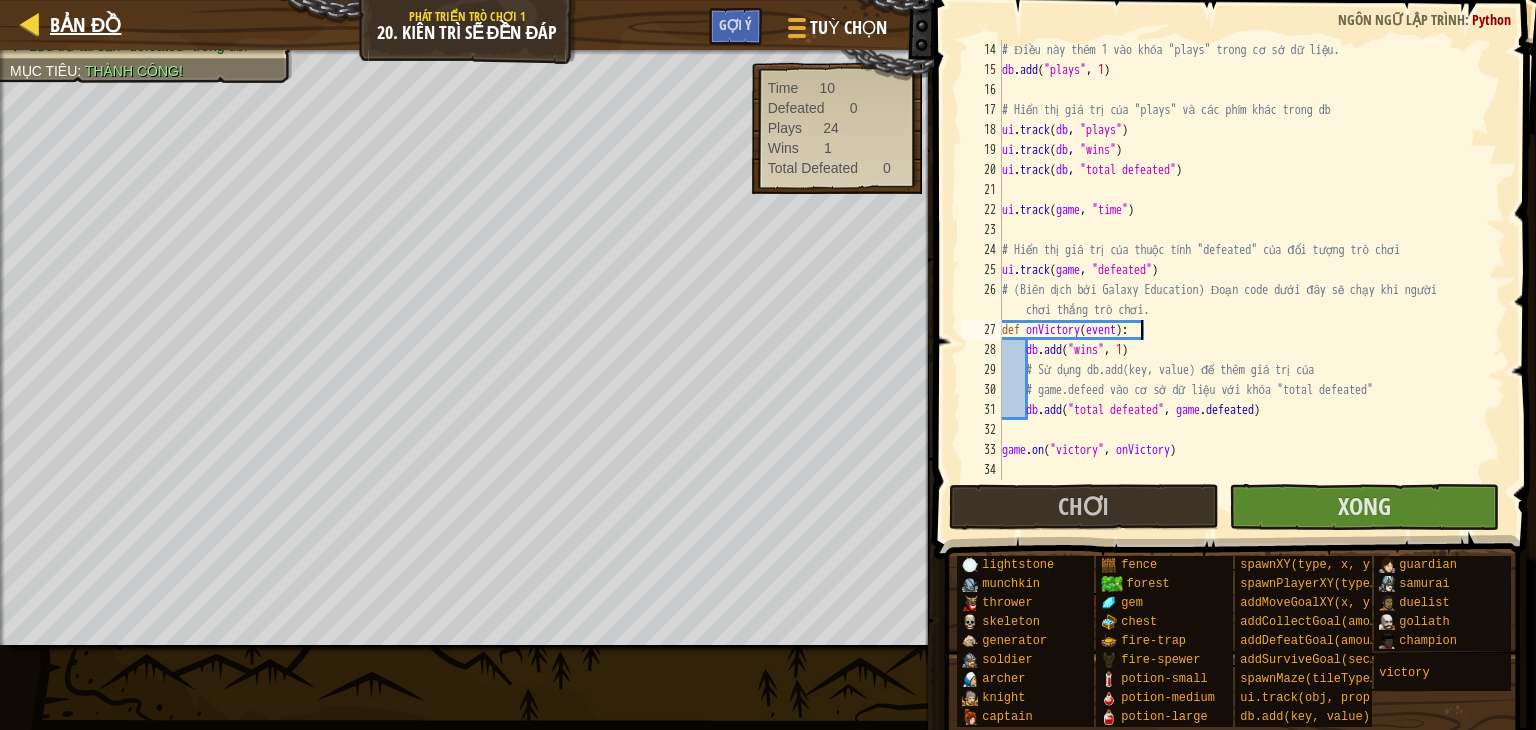 click on "Bản đồ" at bounding box center [80, 25] 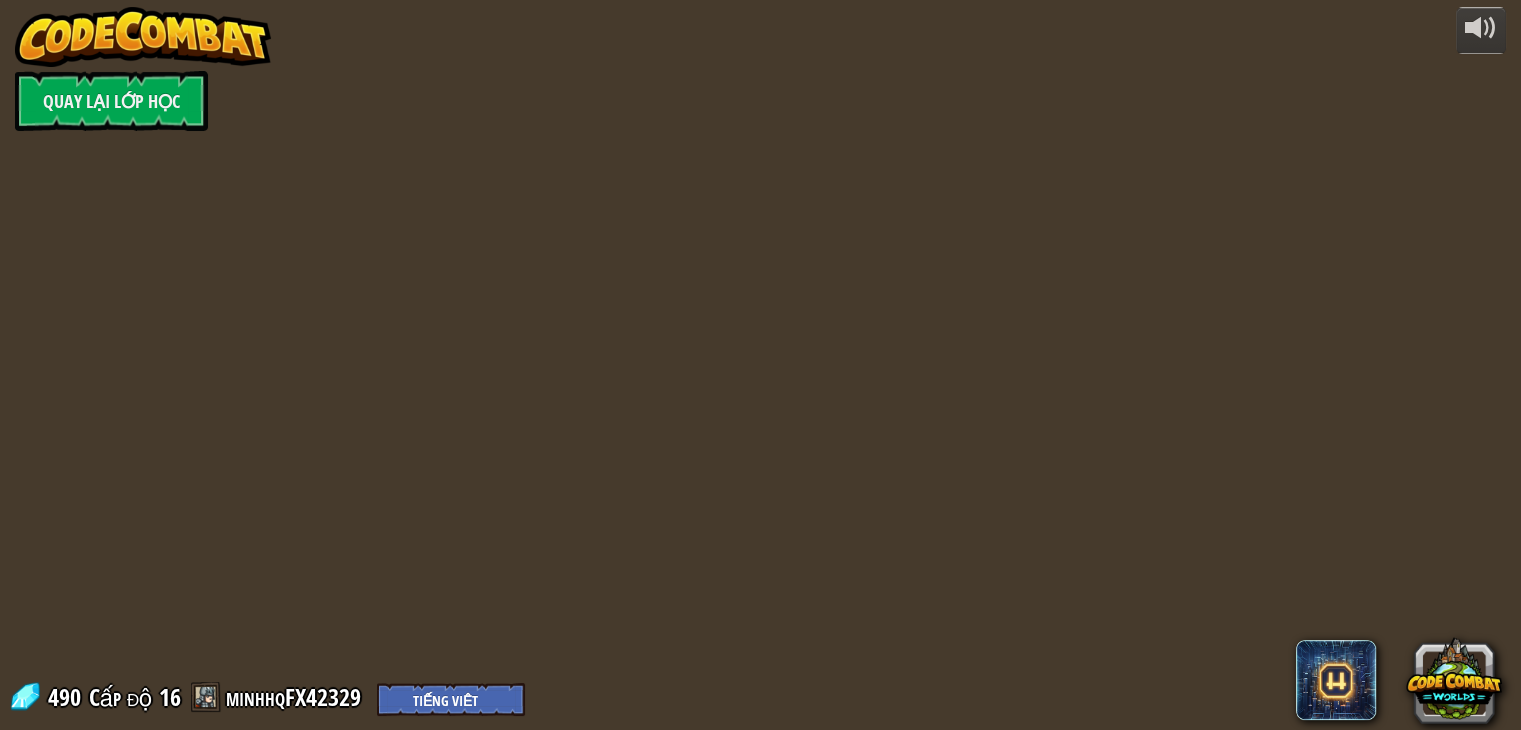 select on "vi" 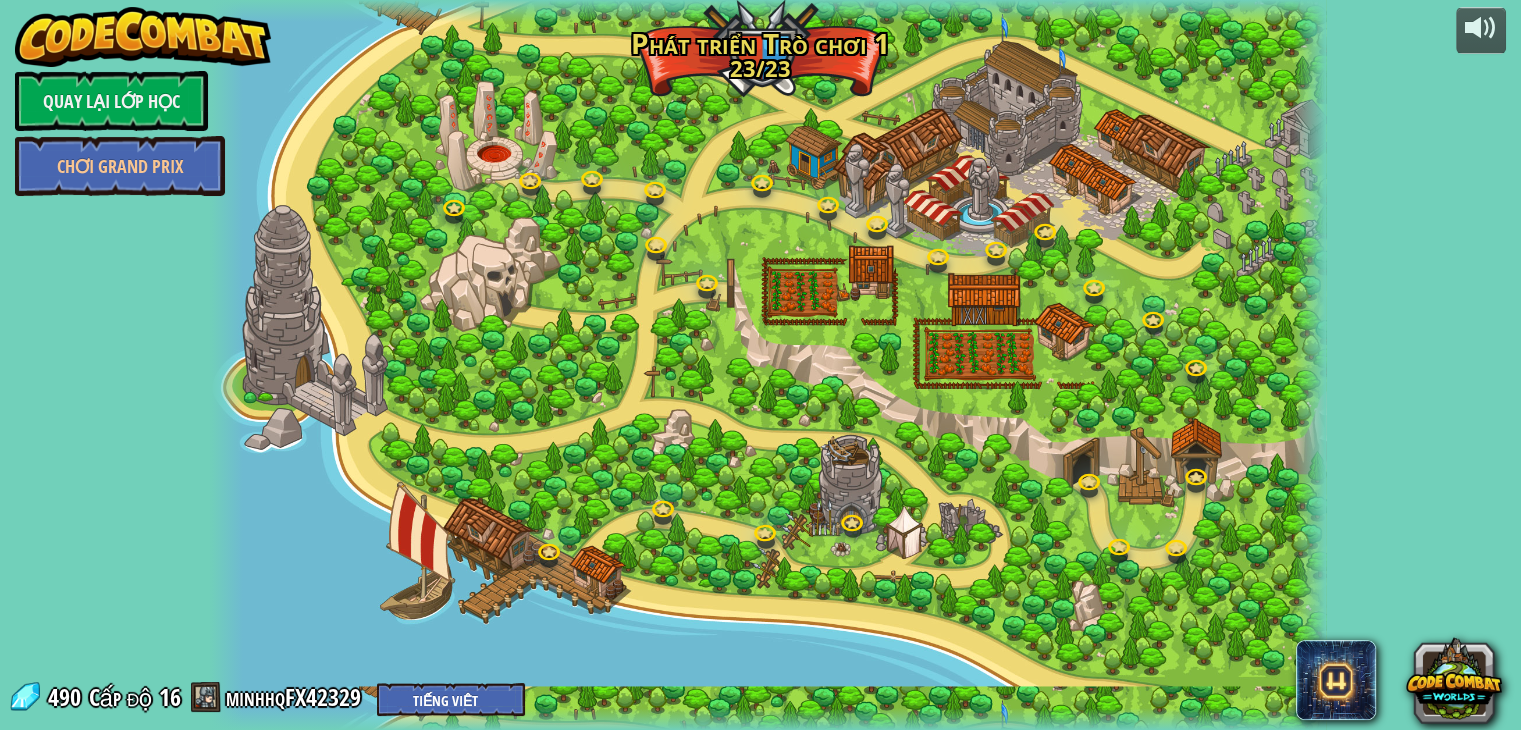 select on "vi" 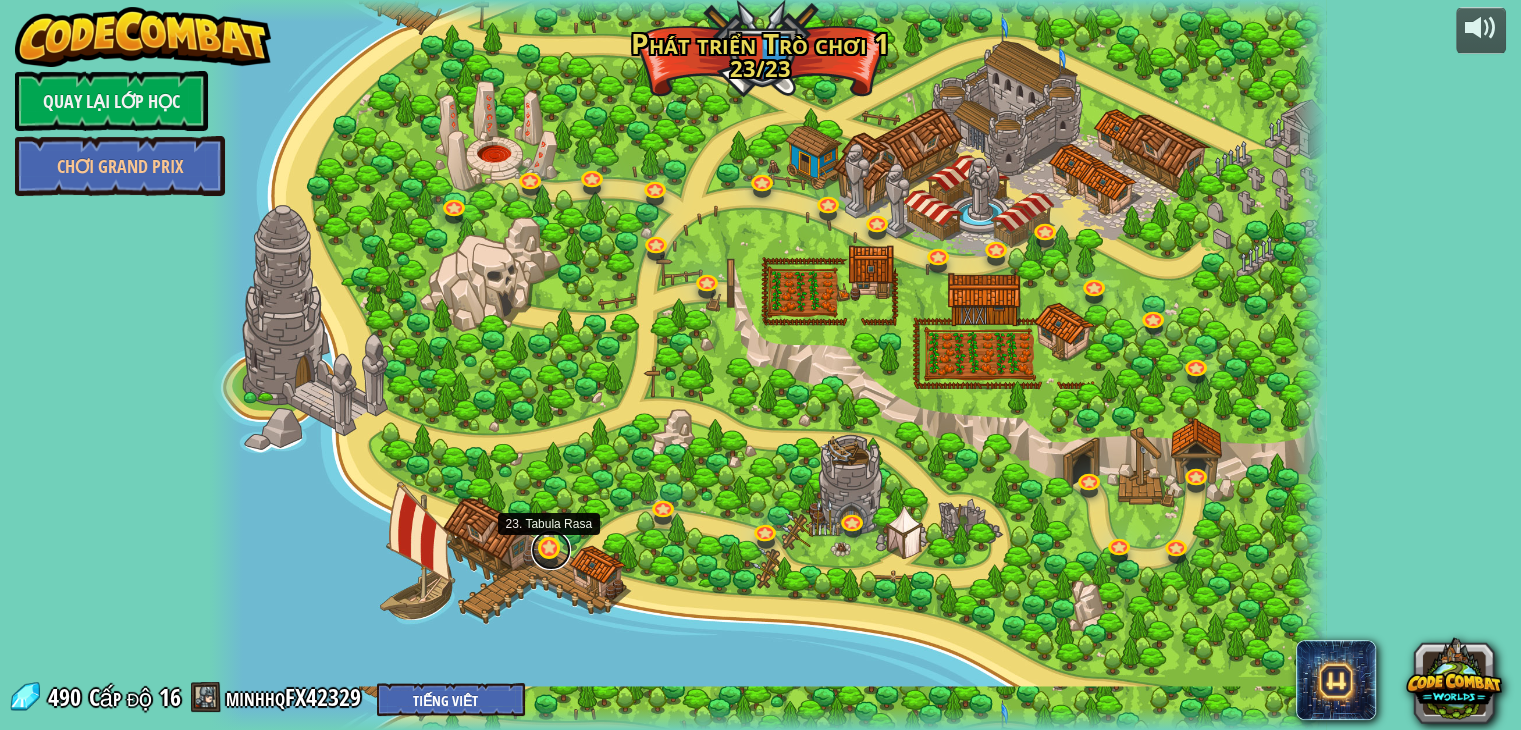 click at bounding box center [551, 550] 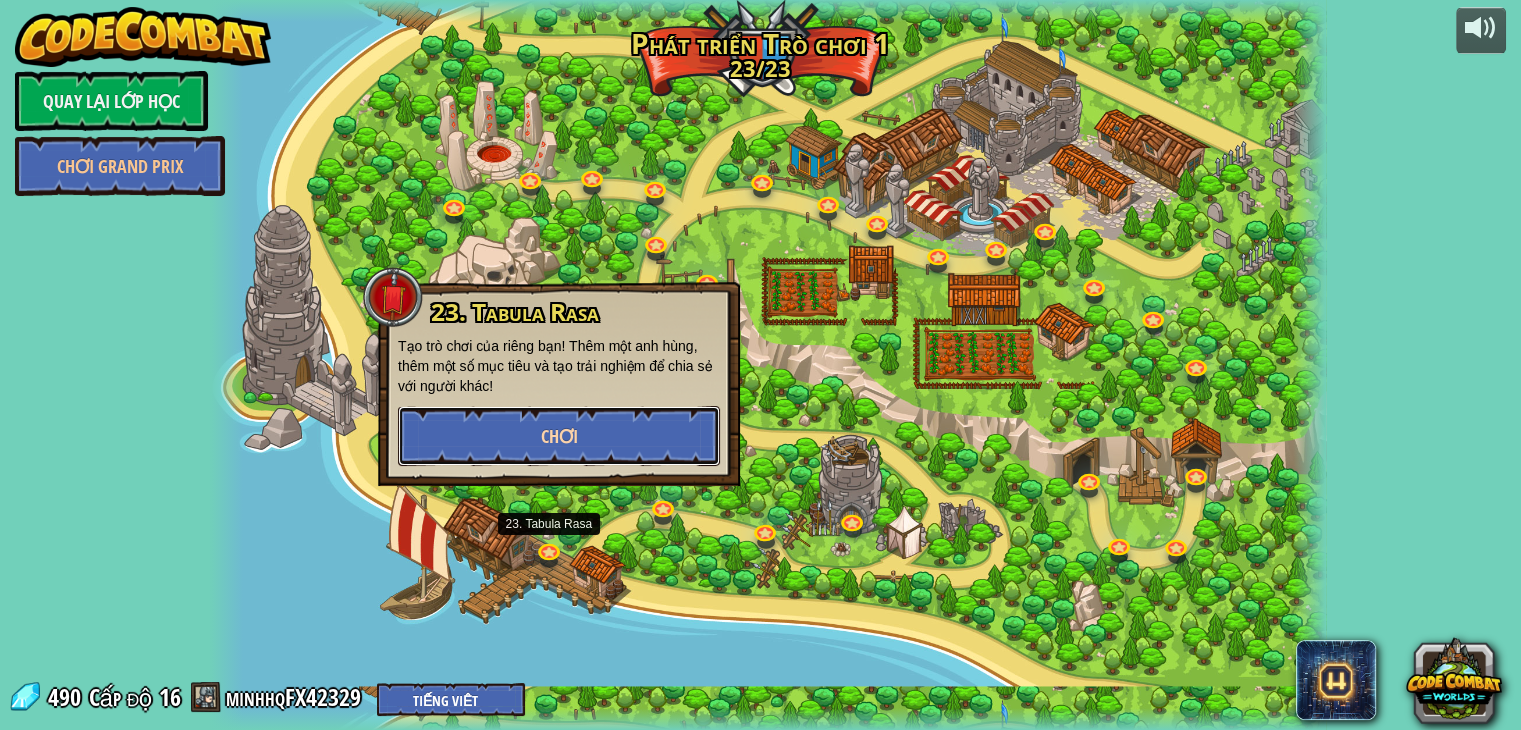 click on "Chơi" at bounding box center [559, 436] 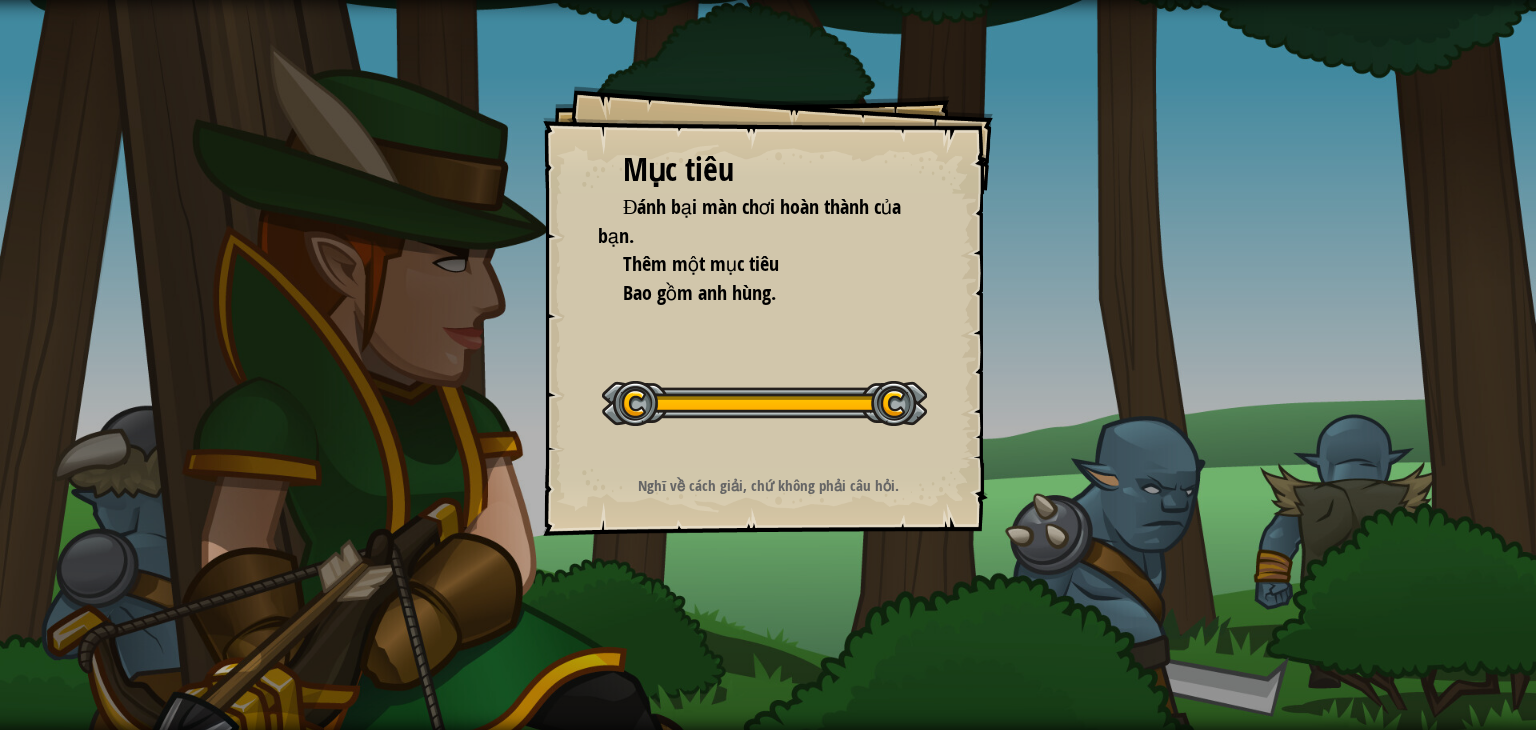 drag, startPoint x: 1120, startPoint y: 594, endPoint x: 1121, endPoint y: 609, distance: 15.033297 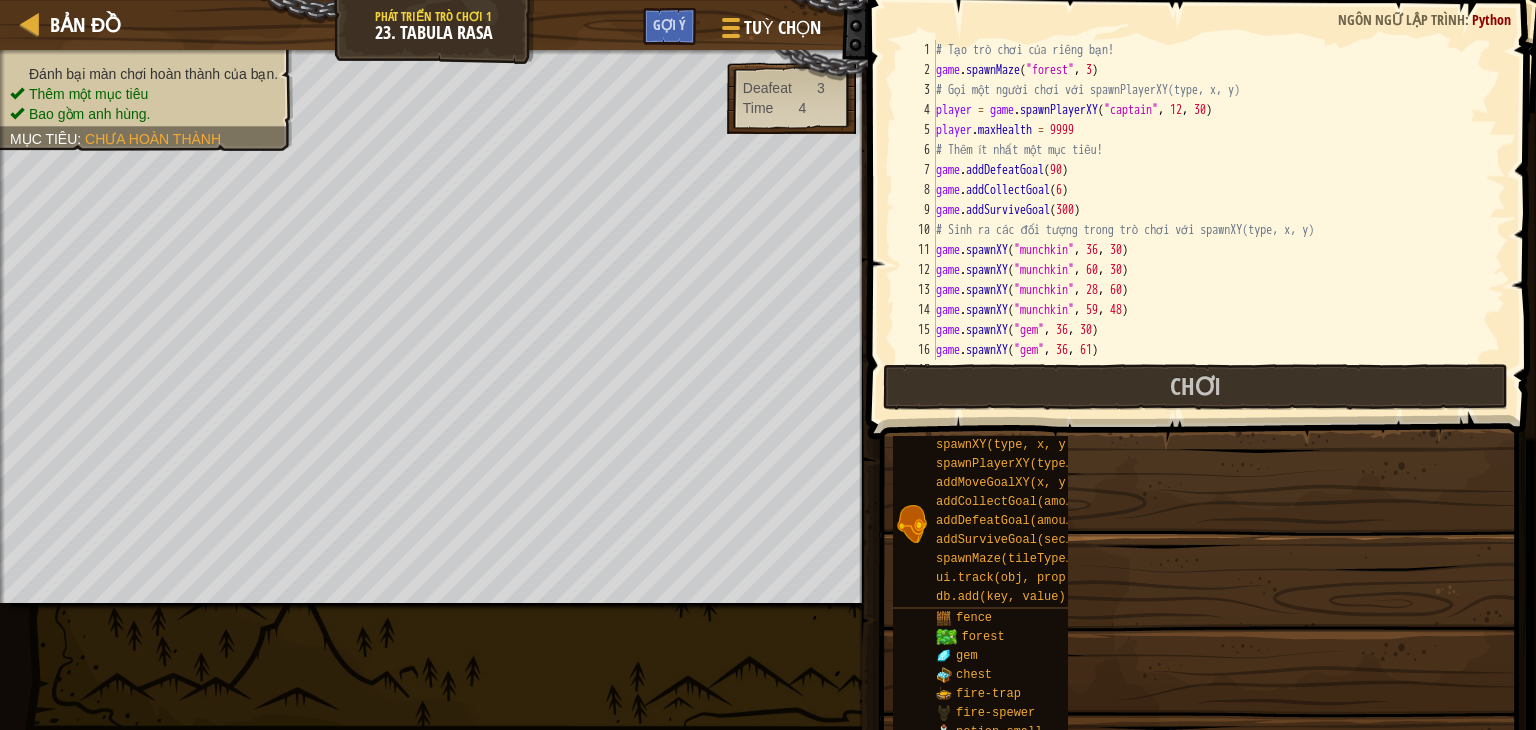 scroll, scrollTop: 100, scrollLeft: 0, axis: vertical 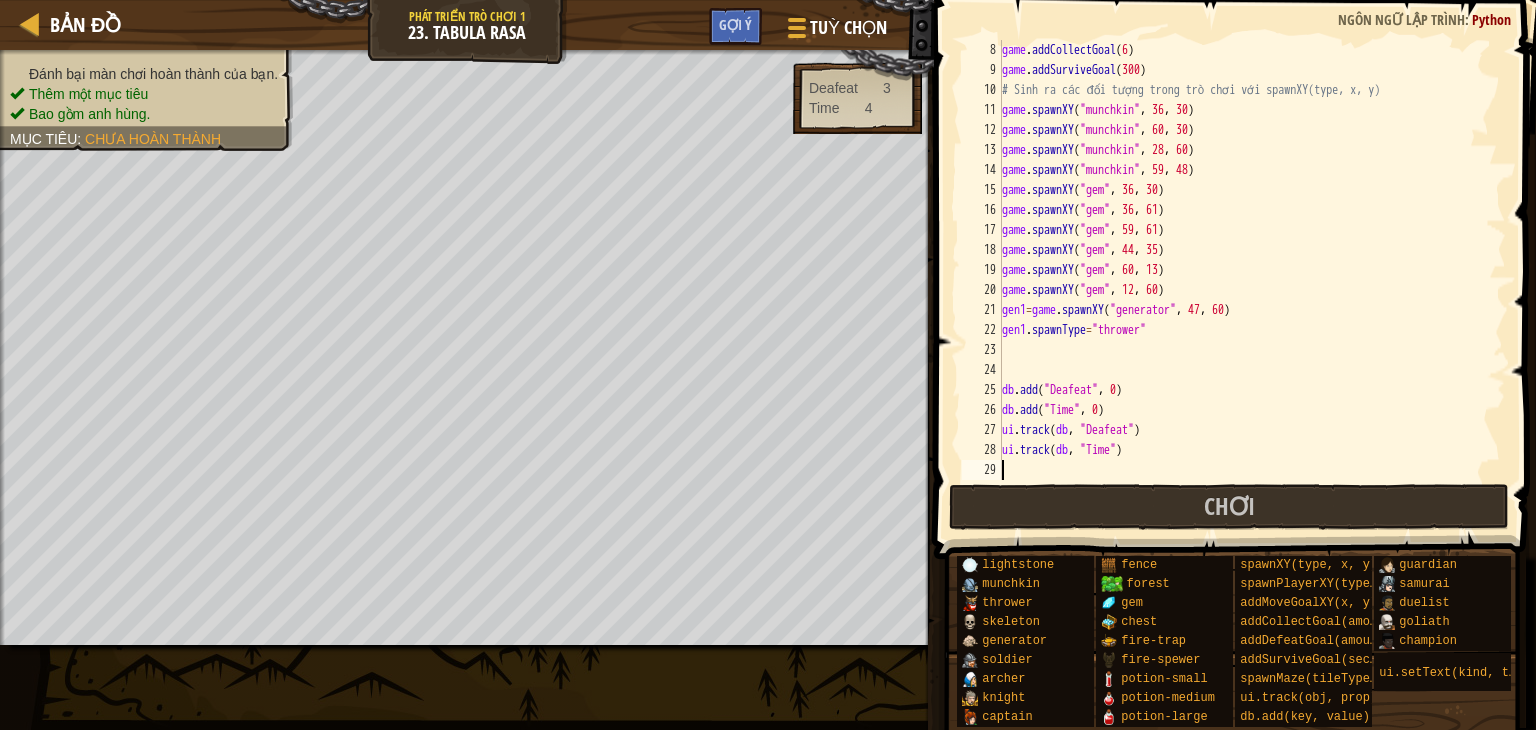 type on "ui.track(db, "total defeated")" 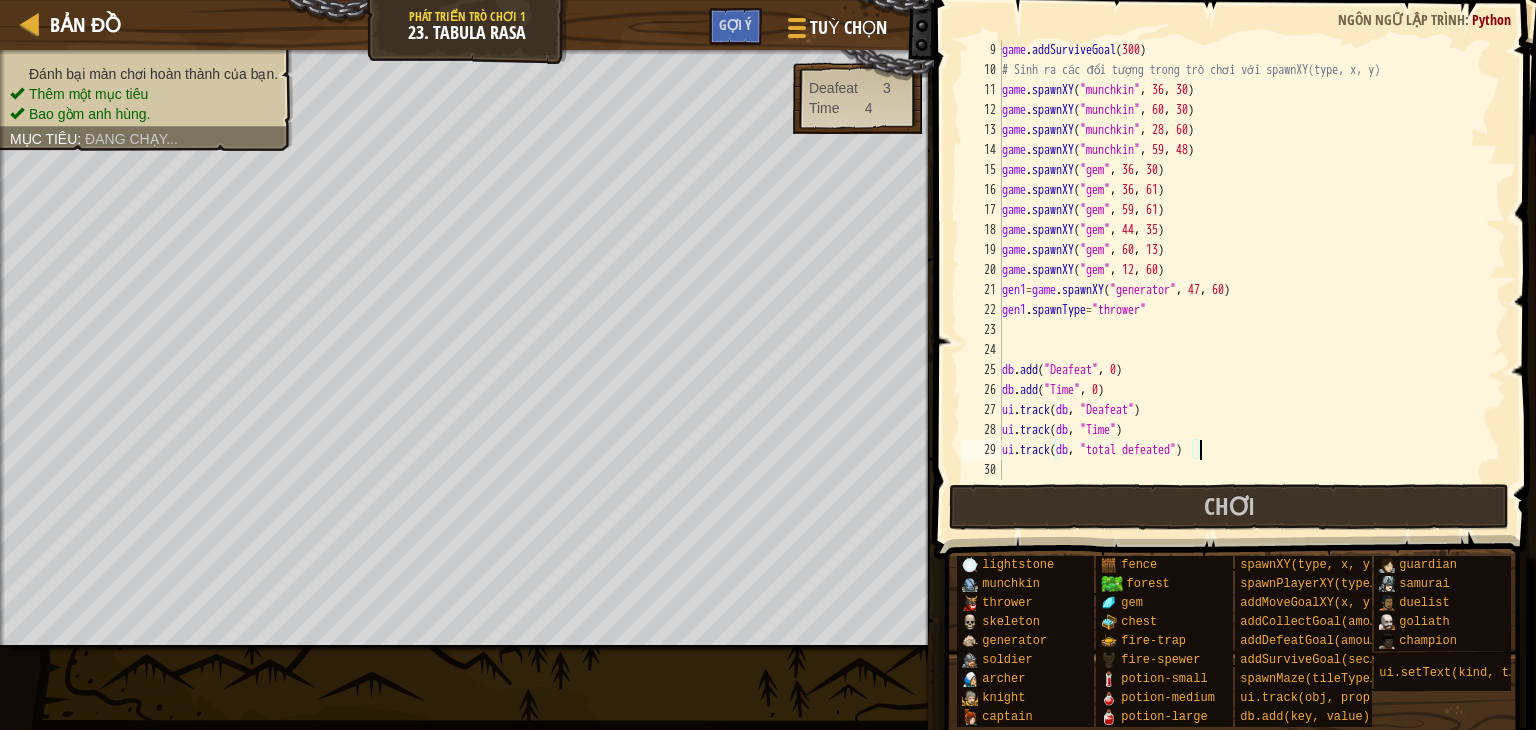 scroll, scrollTop: 160, scrollLeft: 0, axis: vertical 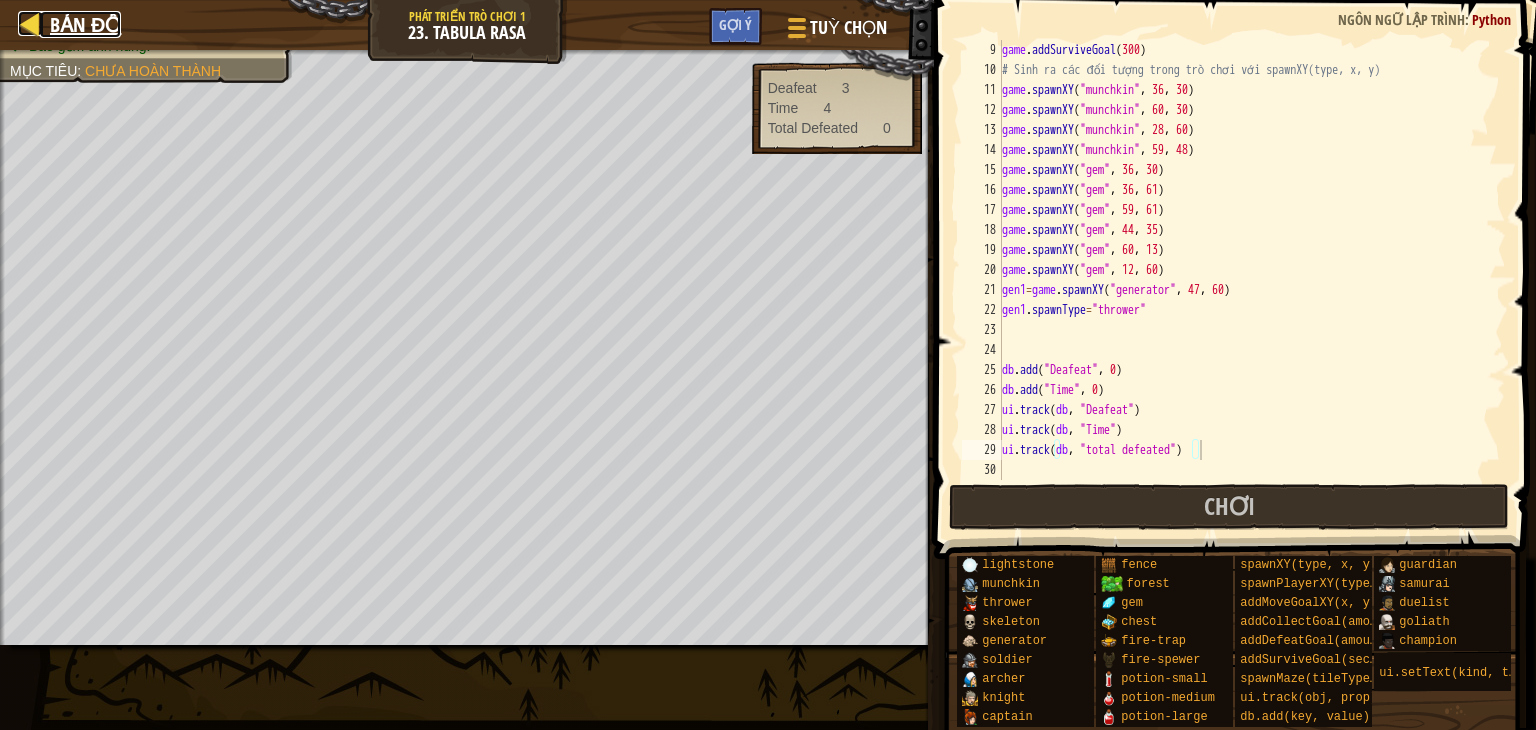 click on "Bản đồ" at bounding box center (80, 24) 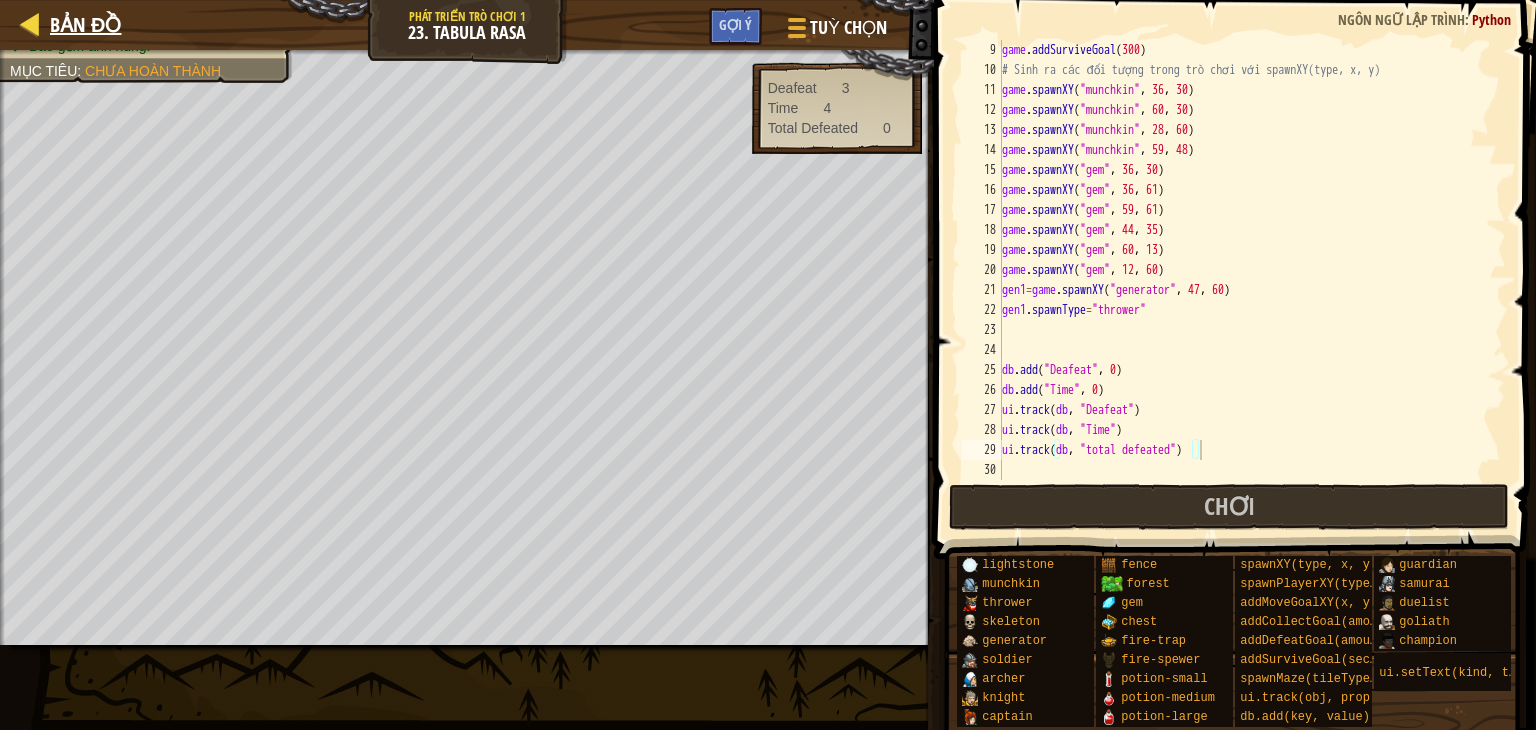 select on "vi" 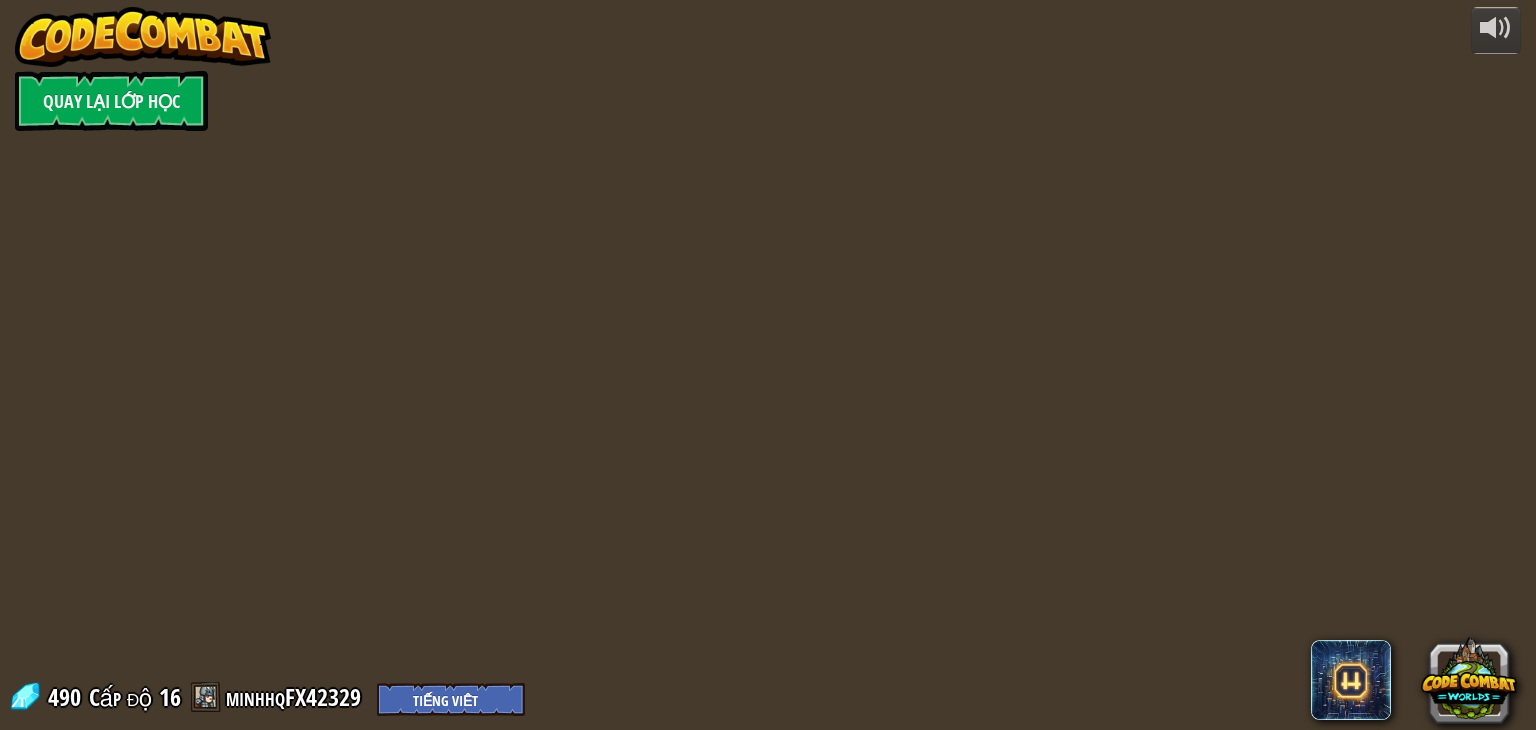 select on "vi" 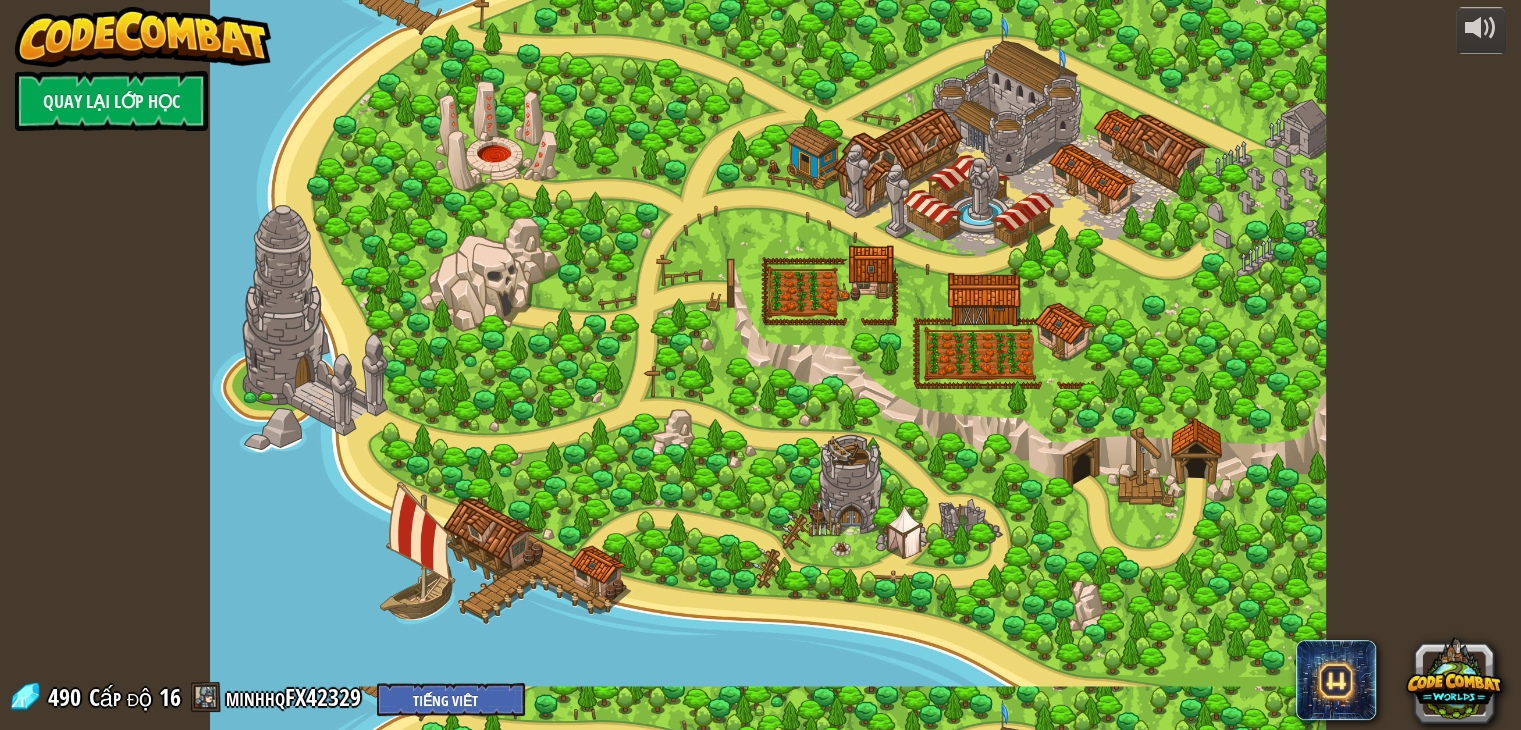 select on "vi" 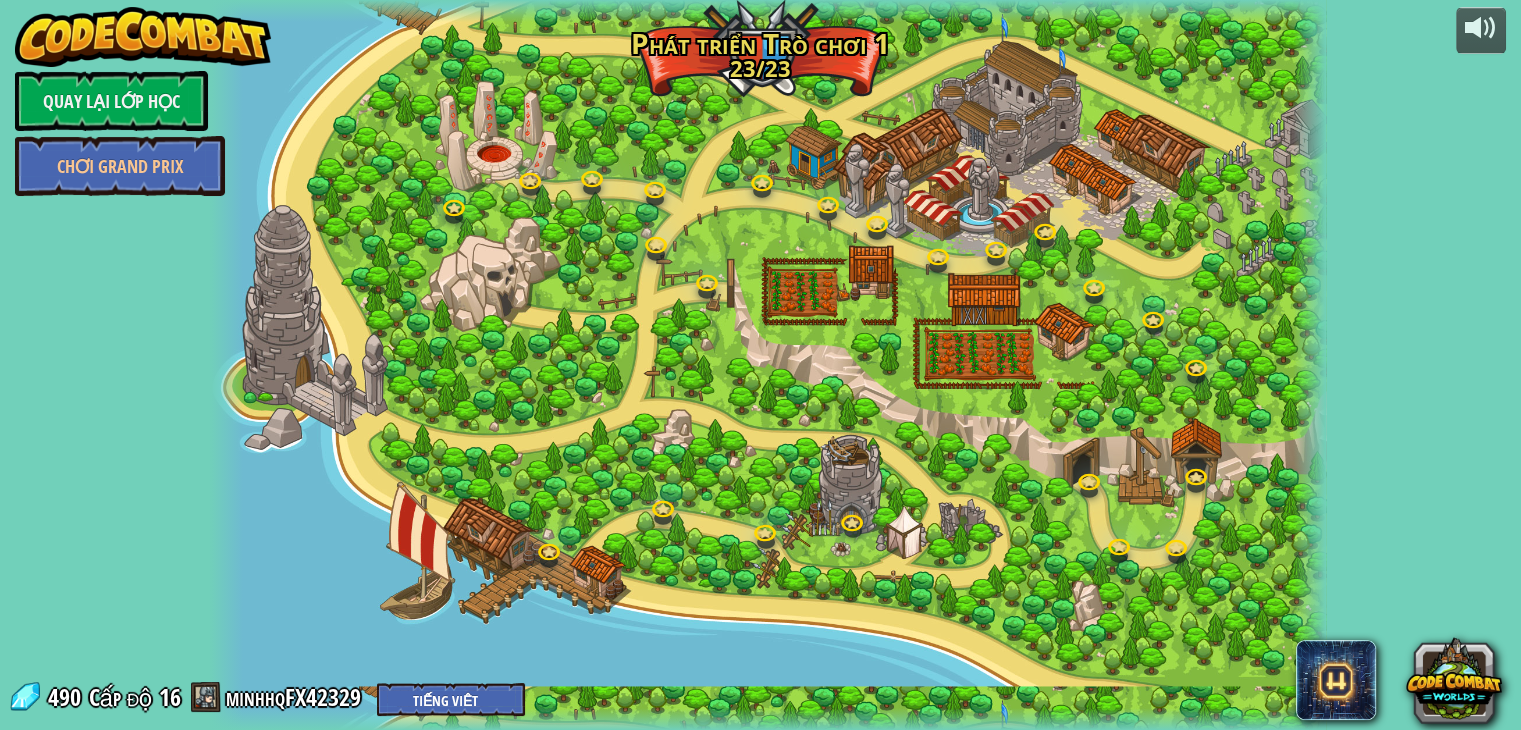 select on "vi" 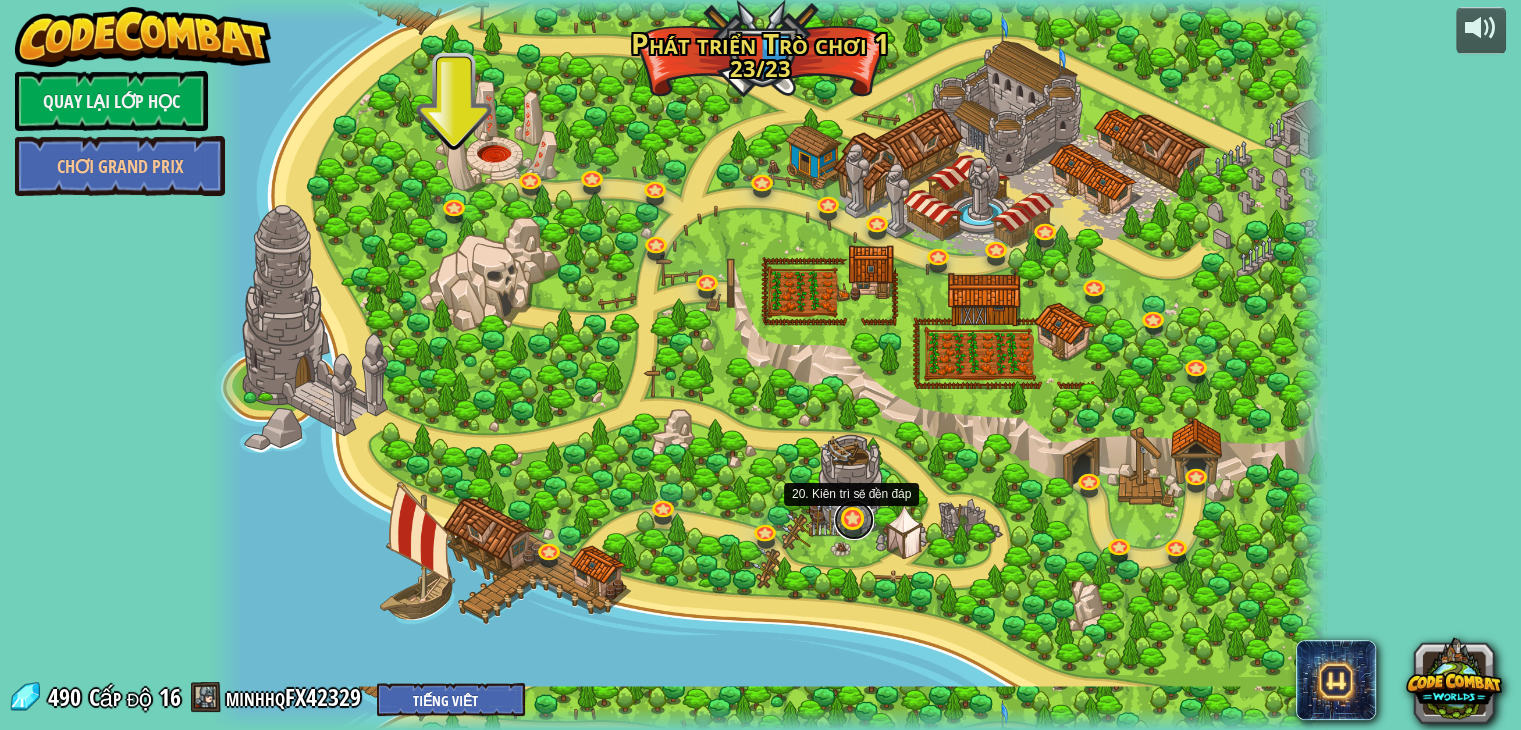 click at bounding box center [854, 520] 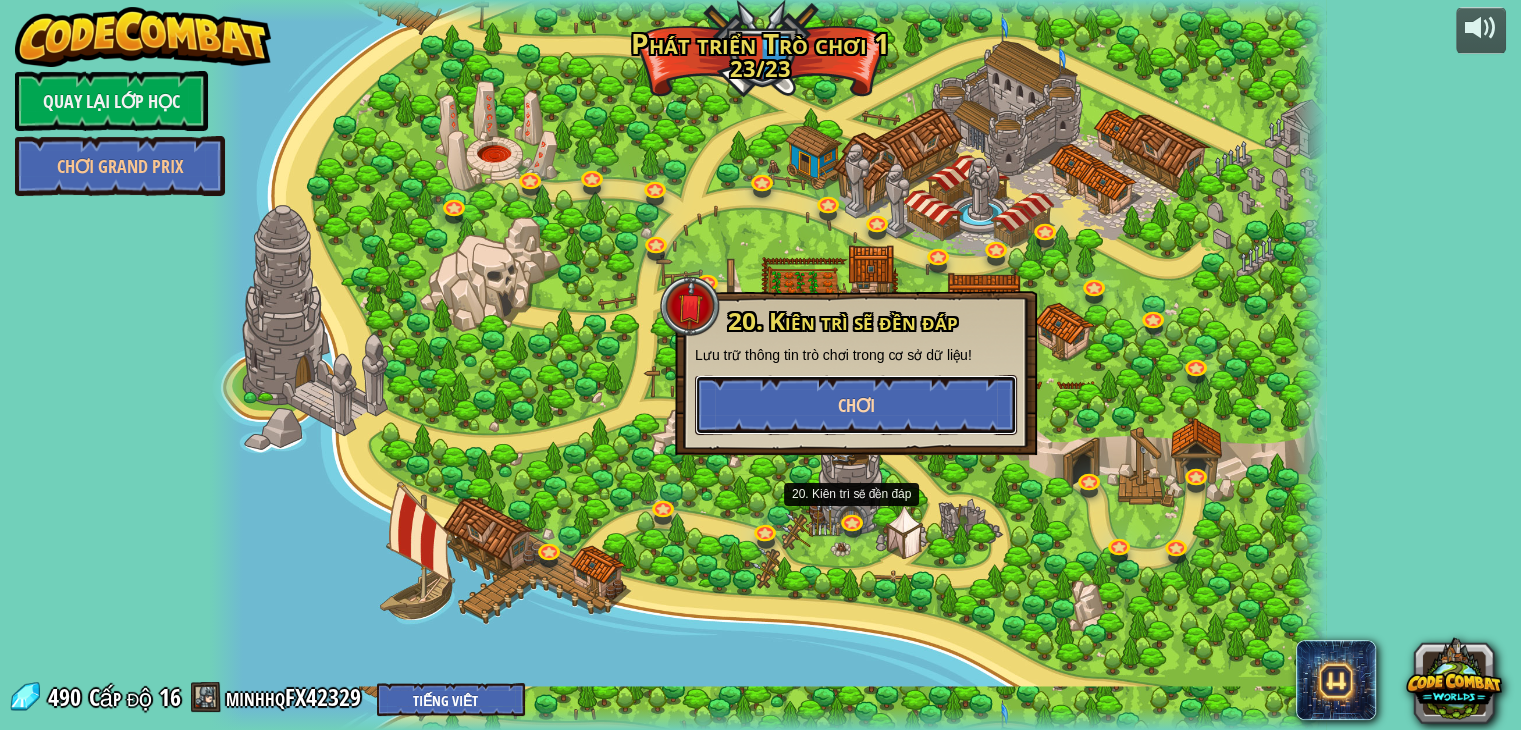 click on "Chơi" at bounding box center [856, 405] 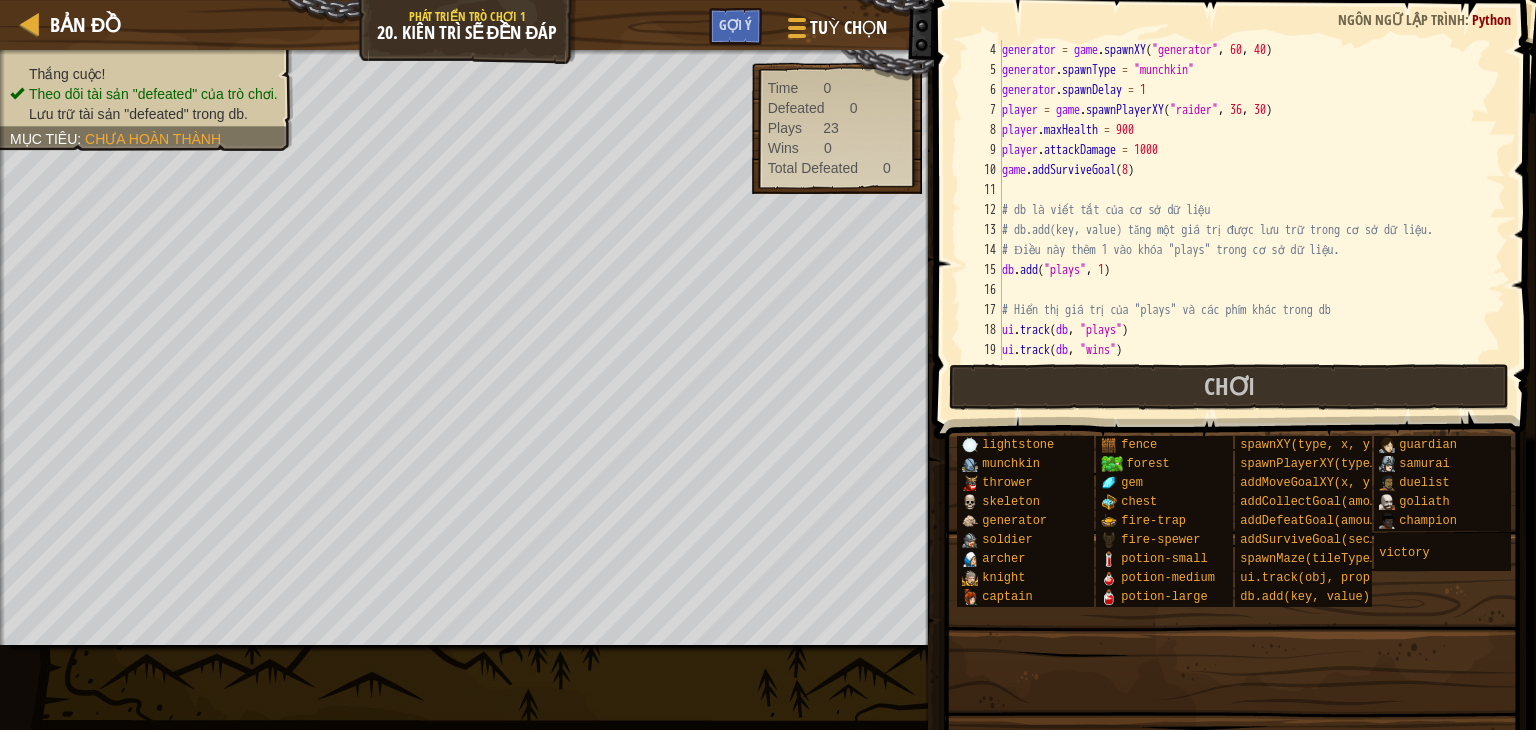 scroll, scrollTop: 260, scrollLeft: 0, axis: vertical 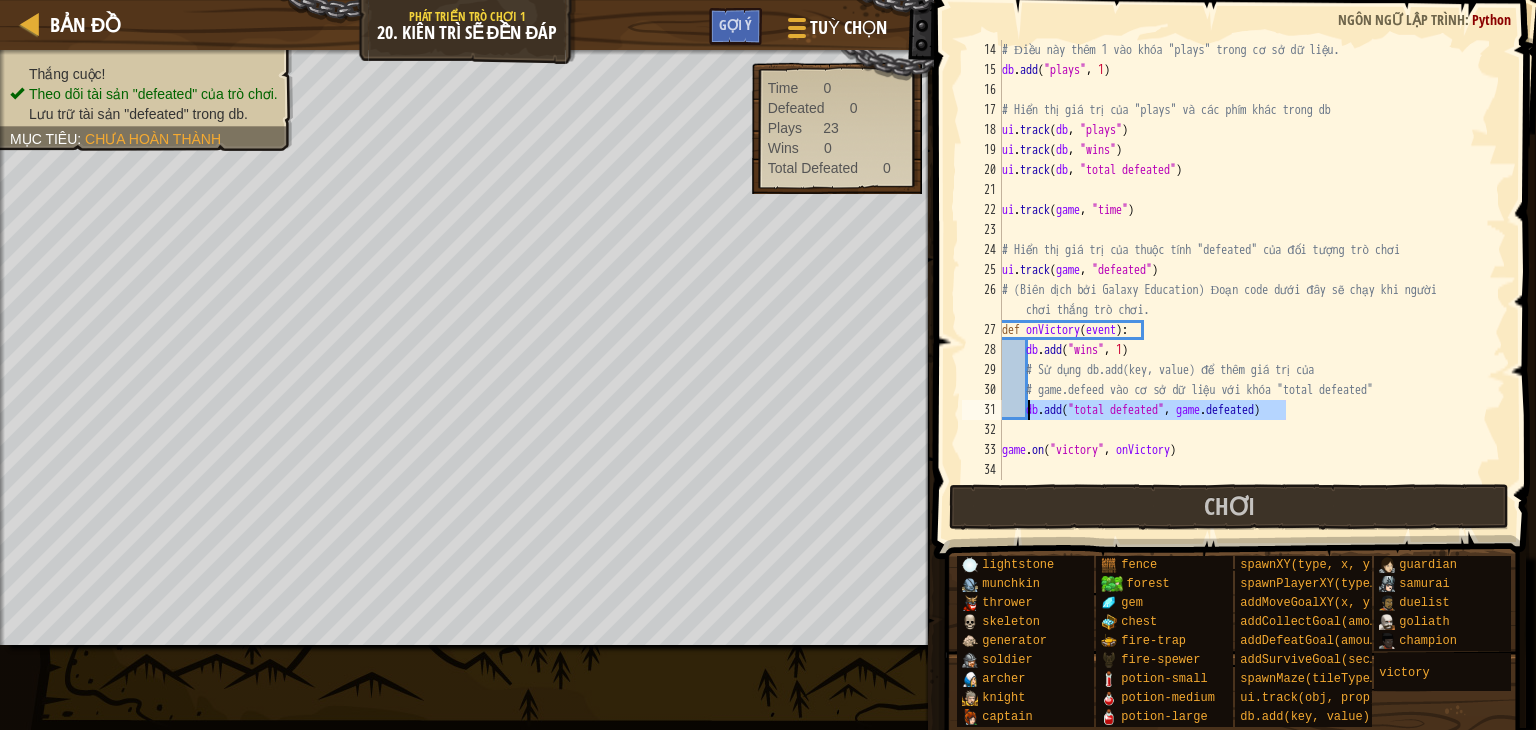 drag, startPoint x: 1300, startPoint y: 409, endPoint x: 1031, endPoint y: 413, distance: 269.02972 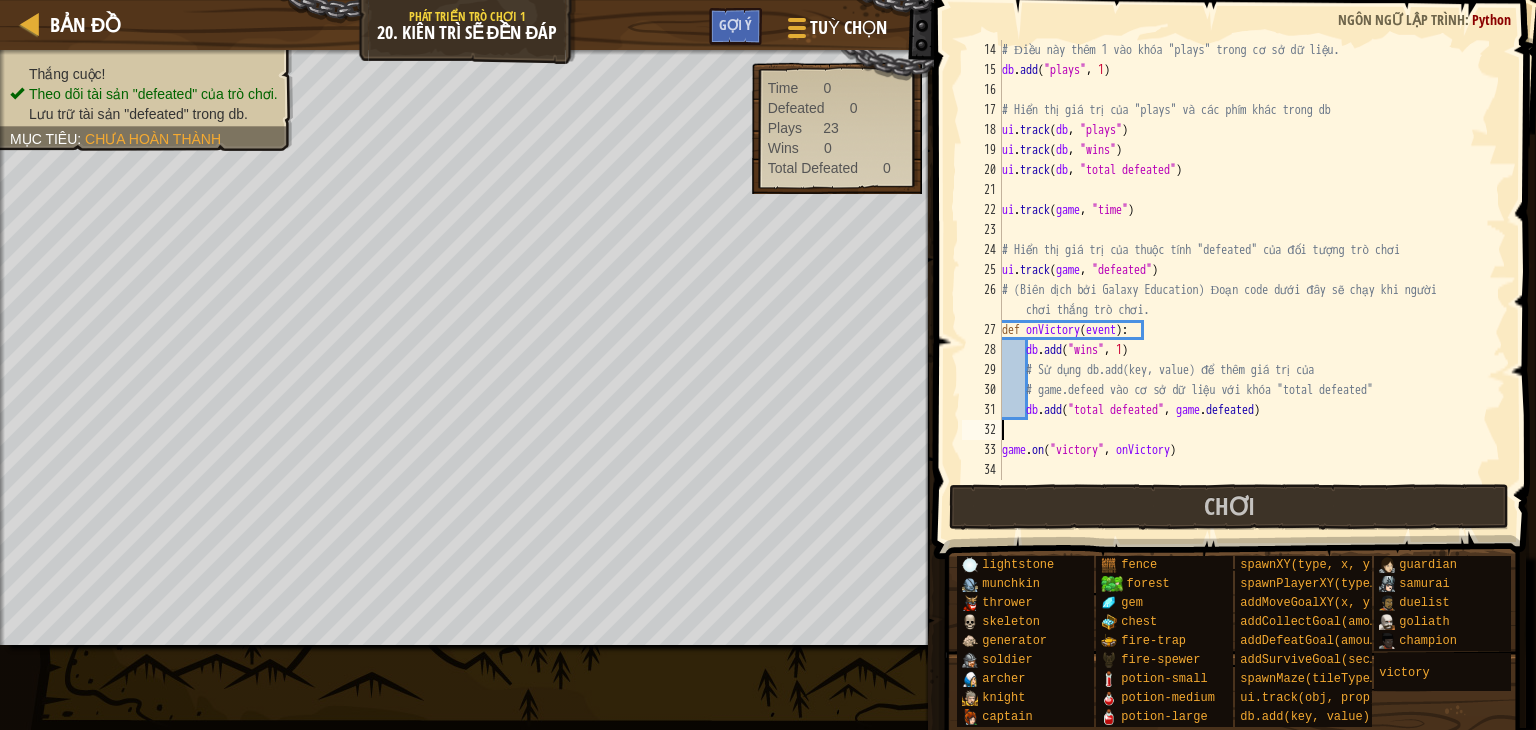 click on "# Điều này thêm 1 vào khóa "plays" trong cơ sở dữ liệu. db . add ( "plays" ,   1 ) # Hiển thị giá trị của "plays" và các phím khác trong db ui . track ( db ,   "plays" ) ui . track ( db ,   "wins" ) ui . track ( db ,   "total defeated" ) ui . track ( game ,   "time" ) # Hiển thị giá trị của thuộc tính "defeated" của đối tượng trò chơi ui . track ( game ,   "defeated" ) # (Biên dịch bởi Galaxy Education) Đoạn code dưới đây sẽ chạy khi người       chơi thắng trò chơi. def   onVictory ( event ) :      db . add ( "wins" ,   1 )      # Sử dụng db.add(key, value) để thêm giá trị của      # game.defeed vào cơ sở dữ liệu với khóa "total defeated"      db . add ( "total defeated" ,   game . defeated ) game . on ( "victory" ,   onVictory )" at bounding box center [1244, 280] 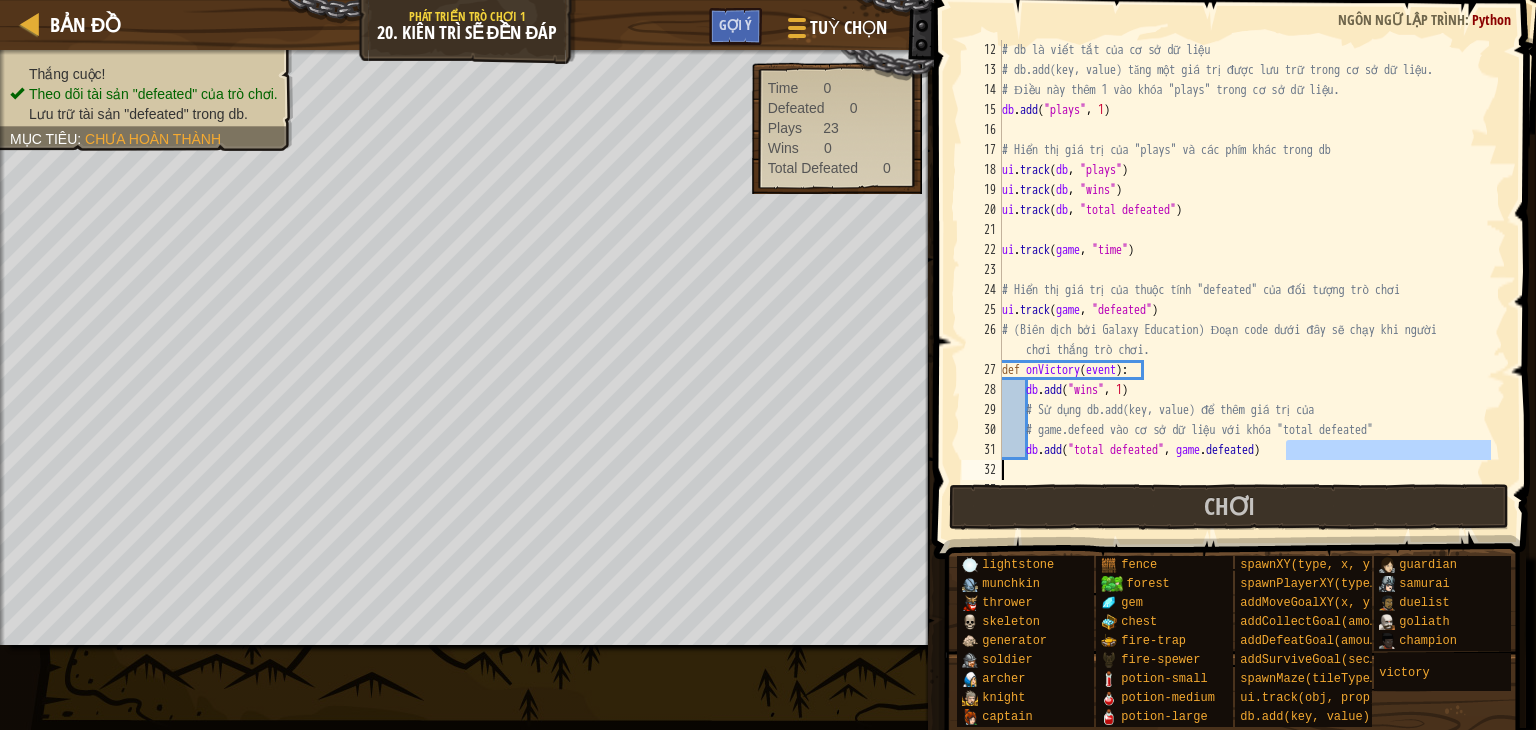 scroll, scrollTop: 260, scrollLeft: 0, axis: vertical 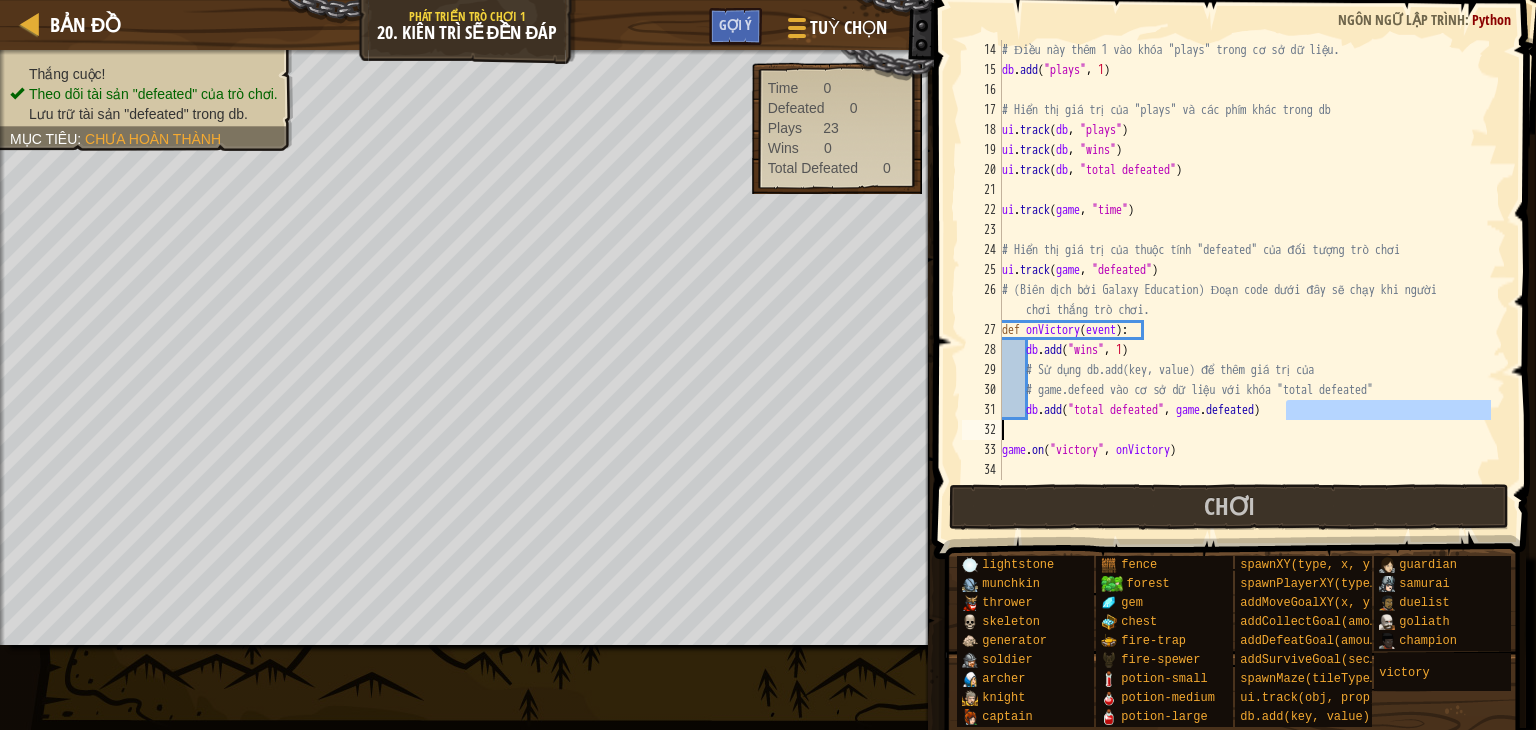 drag, startPoint x: 1294, startPoint y: 416, endPoint x: 1180, endPoint y: 429, distance: 114.73883 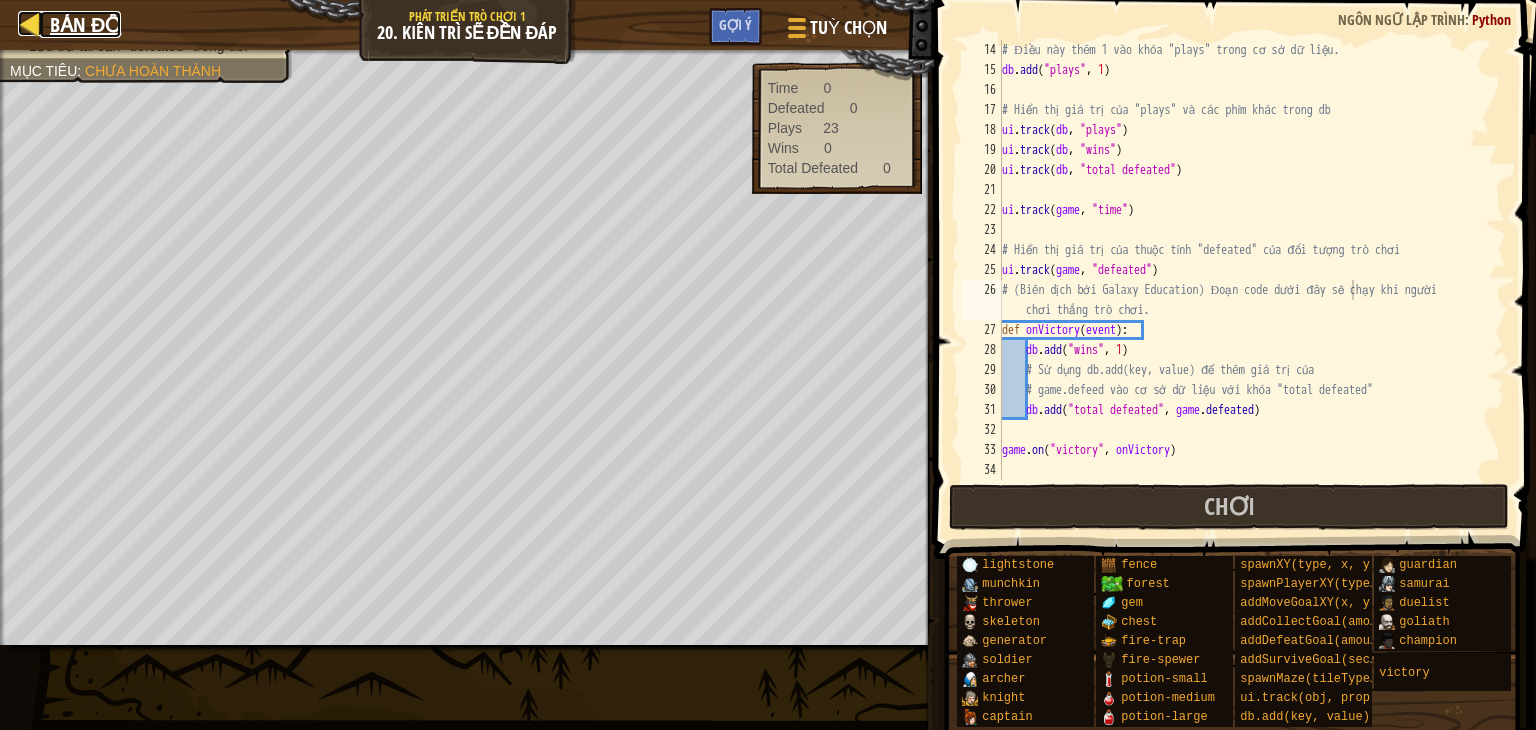 click on "Bản đồ" at bounding box center (85, 24) 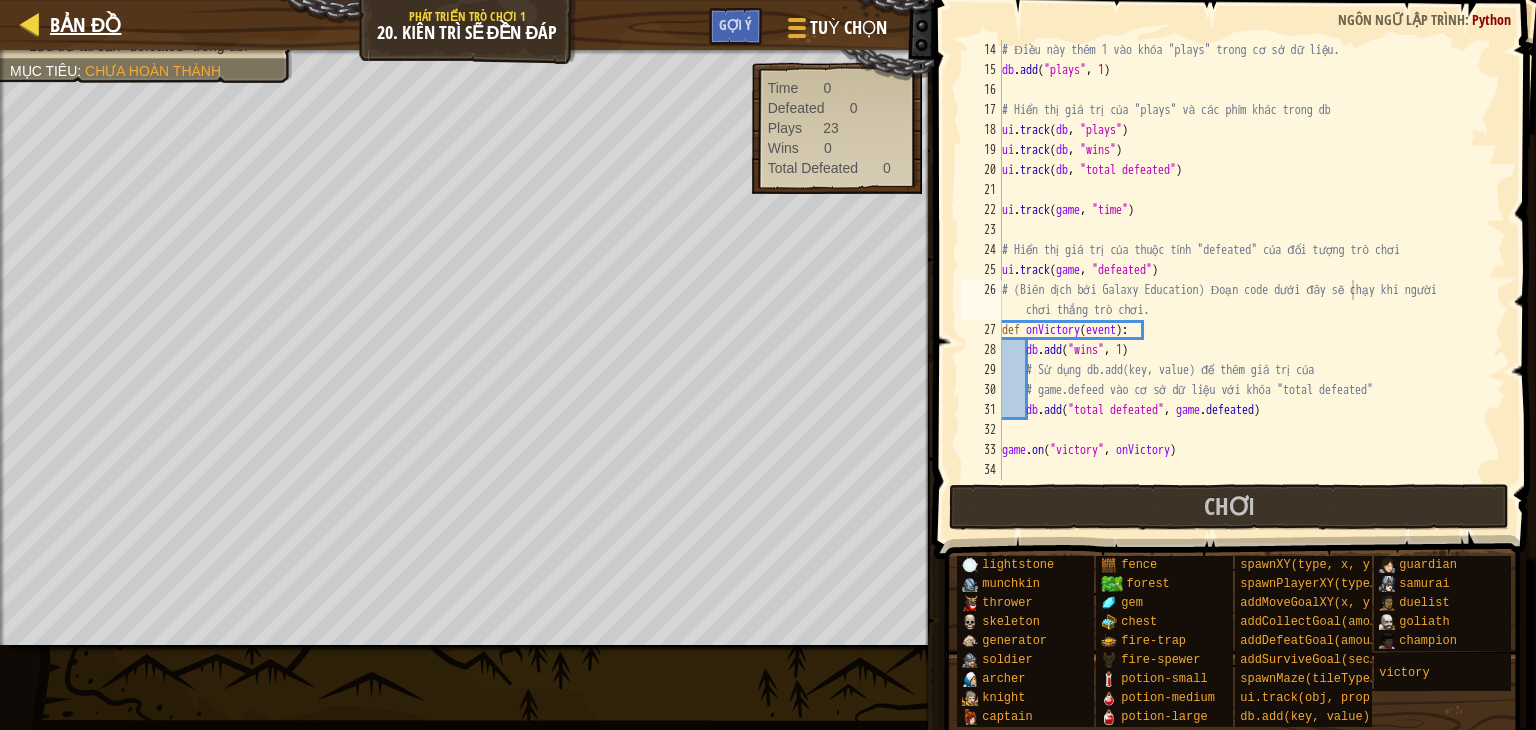 select on "vi" 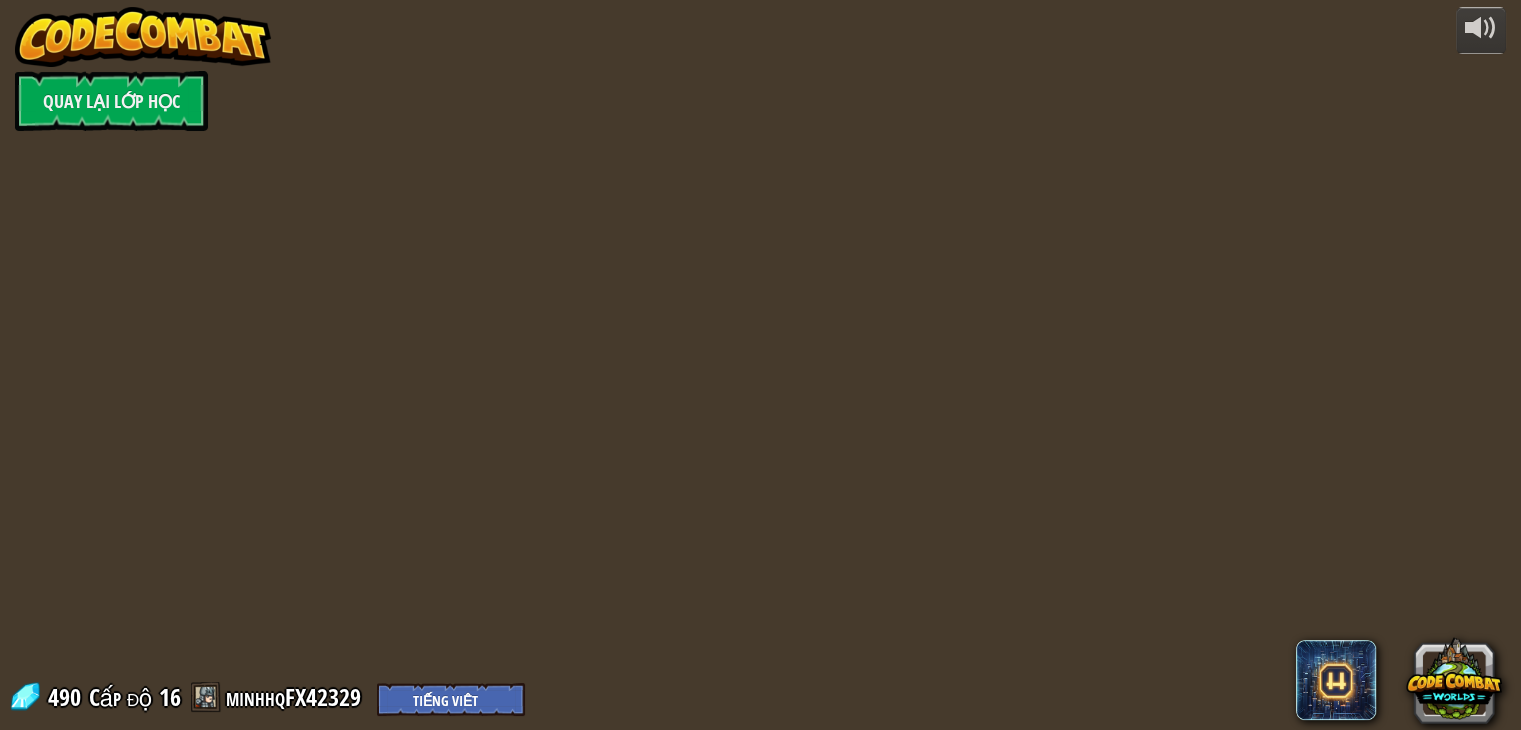 select on "vi" 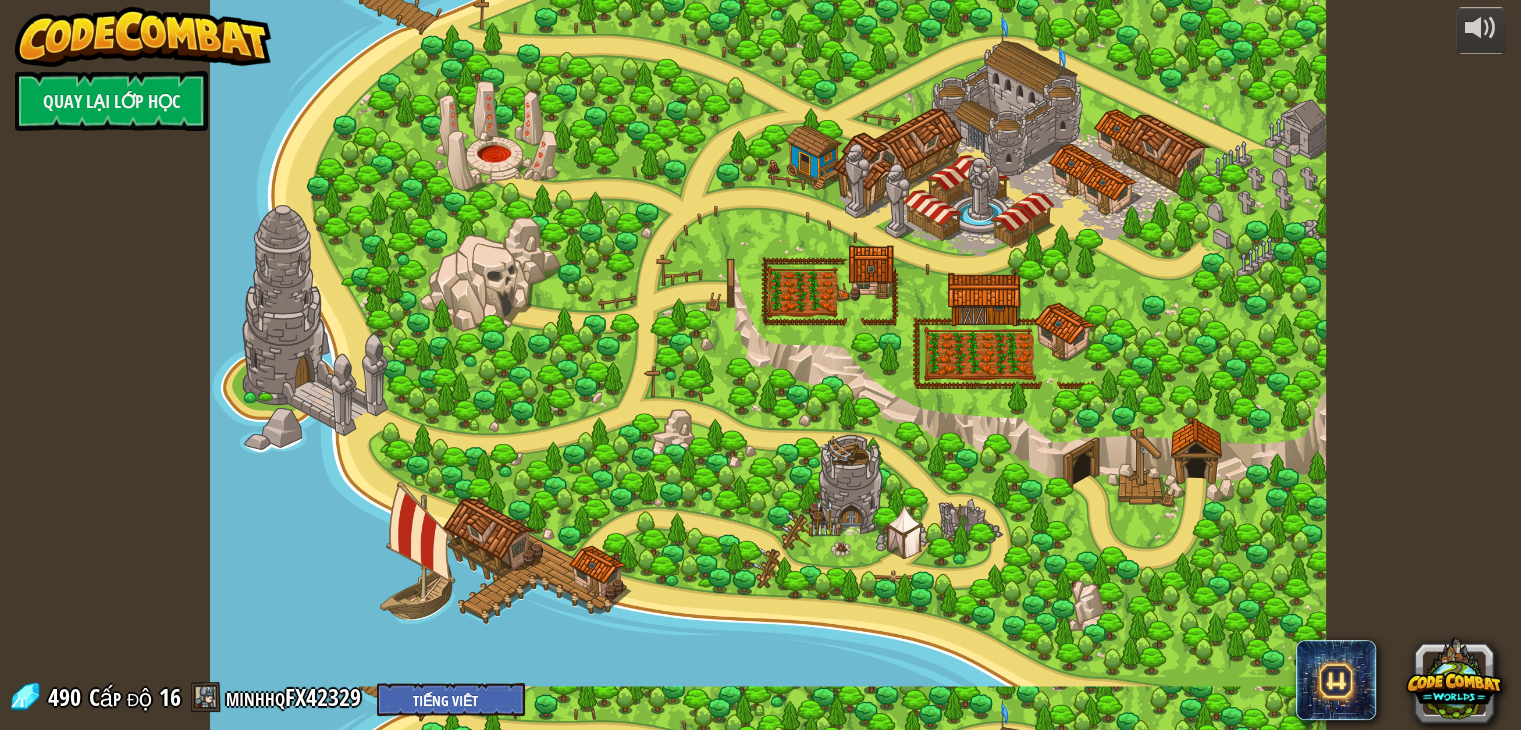 select on "vi" 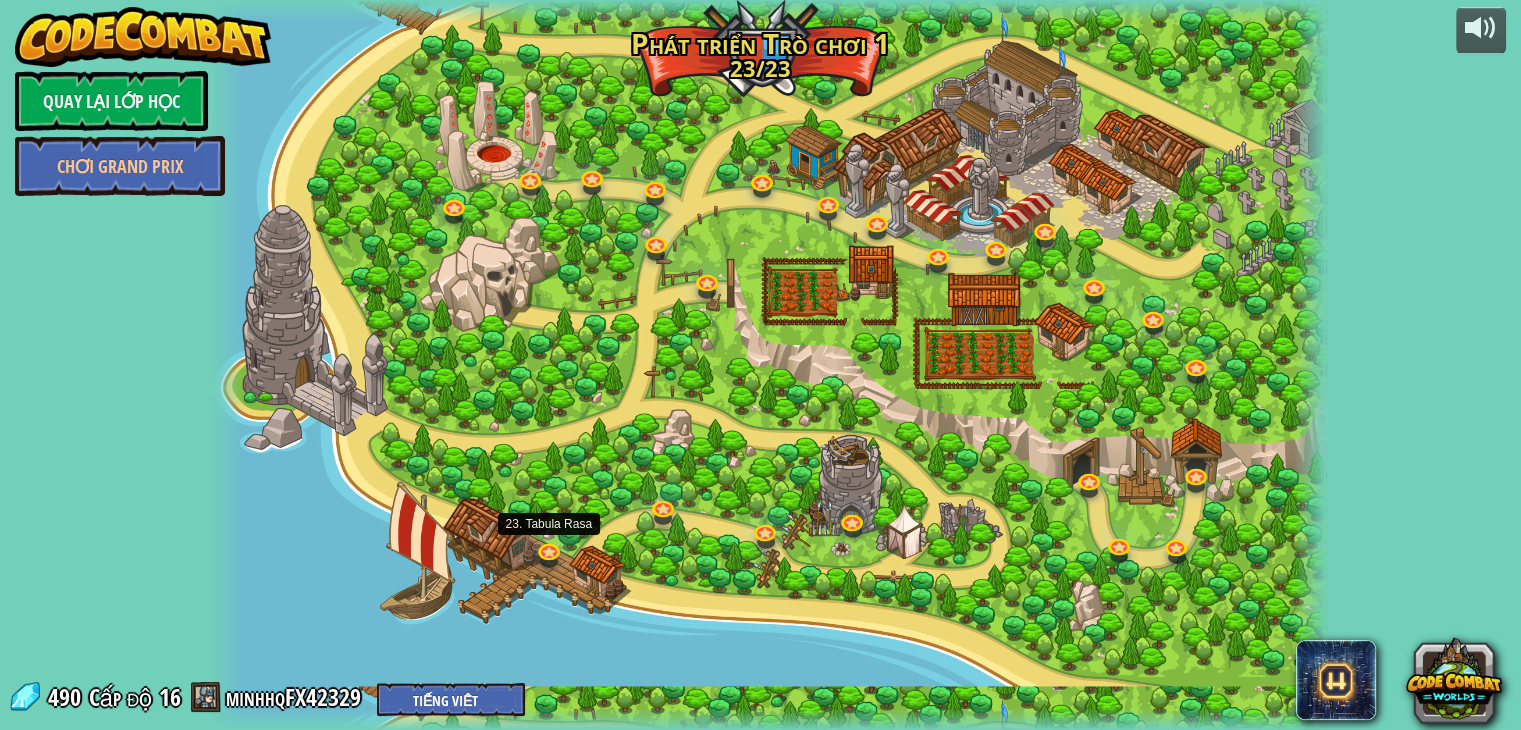 select on "vi" 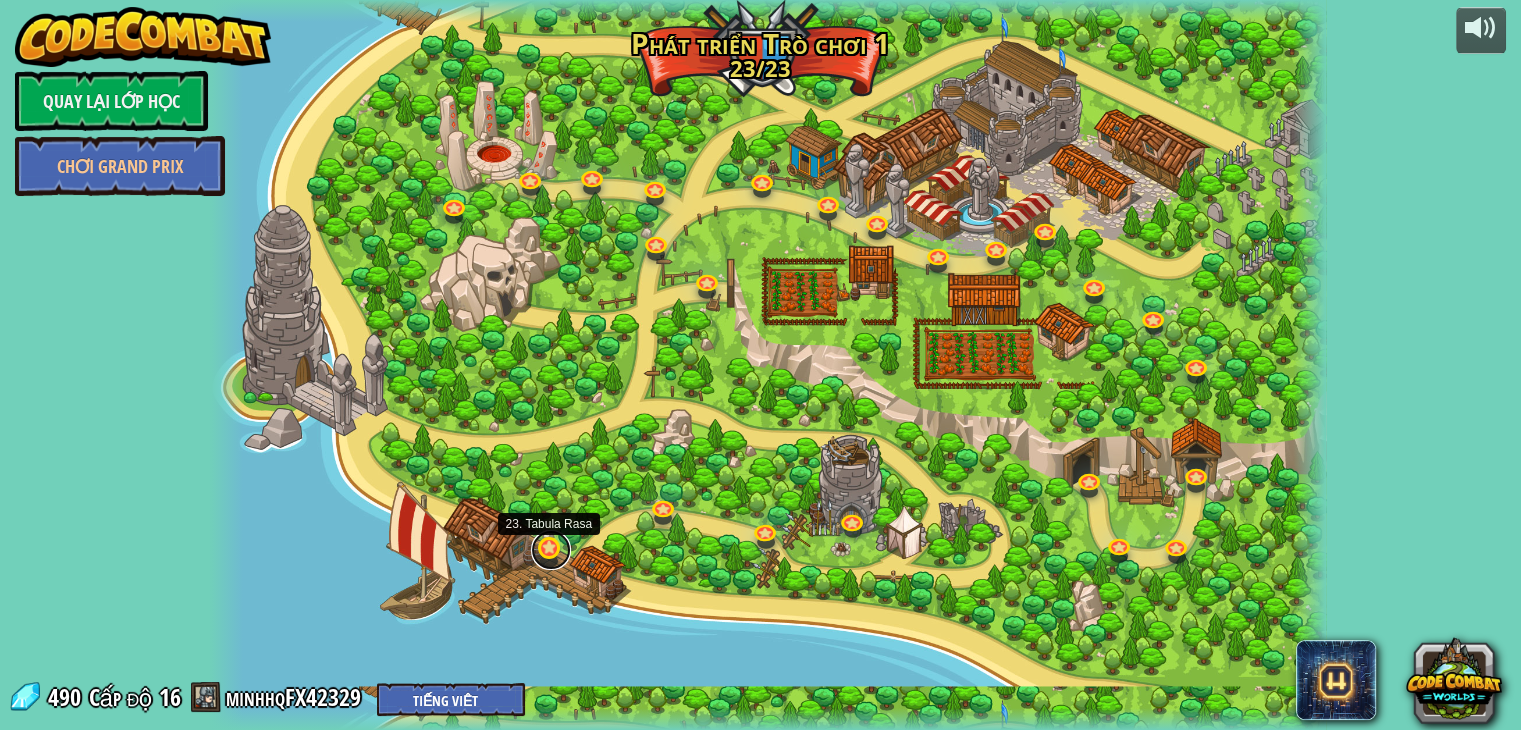 click at bounding box center [551, 550] 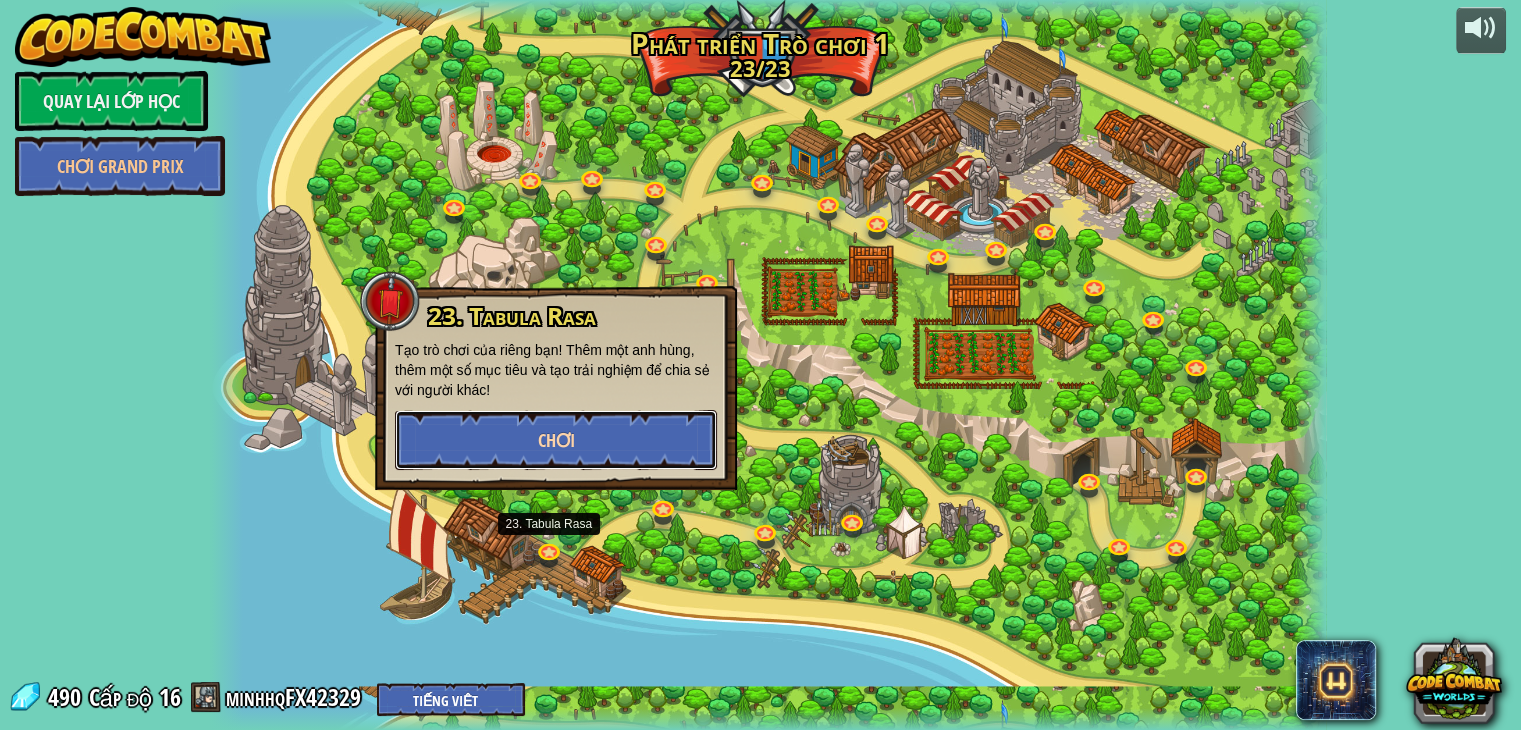 click on "Chơi" at bounding box center (556, 440) 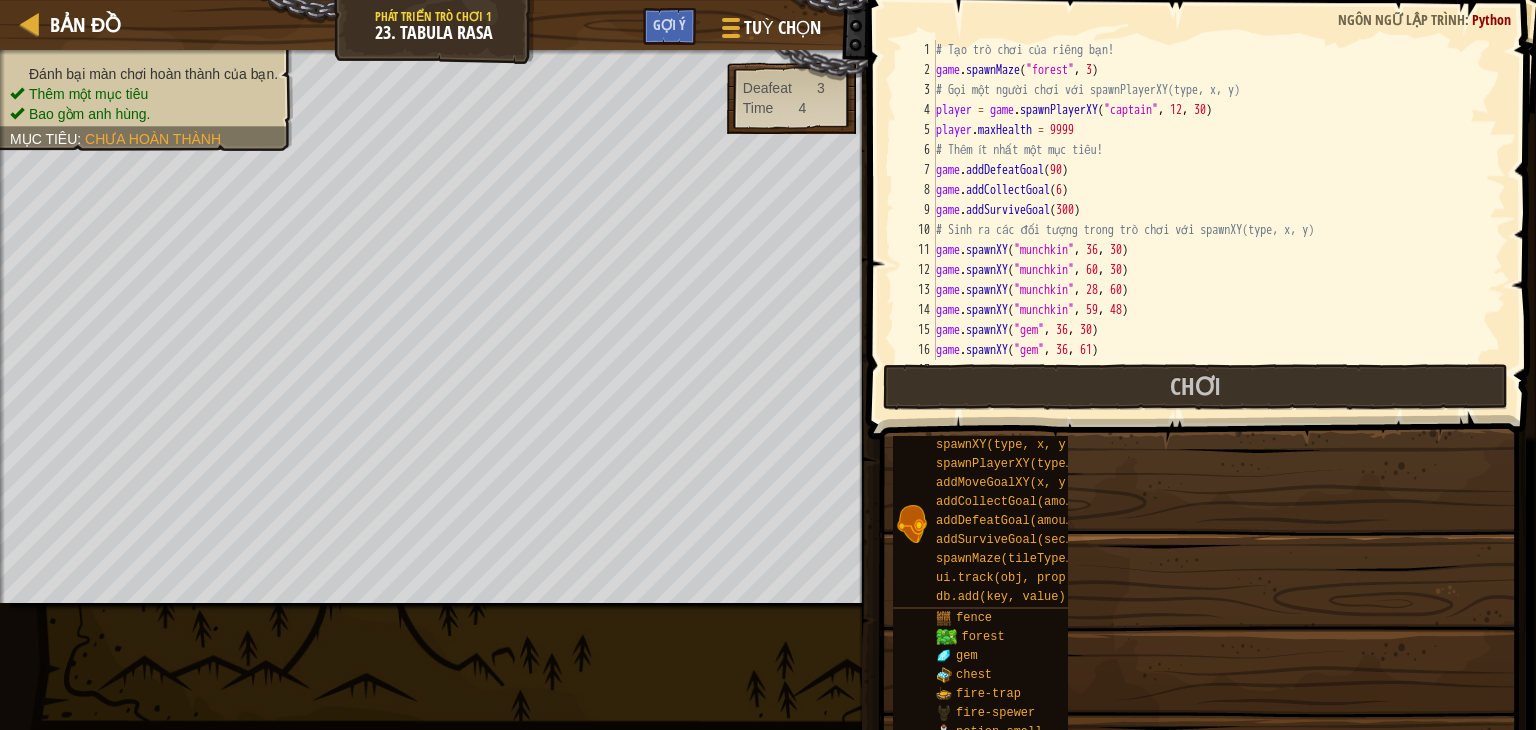 click on "Bản đồ Phát triển trò chơi 1 23. Tabula Rasa Tuỳ chọn Xong Gợi ý 1     הההההההההההההההההההההההההההההההההההההההההההההההההההההההההההההההההההההההההההההההההההההההההההההההההההההההההההההההההההההההההההההההההההההההההההההההההההההההההההההההההההההההההההההההההההההההההההההההההההההההההההההההההההההההההההההההההההההההההההההההההההההההההההההההה XXXXXXXXXXXXXXXXXXXXXXXXXXXXXXXXXXXXXXXXXXXXXXXXXXXXXXXXXXXXXXXXXXXXXXXXXXXXXXXXXXXXXXXXXXXXXXXXXXXXXXXXXXXXXXXXXXXXXXXXXXXXXXXXXXXXXXXXXXXXXXXXXXXXXXXXXXXXXXXXXXXXXXXXXXXXXXXXXXXXXXXXXXXXXXXXXXXXXXXXXXXXXXXXXXXXXXXXXXXXXXXXXXXXXXXXXXXXXXXXXXXXXXXXXXXXXXXX Giải pháp × Gợi ý Trò Chơi 1 2 3 4 5 6 7 8 9 10 11 12 13 14 15 16 17 # Tạo trò chơi của riêng bạn! game . spawnMaze ( "forest" ,   3 ) player   =" at bounding box center [768, 365] 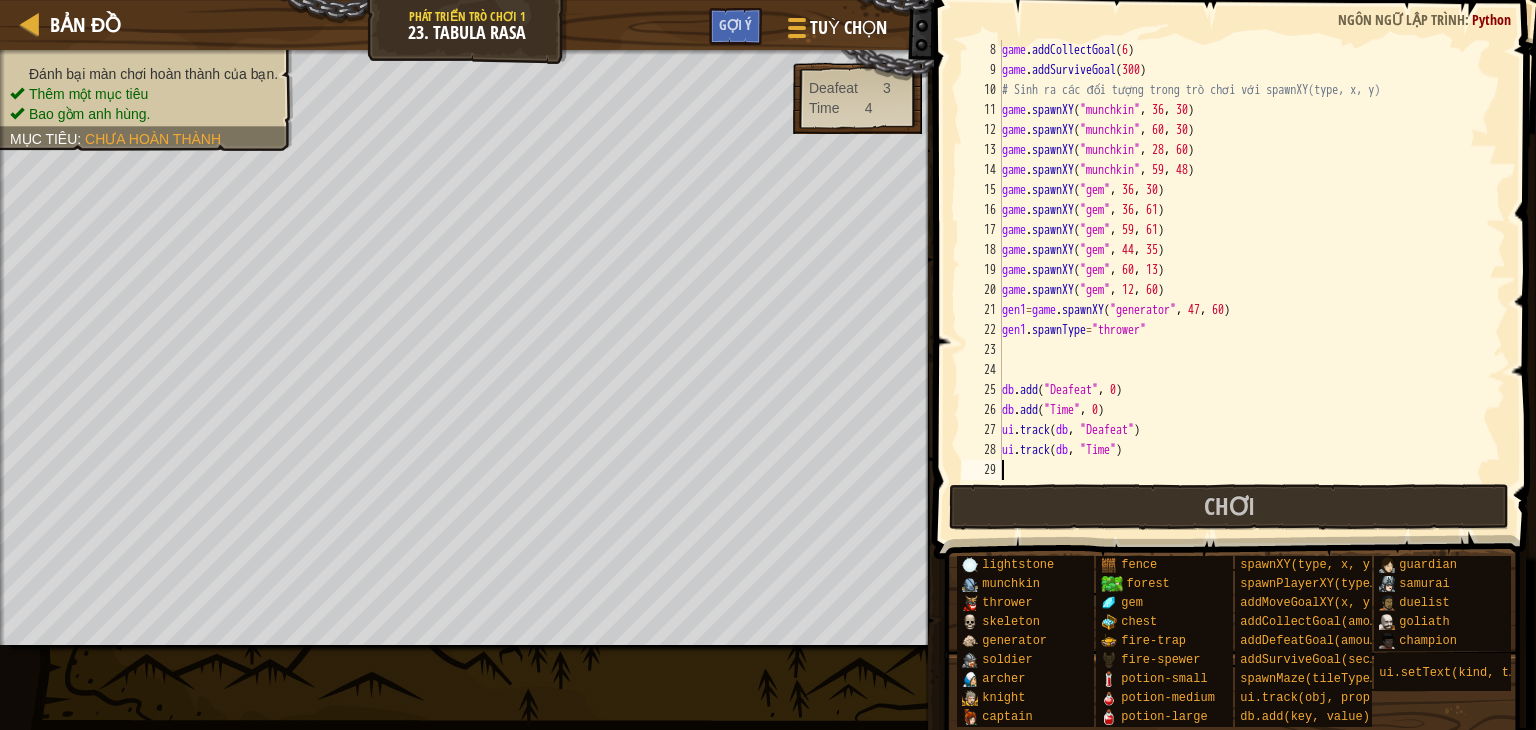 scroll, scrollTop: 140, scrollLeft: 0, axis: vertical 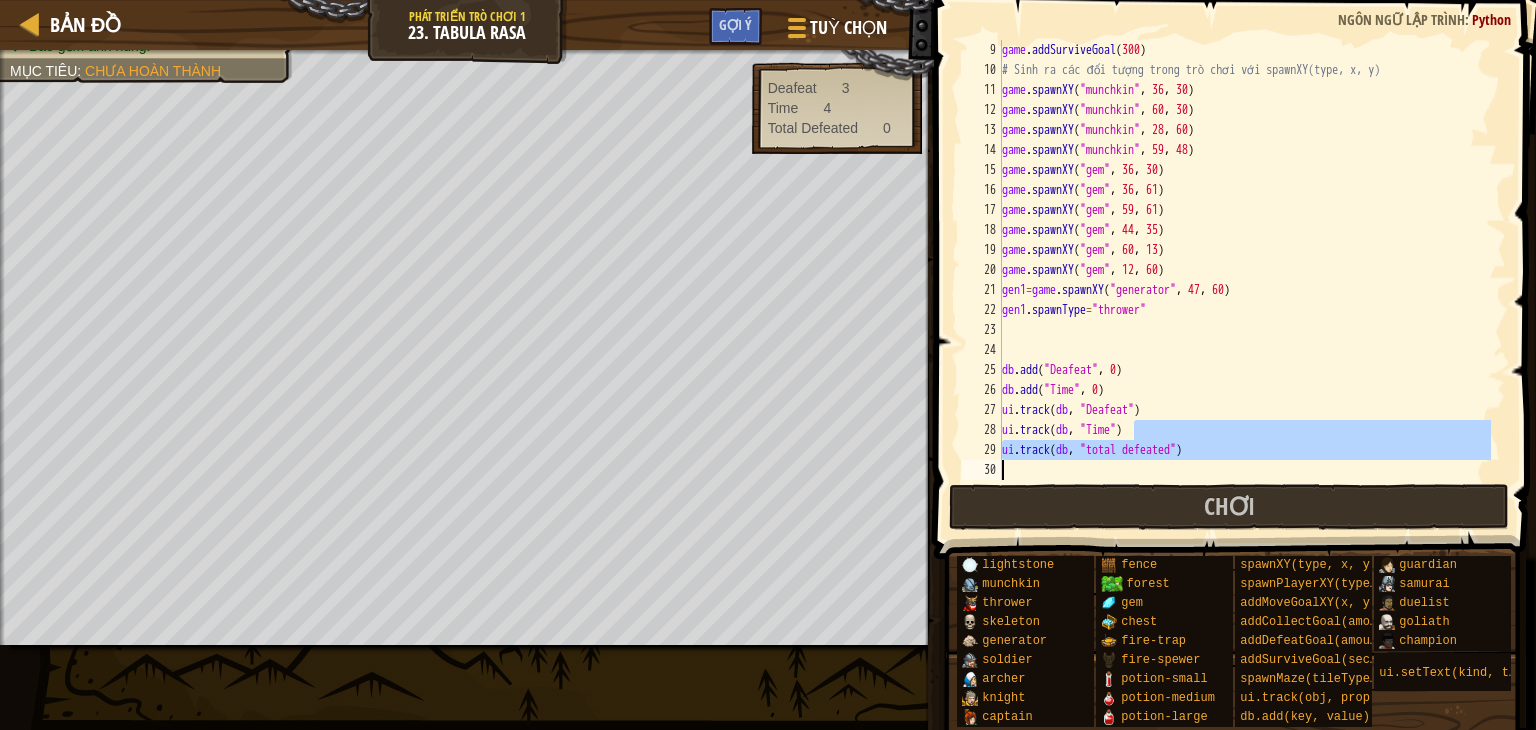 drag, startPoint x: 1244, startPoint y: 453, endPoint x: 1228, endPoint y: 466, distance: 20.615528 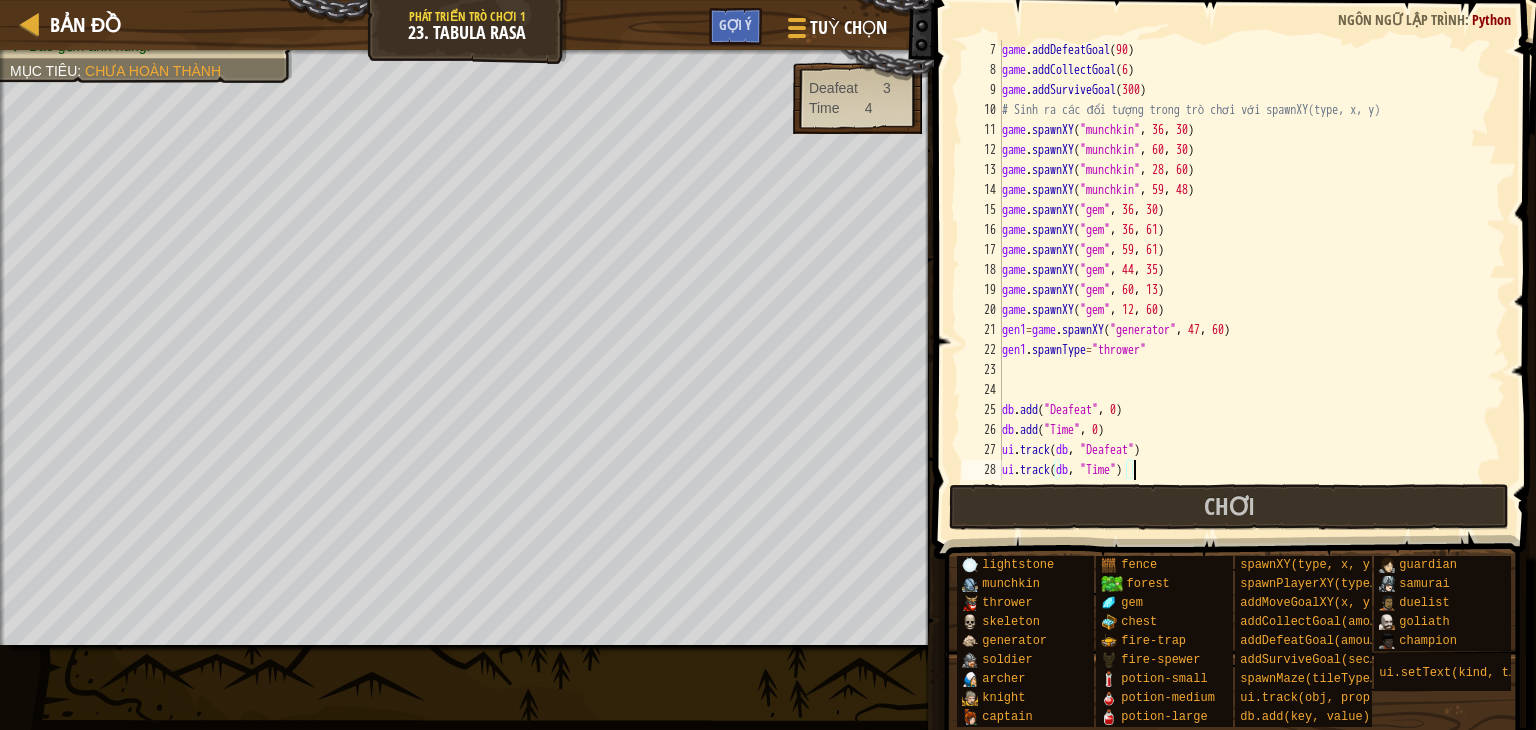 scroll, scrollTop: 140, scrollLeft: 0, axis: vertical 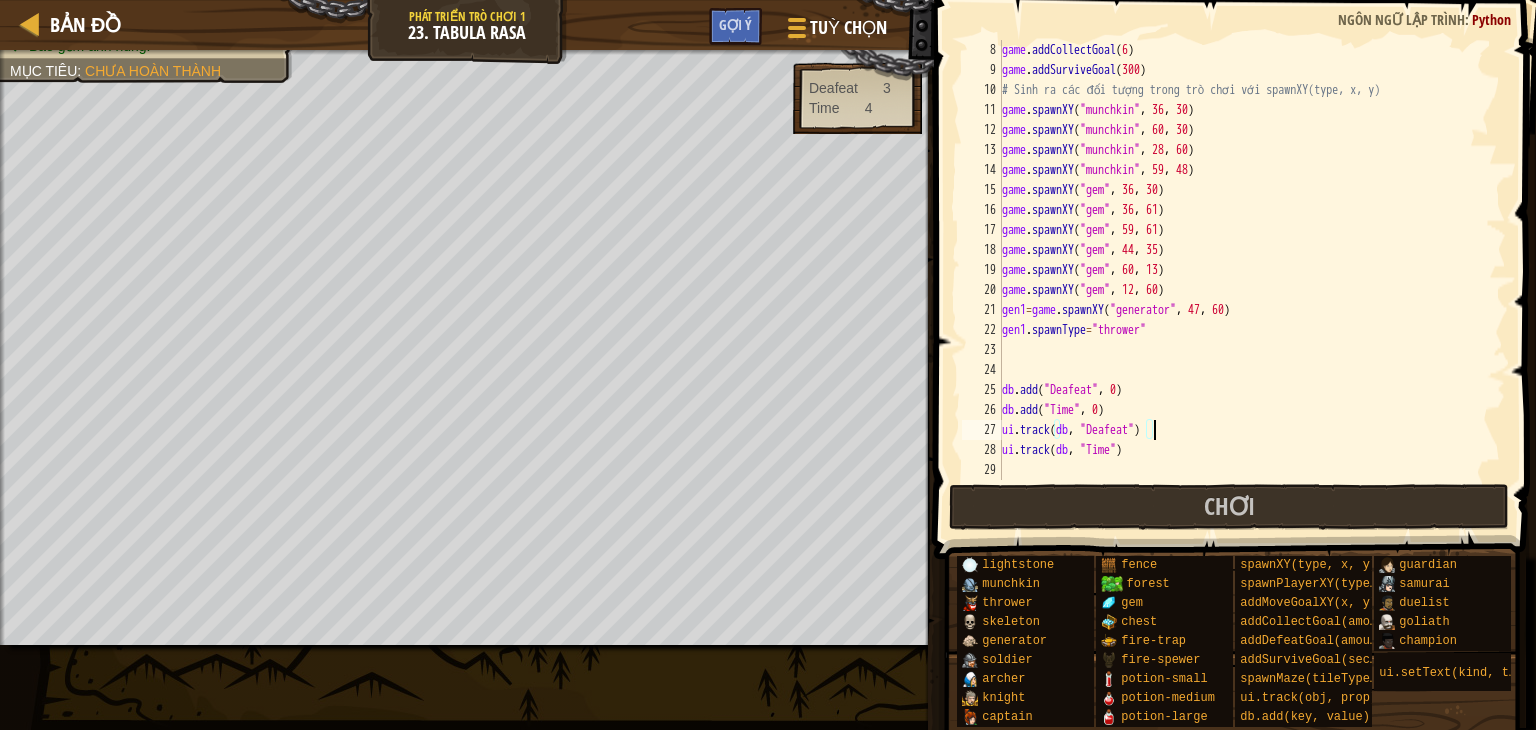 drag, startPoint x: 1222, startPoint y: 425, endPoint x: 1212, endPoint y: 435, distance: 14.142136 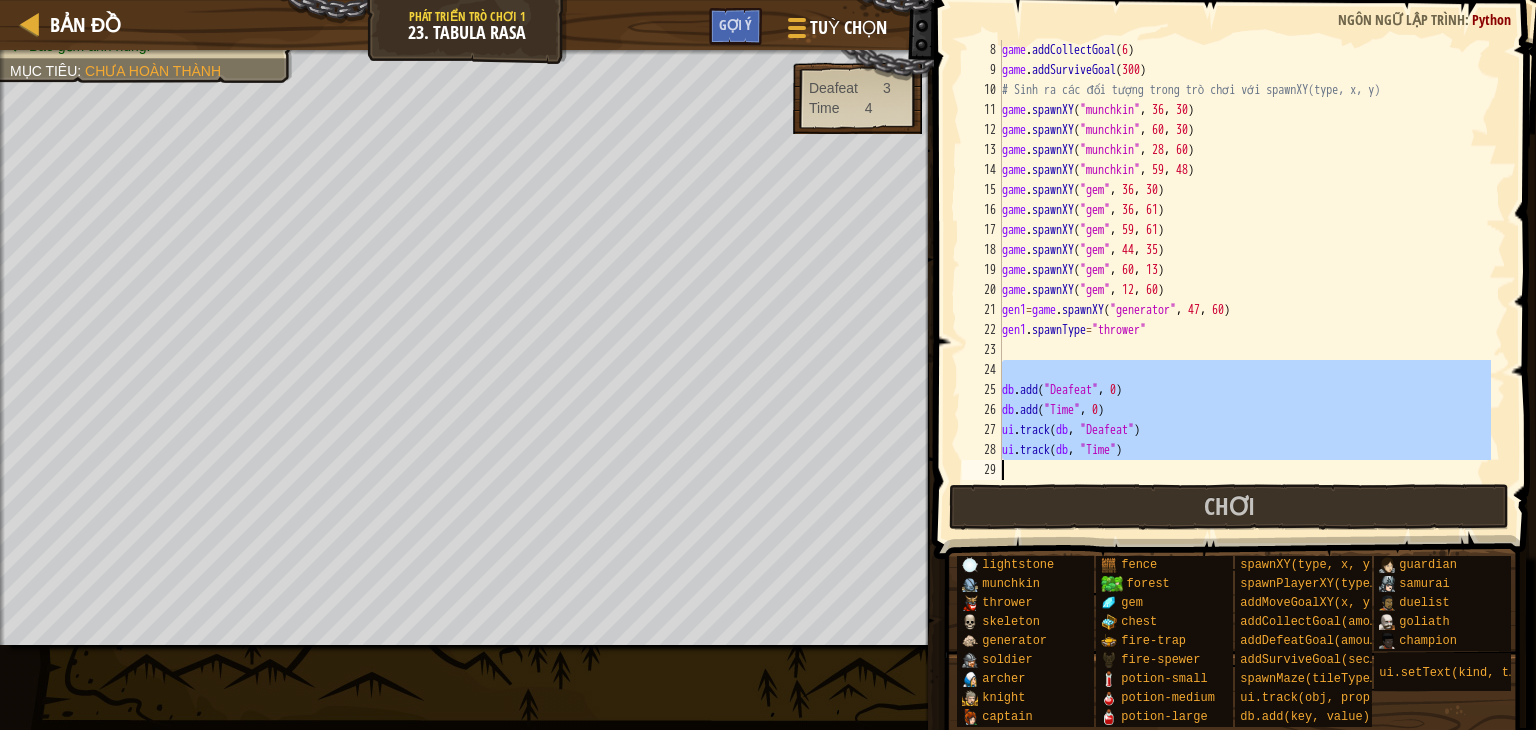 drag, startPoint x: 1008, startPoint y: 374, endPoint x: 1180, endPoint y: 468, distance: 196.01021 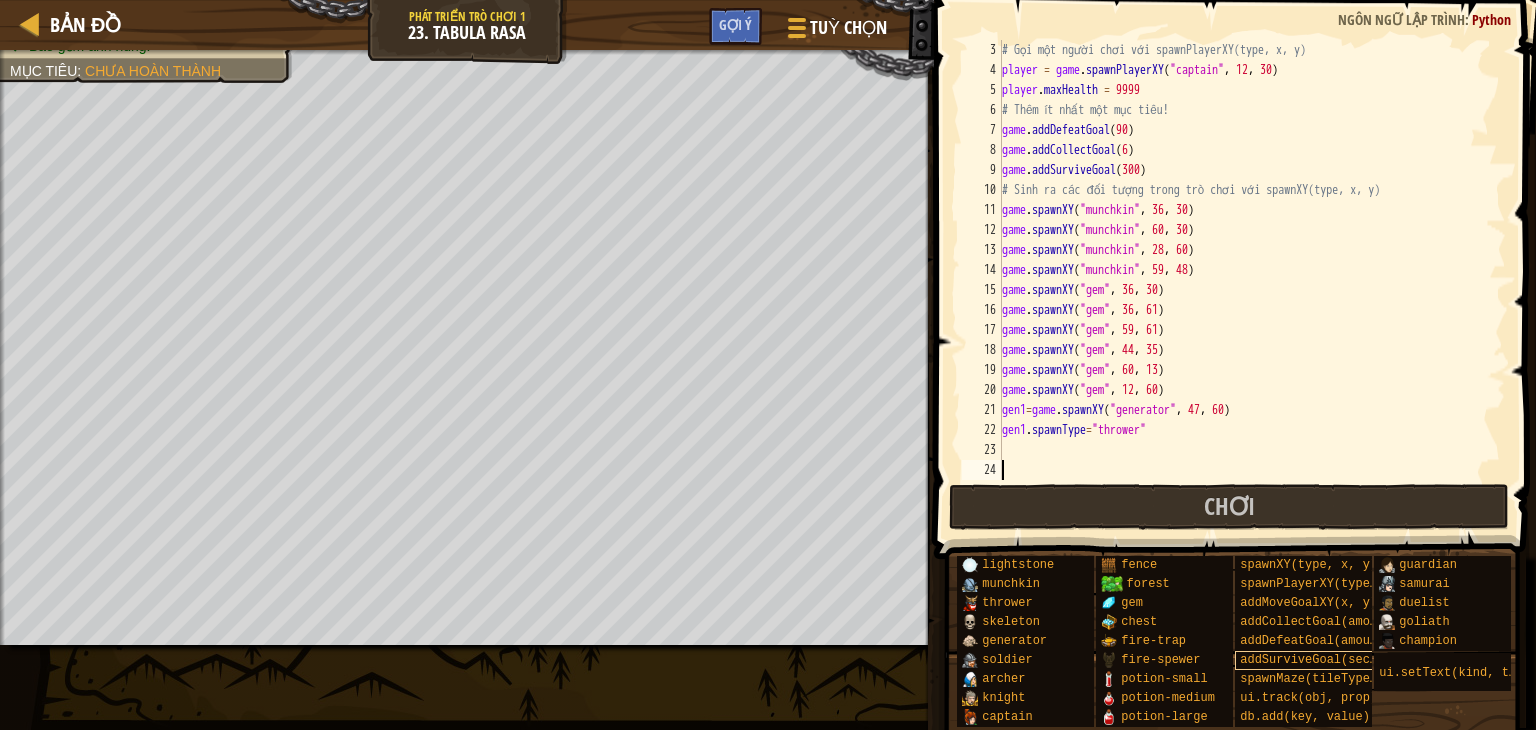 scroll, scrollTop: 15, scrollLeft: 0, axis: vertical 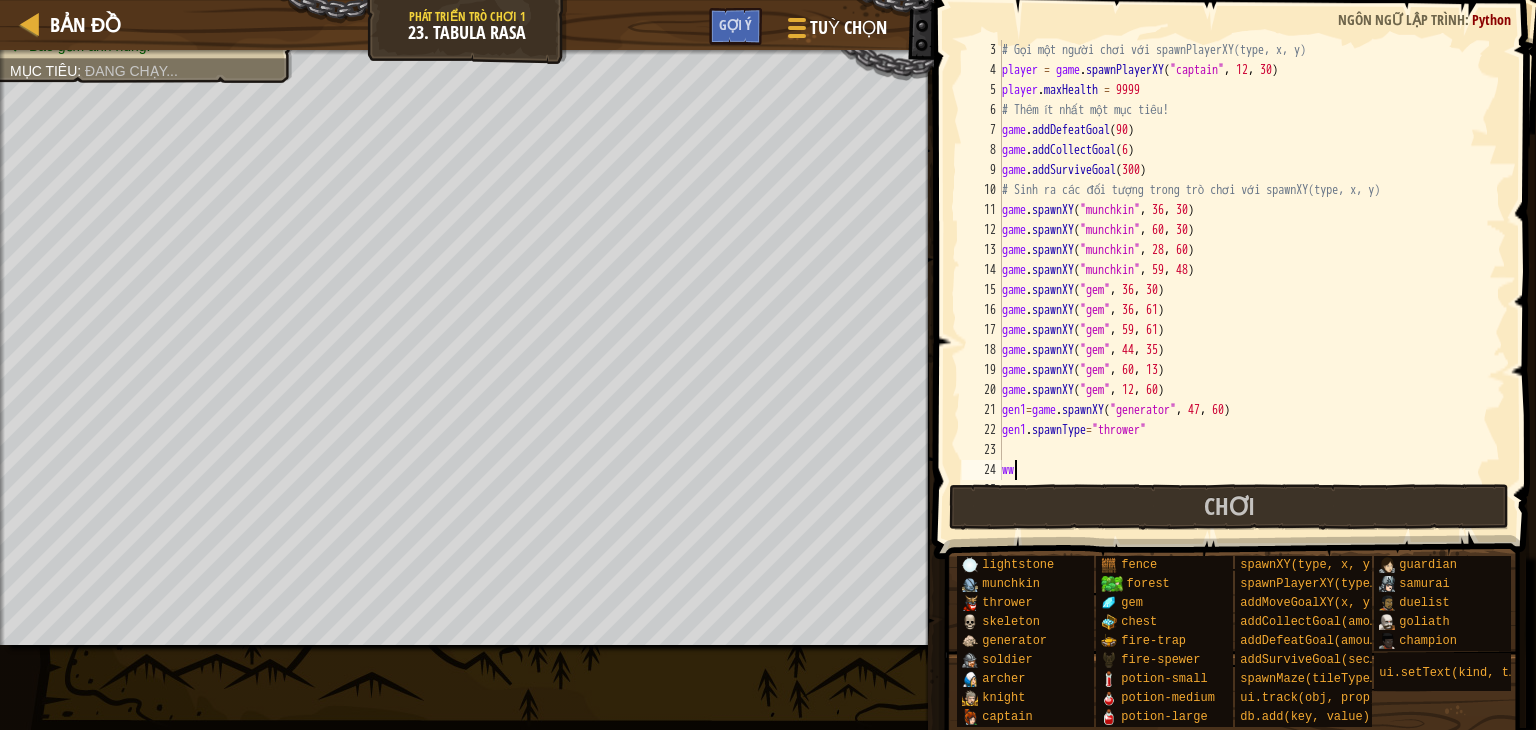 type on "w" 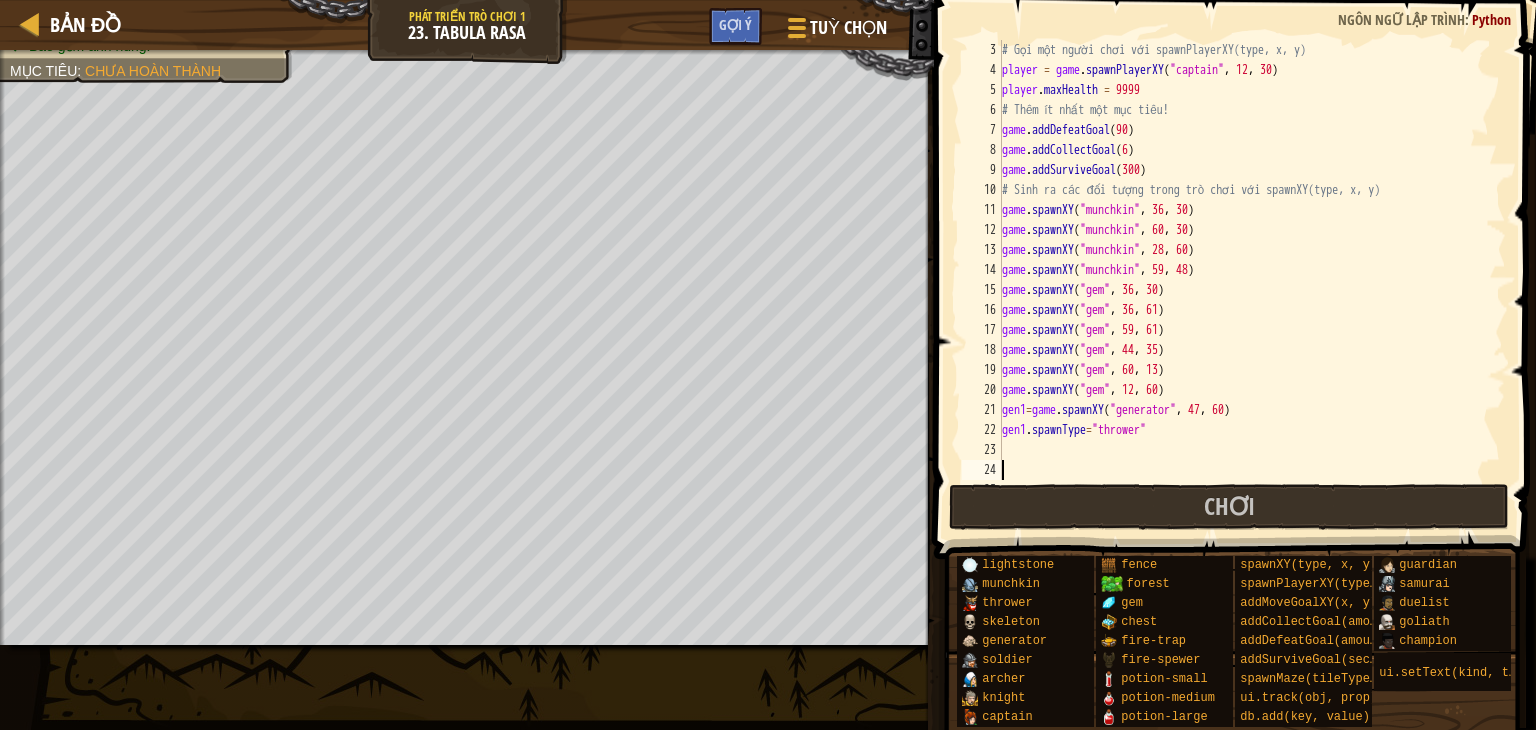 scroll, scrollTop: 60, scrollLeft: 0, axis: vertical 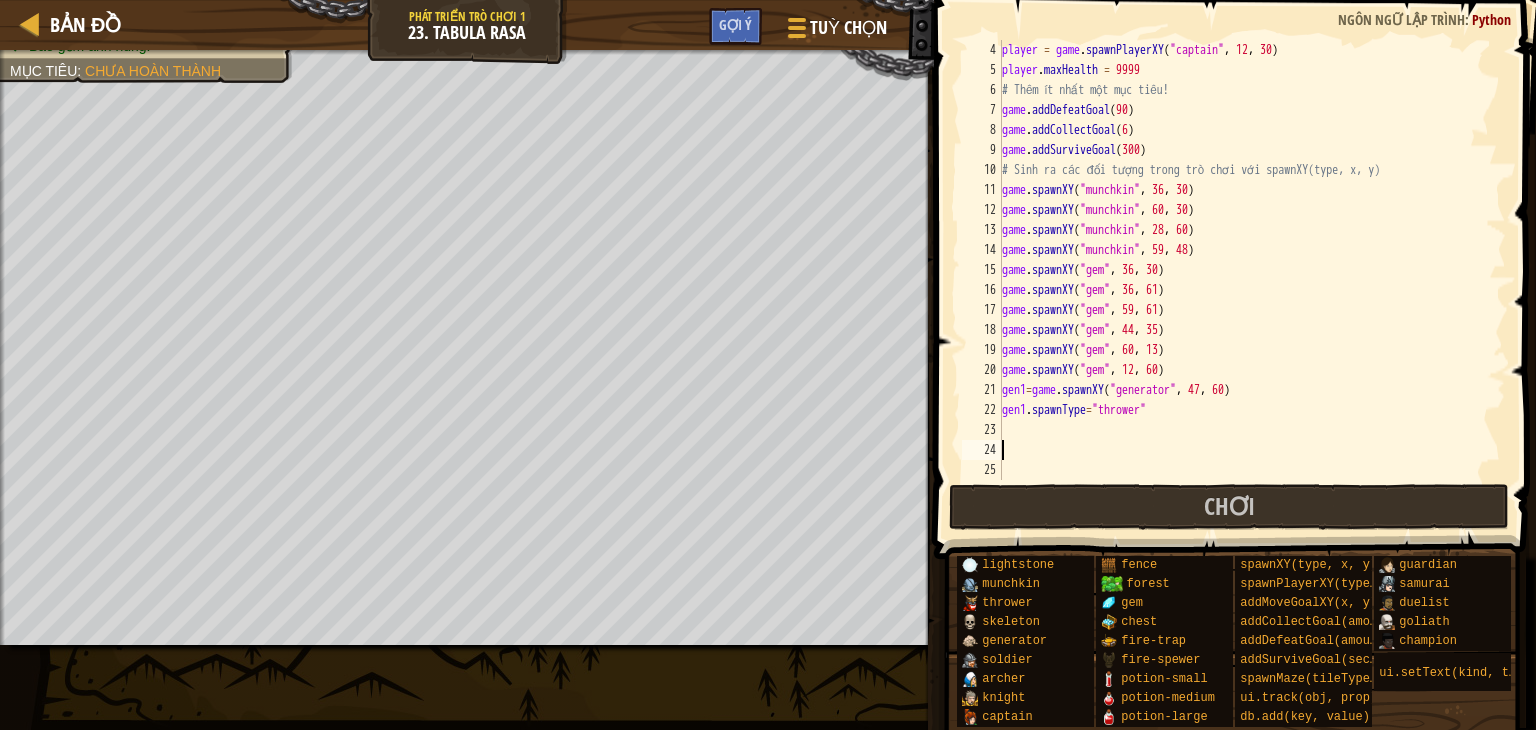 click on "player   =   game . spawnPlayerXY ( "captain" ,   12 ,   30 ) player . maxHealth   =   9999   # Thêm ít nhất một mục tiêu! game . addDefeatGoal ( 90 ) game . addCollectGoal ( 6 ) game . addSurviveGoal ( 300 ) # Sinh ra các đối tượng trong trò chơi với spawnXY(type, x, y) game . spawnXY ( "munchkin" ,   36 ,   30 ) game . spawnXY ( "munchkin" ,   60 ,   30 ) game . spawnXY ( "munchkin" ,   28 ,   60 ) game . spawnXY ( "munchkin" ,   59 ,   48 ) game . spawnXY ( "gem" ,   36 ,   30 ) game . spawnXY ( "gem" ,   36 ,   61 ) game . spawnXY ( "gem" ,   59 ,   61 ) game . spawnXY ( "gem" ,   44 ,   35 ) game . spawnXY ( "gem" ,   60 ,   13 ) game . spawnXY ( "gem" ,   12 ,   60 ) gen1 = game . spawnXY ( "generator" ,   47 ,   60 ) gen1 . spawnType = "thrower"" at bounding box center (1244, 280) 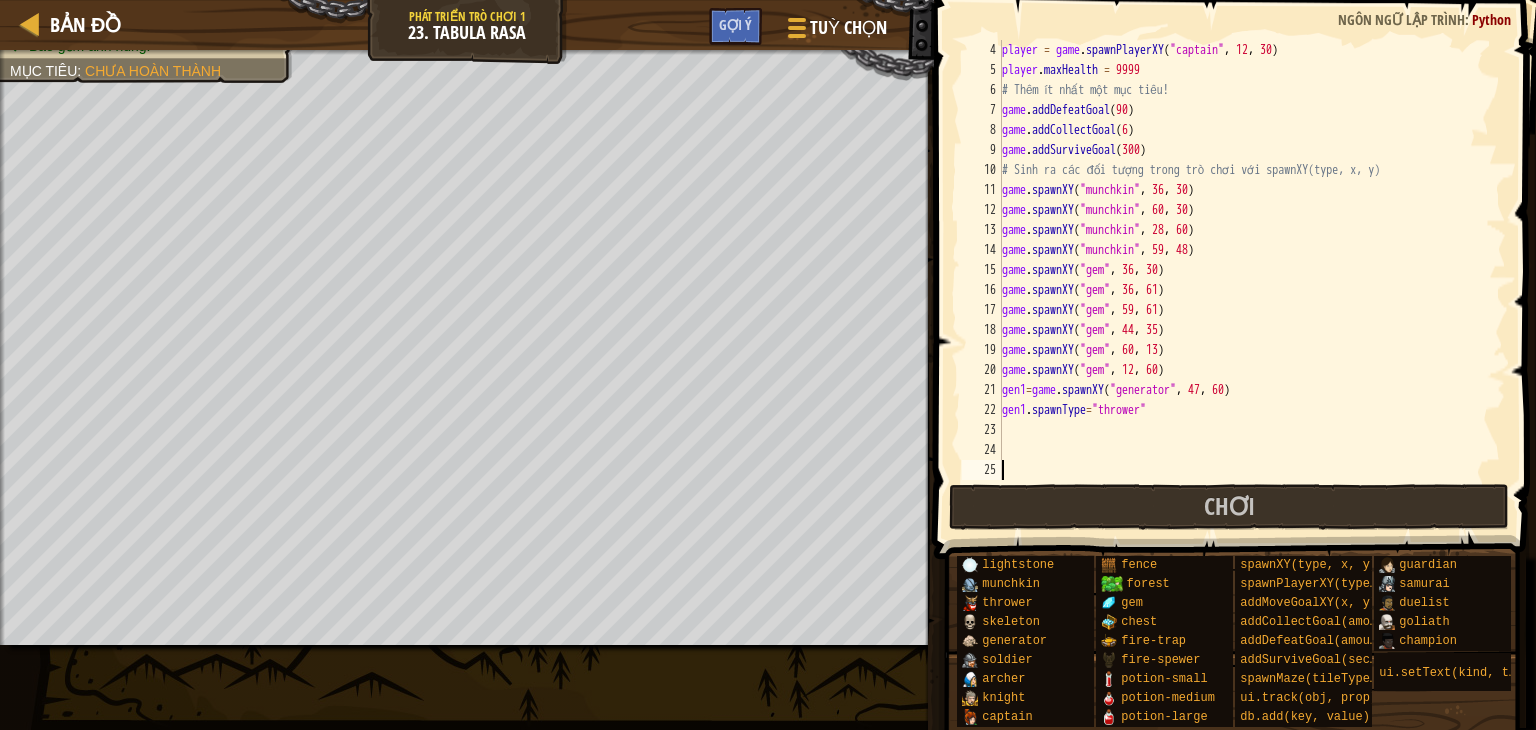 scroll, scrollTop: 15, scrollLeft: 4, axis: both 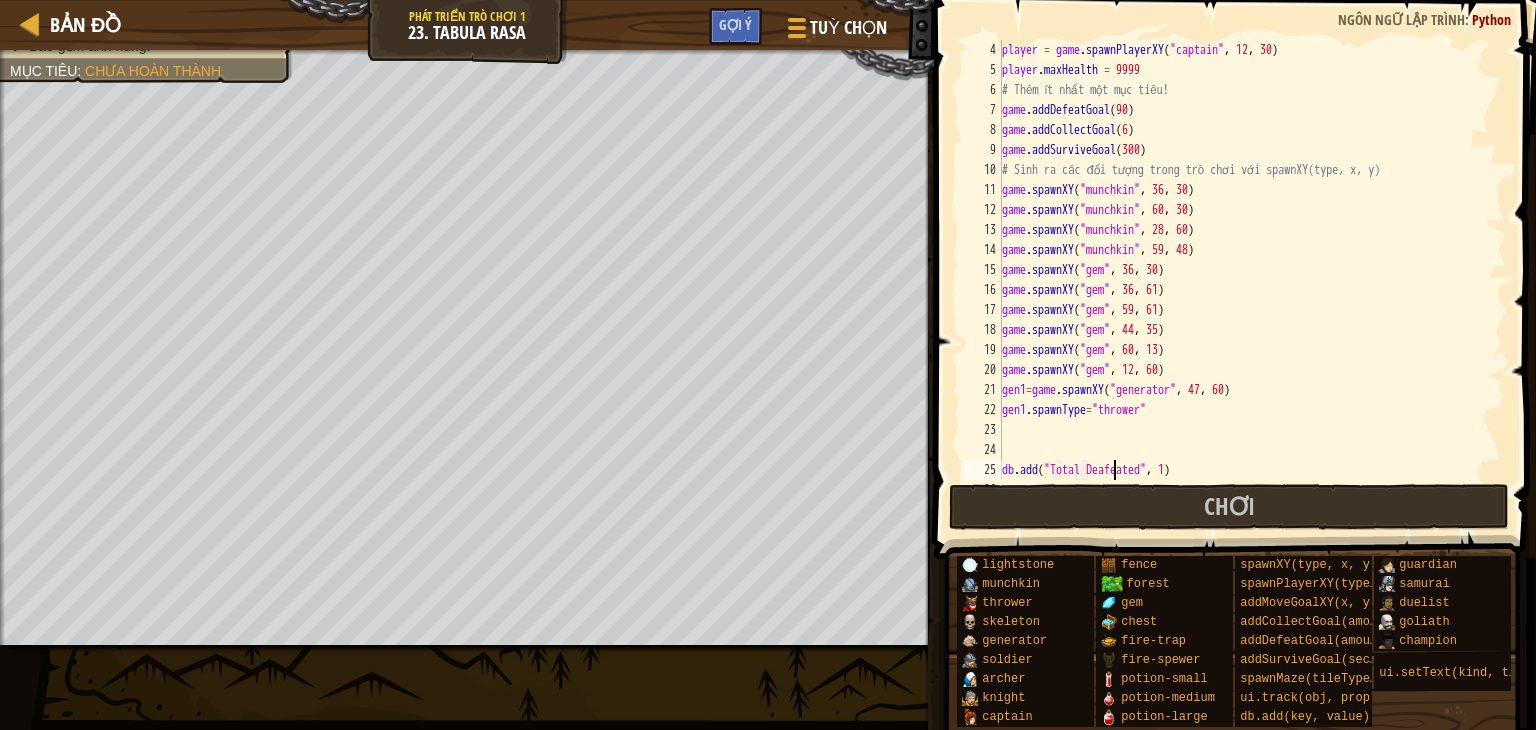 type on "db.add("Total Defeated", 1)" 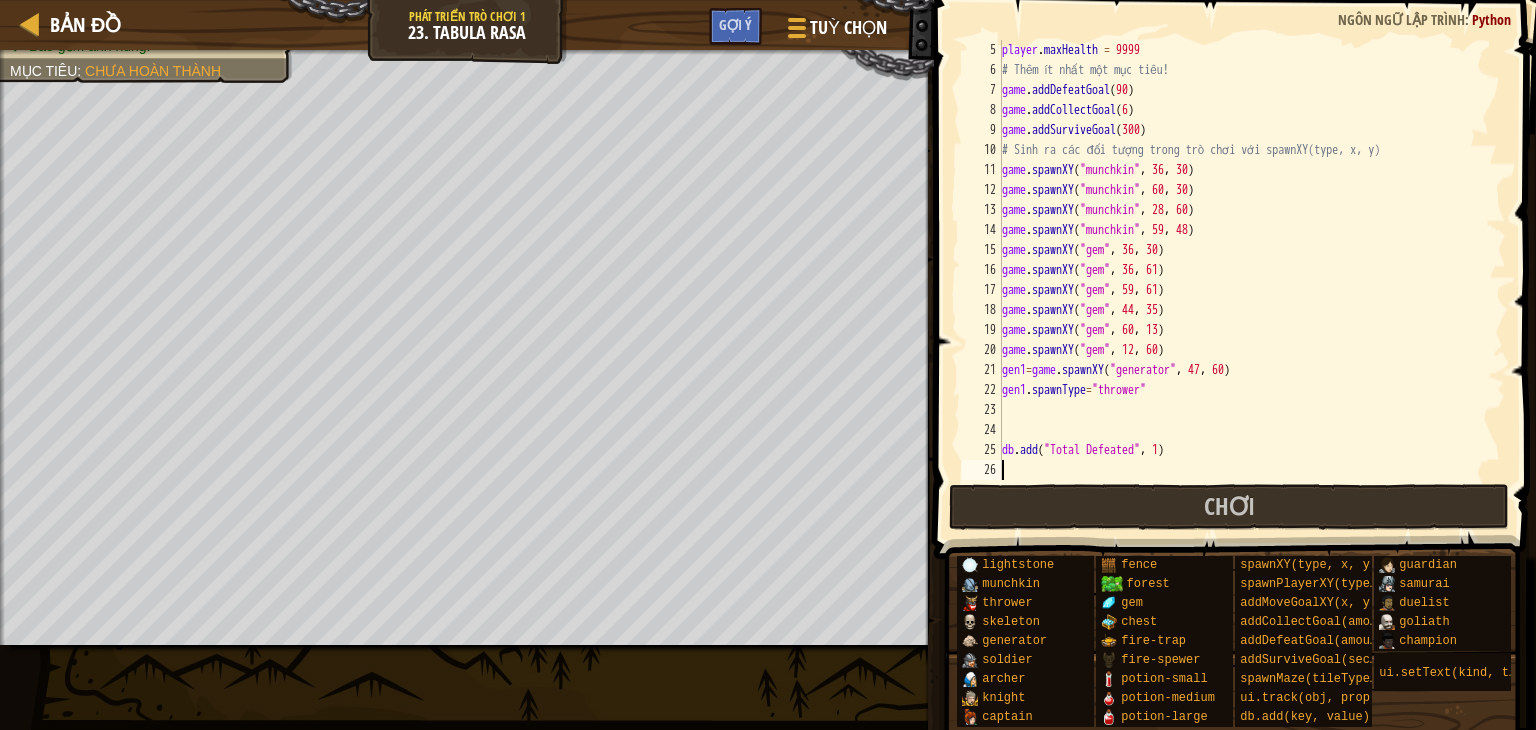 scroll, scrollTop: 8, scrollLeft: 0, axis: vertical 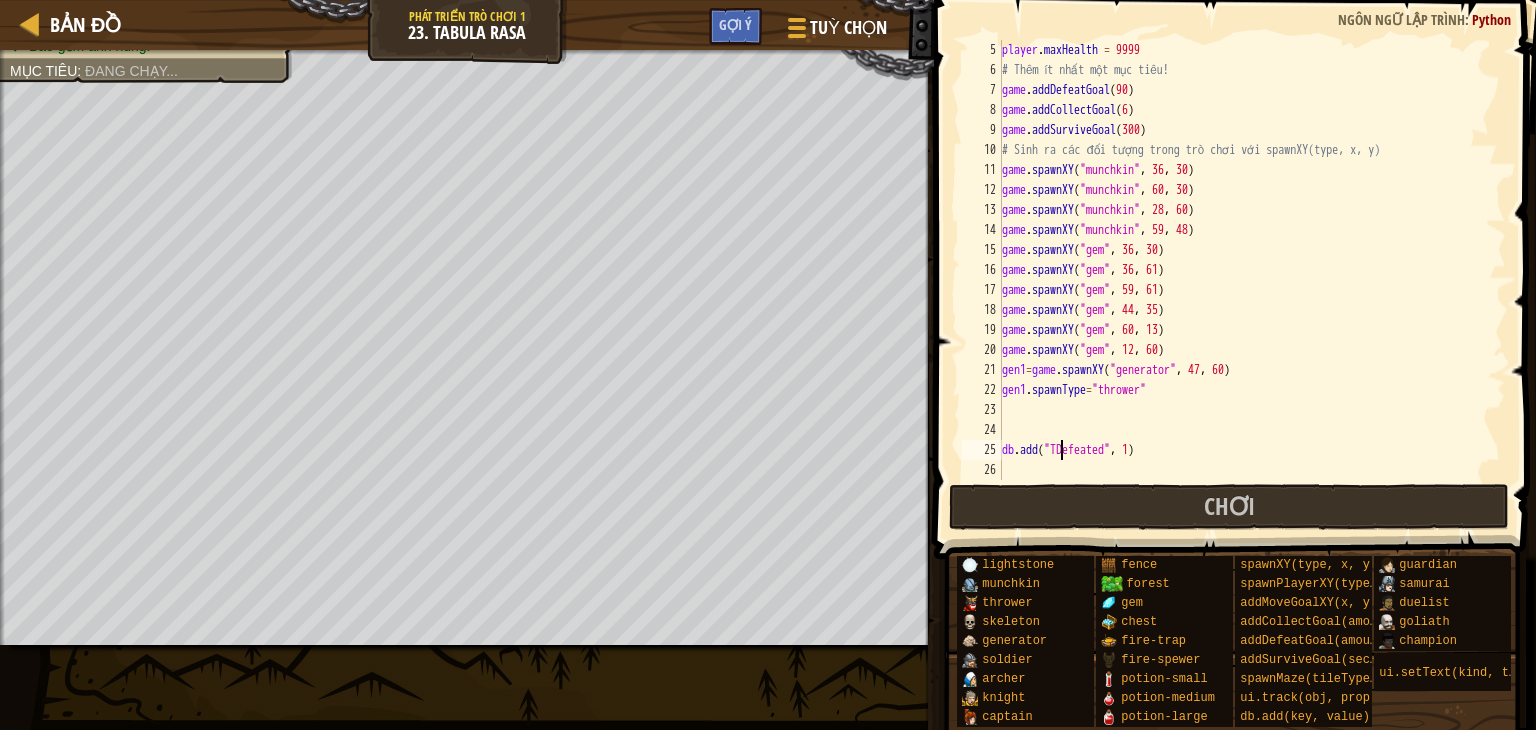 type on "db.add("Defeated", 1)" 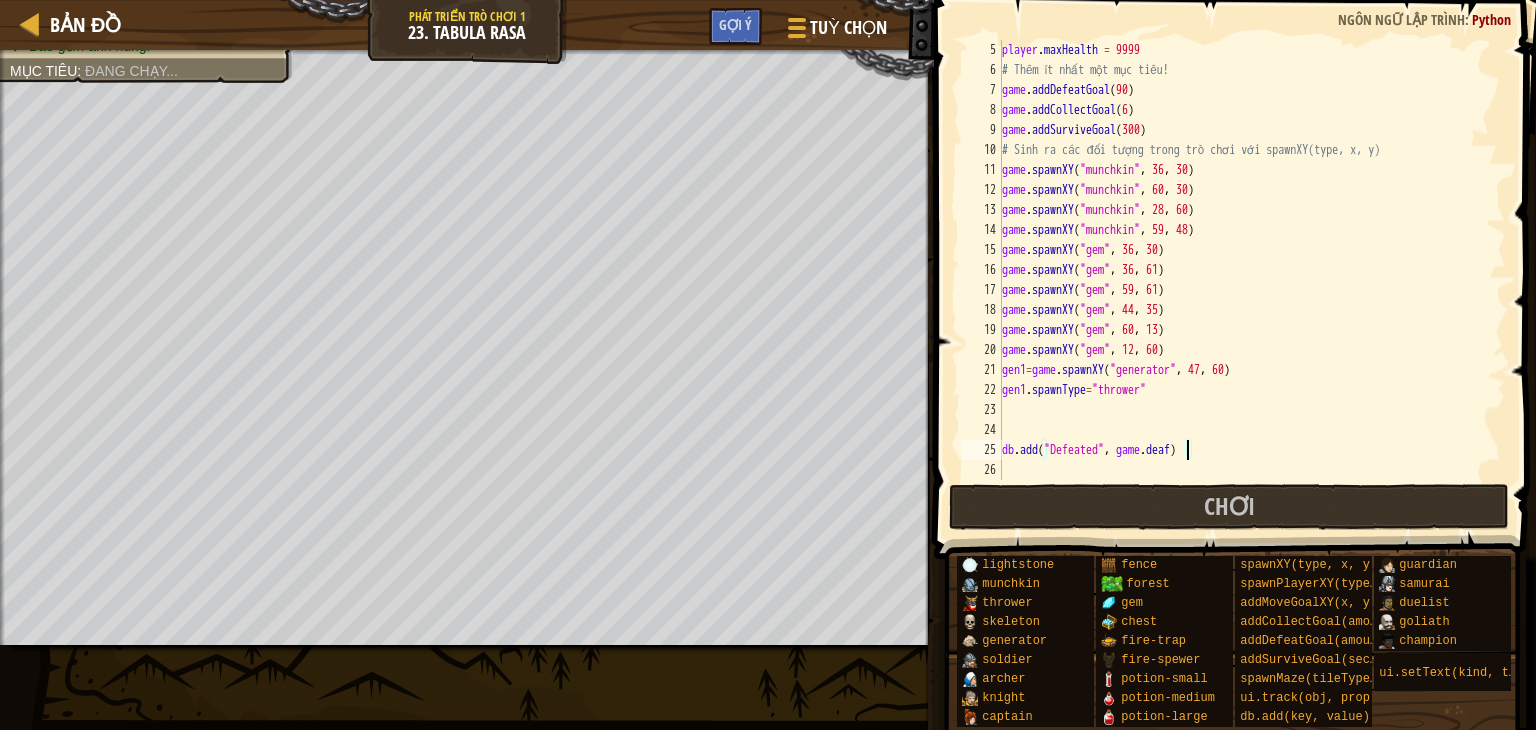 scroll, scrollTop: 9, scrollLeft: 15, axis: both 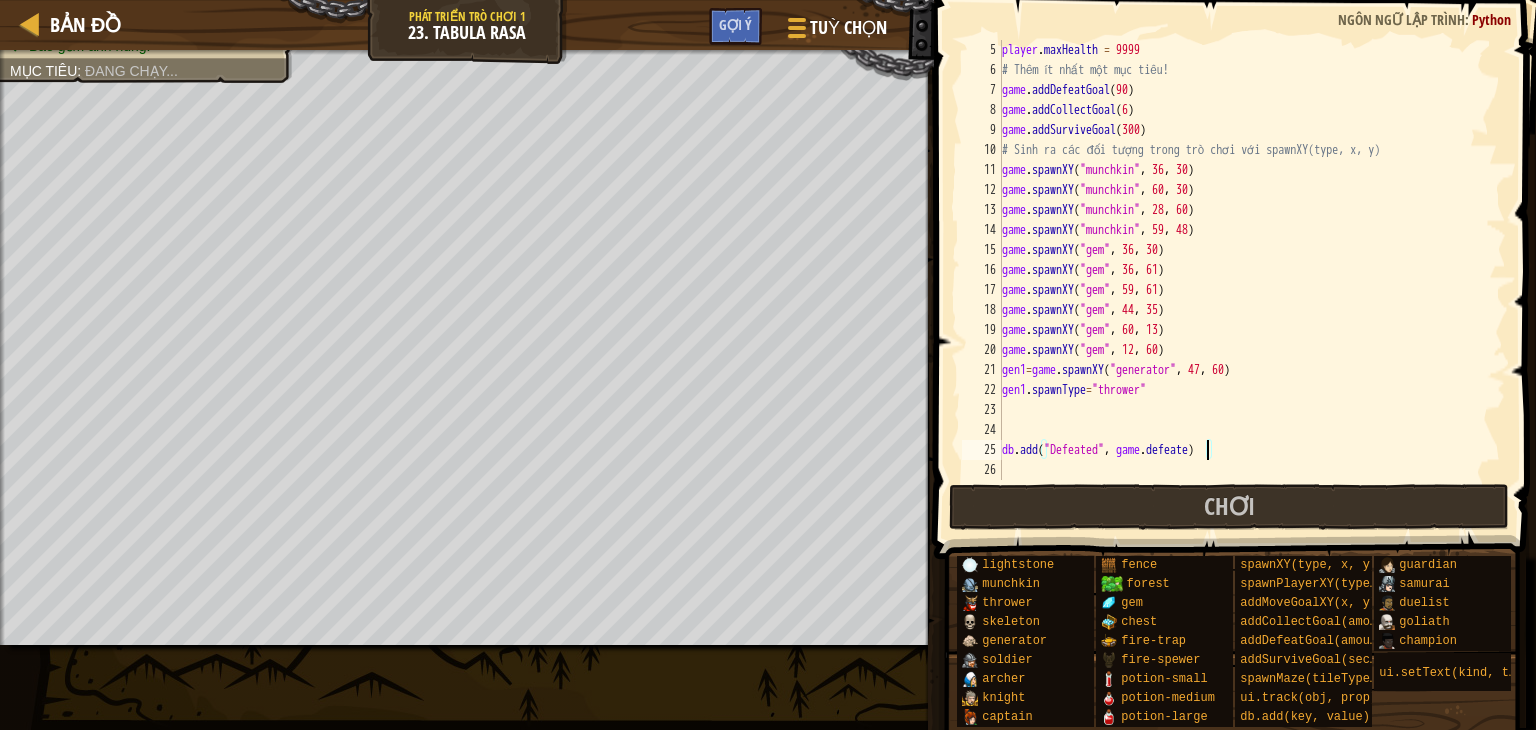 type on "db.add("Defeated", game.defeated)" 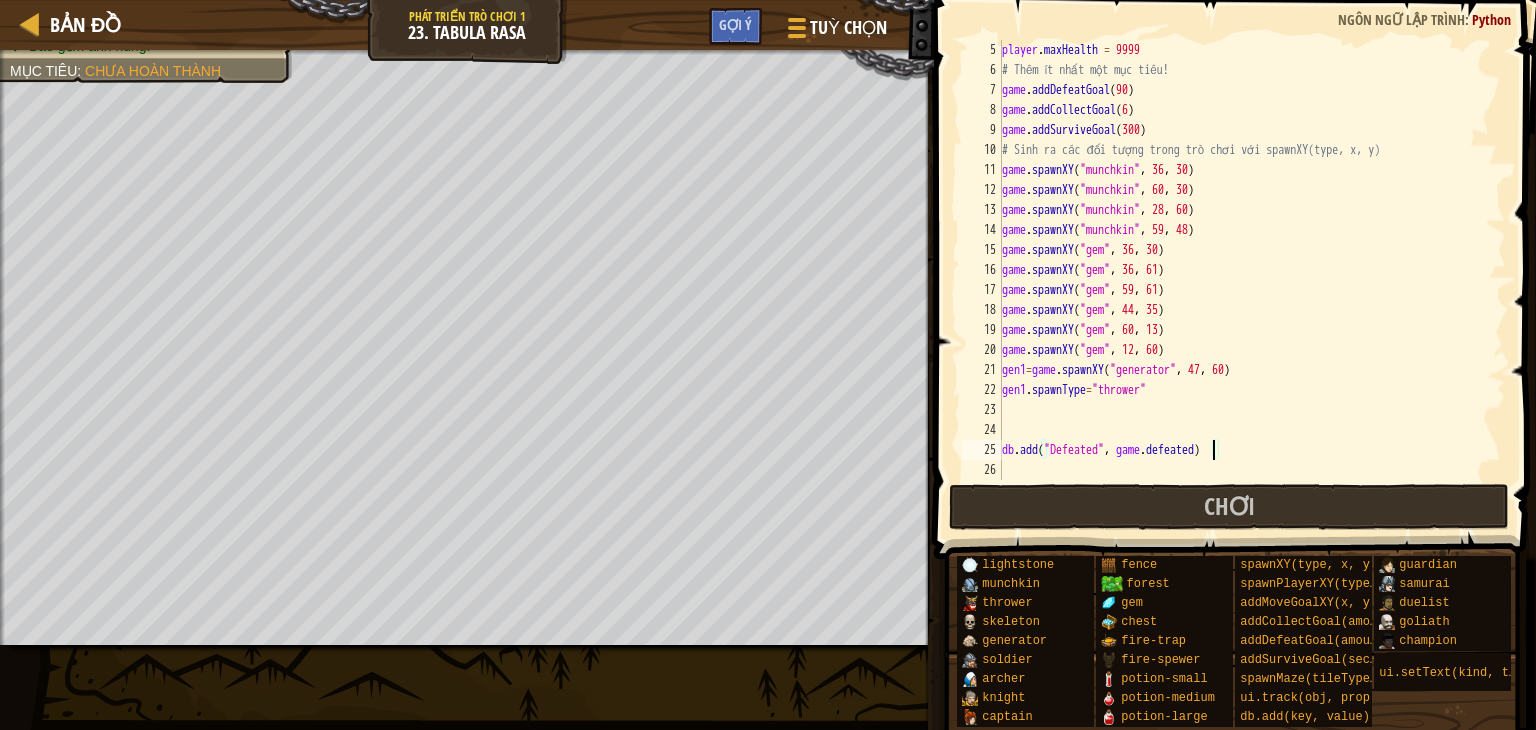scroll, scrollTop: 9, scrollLeft: 0, axis: vertical 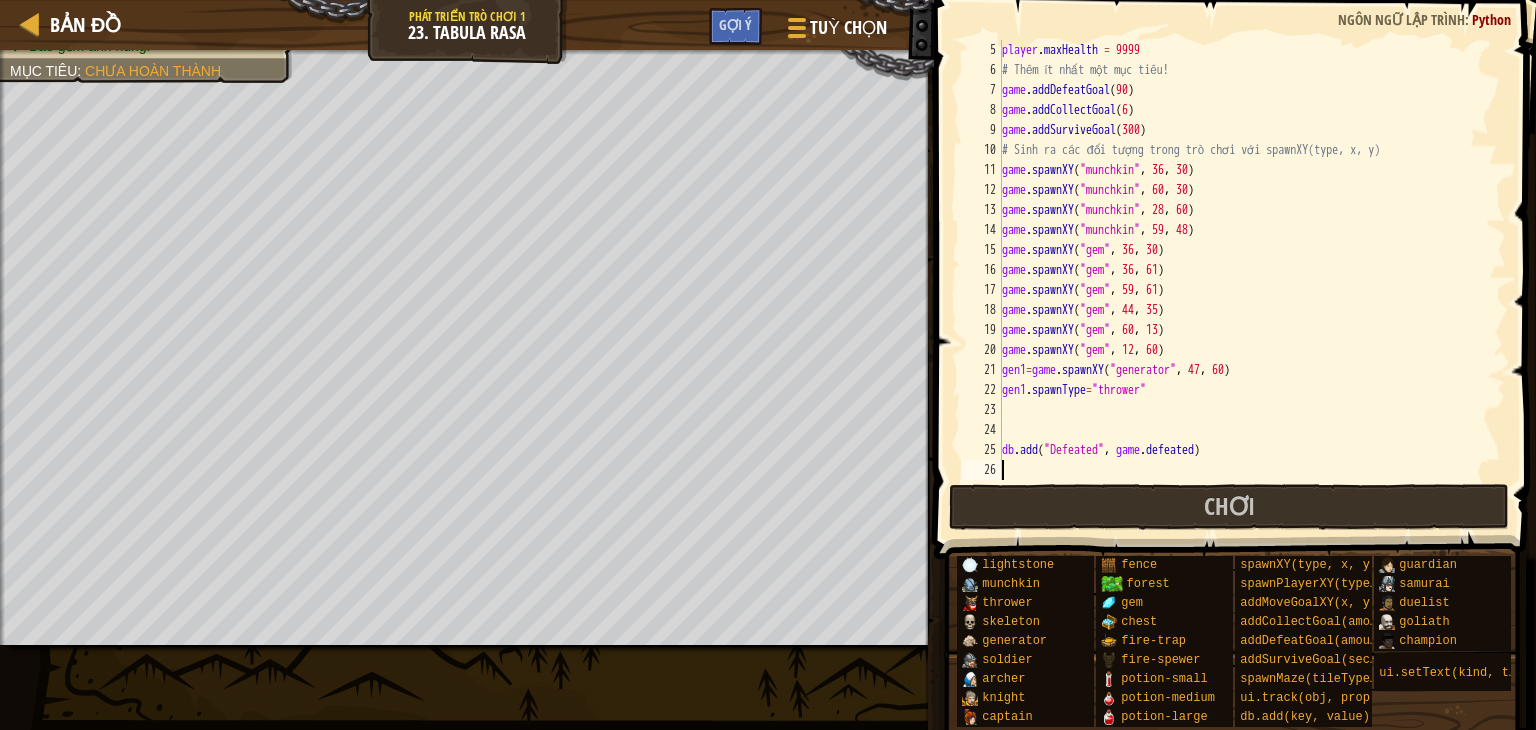 type on "db.add("Defeated", game.defeated)" 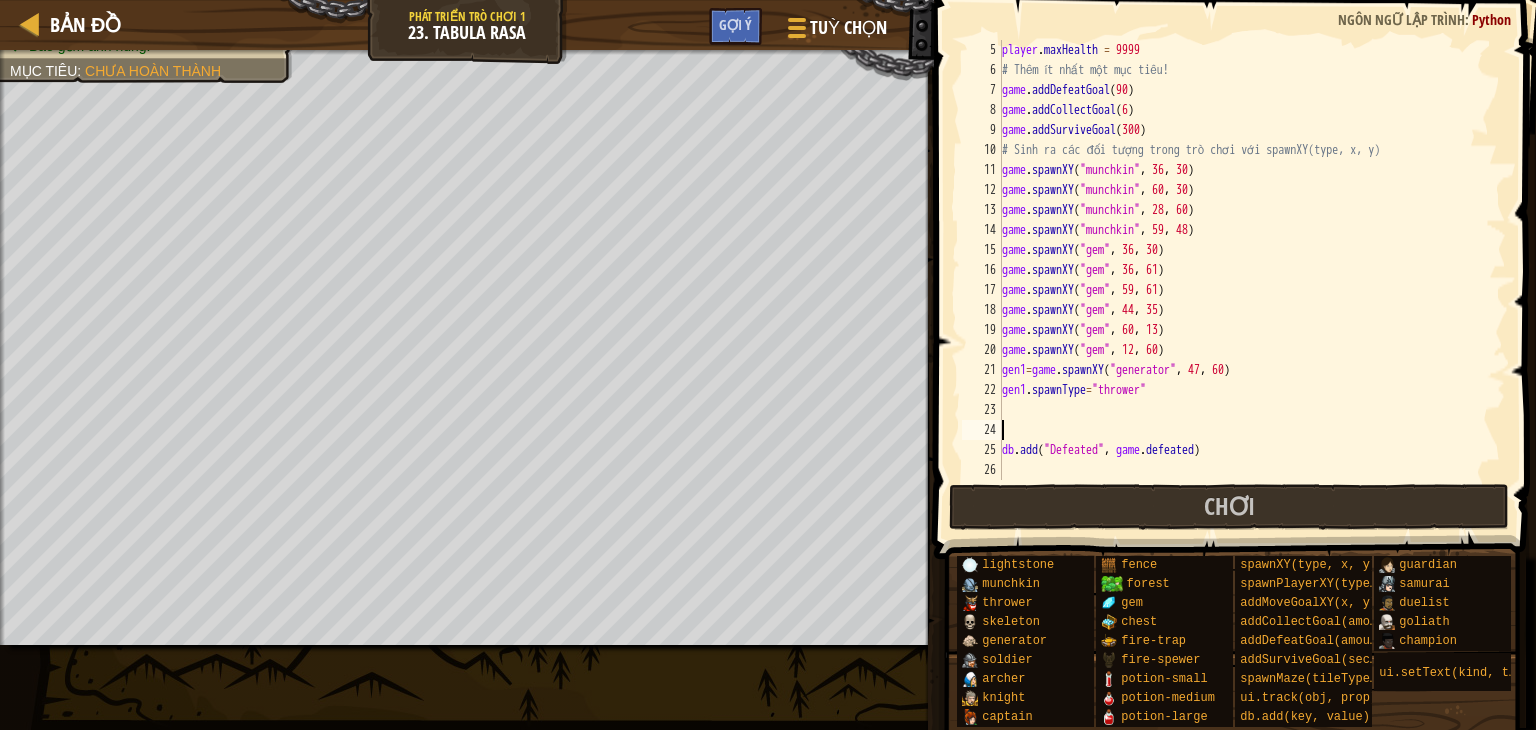 type on "db.add("Defeated", game.defeated)" 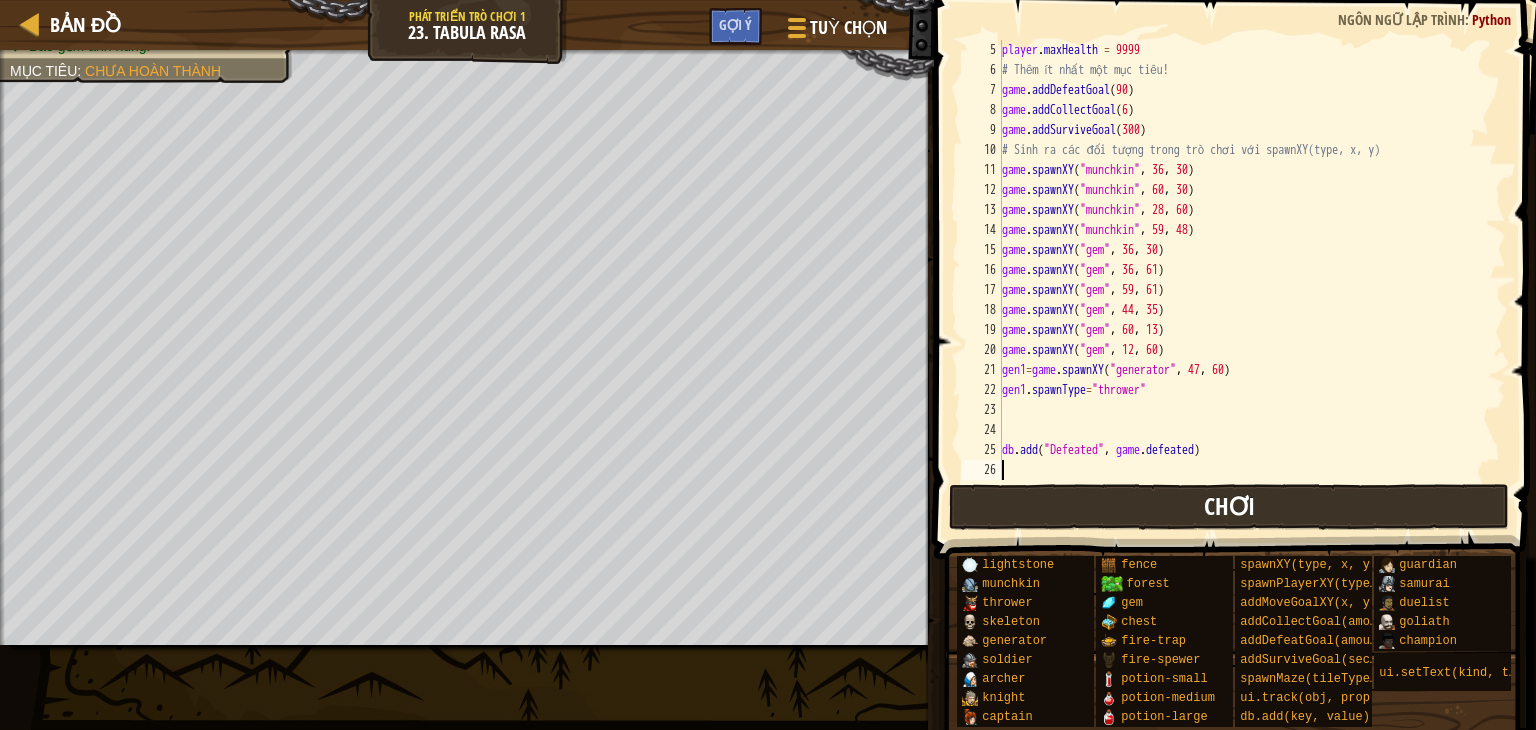click on "5 6 7 8 9 10 11 12 13 14 15 16 17 18 19 20 21 22 23 24 25 26 player . maxHealth   =   9999   # Thêm ít nhất một mục tiêu! game . addDefeatGoal ( 90 ) game . addCollectGoal ( 6 ) game . addSurviveGoal ( 300 ) # Sinh ra các đối tượng trong trò chơi với spawnXY(type, x, y) game . spawnXY ( "munchkin" ,   36 ,   30 ) game . spawnXY ( "munchkin" ,   60 ,   30 ) game . spawnXY ( "munchkin" ,   28 ,   60 ) game . spawnXY ( "munchkin" ,   59 ,   48 ) game . spawnXY ( "gem" ,   36 ,   30 ) game . spawnXY ( "gem" ,   36 ,   61 ) game . spawnXY ( "gem" ,   59 ,   61 ) game . spawnXY ( "gem" ,   44 ,   35 ) game . spawnXY ( "gem" ,   60 ,   13 ) game . spawnXY ( "gem" ,   12 ,   60 ) gen1 = game . spawnXY ( "generator" ,   47 ,   60 ) gen1 . spawnType = "thrower" db . add ( "Defeated" ,   game . defeated )     Đã lưu Code Ngôn ngữ lập trình : Python Chơi Xong Statement   /  Call   /" at bounding box center [1232, 319] 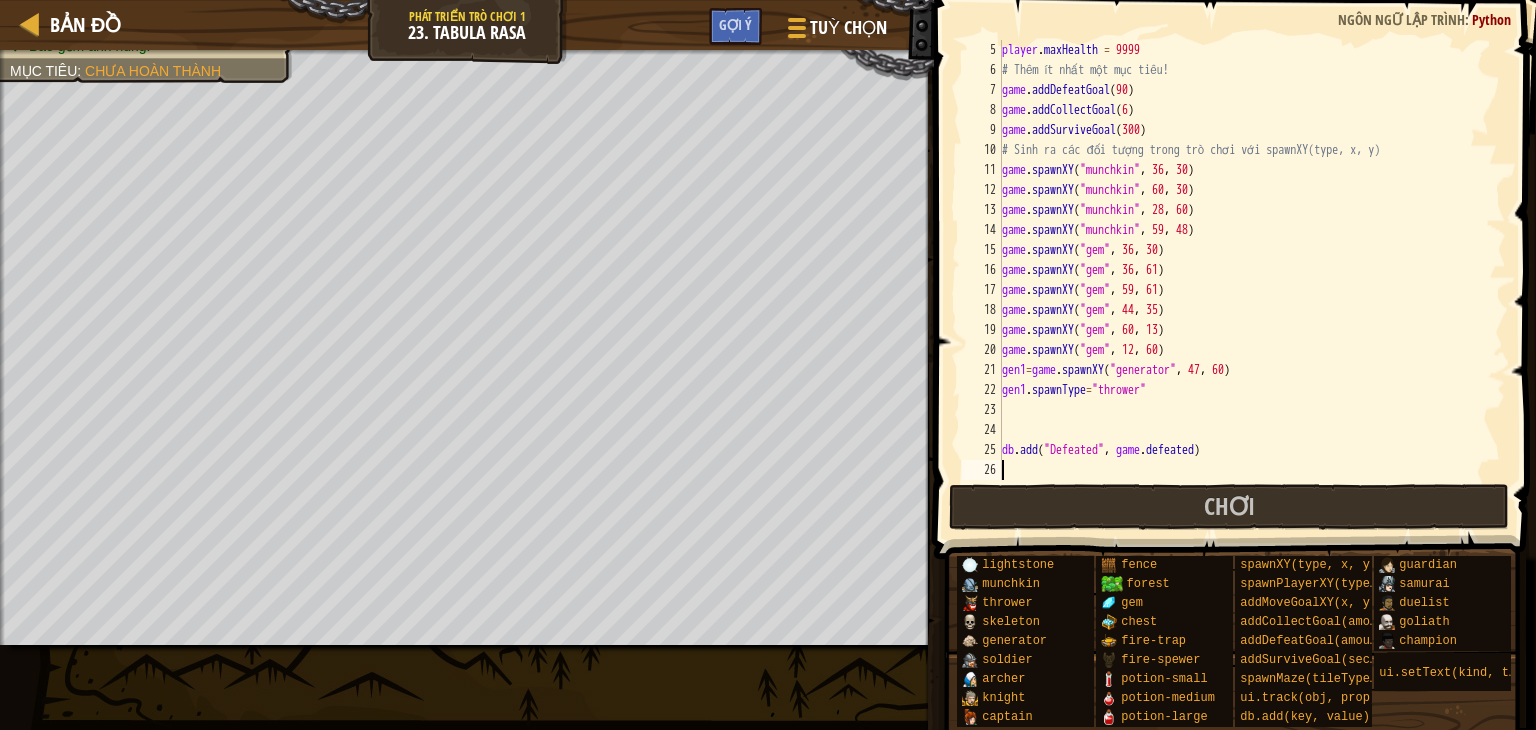 click on "player . maxHealth   =   9999   # Thêm ít nhất một mục tiêu! game . addDefeatGoal ( 90 ) game . addCollectGoal ( 6 ) game . addSurviveGoal ( 300 ) # Sinh ra các đối tượng trong trò chơi với spawnXY(type, x, y) game . spawnXY ( "munchkin" ,   36 ,   30 ) game . spawnXY ( "munchkin" ,   60 ,   30 ) game . spawnXY ( "munchkin" ,   28 ,   60 ) game . spawnXY ( "munchkin" ,   59 ,   48 ) game . spawnXY ( "gem" ,   36 ,   30 ) game . spawnXY ( "gem" ,   36 ,   61 ) game . spawnXY ( "gem" ,   59 ,   61 ) game . spawnXY ( "gem" ,   44 ,   35 ) game . spawnXY ( "gem" ,   60 ,   13 ) game . spawnXY ( "gem" ,   12 ,   60 ) gen1 = game . spawnXY ( "generator" ,   47 ,   60 ) gen1 . spawnType = "thrower" db . add ( "Defeated" ,   game . defeated )" at bounding box center [1244, 280] 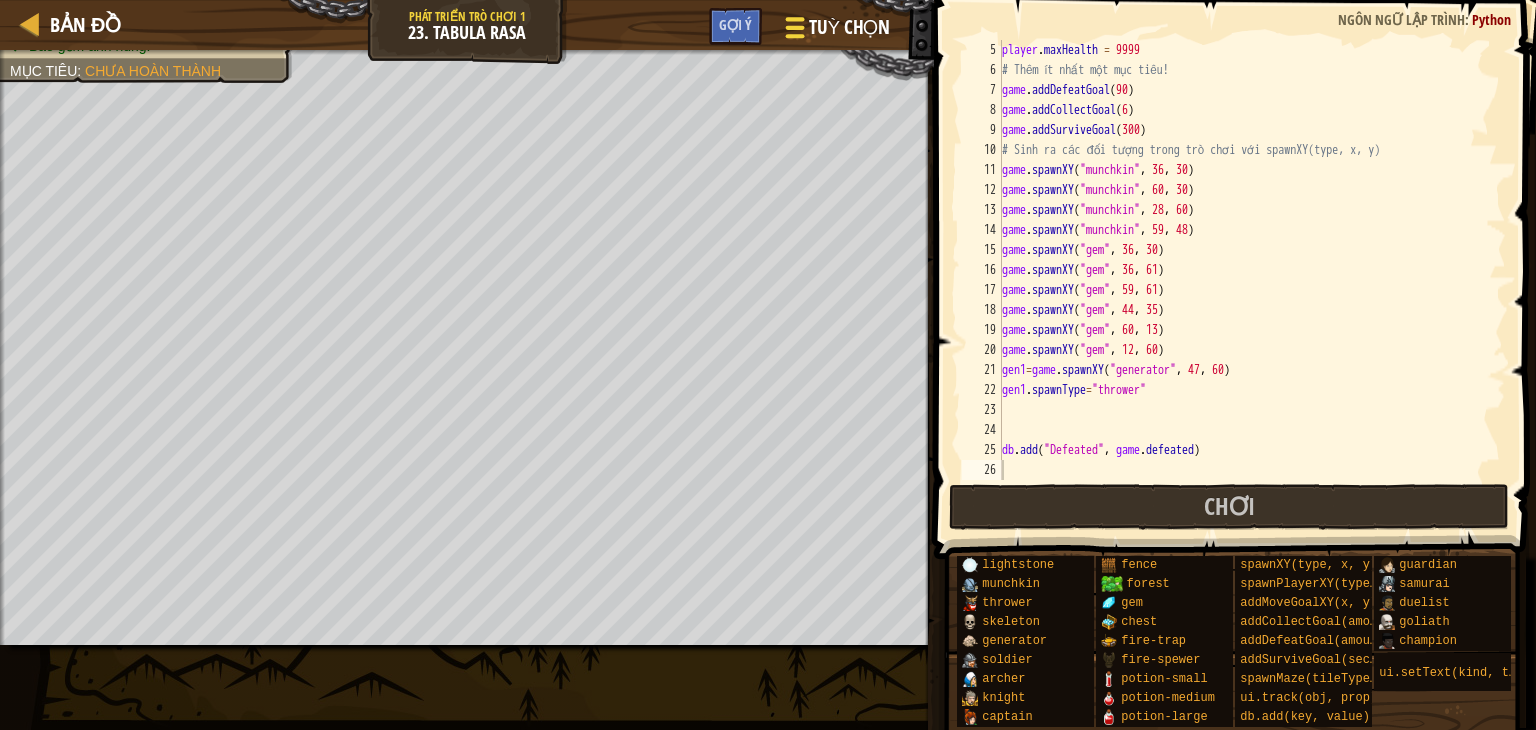 click on "Tuỳ chọn" at bounding box center (849, 27) 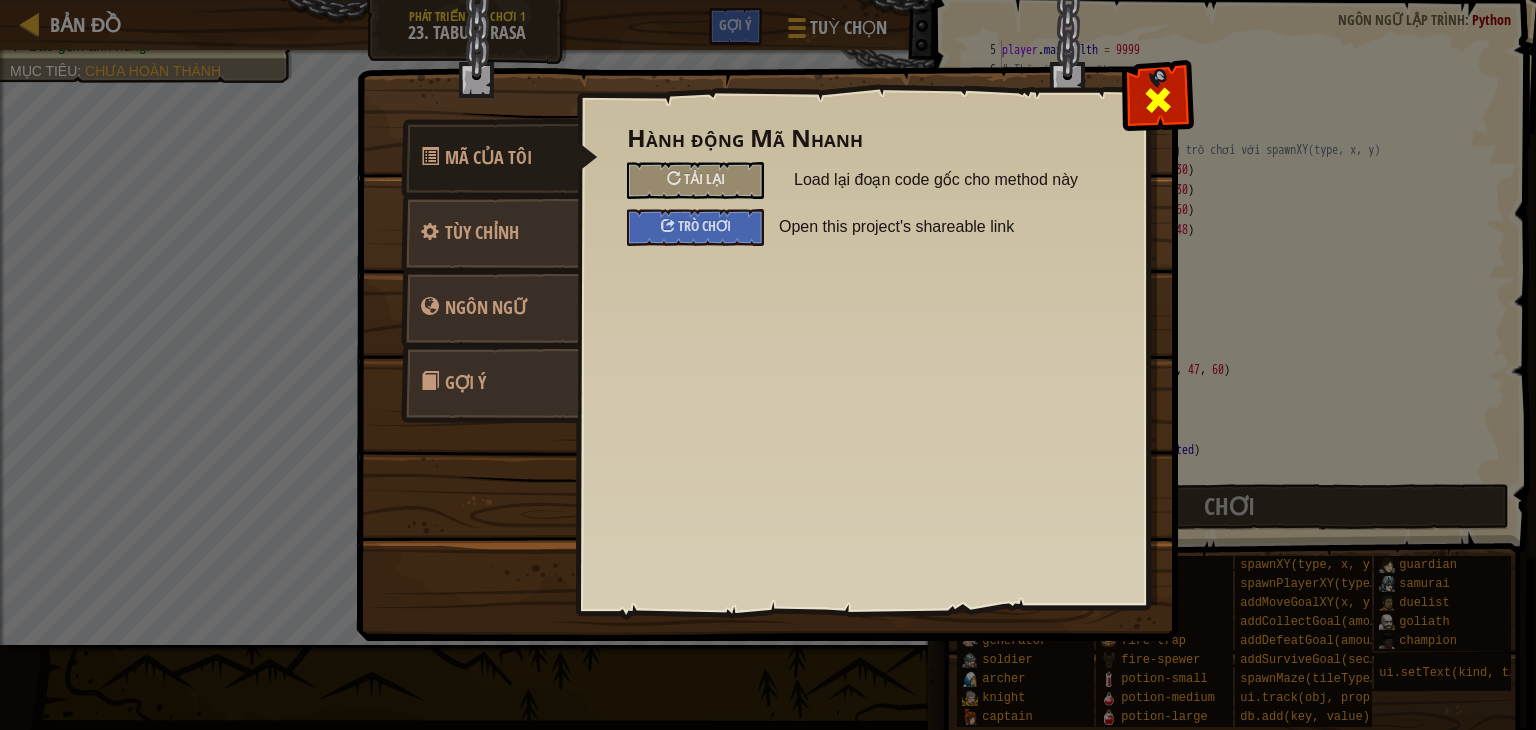 click at bounding box center (1157, 95) 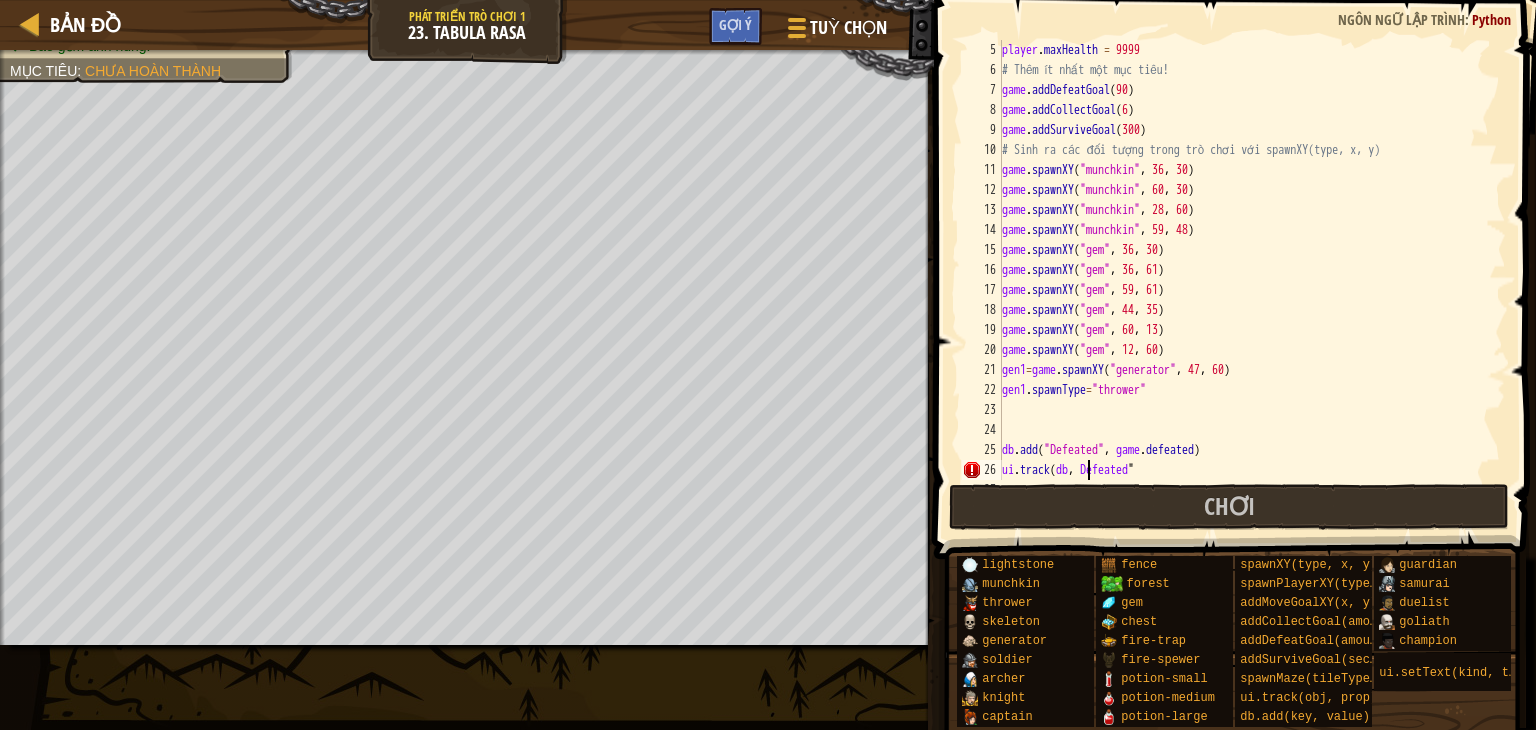 scroll, scrollTop: 9, scrollLeft: 8, axis: both 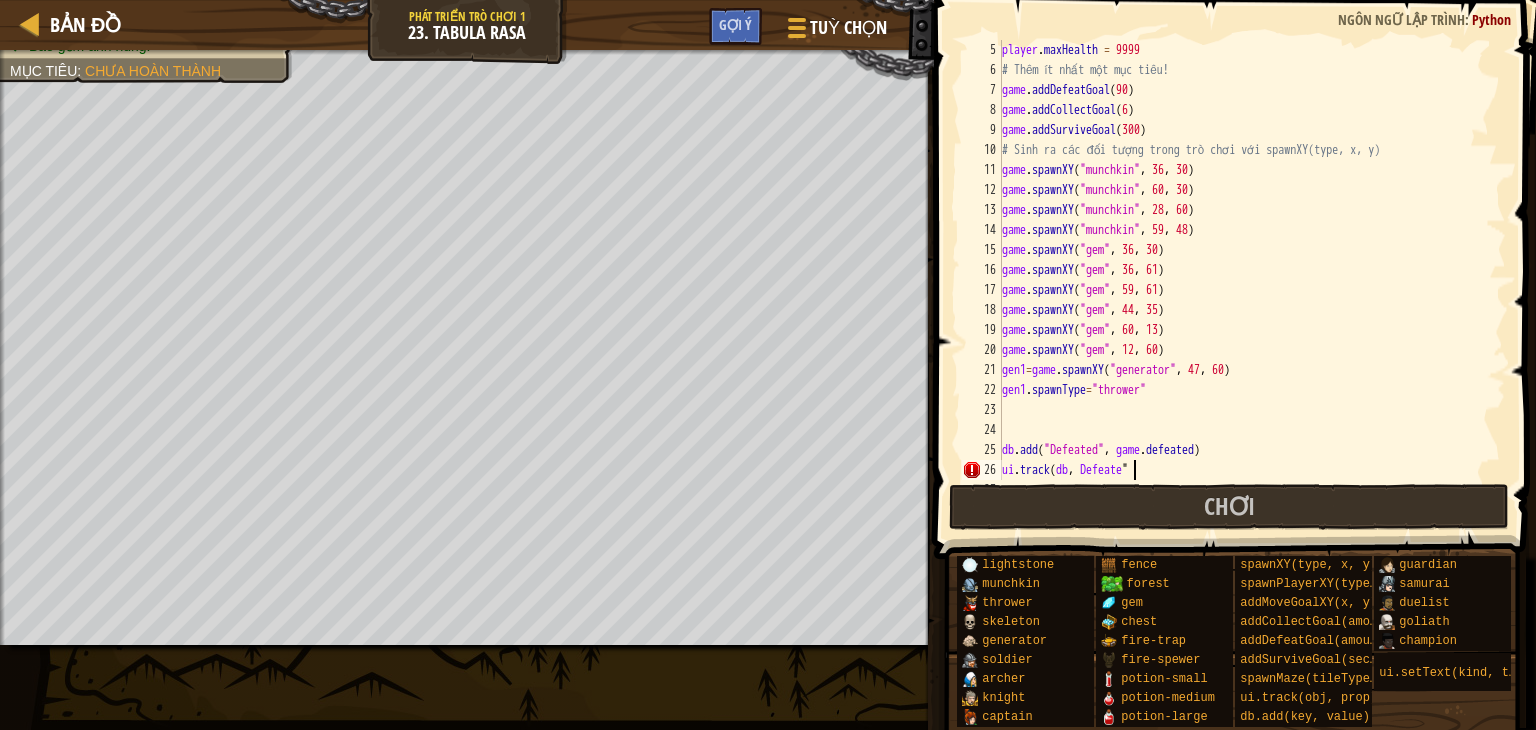 type on "ui.track(db, Defeated"" 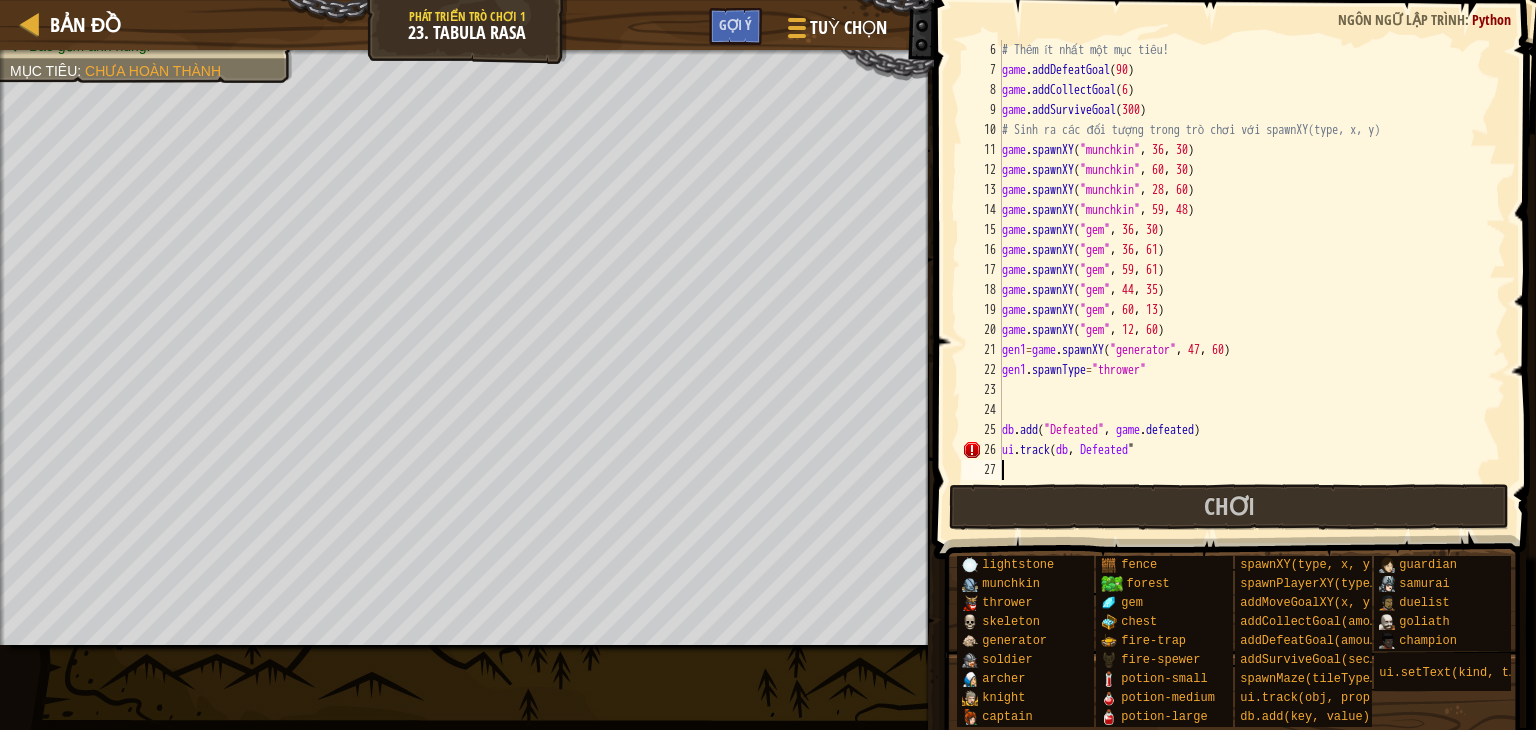 scroll, scrollTop: 9, scrollLeft: 0, axis: vertical 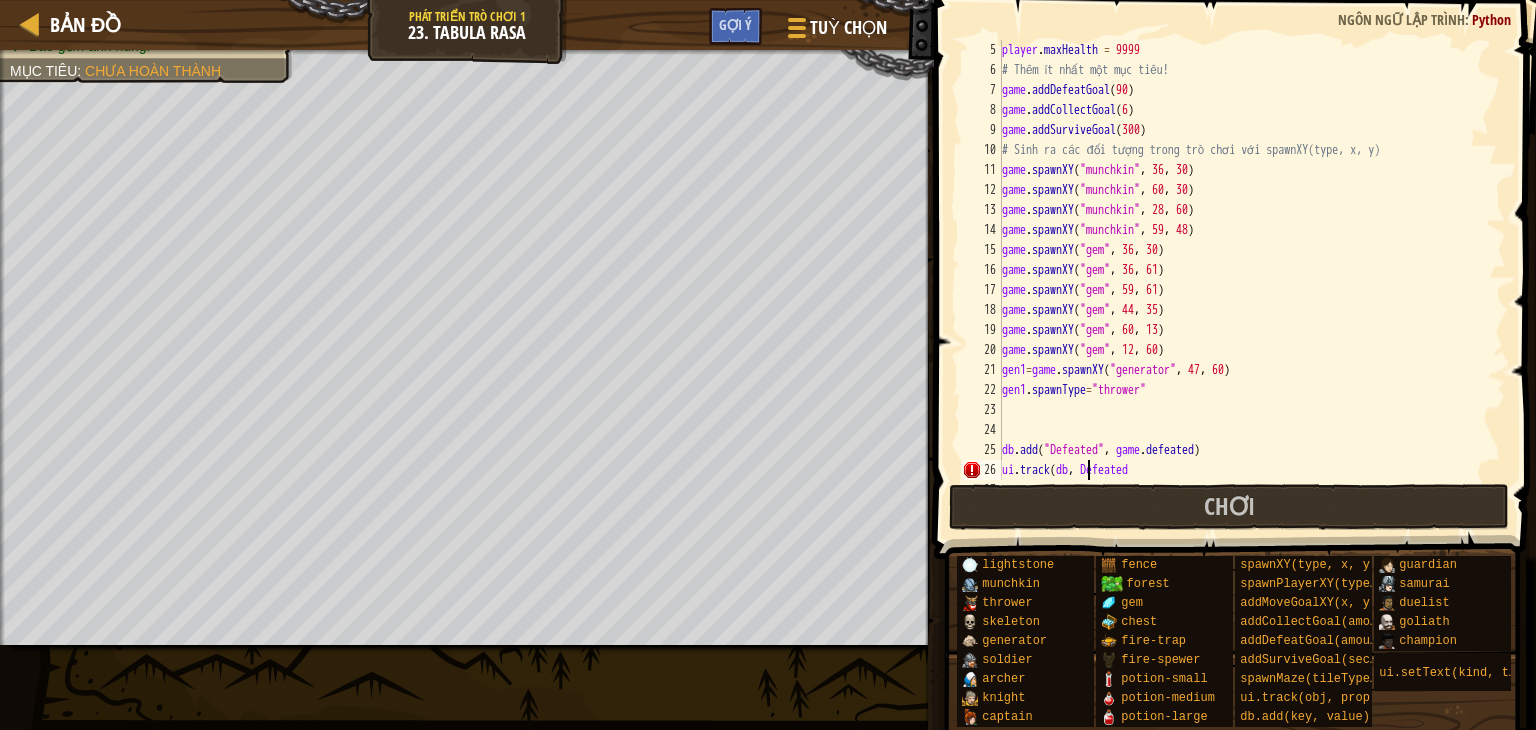 type on "ui.track(db, "Defeated" 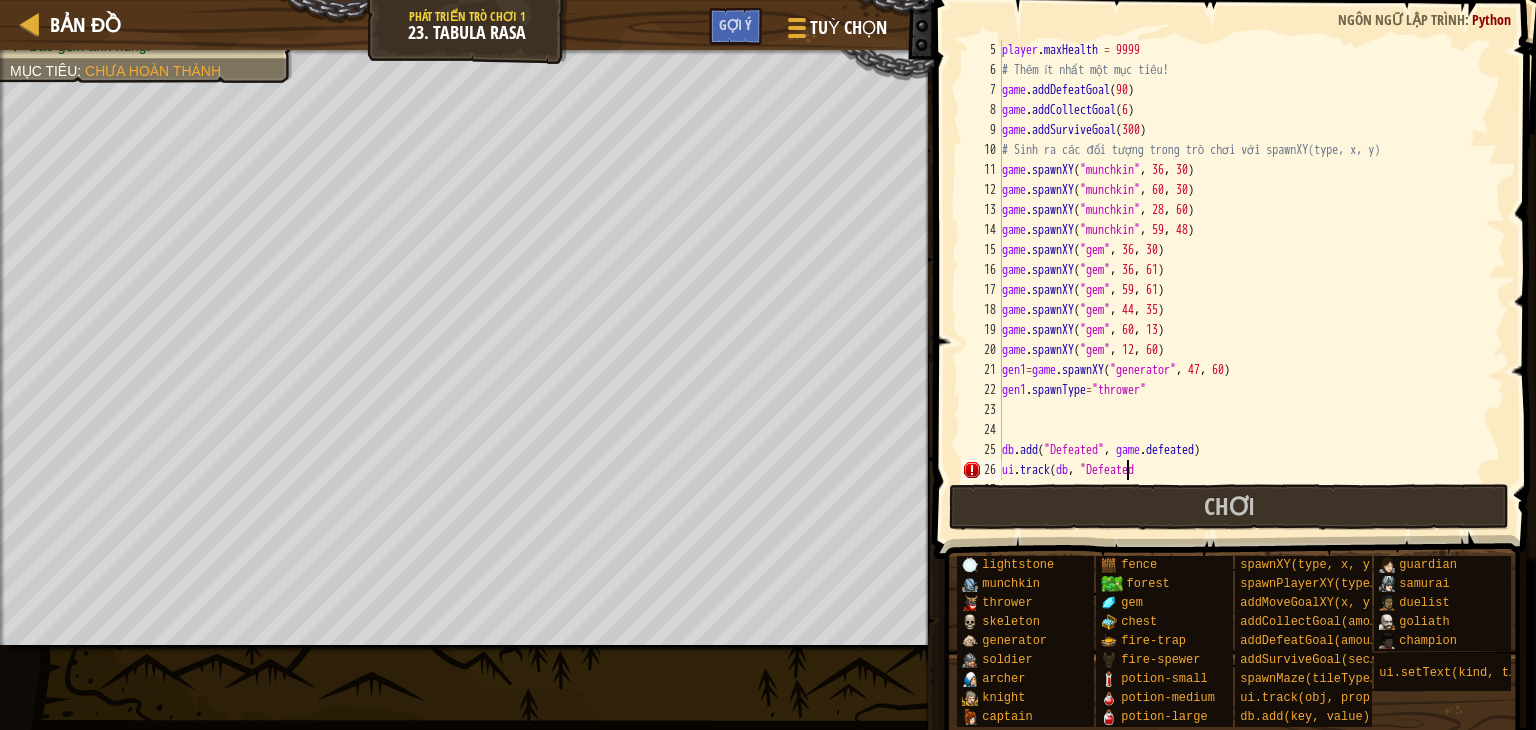 scroll, scrollTop: 9, scrollLeft: 0, axis: vertical 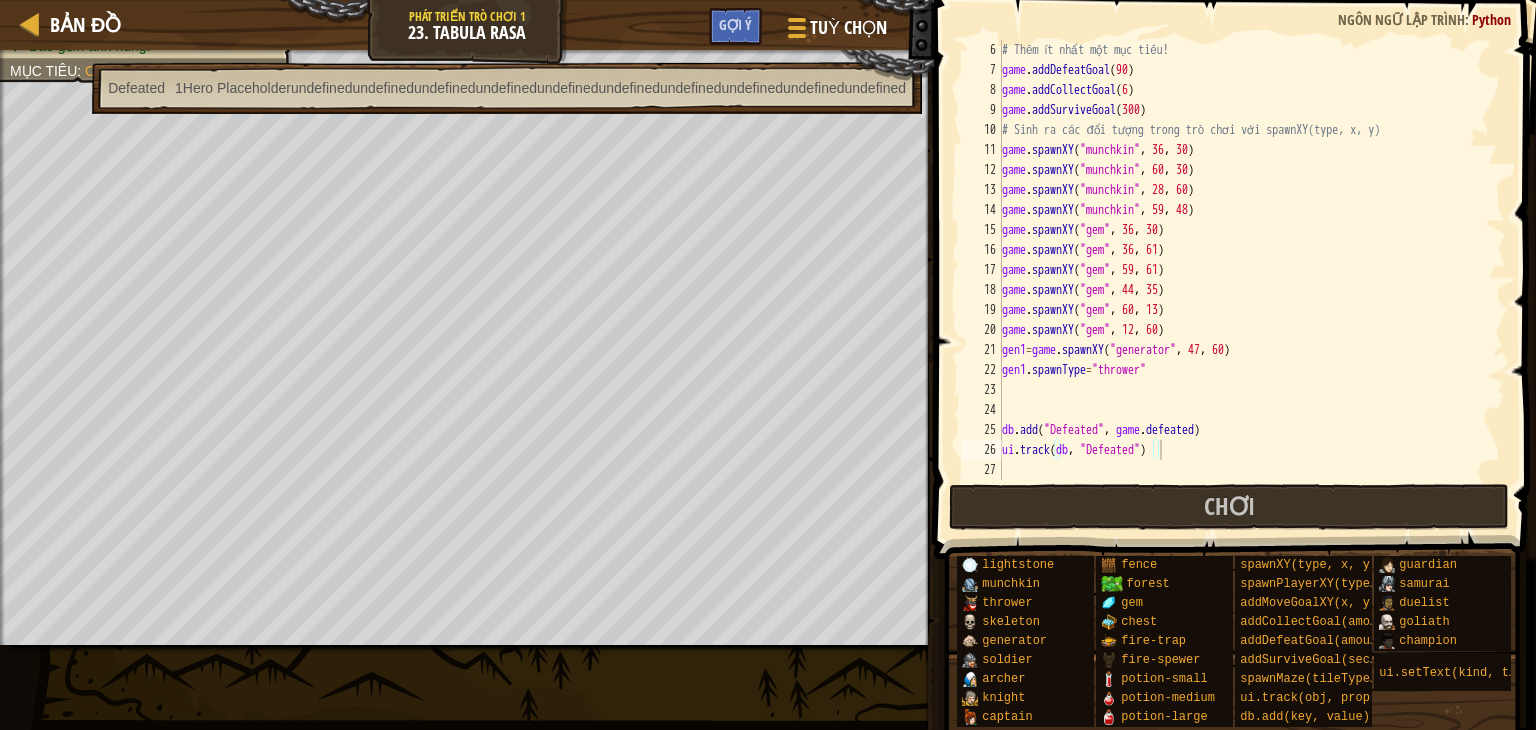 drag, startPoint x: 207, startPoint y: 69, endPoint x: 520, endPoint y: 87, distance: 313.51715 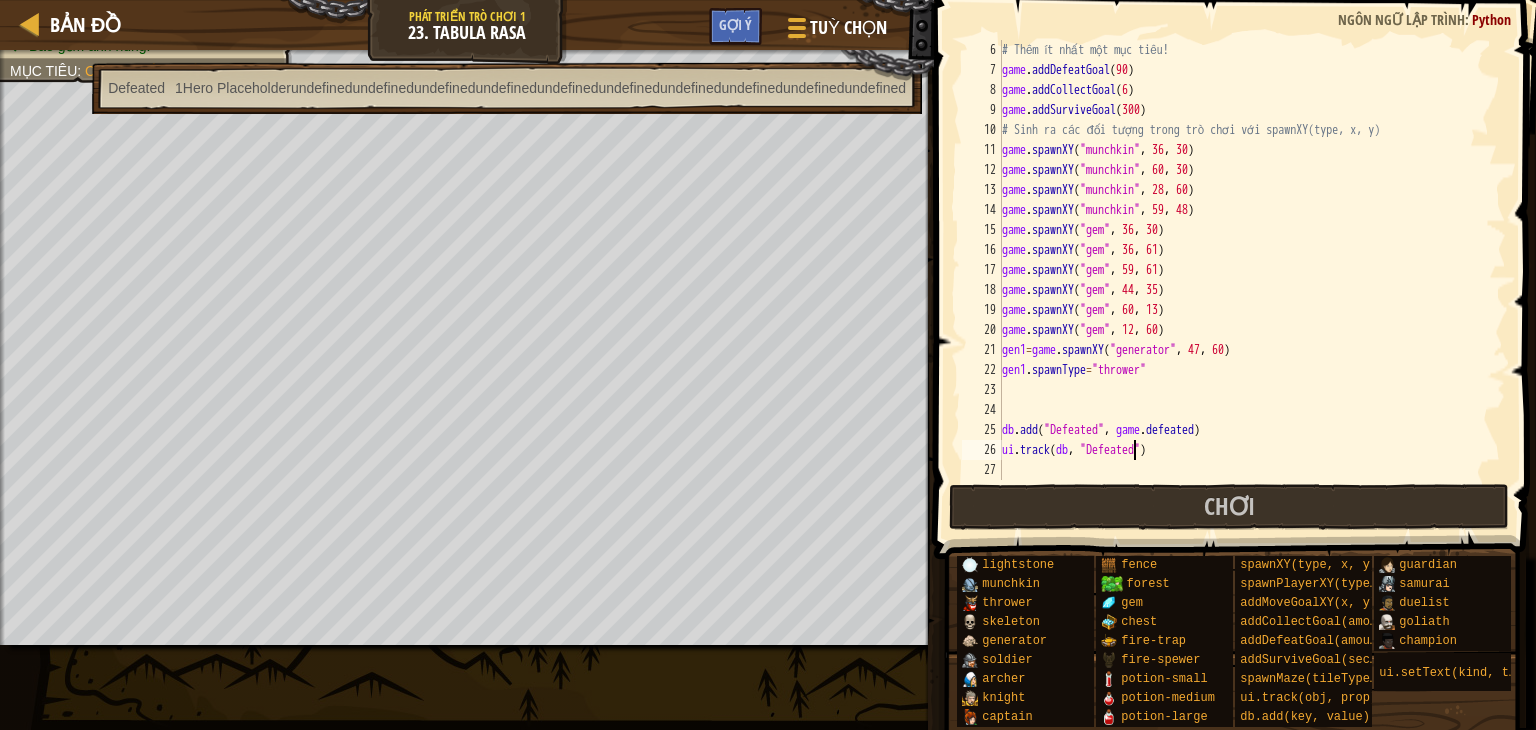 click on "# Thêm ít nhất một mục tiêu! game . addDefeatGoal ( 90 ) game . addCollectGoal ( 6 ) game . addSurviveGoal ( 300 ) # Sinh ra các đối tượng trong trò chơi với spawnXY(type, x, y) game . spawnXY ( "munchkin" ,   36 ,   30 ) game . spawnXY ( "munchkin" ,   60 ,   30 ) game . spawnXY ( "munchkin" ,   28 ,   60 ) game . spawnXY ( "munchkin" ,   59 ,   48 ) game . spawnXY ( "gem" ,   36 ,   30 ) game . spawnXY ( "gem" ,   36 ,   61 ) game . spawnXY ( "gem" ,   59 ,   61 ) game . spawnXY ( "gem" ,   44 ,   35 ) game . spawnXY ( "gem" ,   60 ,   13 ) game . spawnXY ( "gem" ,   12 ,   60 ) gen1 = game . spawnXY ( "generator" ,   47 ,   60 ) gen1 . spawnType = "thrower" db . add ( "Defeated" ,   game . defeated ) ui . track ( db ,   "Defeated" )" at bounding box center (1244, 280) 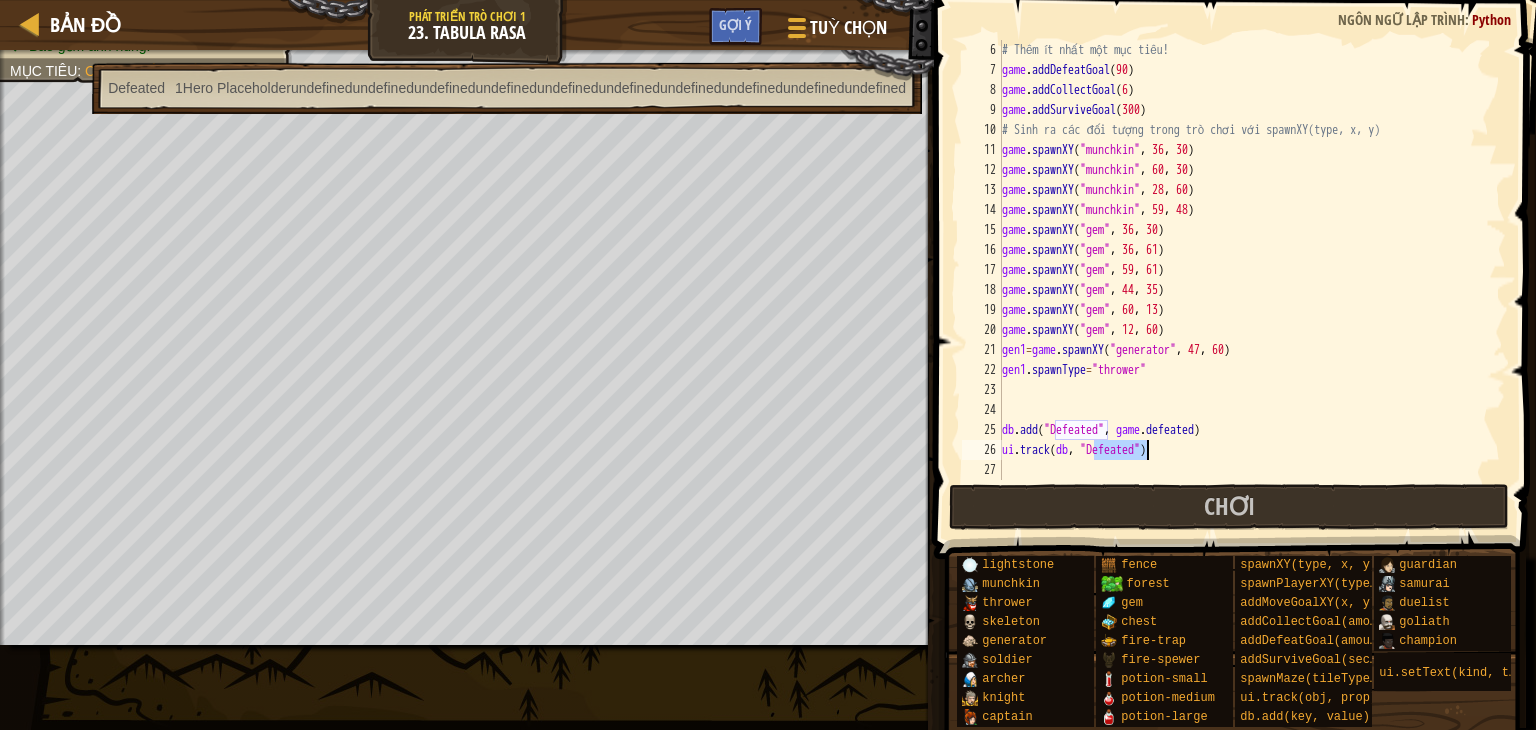 click on "# Thêm ít nhất một mục tiêu! game . addDefeatGoal ( 90 ) game . addCollectGoal ( 6 ) game . addSurviveGoal ( 300 ) # Sinh ra các đối tượng trong trò chơi với spawnXY(type, x, y) game . spawnXY ( "munchkin" ,   36 ,   30 ) game . spawnXY ( "munchkin" ,   60 ,   30 ) game . spawnXY ( "munchkin" ,   28 ,   60 ) game . spawnXY ( "munchkin" ,   59 ,   48 ) game . spawnXY ( "gem" ,   36 ,   30 ) game . spawnXY ( "gem" ,   36 ,   61 ) game . spawnXY ( "gem" ,   59 ,   61 ) game . spawnXY ( "gem" ,   44 ,   35 ) game . spawnXY ( "gem" ,   60 ,   13 ) game . spawnXY ( "gem" ,   12 ,   60 ) gen1 = game . spawnXY ( "generator" ,   47 ,   60 ) gen1 . spawnType = "thrower" db . add ( "Defeated" ,   game . defeated ) ui . track ( db ,   "Defeated" )" at bounding box center [1244, 280] 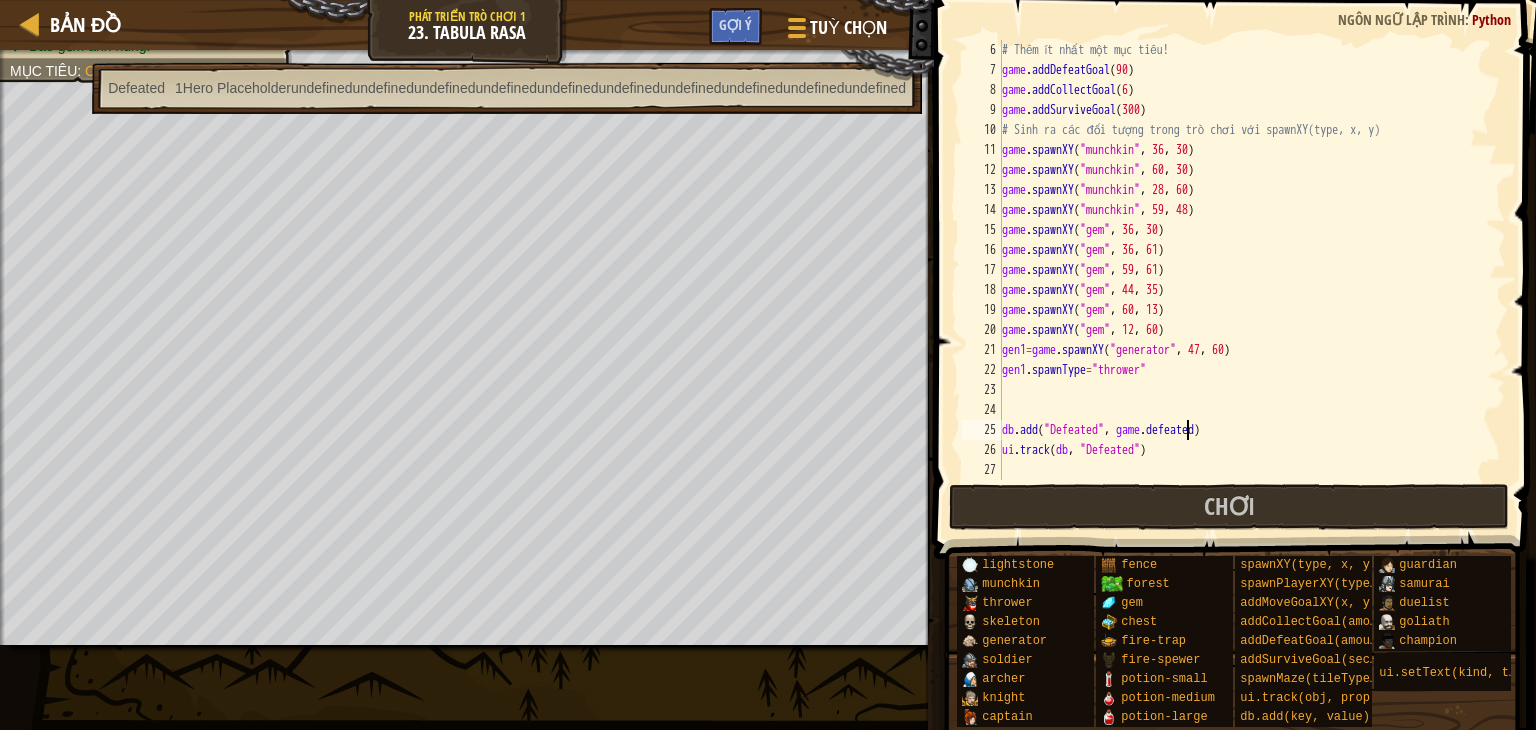 click on "# Thêm ít nhất một mục tiêu! game . addDefeatGoal ( 90 ) game . addCollectGoal ( 6 ) game . addSurviveGoal ( 300 ) # Sinh ra các đối tượng trong trò chơi với spawnXY(type, x, y) game . spawnXY ( "munchkin" ,   36 ,   30 ) game . spawnXY ( "munchkin" ,   60 ,   30 ) game . spawnXY ( "munchkin" ,   28 ,   60 ) game . spawnXY ( "munchkin" ,   59 ,   48 ) game . spawnXY ( "gem" ,   36 ,   30 ) game . spawnXY ( "gem" ,   36 ,   61 ) game . spawnXY ( "gem" ,   59 ,   61 ) game . spawnXY ( "gem" ,   44 ,   35 ) game . spawnXY ( "gem" ,   60 ,   13 ) game . spawnXY ( "gem" ,   12 ,   60 ) gen1 = game . spawnXY ( "generator" ,   47 ,   60 ) gen1 . spawnType = "thrower" db . add ( "Defeated" ,   game . defeated ) ui . track ( db ,   "Defeated" )" at bounding box center [1244, 280] 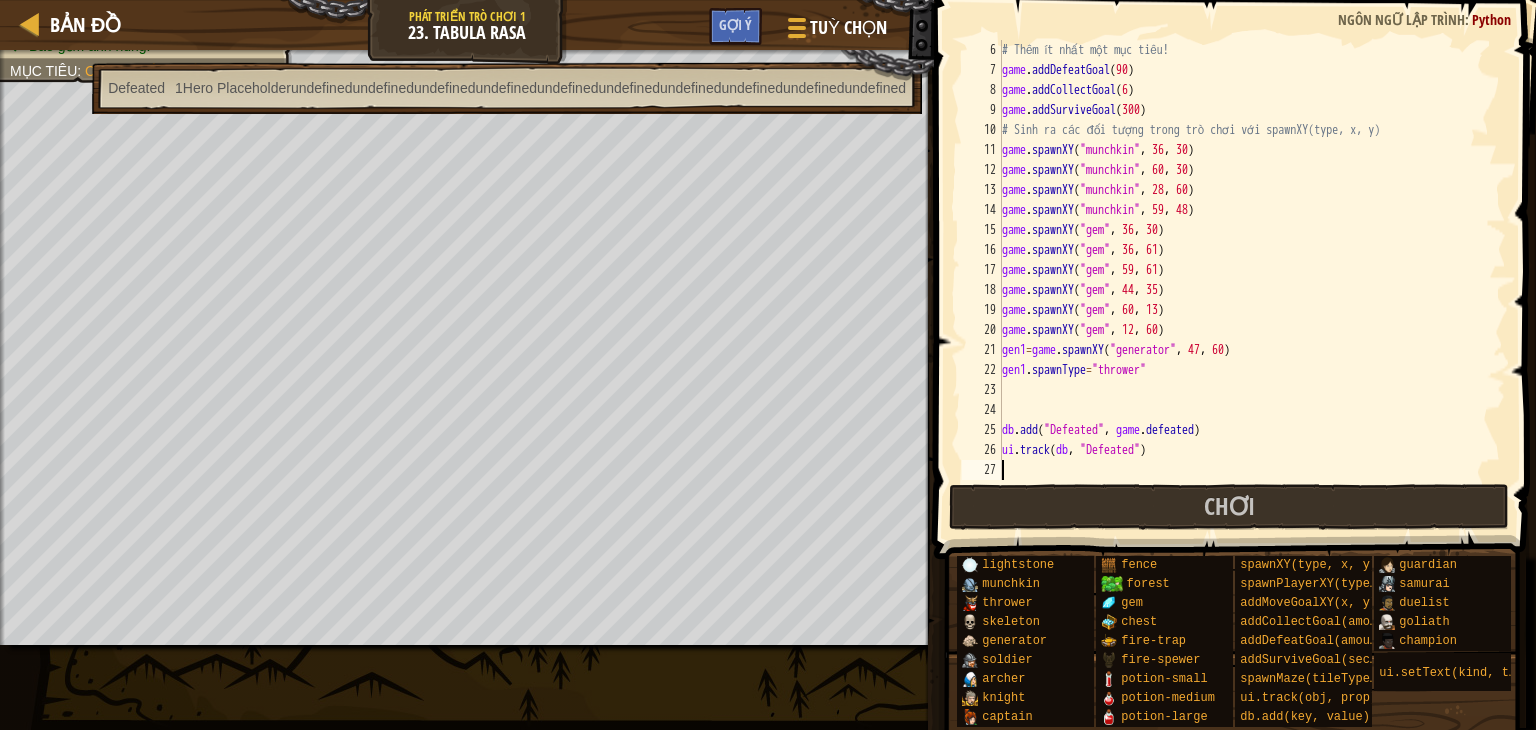 click on "# Thêm ít nhất một mục tiêu! game . addDefeatGoal ( 90 ) game . addCollectGoal ( 6 ) game . addSurviveGoal ( 300 ) # Sinh ra các đối tượng trong trò chơi với spawnXY(type, x, y) game . spawnXY ( "munchkin" ,   36 ,   30 ) game . spawnXY ( "munchkin" ,   60 ,   30 ) game . spawnXY ( "munchkin" ,   28 ,   60 ) game . spawnXY ( "munchkin" ,   59 ,   48 ) game . spawnXY ( "gem" ,   36 ,   30 ) game . spawnXY ( "gem" ,   36 ,   61 ) game . spawnXY ( "gem" ,   59 ,   61 ) game . spawnXY ( "gem" ,   44 ,   35 ) game . spawnXY ( "gem" ,   60 ,   13 ) game . spawnXY ( "gem" ,   12 ,   60 ) gen1 = game . spawnXY ( "generator" ,   47 ,   60 ) gen1 . spawnType = "thrower" db . add ( "Defeated" ,   game . defeated ) ui . track ( db ,   "Defeated" )" at bounding box center (1244, 280) 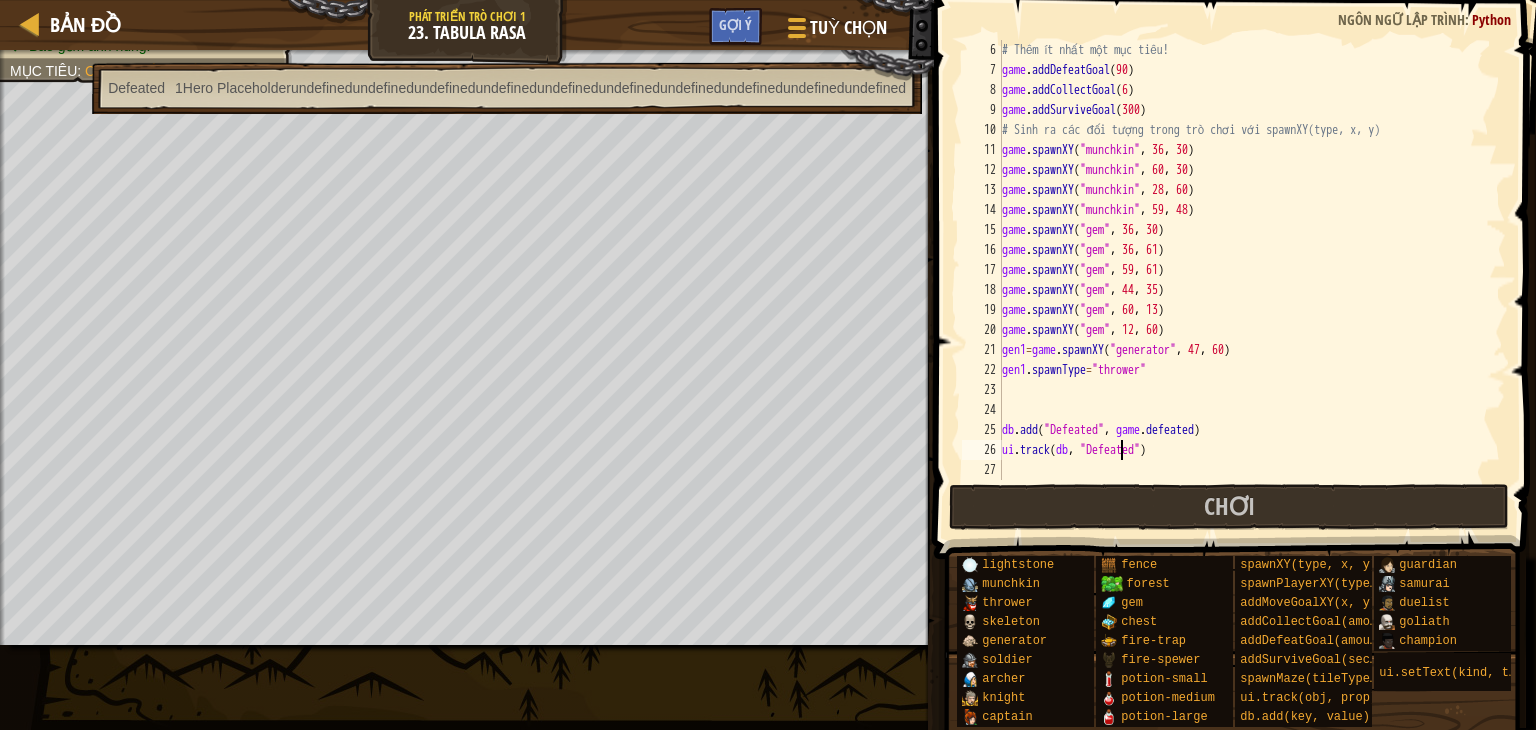 click on "# Thêm ít nhất một mục tiêu! game . addDefeatGoal ( 90 ) game . addCollectGoal ( 6 ) game . addSurviveGoal ( 300 ) # Sinh ra các đối tượng trong trò chơi với spawnXY(type, x, y) game . spawnXY ( "munchkin" ,   36 ,   30 ) game . spawnXY ( "munchkin" ,   60 ,   30 ) game . spawnXY ( "munchkin" ,   28 ,   60 ) game . spawnXY ( "munchkin" ,   59 ,   48 ) game . spawnXY ( "gem" ,   36 ,   30 ) game . spawnXY ( "gem" ,   36 ,   61 ) game . spawnXY ( "gem" ,   59 ,   61 ) game . spawnXY ( "gem" ,   44 ,   35 ) game . spawnXY ( "gem" ,   60 ,   13 ) game . spawnXY ( "gem" ,   12 ,   60 ) gen1 = game . spawnXY ( "generator" ,   47 ,   60 ) gen1 . spawnType = "thrower" db . add ( "Defeated" ,   game . defeated ) ui . track ( db ,   "Defeated" )" at bounding box center [1244, 280] 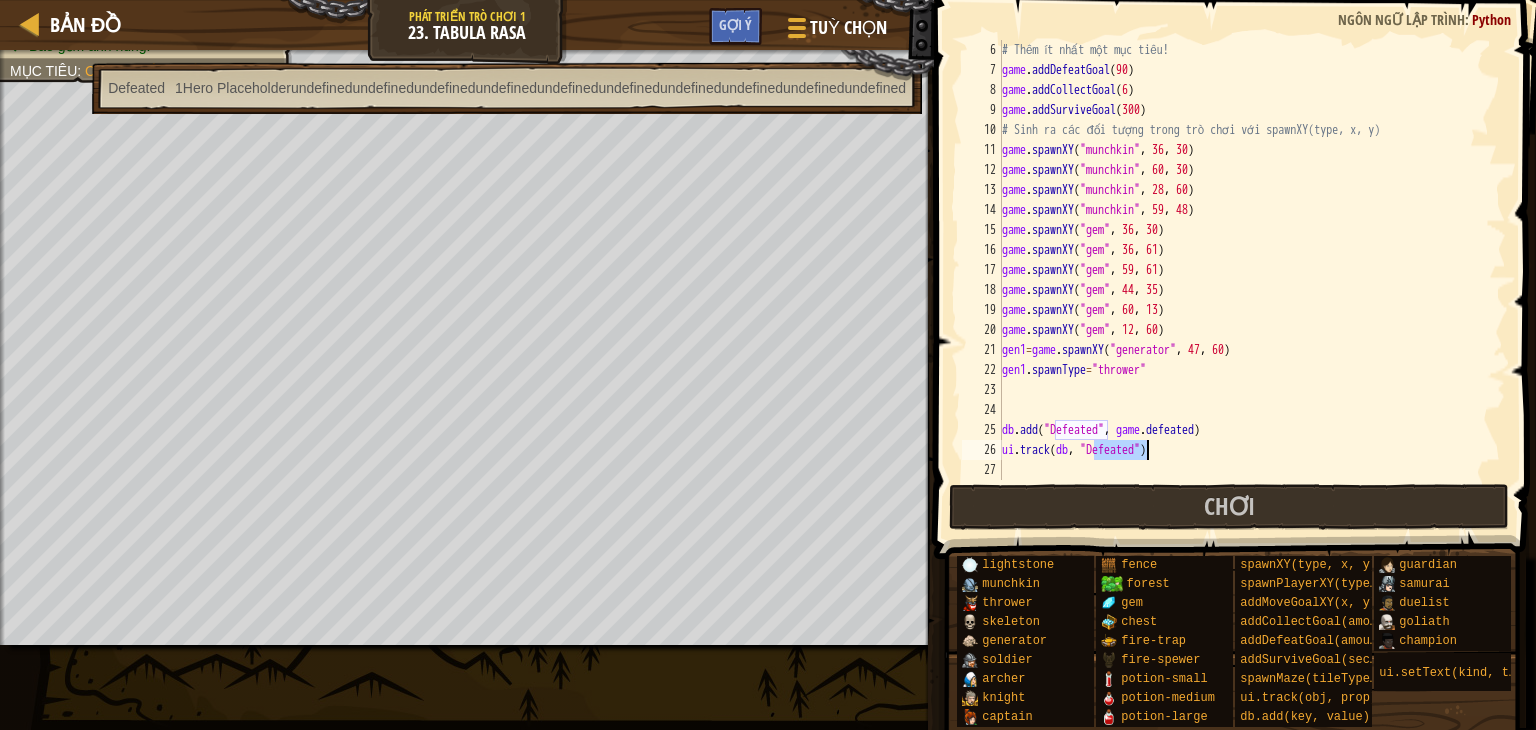 click on "# Thêm ít nhất một mục tiêu! game . addDefeatGoal ( 90 ) game . addCollectGoal ( 6 ) game . addSurviveGoal ( 300 ) # Sinh ra các đối tượng trong trò chơi với spawnXY(type, x, y) game . spawnXY ( "munchkin" ,   36 ,   30 ) game . spawnXY ( "munchkin" ,   60 ,   30 ) game . spawnXY ( "munchkin" ,   28 ,   60 ) game . spawnXY ( "munchkin" ,   59 ,   48 ) game . spawnXY ( "gem" ,   36 ,   30 ) game . spawnXY ( "gem" ,   36 ,   61 ) game . spawnXY ( "gem" ,   59 ,   61 ) game . spawnXY ( "gem" ,   44 ,   35 ) game . spawnXY ( "gem" ,   60 ,   13 ) game . spawnXY ( "gem" ,   12 ,   60 ) gen1 = game . spawnXY ( "generator" ,   47 ,   60 ) gen1 . spawnType = "thrower" db . add ( "Defeated" ,   game . defeated ) ui . track ( db ,   "Defeated" )" at bounding box center [1244, 280] 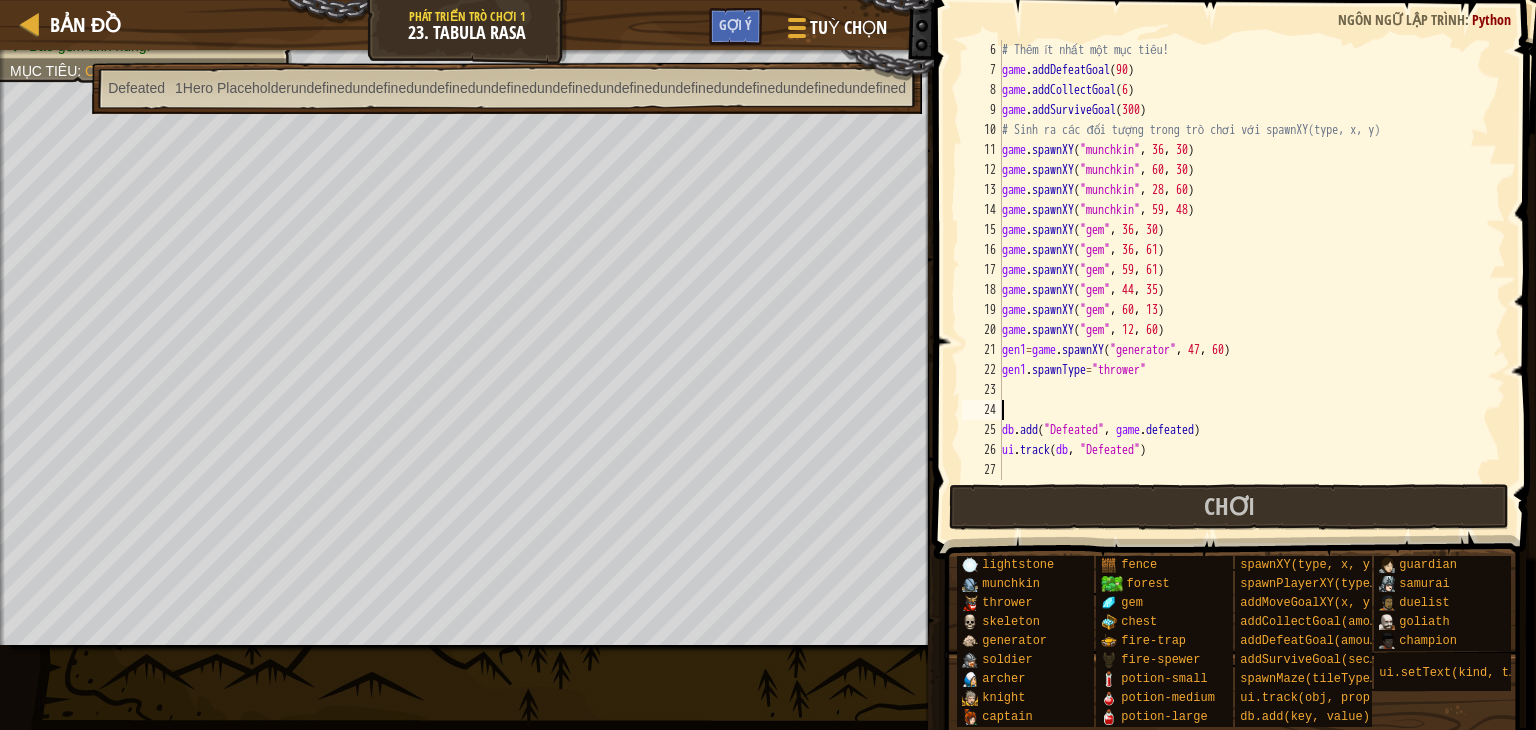 click on "# Thêm ít nhất một mục tiêu! game . addDefeatGoal ( 90 ) game . addCollectGoal ( 6 ) game . addSurviveGoal ( 300 ) # Sinh ra các đối tượng trong trò chơi với spawnXY(type, x, y) game . spawnXY ( "munchkin" ,   36 ,   30 ) game . spawnXY ( "munchkin" ,   60 ,   30 ) game . spawnXY ( "munchkin" ,   28 ,   60 ) game . spawnXY ( "munchkin" ,   59 ,   48 ) game . spawnXY ( "gem" ,   36 ,   30 ) game . spawnXY ( "gem" ,   36 ,   61 ) game . spawnXY ( "gem" ,   59 ,   61 ) game . spawnXY ( "gem" ,   44 ,   35 ) game . spawnXY ( "gem" ,   60 ,   13 ) game . spawnXY ( "gem" ,   12 ,   60 ) gen1 = game . spawnXY ( "generator" ,   47 ,   60 ) gen1 . spawnType = "thrower" db . add ( "Defeated" ,   game . defeated ) ui . track ( db ,   "Defeated" )" at bounding box center [1244, 280] 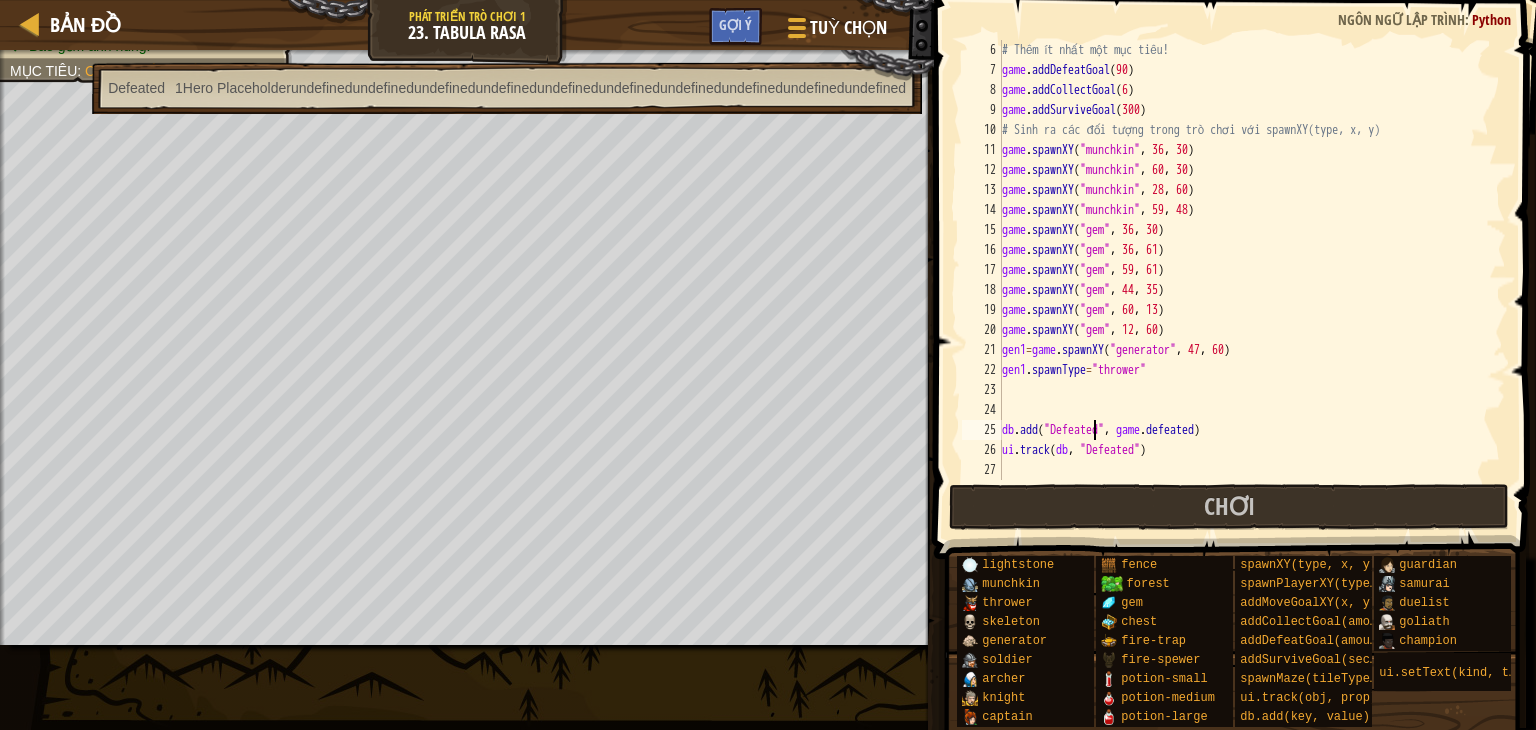 click on "# Thêm ít nhất một mục tiêu! game . addDefeatGoal ( 90 ) game . addCollectGoal ( 6 ) game . addSurviveGoal ( 300 ) # Sinh ra các đối tượng trong trò chơi với spawnXY(type, x, y) game . spawnXY ( "munchkin" ,   36 ,   30 ) game . spawnXY ( "munchkin" ,   60 ,   30 ) game . spawnXY ( "munchkin" ,   28 ,   60 ) game . spawnXY ( "munchkin" ,   59 ,   48 ) game . spawnXY ( "gem" ,   36 ,   30 ) game . spawnXY ( "gem" ,   36 ,   61 ) game . spawnXY ( "gem" ,   59 ,   61 ) game . spawnXY ( "gem" ,   44 ,   35 ) game . spawnXY ( "gem" ,   60 ,   13 ) game . spawnXY ( "gem" ,   12 ,   60 ) gen1 = game . spawnXY ( "generator" ,   47 ,   60 ) gen1 . spawnType = "thrower" db . add ( "Defeated" ,   game . defeated ) ui . track ( db ,   "Defeated" )" at bounding box center [1244, 280] 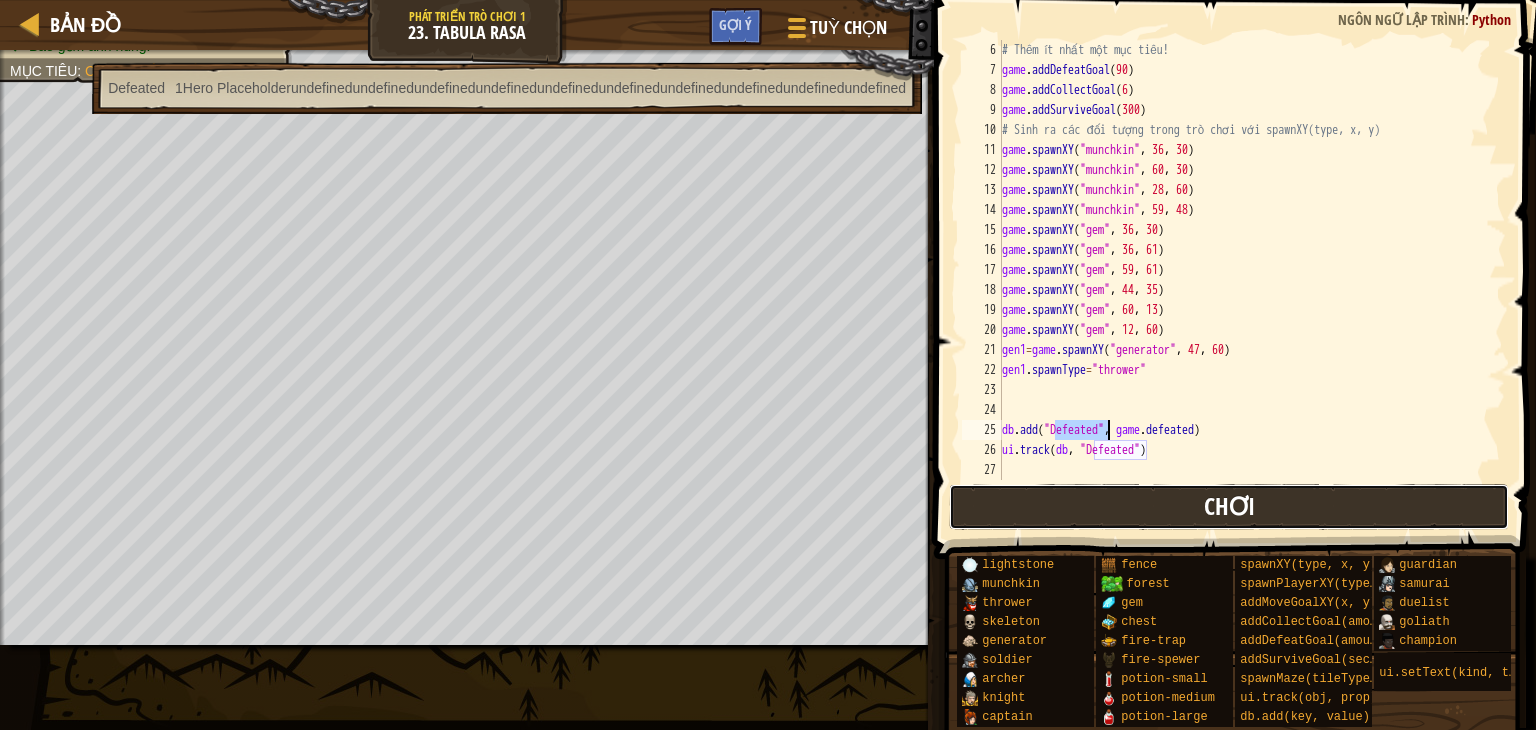 click on "Chơi" at bounding box center (1229, 507) 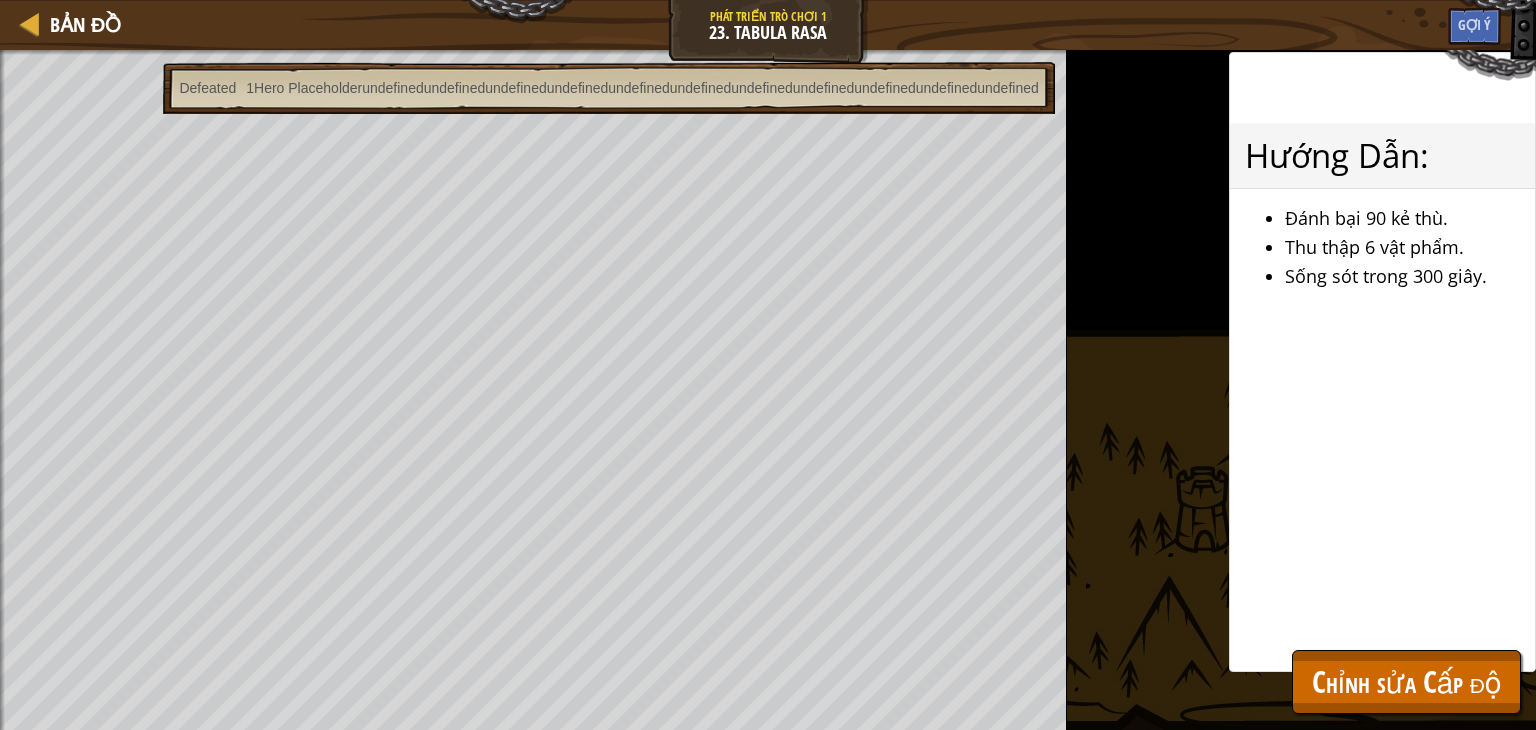 click on "Đánh bại màn chơi hoàn thành của bạn. Thêm một mục tiêu Bao gồm anh hùng. Mục tiêu : Hết giờ Defeated 1Hero Placeholderundefinedundefinedundefinedundefinedundefinedundefinedundefinedundefinedundefinedundefinedundefined ♫ Game" at bounding box center (768, 390) 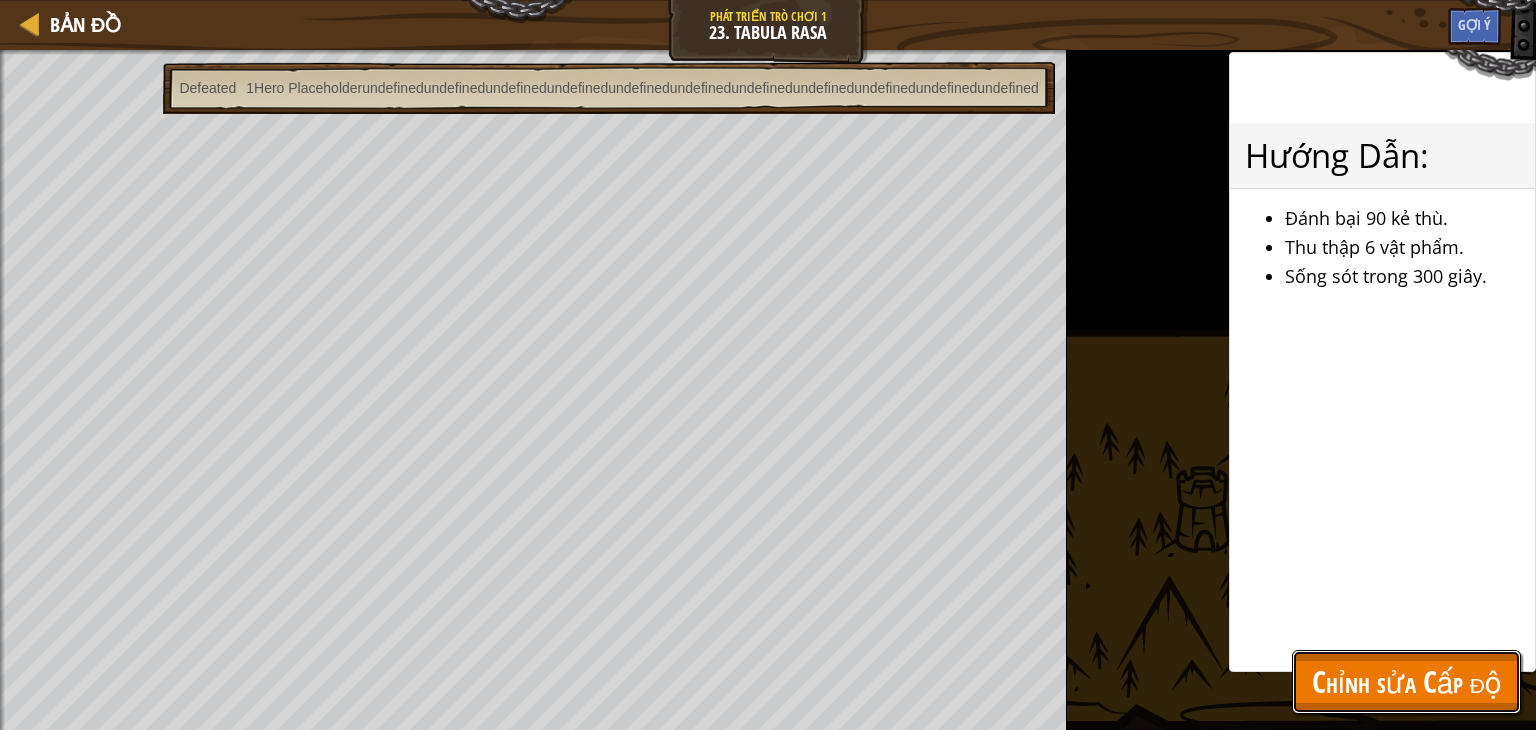 click on "Chỉnh sửa Cấp độ" at bounding box center [1406, 682] 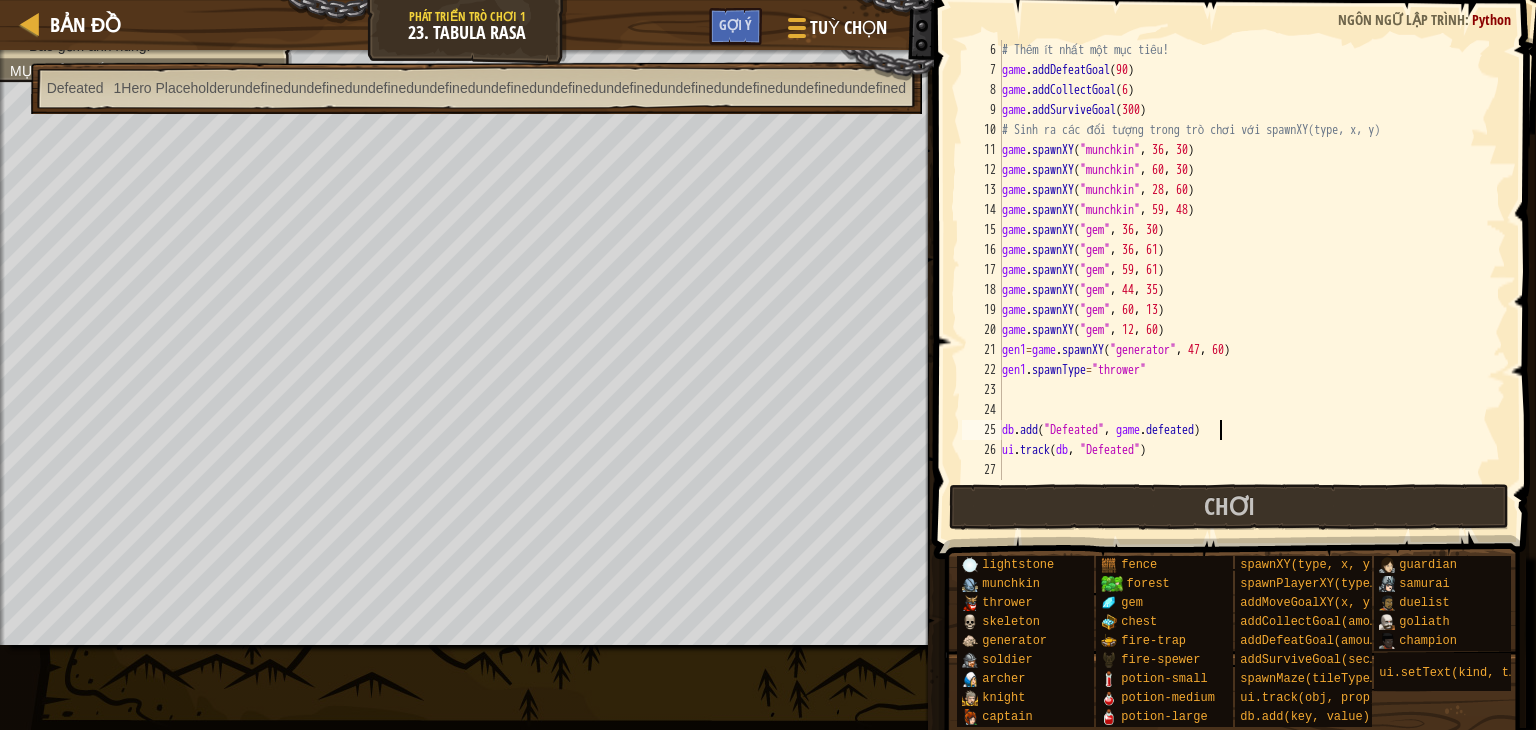 click on "# Thêm ít nhất một mục tiêu! game . addDefeatGoal ( 90 ) game . addCollectGoal ( 6 ) game . addSurviveGoal ( 300 ) # Sinh ra các đối tượng trong trò chơi với spawnXY(type, x, y) game . spawnXY ( "munchkin" ,   36 ,   30 ) game . spawnXY ( "munchkin" ,   60 ,   30 ) game . spawnXY ( "munchkin" ,   28 ,   60 ) game . spawnXY ( "munchkin" ,   59 ,   48 ) game . spawnXY ( "gem" ,   36 ,   30 ) game . spawnXY ( "gem" ,   36 ,   61 ) game . spawnXY ( "gem" ,   59 ,   61 ) game . spawnXY ( "gem" ,   44 ,   35 ) game . spawnXY ( "gem" ,   60 ,   13 ) game . spawnXY ( "gem" ,   12 ,   60 ) gen1 = game . spawnXY ( "generator" ,   47 ,   60 ) gen1 . spawnType = "thrower" db . add ( "Defeated" ,   game . defeated ) ui . track ( db ,   "Defeated" )" at bounding box center (1244, 280) 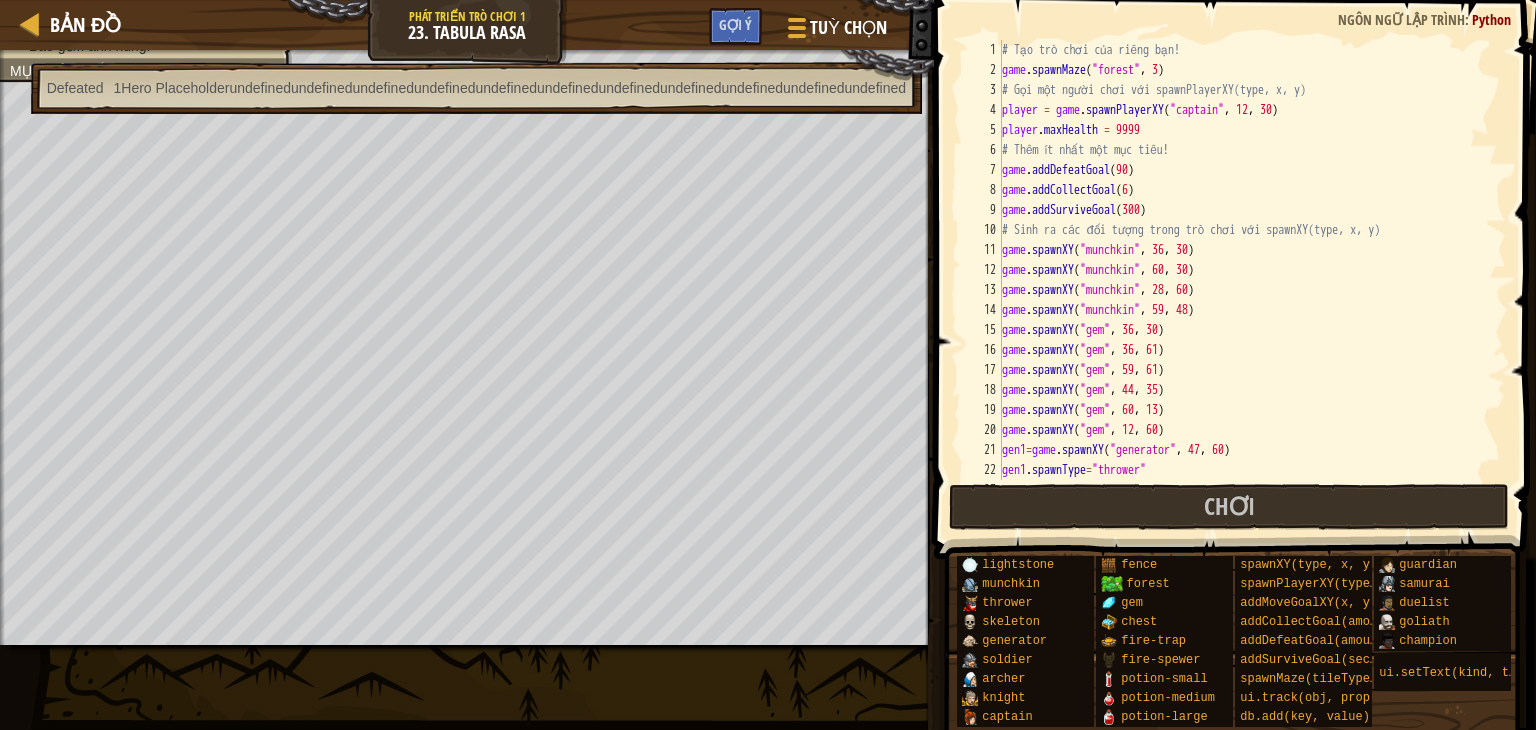 scroll, scrollTop: 100, scrollLeft: 0, axis: vertical 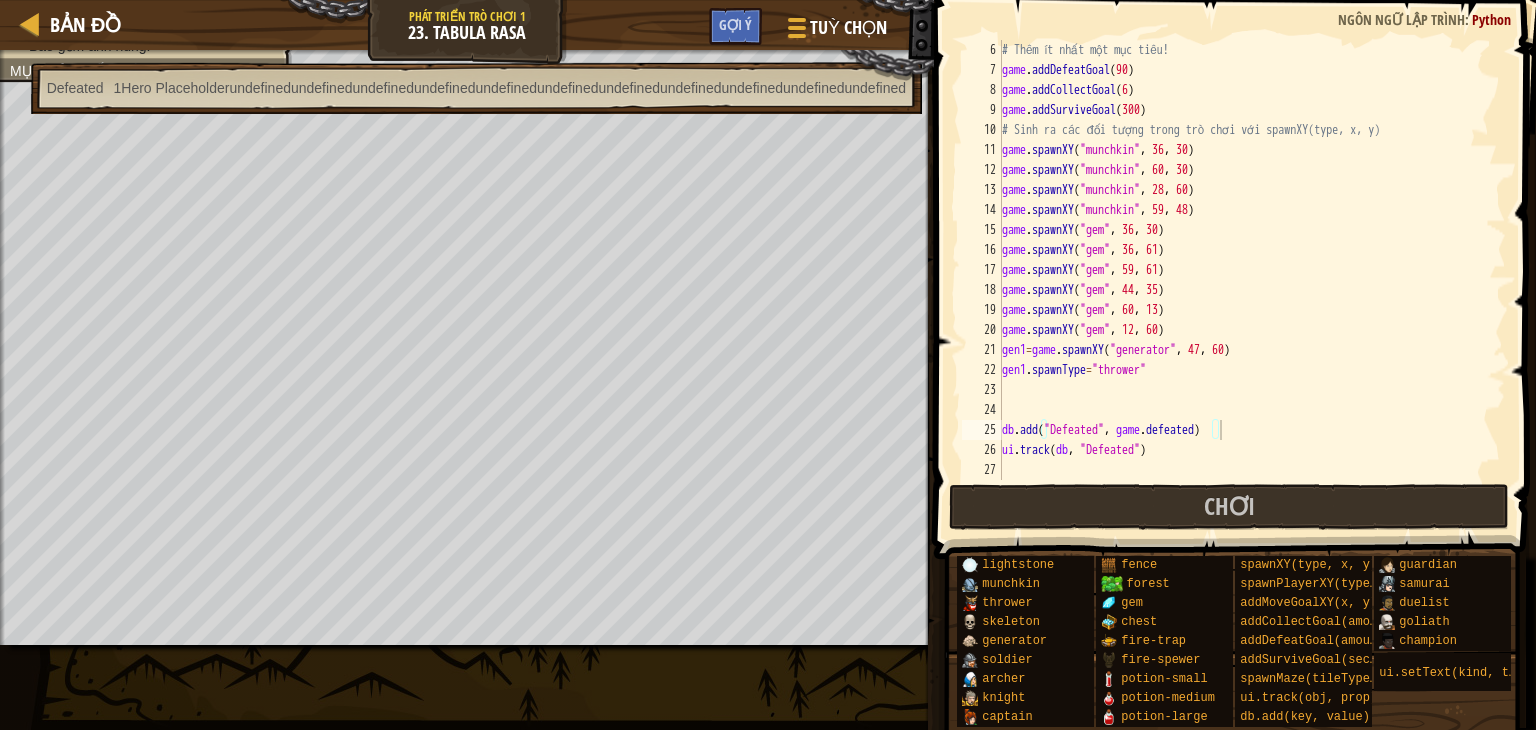 drag, startPoint x: 515, startPoint y: 649, endPoint x: 591, endPoint y: 652, distance: 76.05919 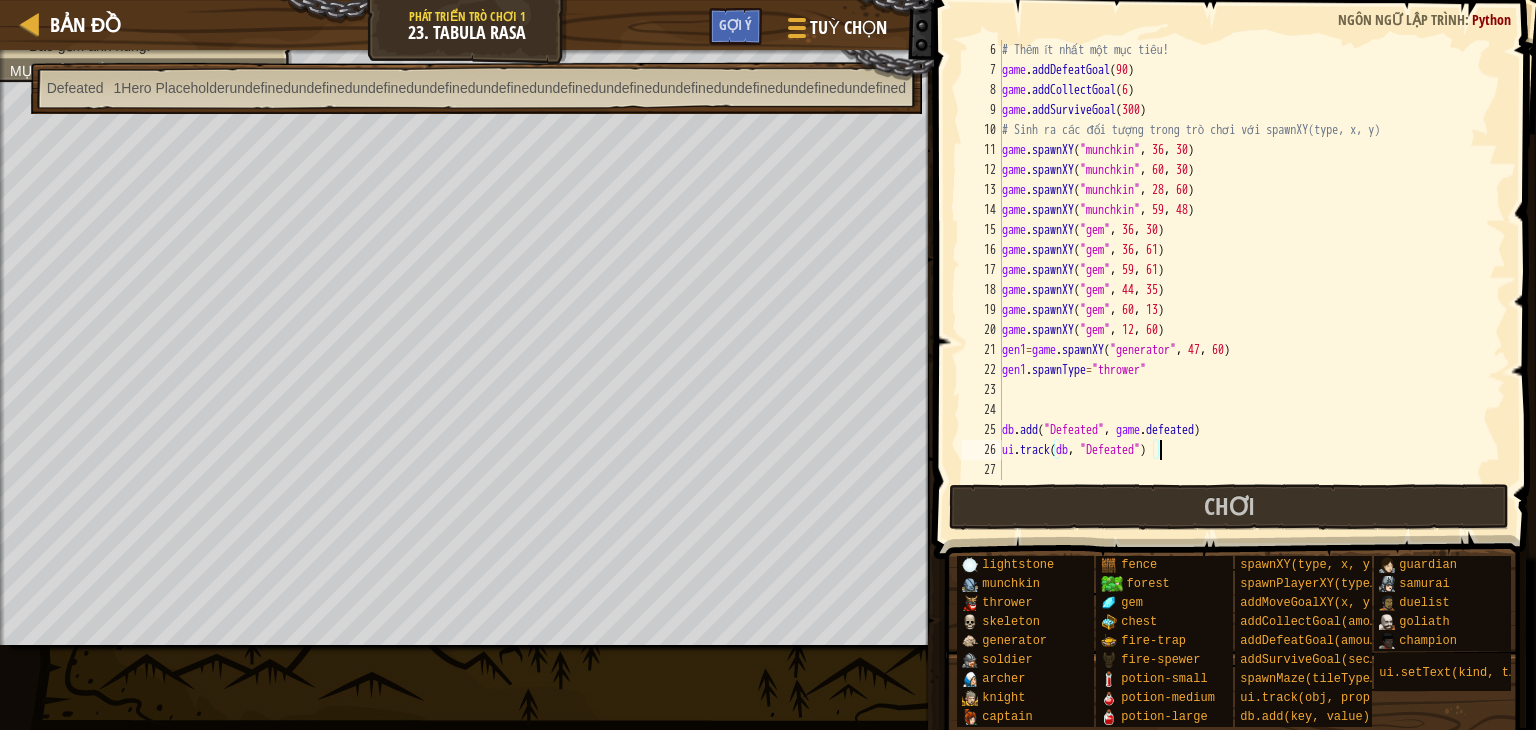 click on "# Thêm ít nhất một mục tiêu! game . addDefeatGoal ( 90 ) game . addCollectGoal ( 6 ) game . addSurviveGoal ( 300 ) # Sinh ra các đối tượng trong trò chơi với spawnXY(type, x, y) game . spawnXY ( "munchkin" ,   36 ,   30 ) game . spawnXY ( "munchkin" ,   60 ,   30 ) game . spawnXY ( "munchkin" ,   28 ,   60 ) game . spawnXY ( "munchkin" ,   59 ,   48 ) game . spawnXY ( "gem" ,   36 ,   30 ) game . spawnXY ( "gem" ,   36 ,   61 ) game . spawnXY ( "gem" ,   59 ,   61 ) game . spawnXY ( "gem" ,   44 ,   35 ) game . spawnXY ( "gem" ,   60 ,   13 ) game . spawnXY ( "gem" ,   12 ,   60 ) gen1 = game . spawnXY ( "generator" ,   47 ,   60 ) gen1 . spawnType = "thrower" db . add ( "Defeated" ,   game . defeated ) ui . track ( db ,   "Defeated" )" at bounding box center (1244, 280) 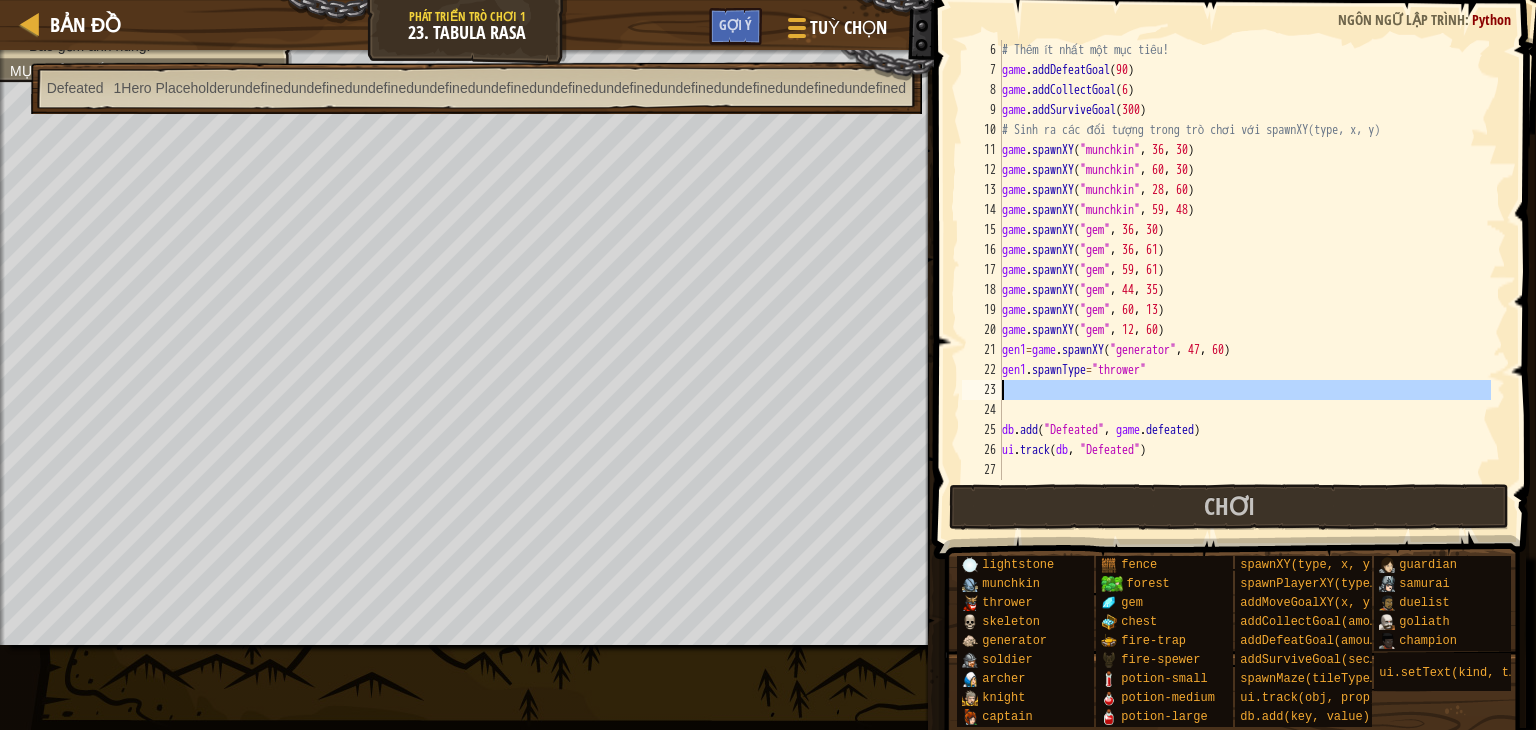 click on "# Thêm ít nhất một mục tiêu! game . addDefeatGoal ( 90 ) game . addCollectGoal ( 6 ) game . addSurviveGoal ( 300 ) # Sinh ra các đối tượng trong trò chơi với spawnXY(type, x, y) game . spawnXY ( "munchkin" ,   36 ,   30 ) game . spawnXY ( "munchkin" ,   60 ,   30 ) game . spawnXY ( "munchkin" ,   28 ,   60 ) game . spawnXY ( "munchkin" ,   59 ,   48 ) game . spawnXY ( "gem" ,   36 ,   30 ) game . spawnXY ( "gem" ,   36 ,   61 ) game . spawnXY ( "gem" ,   59 ,   61 ) game . spawnXY ( "gem" ,   44 ,   35 ) game . spawnXY ( "gem" ,   60 ,   13 ) game . spawnXY ( "gem" ,   12 ,   60 ) gen1 = game . spawnXY ( "generator" ,   47 ,   60 ) gen1 . spawnType = "thrower" db . add ( "Defeated" ,   game . defeated ) ui . track ( db ,   "Defeated" )" at bounding box center (1244, 260) 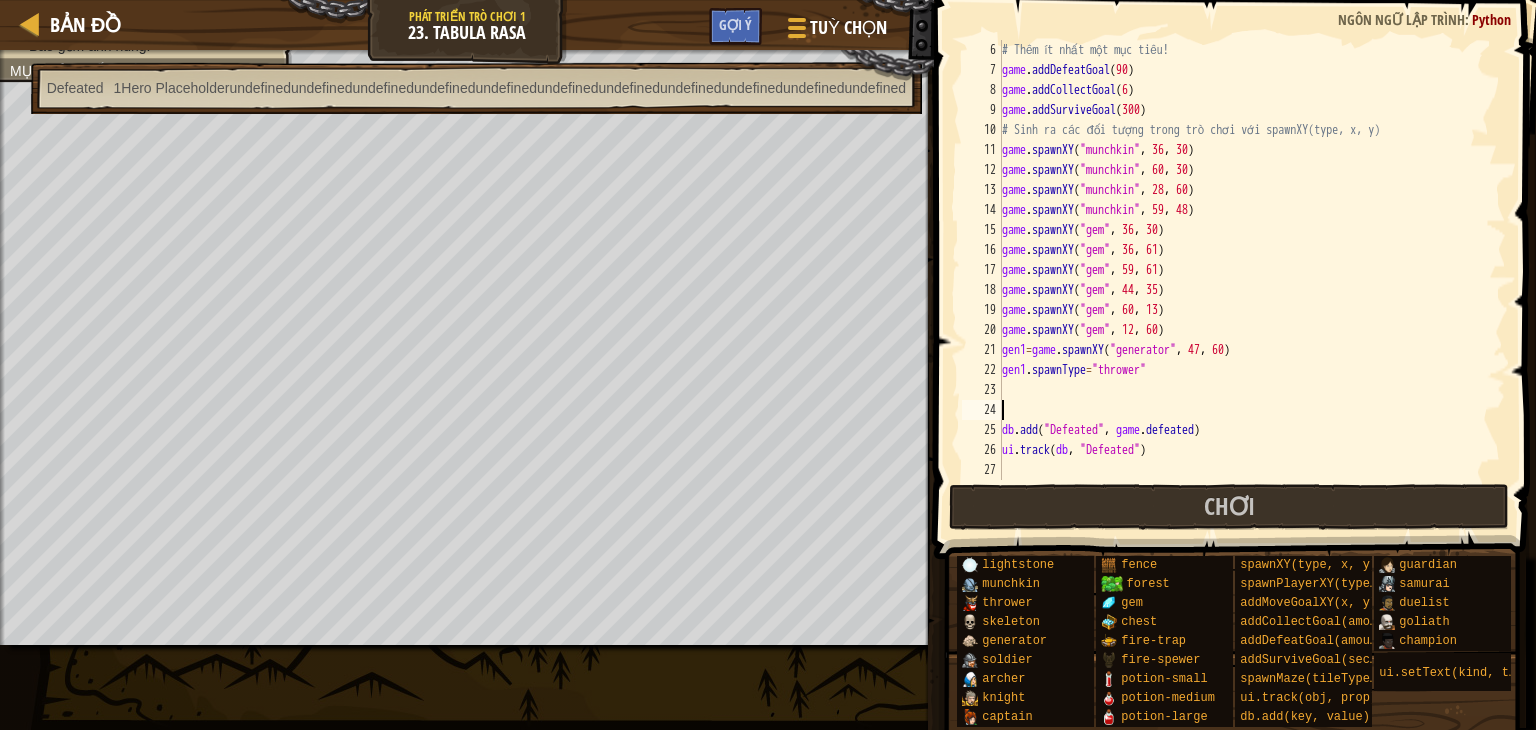 click on "# Thêm ít nhất một mục tiêu! game . addDefeatGoal ( 90 ) game . addCollectGoal ( 6 ) game . addSurviveGoal ( 300 ) # Sinh ra các đối tượng trong trò chơi với spawnXY(type, x, y) game . spawnXY ( "munchkin" ,   36 ,   30 ) game . spawnXY ( "munchkin" ,   60 ,   30 ) game . spawnXY ( "munchkin" ,   28 ,   60 ) game . spawnXY ( "munchkin" ,   59 ,   48 ) game . spawnXY ( "gem" ,   36 ,   30 ) game . spawnXY ( "gem" ,   36 ,   61 ) game . spawnXY ( "gem" ,   59 ,   61 ) game . spawnXY ( "gem" ,   44 ,   35 ) game . spawnXY ( "gem" ,   60 ,   13 ) game . spawnXY ( "gem" ,   12 ,   60 ) gen1 = game . spawnXY ( "generator" ,   47 ,   60 ) gen1 . spawnType = "thrower" db . add ( "Defeated" ,   game . defeated ) ui . track ( db ,   "Defeated" )" at bounding box center (1244, 280) 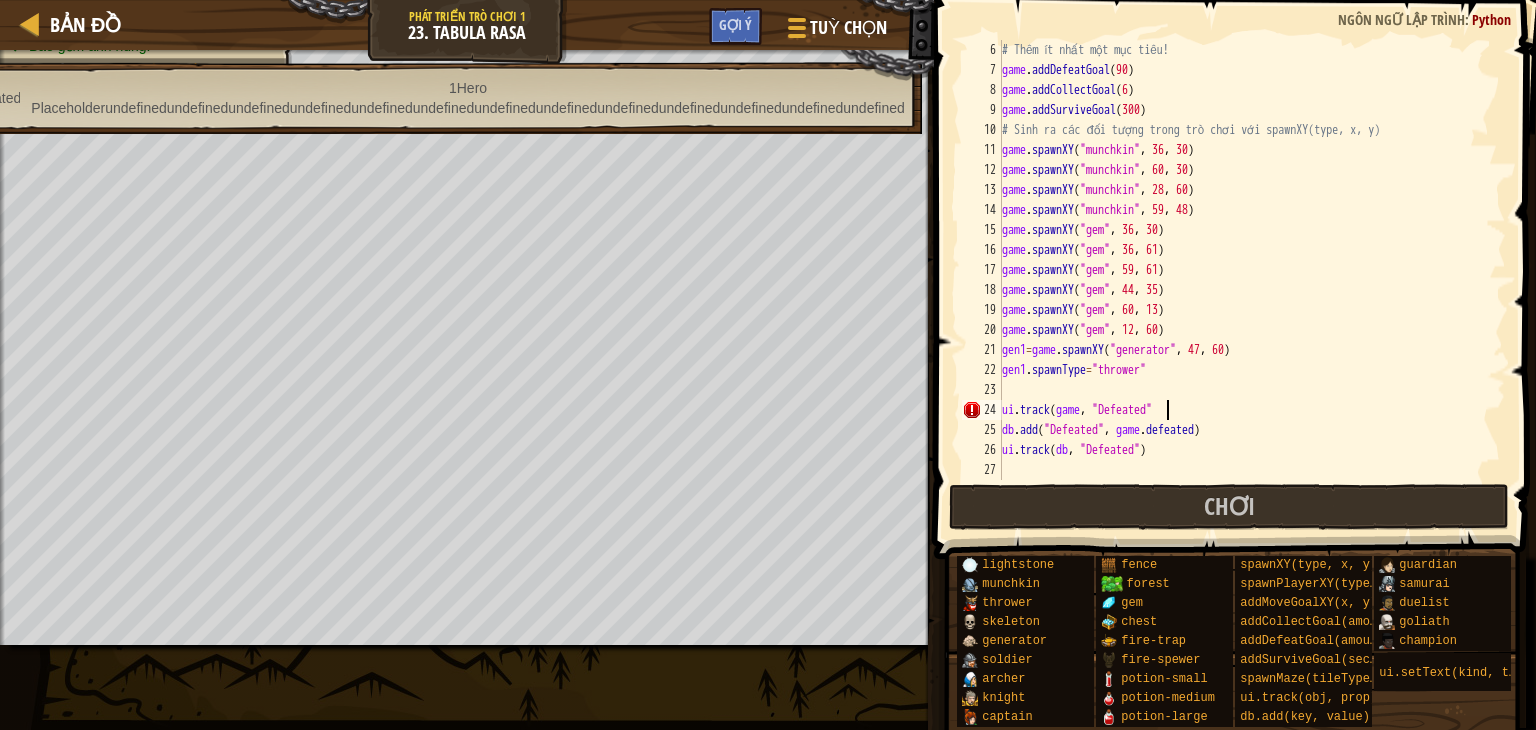 scroll, scrollTop: 9, scrollLeft: 12, axis: both 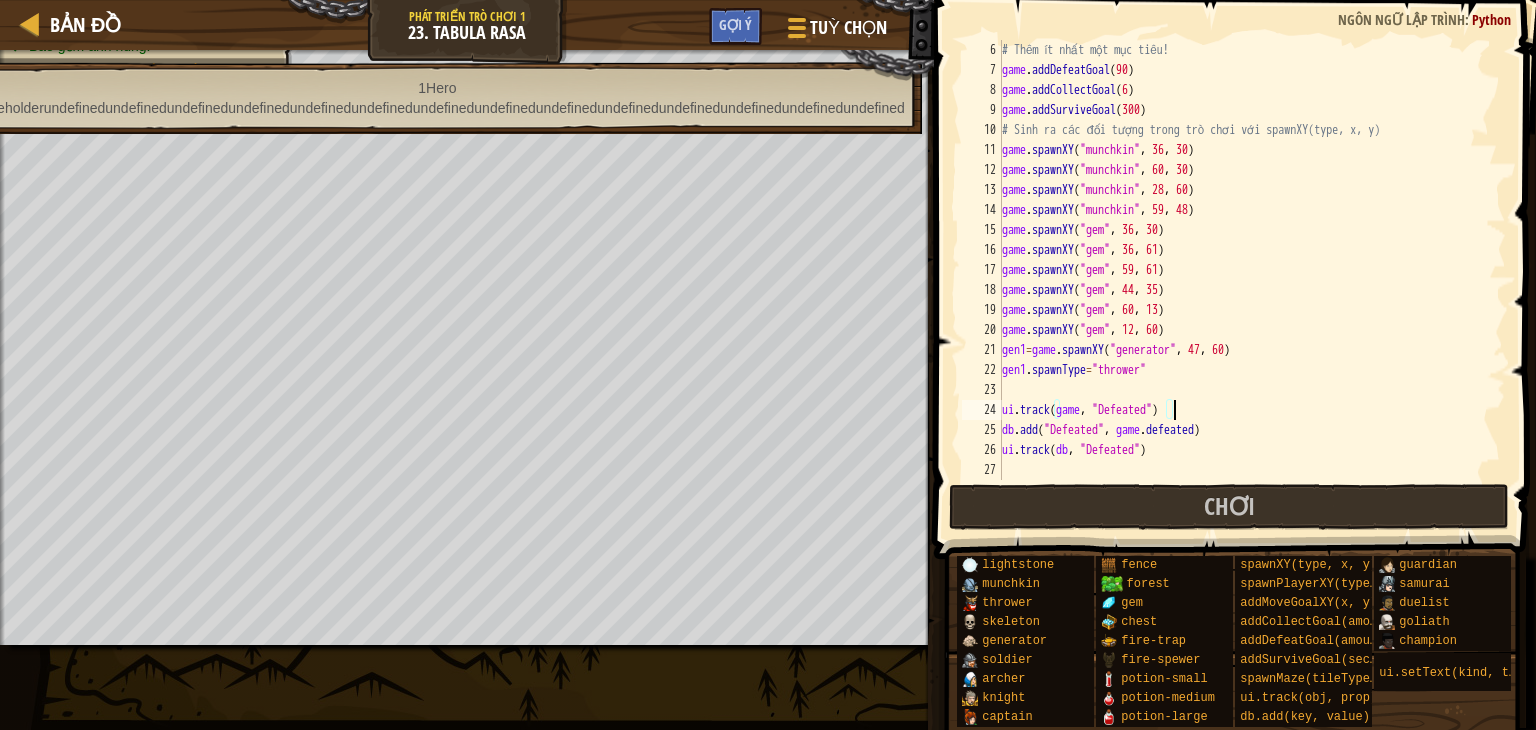 click at bounding box center (1237, 251) 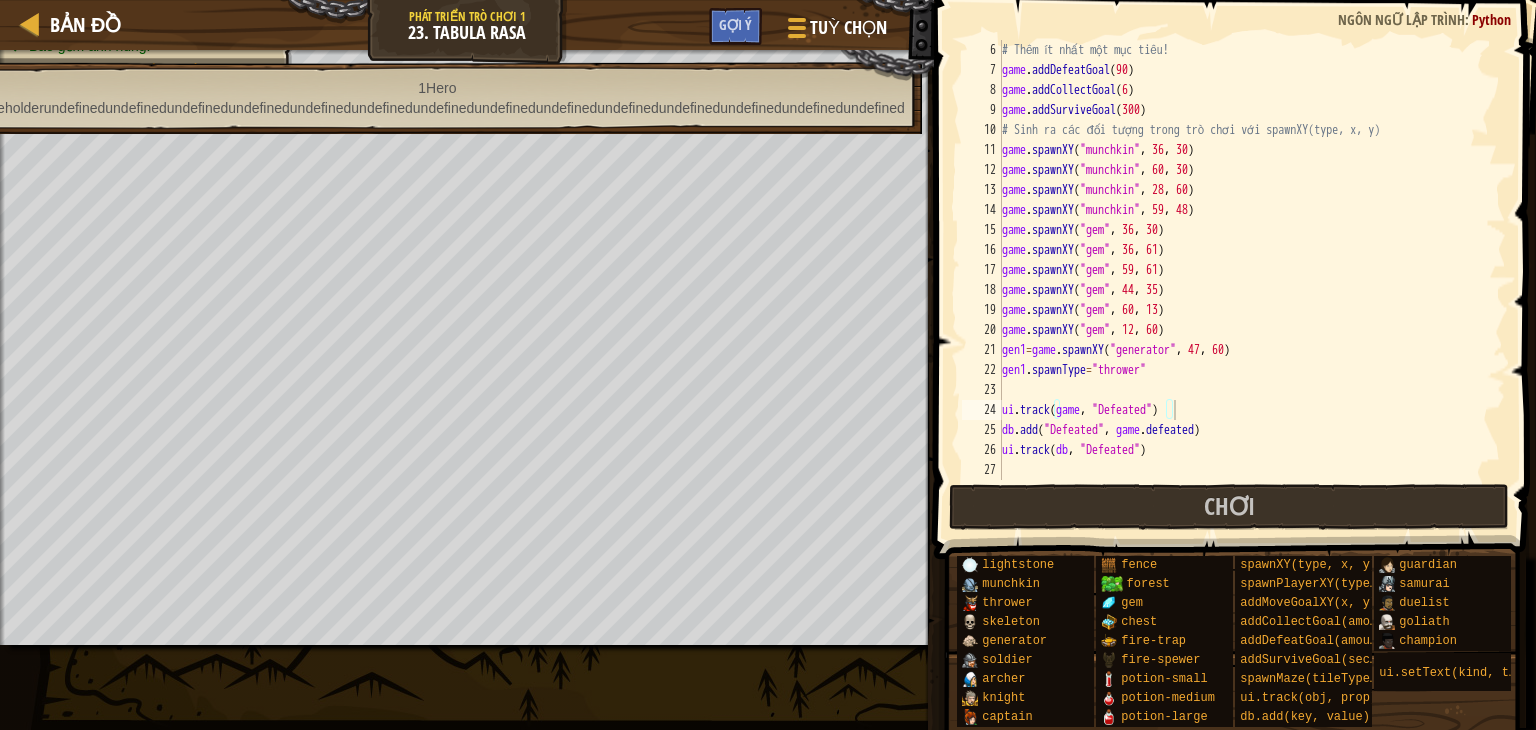 drag, startPoint x: 262, startPoint y: 90, endPoint x: 181, endPoint y: 105, distance: 82.37718 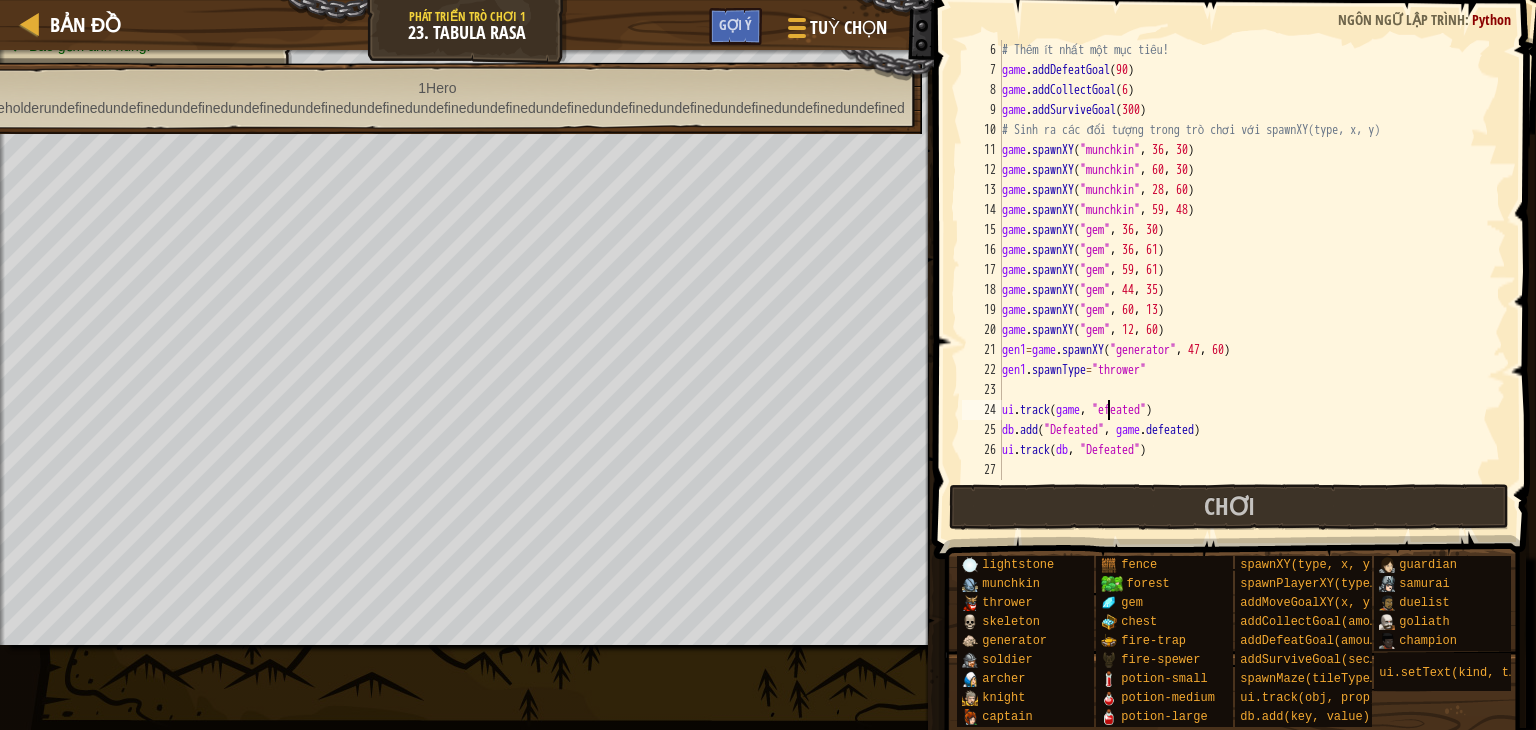 scroll, scrollTop: 9, scrollLeft: 9, axis: both 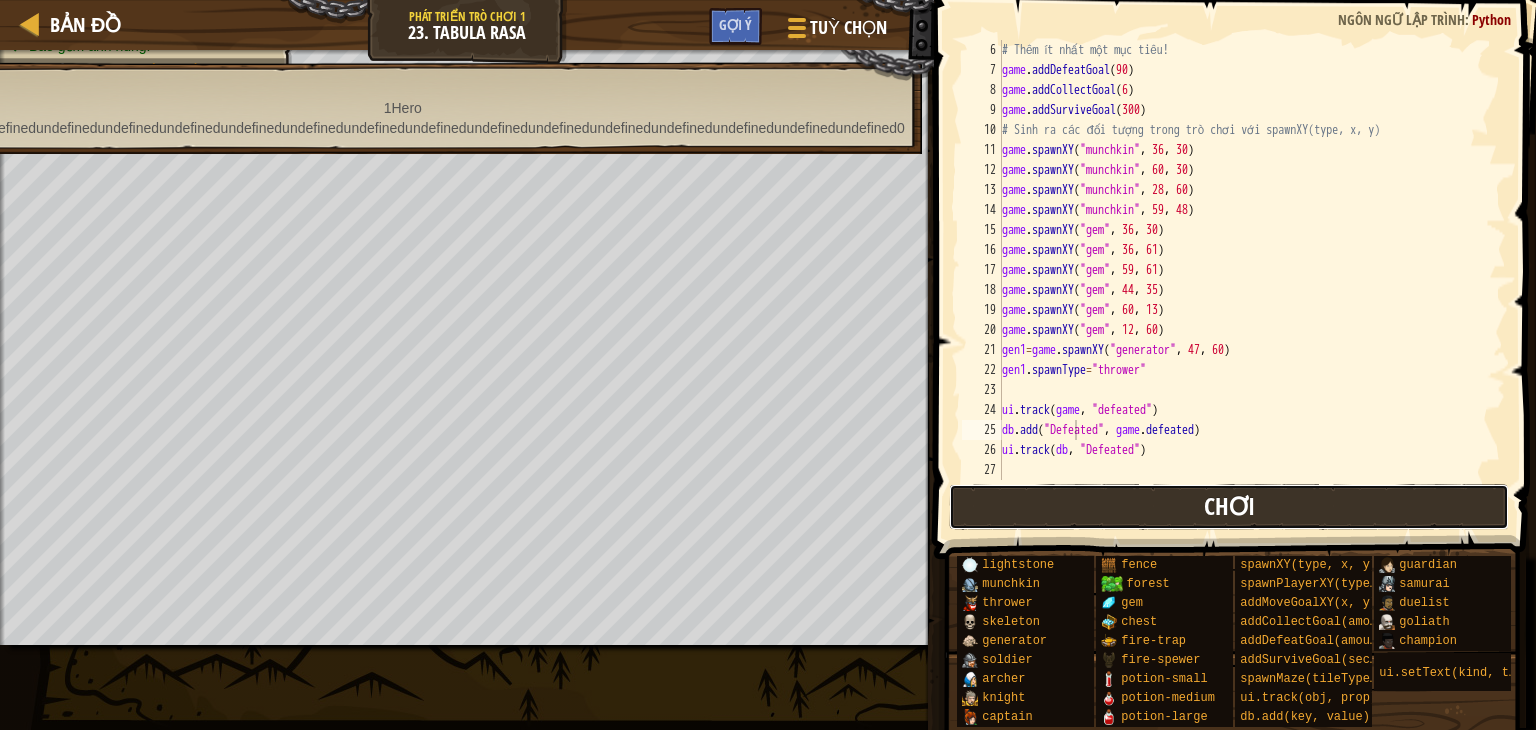 click on "Chơi" at bounding box center (1229, 507) 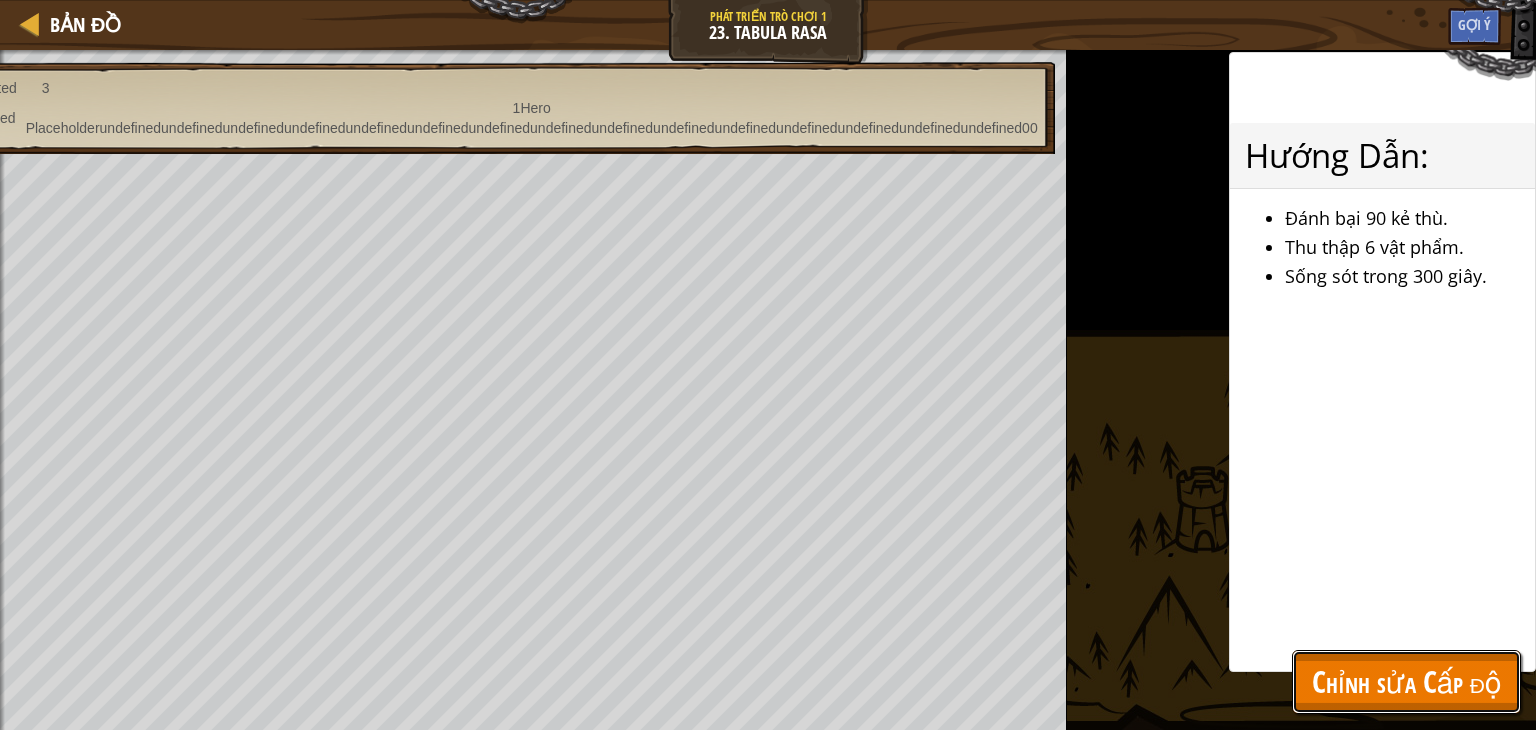 click on "Chỉnh sửa Cấp độ" at bounding box center (1406, 681) 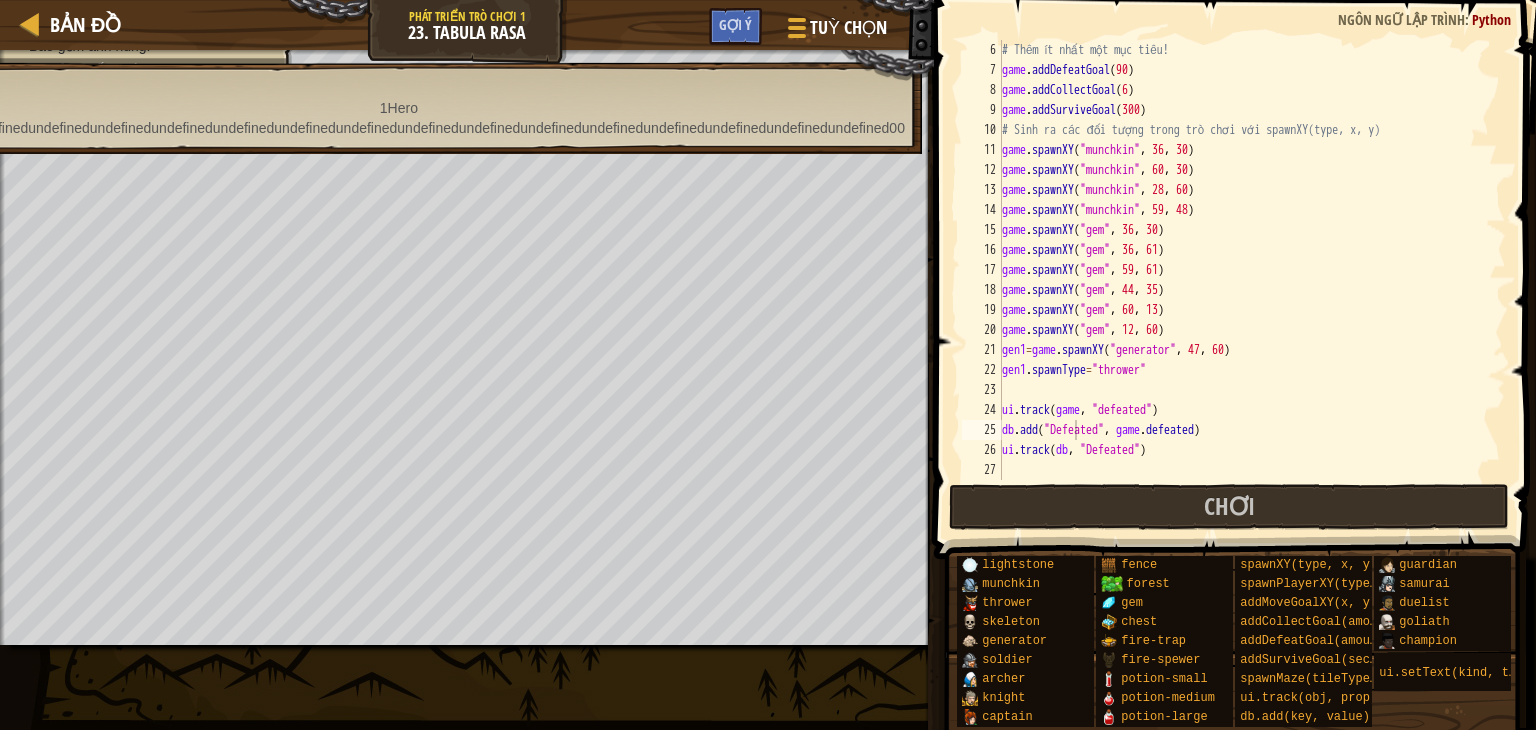 drag, startPoint x: 378, startPoint y: 111, endPoint x: 930, endPoint y: 125, distance: 552.1775 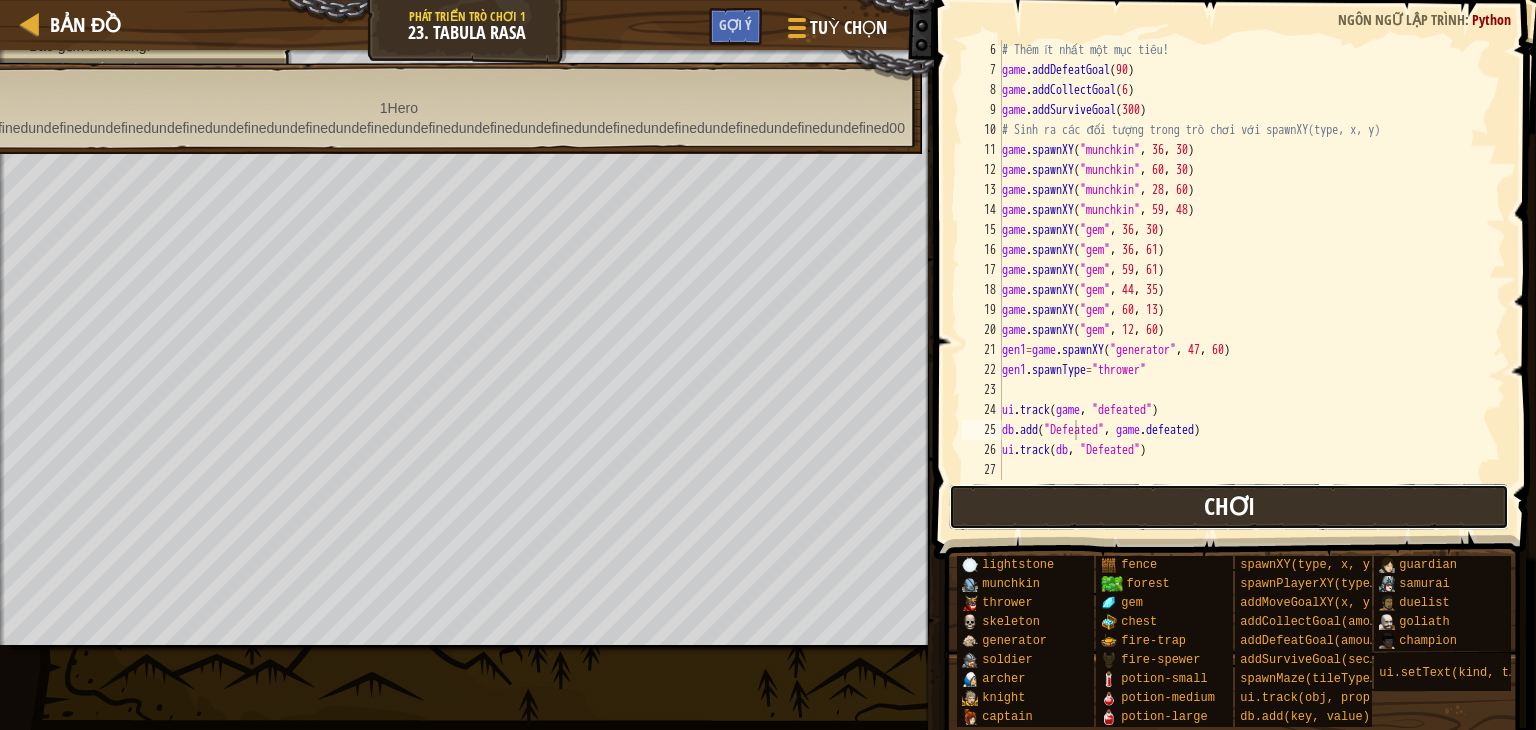 click on "Chơi" at bounding box center (1229, 507) 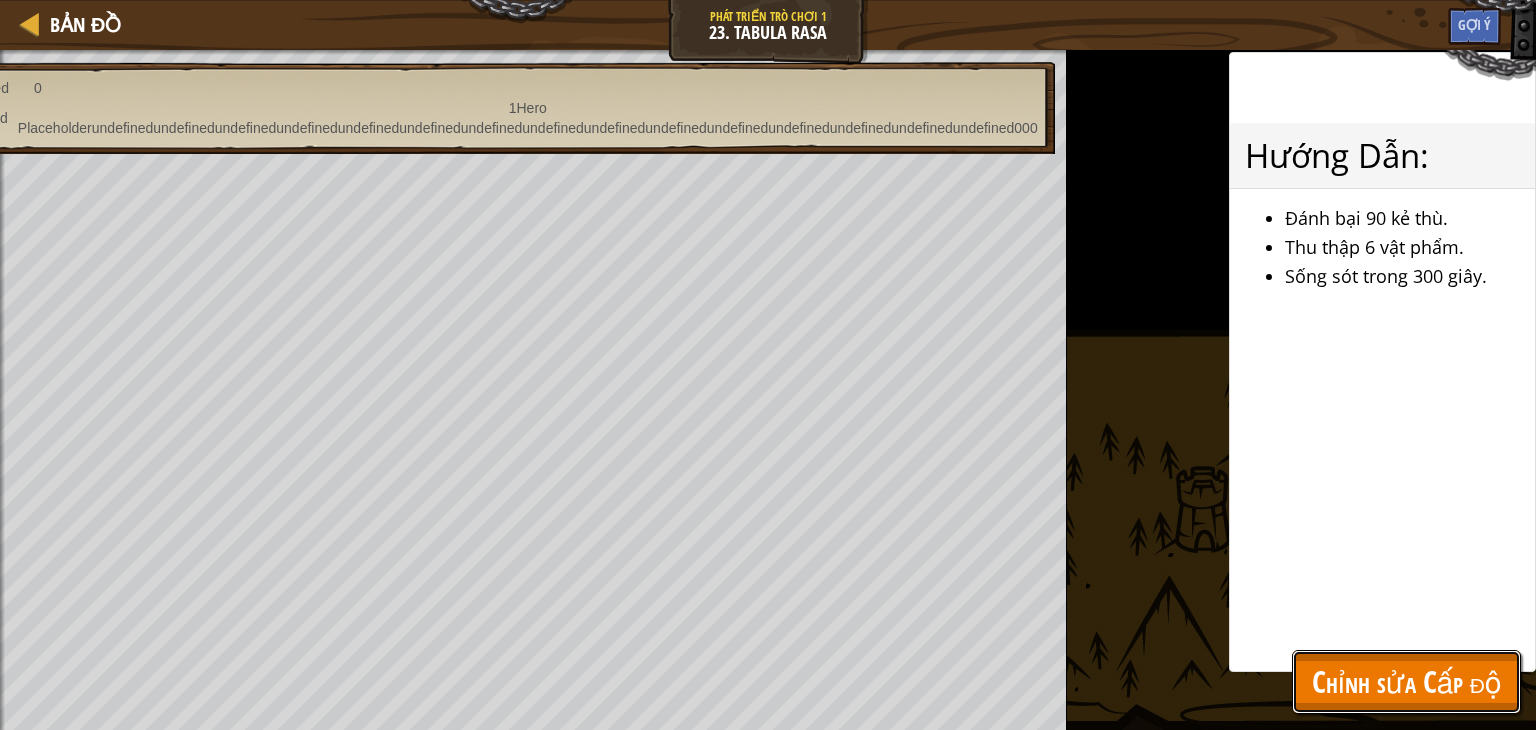 click on "Chỉnh sửa Cấp độ" at bounding box center [1406, 681] 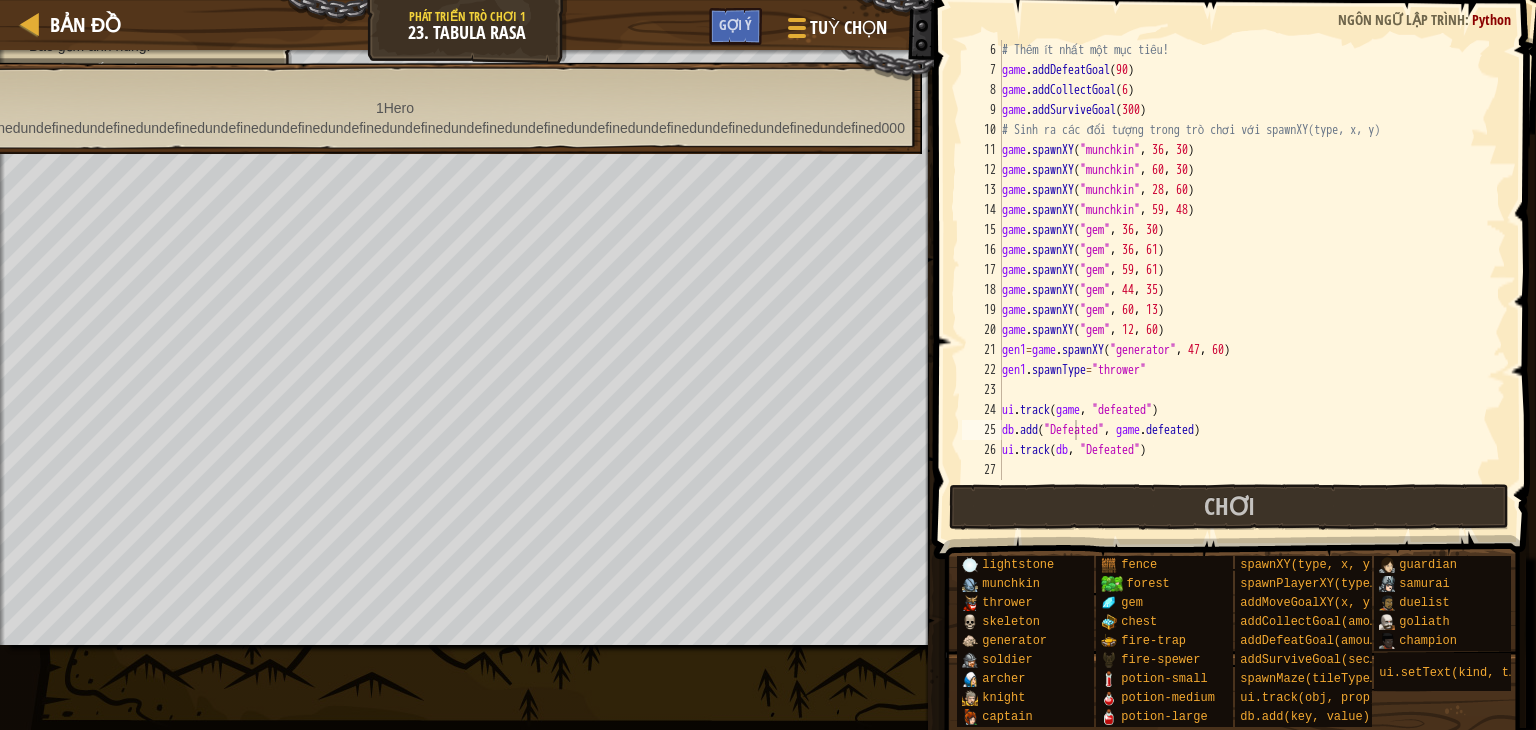 type on "ui.track(db, "Defeated")" 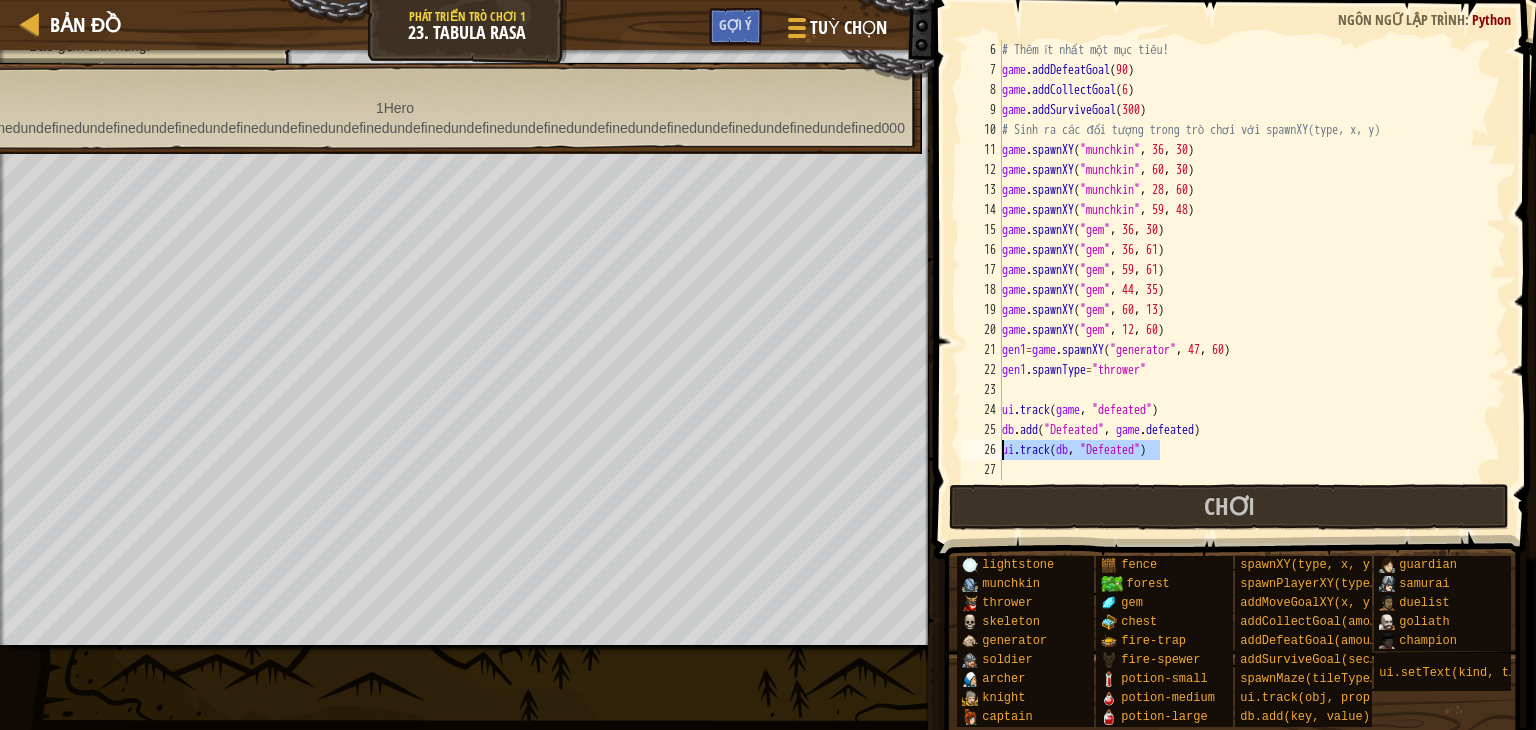 drag, startPoint x: 1199, startPoint y: 457, endPoint x: 974, endPoint y: 449, distance: 225.14218 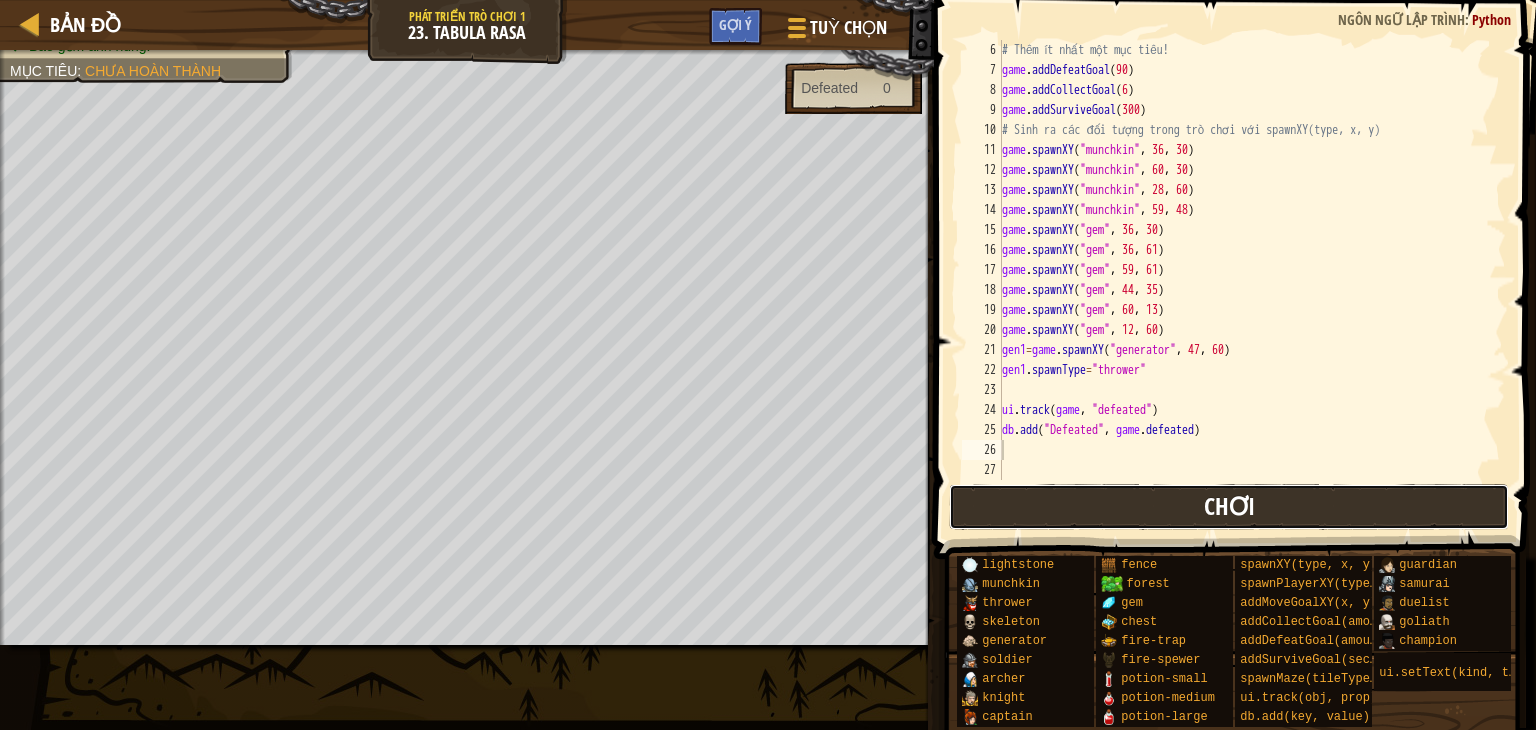 click on "Chơi" at bounding box center (1229, 507) 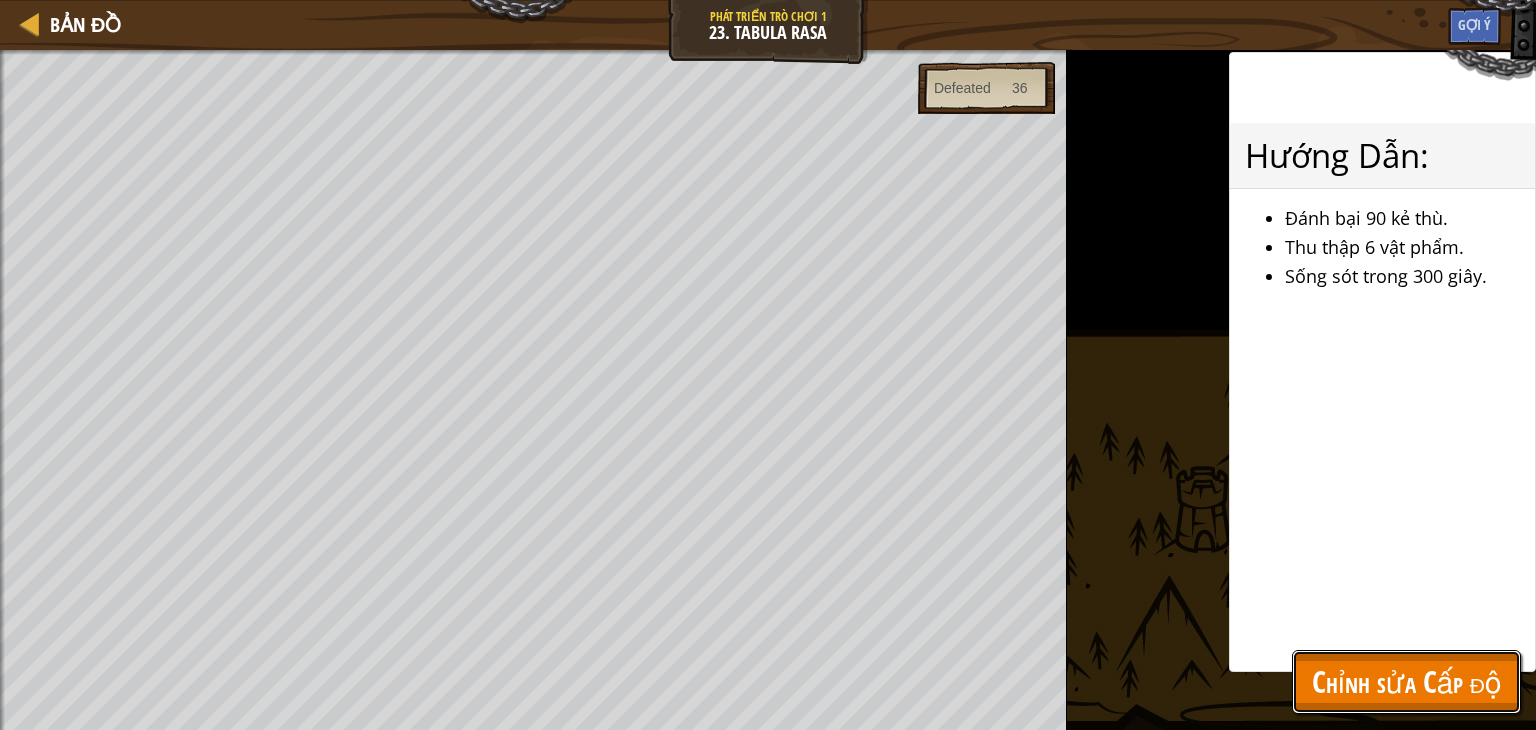 click on "Chỉnh sửa Cấp độ" at bounding box center (1406, 681) 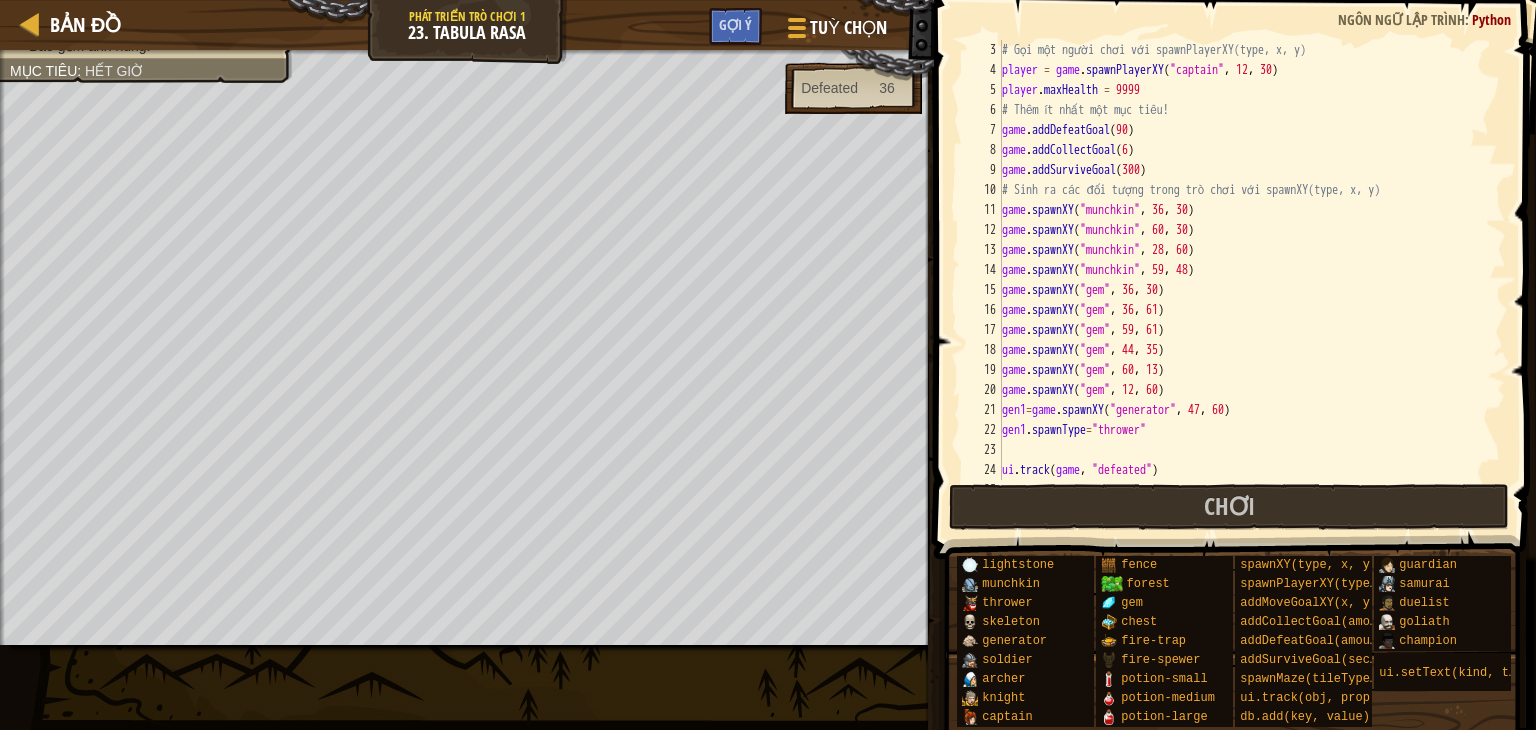 scroll, scrollTop: 0, scrollLeft: 0, axis: both 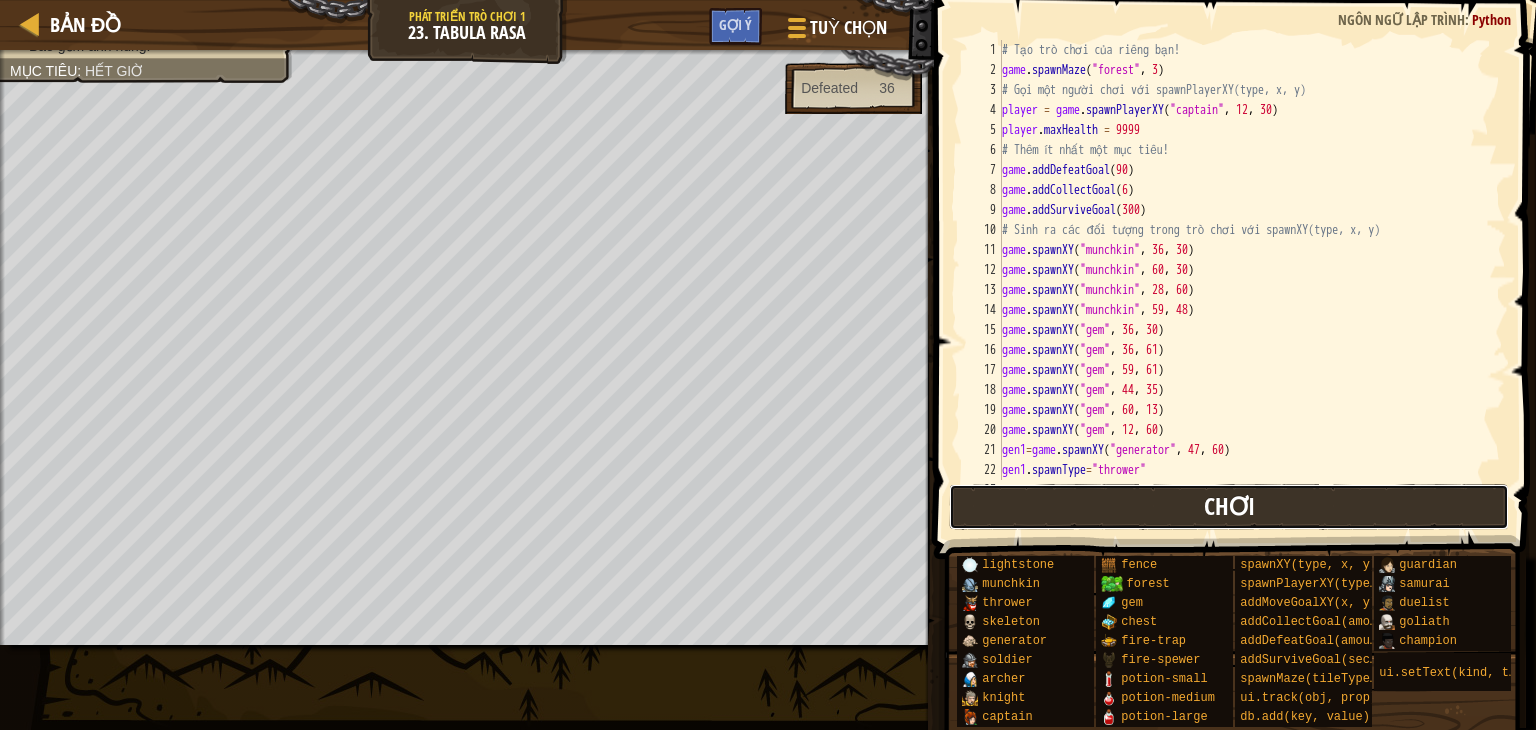 click on "Chơi" at bounding box center (1229, 507) 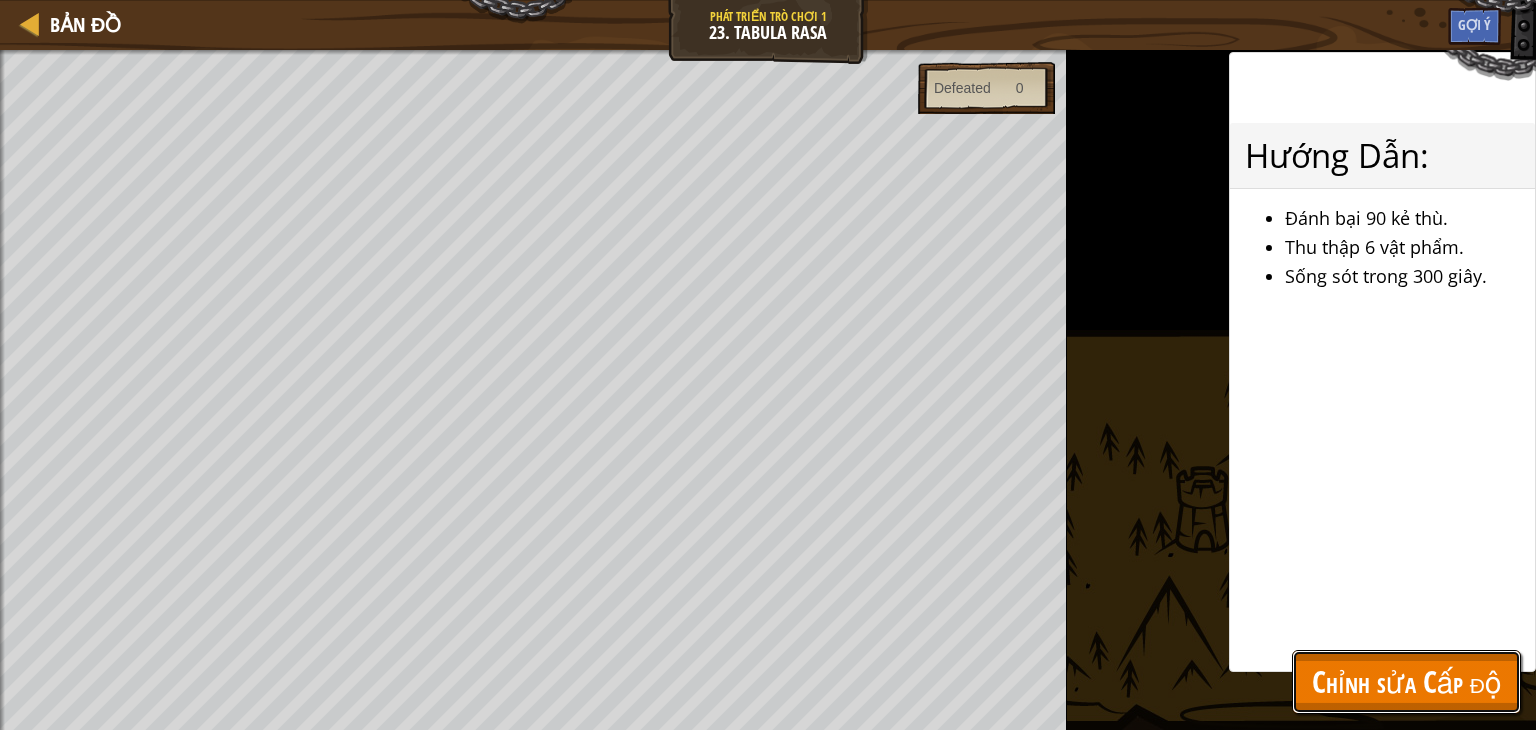click on "Chỉnh sửa Cấp độ" at bounding box center (1406, 681) 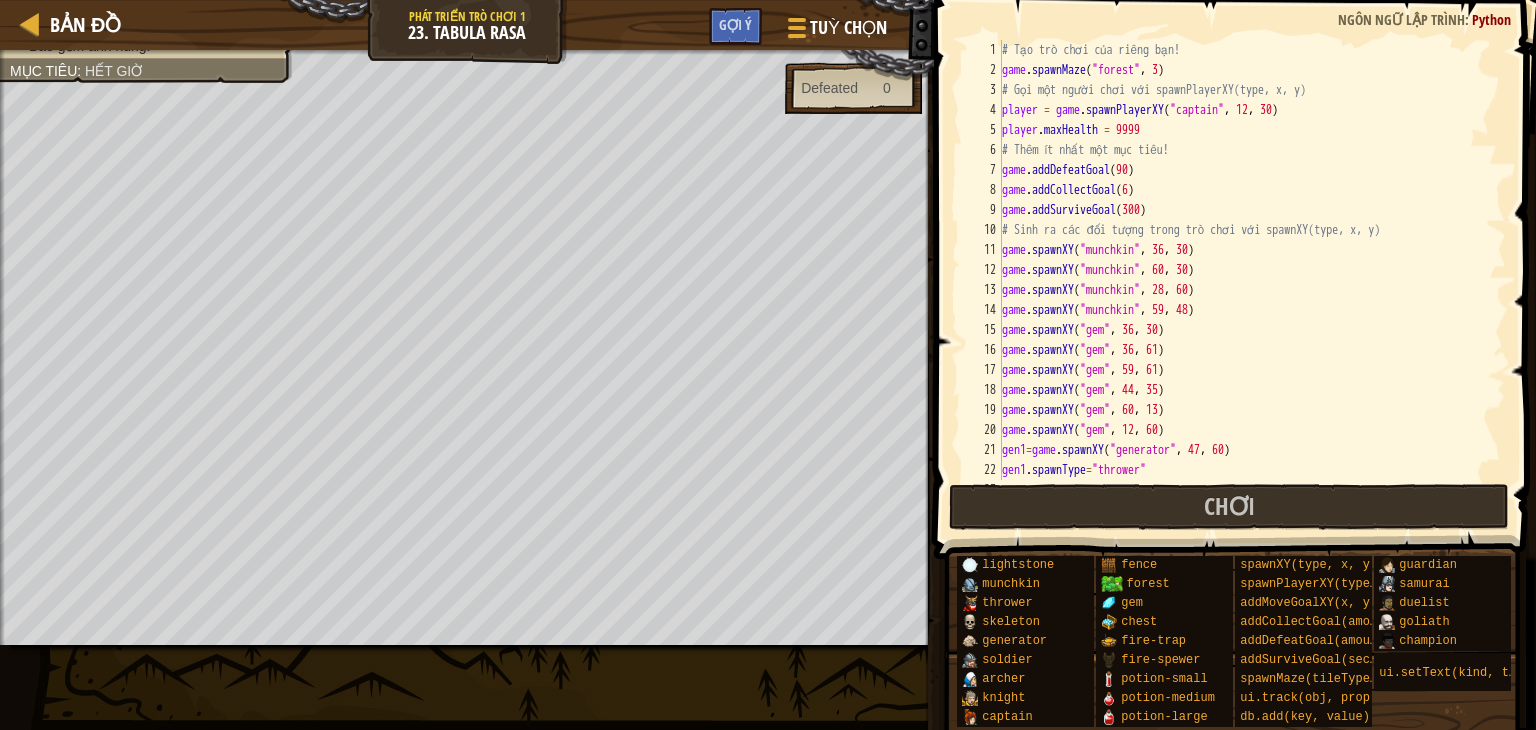scroll, scrollTop: 0, scrollLeft: 0, axis: both 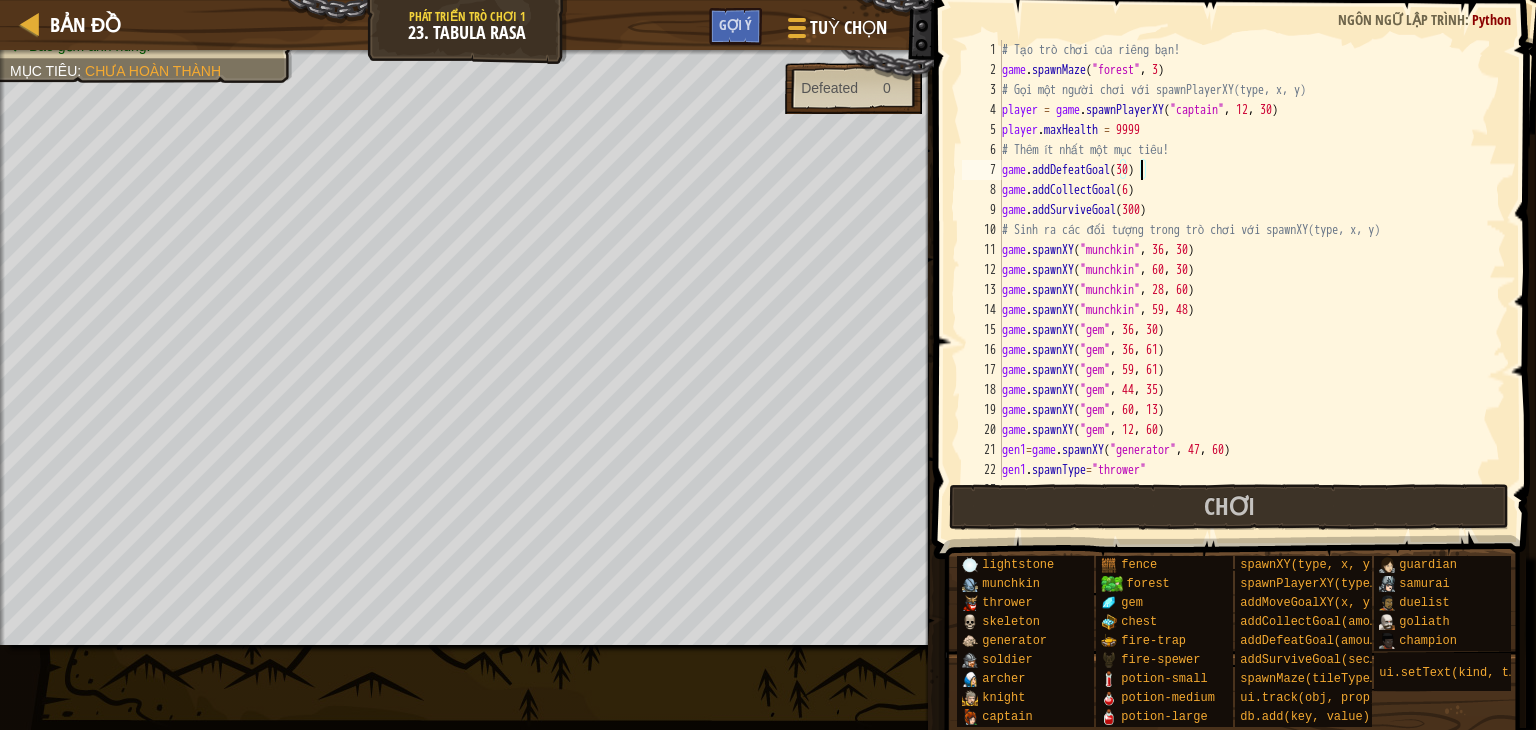 click on "# Tạo trò chơi của riêng bạn! game . spawnMaze ( "forest" ,   3 ) # Gọi một người chơi với spawnPlayerXY(type, x, y) player   =   game . spawnPlayerXY ( "captain" ,   12 ,   30 ) player . maxHealth   =   9999   # Thêm ít nhất một mục tiêu! game . addDefeatGoal ( 30 ) game . addCollectGoal ( 6 ) game . addSurviveGoal ( 300 ) # Sinh ra các đối tượng trong trò chơi với spawnXY(type, x, y) game . spawnXY ( "munchkin" ,   36 ,   30 ) game . spawnXY ( "munchkin" ,   60 ,   30 ) game . spawnXY ( "munchkin" ,   28 ,   60 ) game . spawnXY ( "munchkin" ,   59 ,   48 ) game . spawnXY ( "gem" ,   36 ,   30 ) game . spawnXY ( "gem" ,   36 ,   61 ) game . spawnXY ( "gem" ,   59 ,   61 ) game . spawnXY ( "gem" ,   44 ,   35 ) game . spawnXY ( "gem" ,   60 ,   13 ) game . spawnXY ( "gem" ,   12 ,   60 ) gen1 = game . spawnXY ( "generator" ,   47 ,   60 ) gen1 . spawnType = "thrower"" at bounding box center [1244, 280] 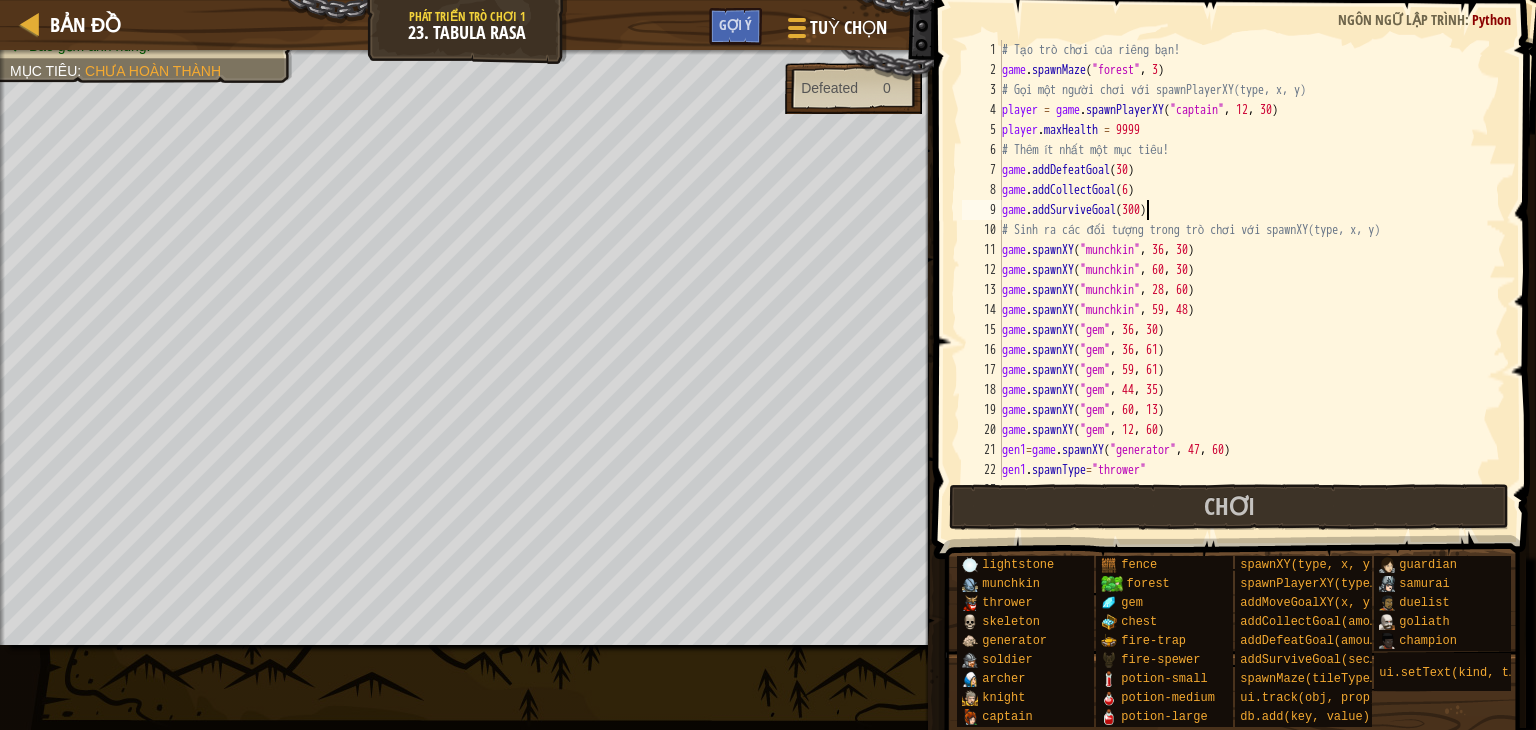 click on "# Tạo trò chơi của riêng bạn! game . spawnMaze ( "forest" ,   3 ) # Gọi một người chơi với spawnPlayerXY(type, x, y) player   =   game . spawnPlayerXY ( "captain" ,   12 ,   30 ) player . maxHealth   =   9999   # Thêm ít nhất một mục tiêu! game . addDefeatGoal ( 30 ) game . addCollectGoal ( 6 ) game . addSurviveGoal ( 300 ) # Sinh ra các đối tượng trong trò chơi với spawnXY(type, x, y) game . spawnXY ( "munchkin" ,   36 ,   30 ) game . spawnXY ( "munchkin" ,   60 ,   30 ) game . spawnXY ( "munchkin" ,   28 ,   60 ) game . spawnXY ( "munchkin" ,   59 ,   48 ) game . spawnXY ( "gem" ,   36 ,   30 ) game . spawnXY ( "gem" ,   36 ,   61 ) game . spawnXY ( "gem" ,   59 ,   61 ) game . spawnXY ( "gem" ,   44 ,   35 ) game . spawnXY ( "gem" ,   60 ,   13 ) game . spawnXY ( "gem" ,   12 ,   60 ) gen1 = game . spawnXY ( "generator" ,   47 ,   60 ) gen1 . spawnType = "thrower"" at bounding box center [1244, 280] 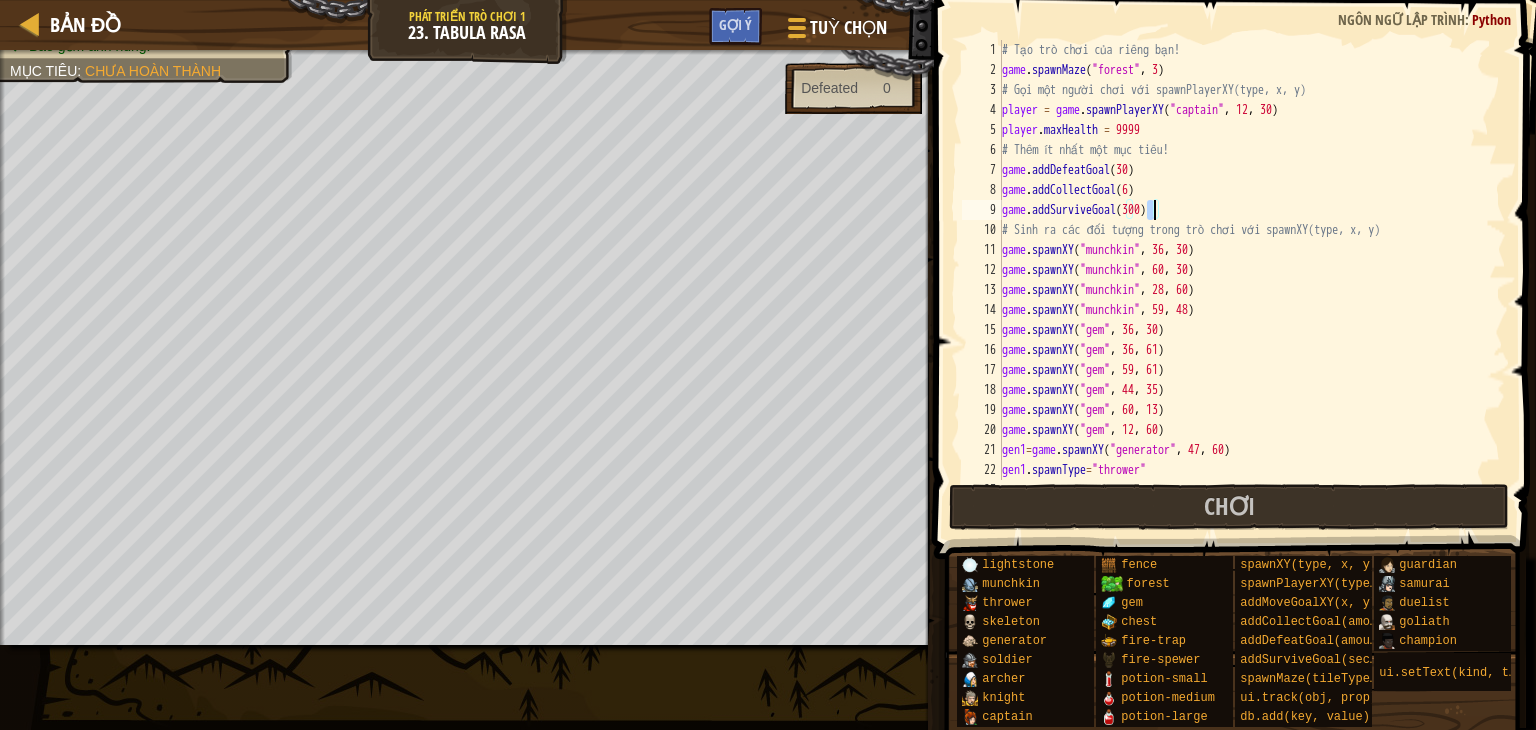 click on "# Tạo trò chơi của riêng bạn! game . spawnMaze ( "forest" ,   3 ) # Gọi một người chơi với spawnPlayerXY(type, x, y) player   =   game . spawnPlayerXY ( "captain" ,   12 ,   30 ) player . maxHealth   =   9999   # Thêm ít nhất một mục tiêu! game . addDefeatGoal ( 30 ) game . addCollectGoal ( 6 ) game . addSurviveGoal ( 300 ) # Sinh ra các đối tượng trong trò chơi với spawnXY(type, x, y) game . spawnXY ( "munchkin" ,   36 ,   30 ) game . spawnXY ( "munchkin" ,   60 ,   30 ) game . spawnXY ( "munchkin" ,   28 ,   60 ) game . spawnXY ( "munchkin" ,   59 ,   48 ) game . spawnXY ( "gem" ,   36 ,   30 ) game . spawnXY ( "gem" ,   36 ,   61 ) game . spawnXY ( "gem" ,   59 ,   61 ) game . spawnXY ( "gem" ,   44 ,   35 ) game . spawnXY ( "gem" ,   60 ,   13 ) game . spawnXY ( "gem" ,   12 ,   60 ) gen1 = game . spawnXY ( "generator" ,   47 ,   60 ) gen1 . spawnType = "thrower"" at bounding box center [1244, 260] 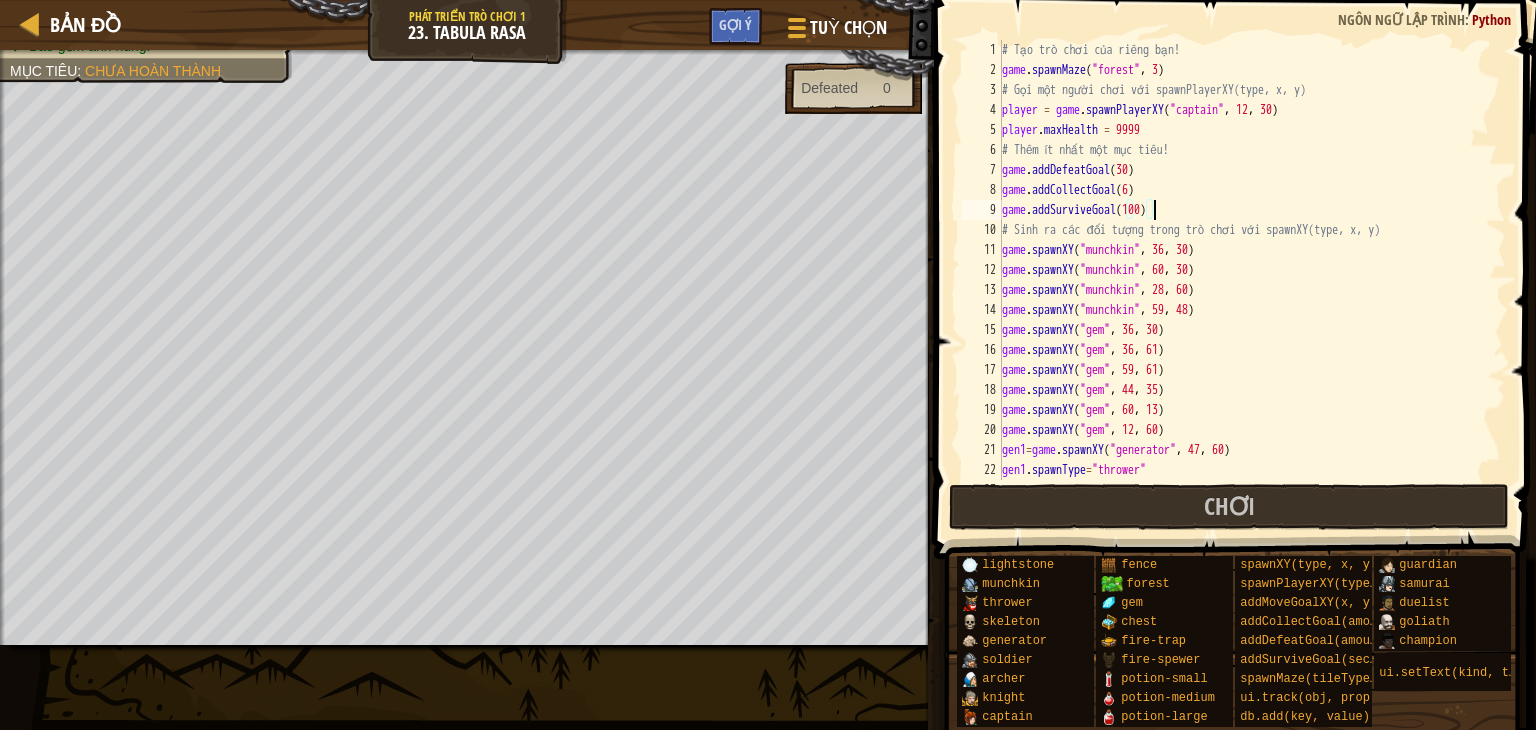 scroll, scrollTop: 9, scrollLeft: 12, axis: both 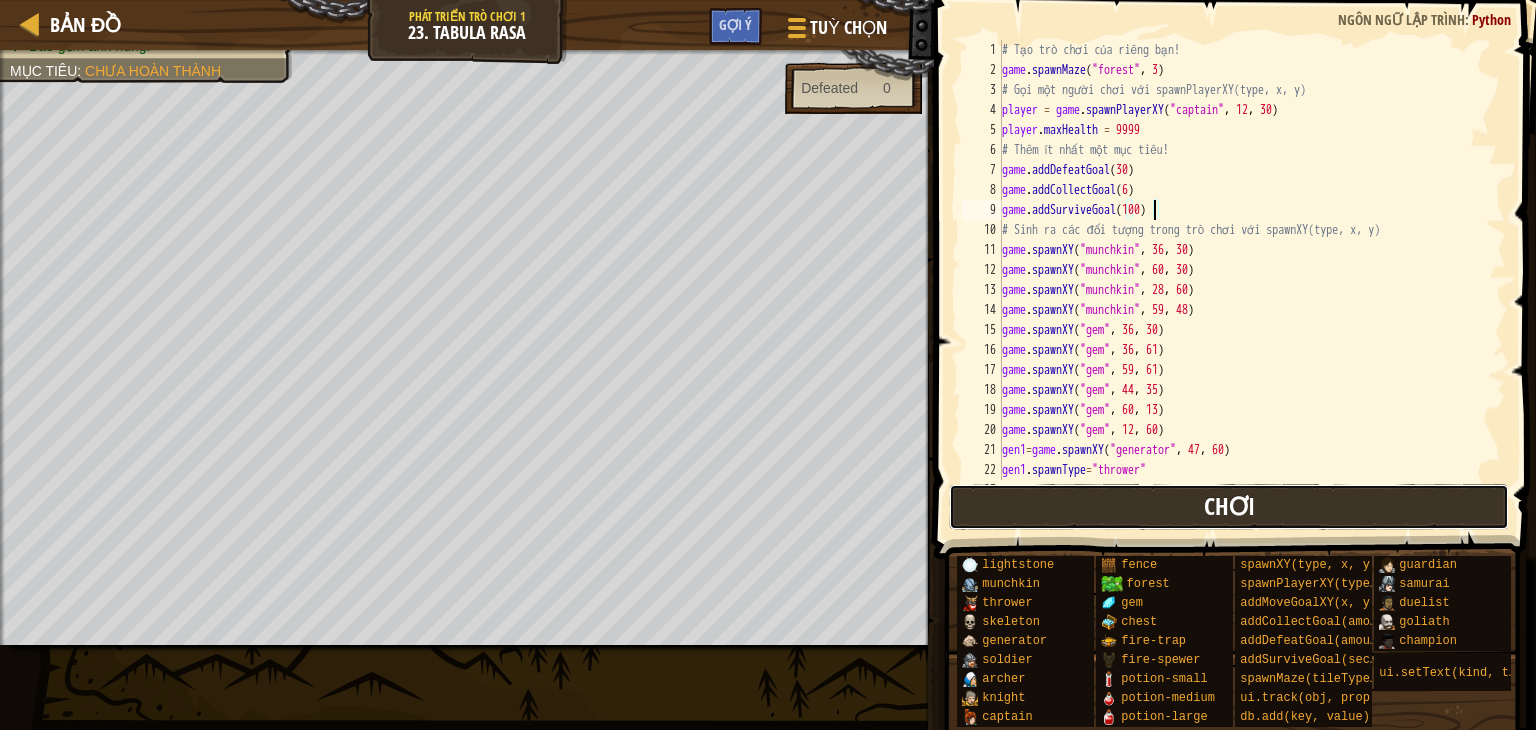 click on "Chơi" at bounding box center (1229, 507) 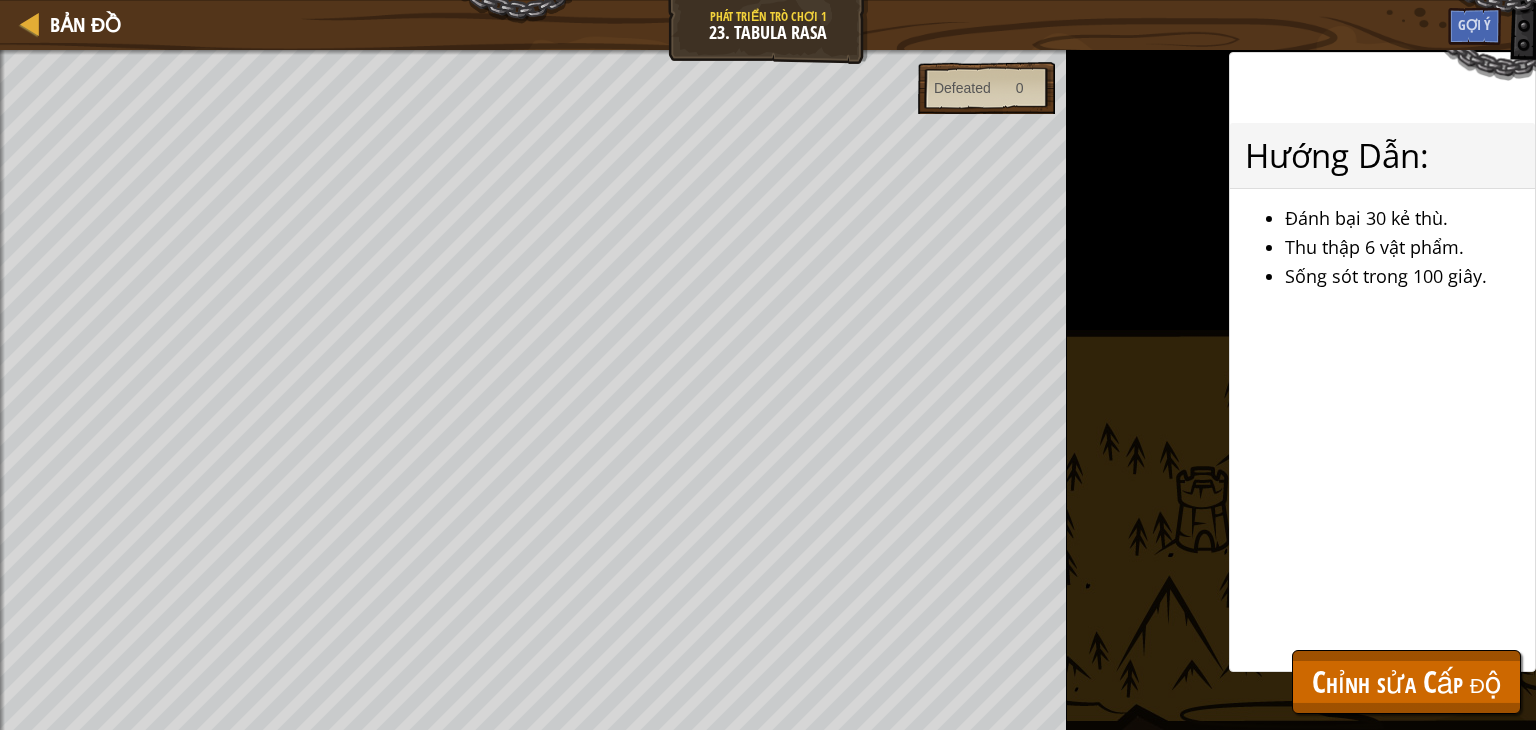 click on "Đánh bại màn chơi hoàn thành của bạn. Thêm một mục tiêu Bao gồm anh hùng. Mục tiêu : Hết giờ" at bounding box center (533, 390) 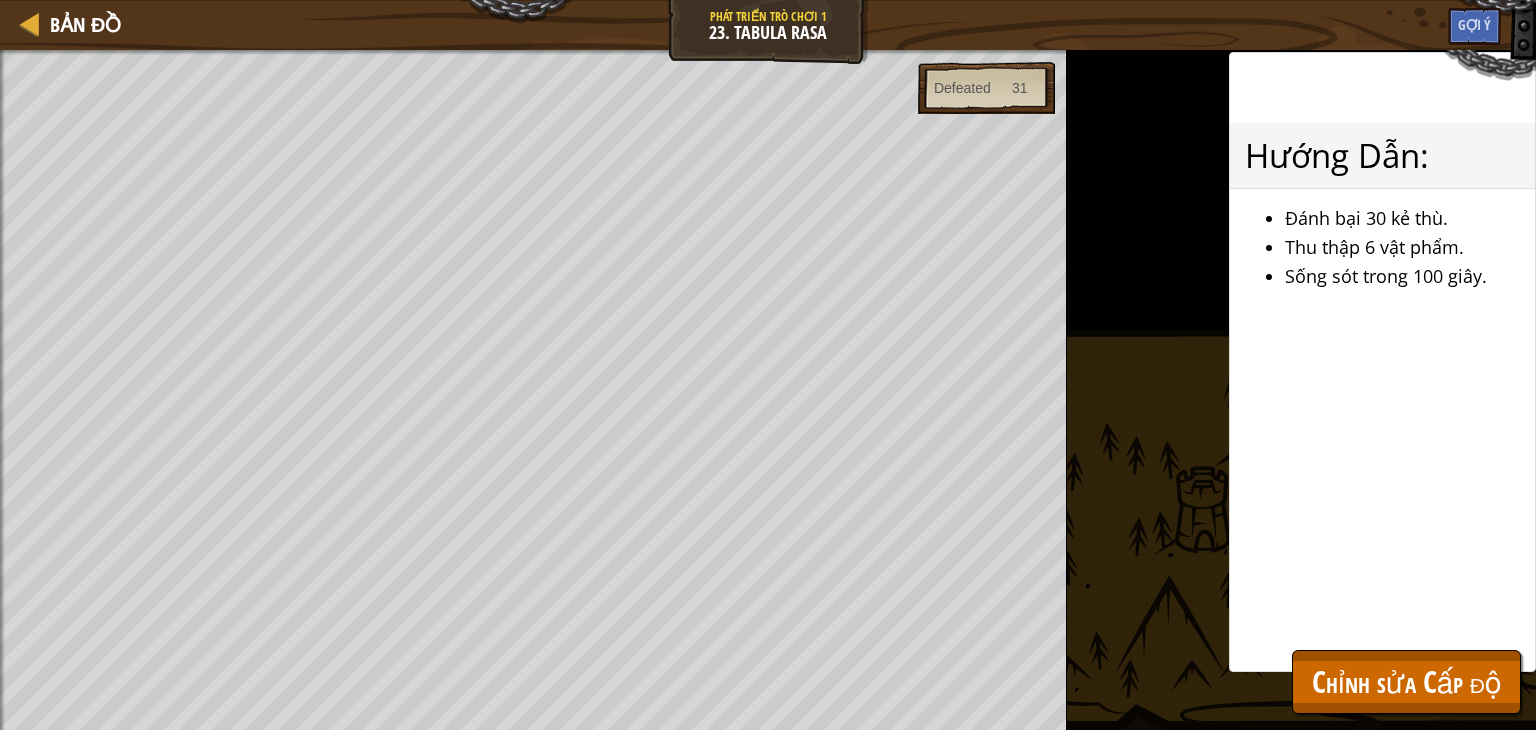 drag, startPoint x: 0, startPoint y: 615, endPoint x: 251, endPoint y: 43, distance: 624.6479 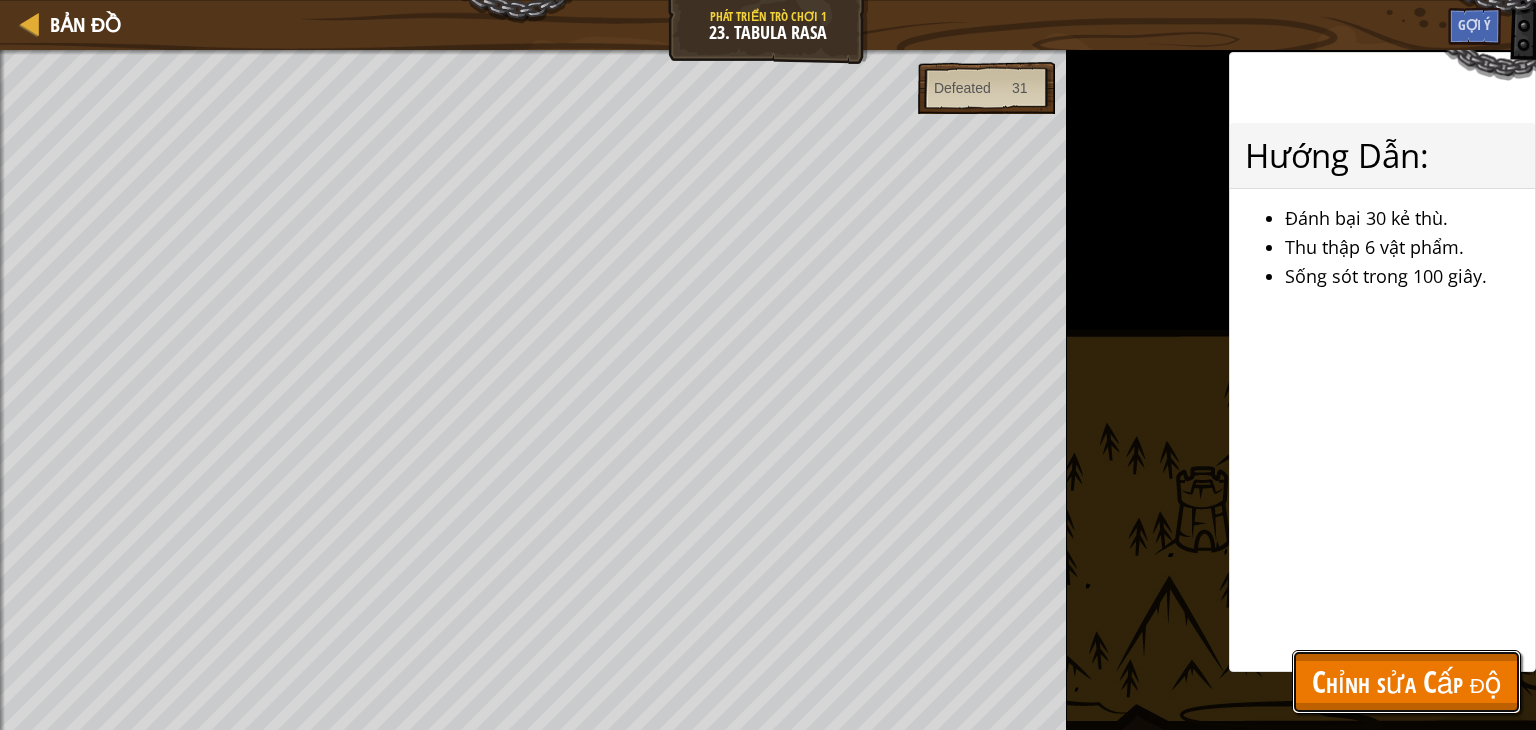 click on "Chỉnh sửa Cấp độ" at bounding box center [1406, 682] 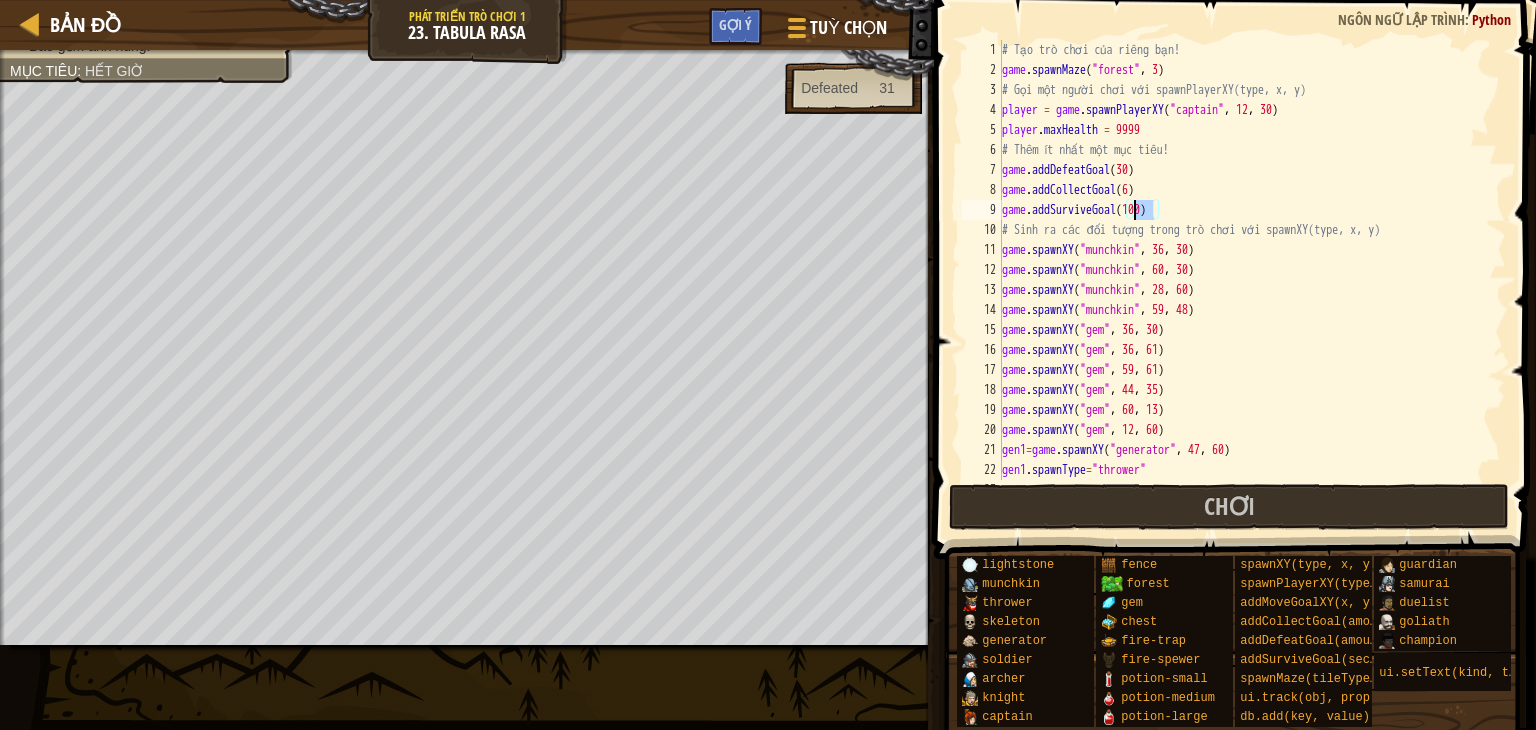 drag, startPoint x: 1154, startPoint y: 213, endPoint x: 1132, endPoint y: 207, distance: 22.803509 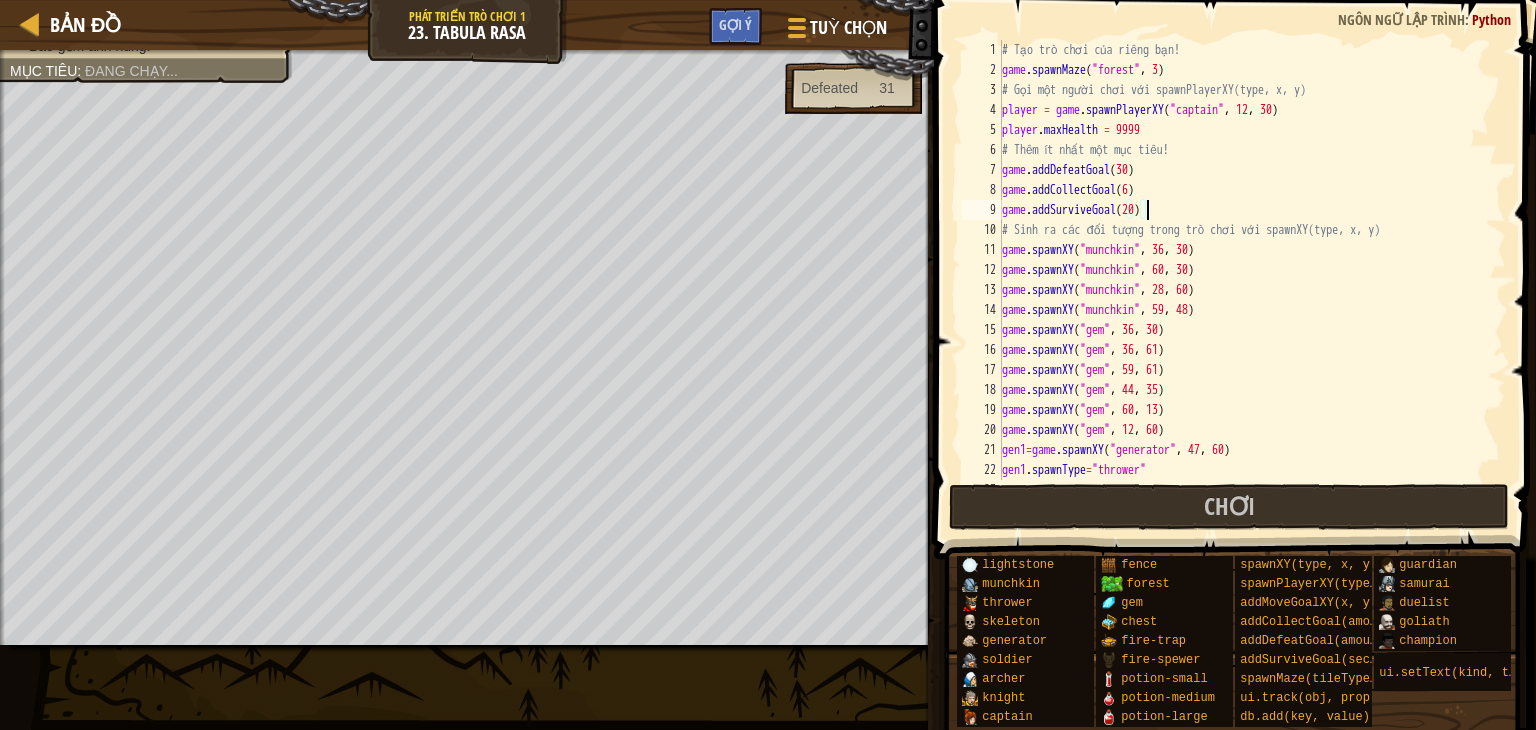 scroll, scrollTop: 9, scrollLeft: 11, axis: both 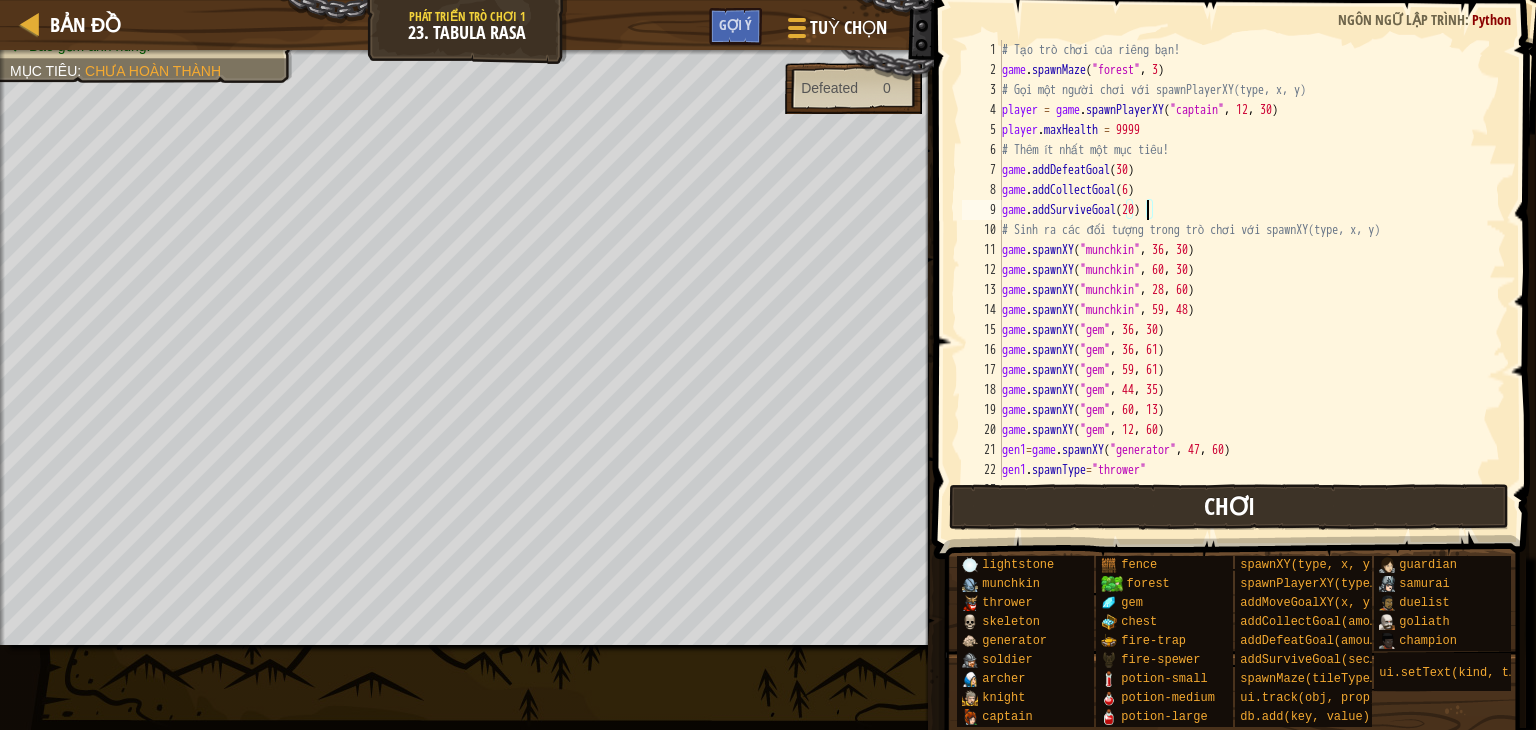 type on "game.addSurviveGoal(20)" 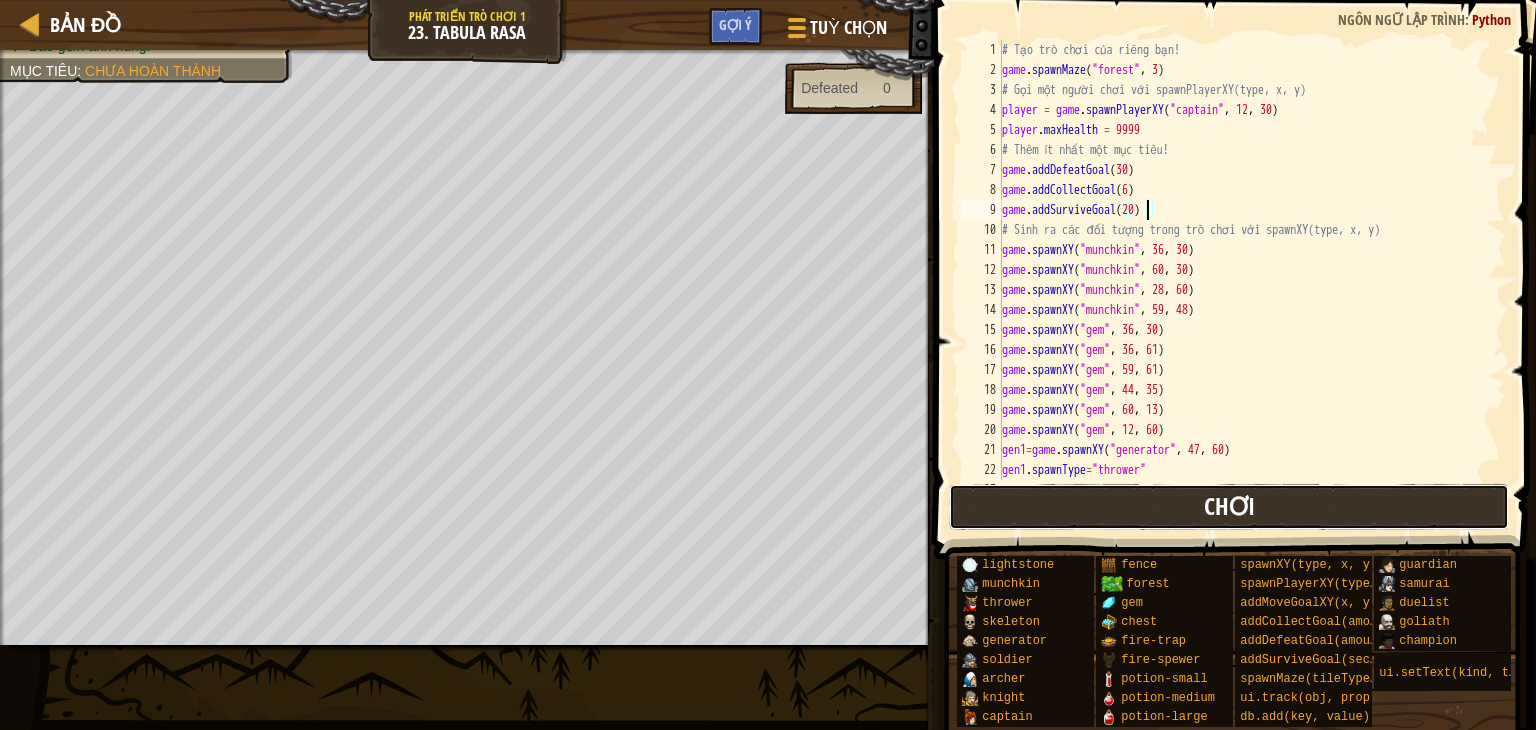 click on "Chơi" at bounding box center (1229, 507) 